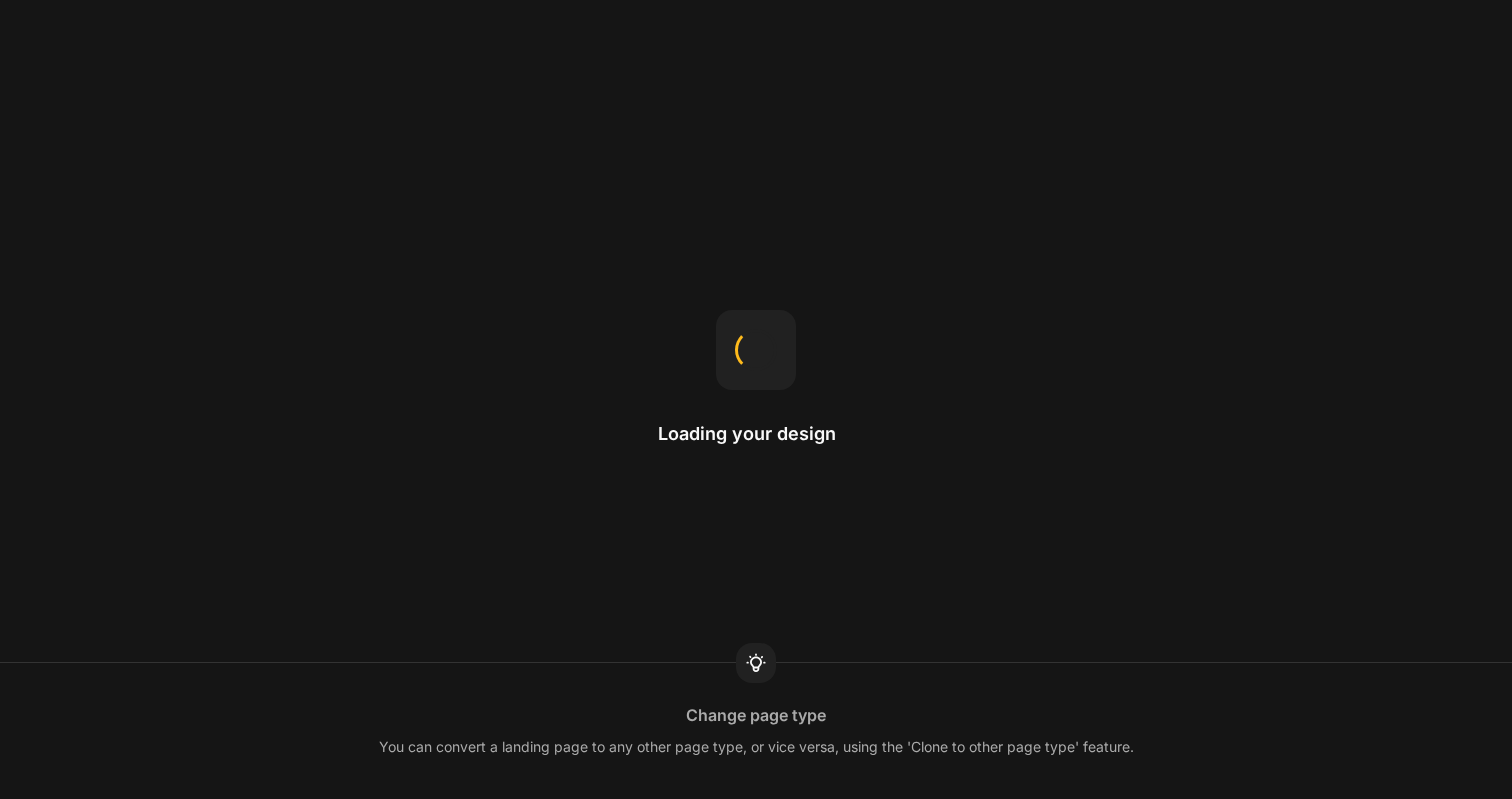 scroll, scrollTop: 0, scrollLeft: 0, axis: both 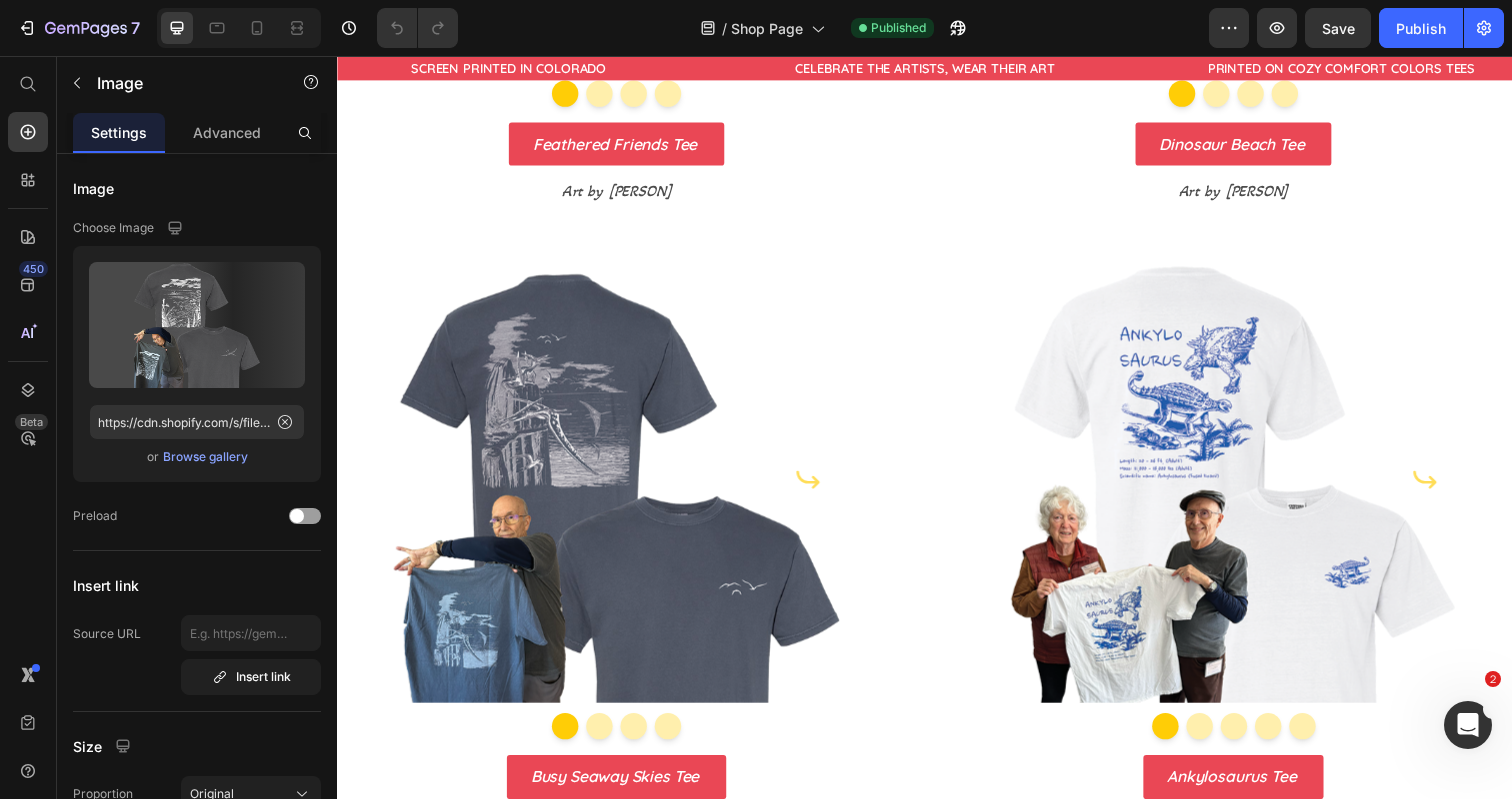 click at bounding box center [1252, 71] 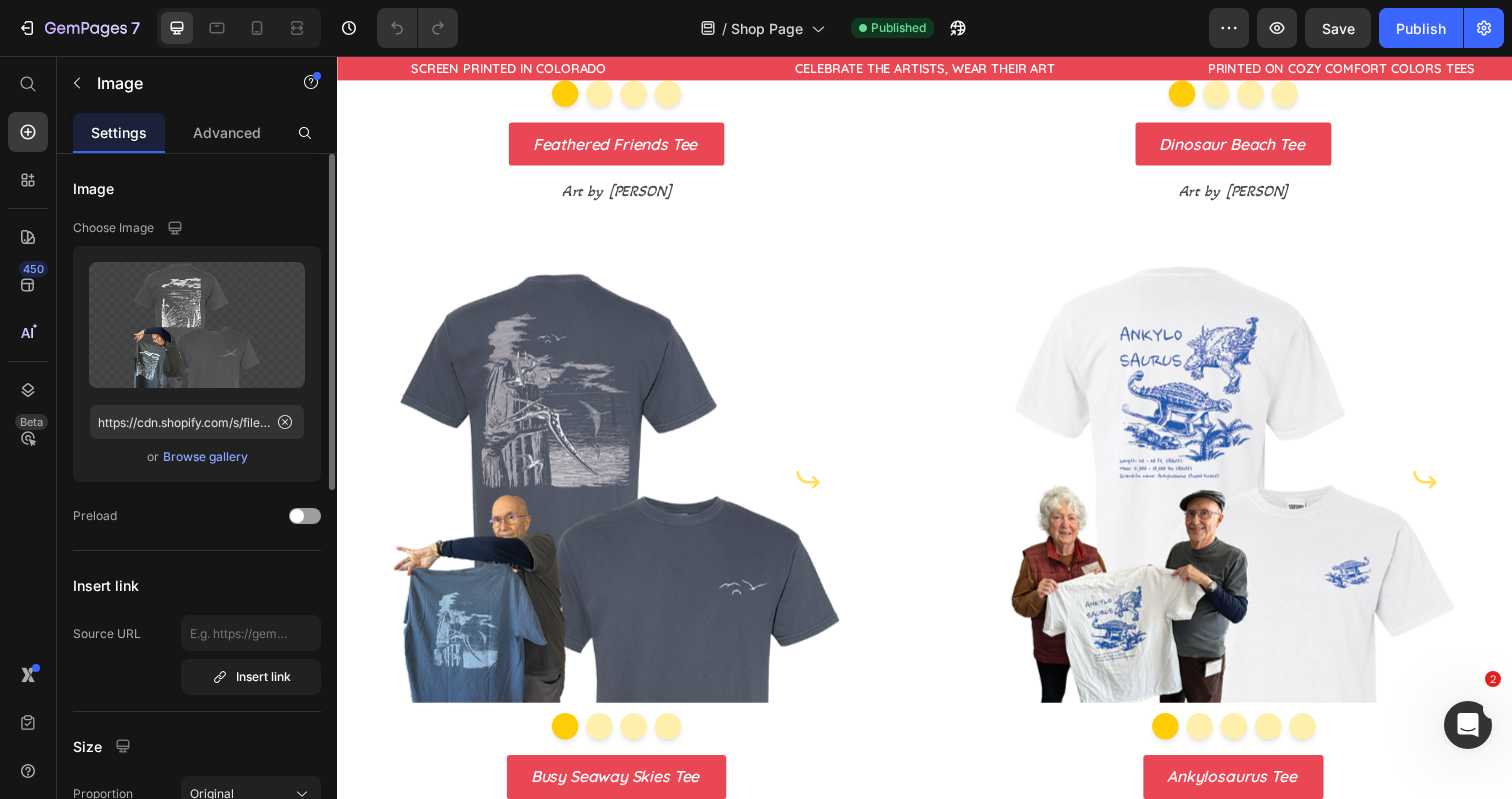 click on "Browse gallery" at bounding box center (205, 457) 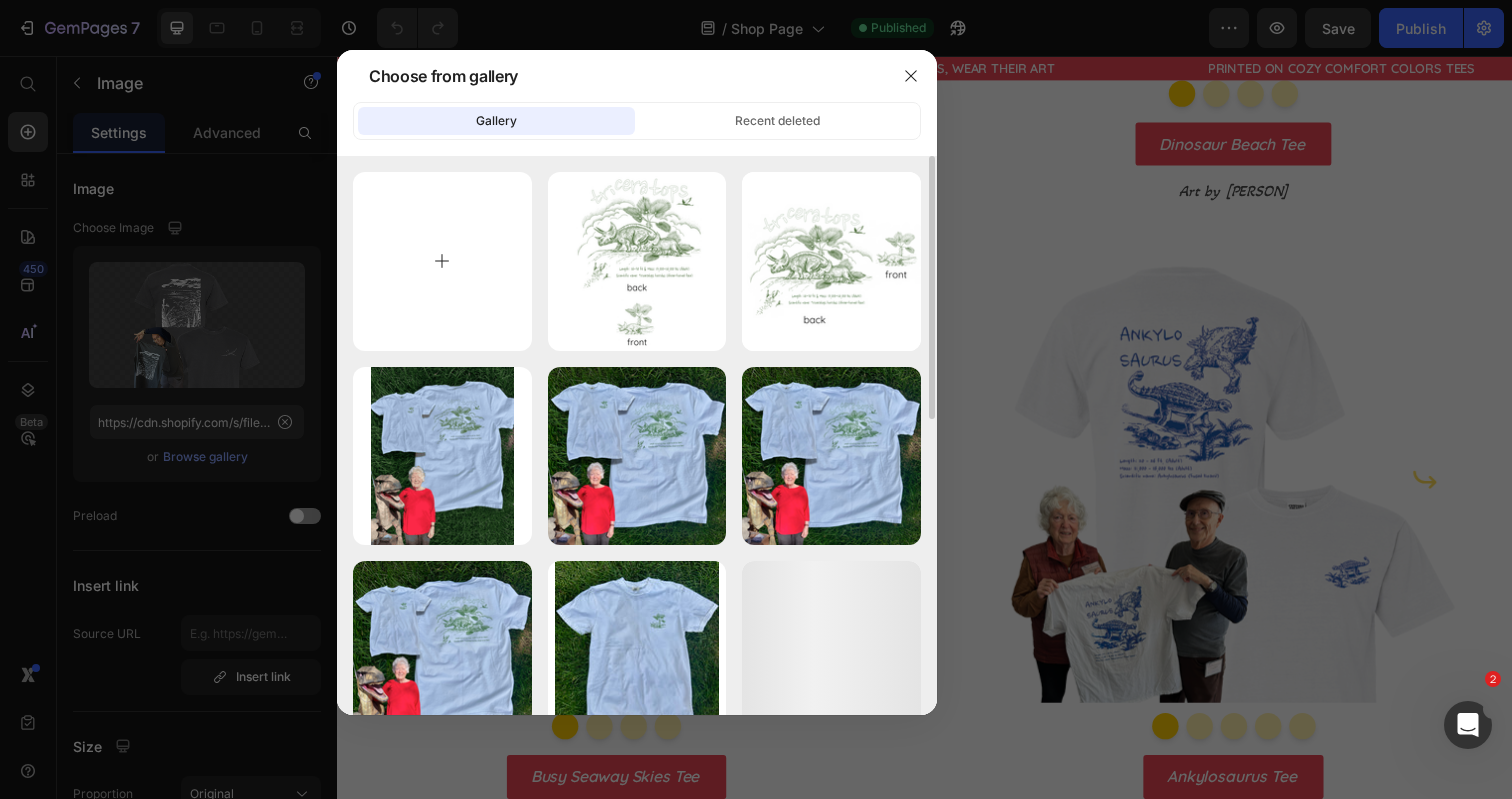 click at bounding box center (442, 261) 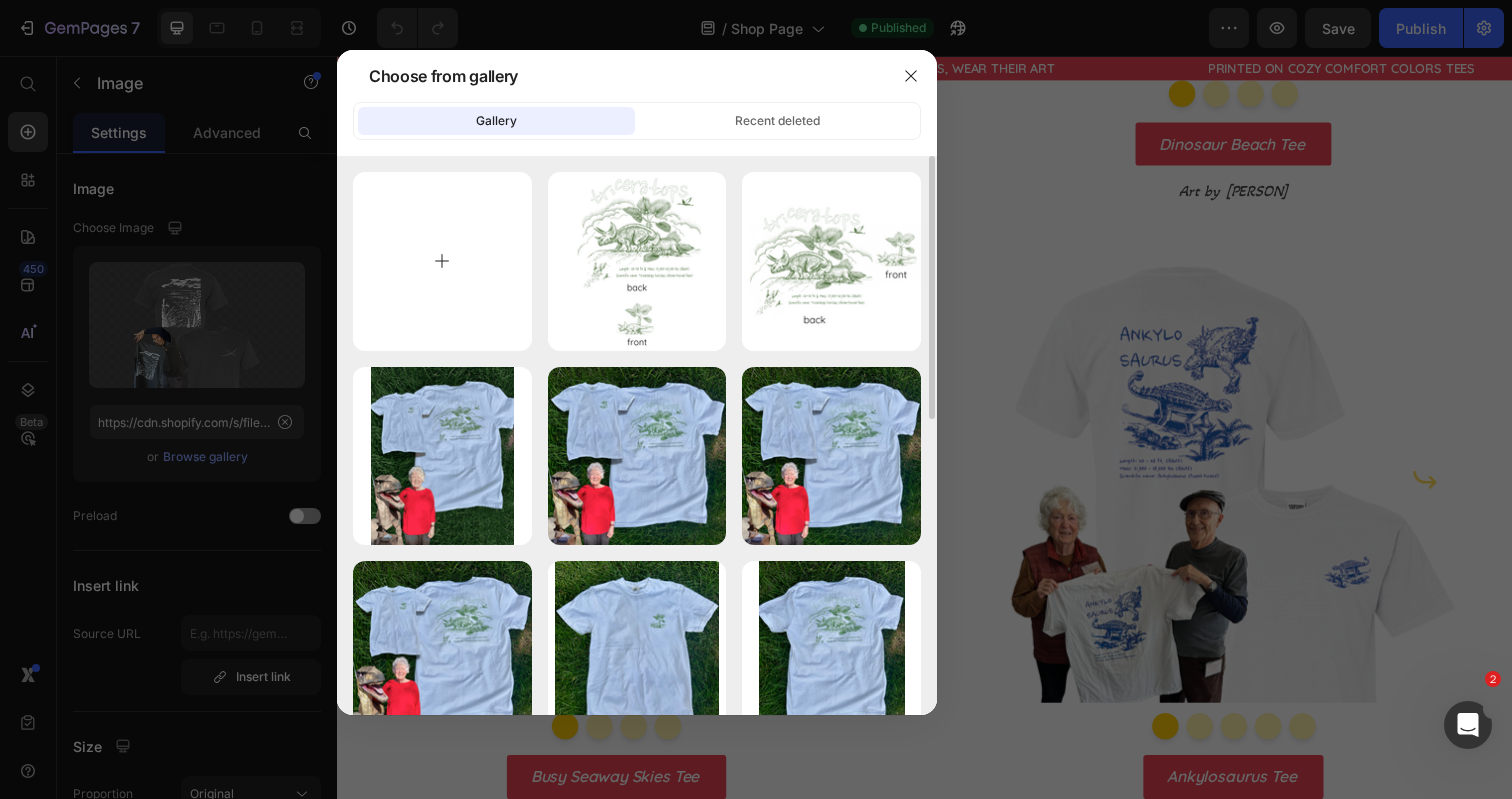 type on "C:\fakepath\1.png" 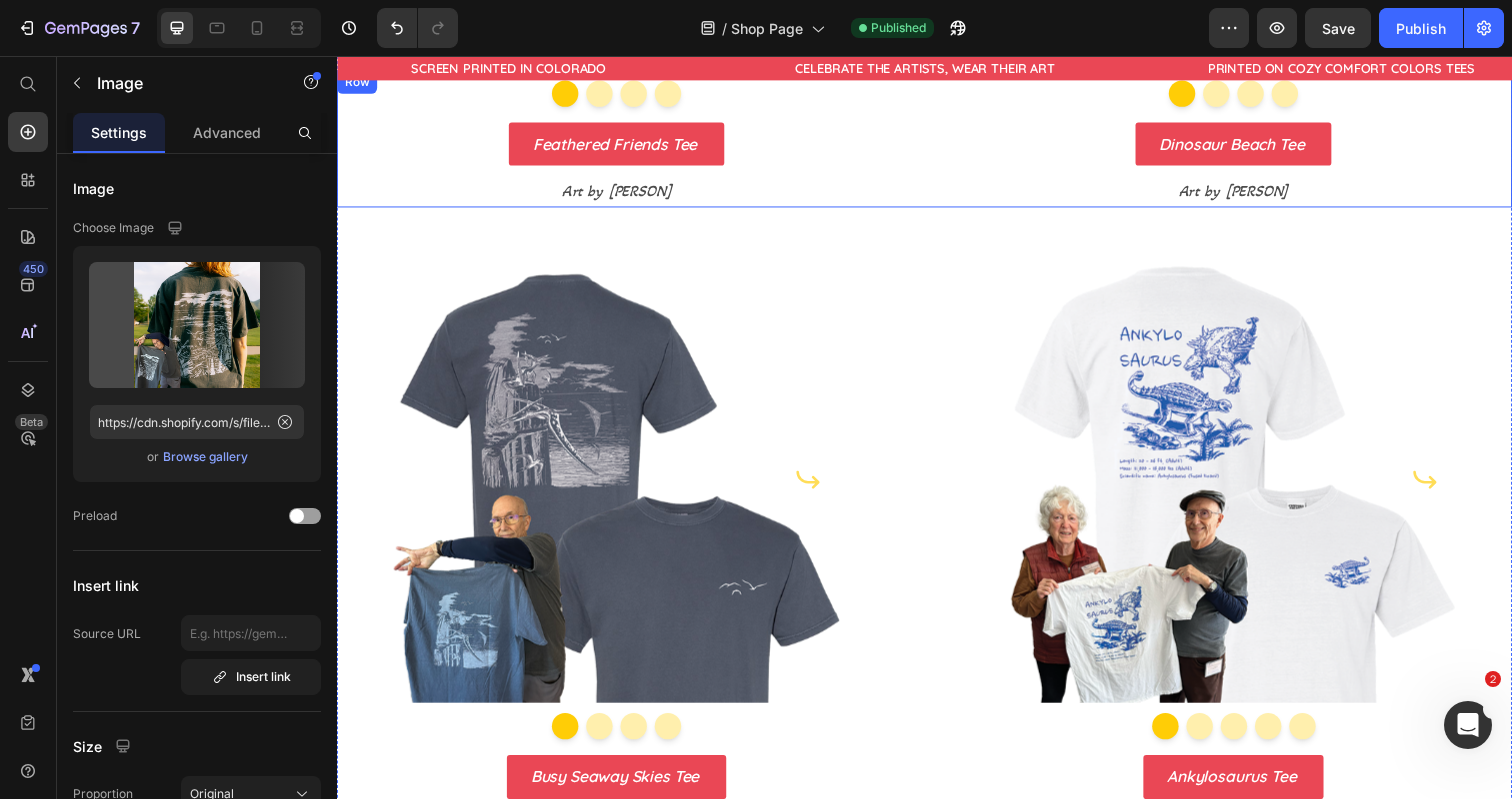 type on "https://cdn.shopify.com/s/files/1/0700/9635/5556/files/gempages_531355699414827920-[ID].png" 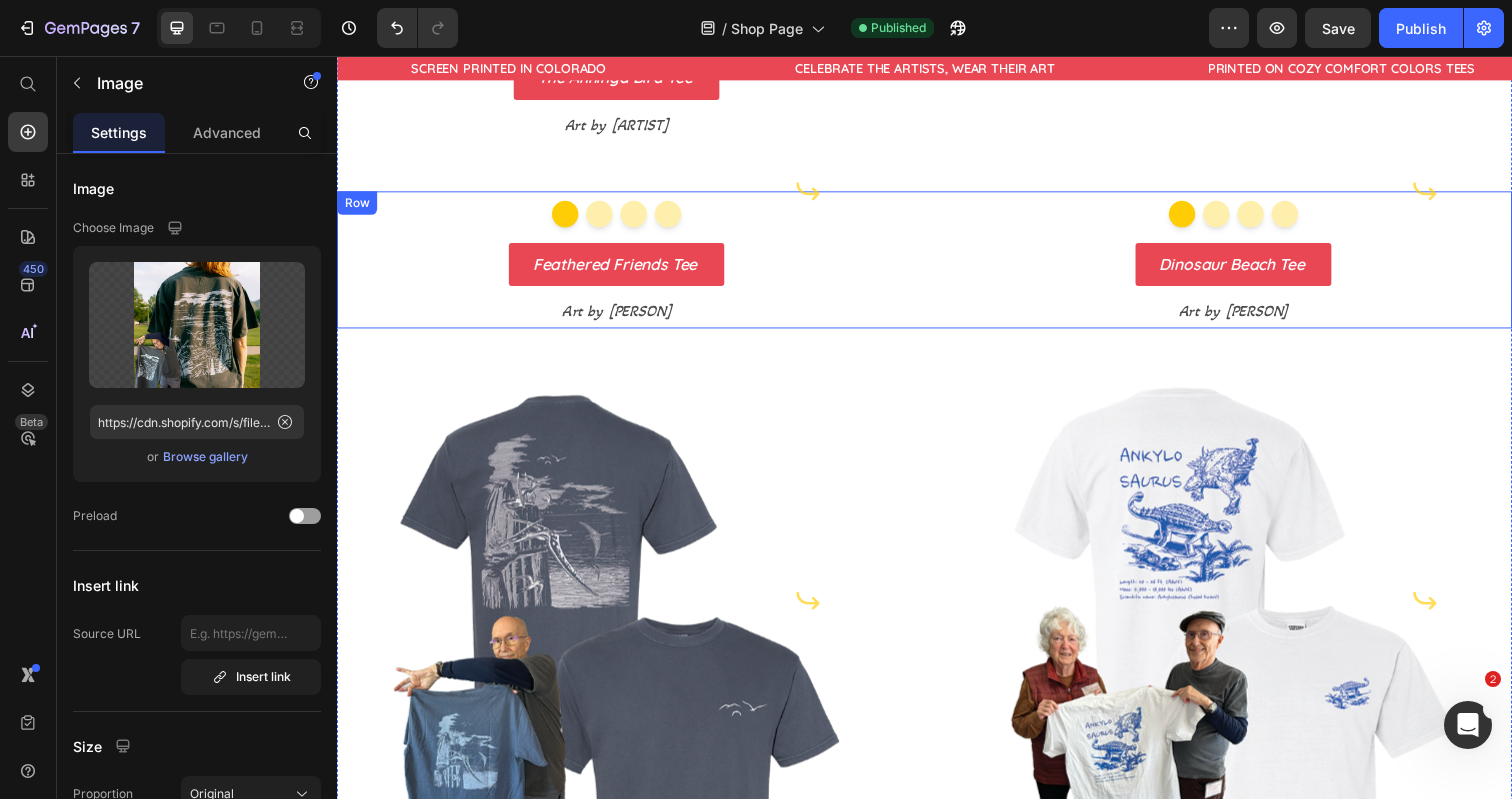 scroll, scrollTop: 700, scrollLeft: 0, axis: vertical 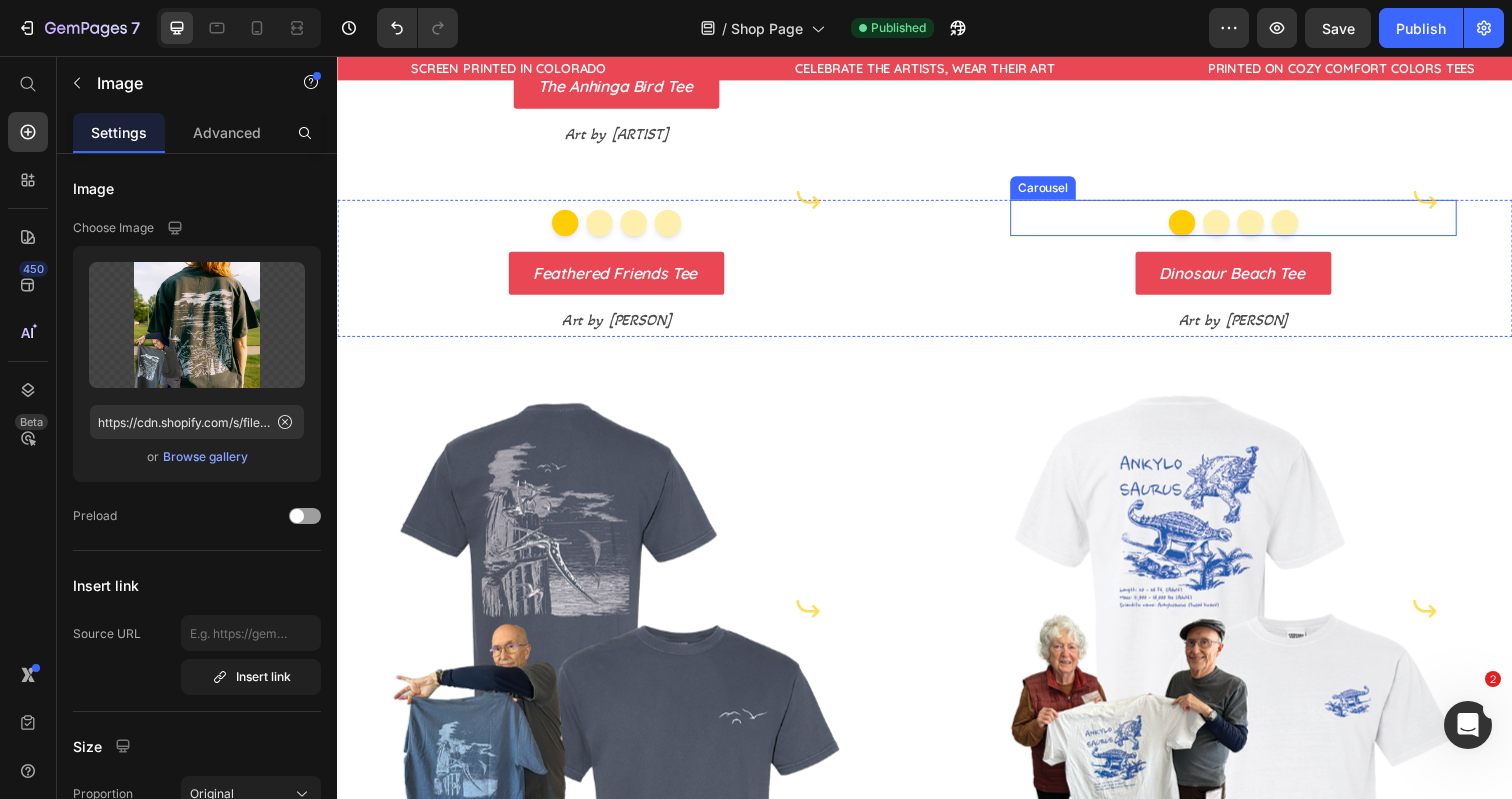 click 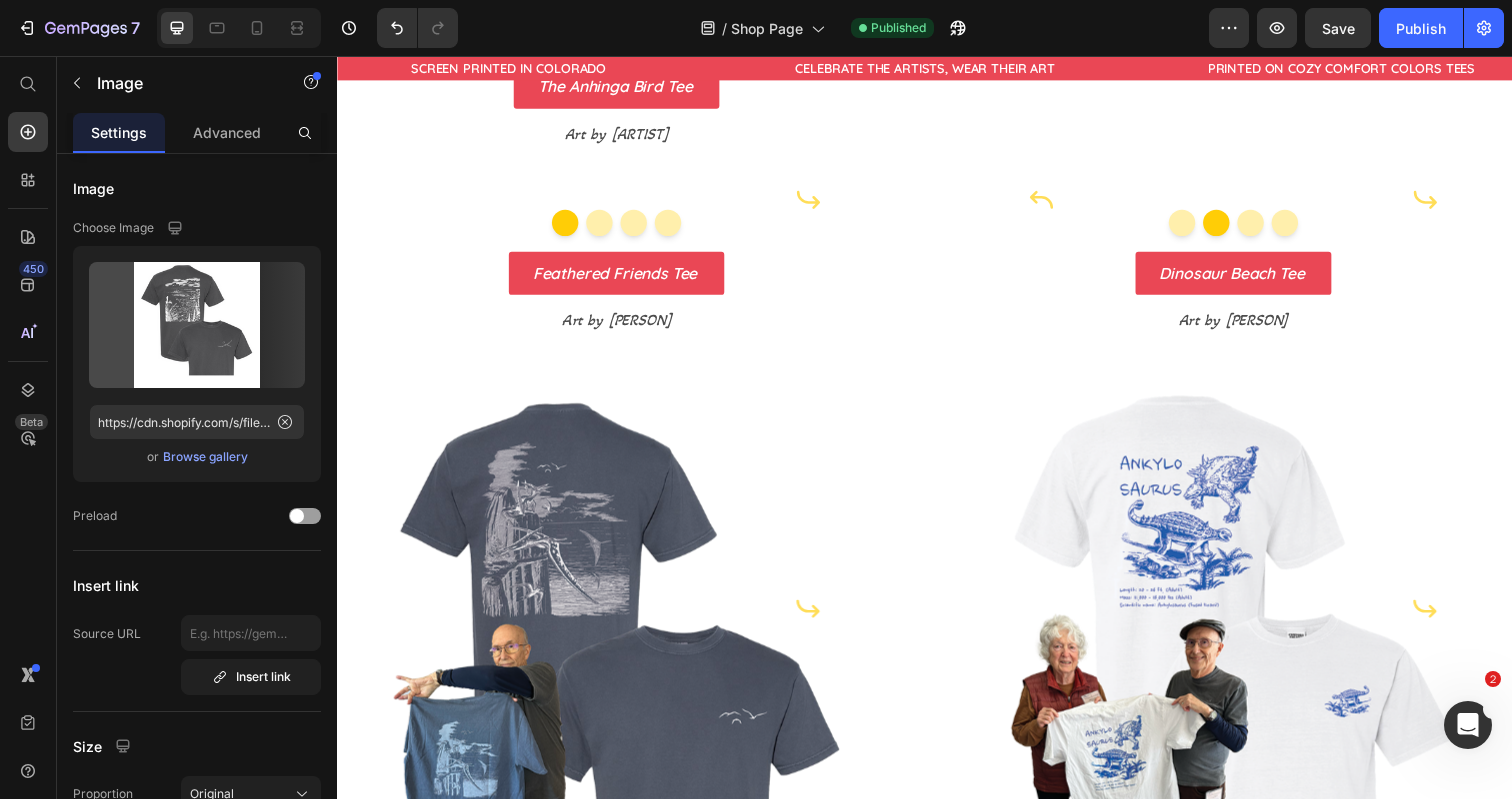 click at bounding box center (1252, 203) 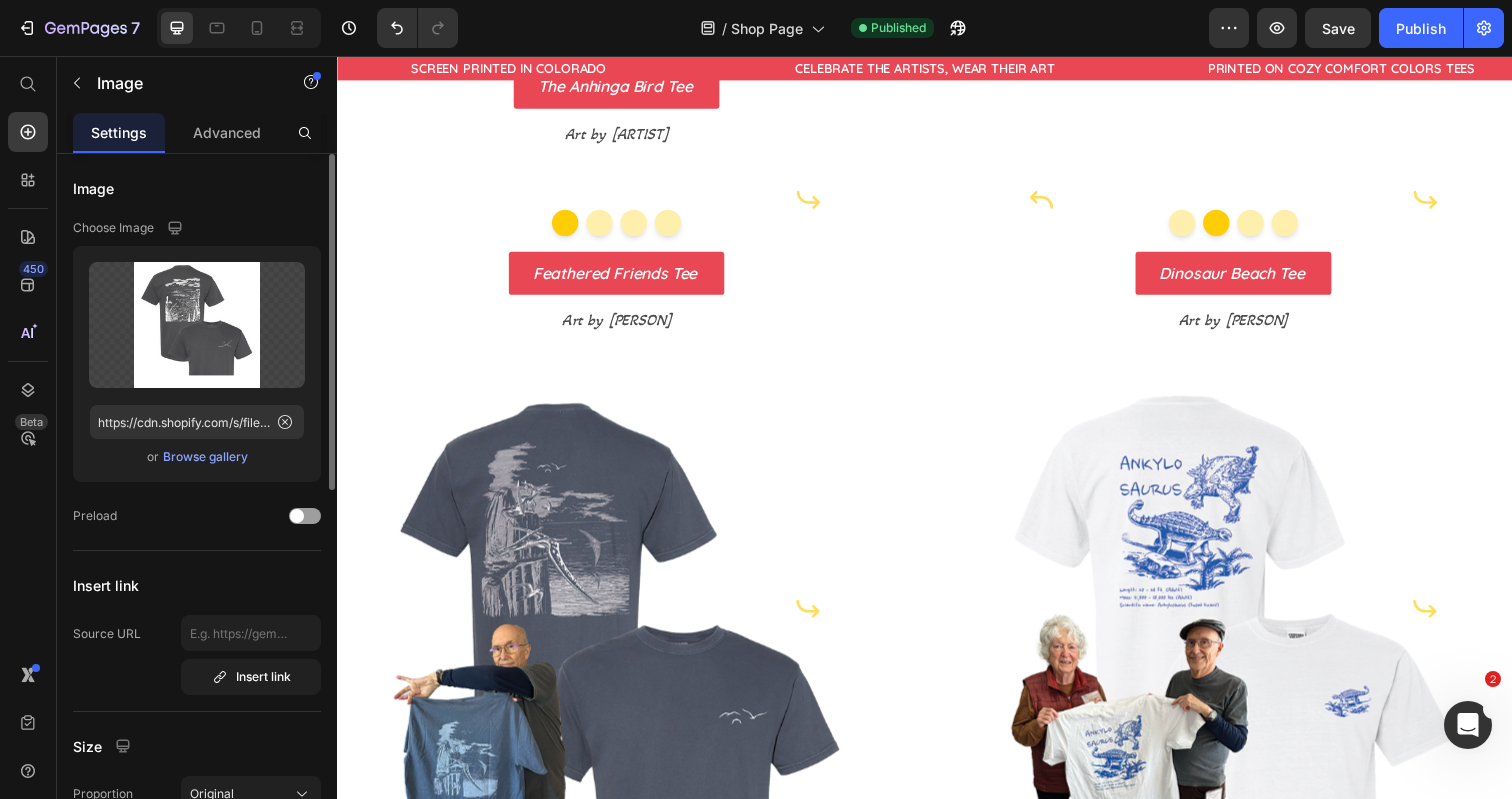 click on "Browse gallery" at bounding box center [205, 457] 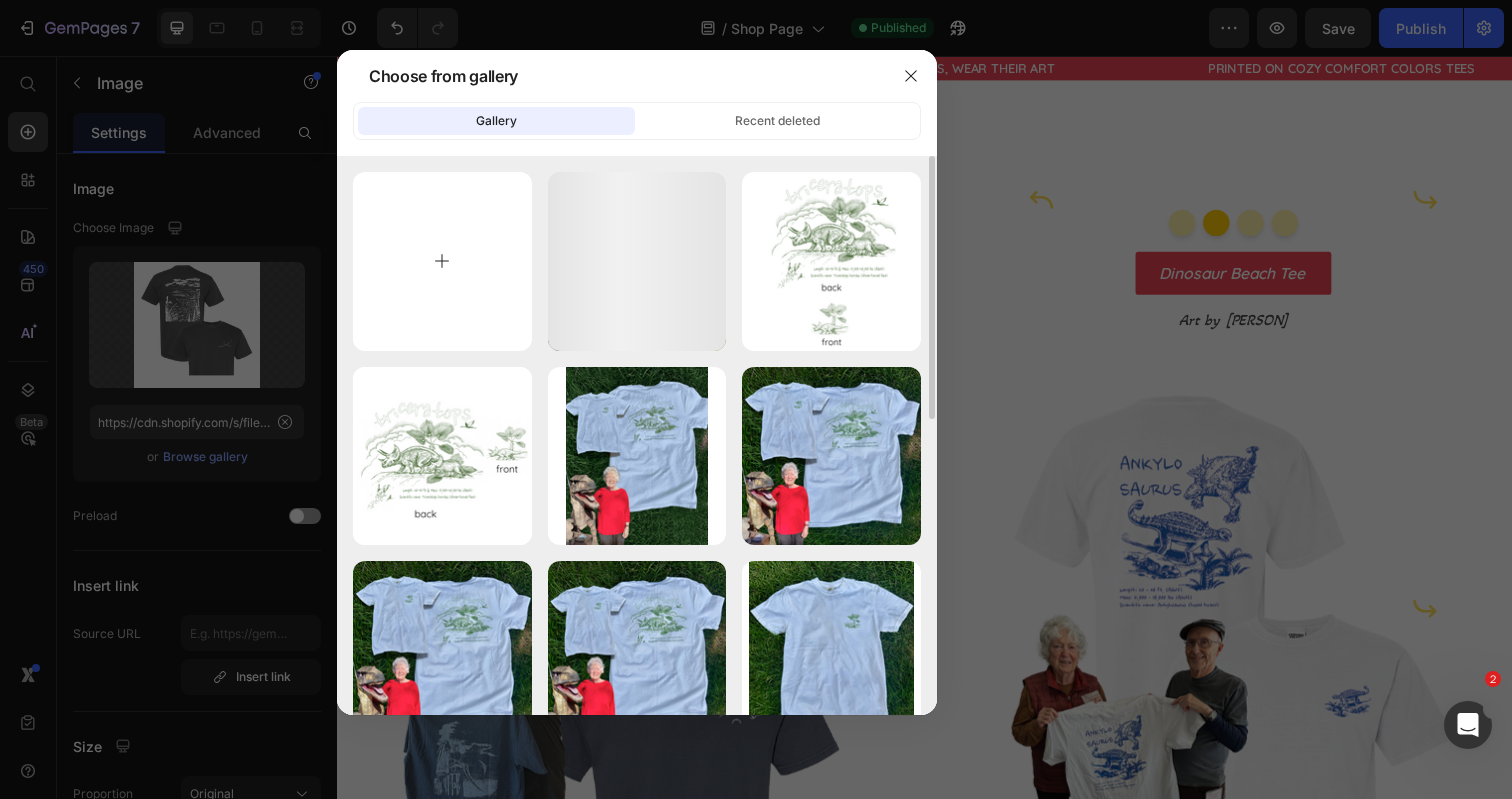 click at bounding box center (442, 261) 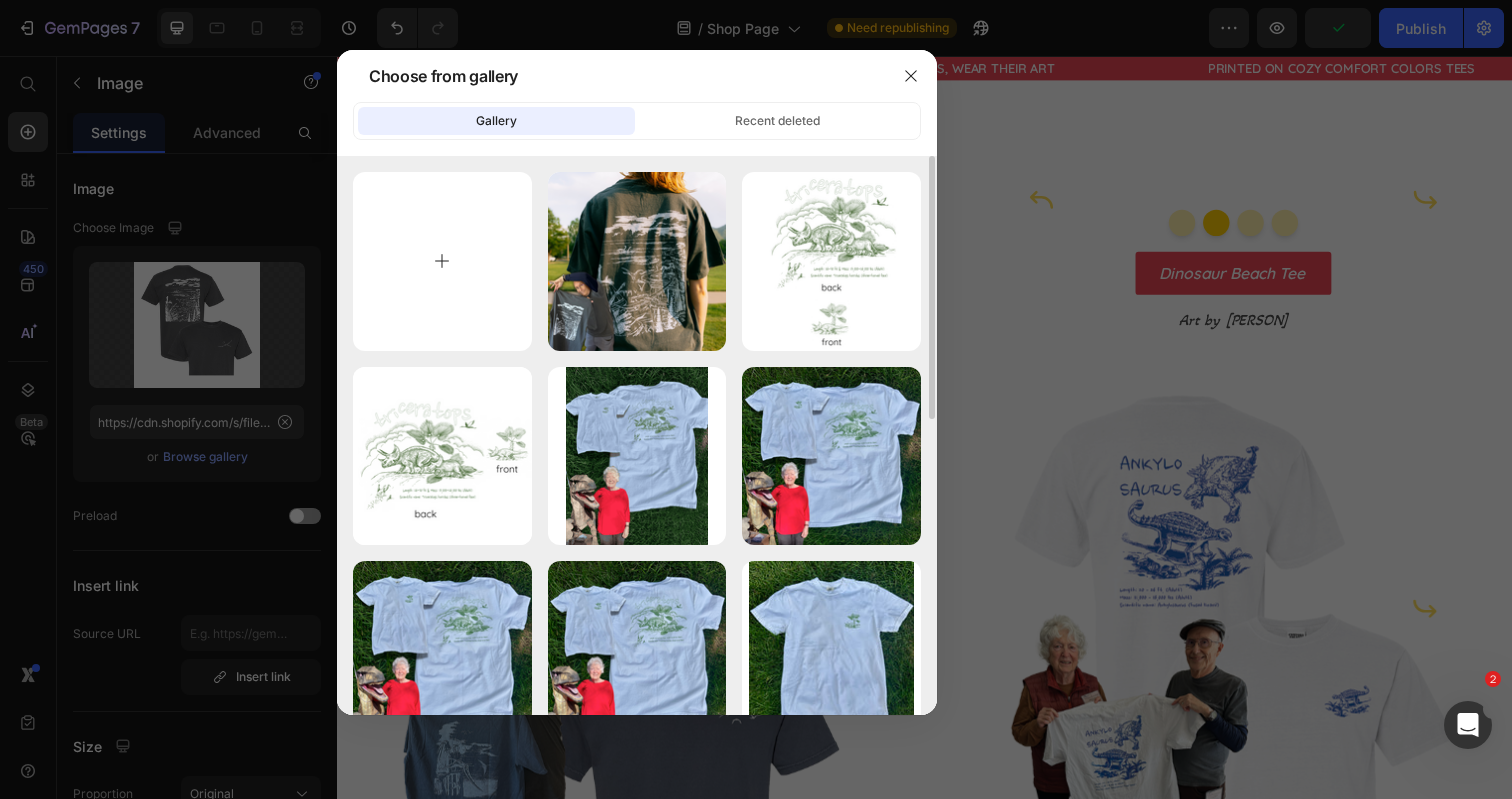 type on "C:\fakepath\2.png" 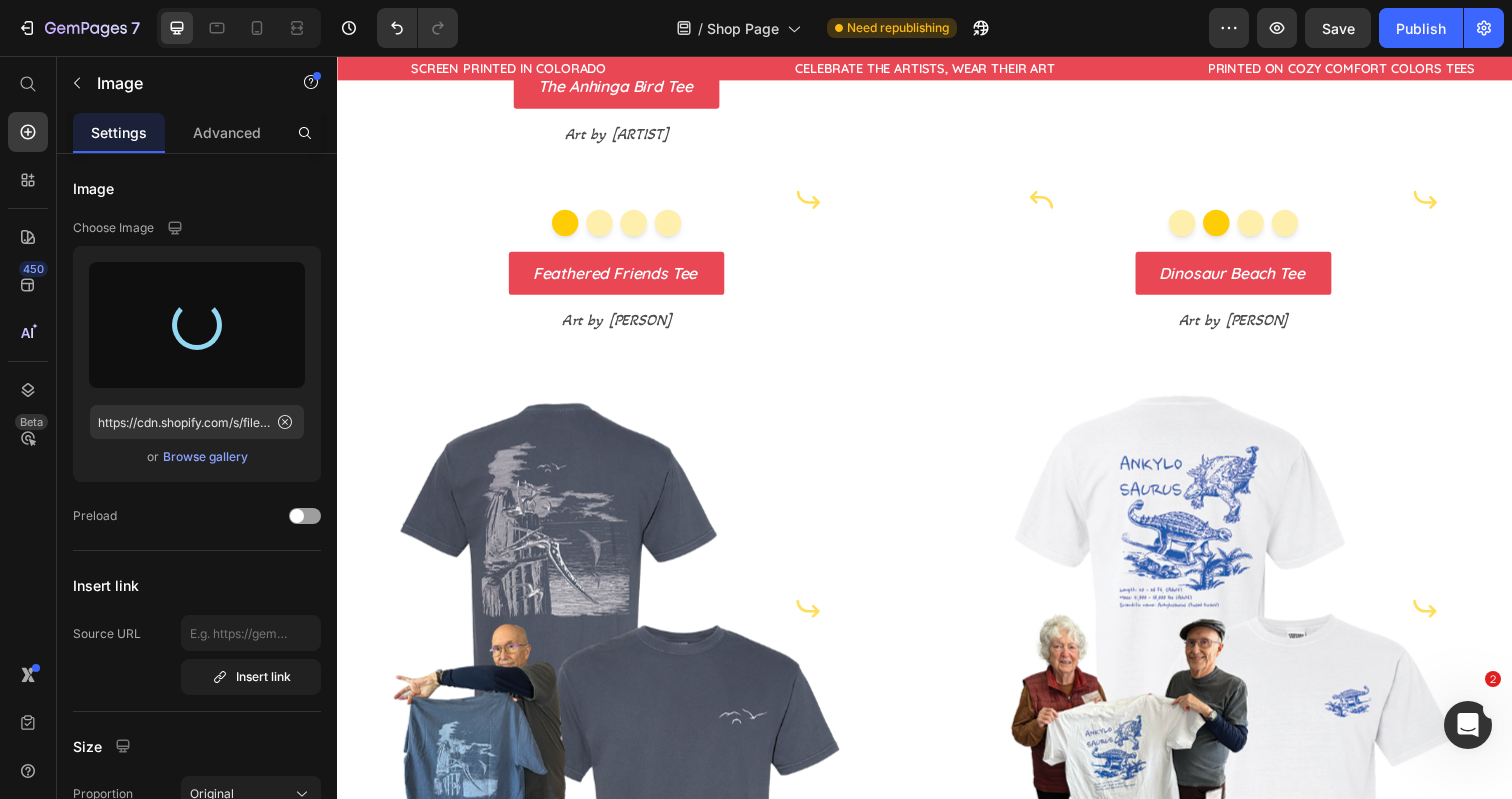 type on "https://cdn.shopify.com/s/files/1/0700/9635/5556/files/gempages_531355699414827920-e4d9cf3d-779f-48eb-b0eb-cf8fe02e157a.png" 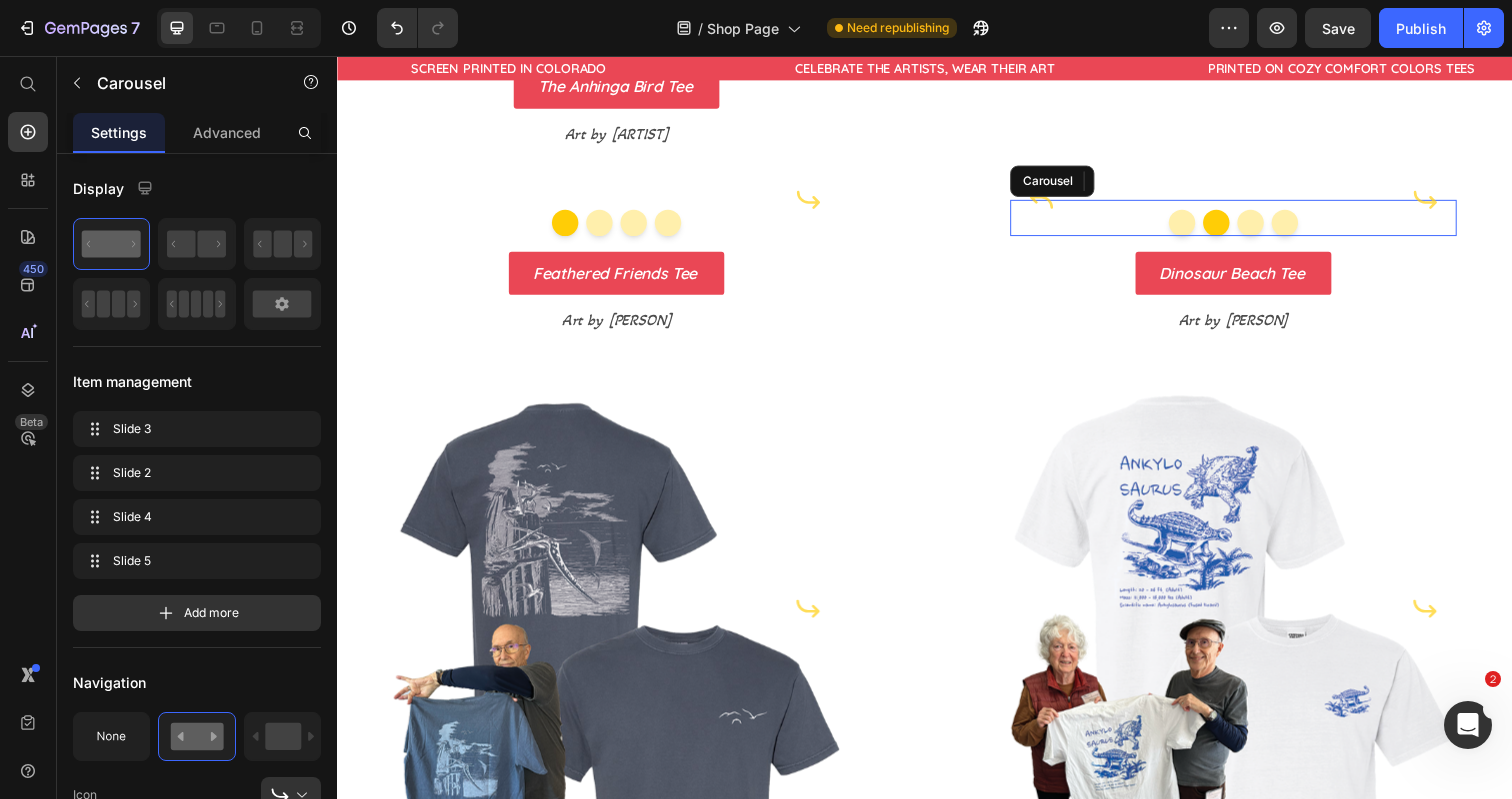 click 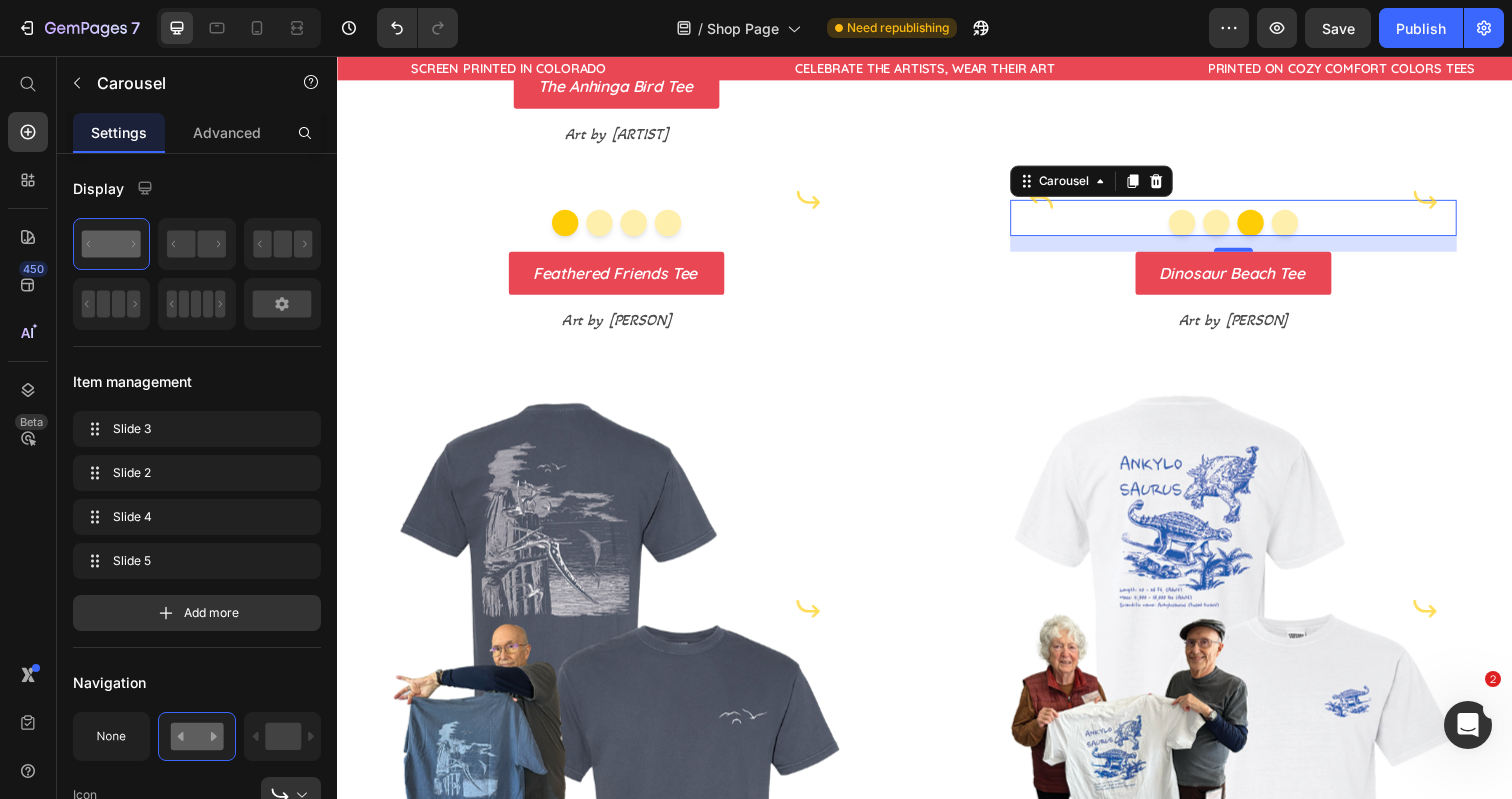 click 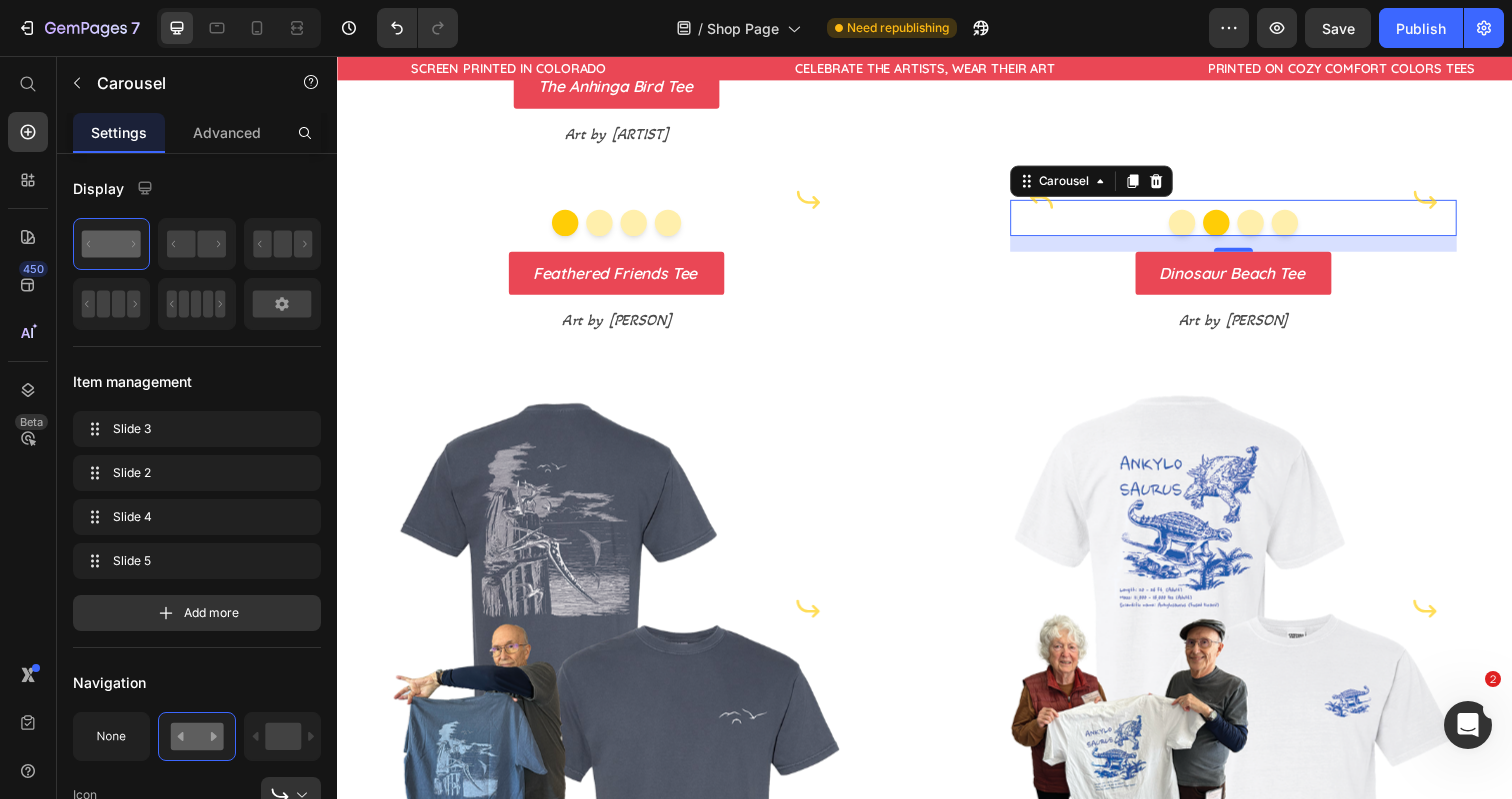 click 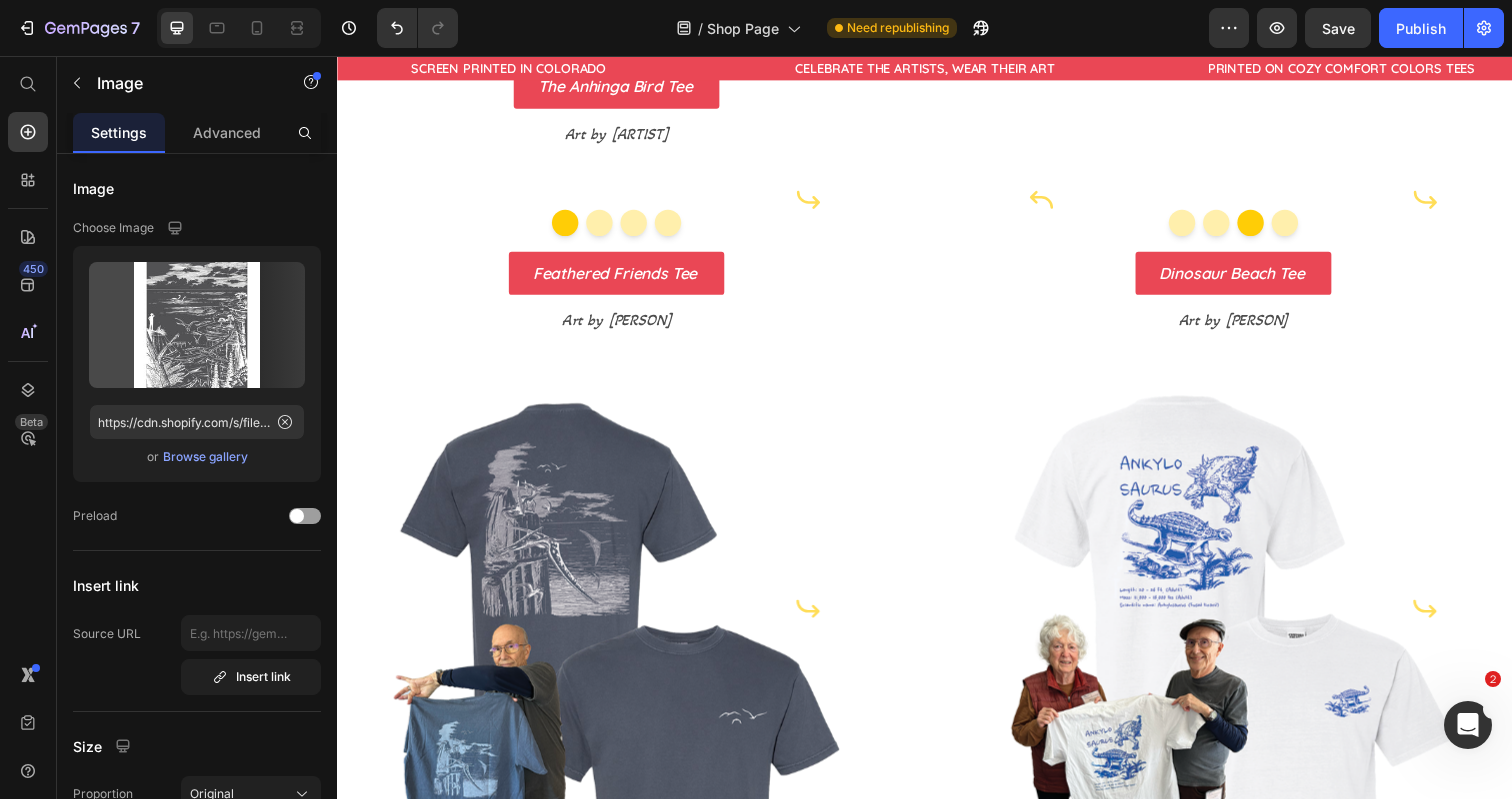 click at bounding box center (1252, 203) 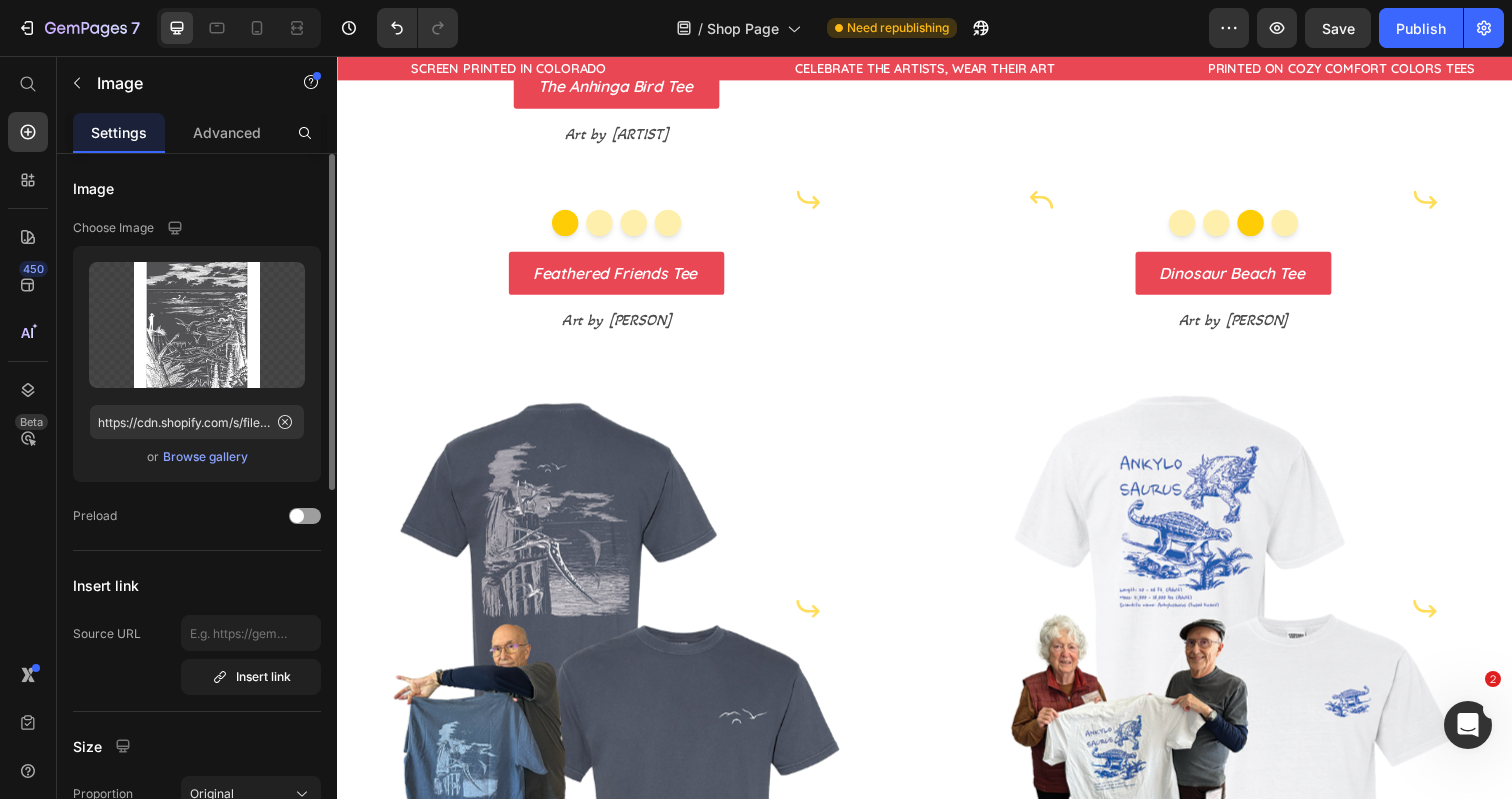 click on "Browse gallery" at bounding box center [205, 457] 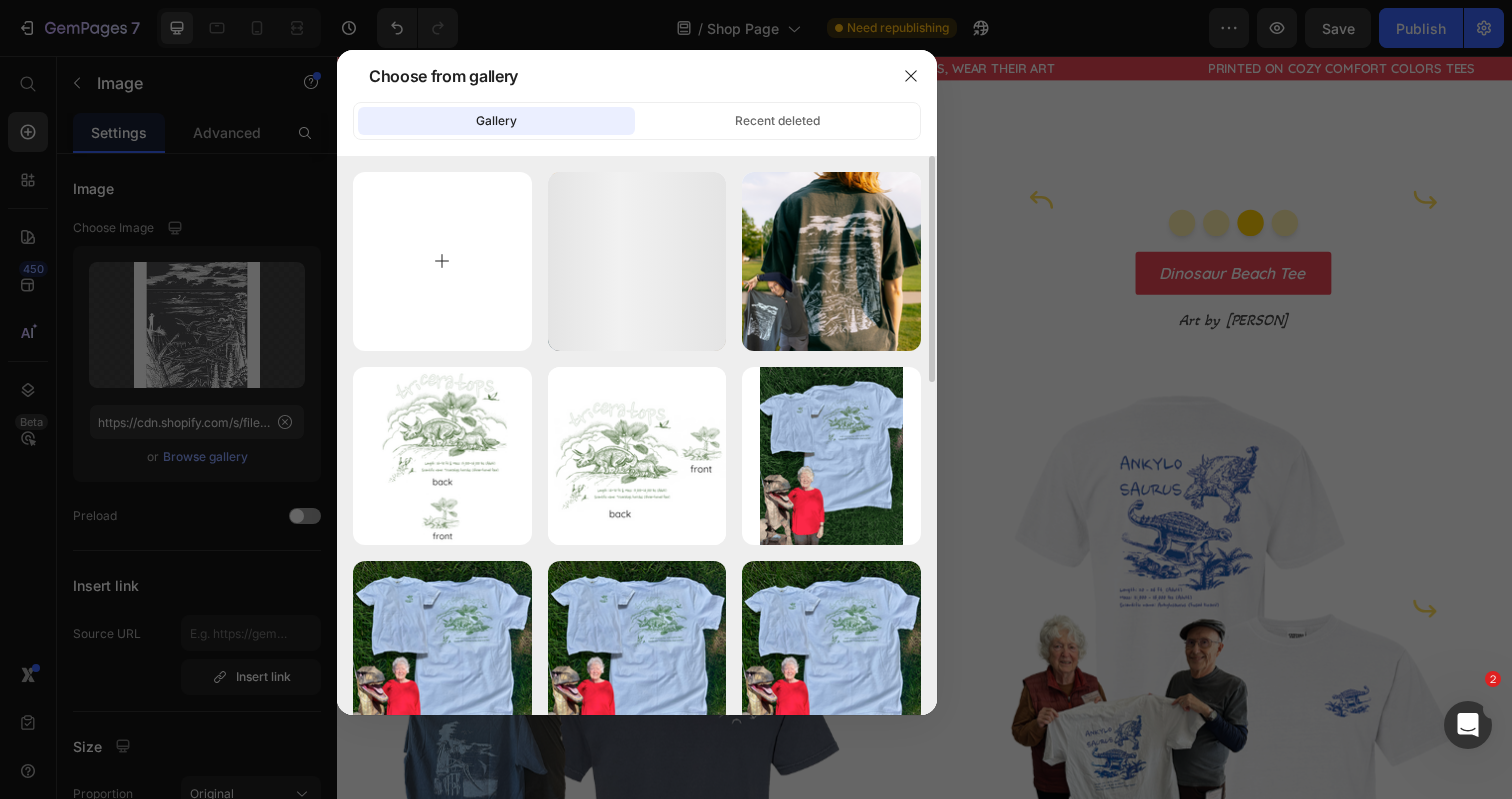 click at bounding box center [442, 261] 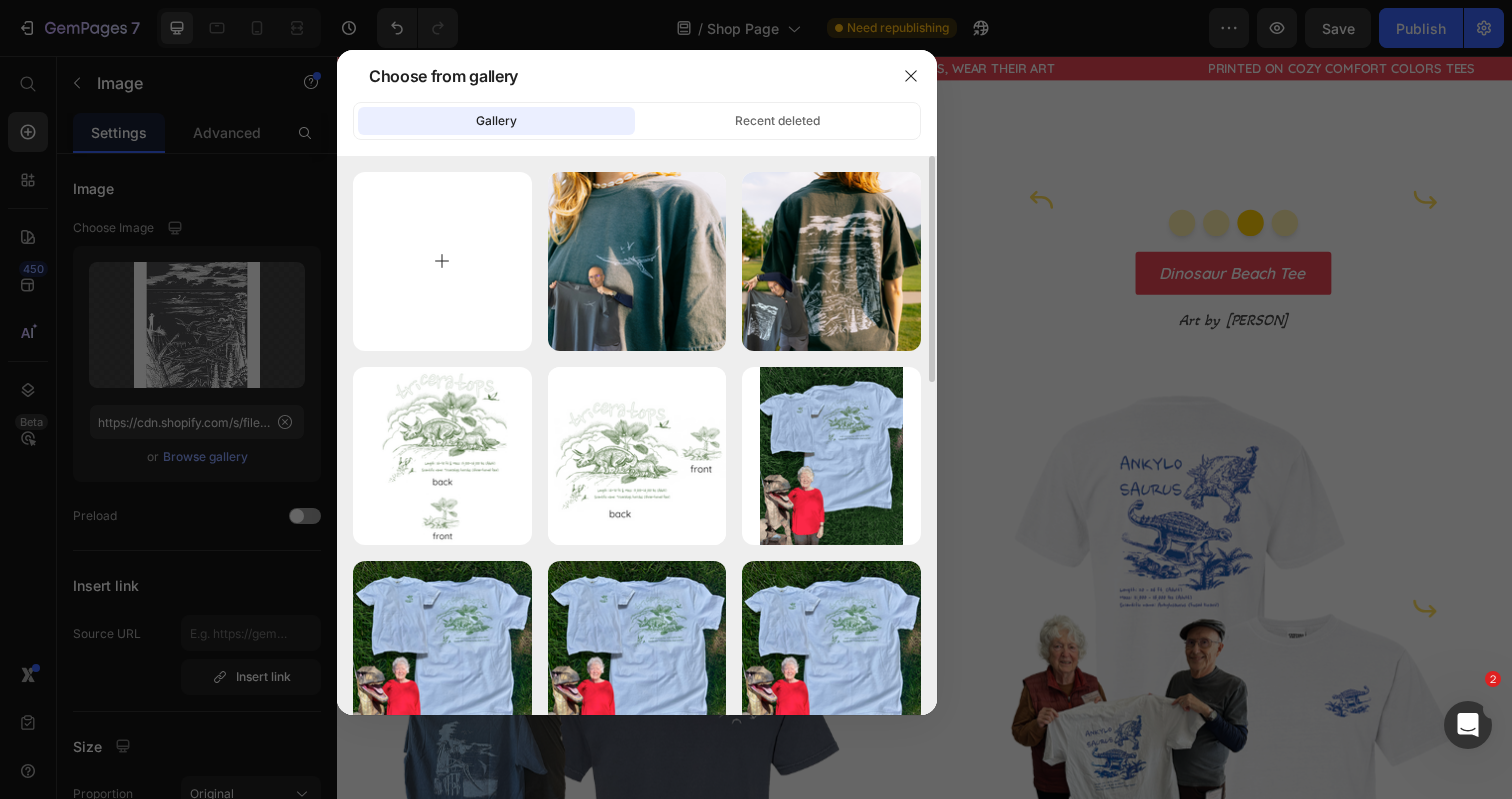 type on "C:\fakepath\3.png" 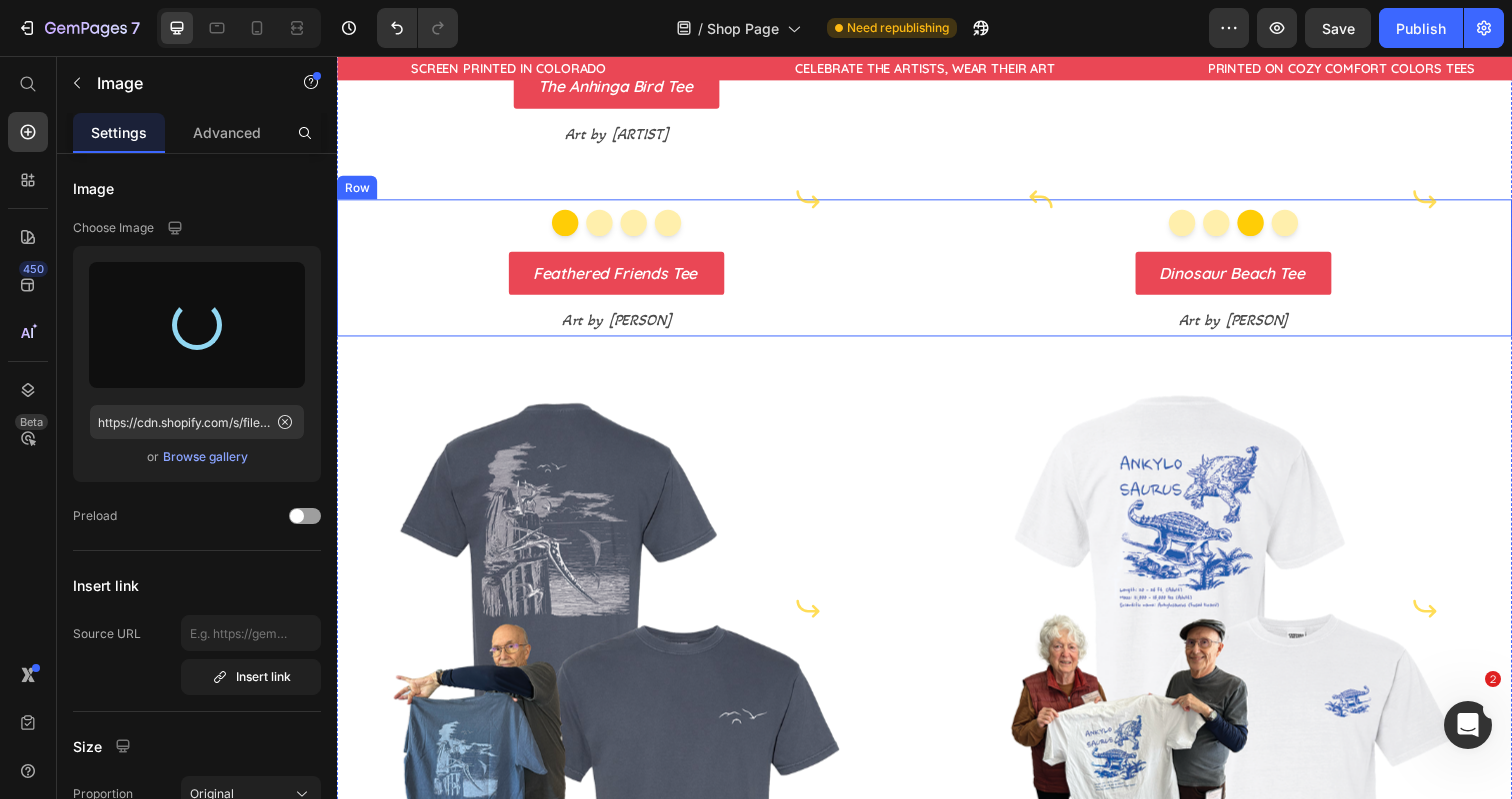 type on "https://cdn.shopify.com/s/files/1/0700/9635/5556/files/gempages_531355699414827920-[ID].png" 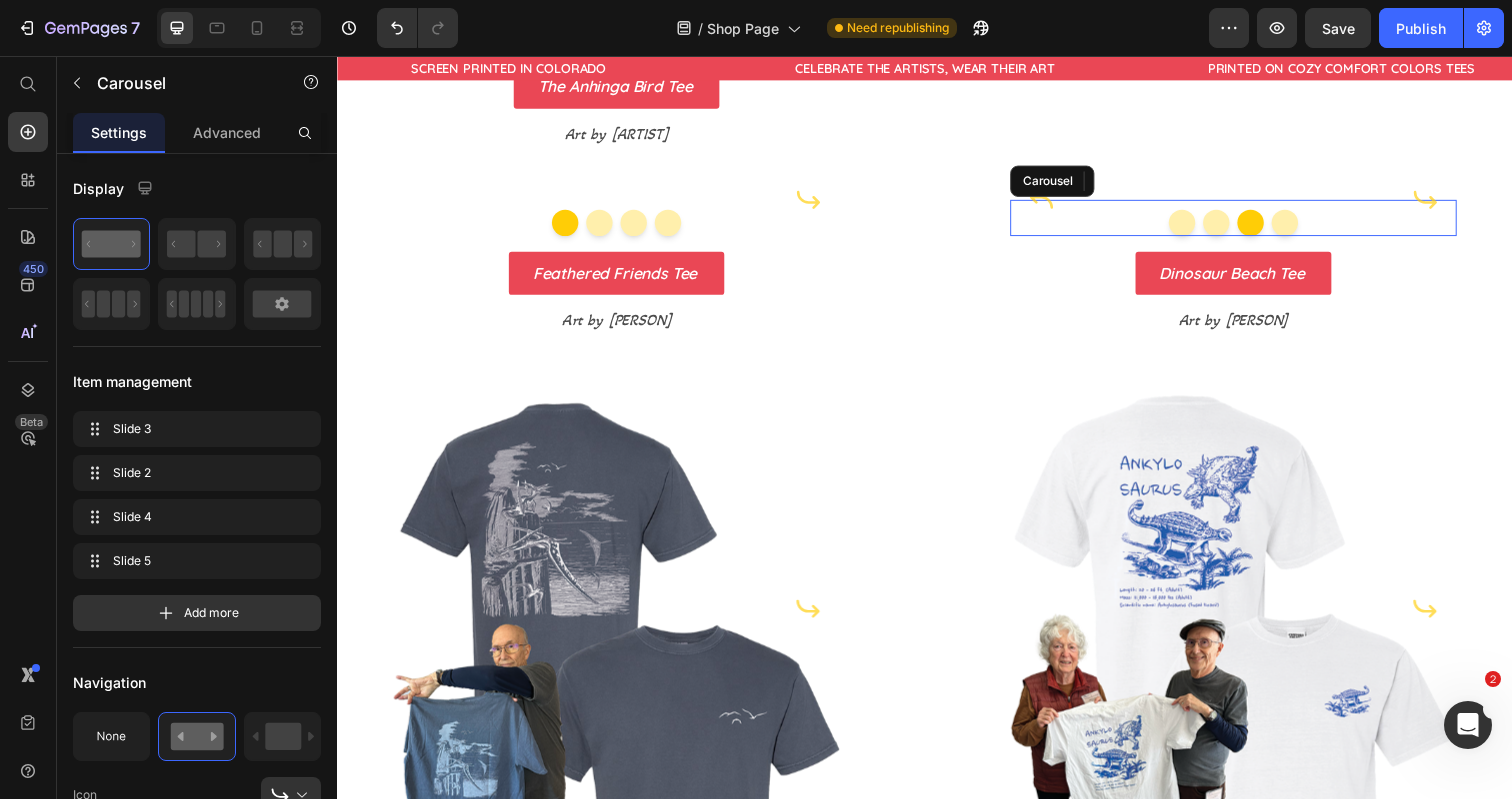 click 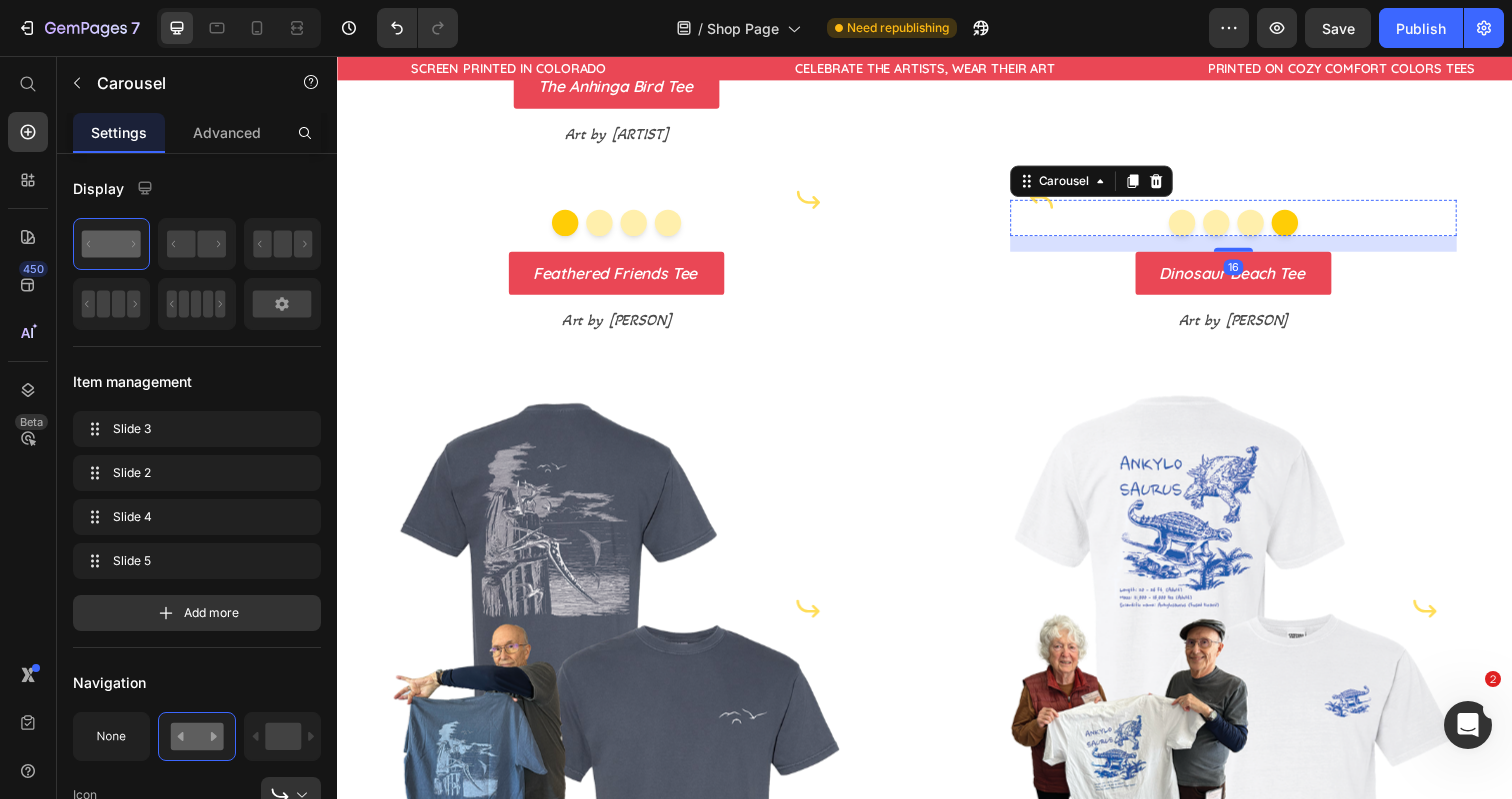 click at bounding box center (1252, 203) 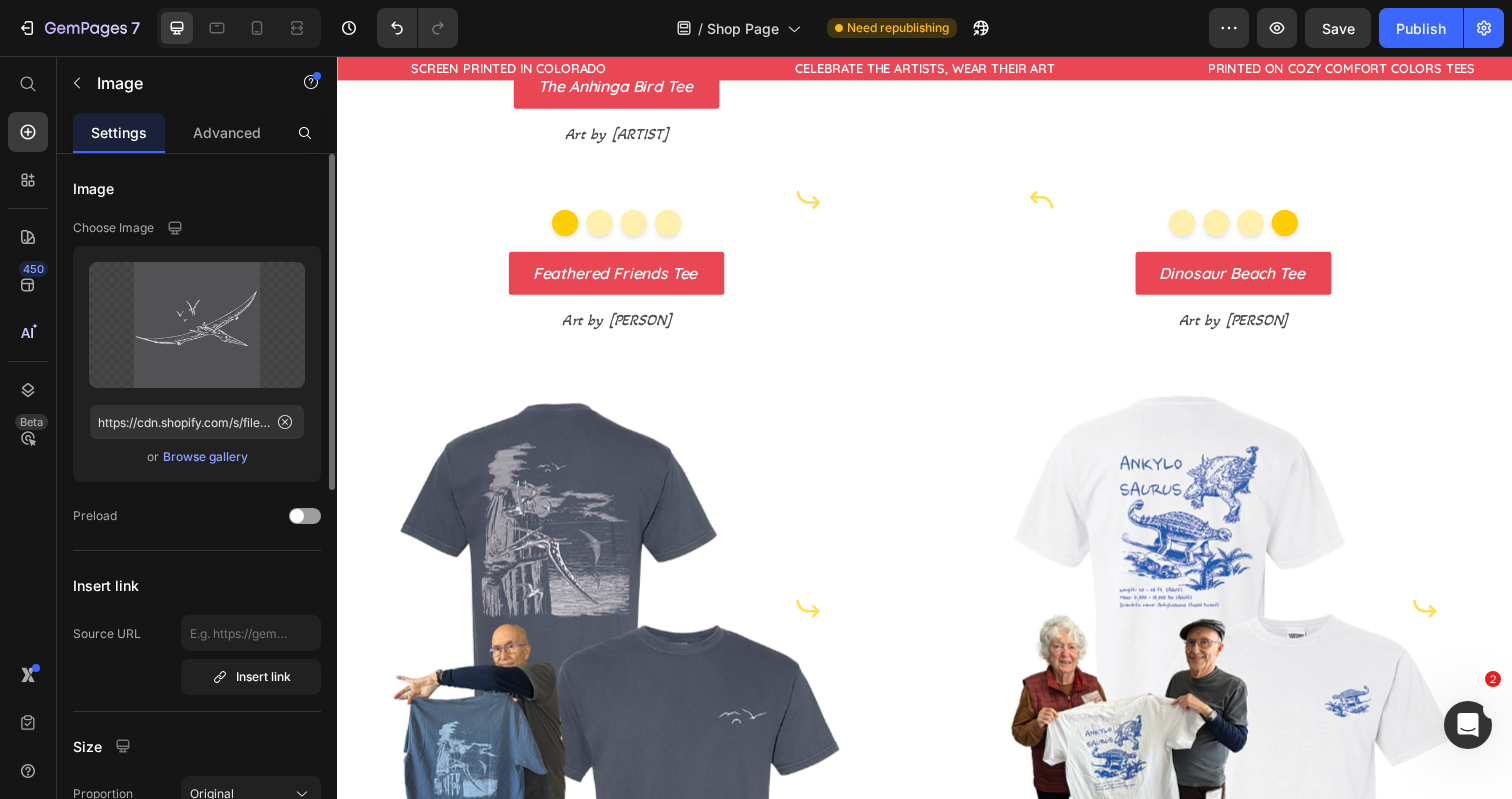 click on "Browse gallery" at bounding box center [205, 457] 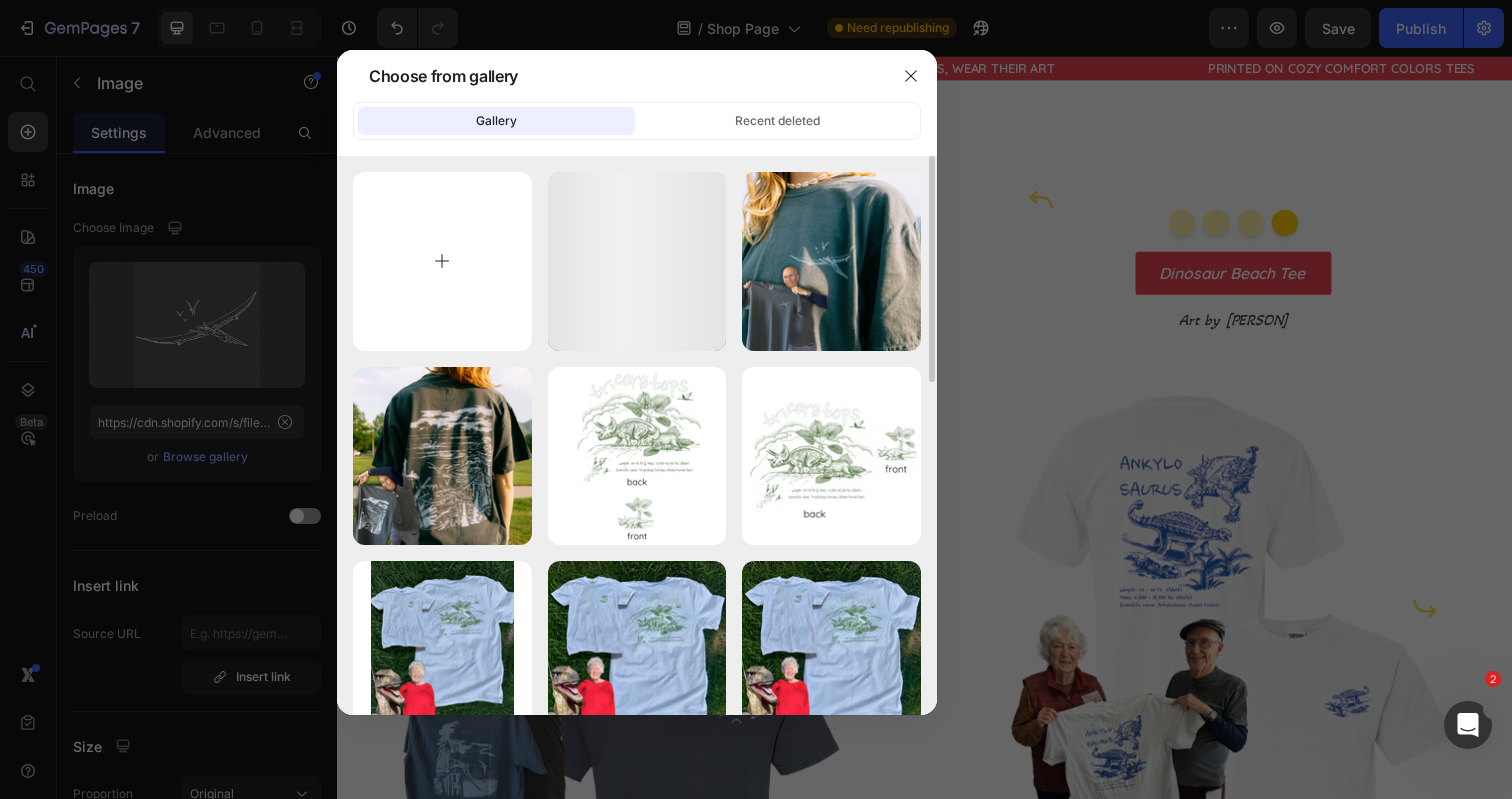 click at bounding box center (442, 261) 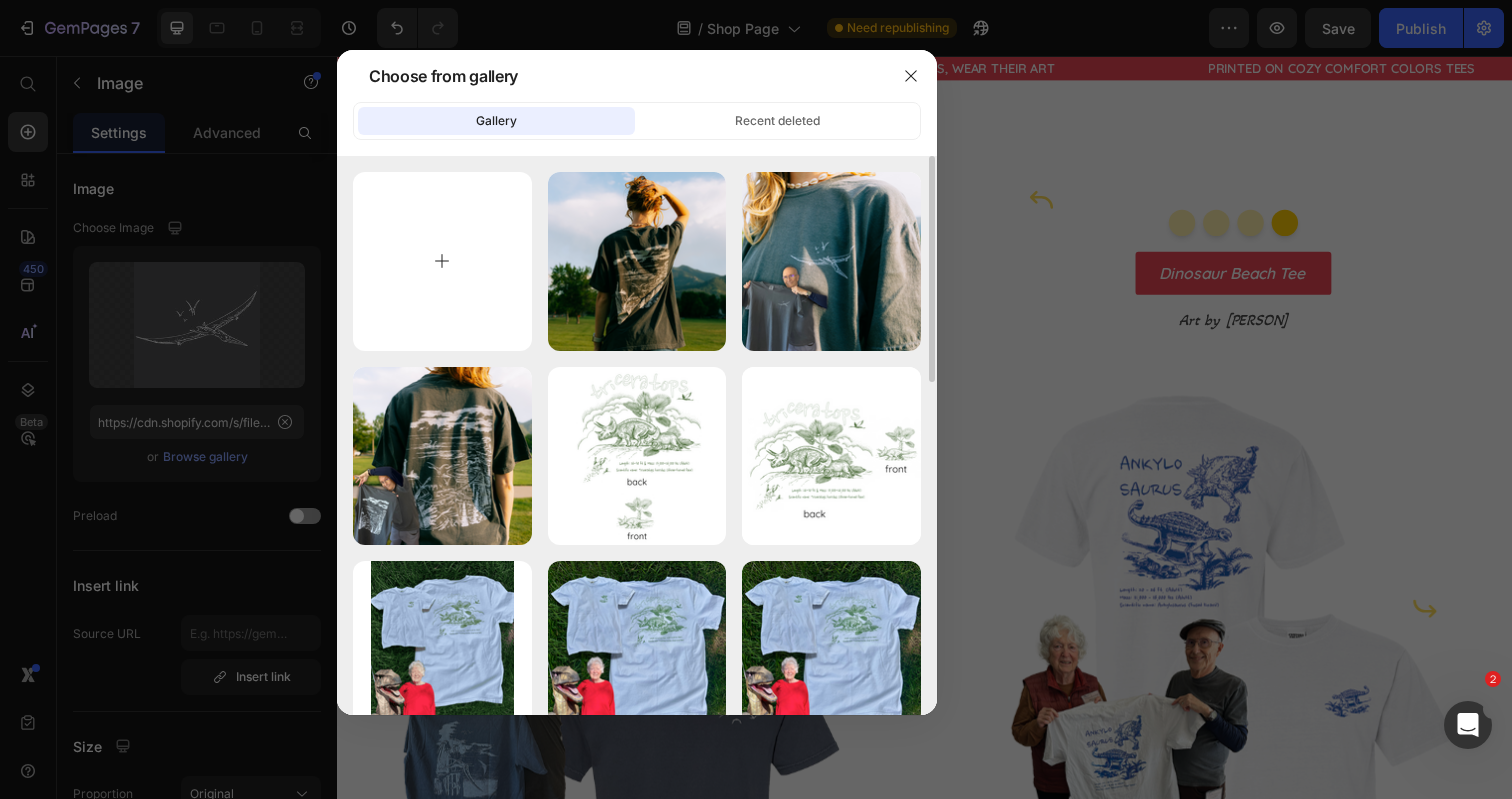 type on "C:\fakepath\4.png" 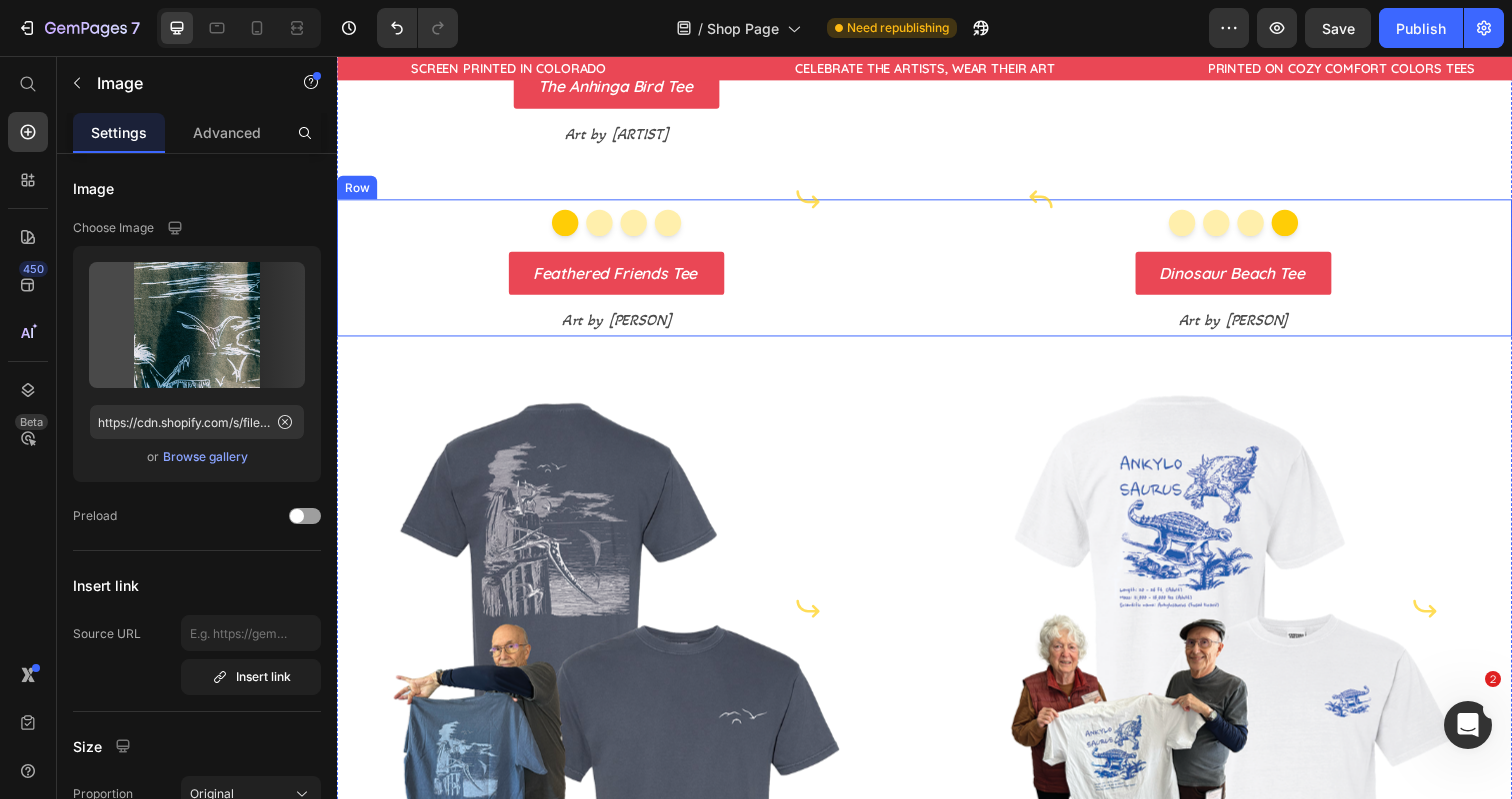 type on "https://cdn.shopify.com/s/files/1/0700/9635/5556/files/gempages_531355699414827920-ad3a7f14-6164-48ec-a72a-c491e52627bf.png" 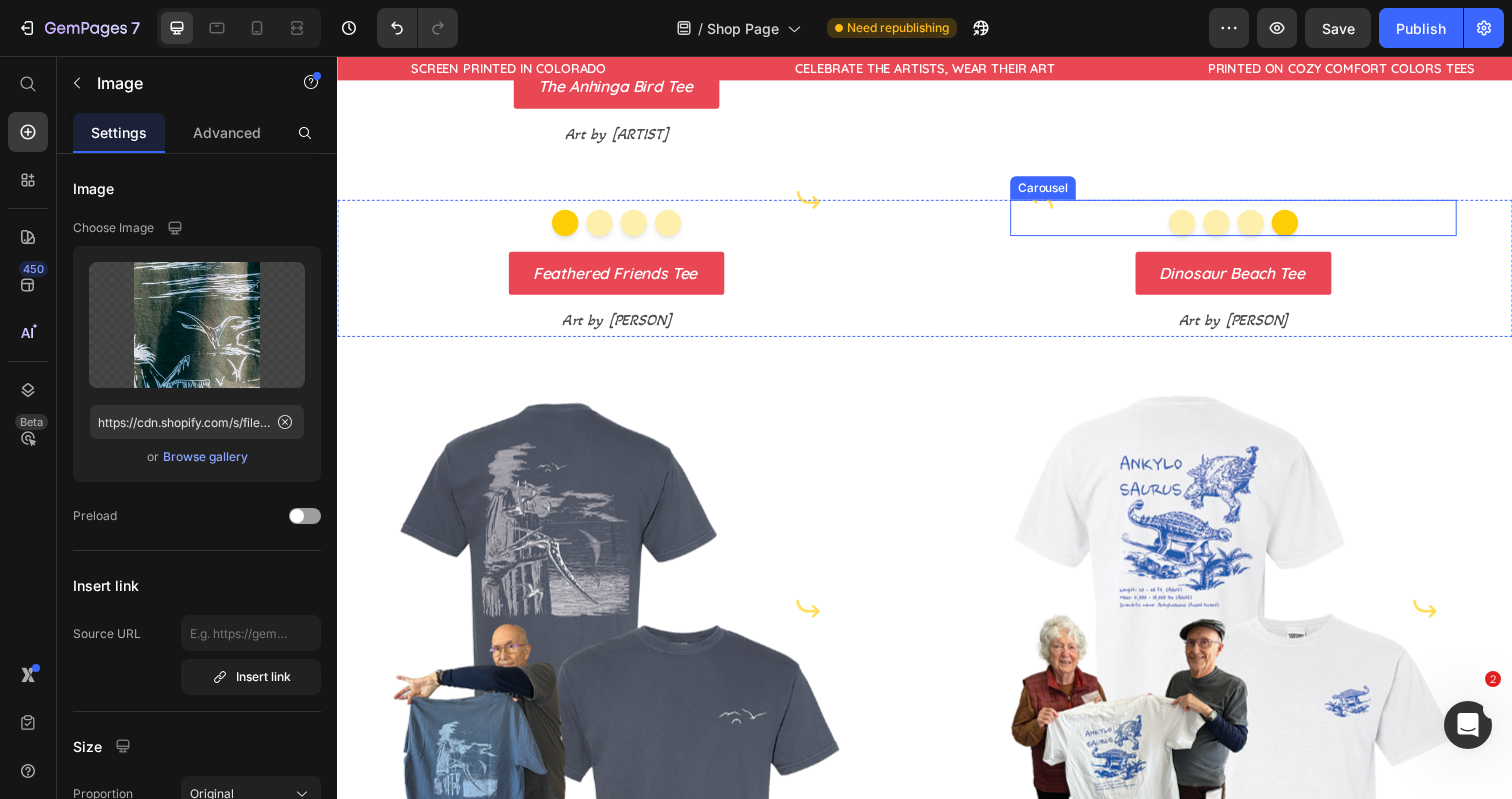 click 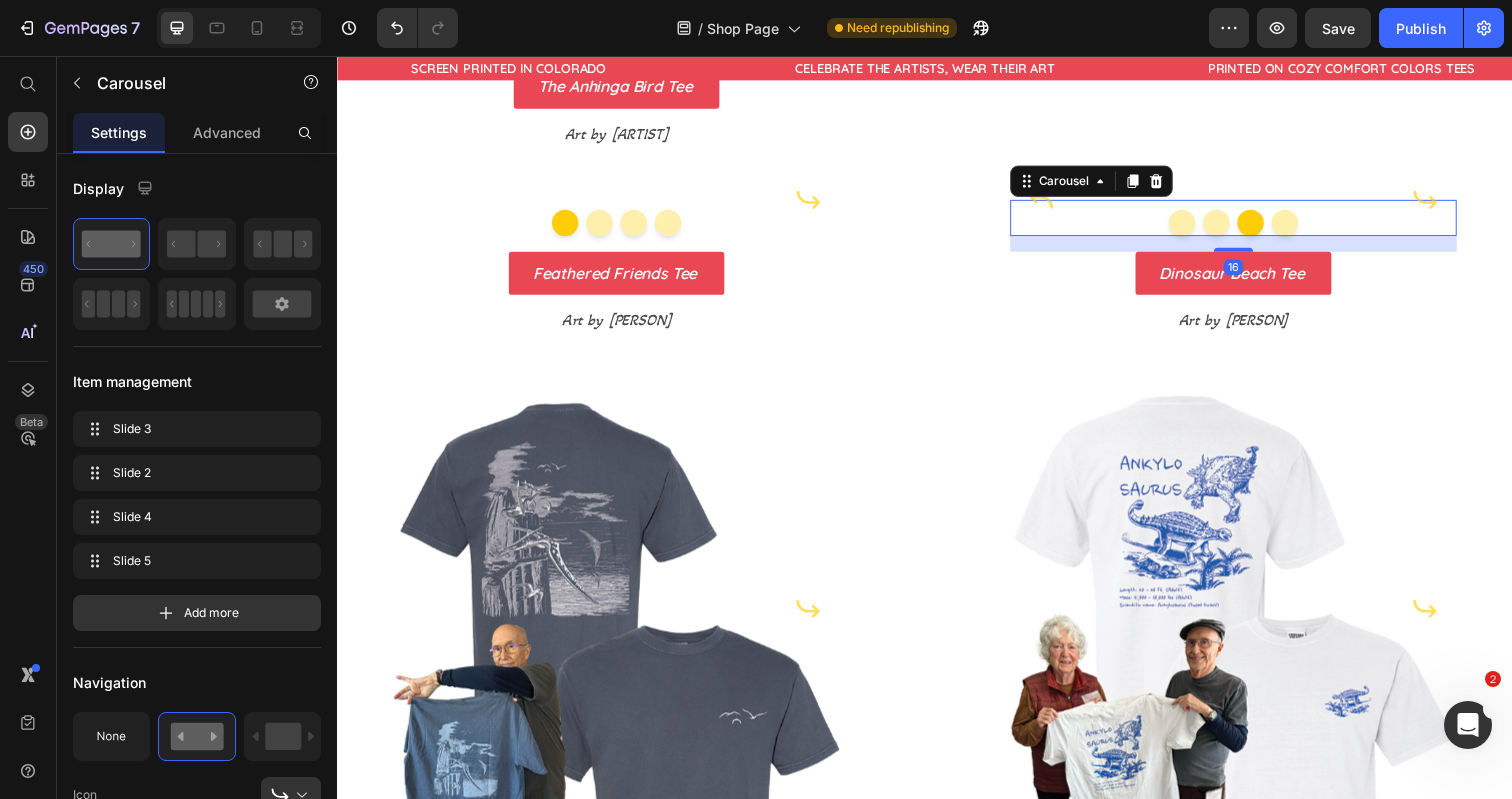 click 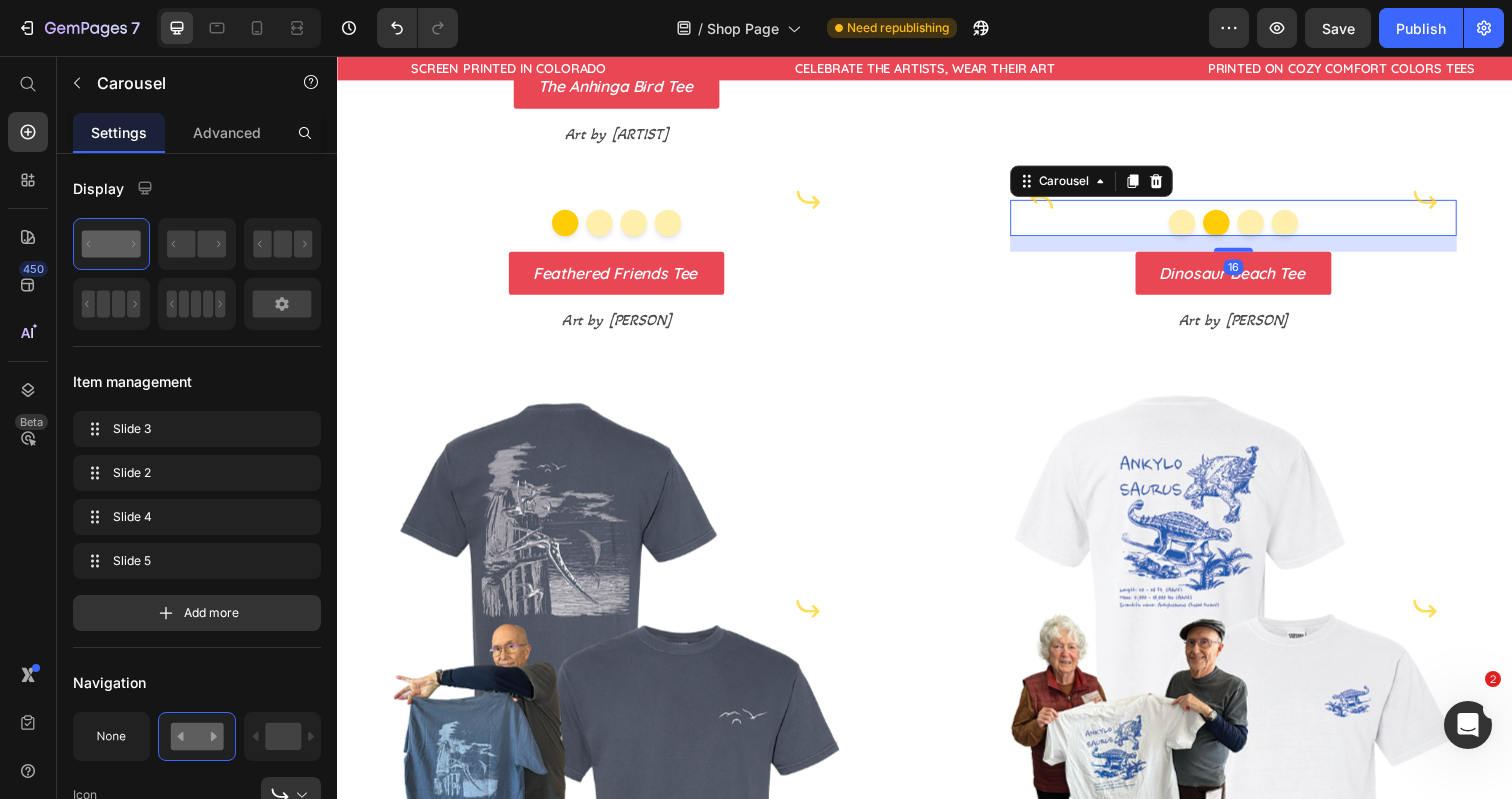 click 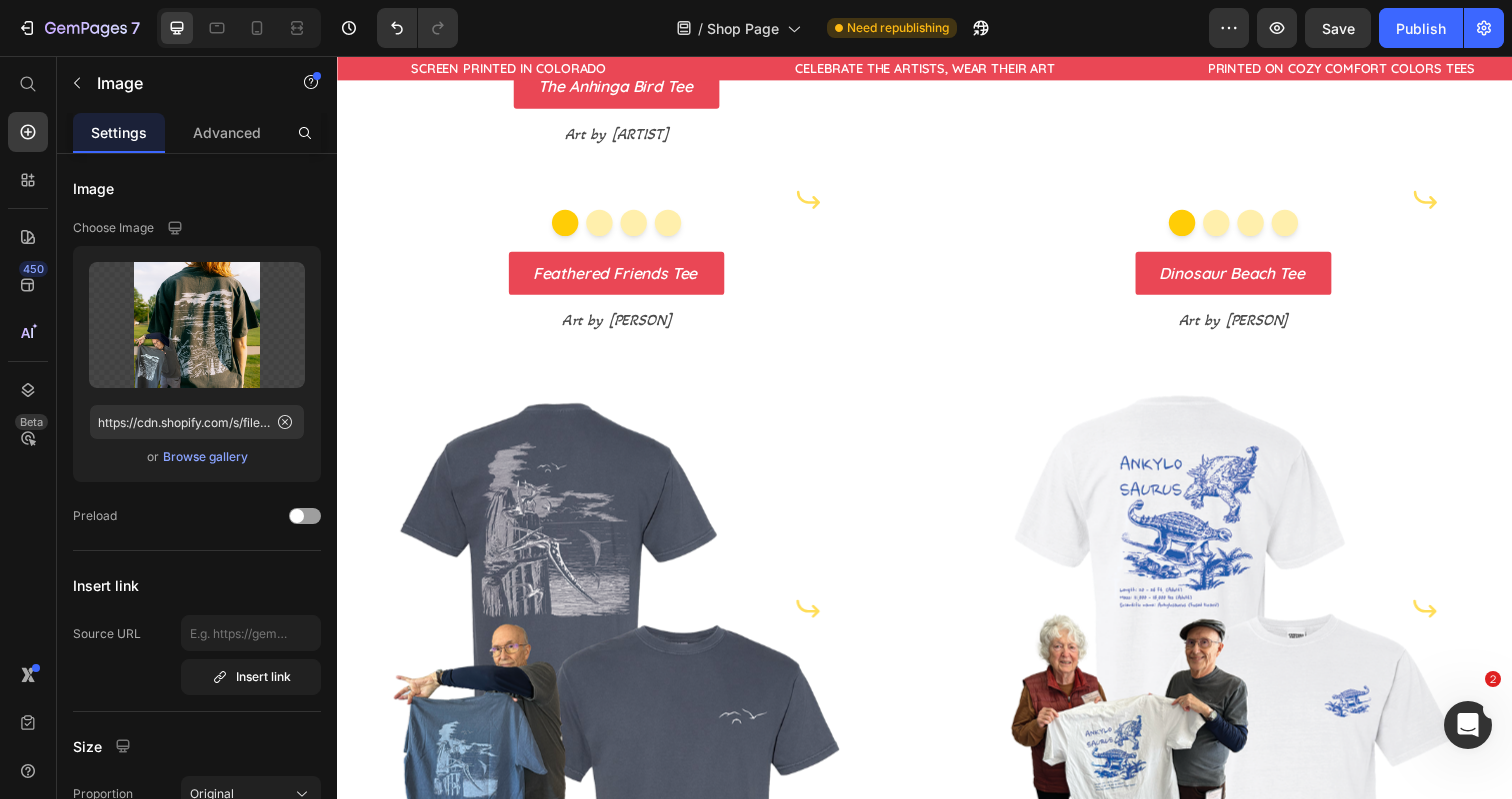 click at bounding box center (1252, 203) 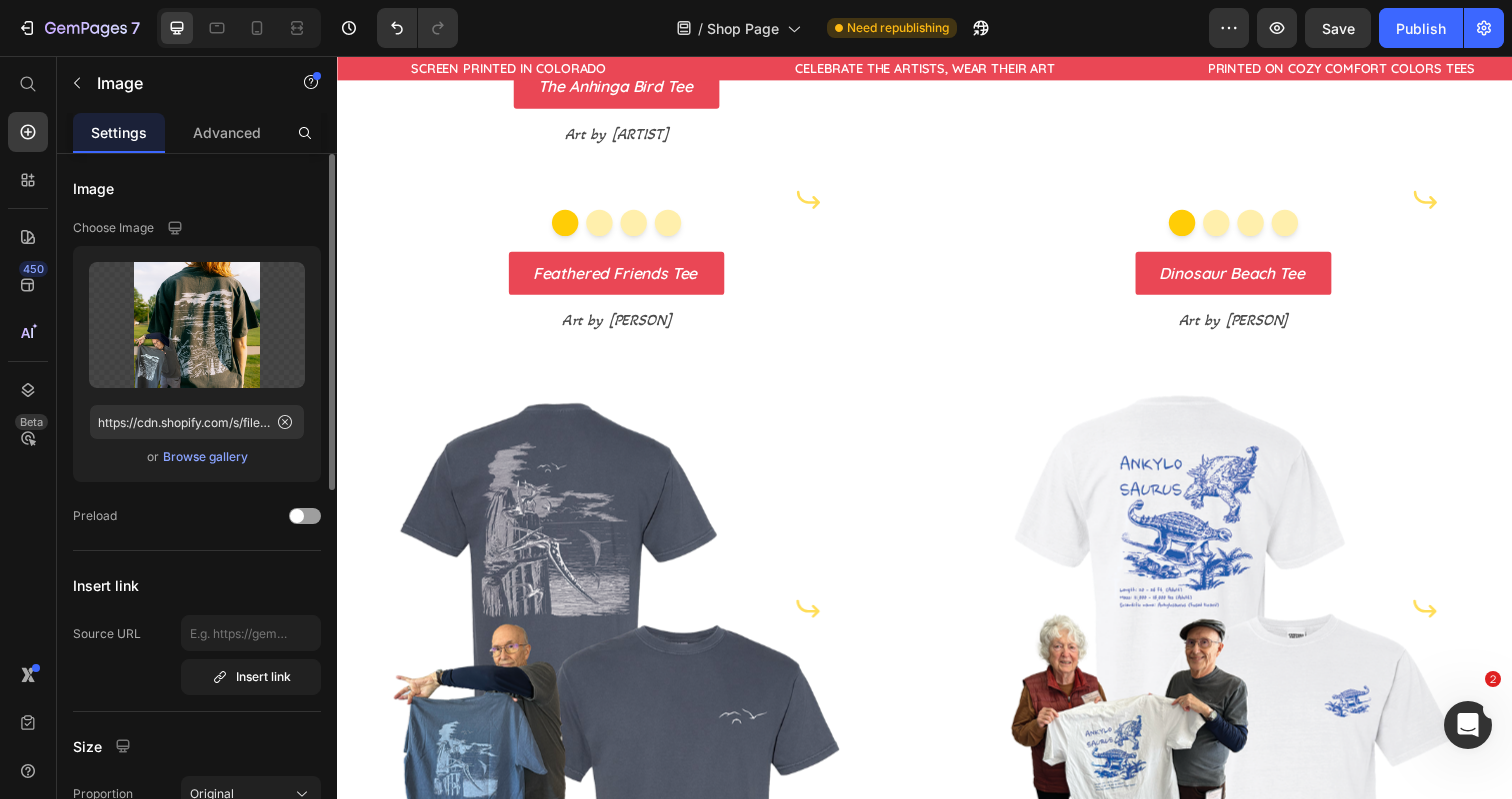 click on "Browse gallery" at bounding box center (205, 457) 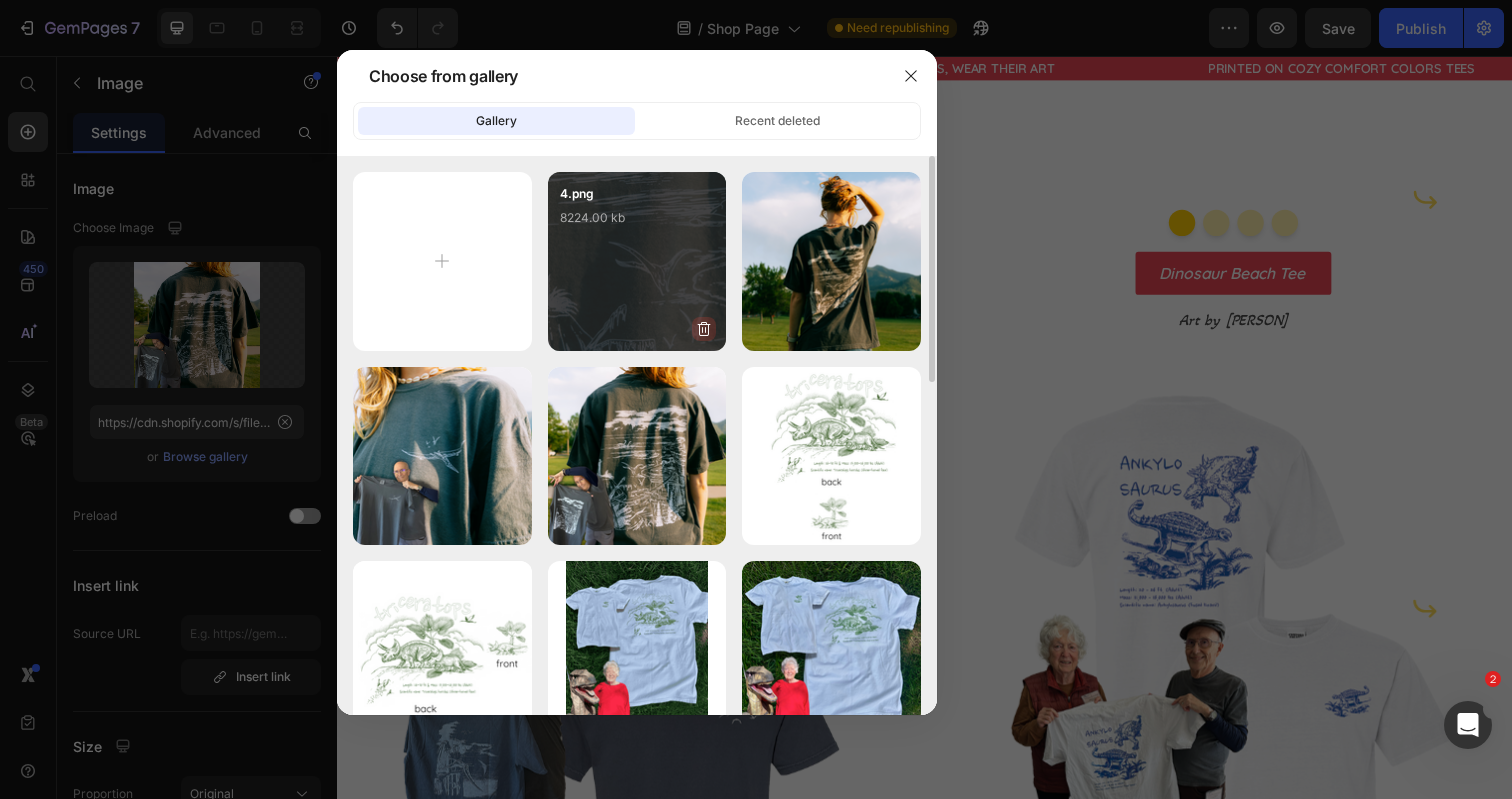 click 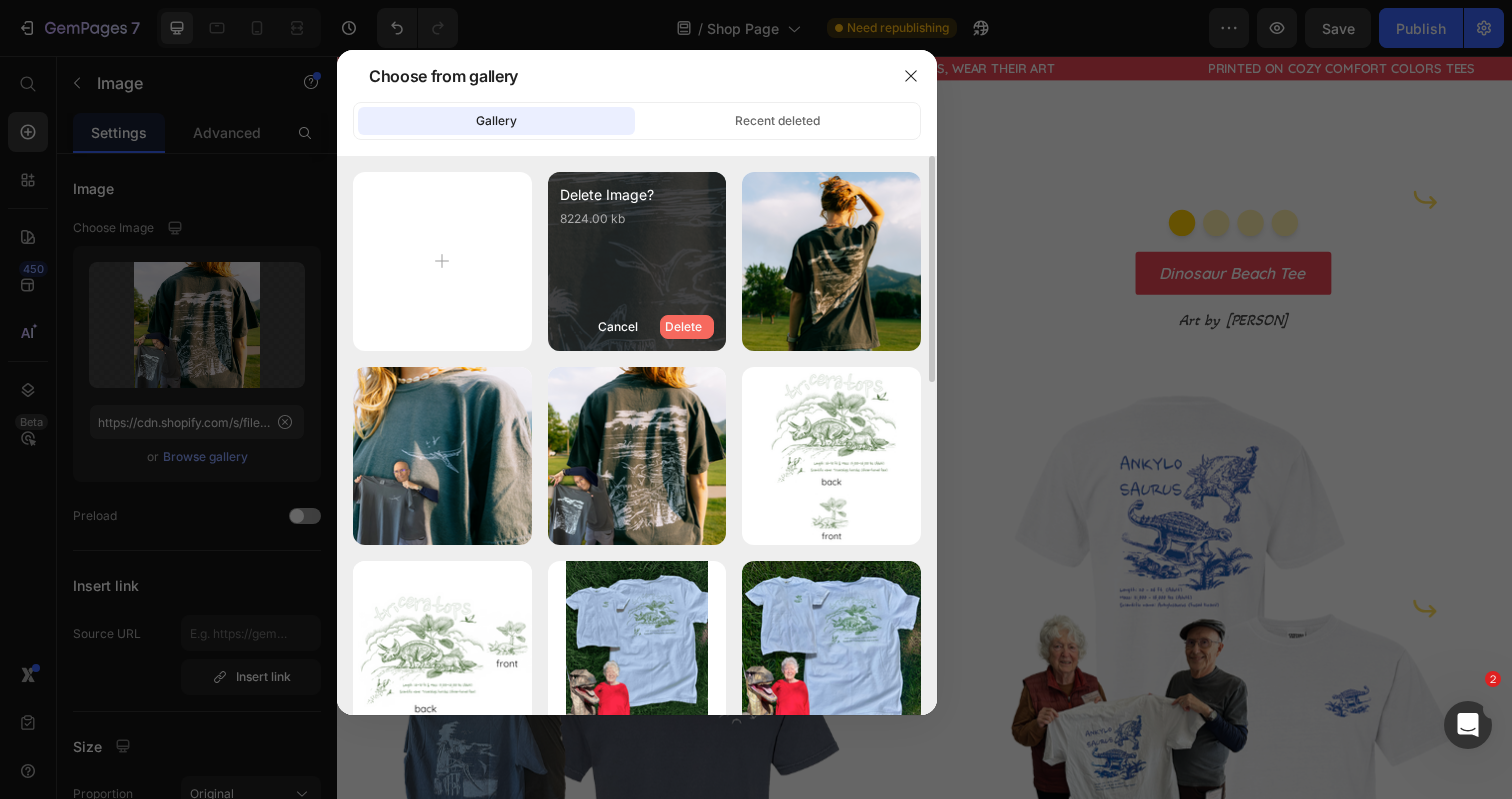 click on "Delete" at bounding box center [687, 327] 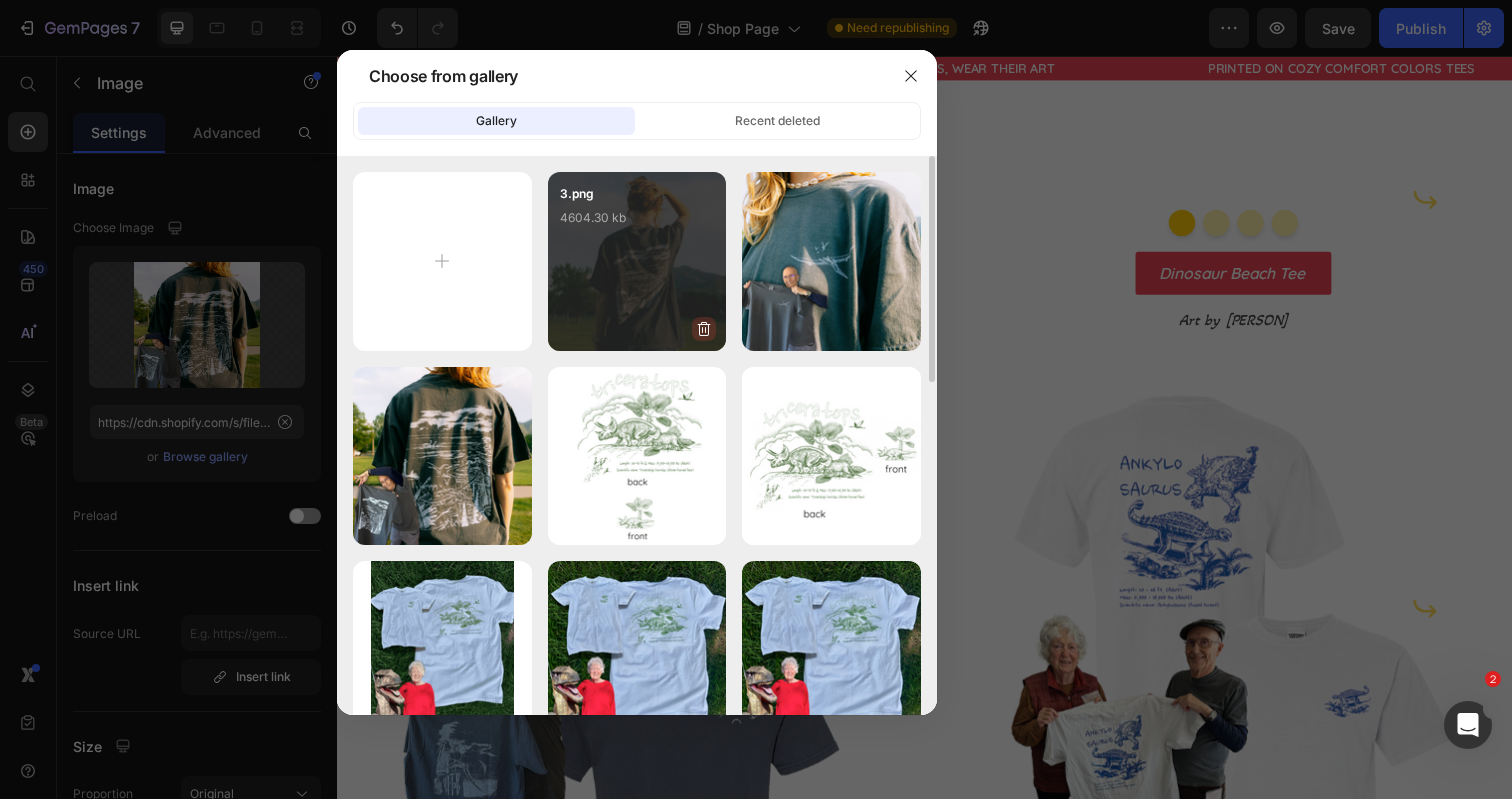 click 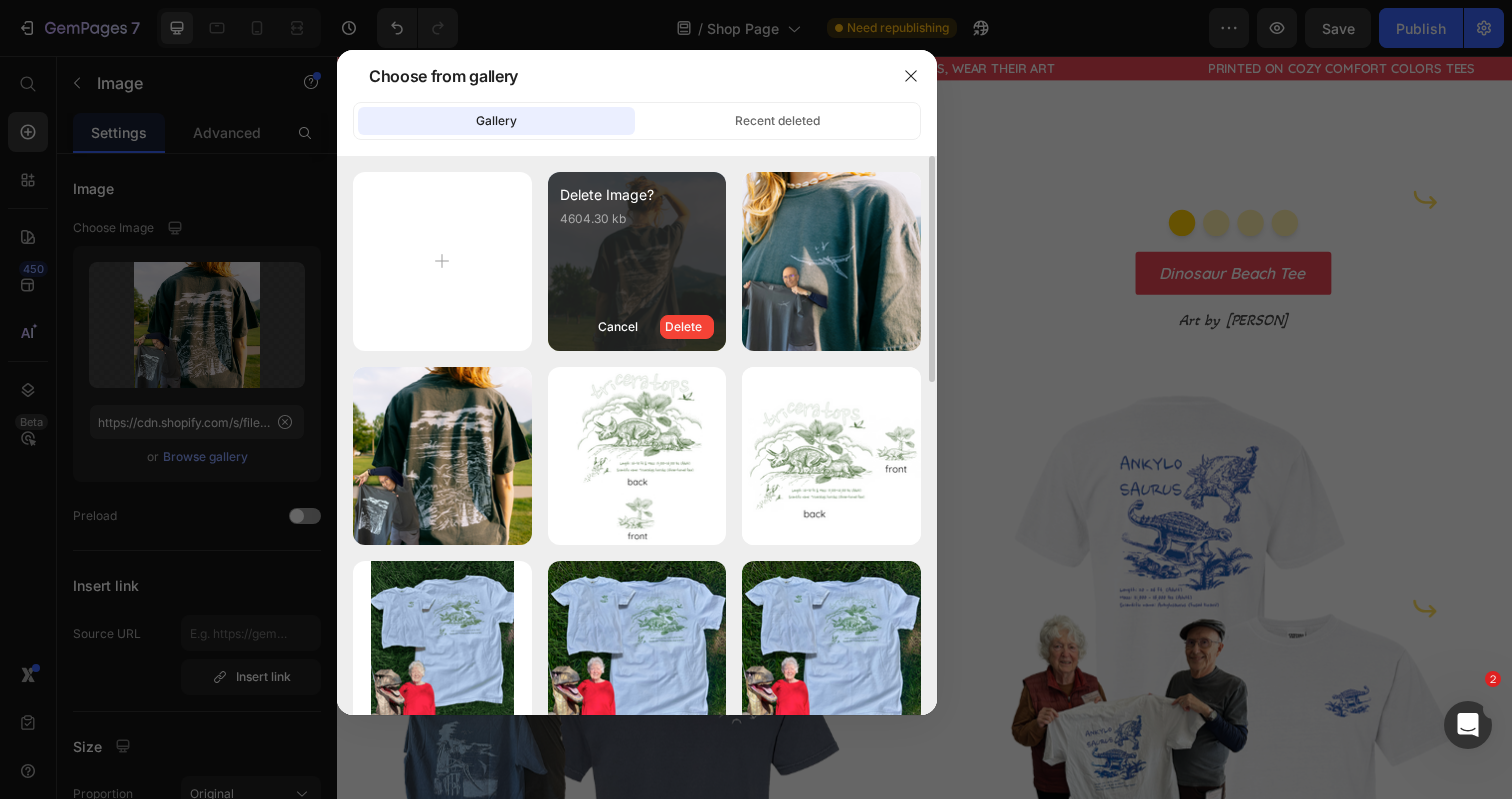 click on "Delete" at bounding box center (687, 327) 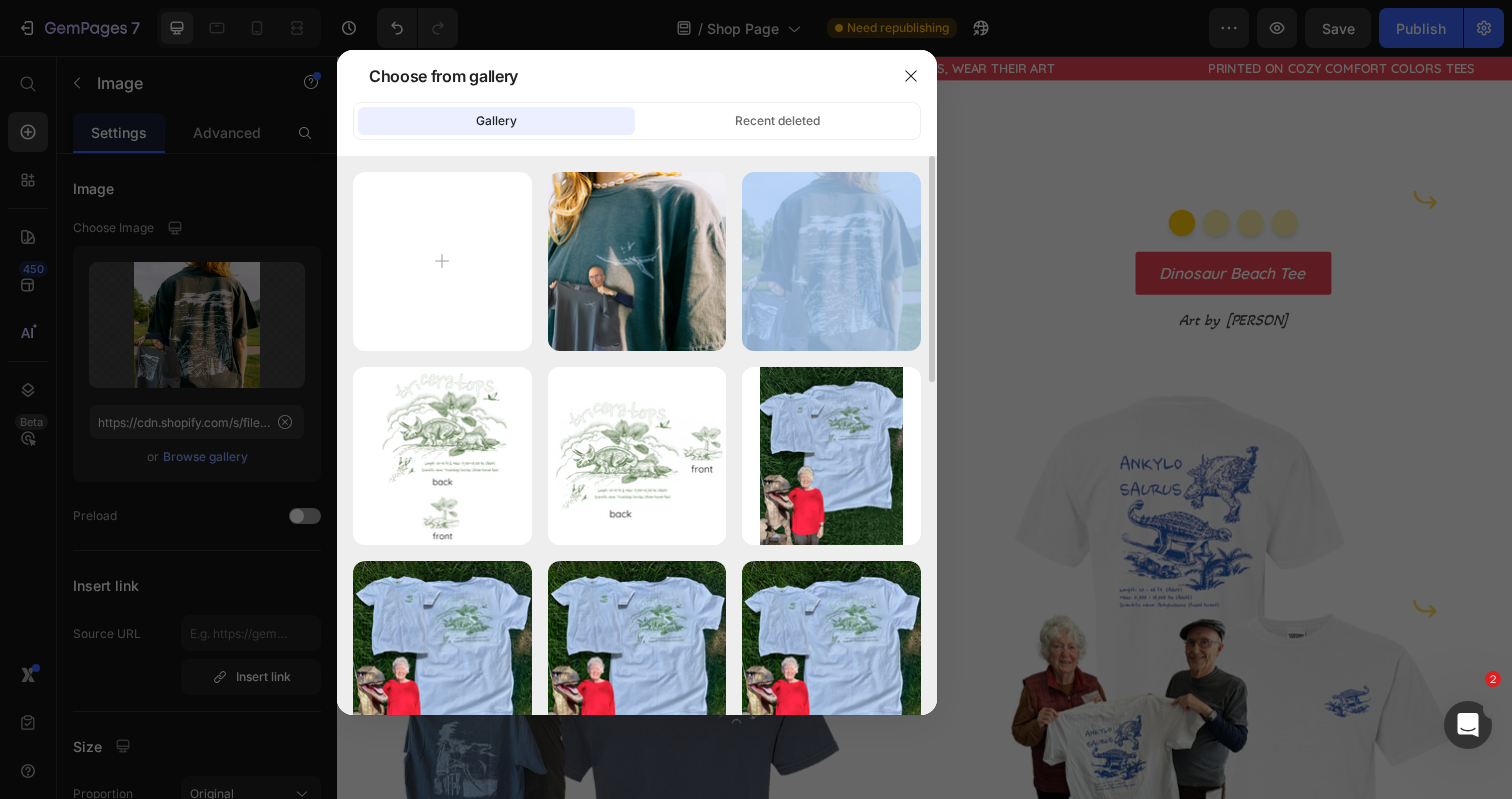 click 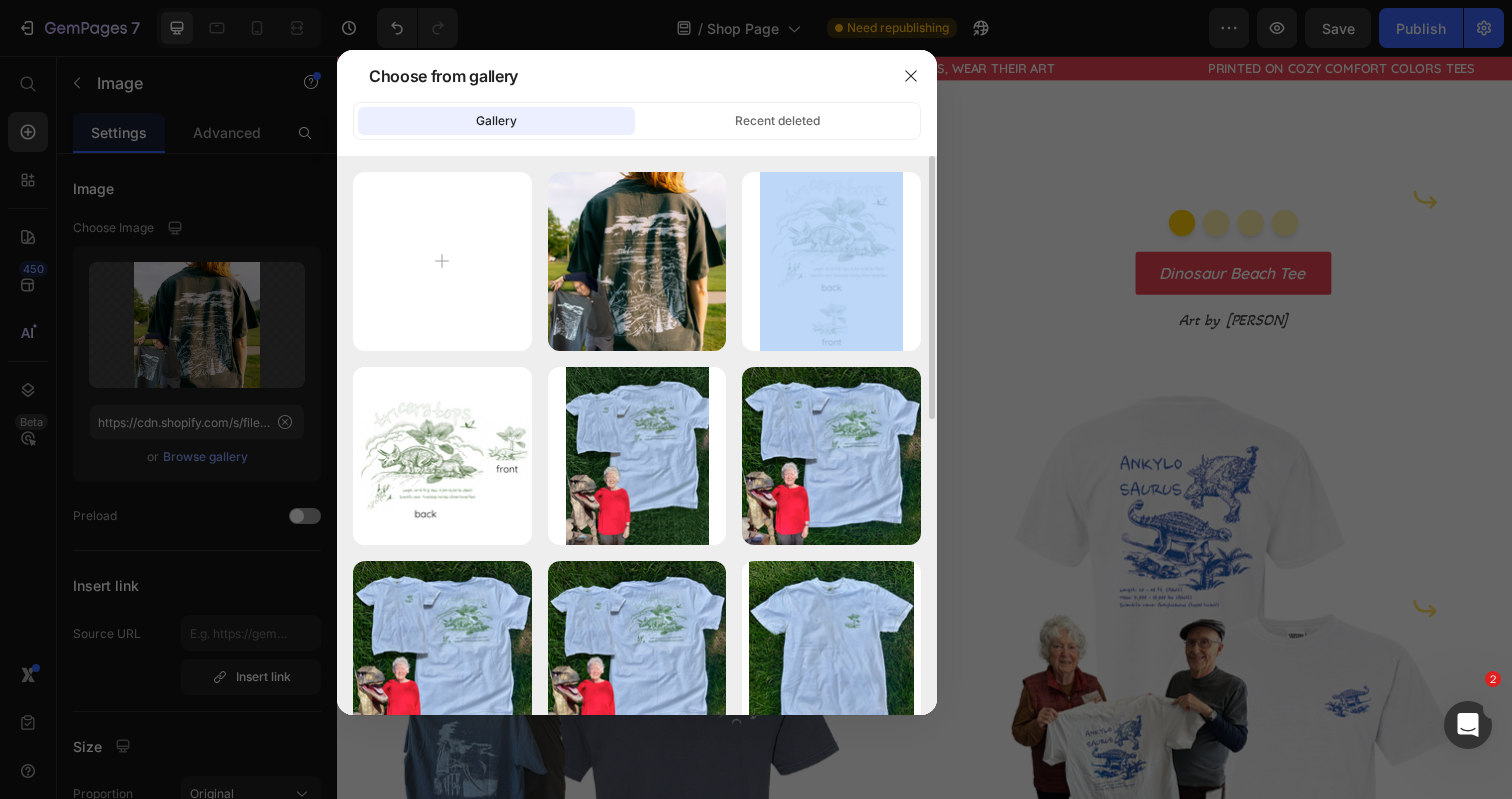 click 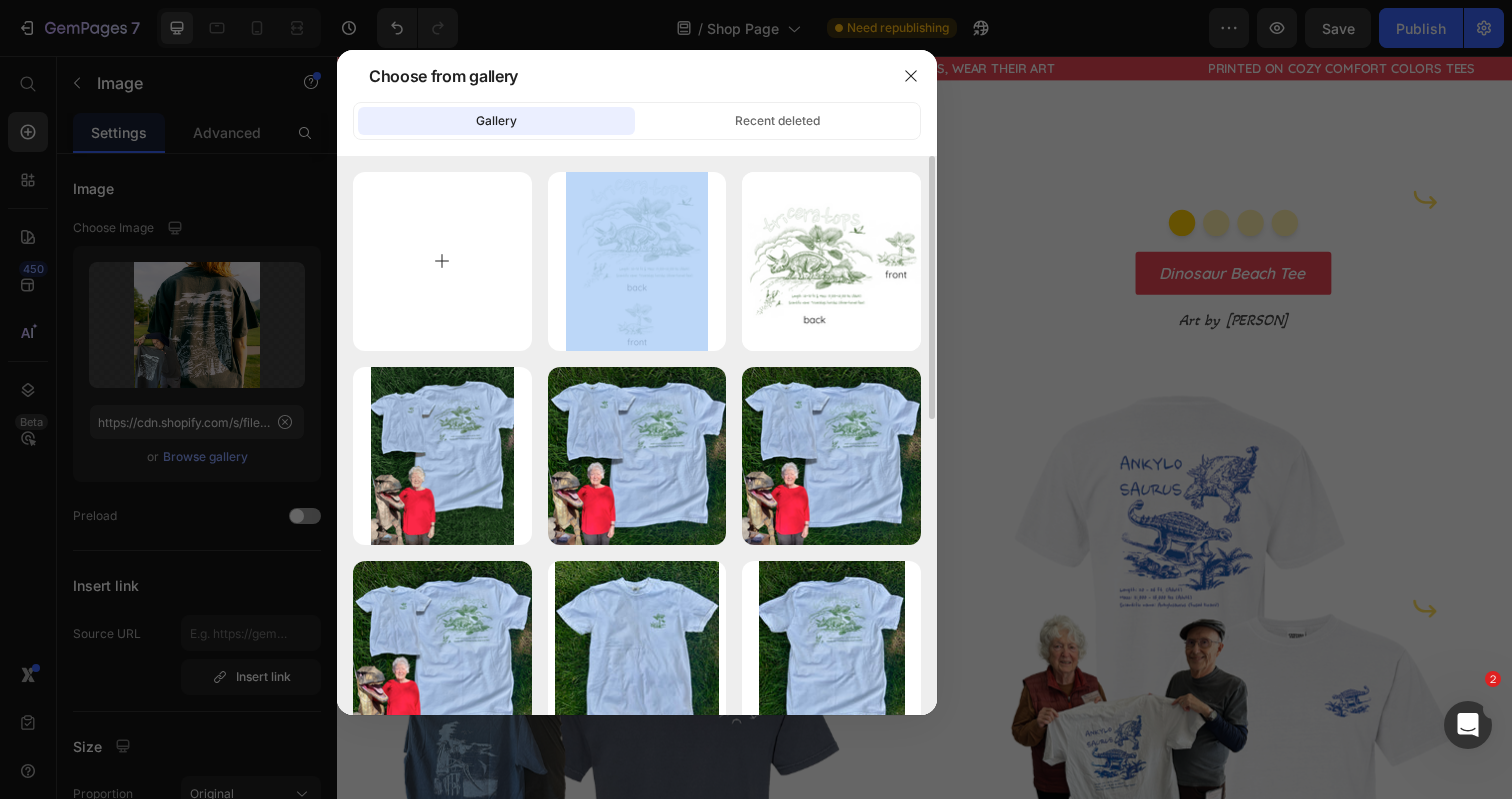 click at bounding box center [442, 261] 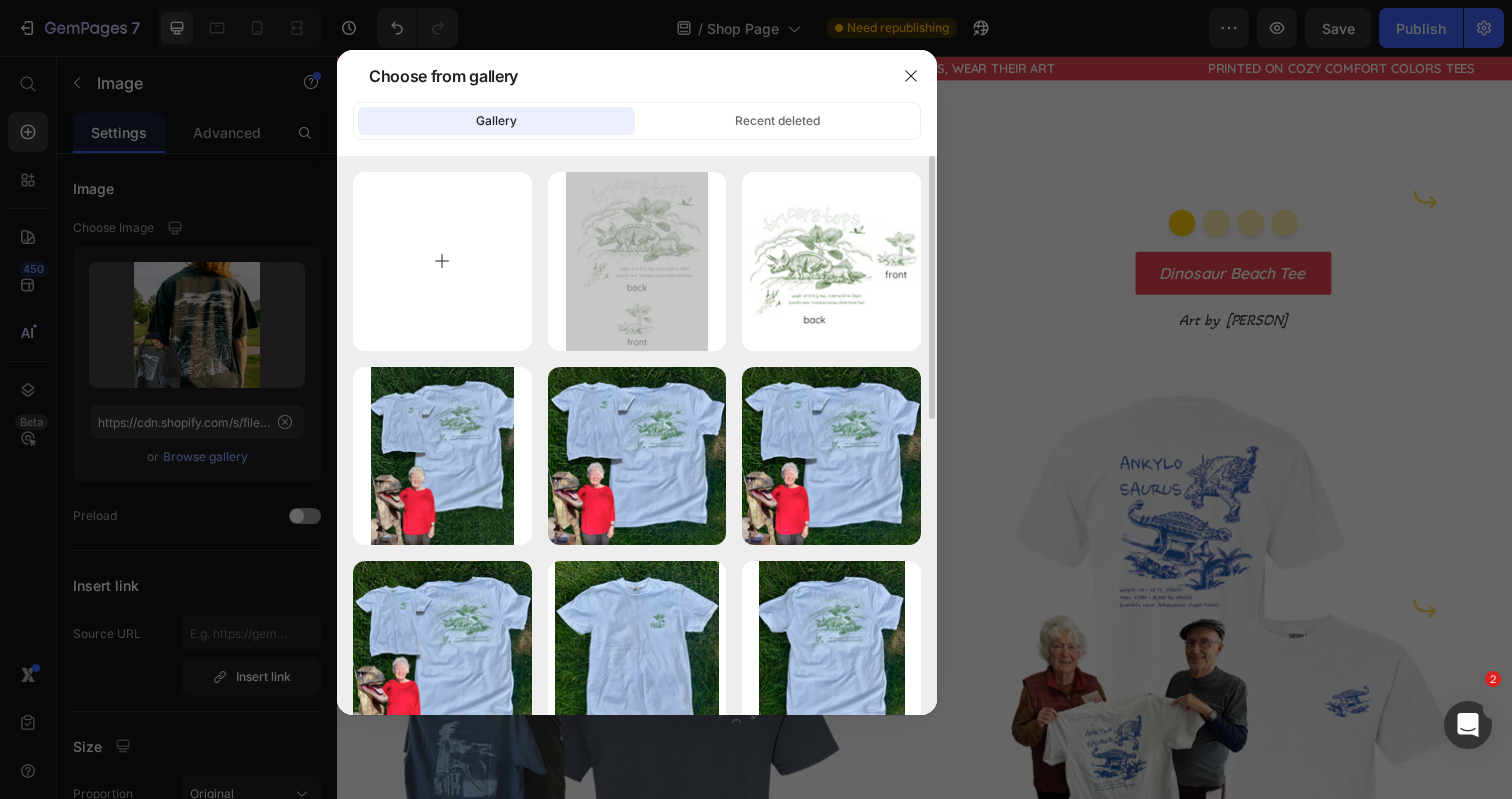 type on "C:\fakepath\[DESIGN_NAME].jpg" 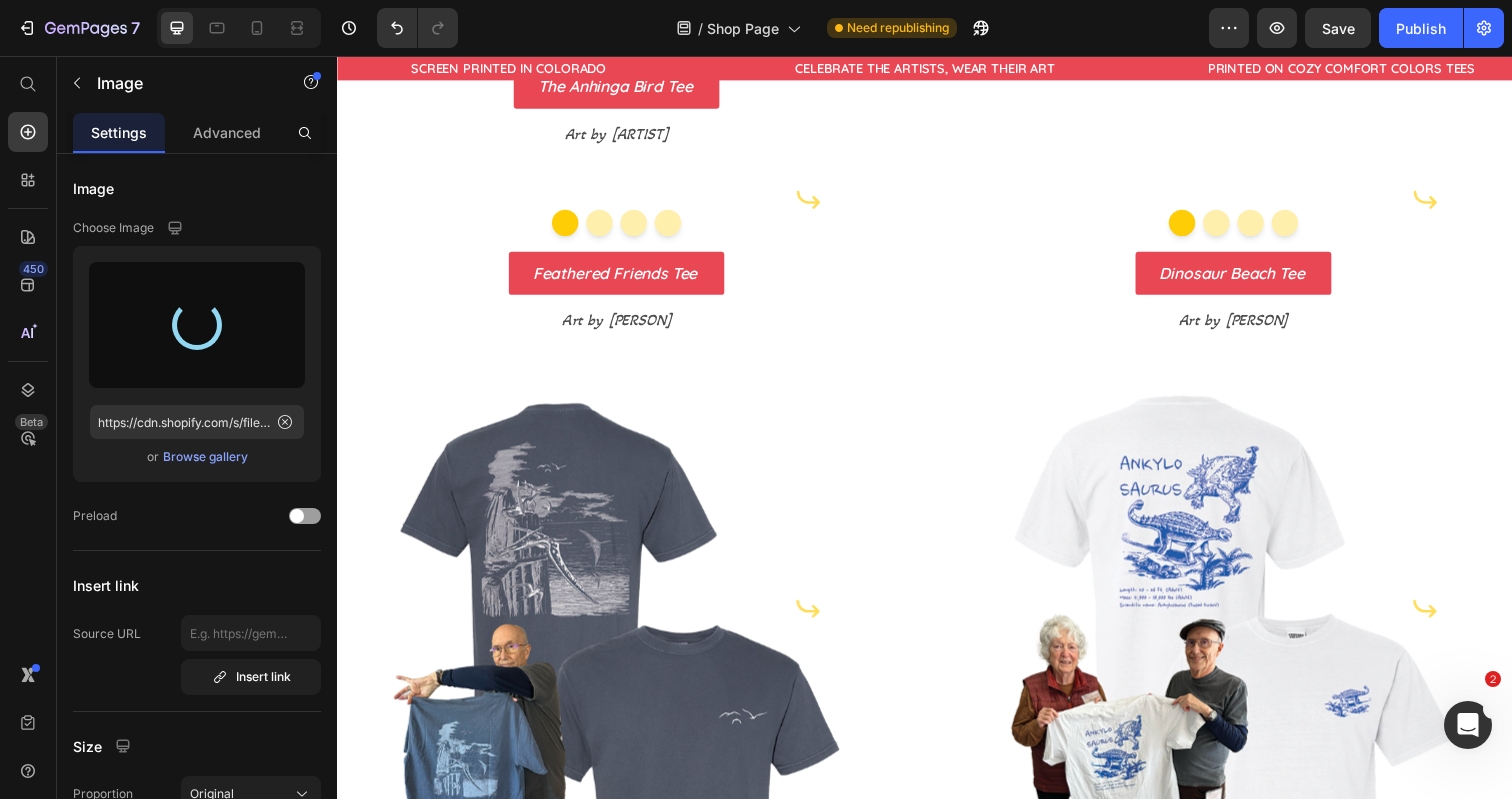 type on "https://cdn.shopify.com/s/files/1/0700/9635/5556/files/gempages_531355699414827920-e82665ae-dcf9-4e6f-aef7-afa289151615.jpg" 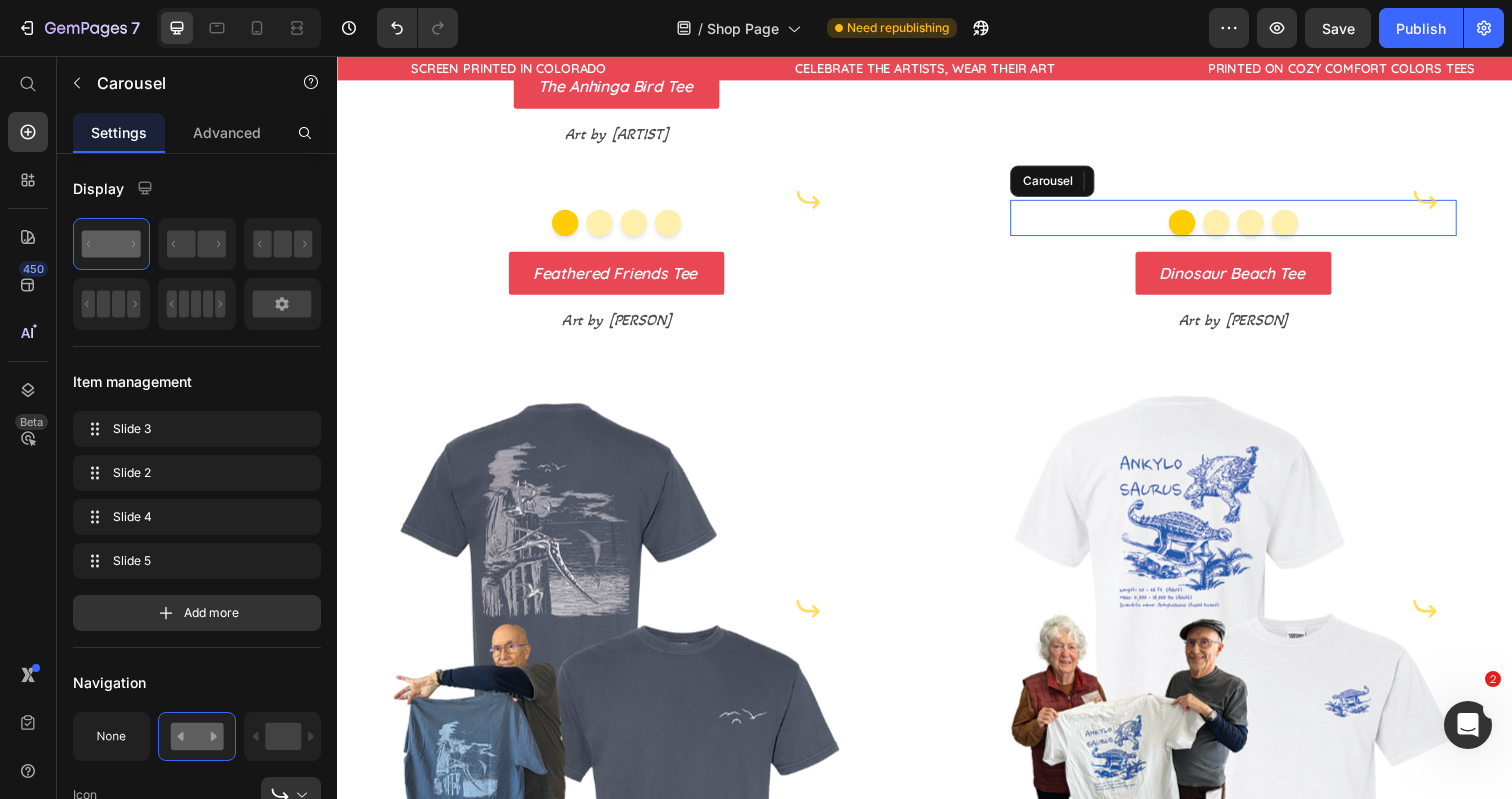 click at bounding box center (1252, 226) 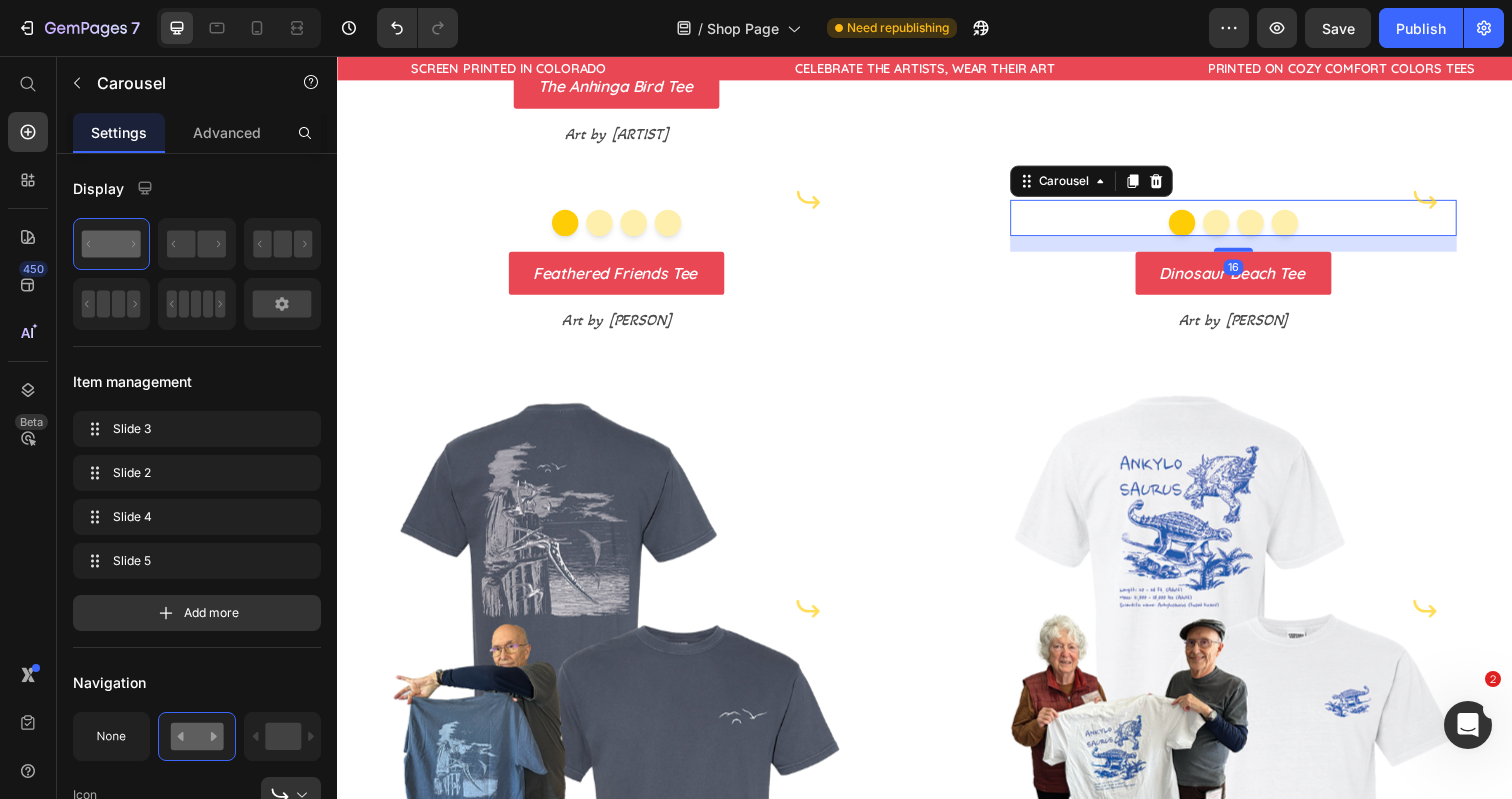 click at bounding box center [1234, 226] 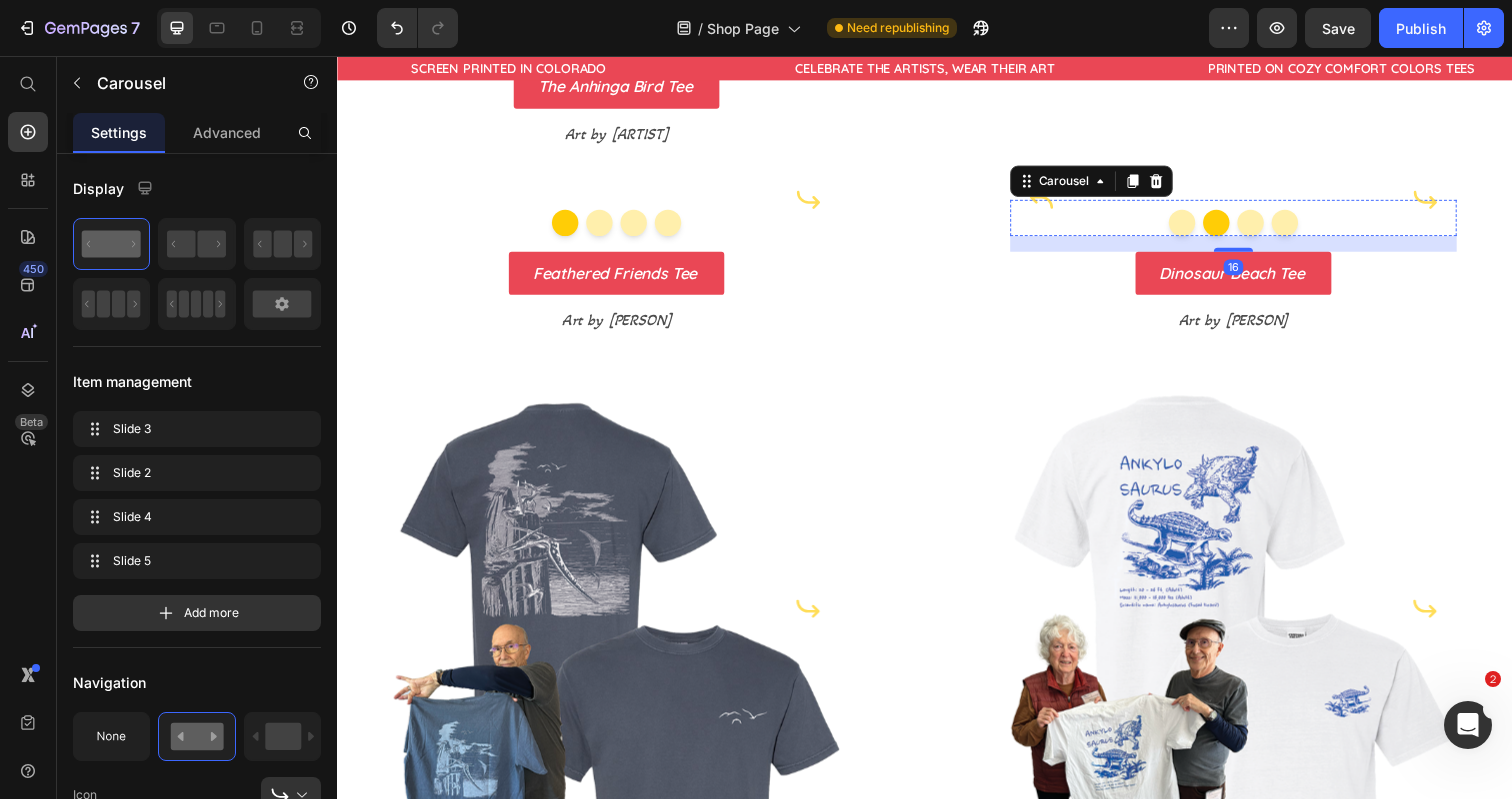 click at bounding box center [1252, 203] 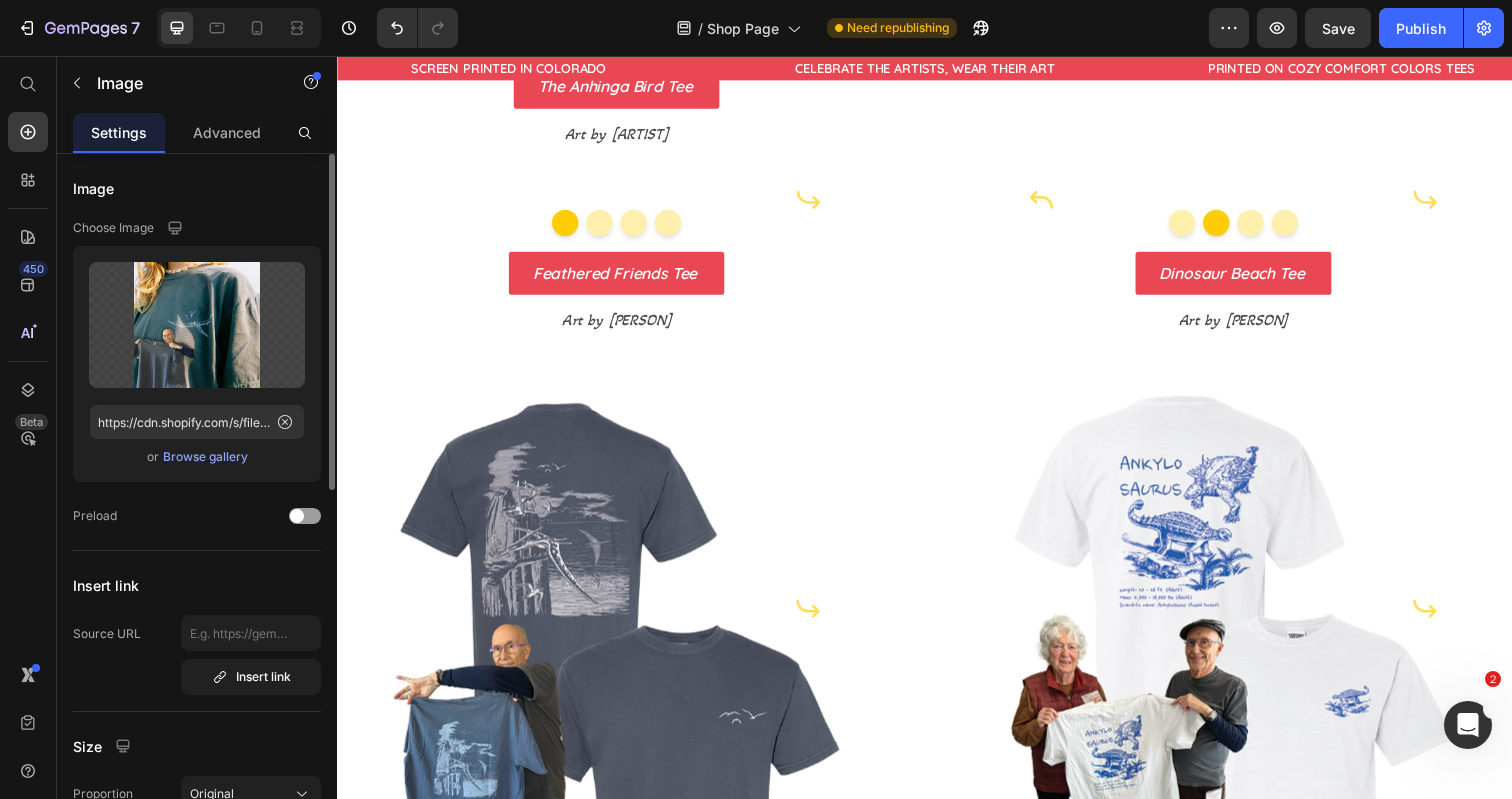 click on "Browse gallery" at bounding box center [205, 457] 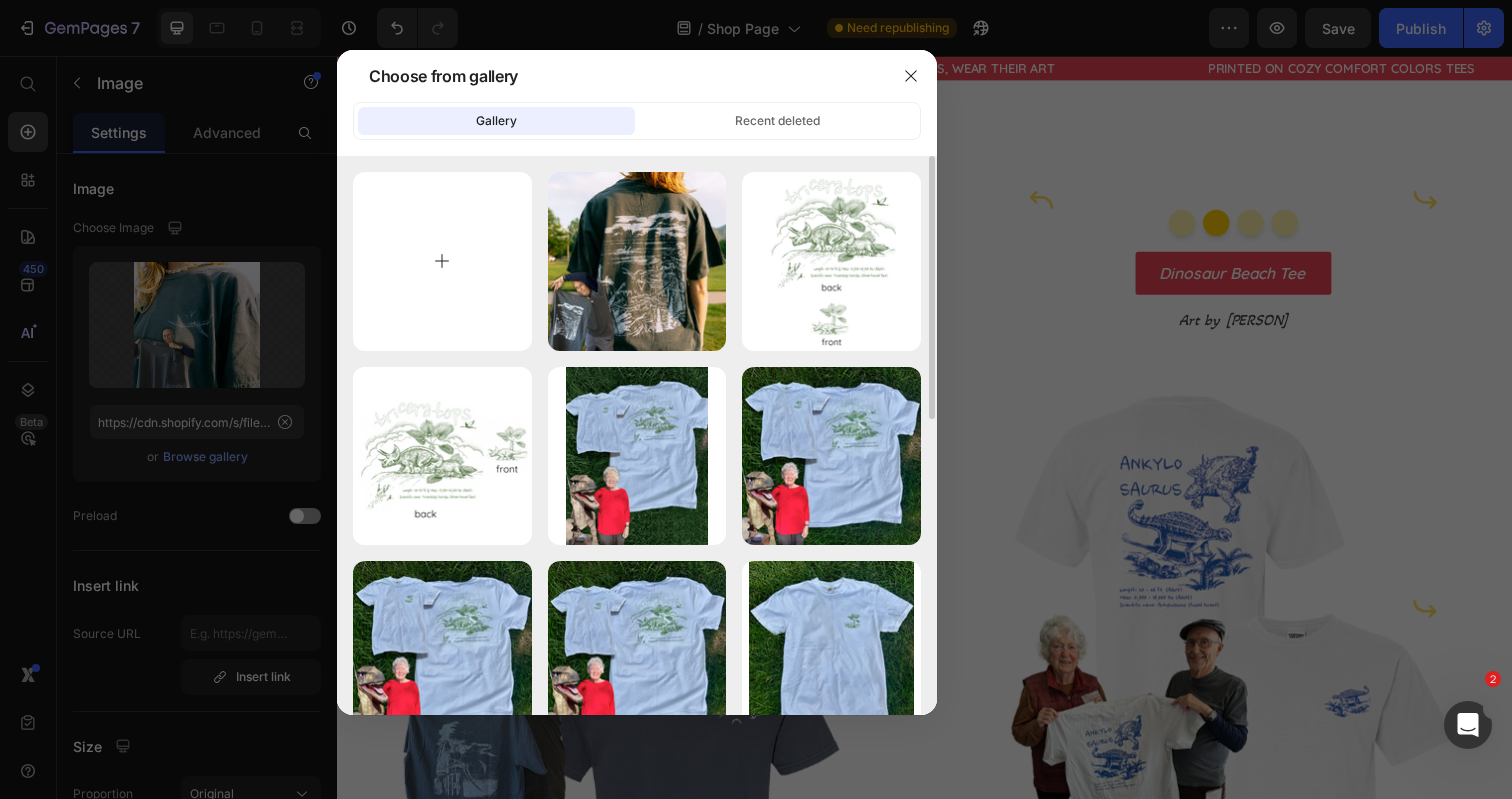click at bounding box center [442, 261] 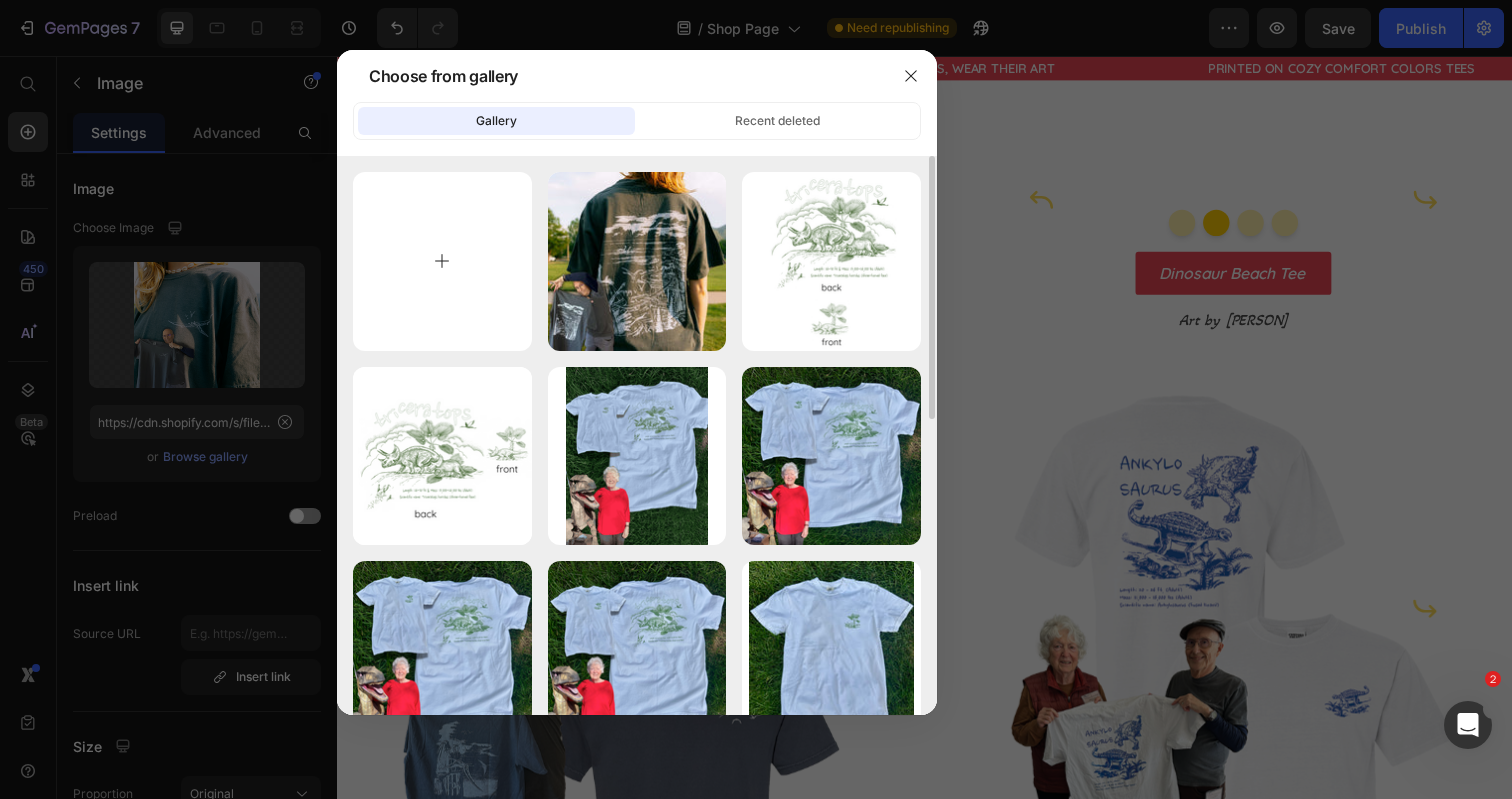 type on "C:\fakepath\Dino Beach Design Page pics-2.jpg" 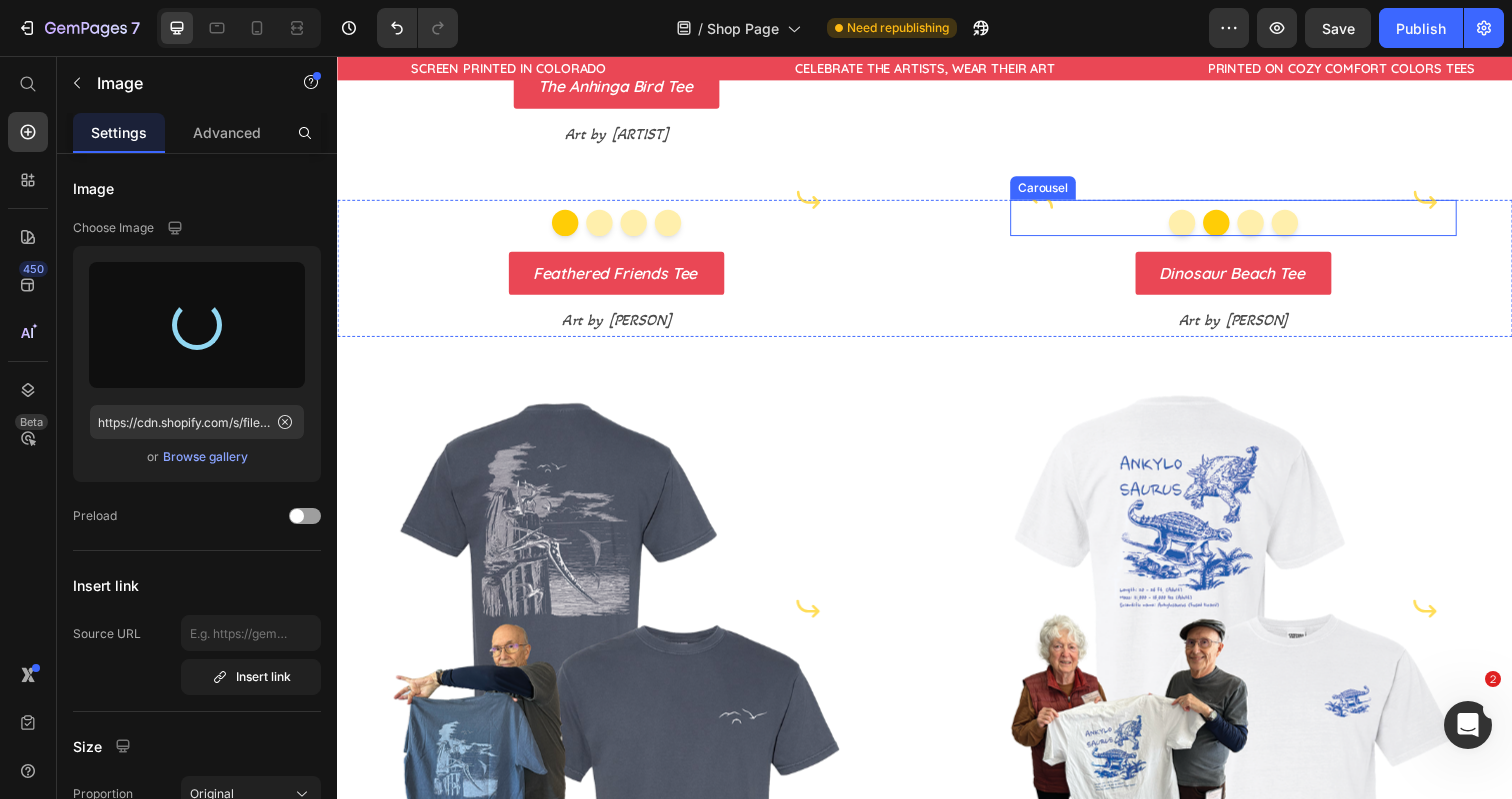 type on "https://cdn.shopify.com/s/files/1/0700/9635/5556/files/gempages_531355699414827920-7d281632-4046-477c-88c2-d0ea5e649fe6.jpg" 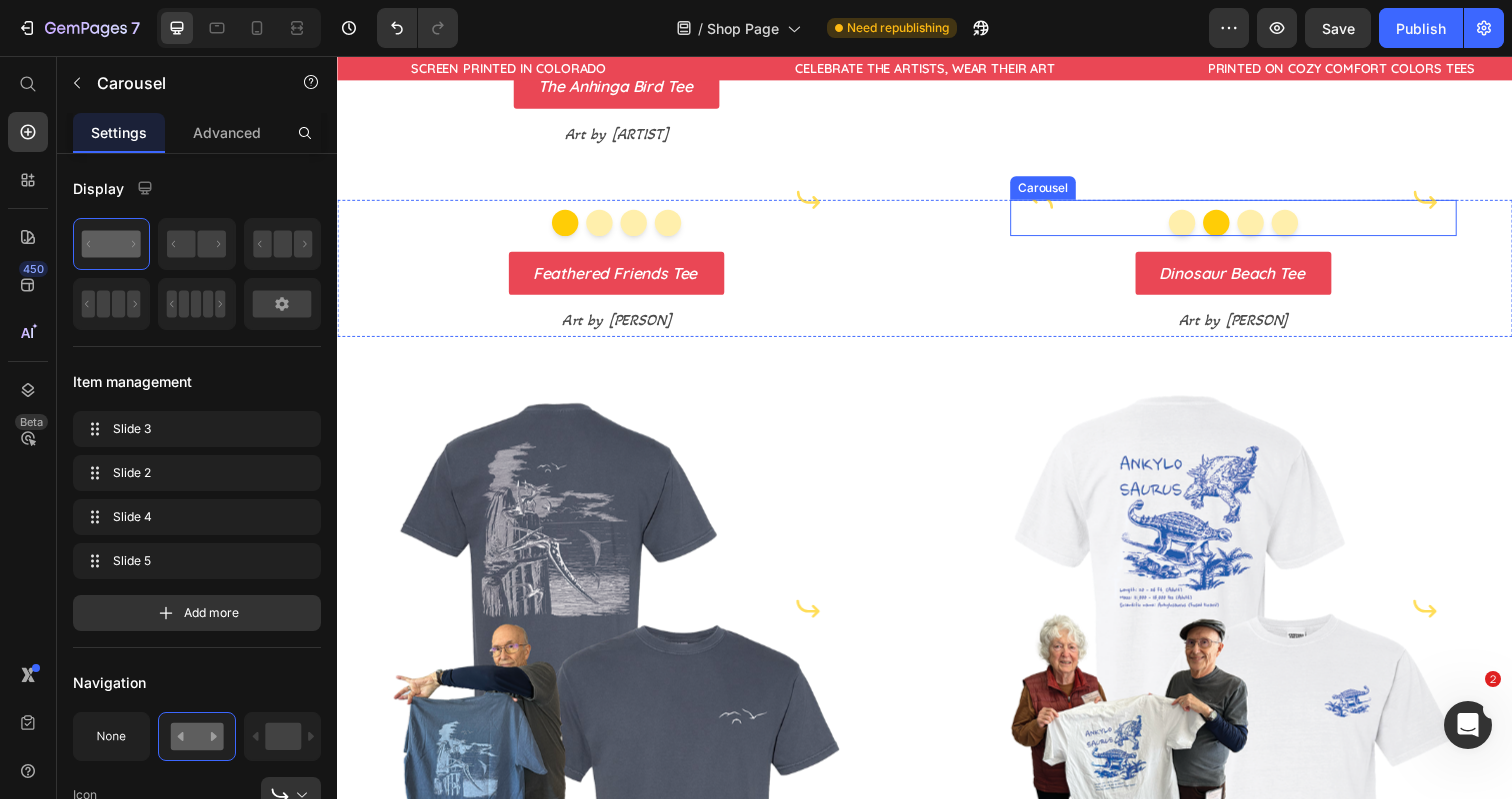 click at bounding box center (1269, 226) 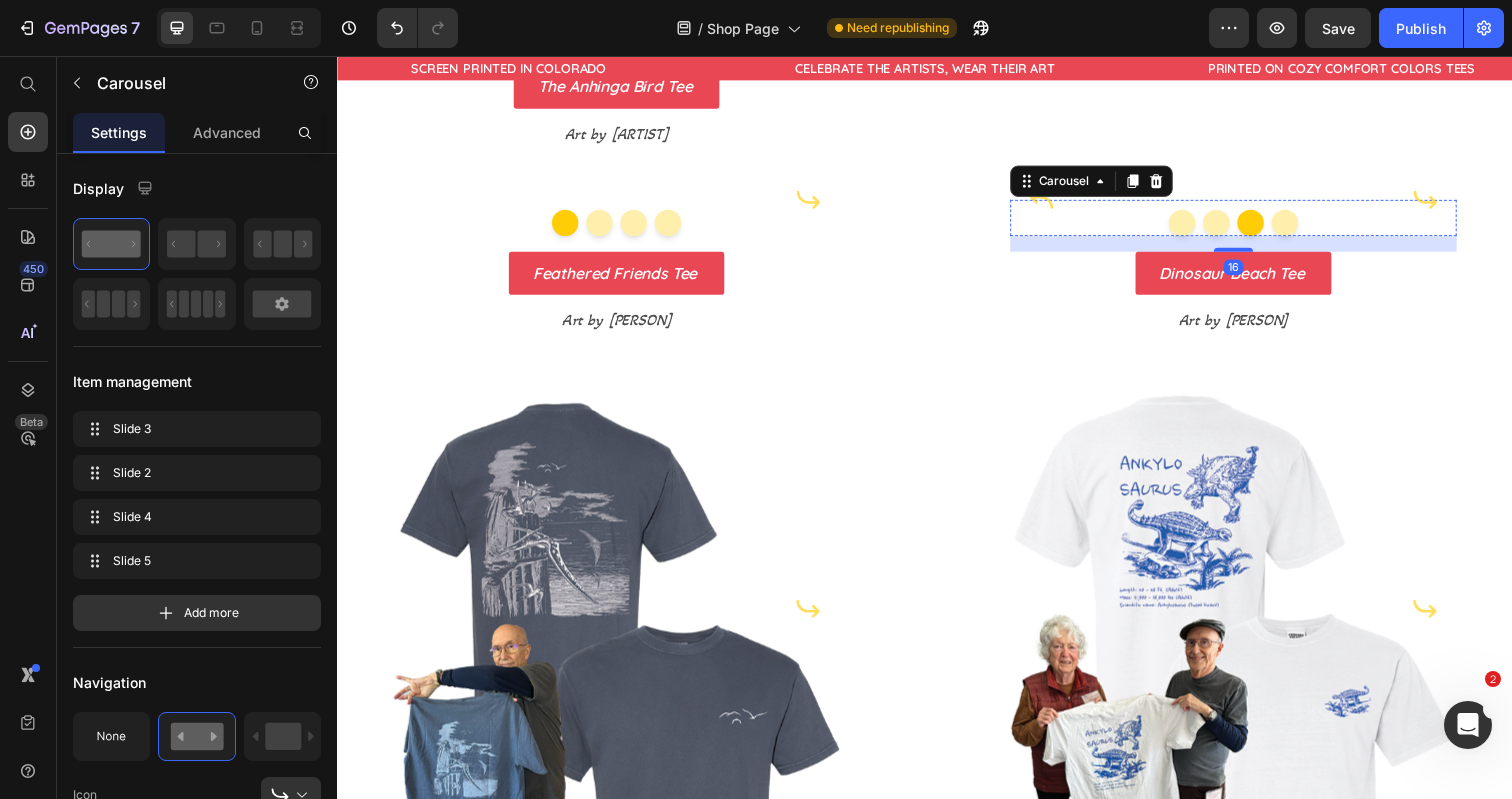 click at bounding box center (1252, 203) 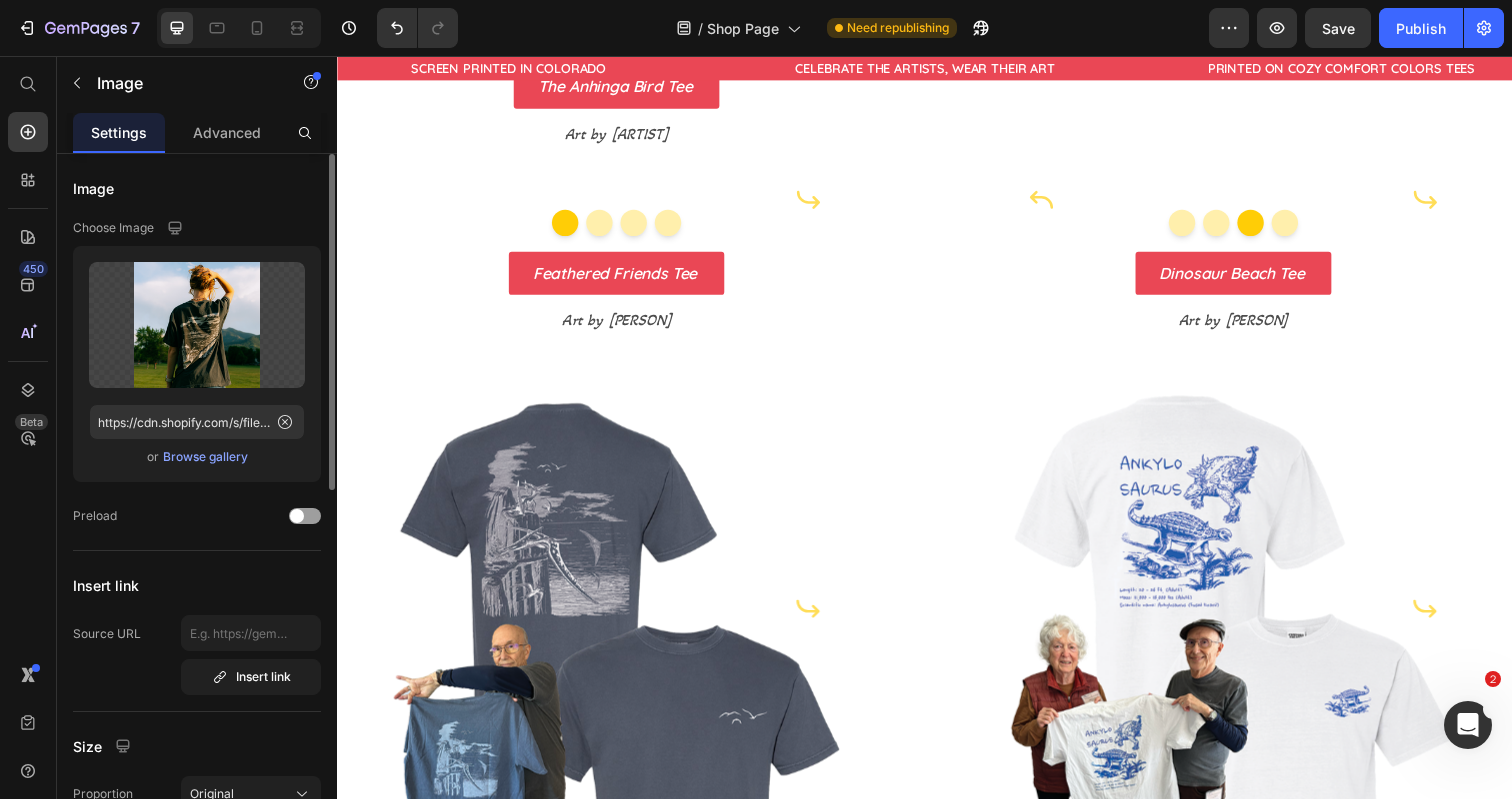 click on "Browse gallery" at bounding box center [205, 457] 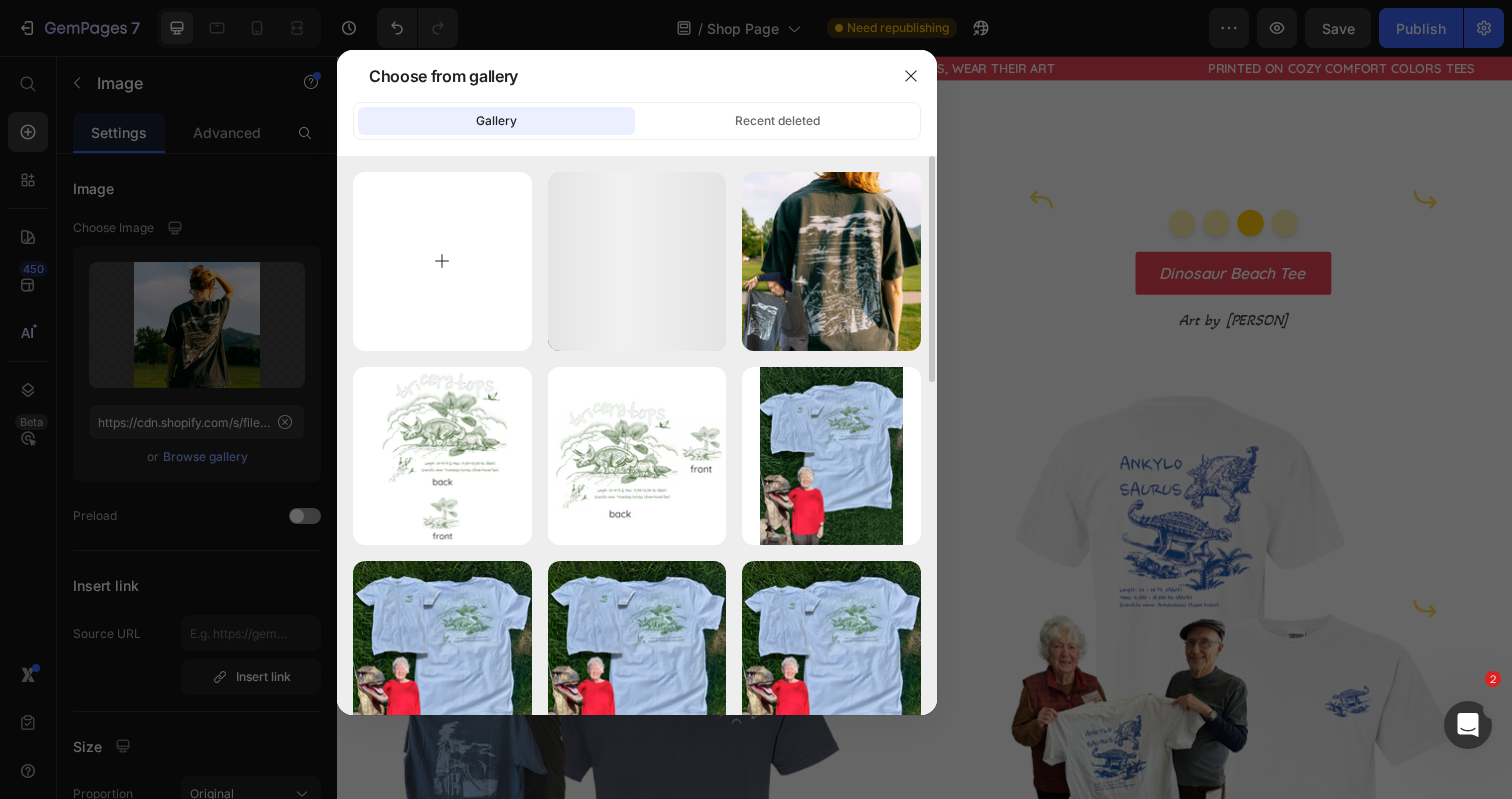 click at bounding box center [442, 261] 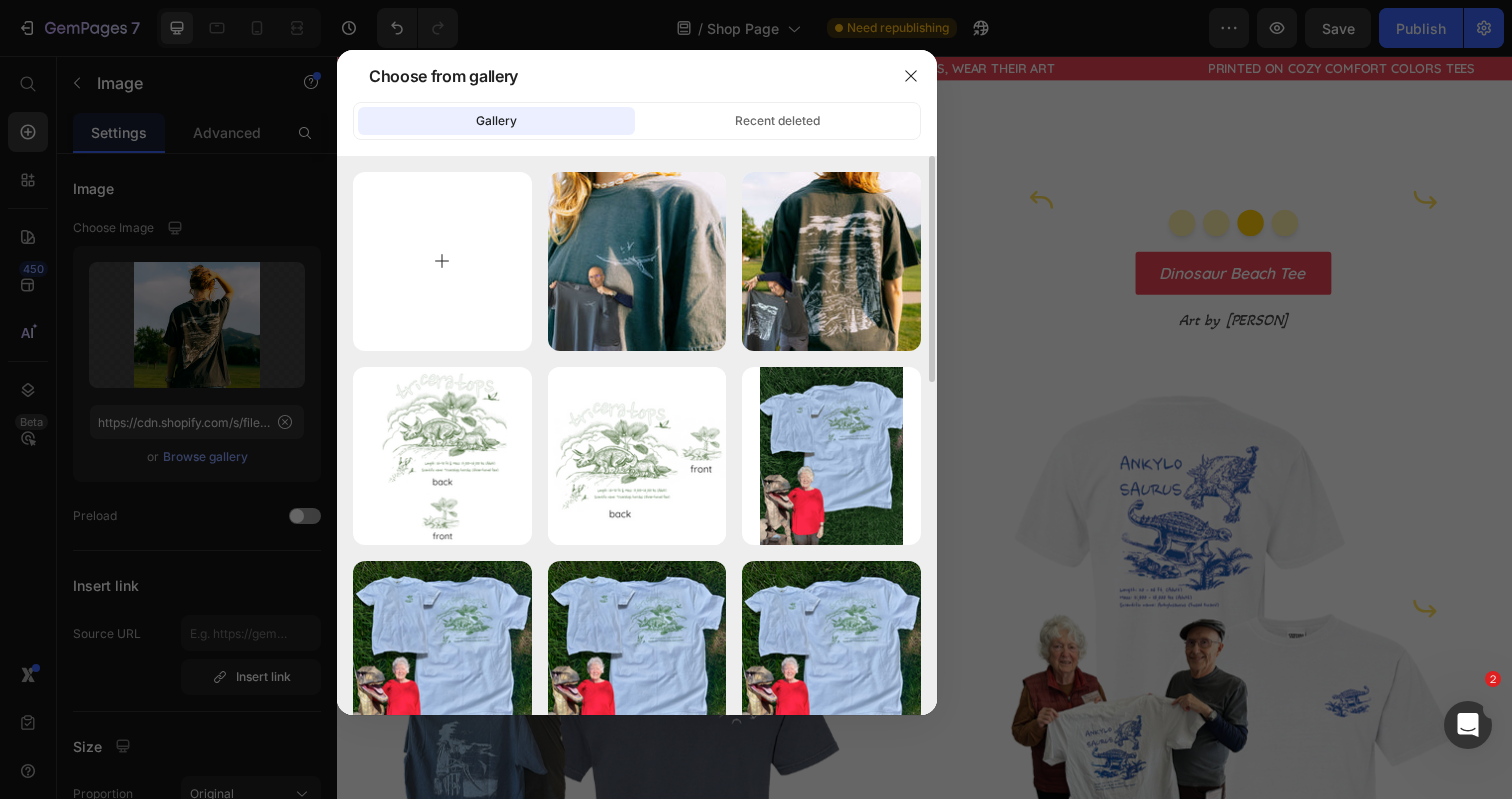 type on "C:\fakepath\Dino Beach Design Page pics-3.jpg" 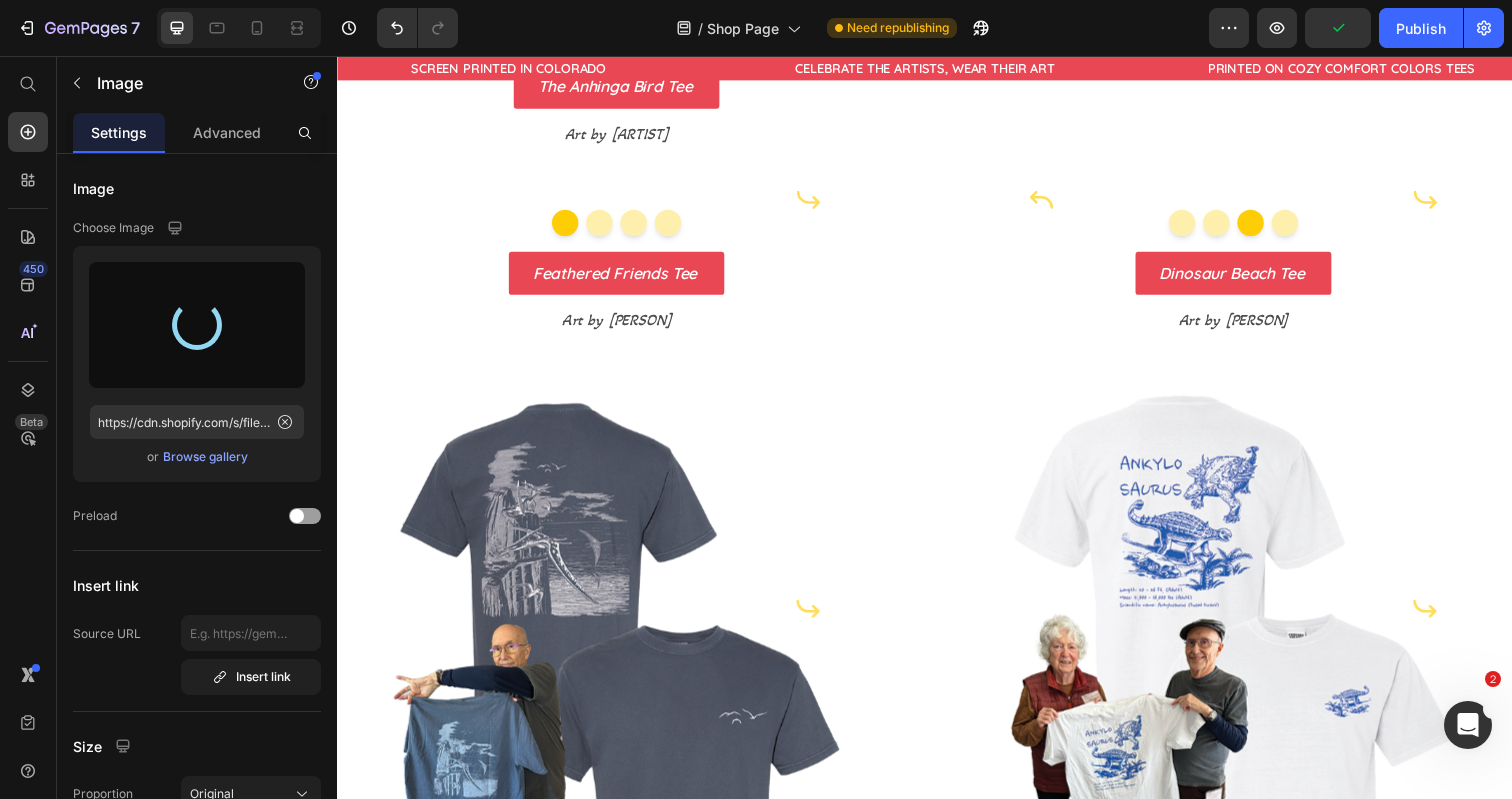type on "https://cdn.shopify.com/s/files/1/0700/9635/5556/files/gempages_531355699414827920-ffea4978-62a8-41c2-bba8-7739ab103d30.jpg" 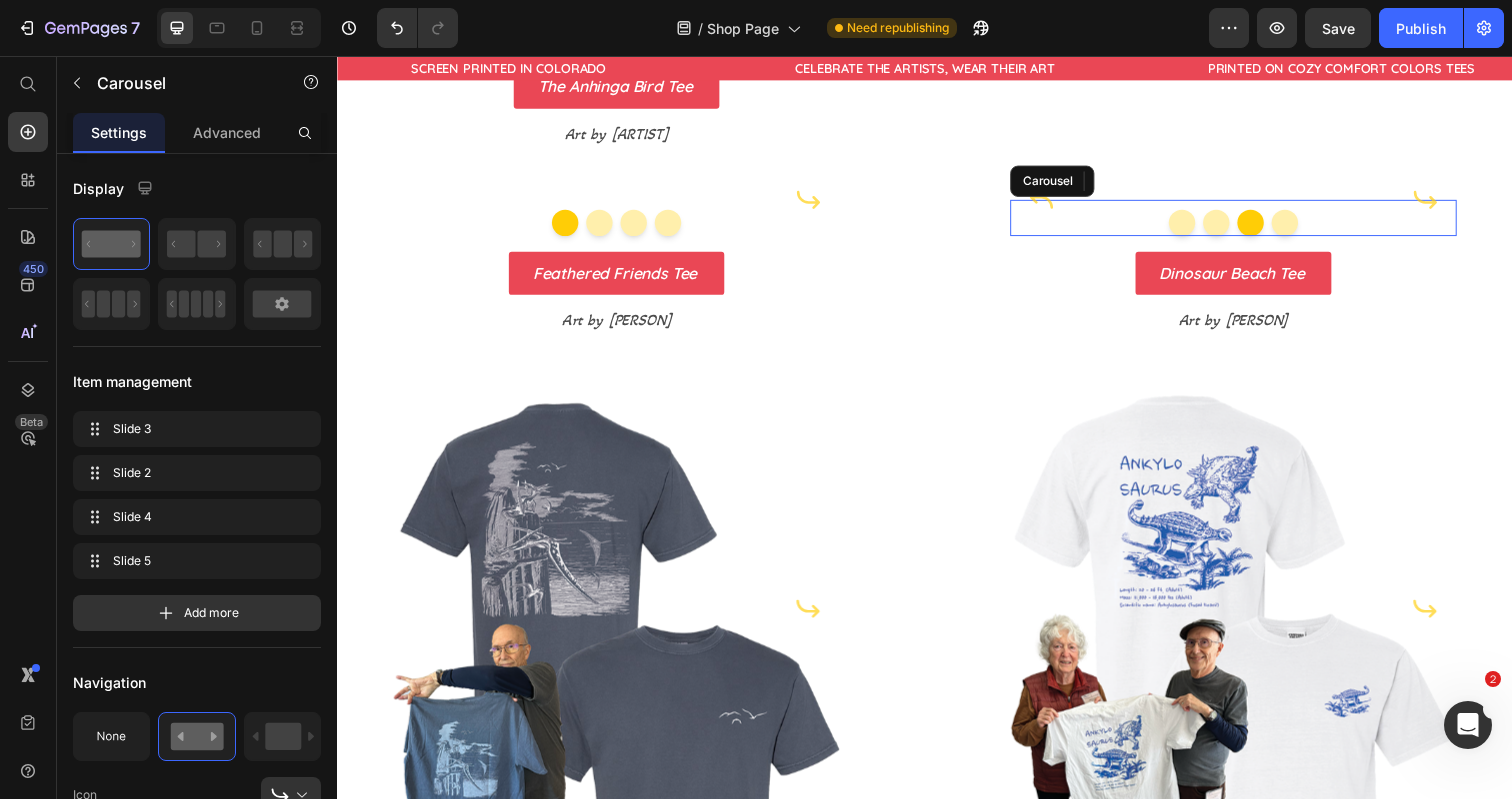 click at bounding box center [1304, 226] 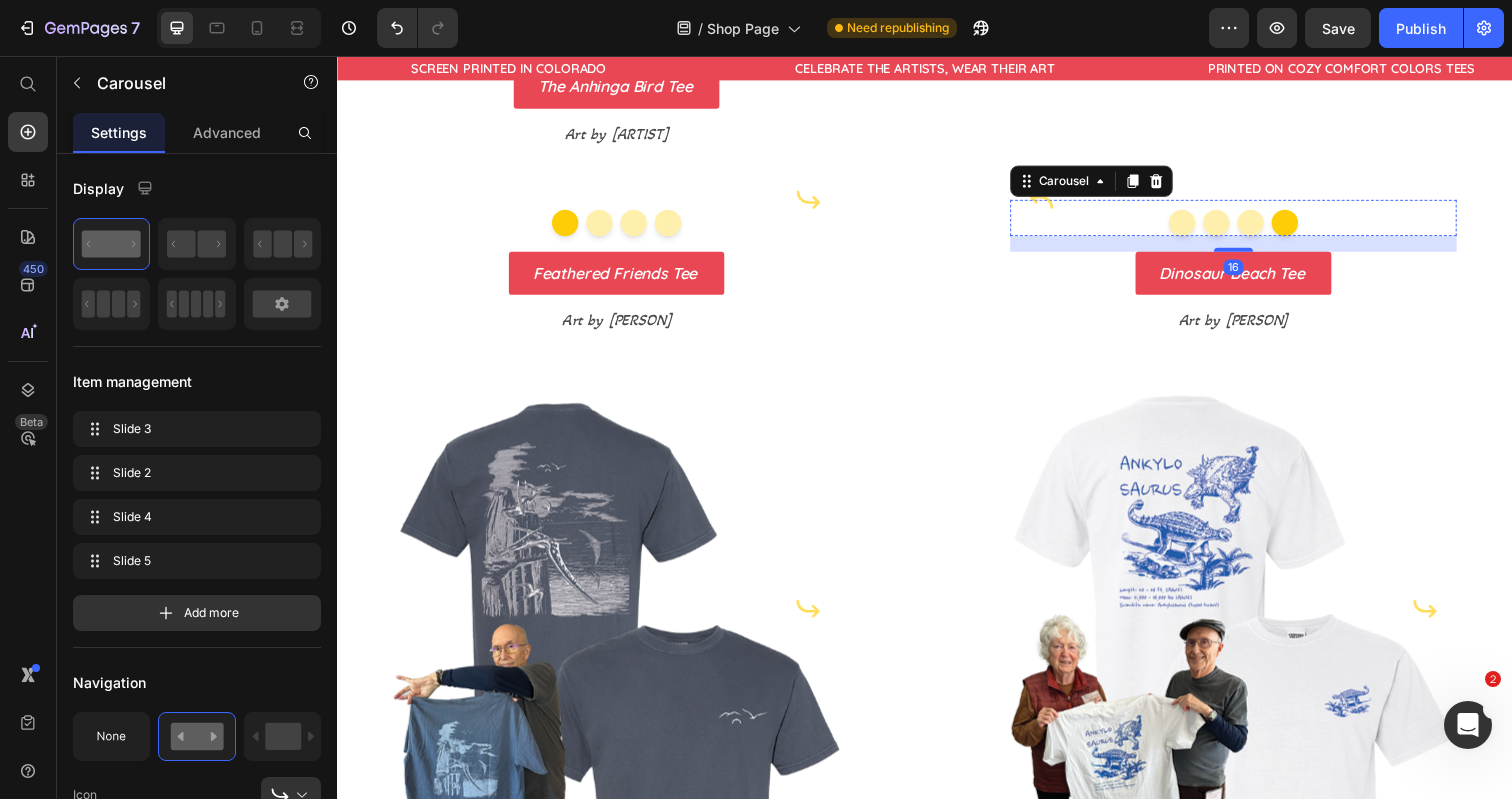 click at bounding box center (1252, 203) 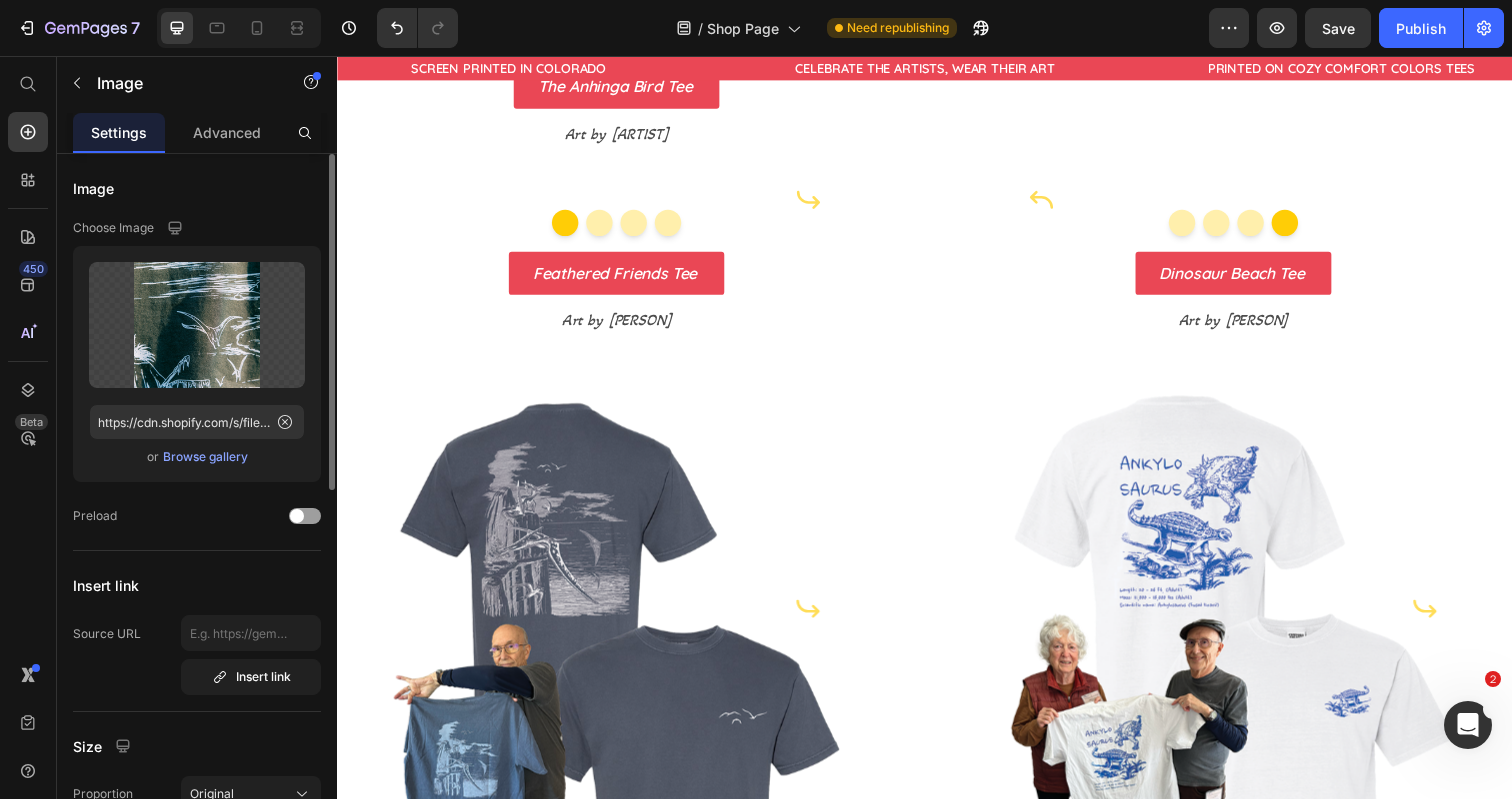 click on "Browse gallery" at bounding box center (205, 457) 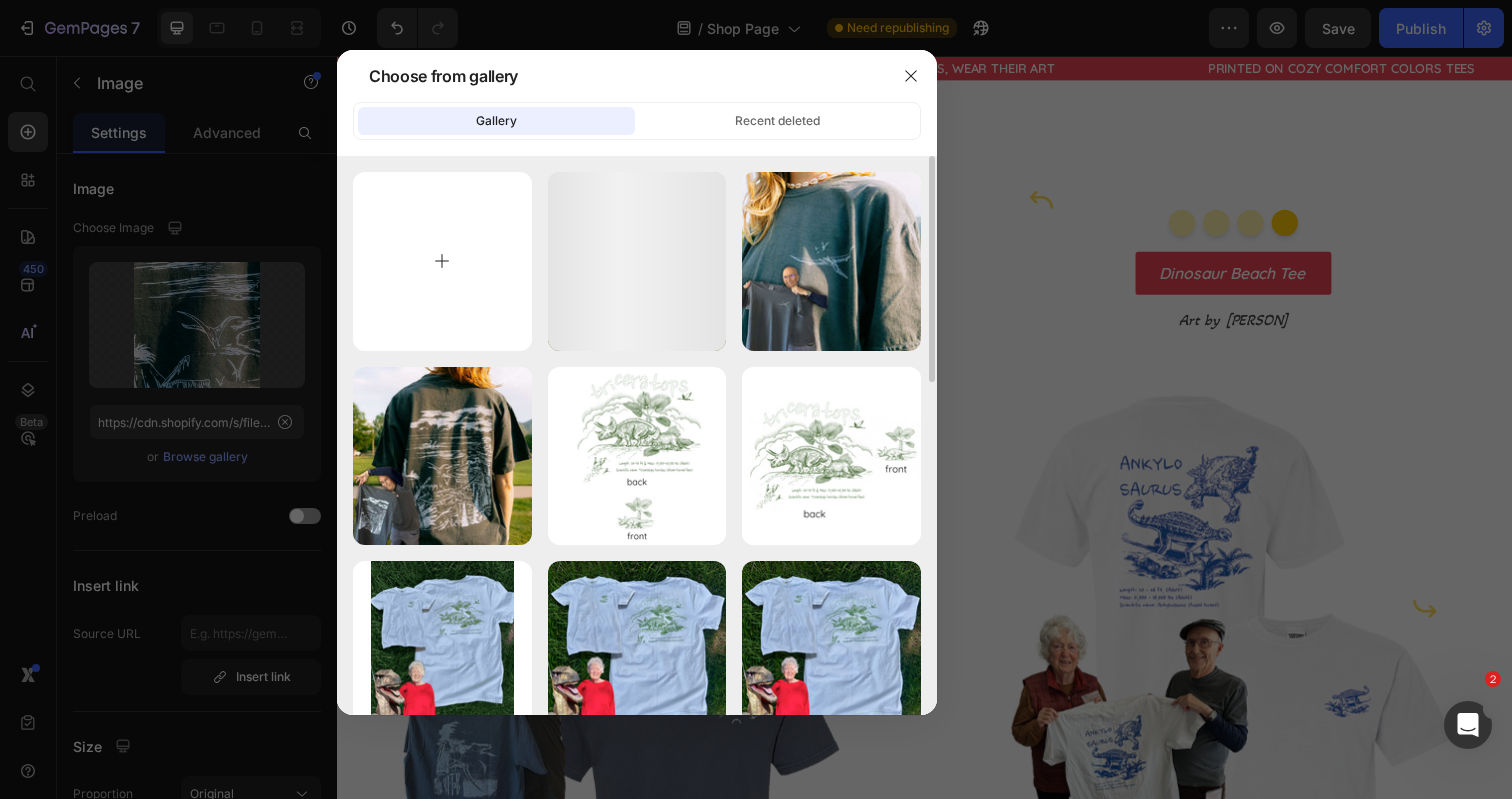 click at bounding box center [442, 261] 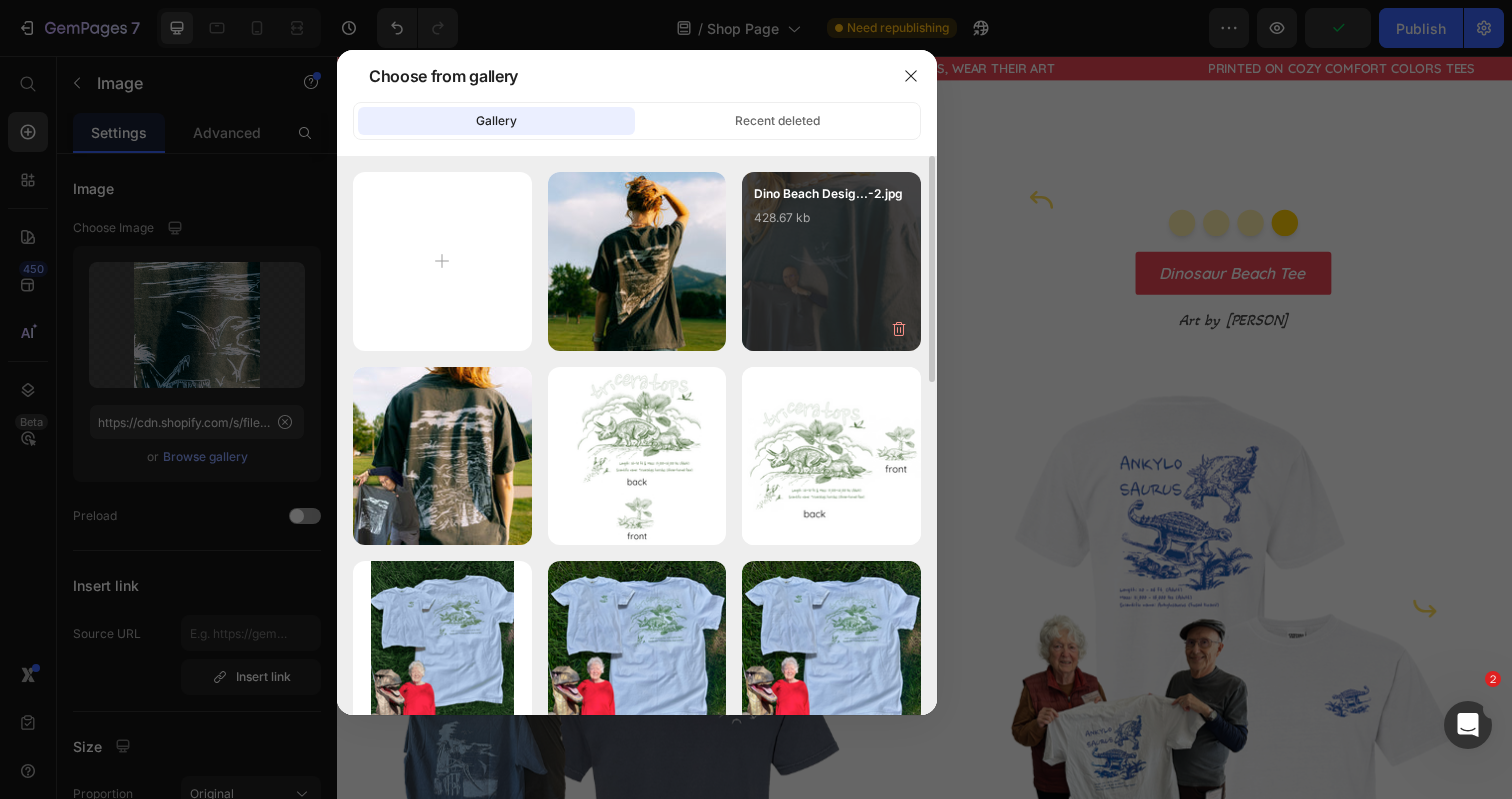 type on "C:\fakepath\[DESIGN_NAME]-4.jpg" 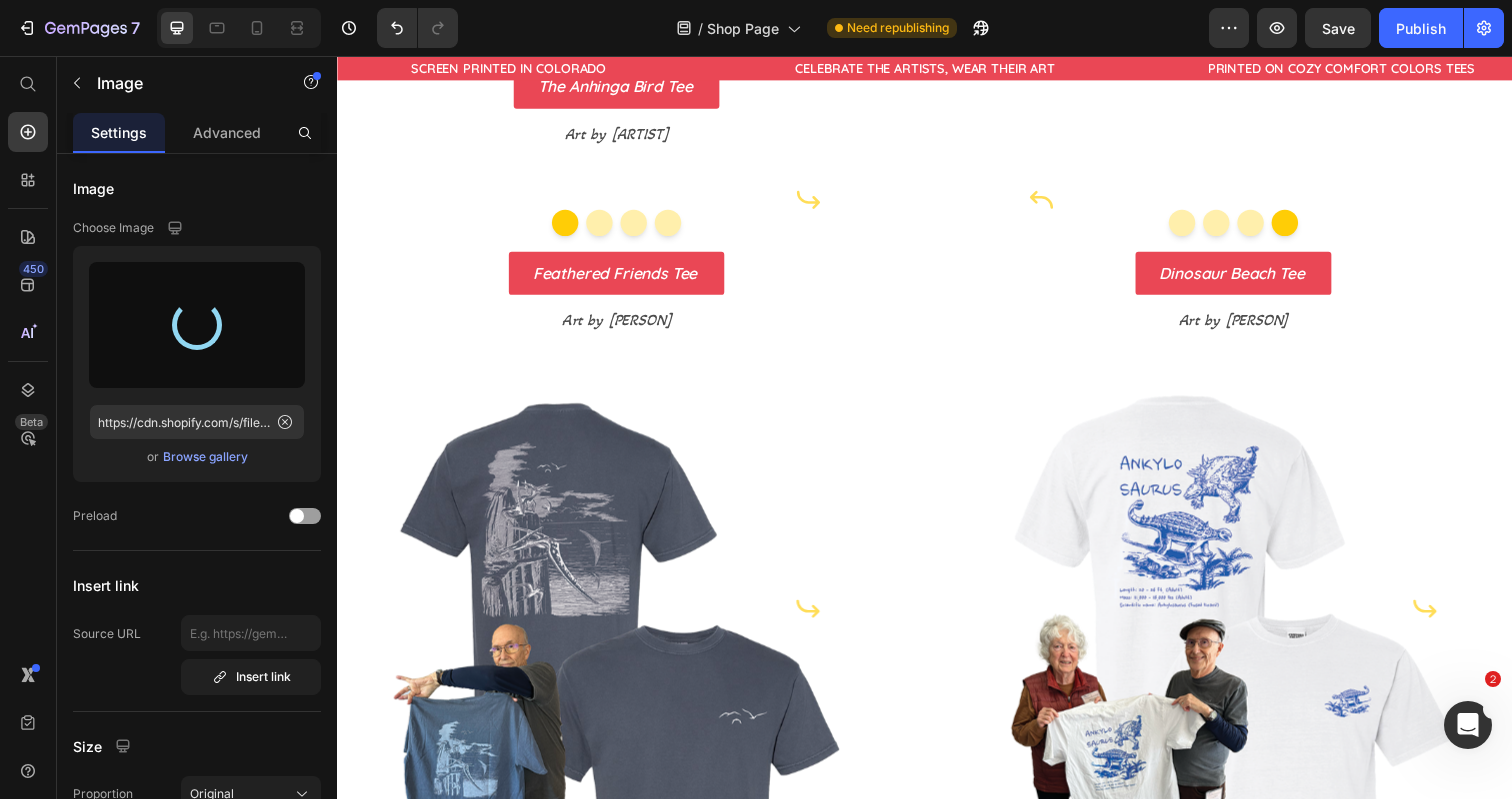 type on "https://cdn.shopify.com/s/files/1/0700/9635/5556/files/gempages_531355699414827920-[ID].jpg" 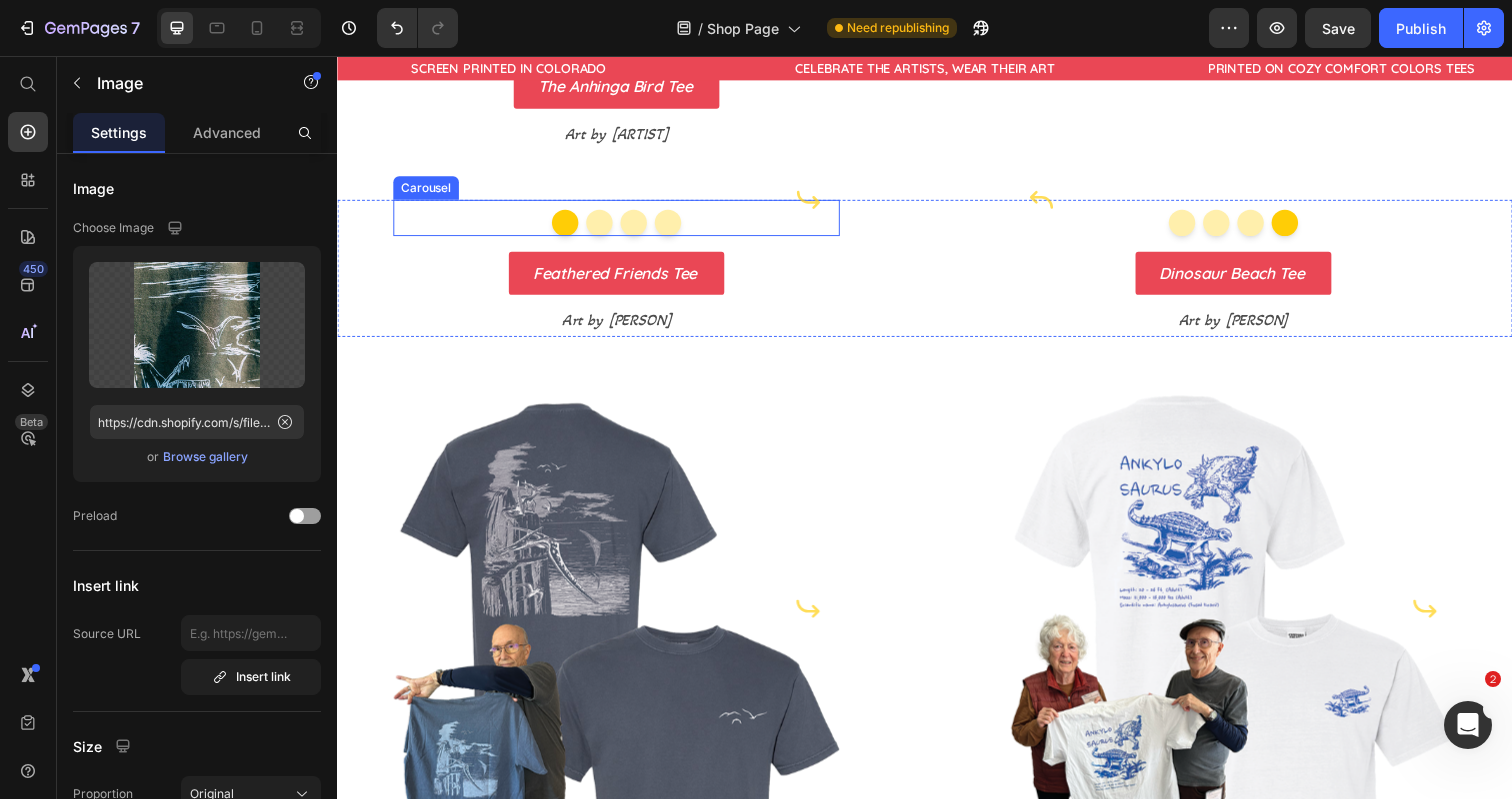 click at bounding box center [569, 226] 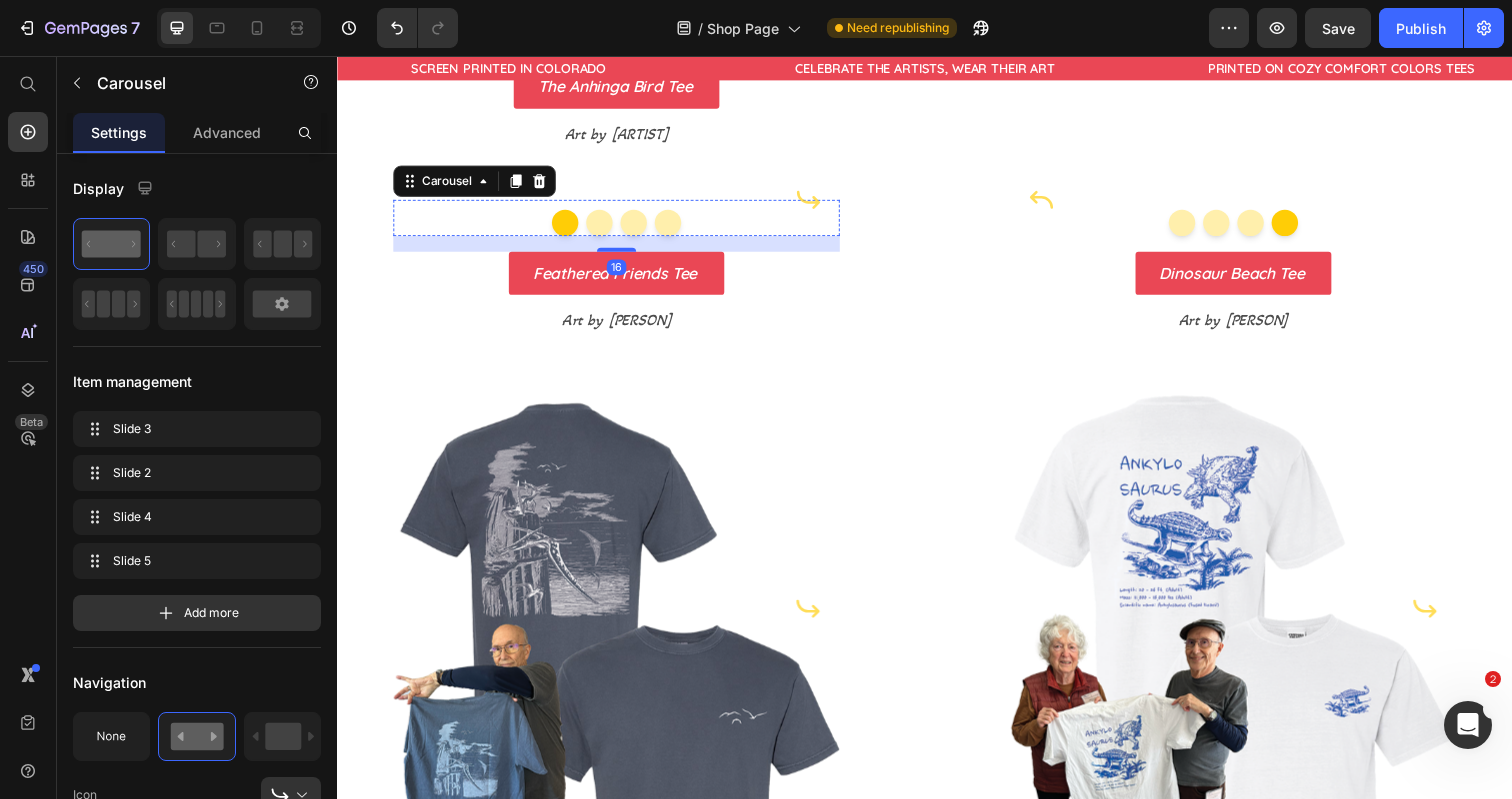 click at bounding box center [622, 203] 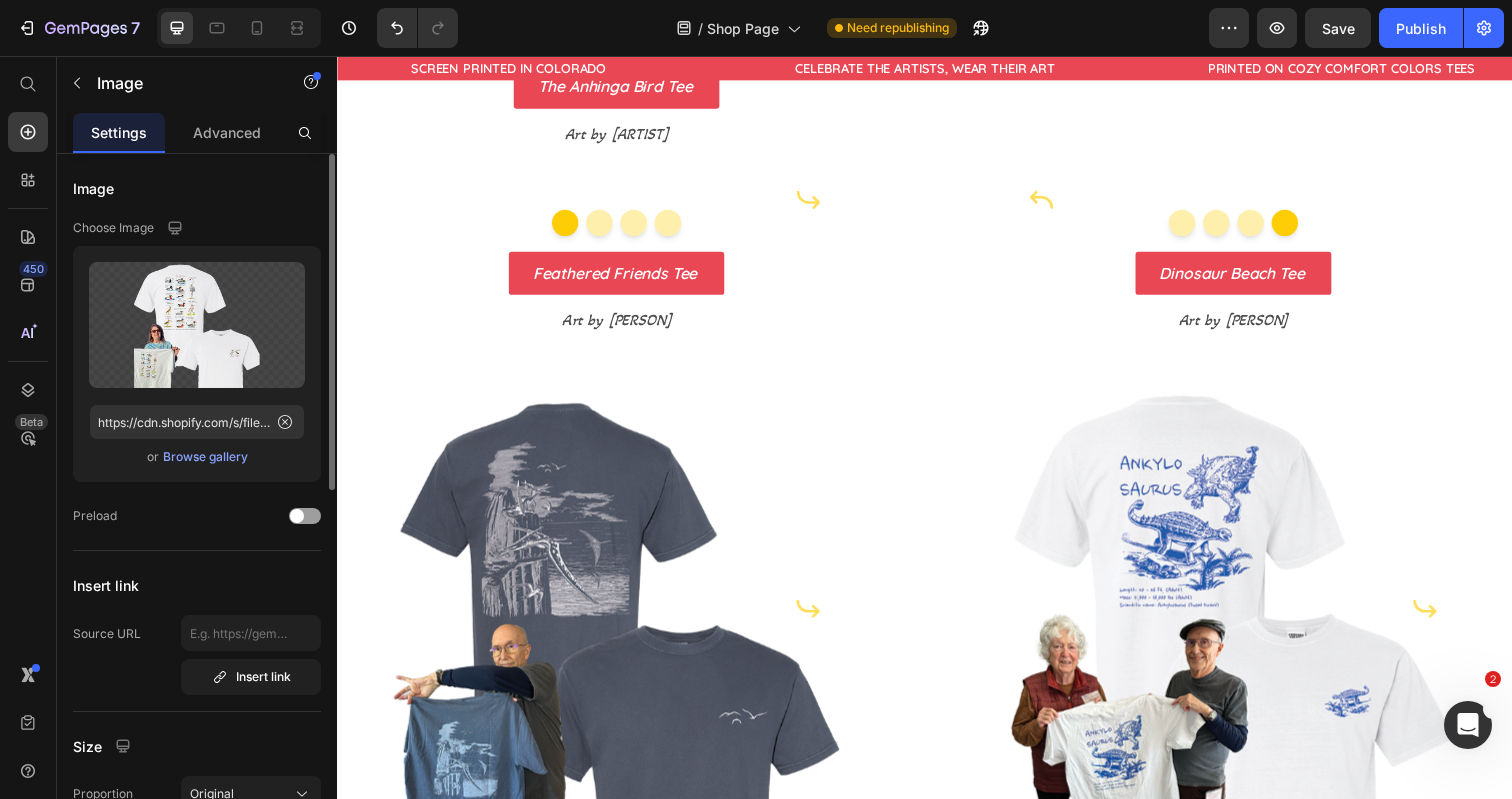click on "Browse gallery" at bounding box center (205, 457) 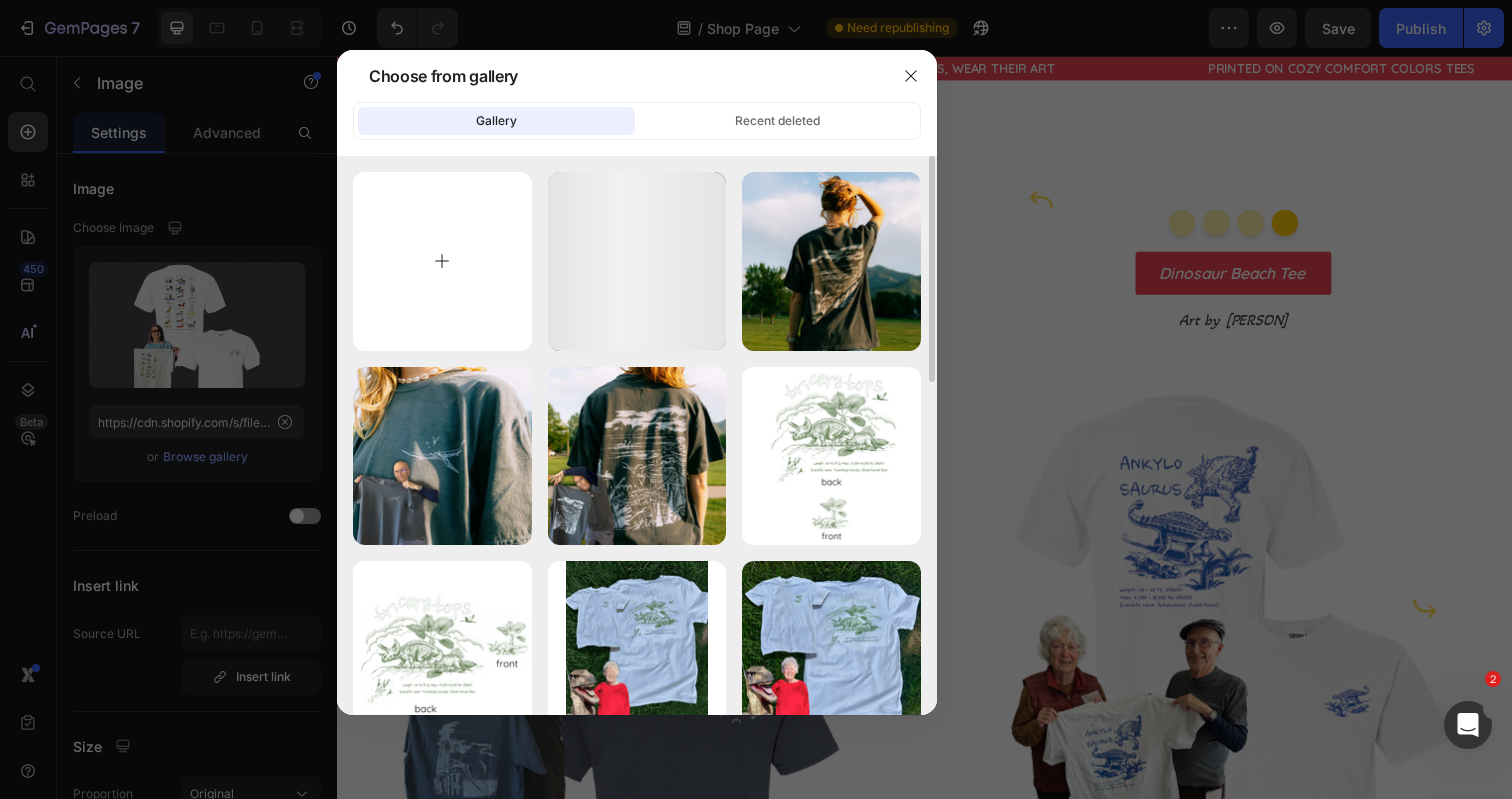 click at bounding box center (442, 261) 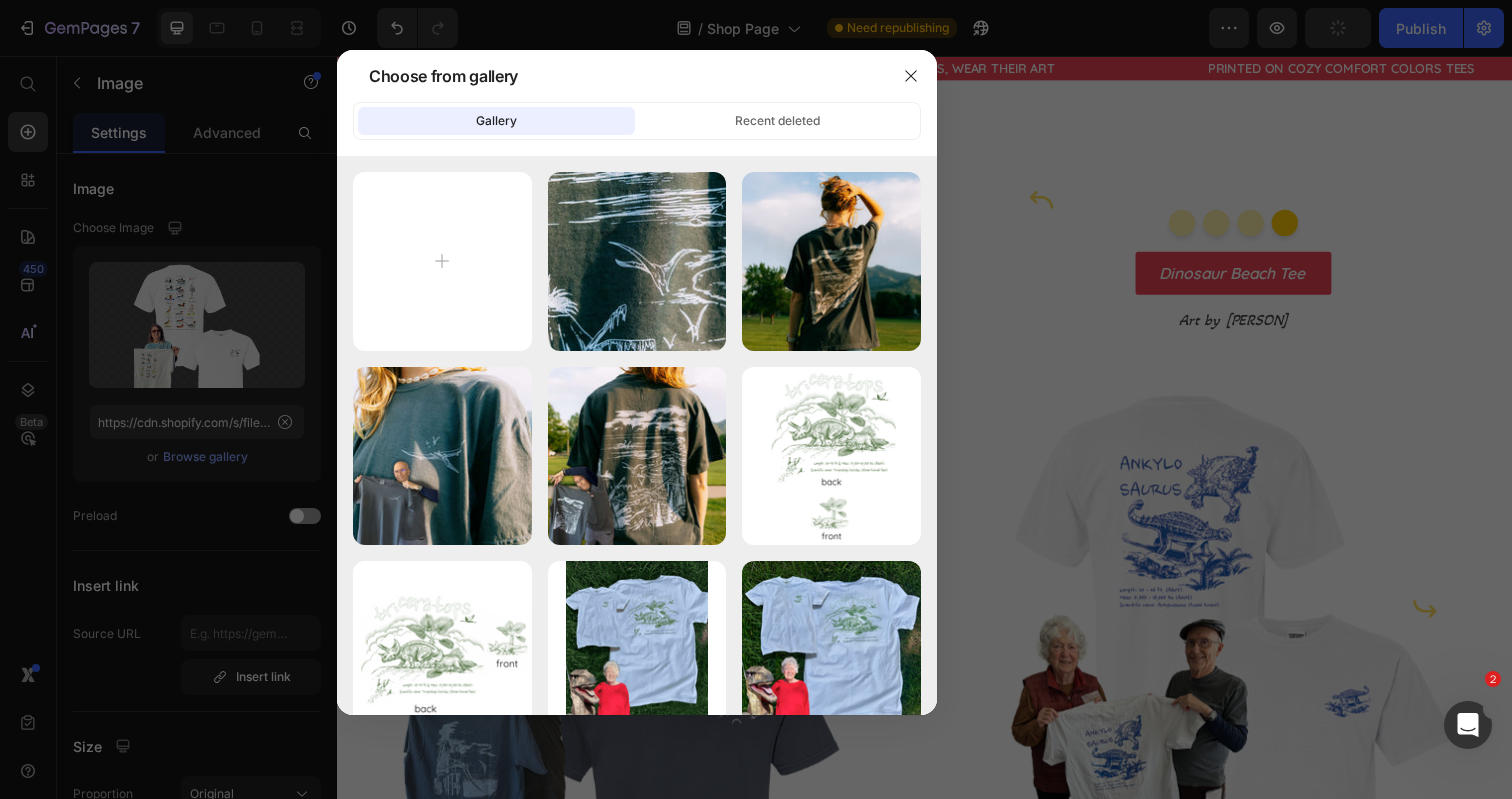 type on "C:\fakepath\Feathered Friends Design Page Pics.jpg" 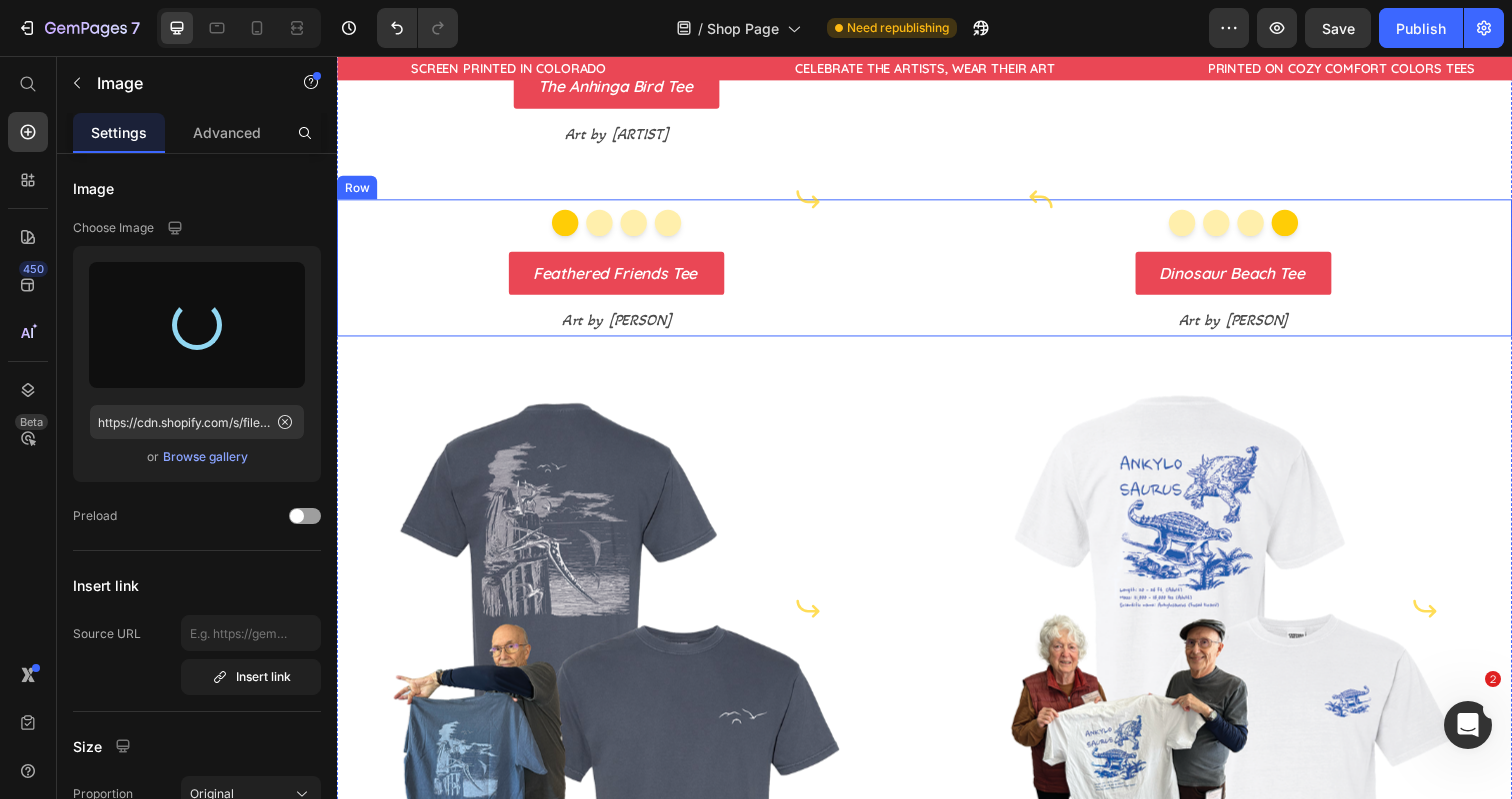 type on "https://cdn.shopify.com/s/files/1/0700/9635/5556/files/gempages_531355699414827920-95f93683-d060-4ad4-b3e8-bc303f7d72a6.jpg" 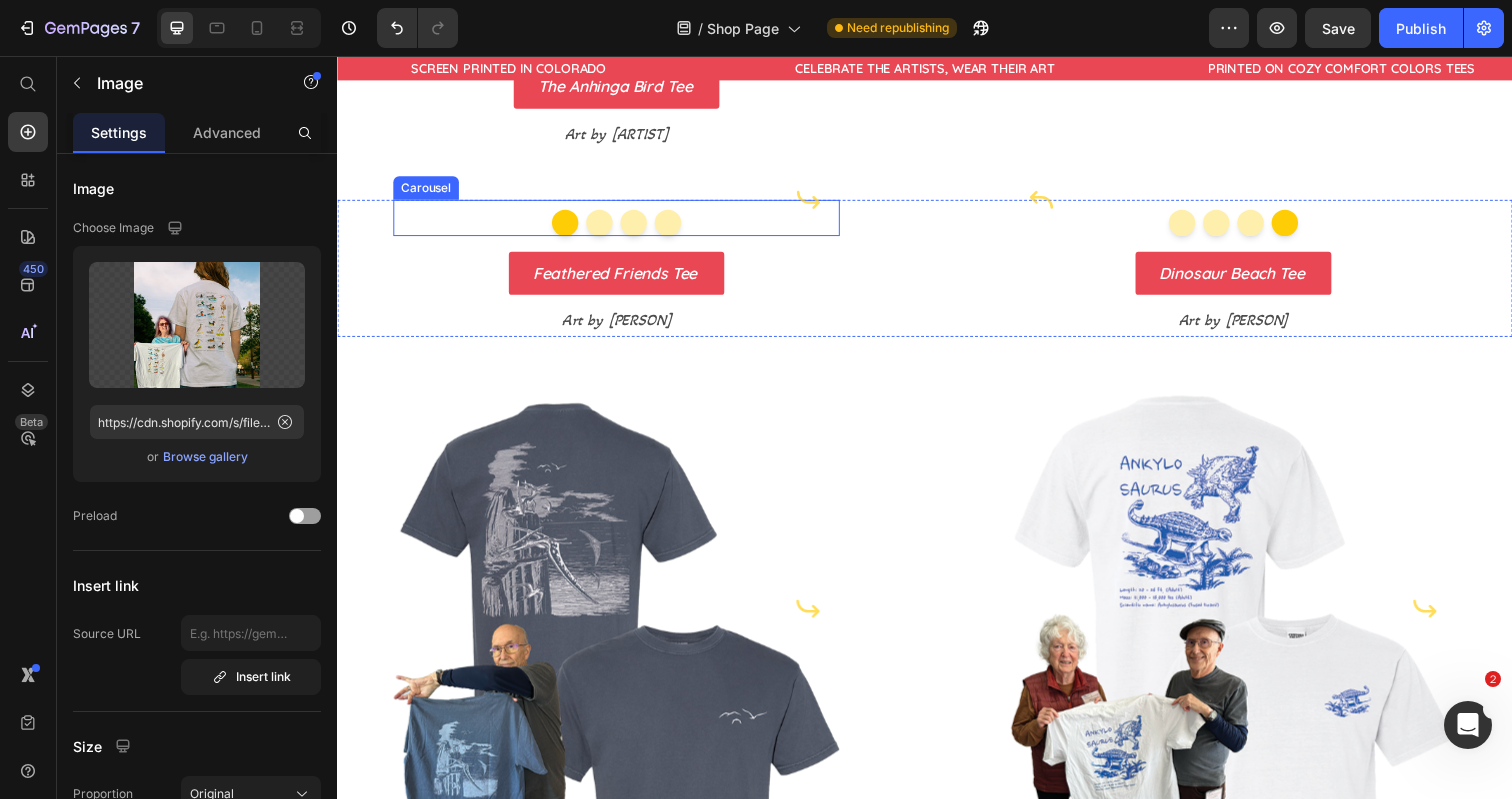 click at bounding box center (604, 226) 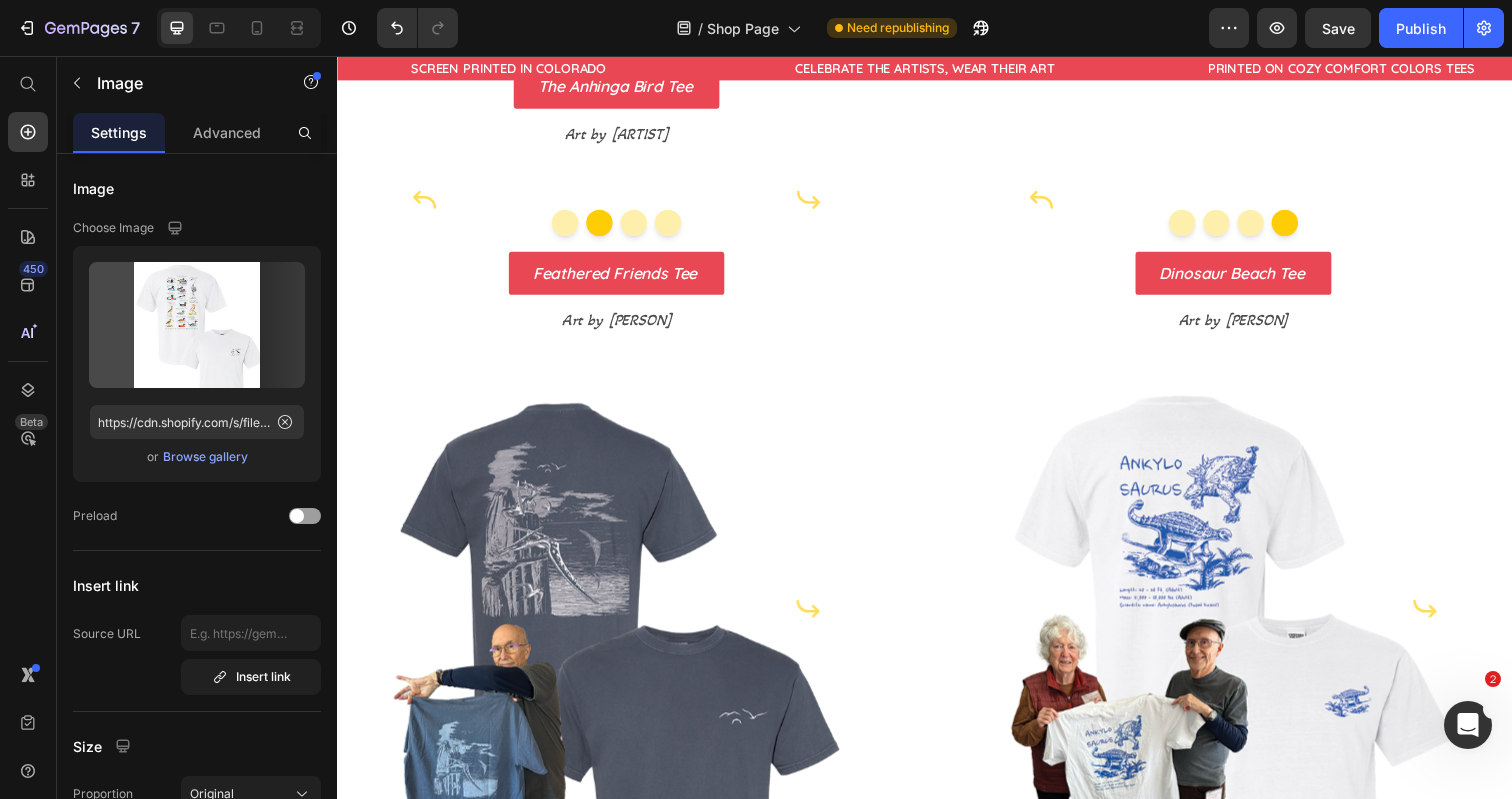 click at bounding box center (622, 203) 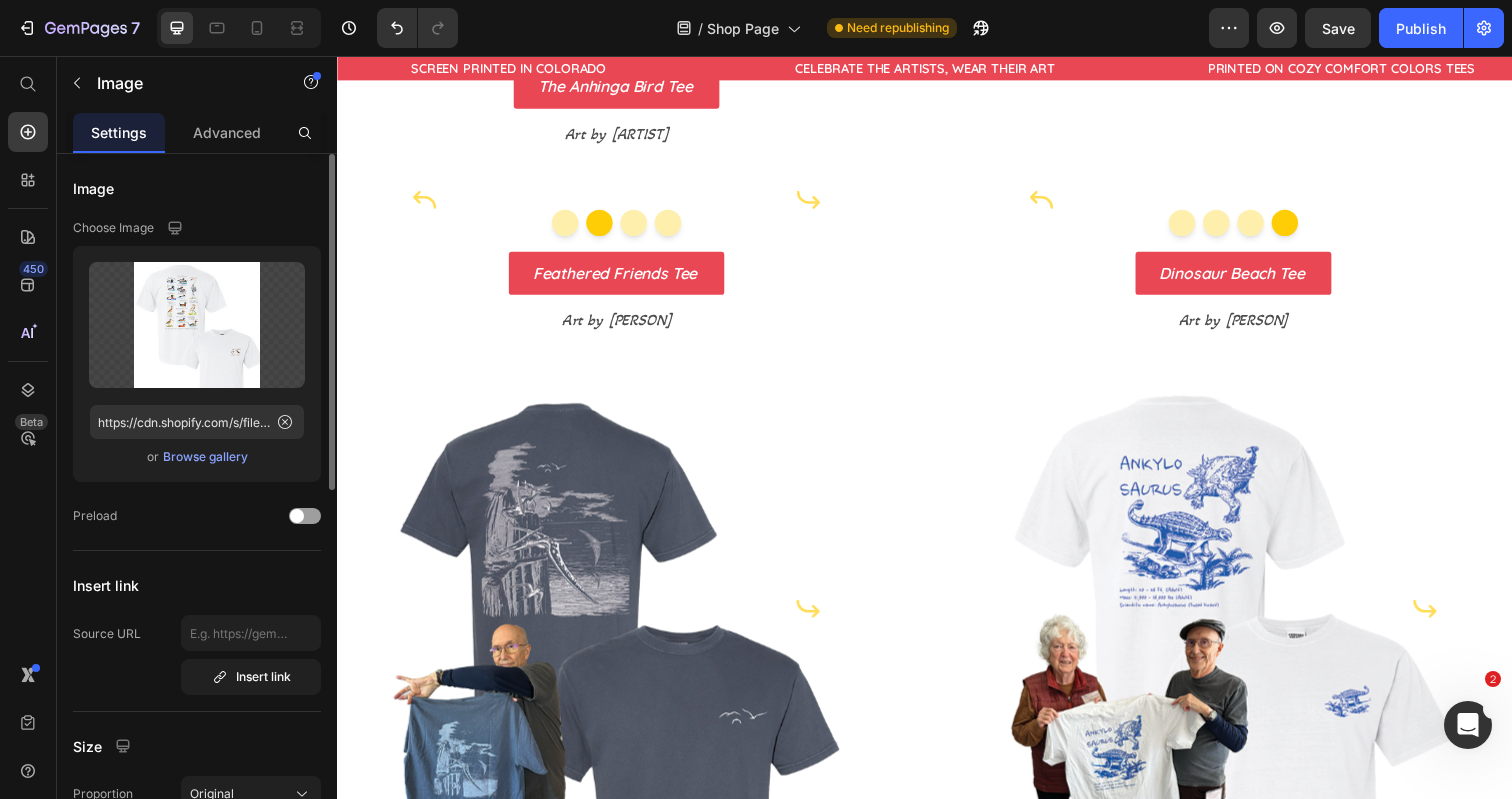click on "Browse gallery" at bounding box center [205, 457] 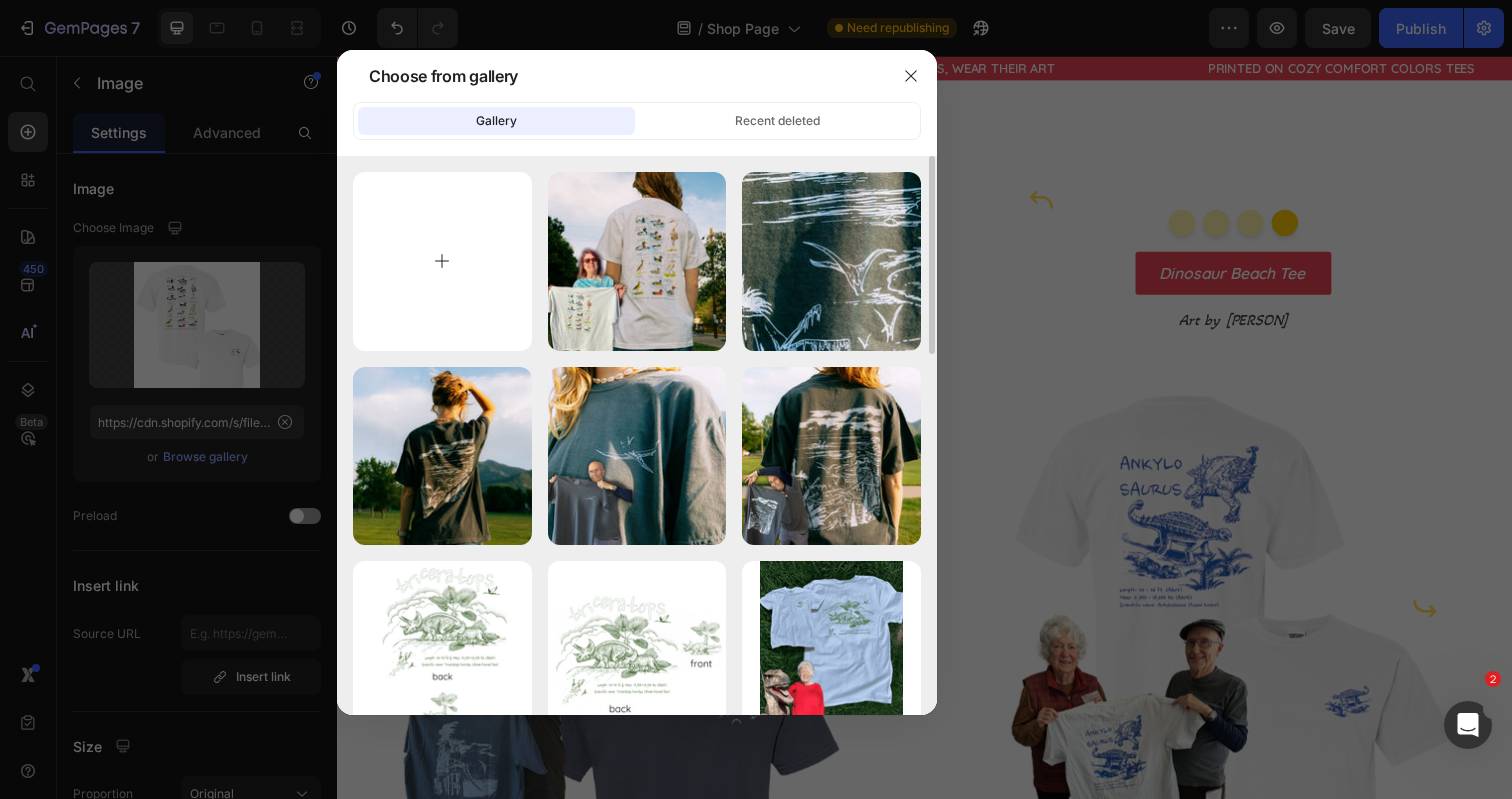 click at bounding box center [442, 261] 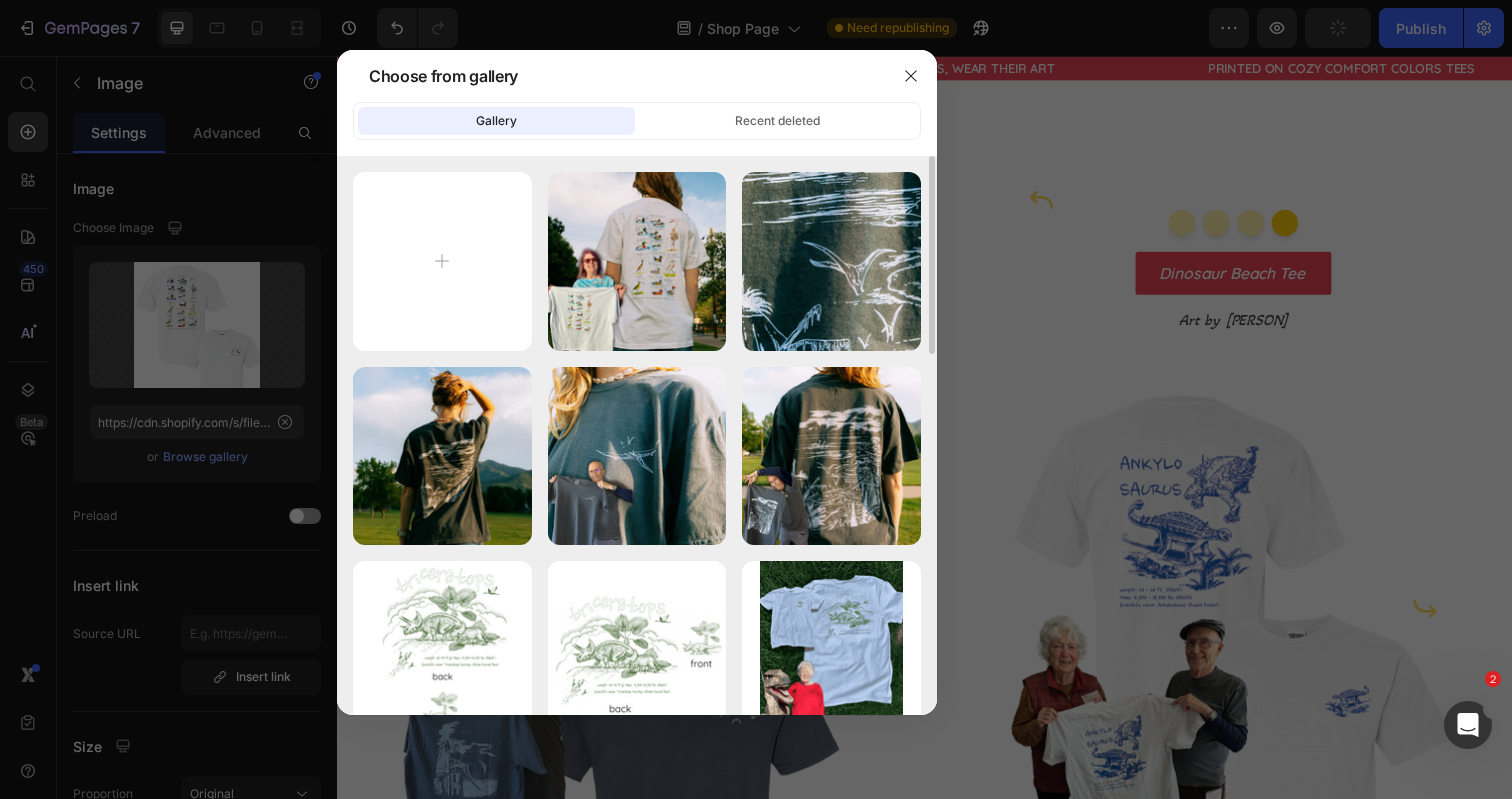 type on "C:\fakepath\Feathered Friends Design Page Pics-2.jpg" 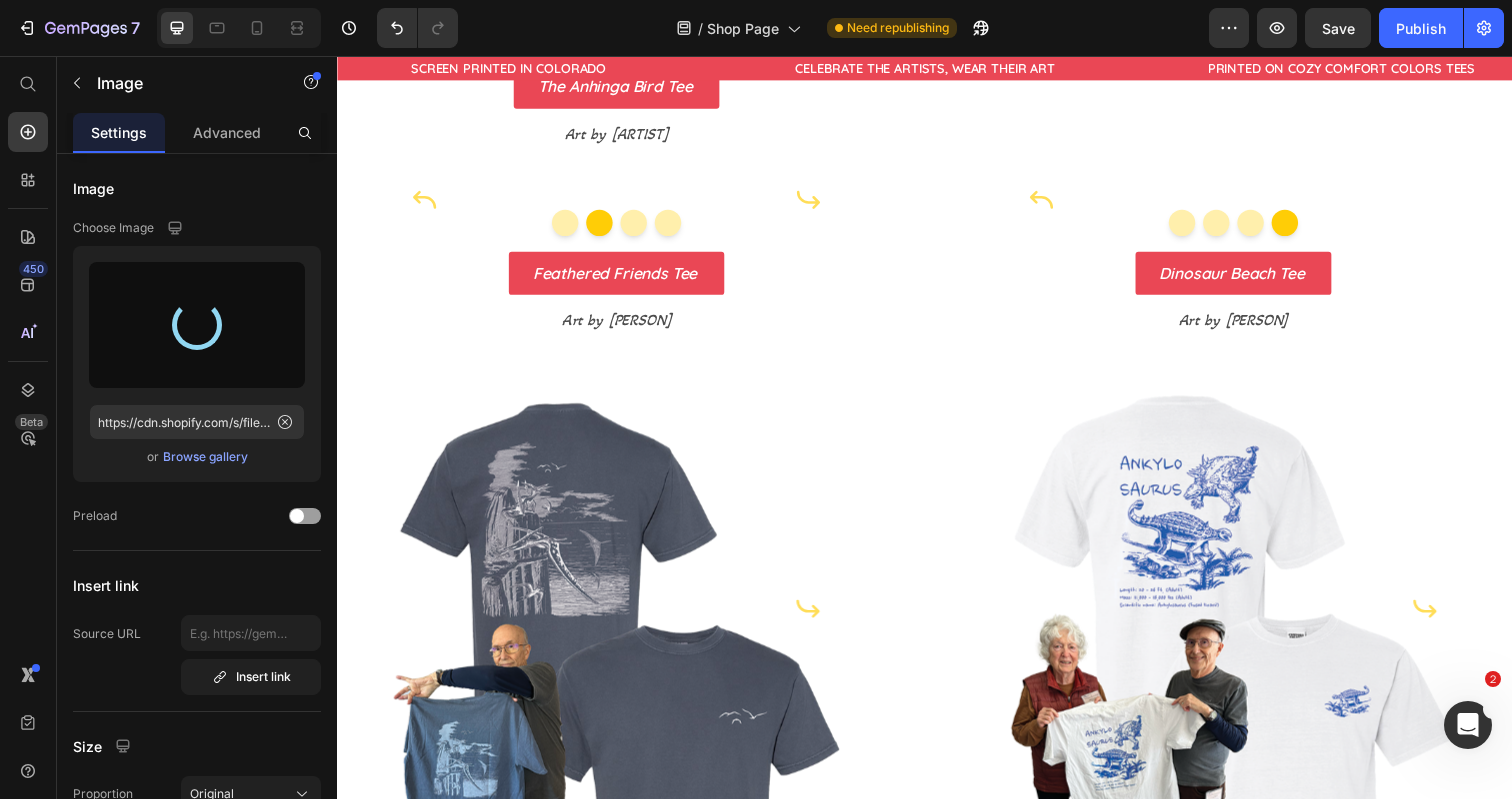 type on "https://cdn.shopify.com/s/files/1/0700/9635/5556/files/gempages_531355699414827920-a300927f-6e15-40f8-8e2e-1d01dbd584f3.jpg" 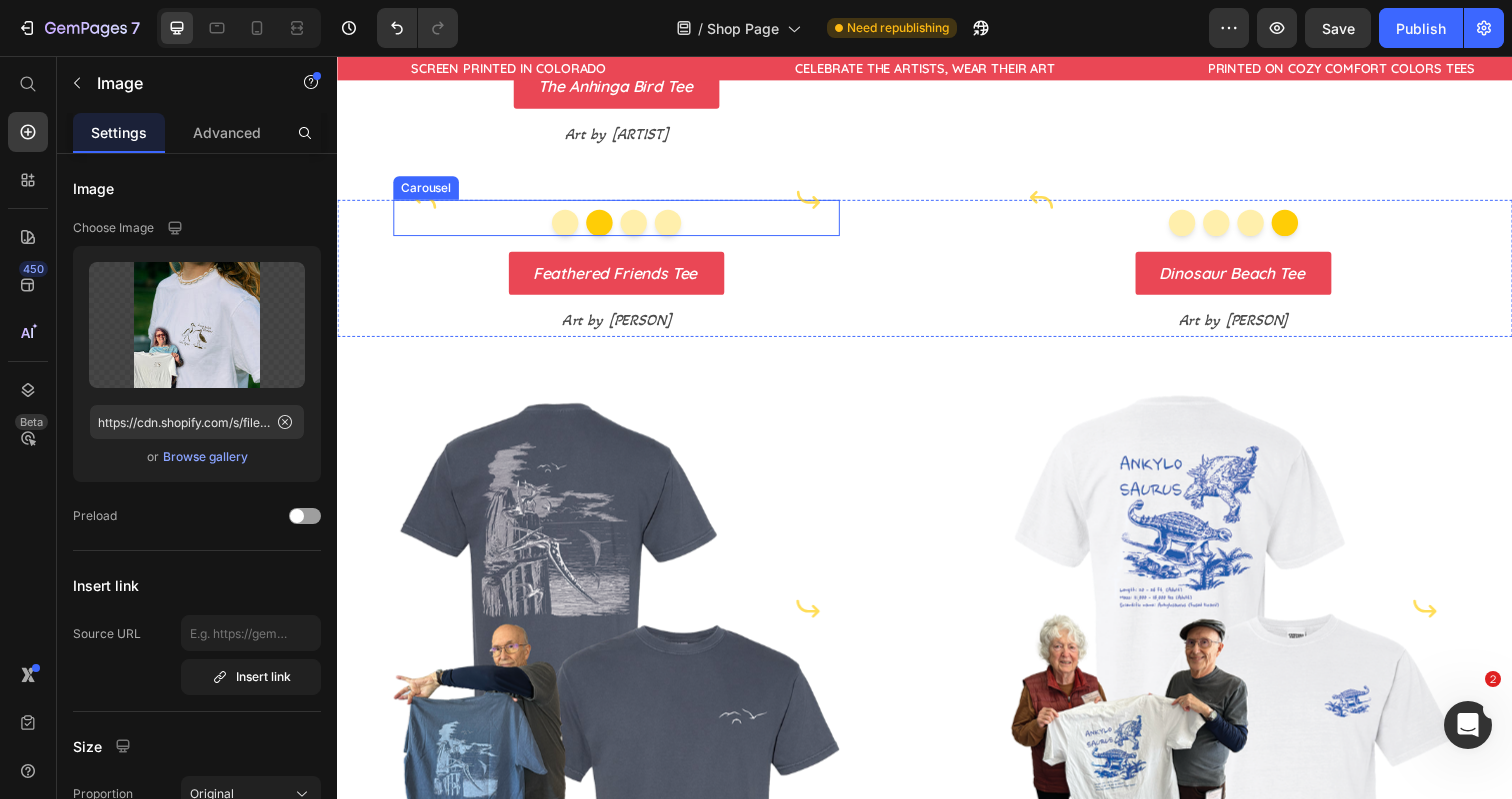 click 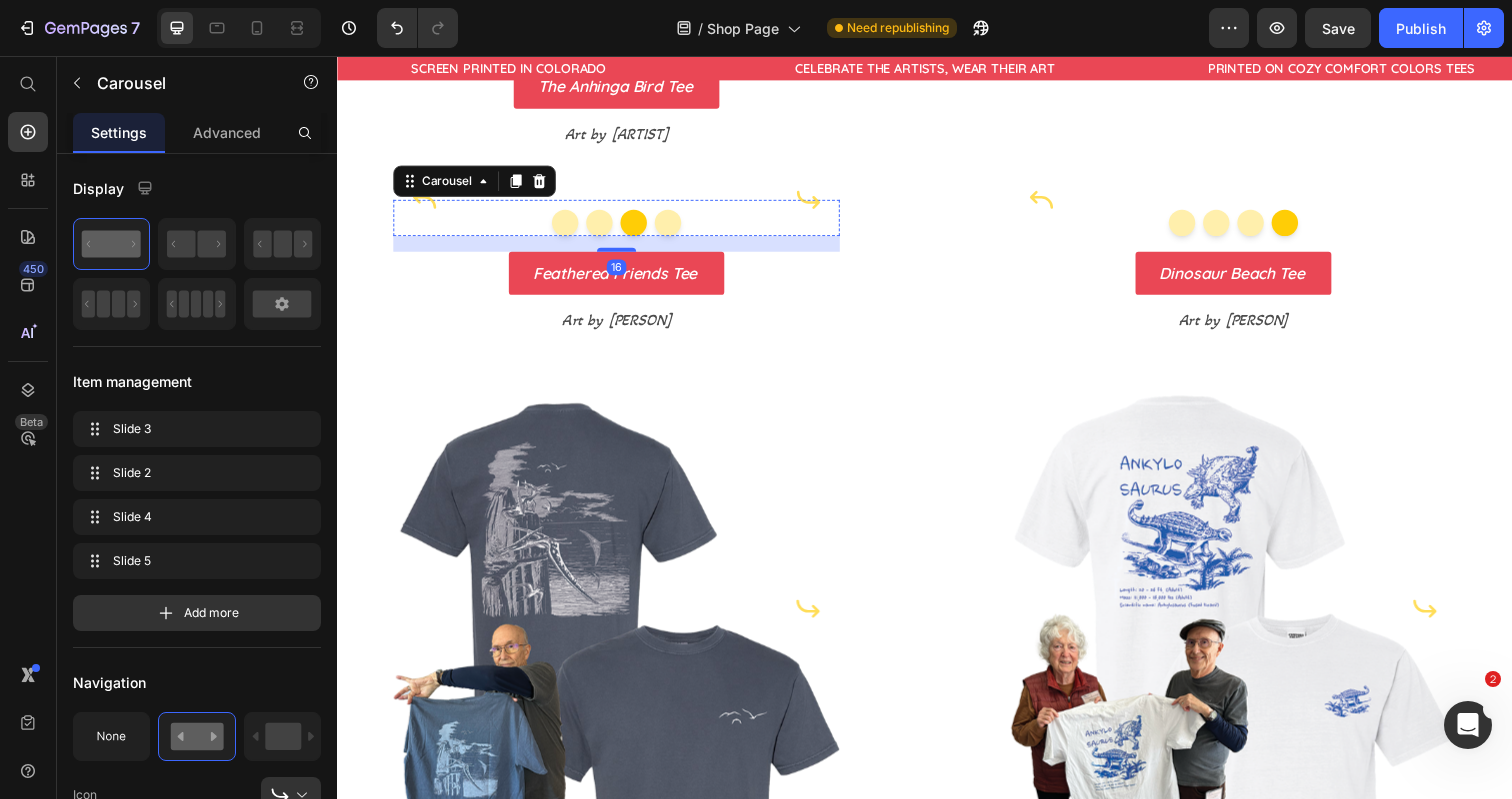 click at bounding box center (622, 203) 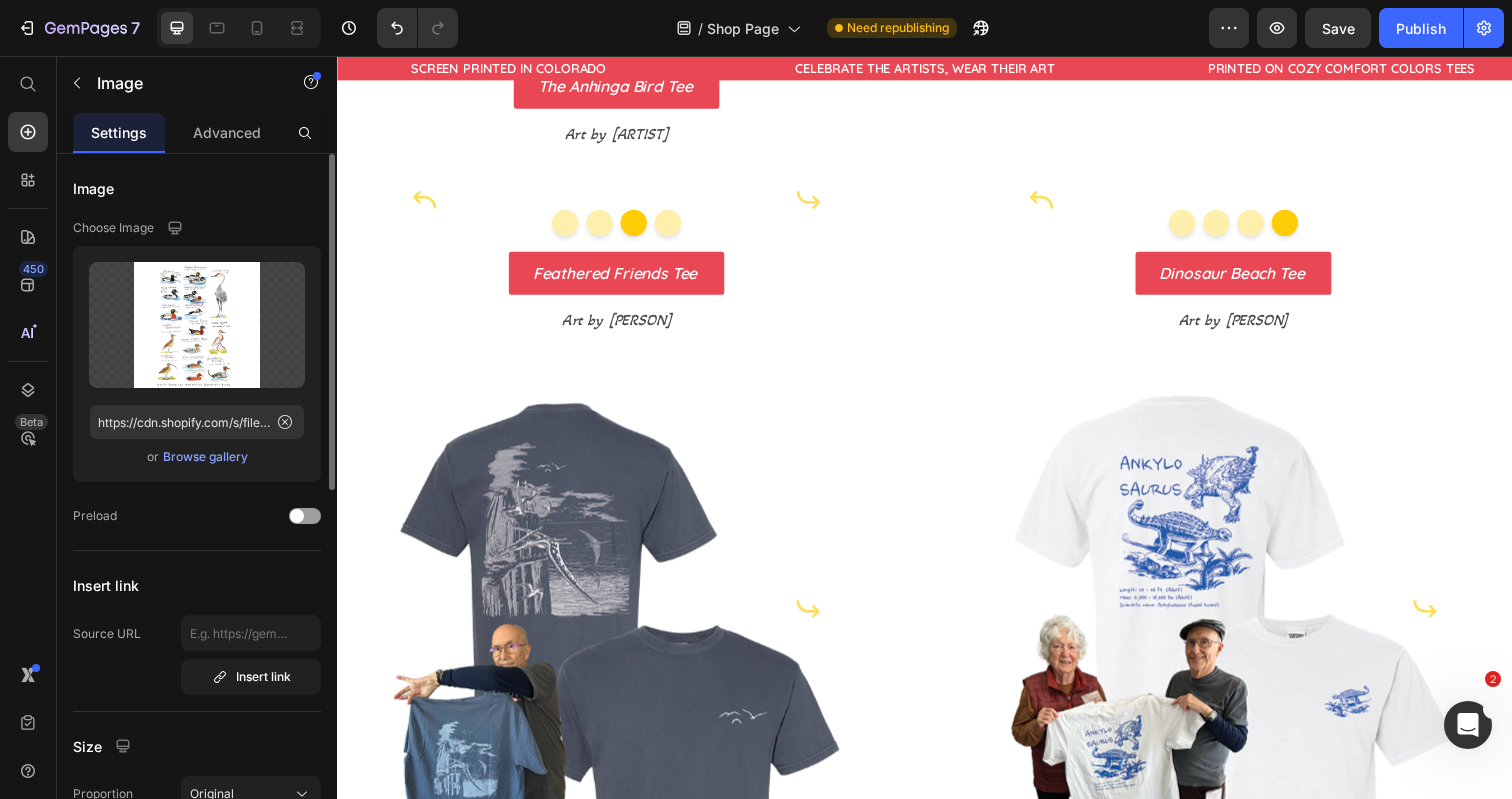 click on "Browse gallery" at bounding box center [205, 457] 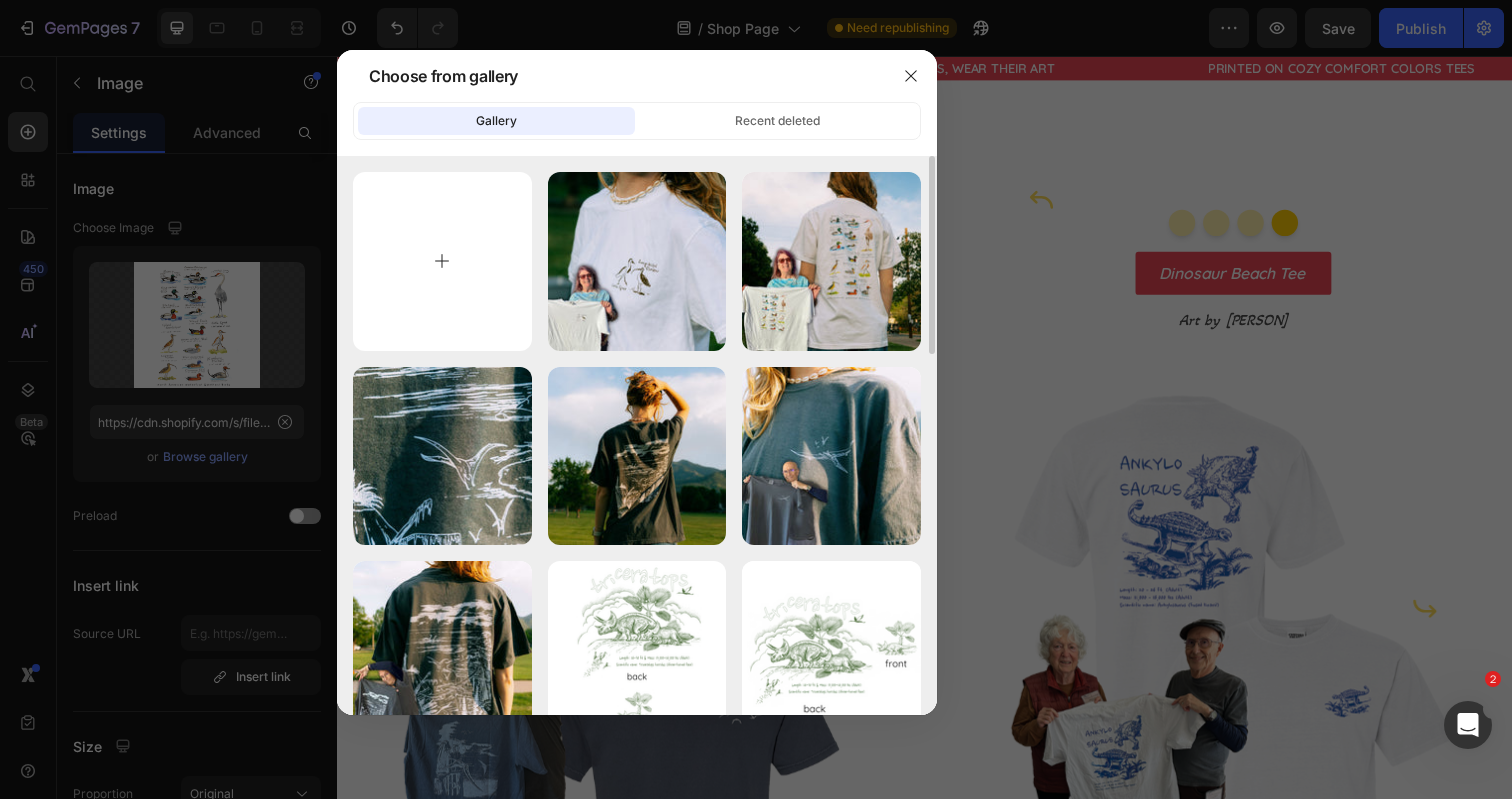 click at bounding box center [442, 261] 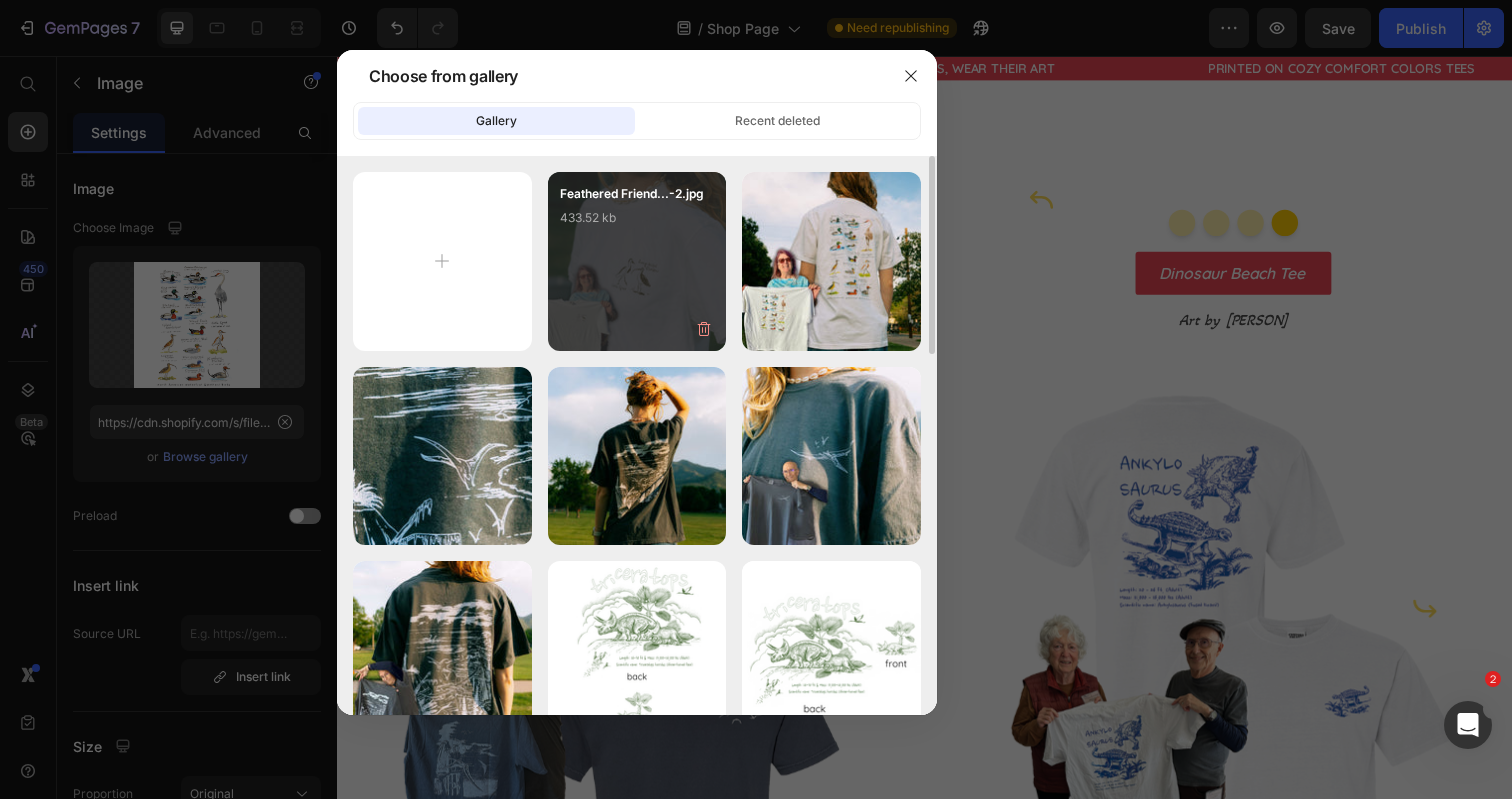 type on "C:\fakepath\Feathered Friends Design Page Pics-3.jpg" 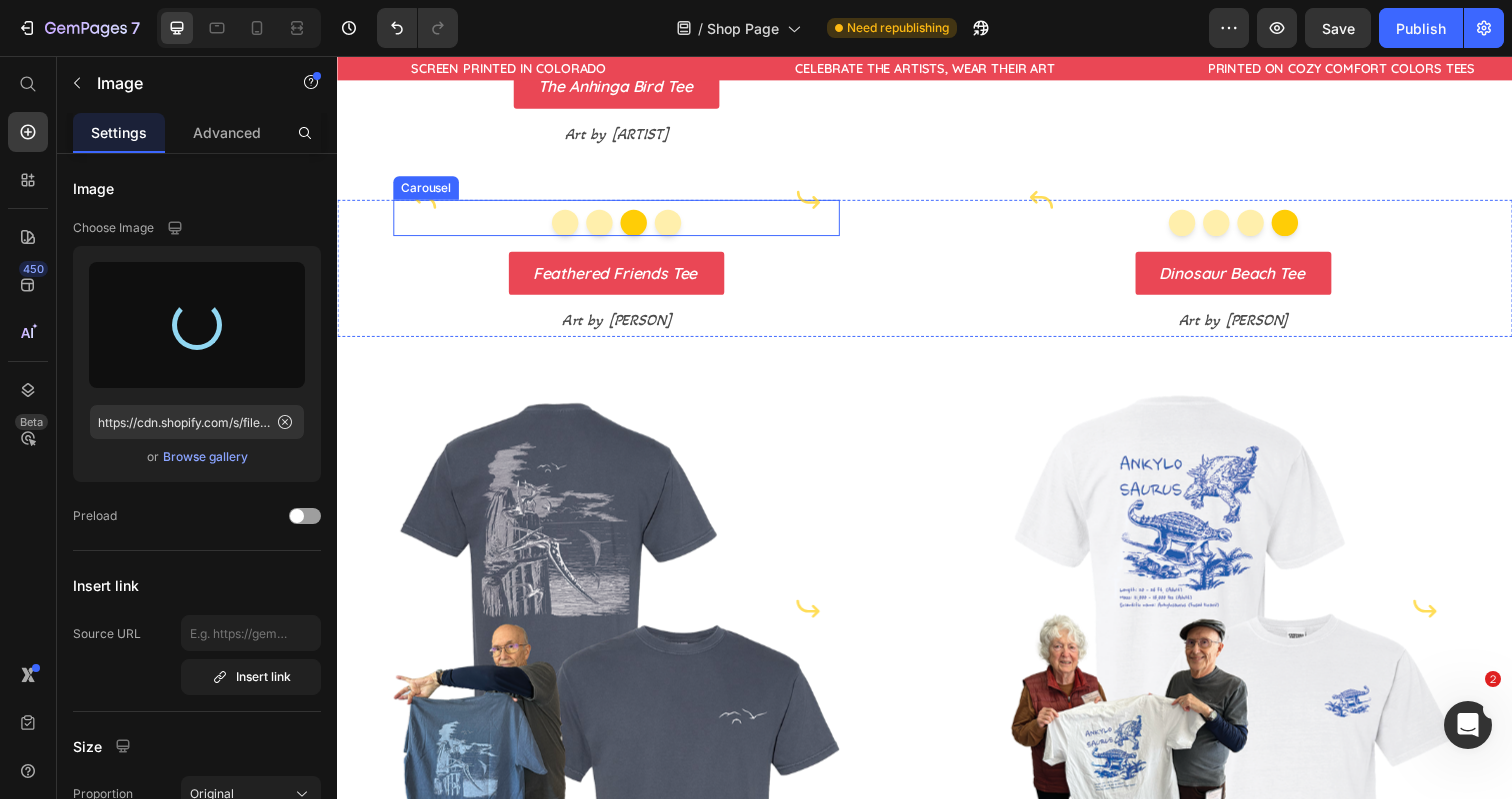 type on "https://cdn.shopify.com/s/files/1/0700/9635/5556/files/gempages_531355699414827920-80fe0213-f015-45ca-8e9d-1784594aca8c.jpg" 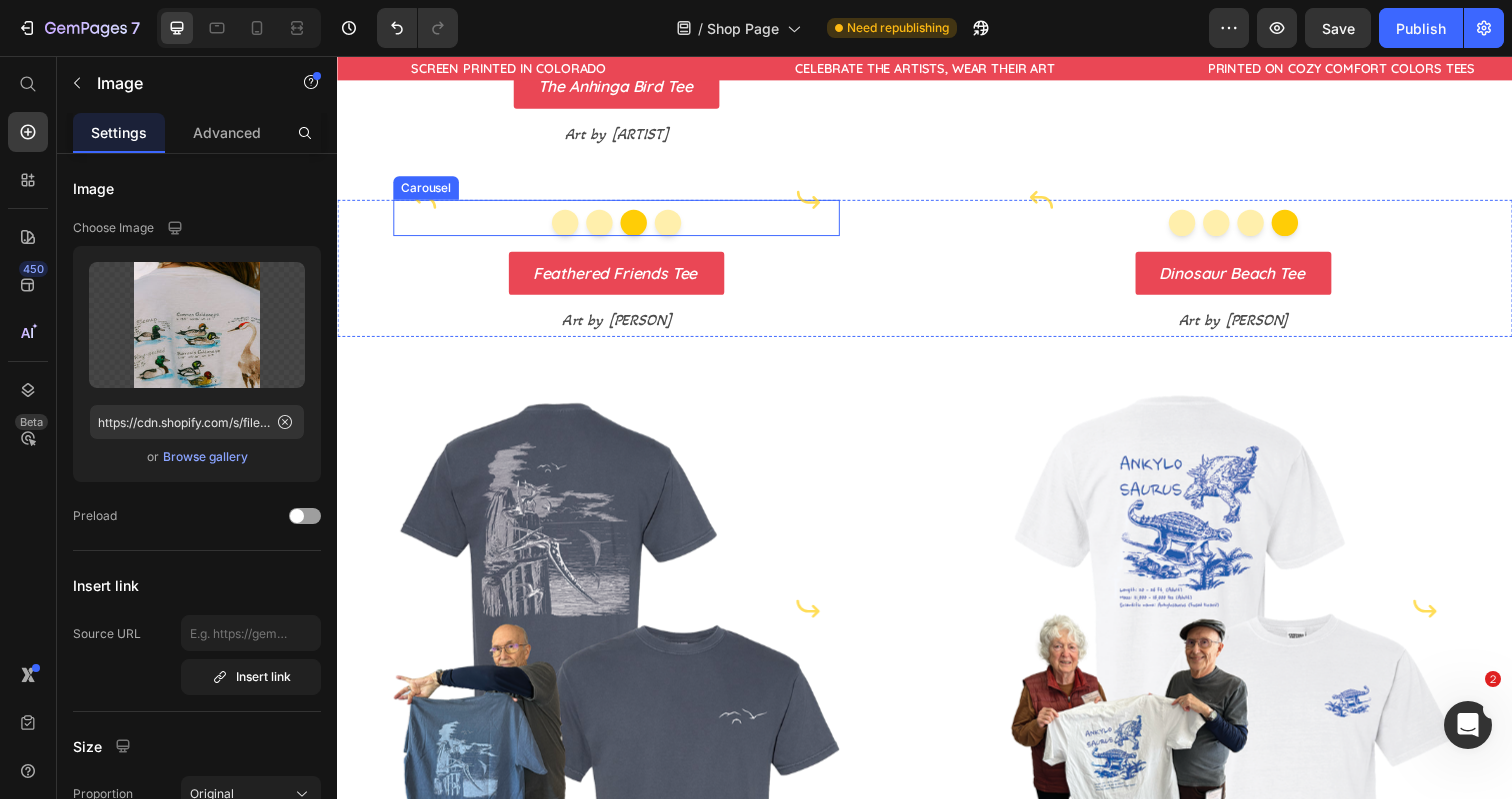 click 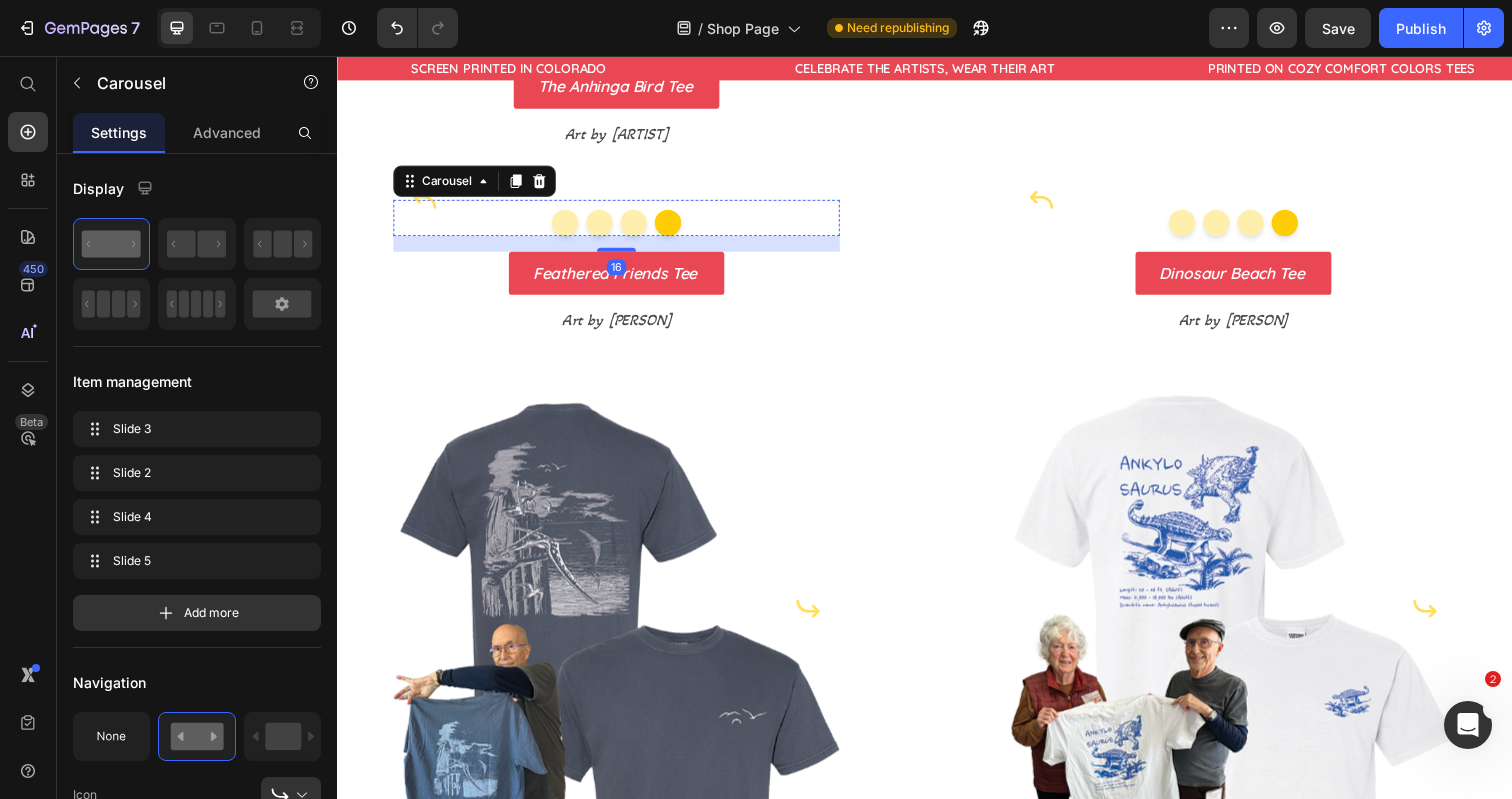 click at bounding box center (622, 203) 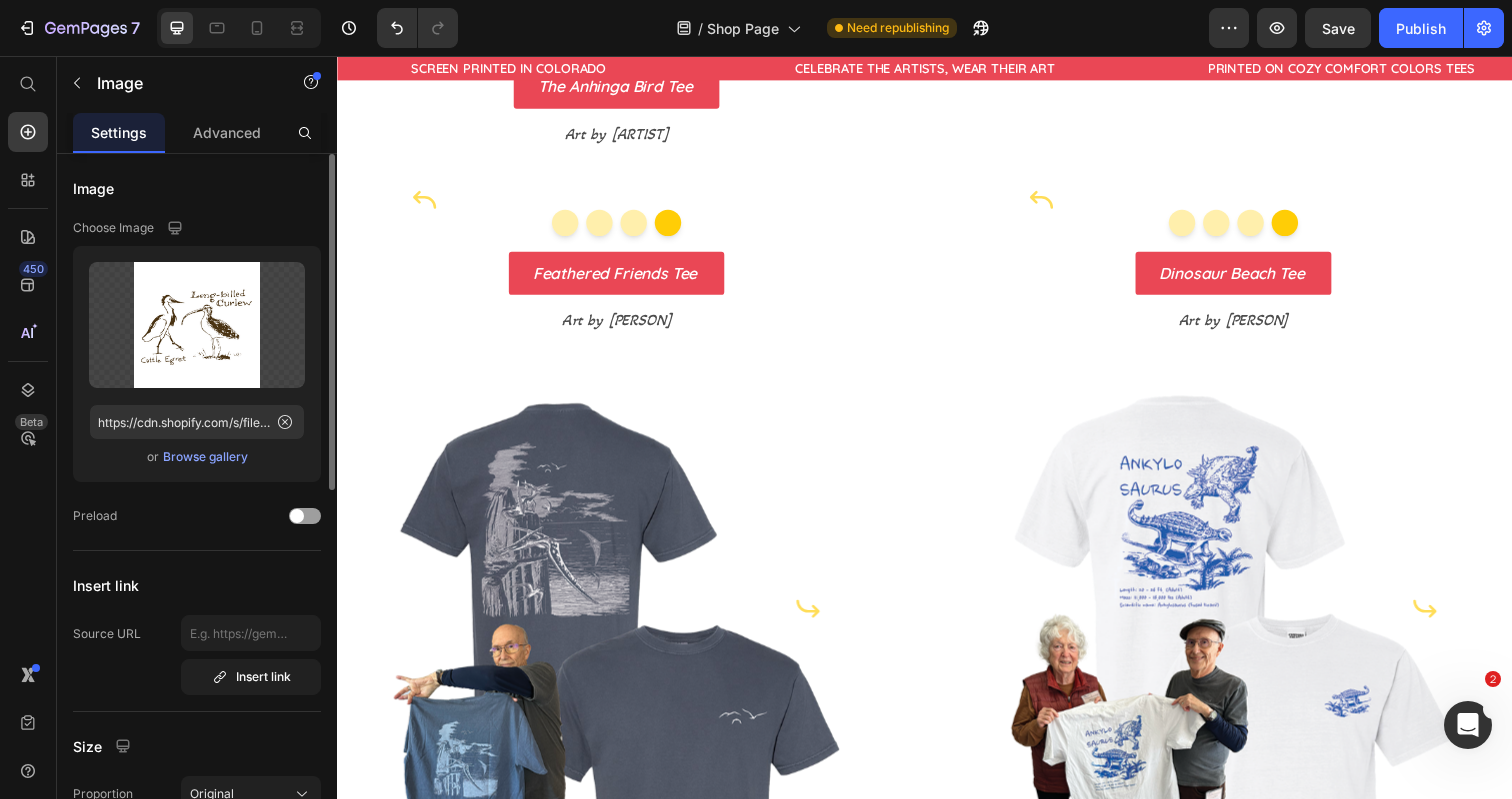 click on "Browse gallery" at bounding box center [205, 457] 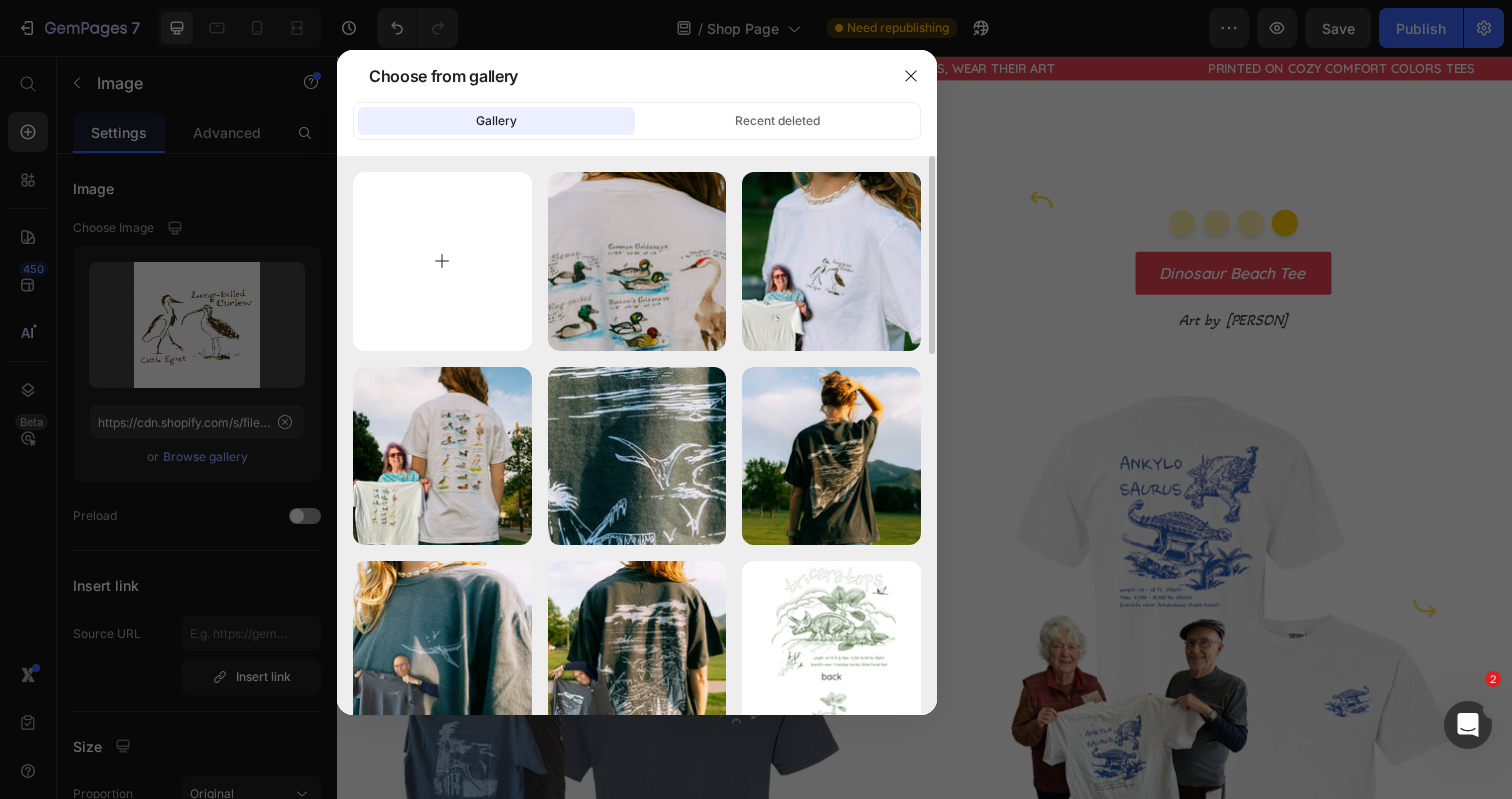 click at bounding box center [442, 261] 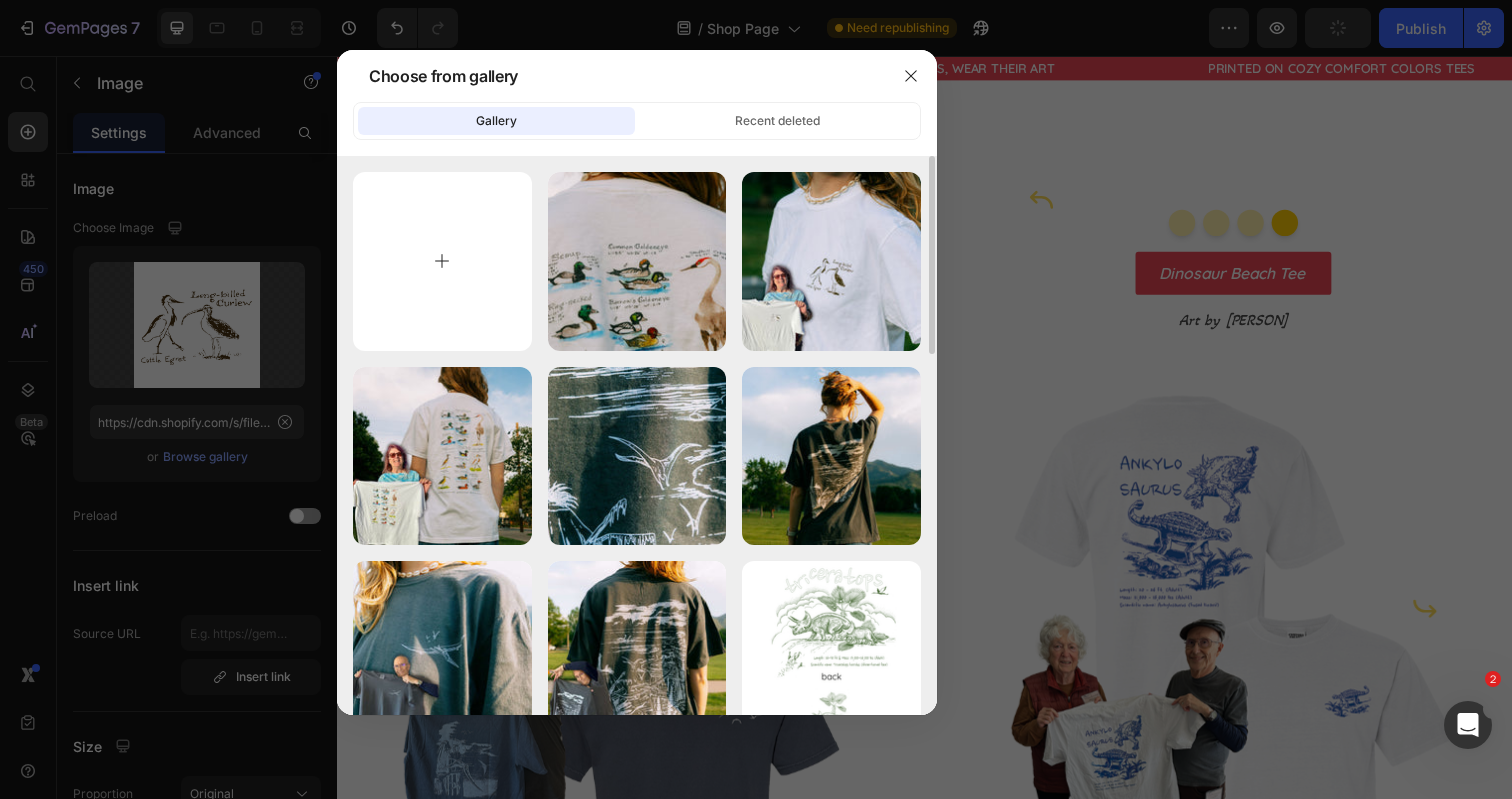 type on "C:\fakepath\[DESIGN_NAME]-4.jpg" 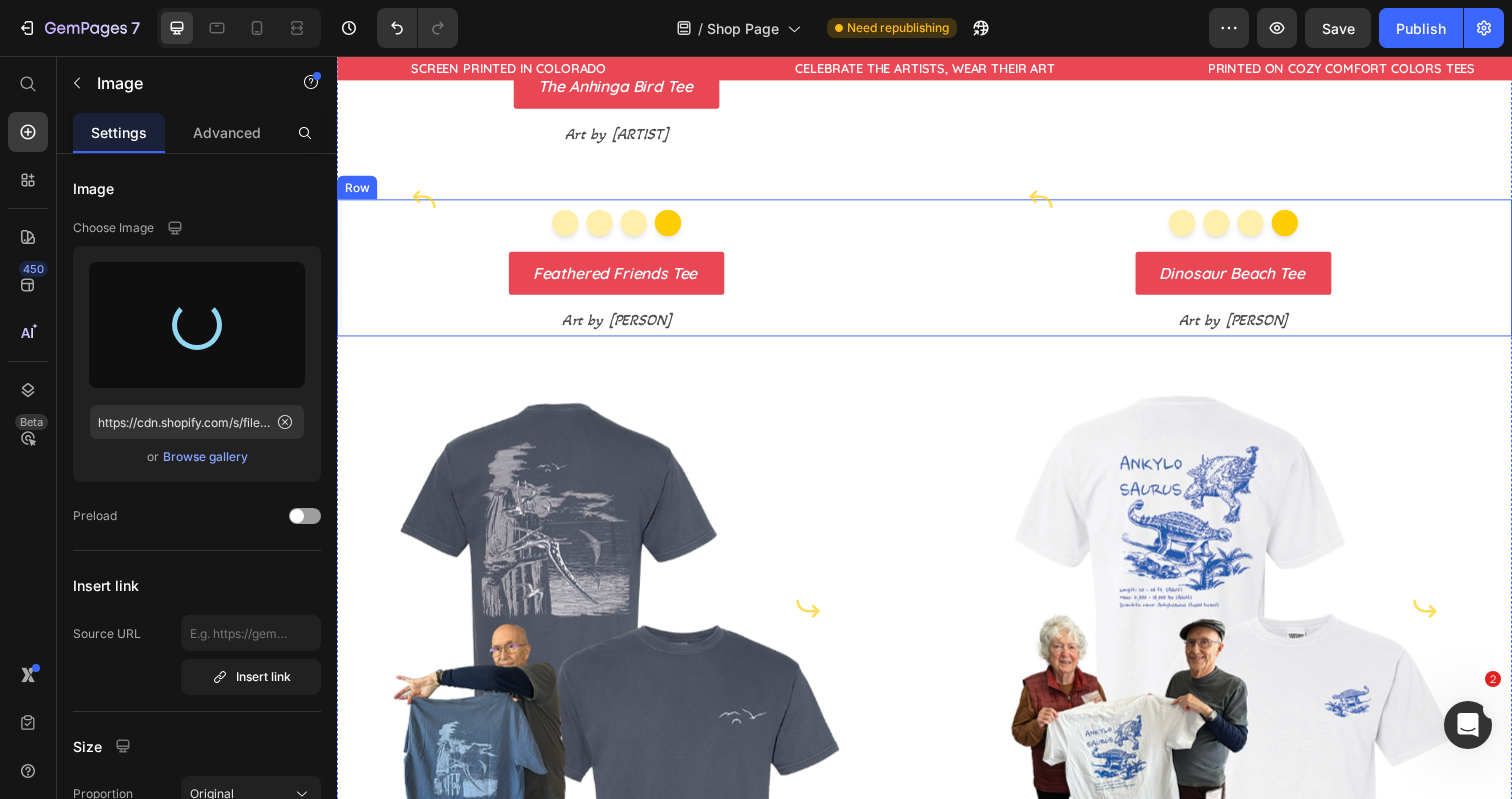 type on "https://cdn.shopify.com/s/files/1/0700/9635/5556/files/gempages_531355699414827920-[ID].jpg" 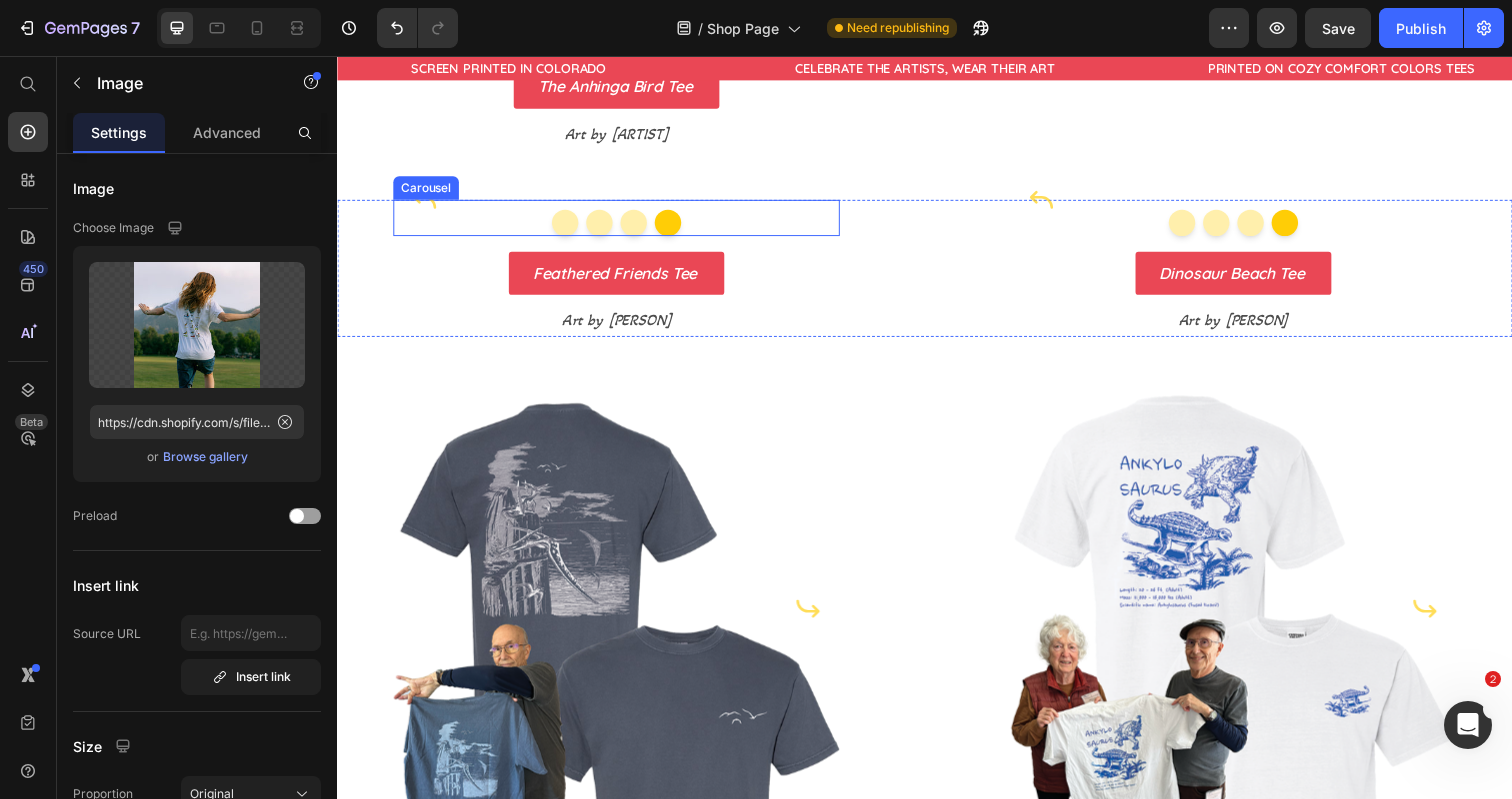 click 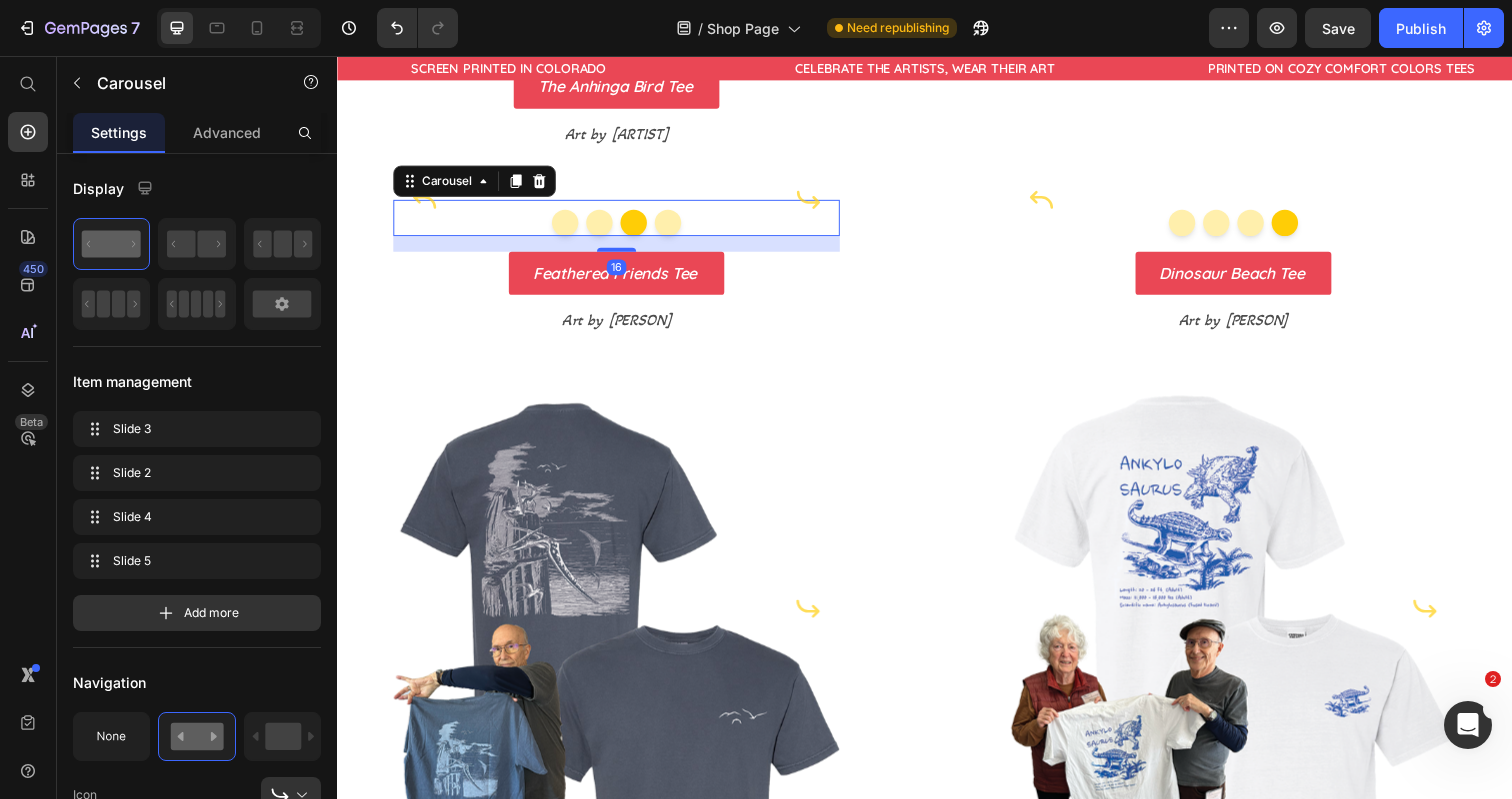 click 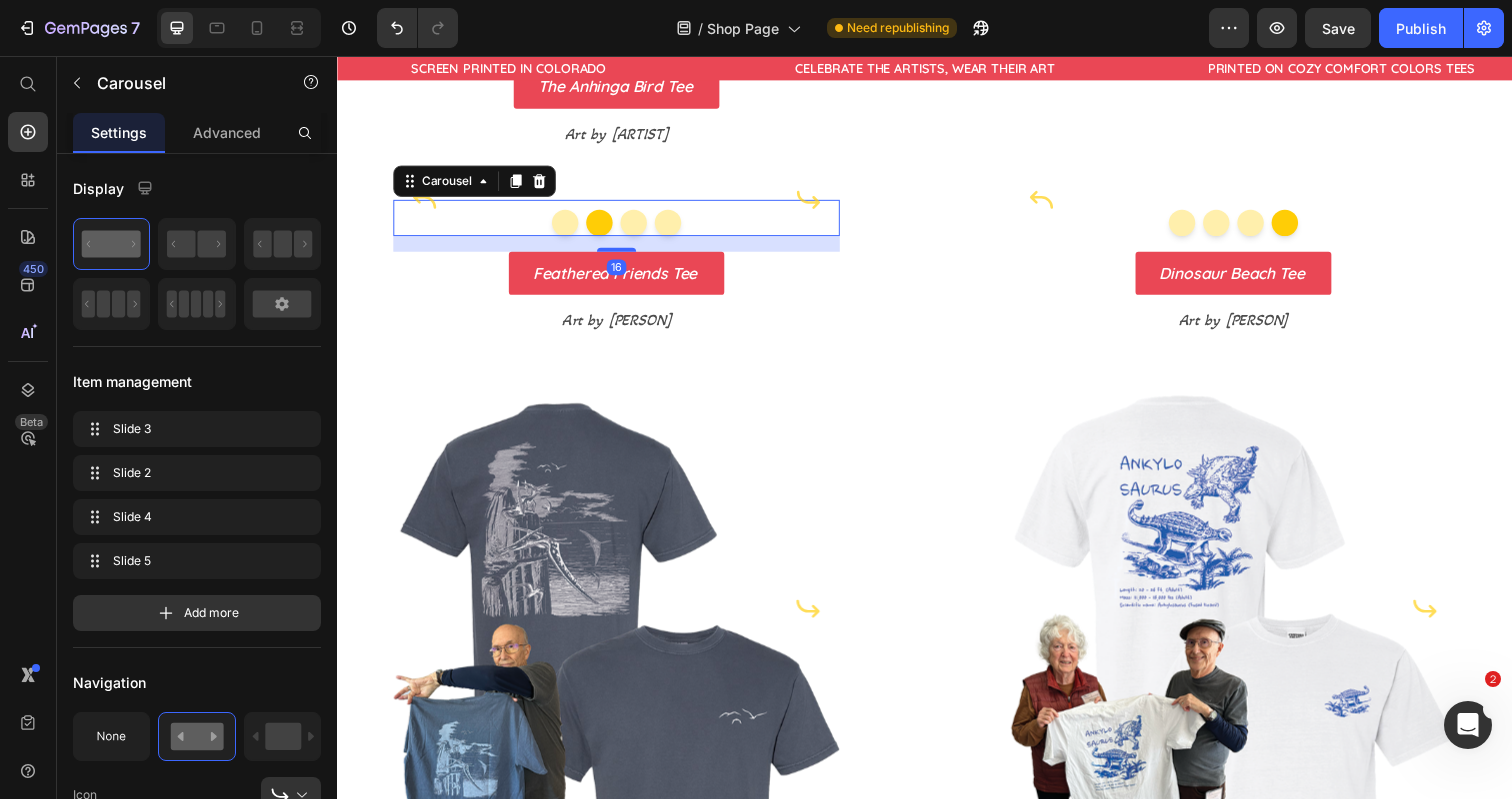 click 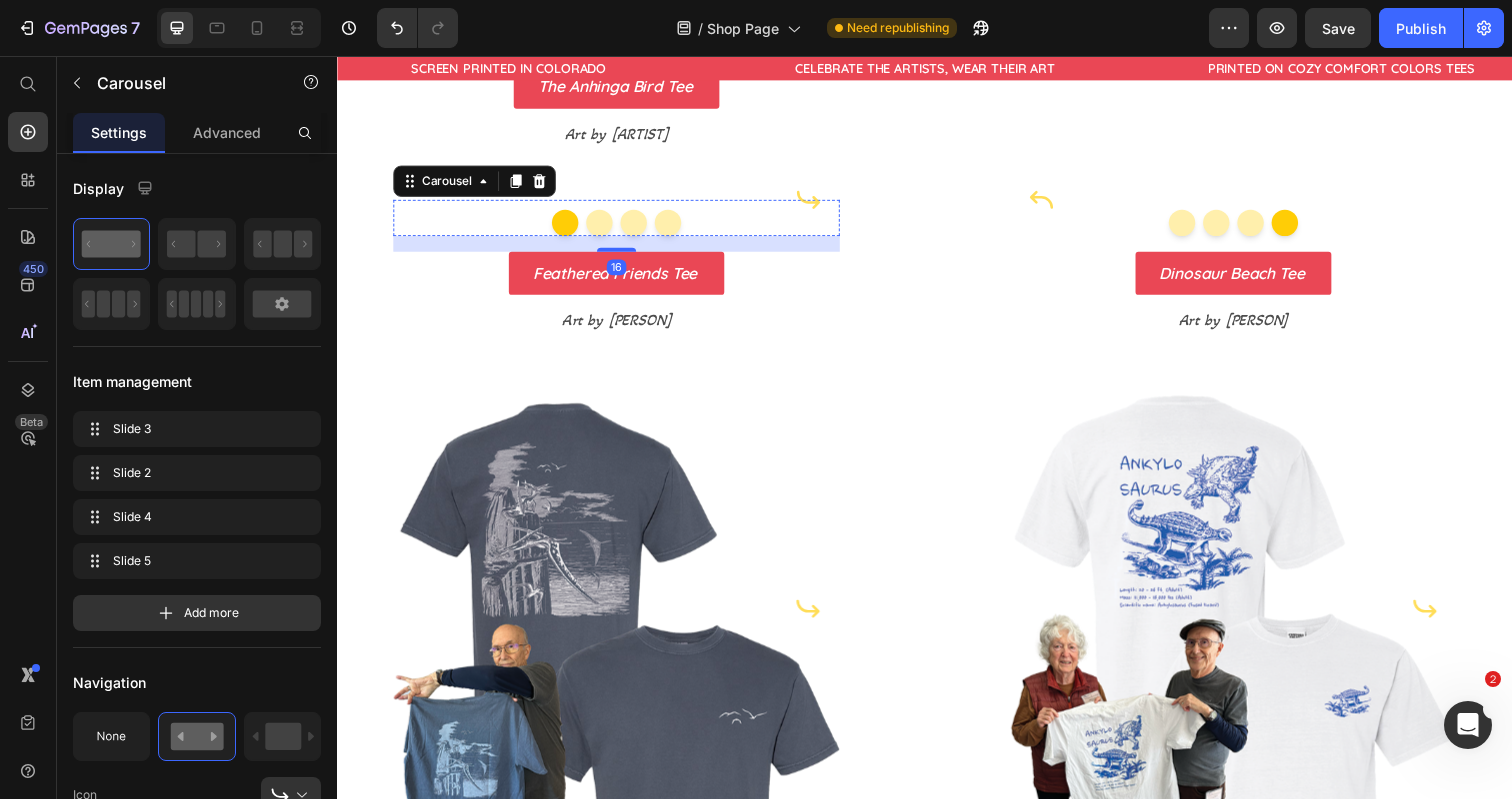 click at bounding box center (622, 203) 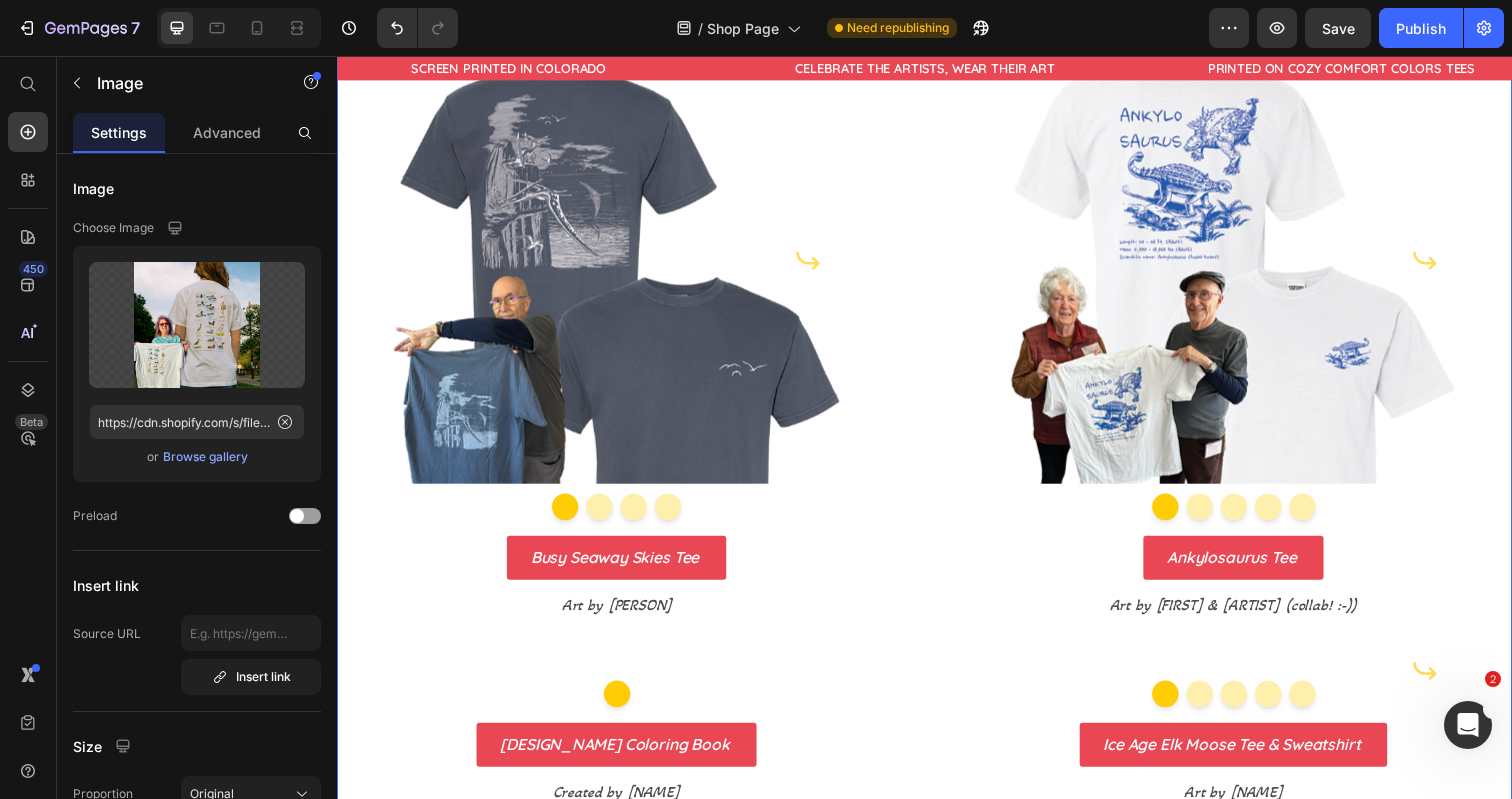 scroll, scrollTop: 1162, scrollLeft: 0, axis: vertical 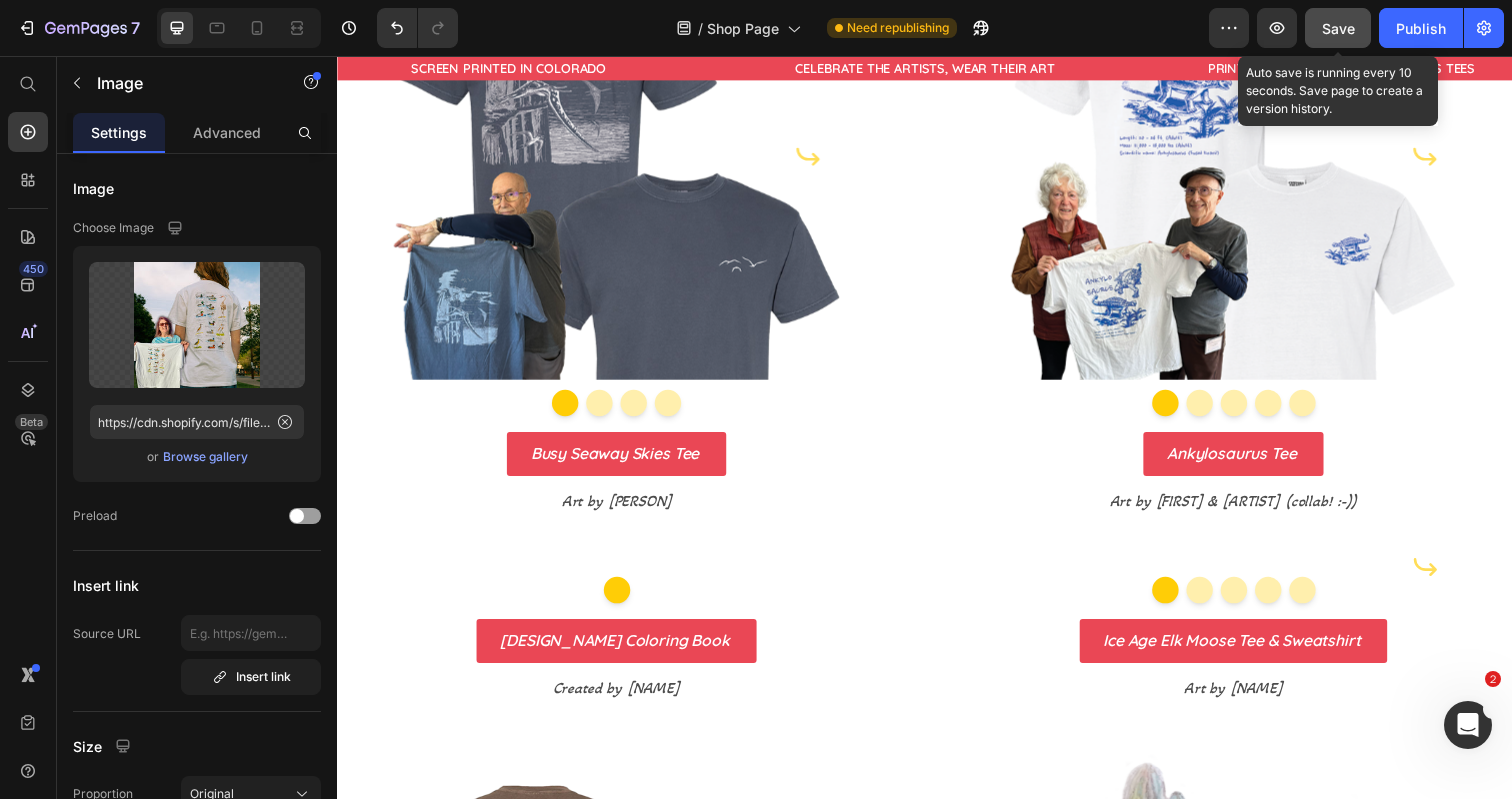 click on "Save" at bounding box center (1338, 28) 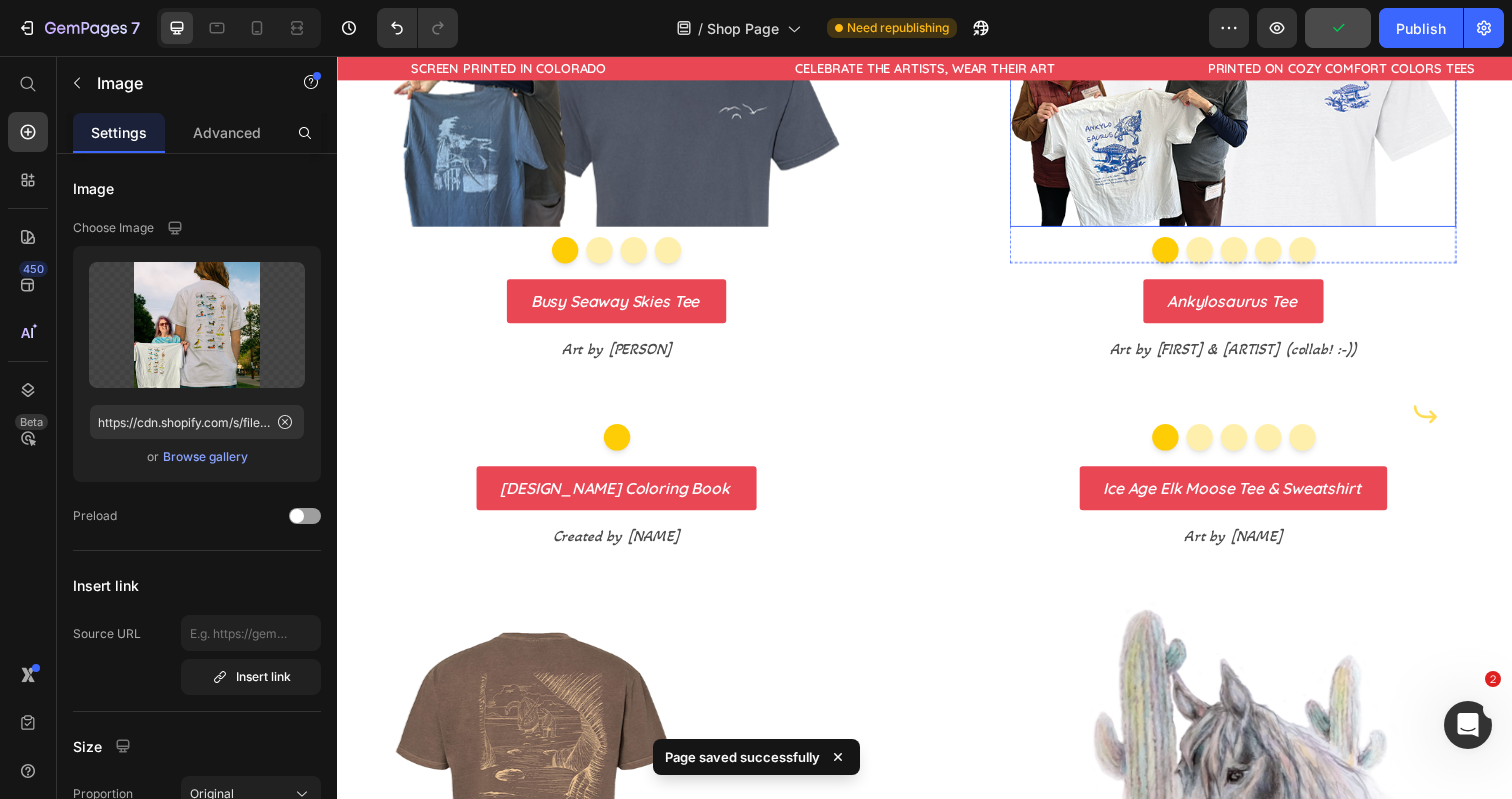 scroll, scrollTop: 1364, scrollLeft: 0, axis: vertical 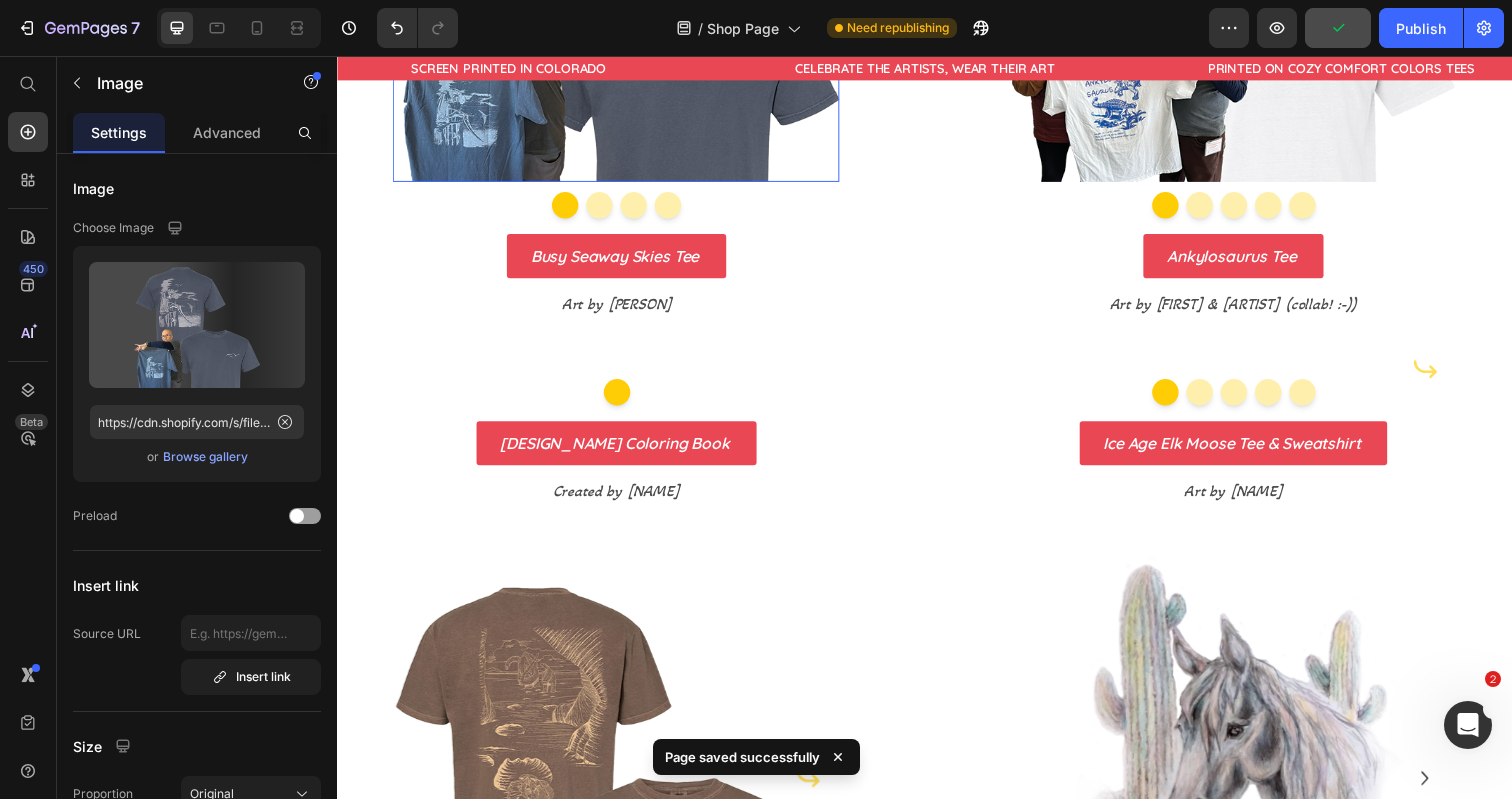 click at bounding box center [622, -43] 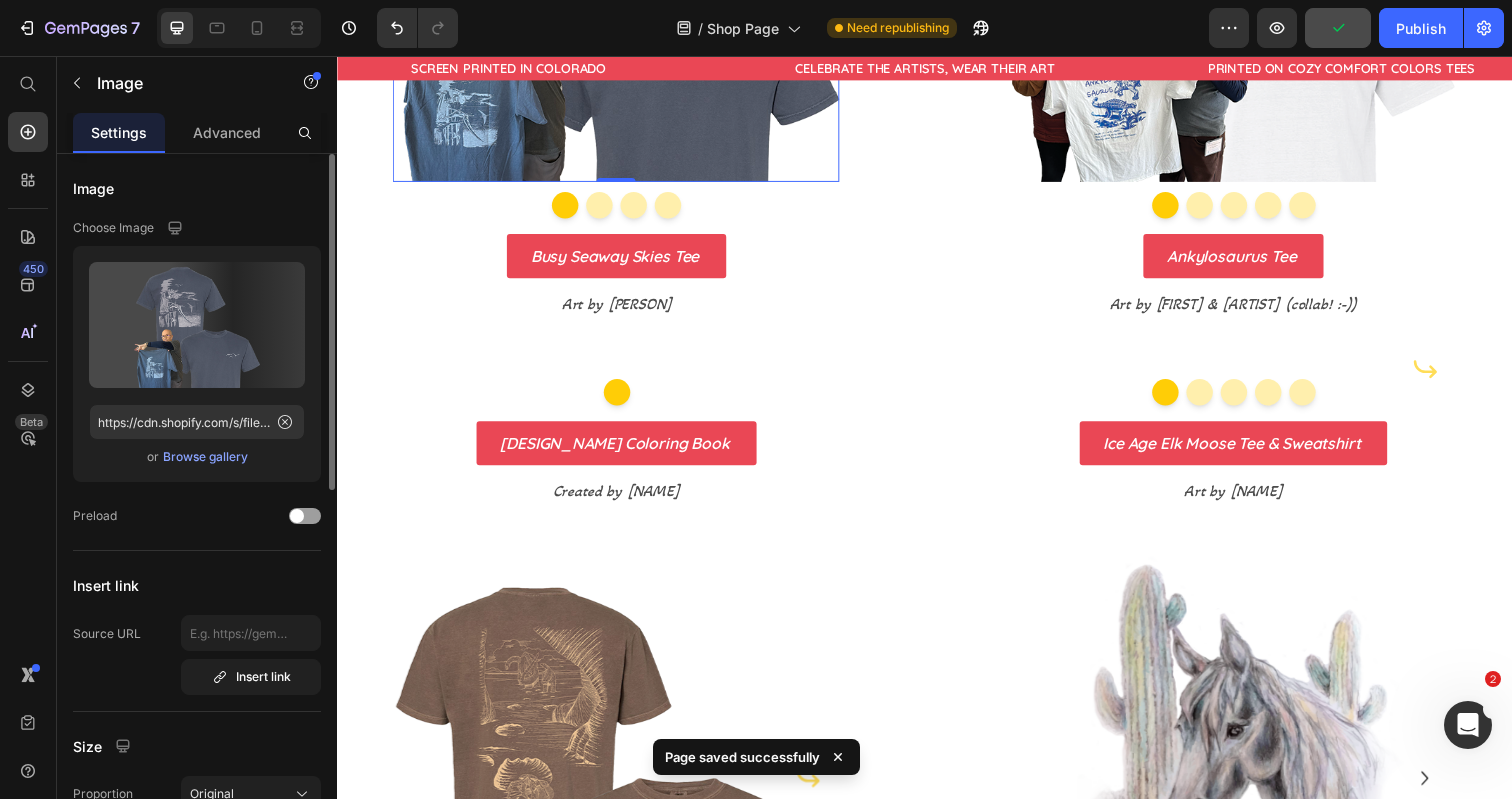 click on "Browse gallery" at bounding box center [205, 457] 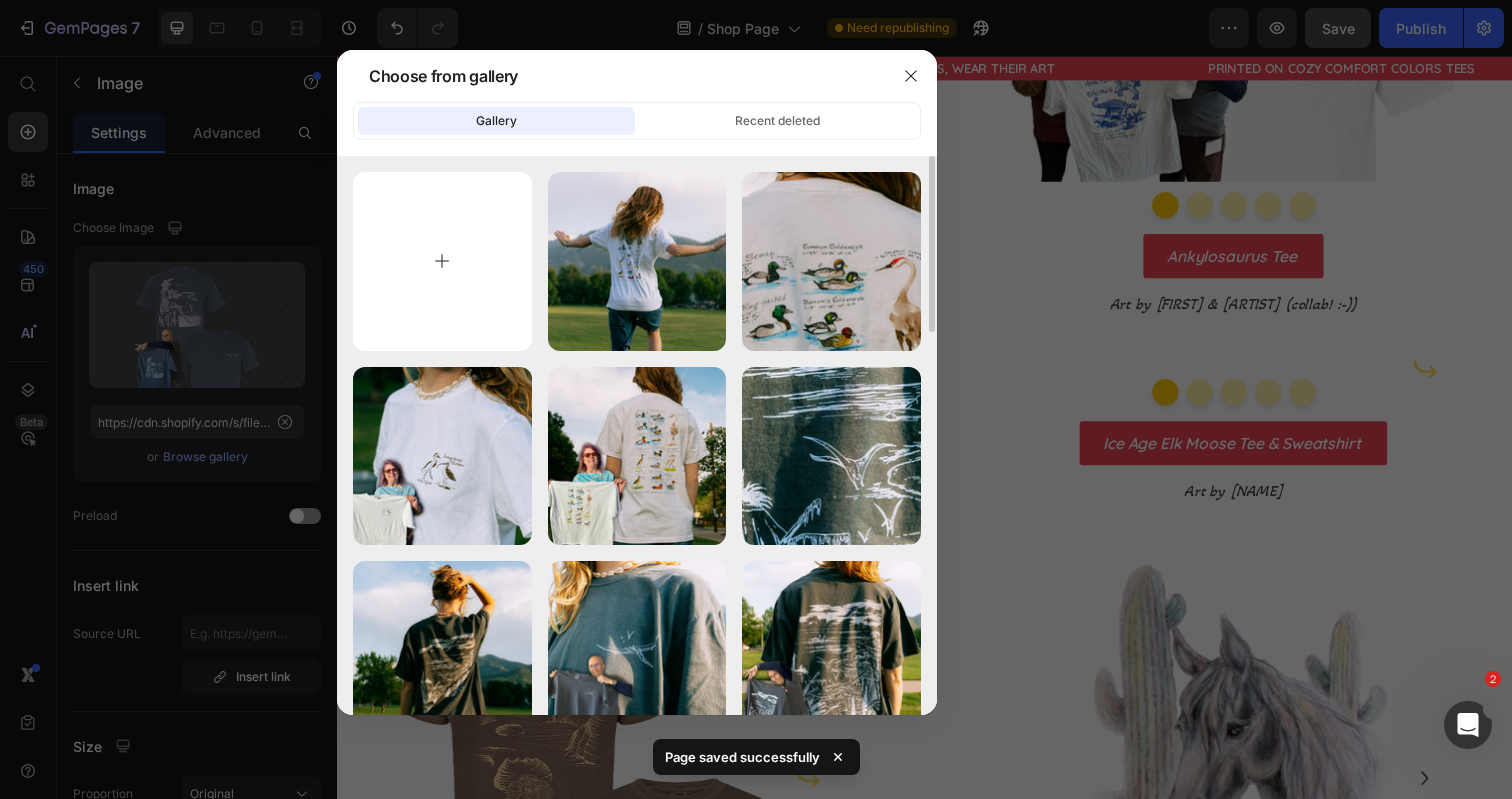 click at bounding box center (442, 261) 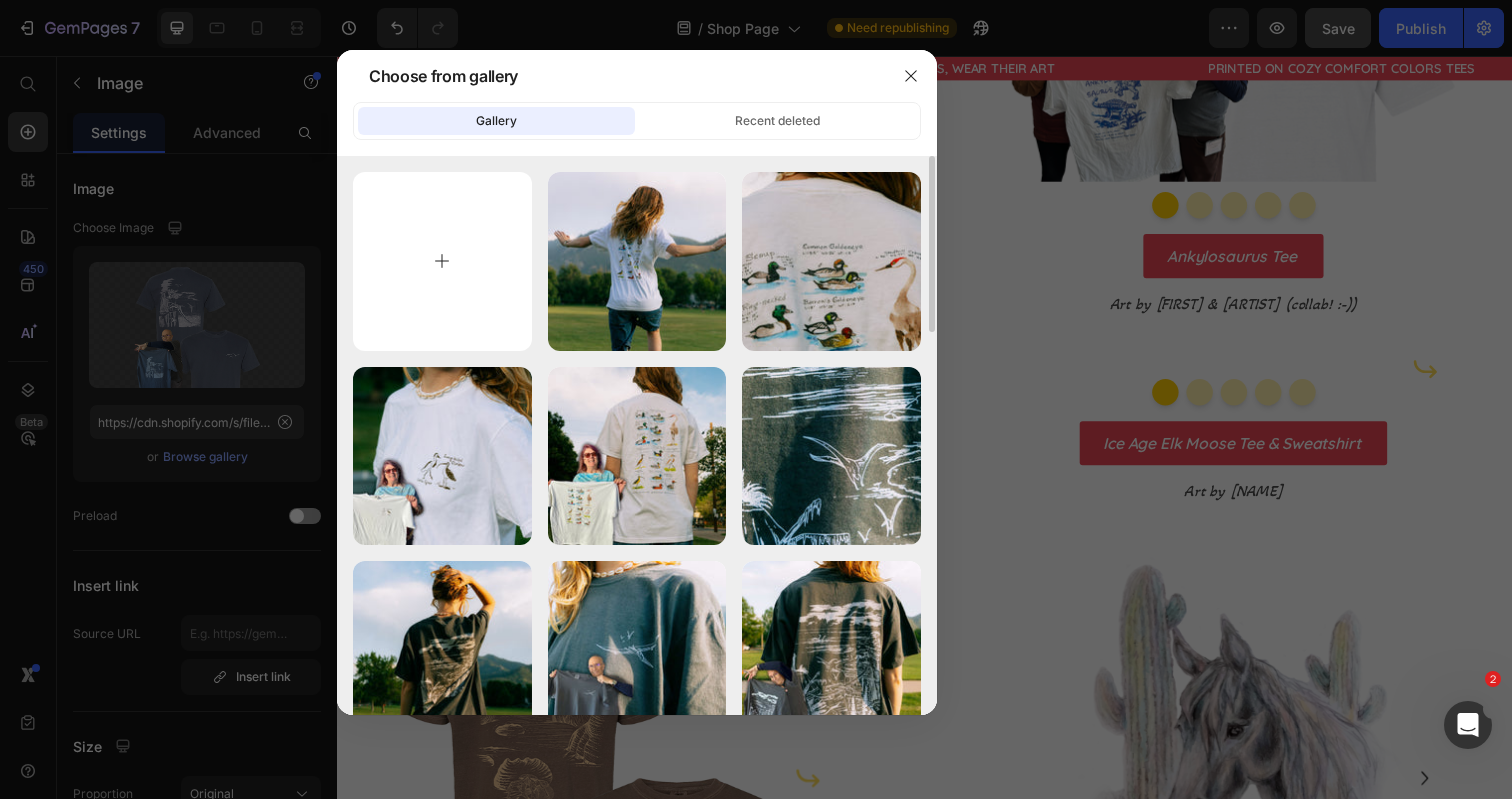 type on "C:\fakepath\Busy Seawway Design Page Pics.jpg" 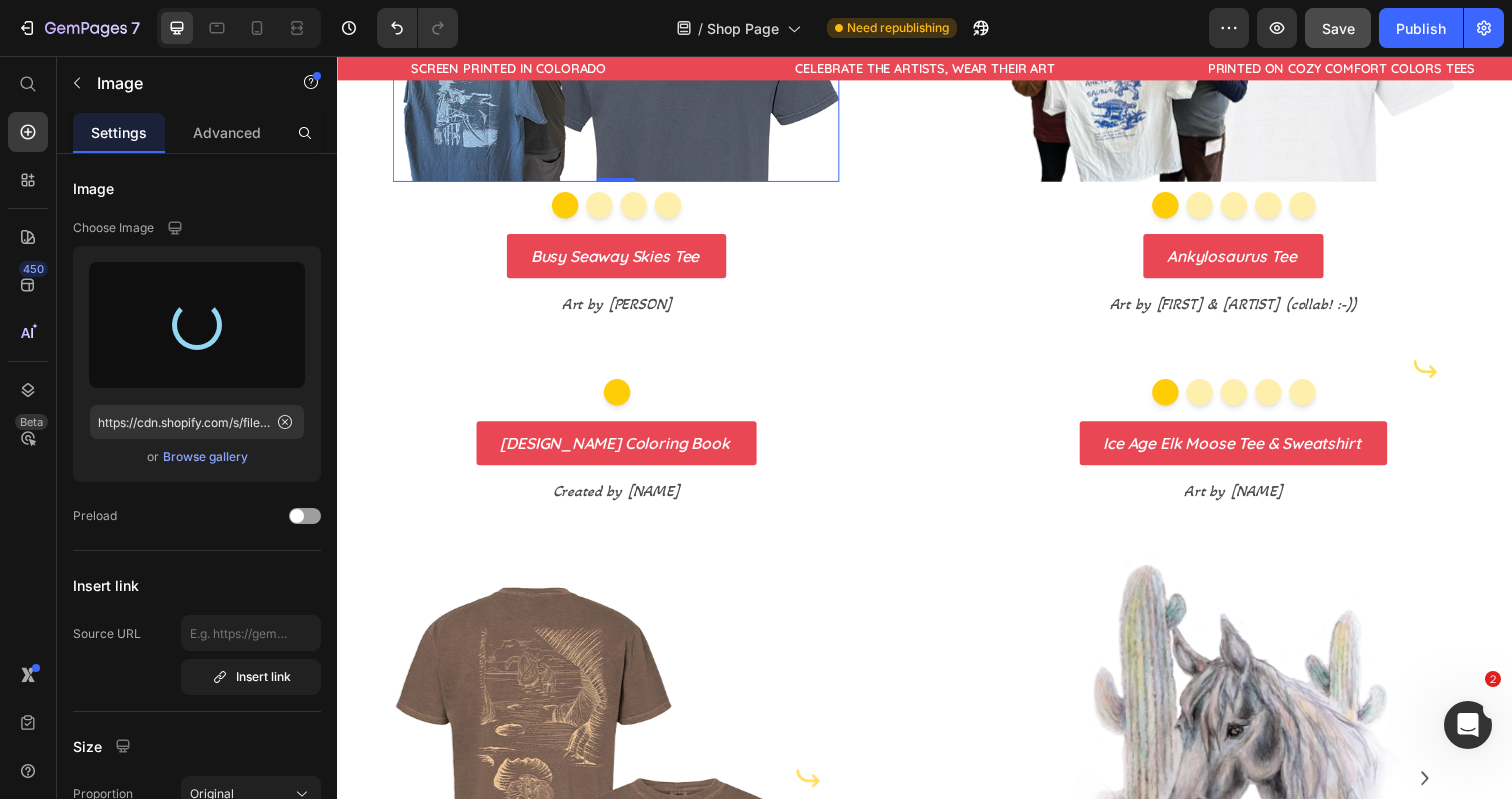 type on "https://cdn.shopify.com/s/files/1/0700/9635/5556/files/gempages_531355699414827920-b9ebd2ea-730b-43a5-94f8-c36165a1f729.jpg" 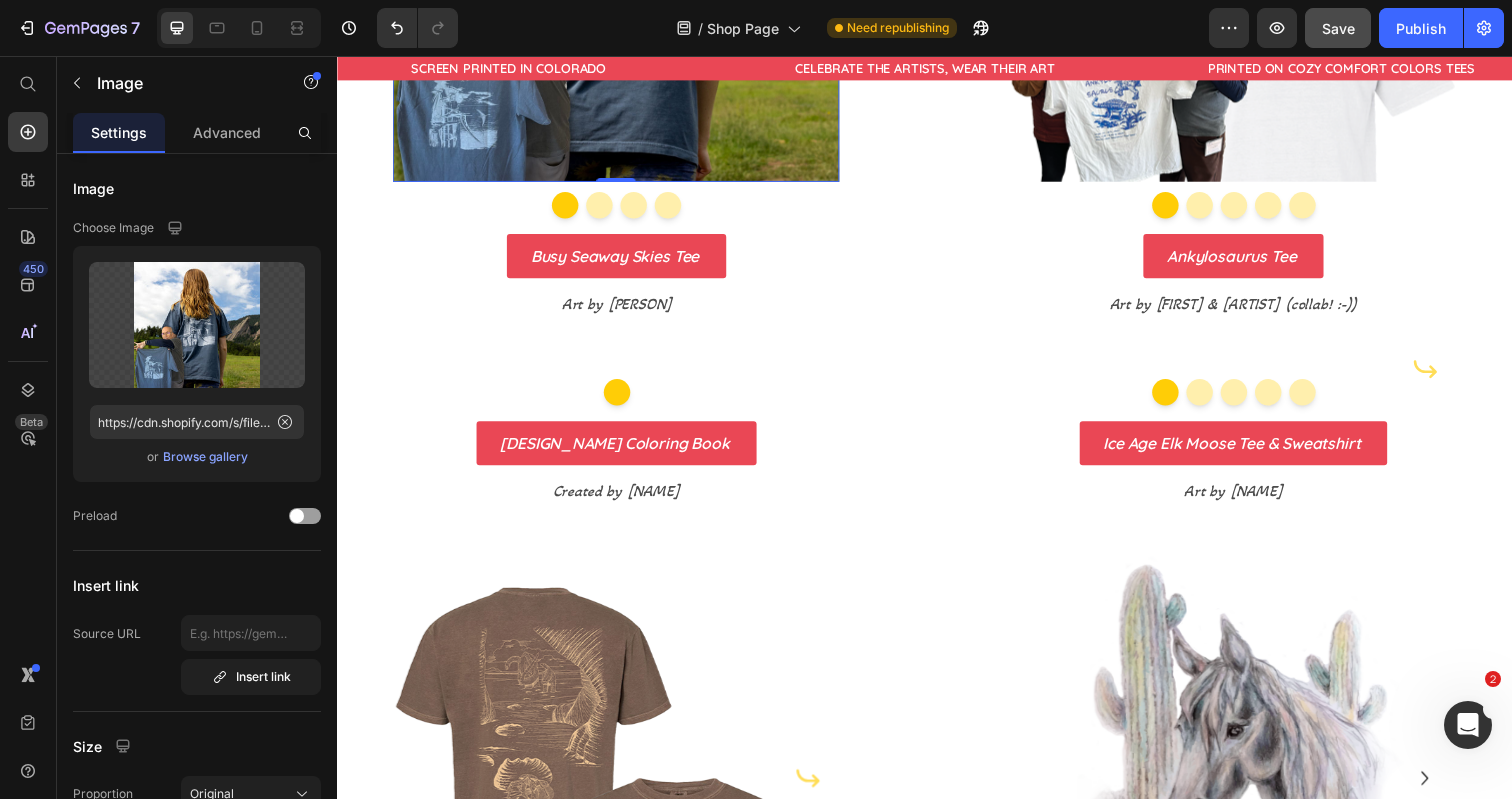 click at bounding box center [622, -43] 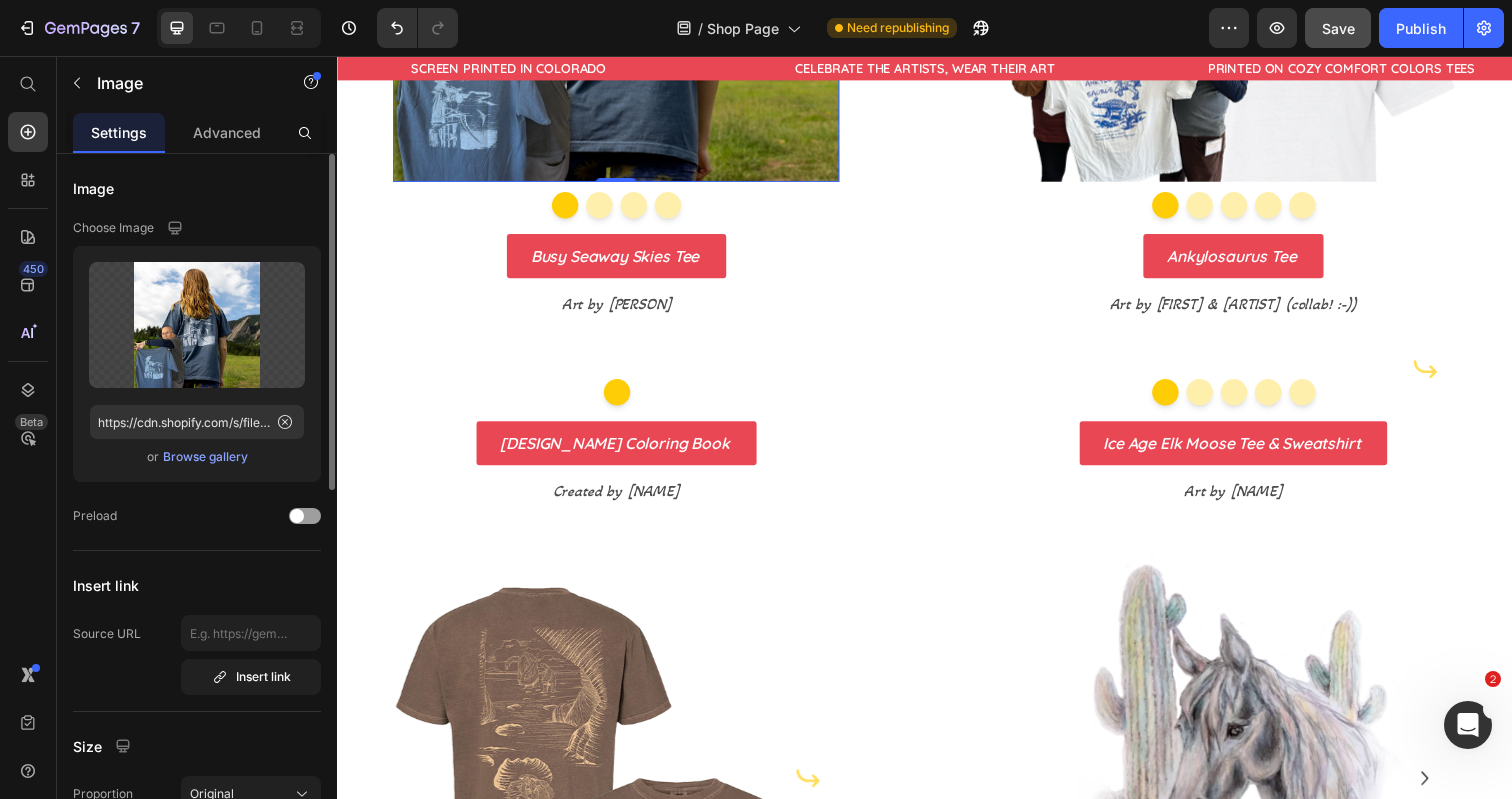 click on "Browse gallery" at bounding box center (205, 457) 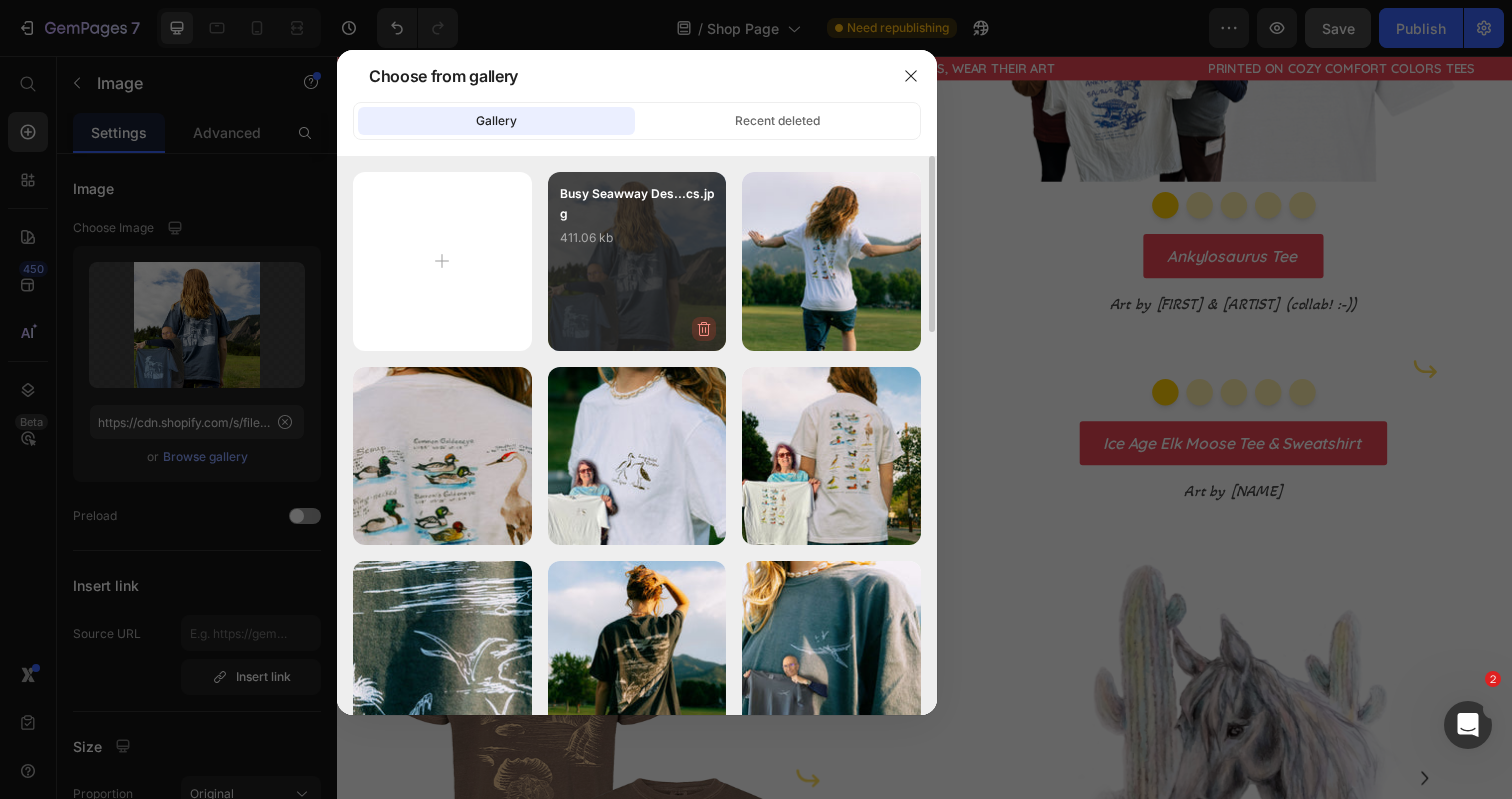 click at bounding box center (704, 329) 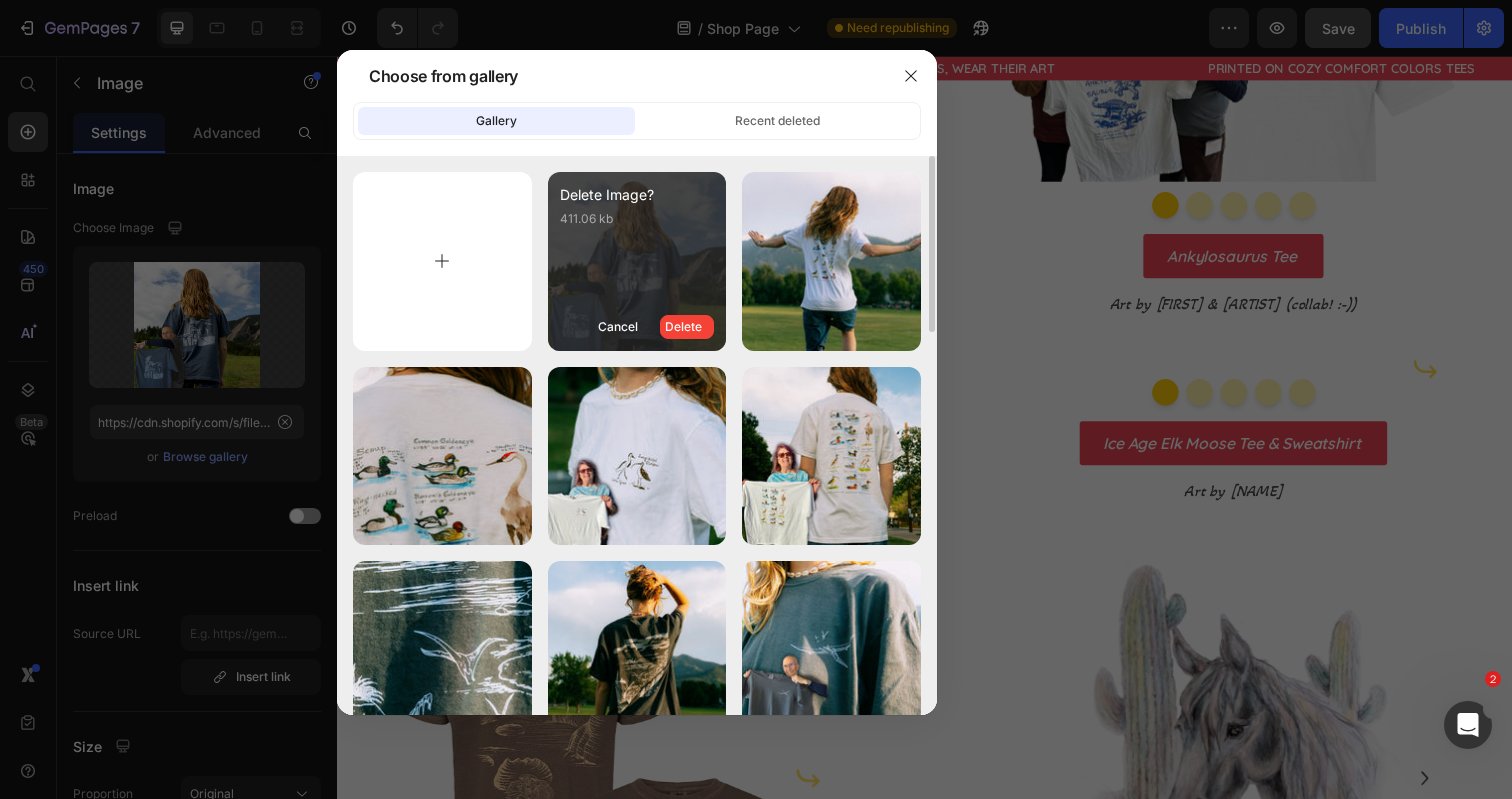 click at bounding box center [442, 261] 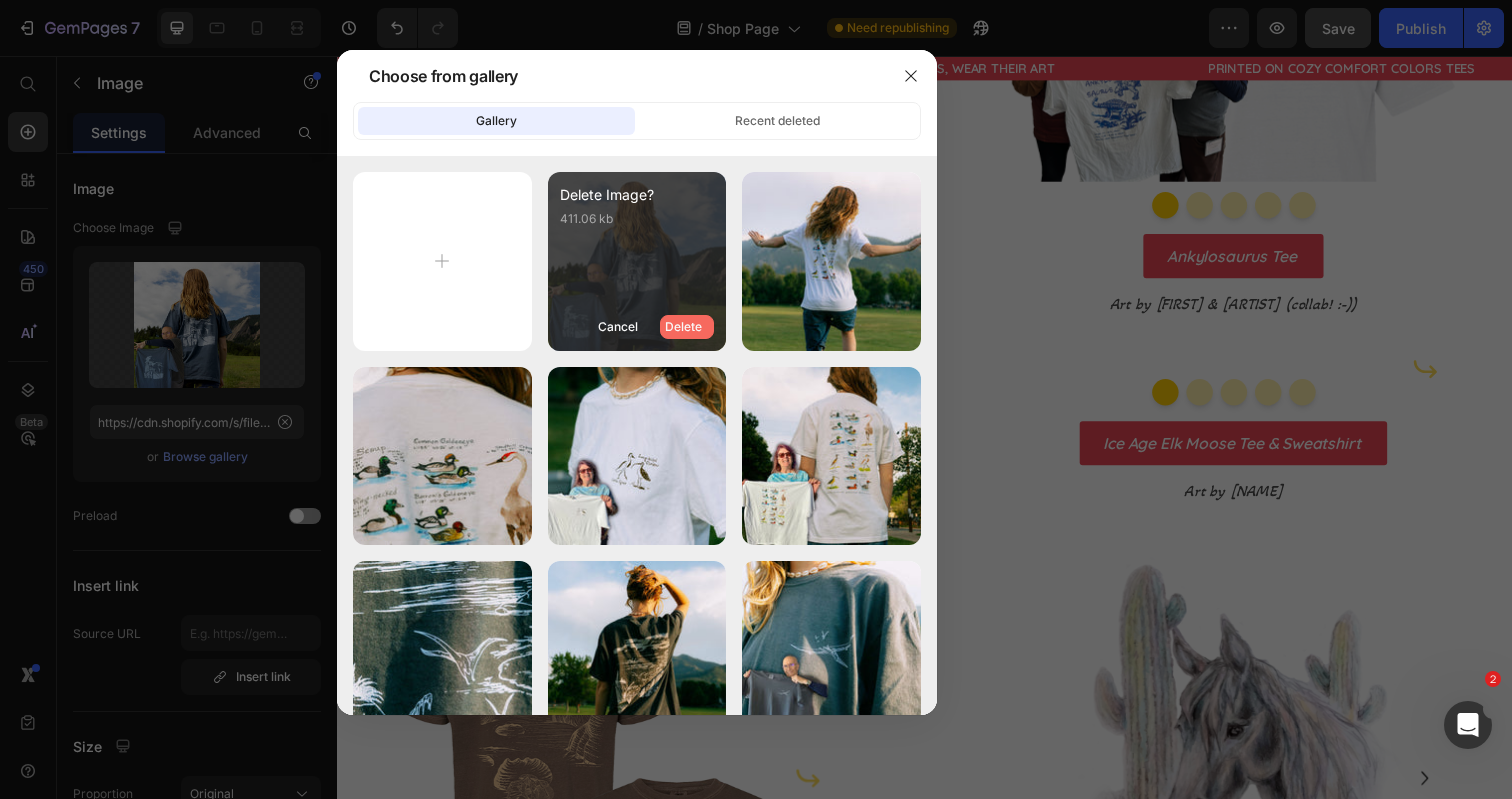 click on "Delete" at bounding box center [687, 327] 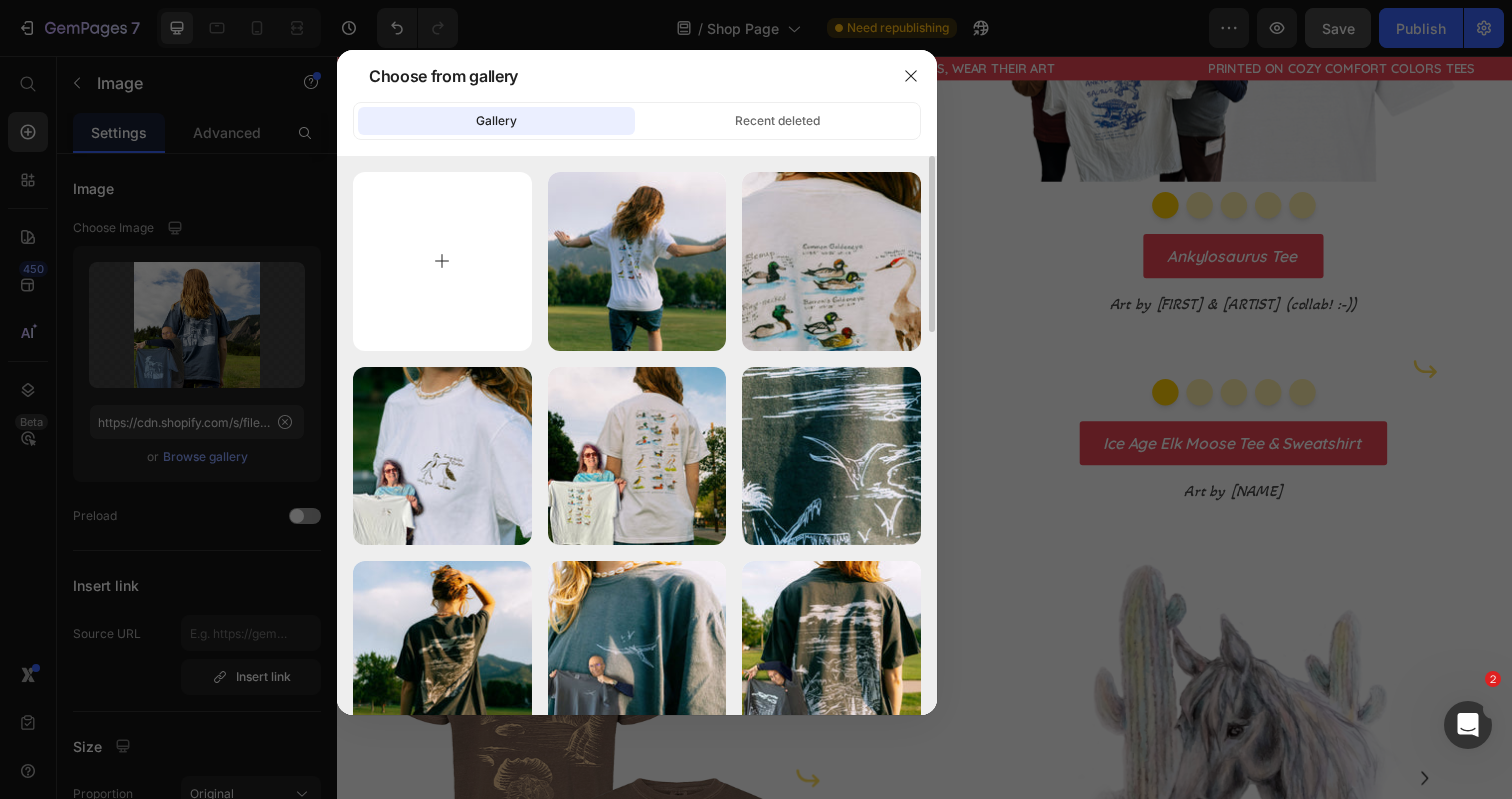 click at bounding box center (442, 261) 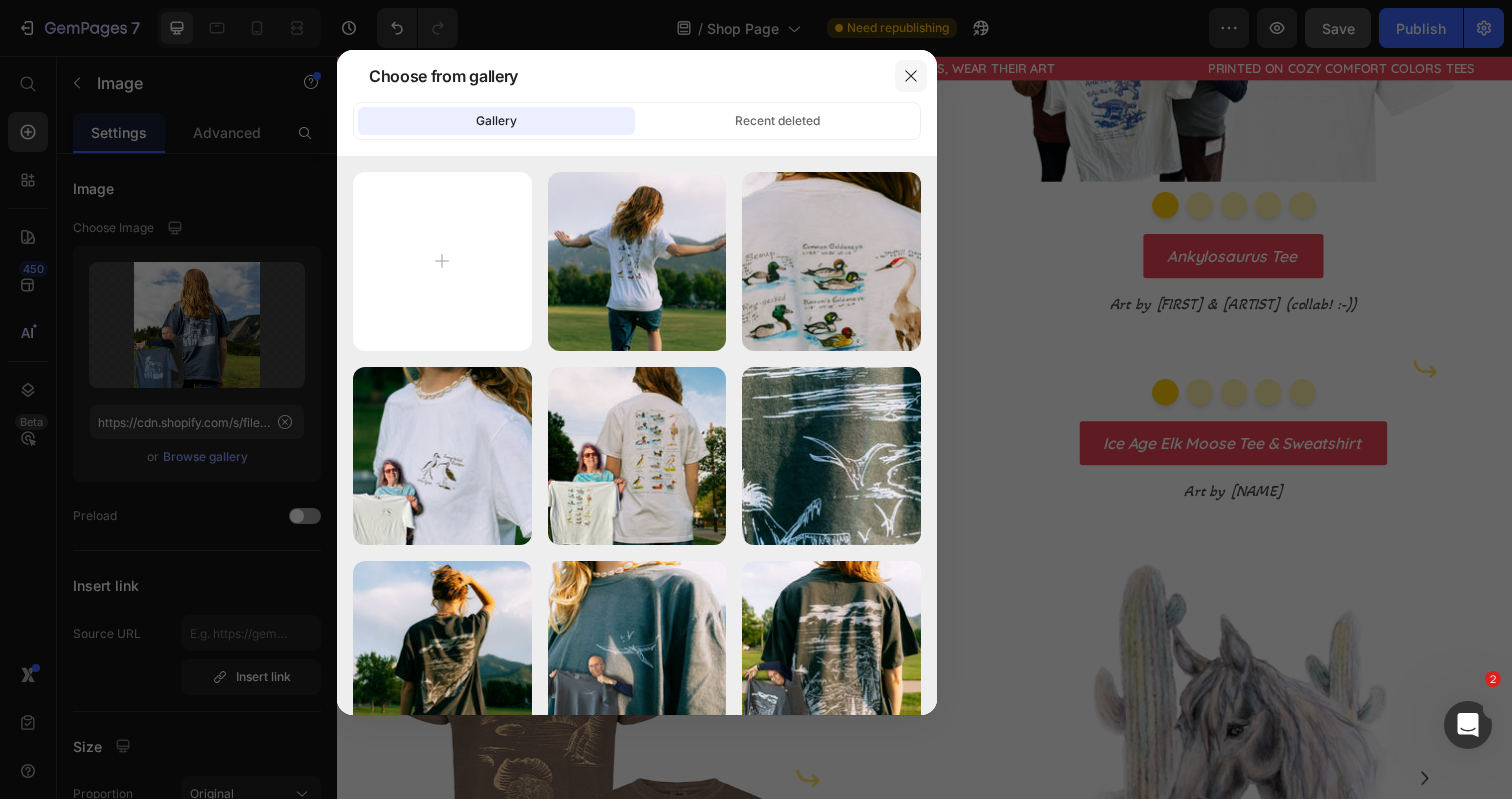 click at bounding box center (911, 76) 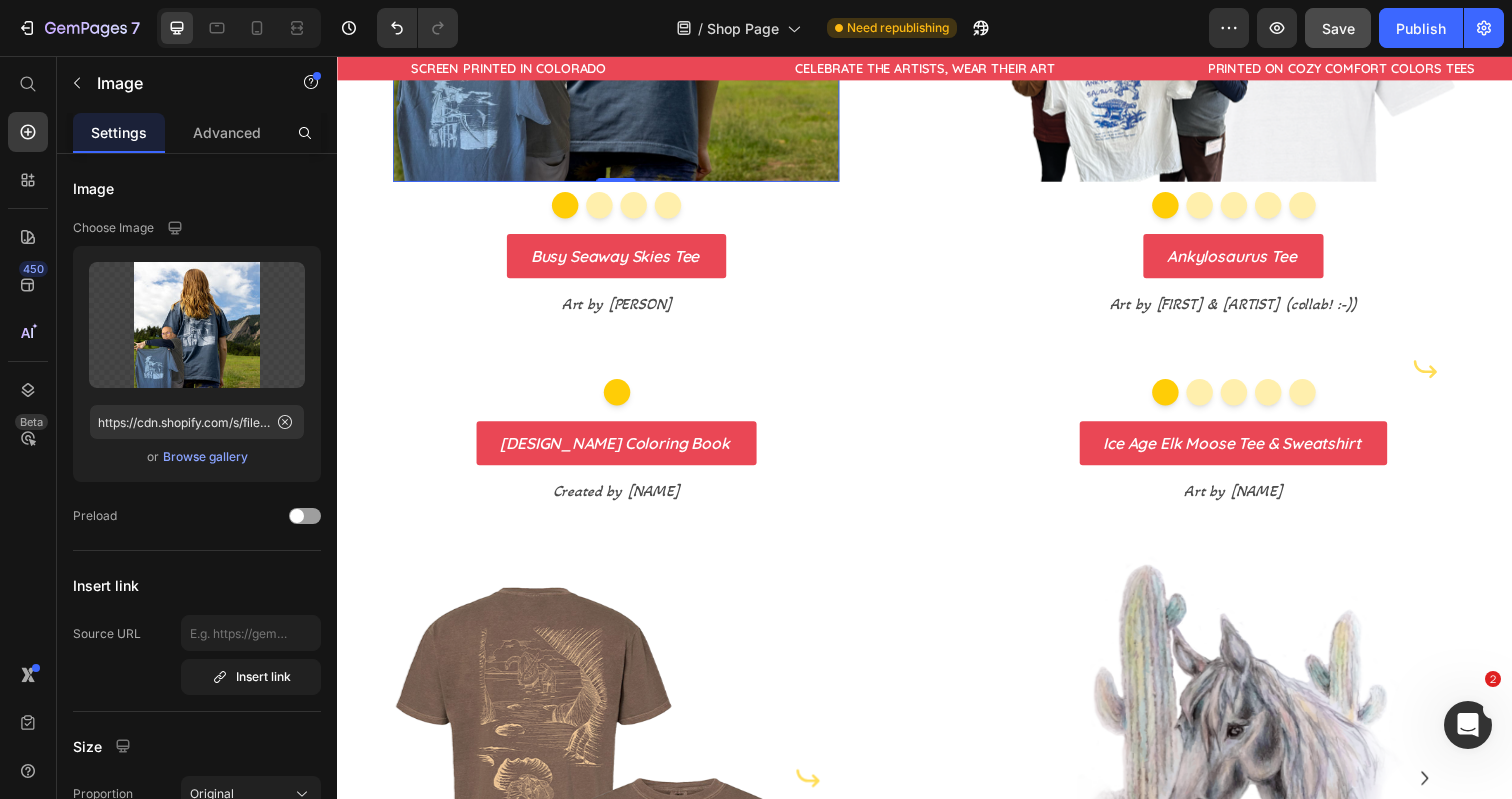 click at bounding box center (622, -43) 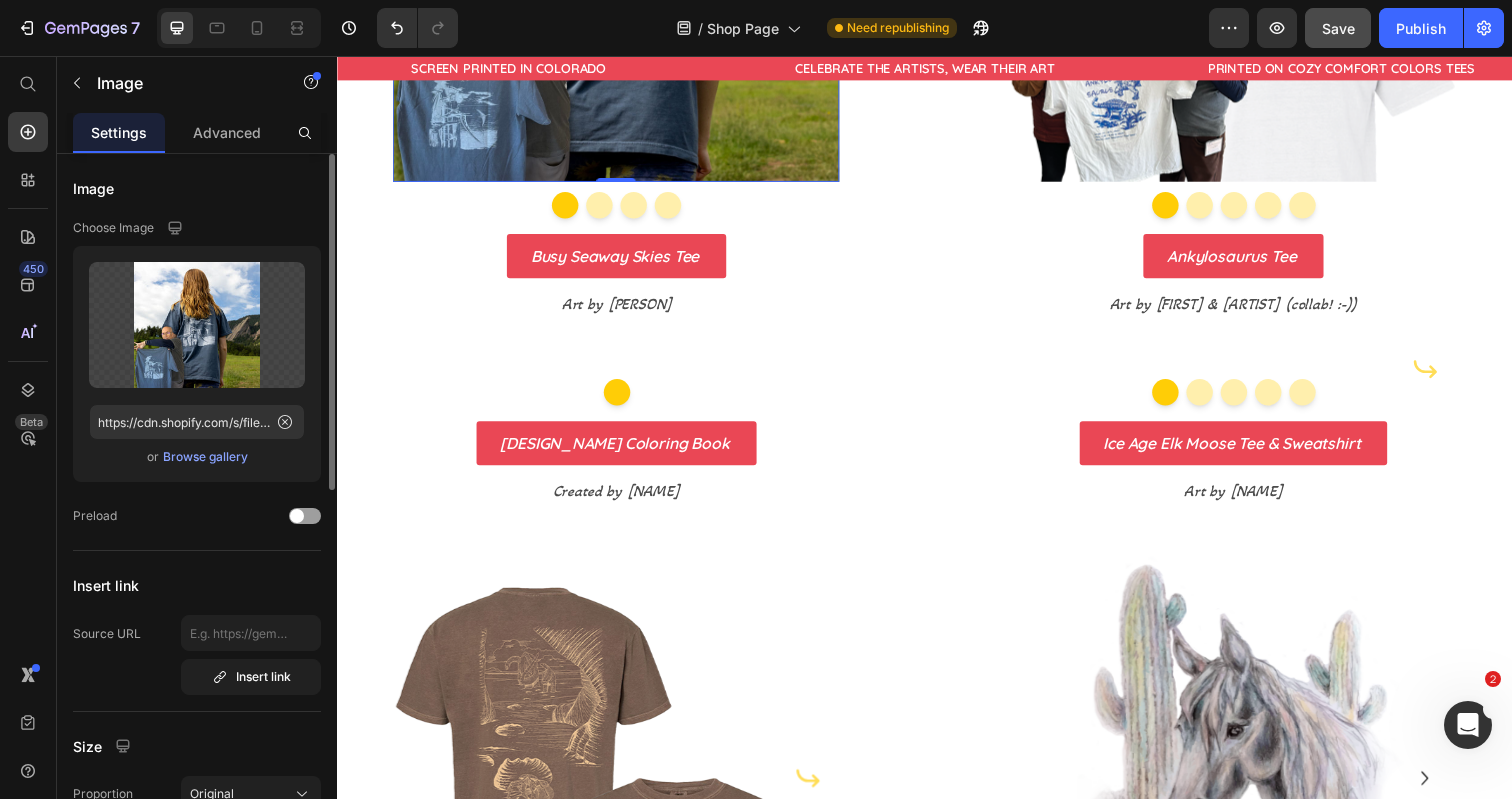 click on "Browse gallery" at bounding box center [205, 457] 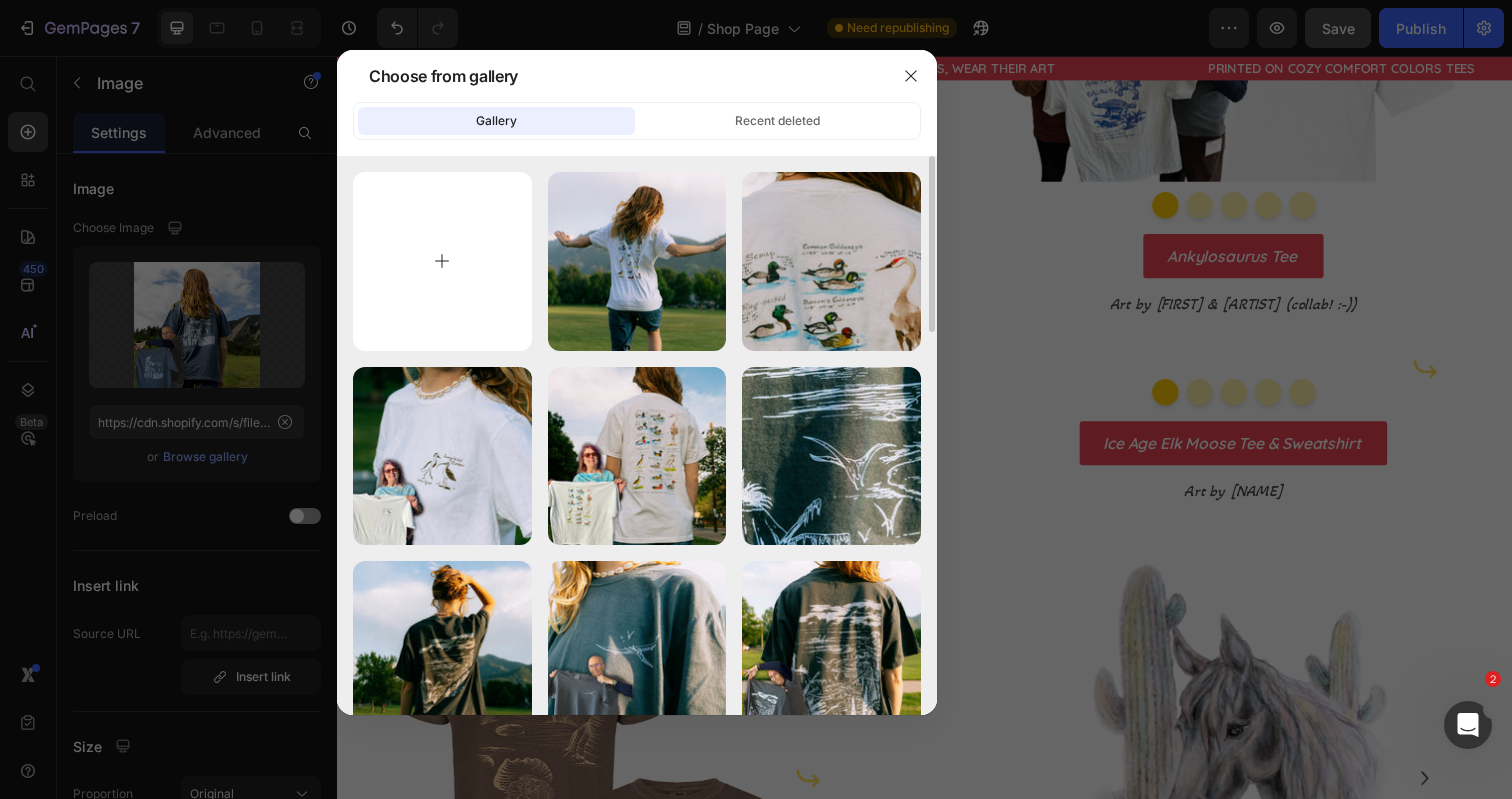 click at bounding box center [442, 261] 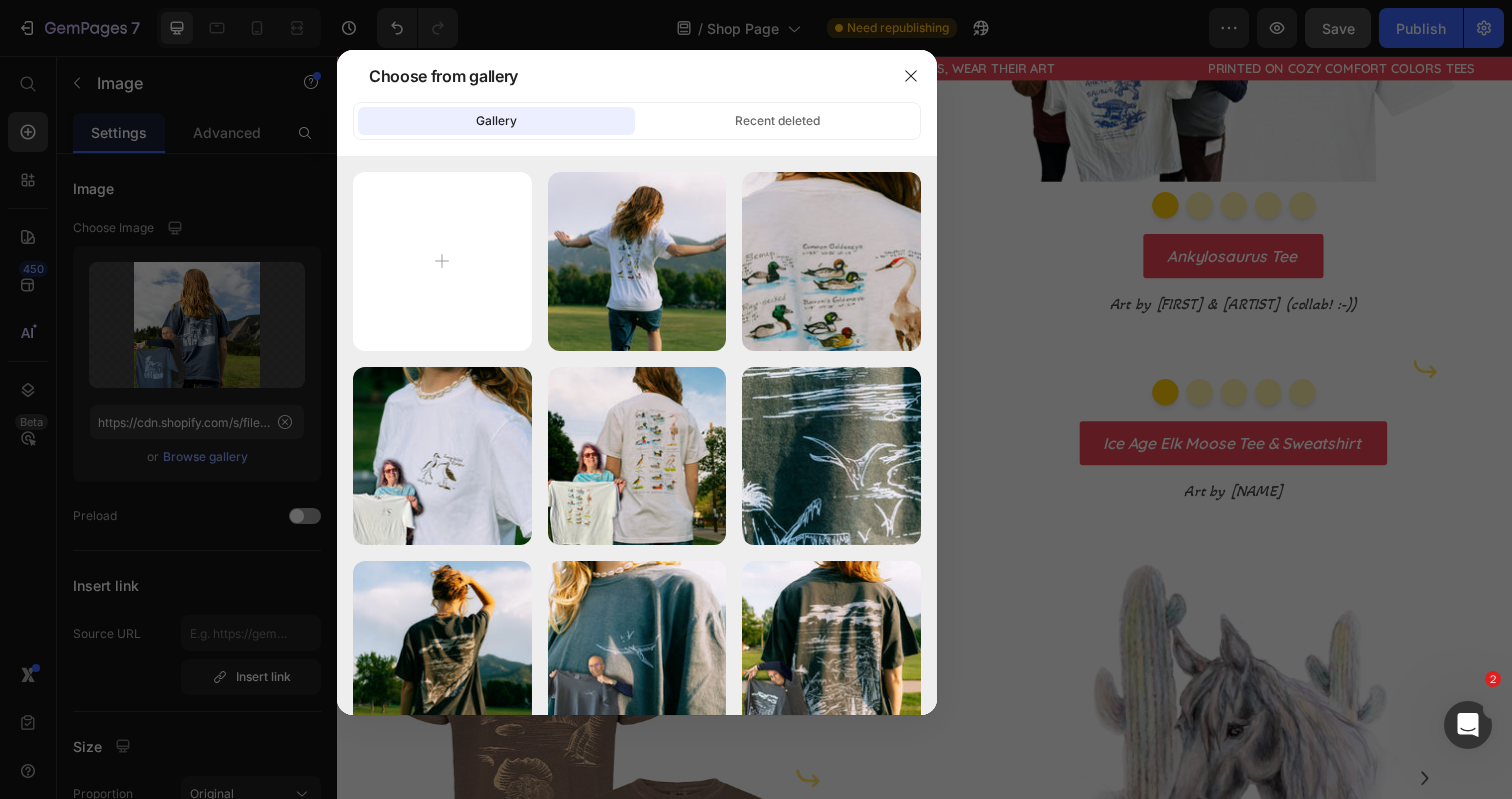 type on "C:\fakepath\[DESIGN_NAME]-6.jpg" 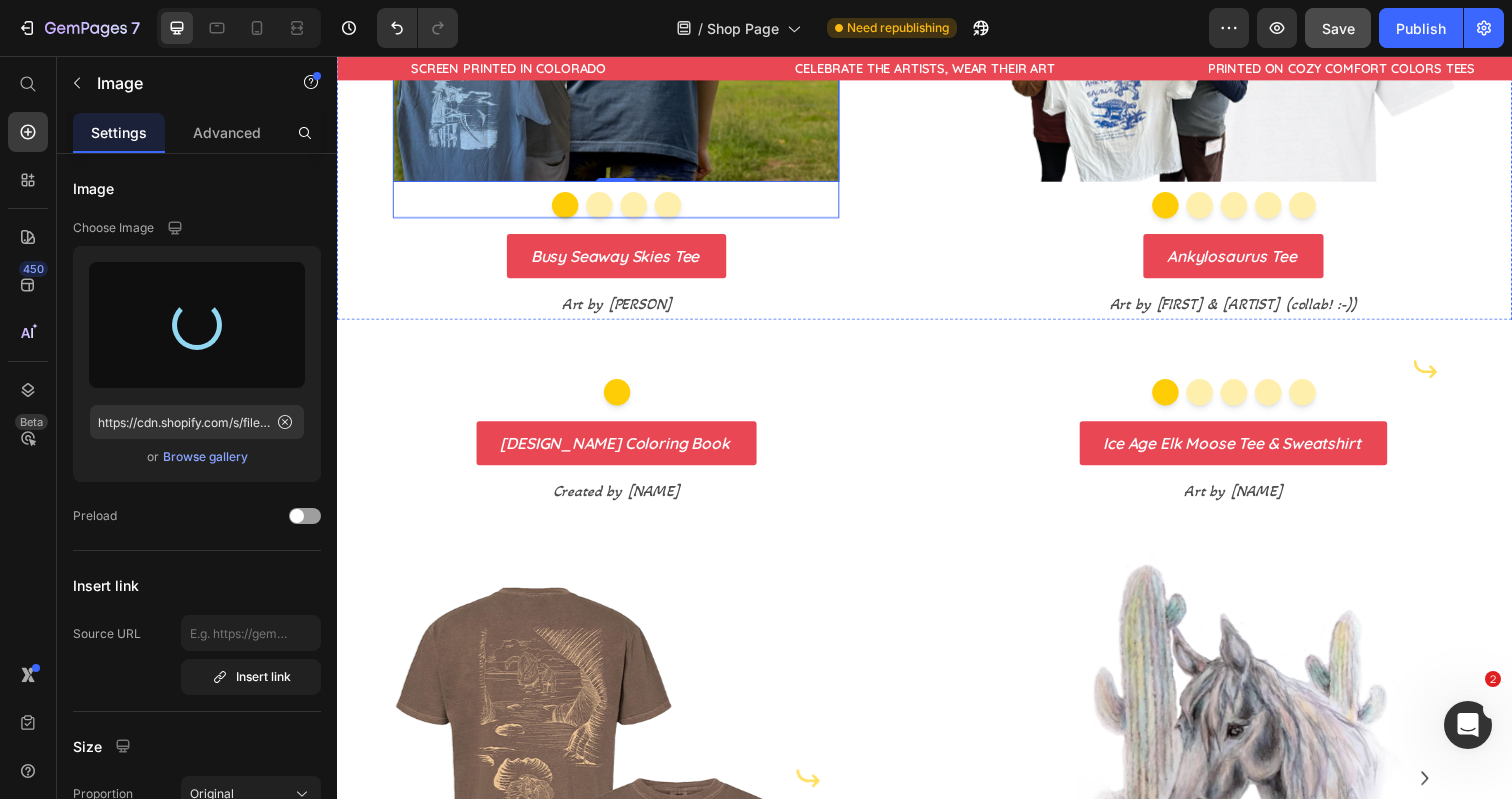 type on "https://cdn.shopify.com/s/files/1/0700/9635/5556/files/gempages_531355699414827920-2aac7679-5b8d-432a-b7b2-48fd1fc1c21b.jpg" 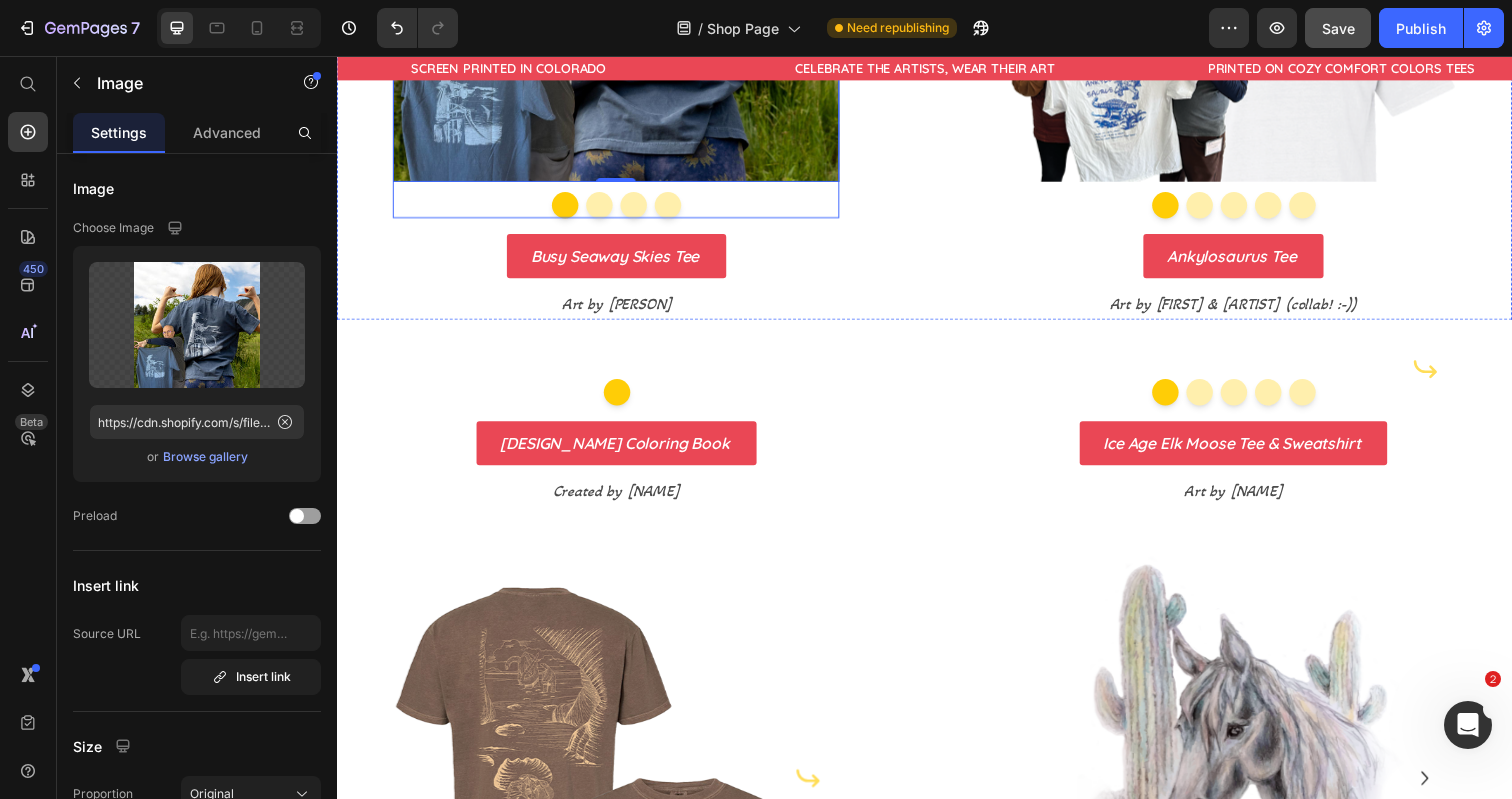 click 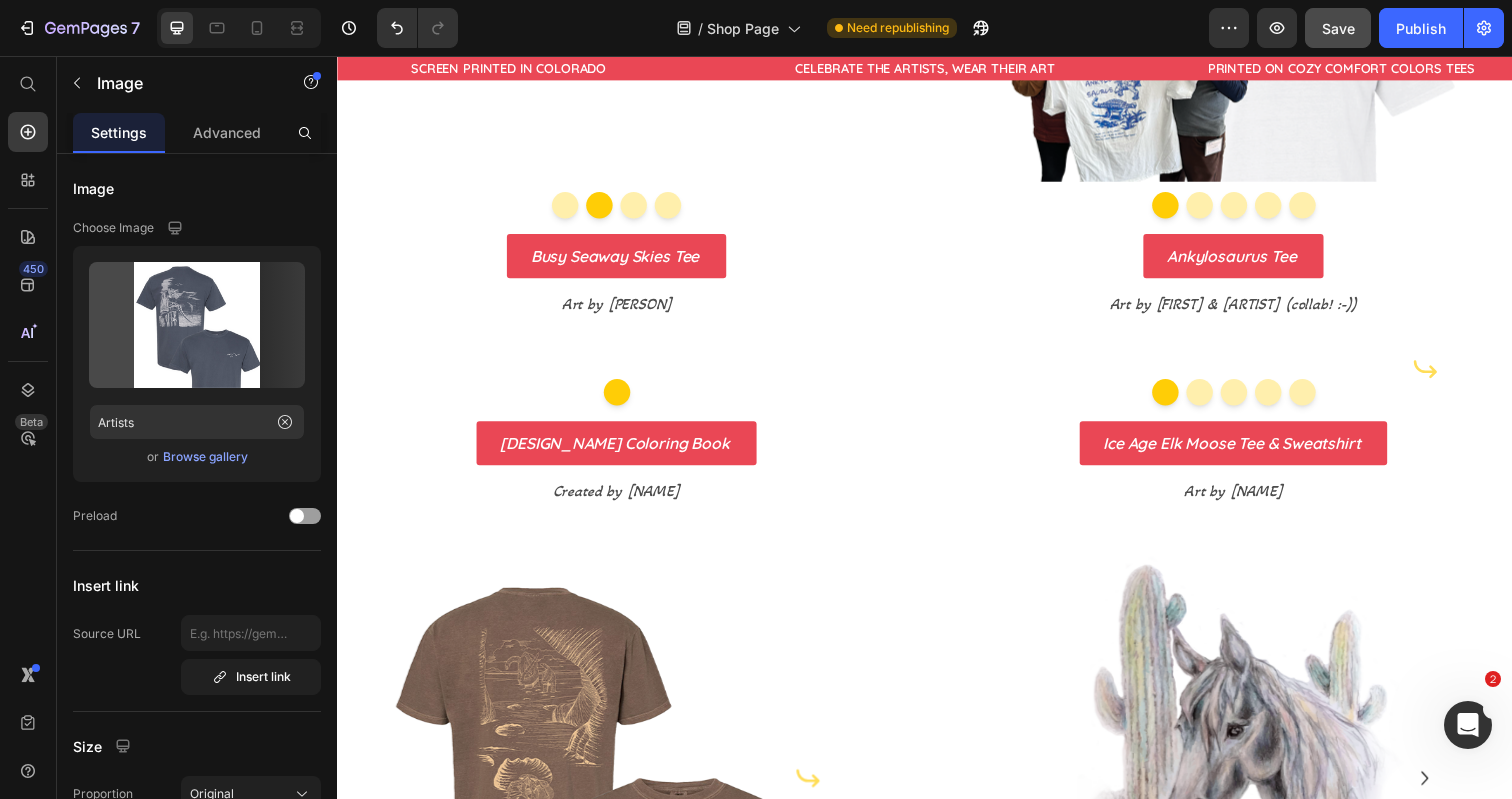 click at bounding box center (622, -271) 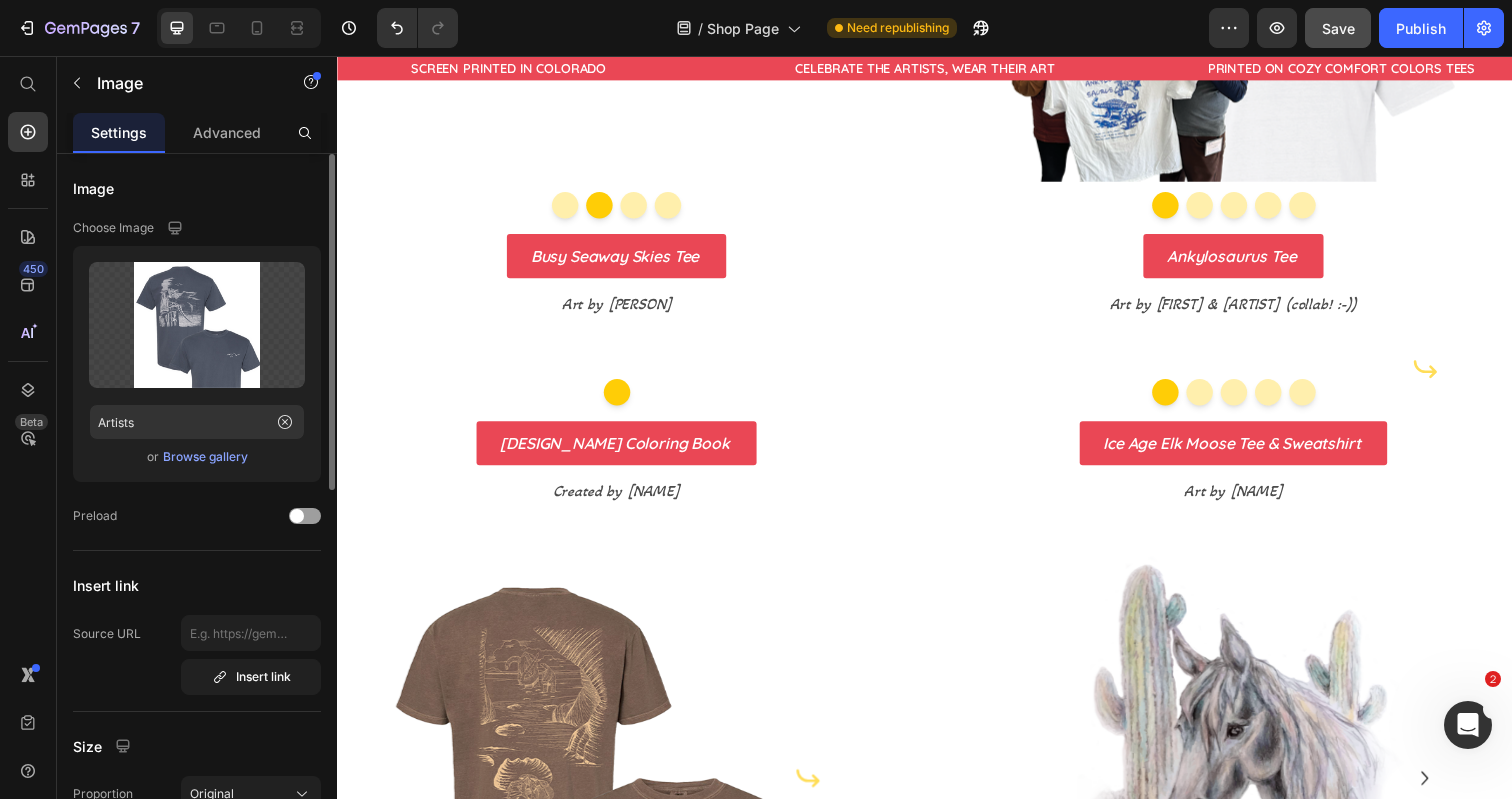 click on "Browse gallery" at bounding box center [205, 457] 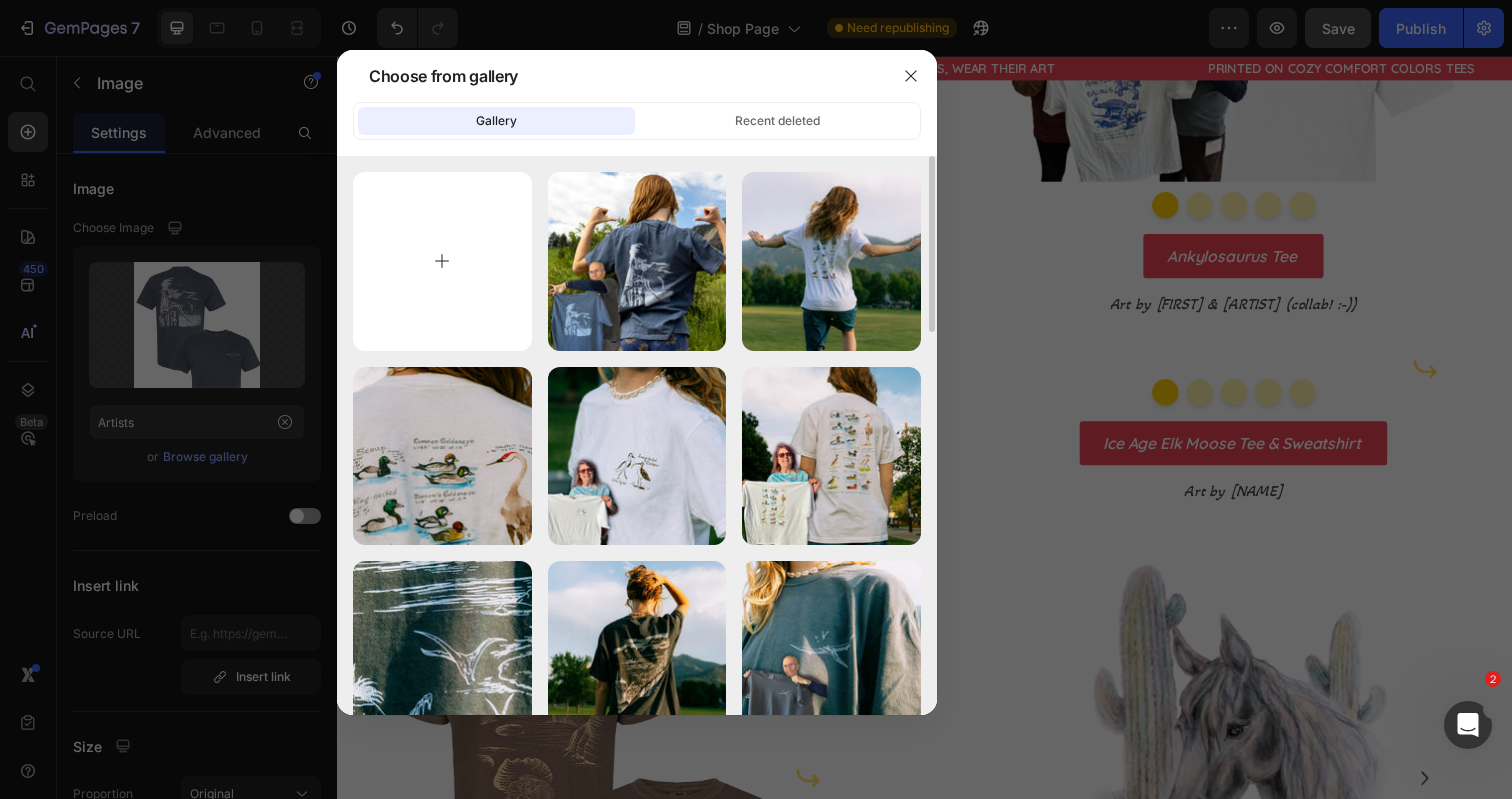 click at bounding box center [442, 261] 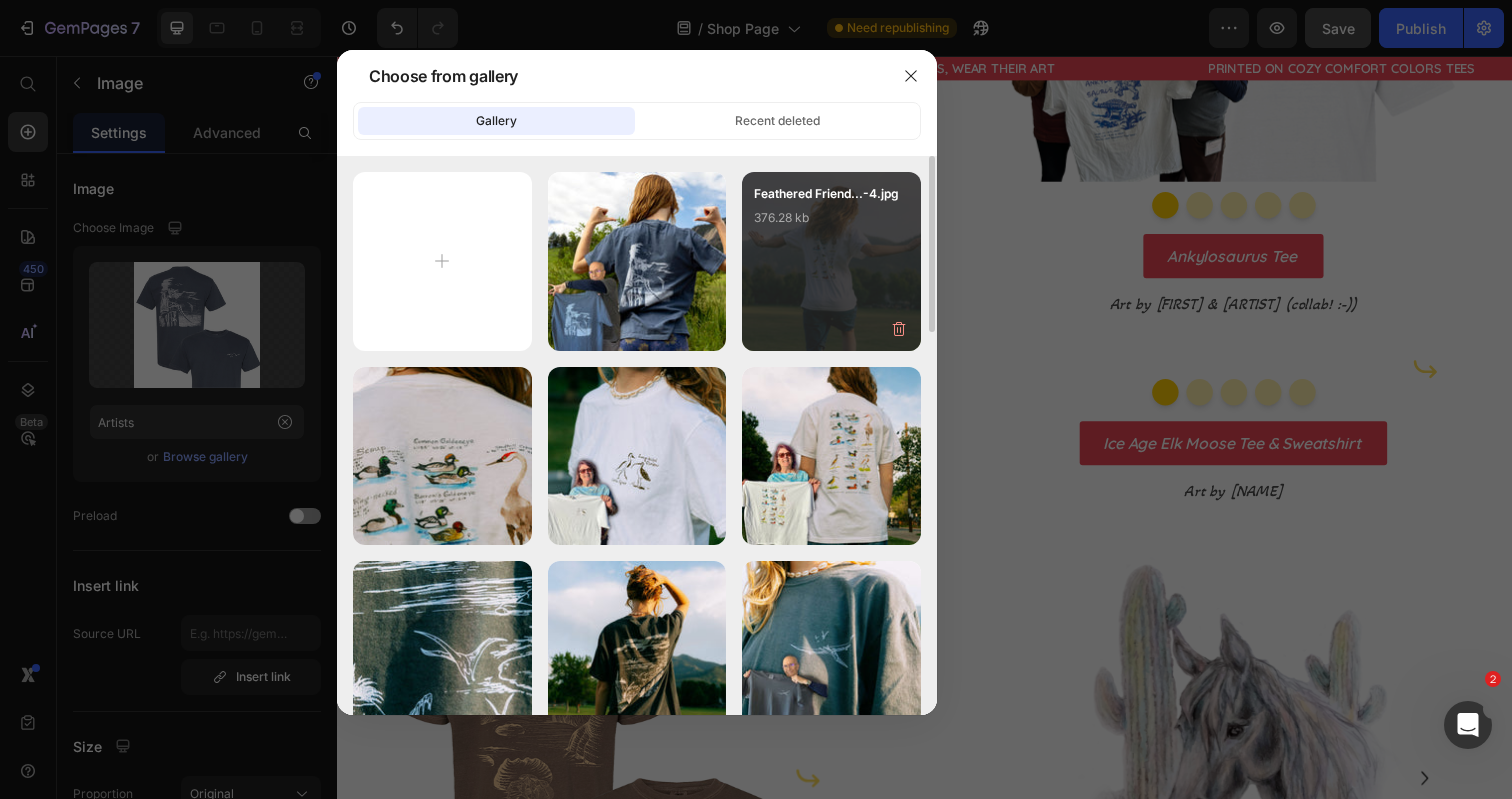 type on "C:\fakepath\Busy Seawway Design Page Pics-7.jpg" 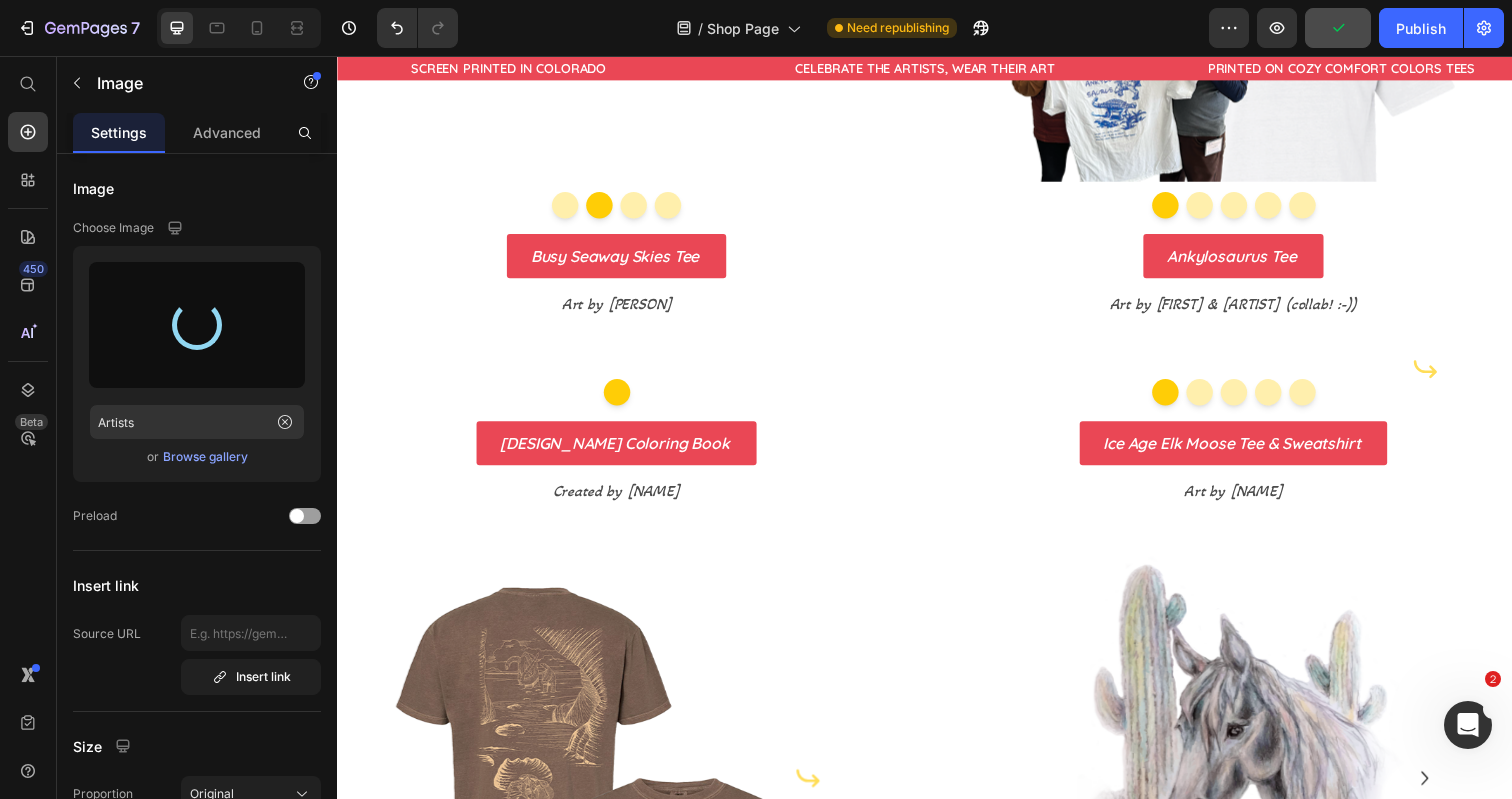 type on "https://cdn.shopify.com/s/files/1/0700/9635/5556/files/gempages_531355699414827920-00f99ccb-e23d-4629-bd27-ec5990e504c5.jpg" 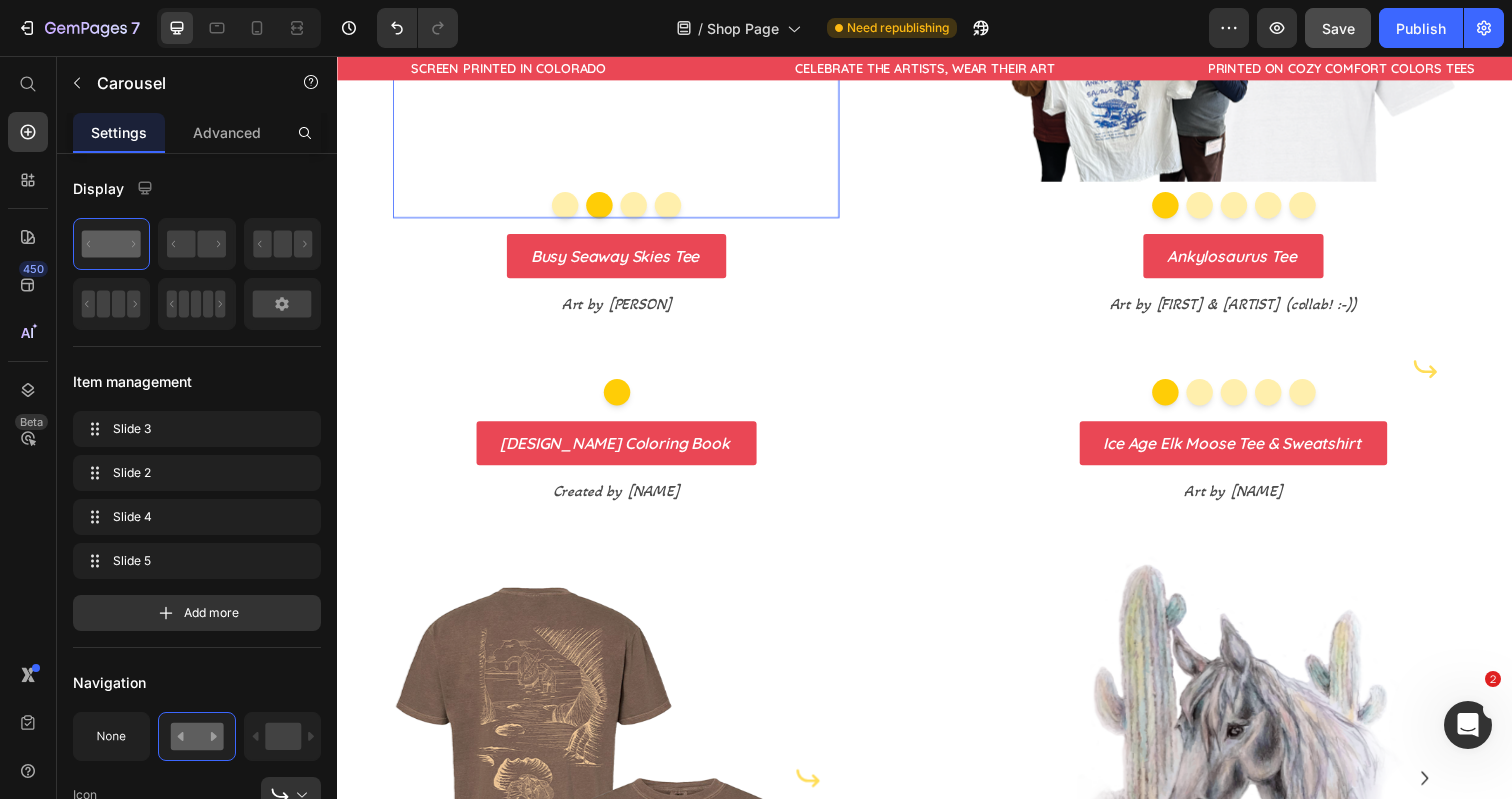 click 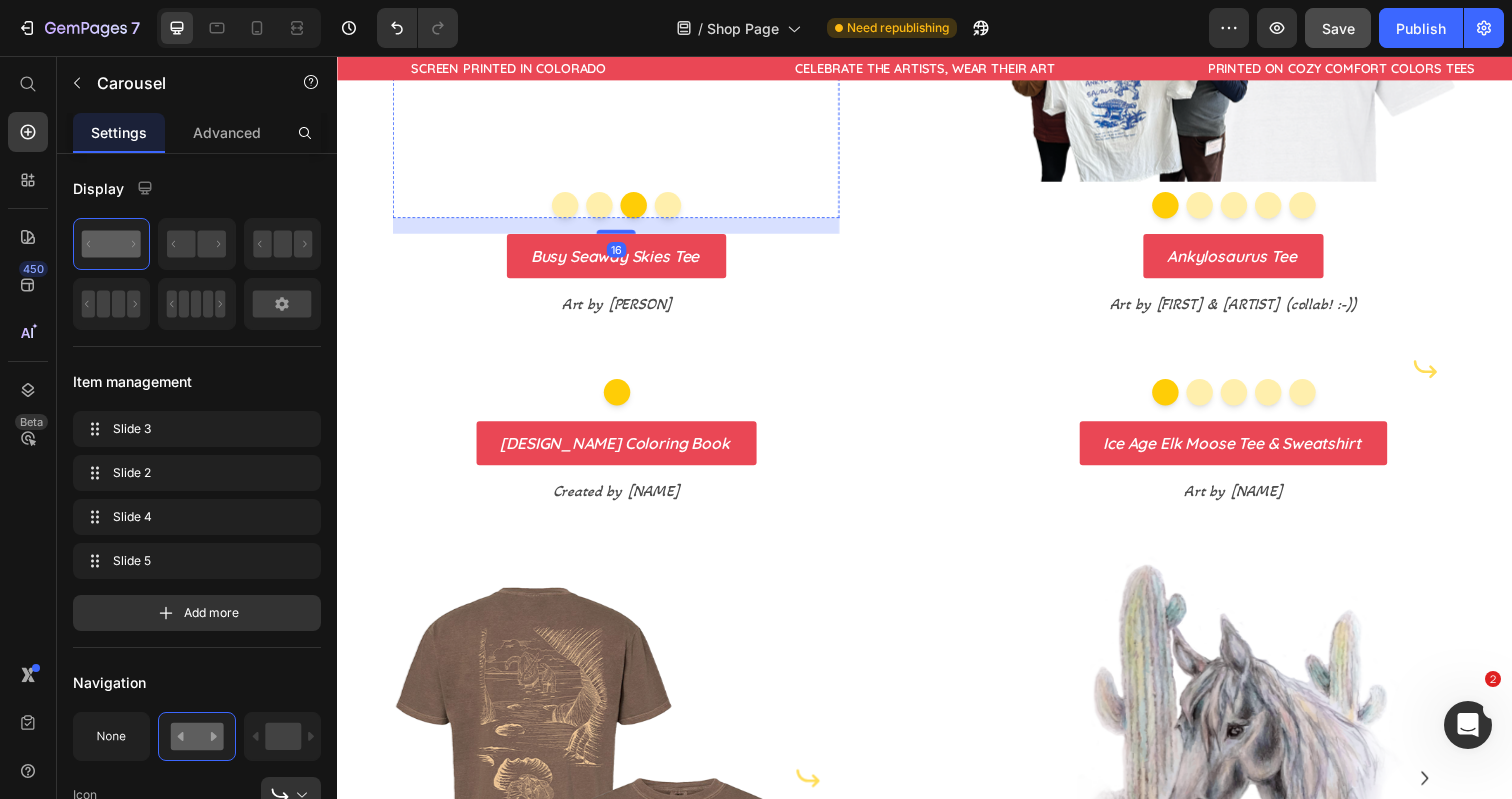 click at bounding box center [622, -271] 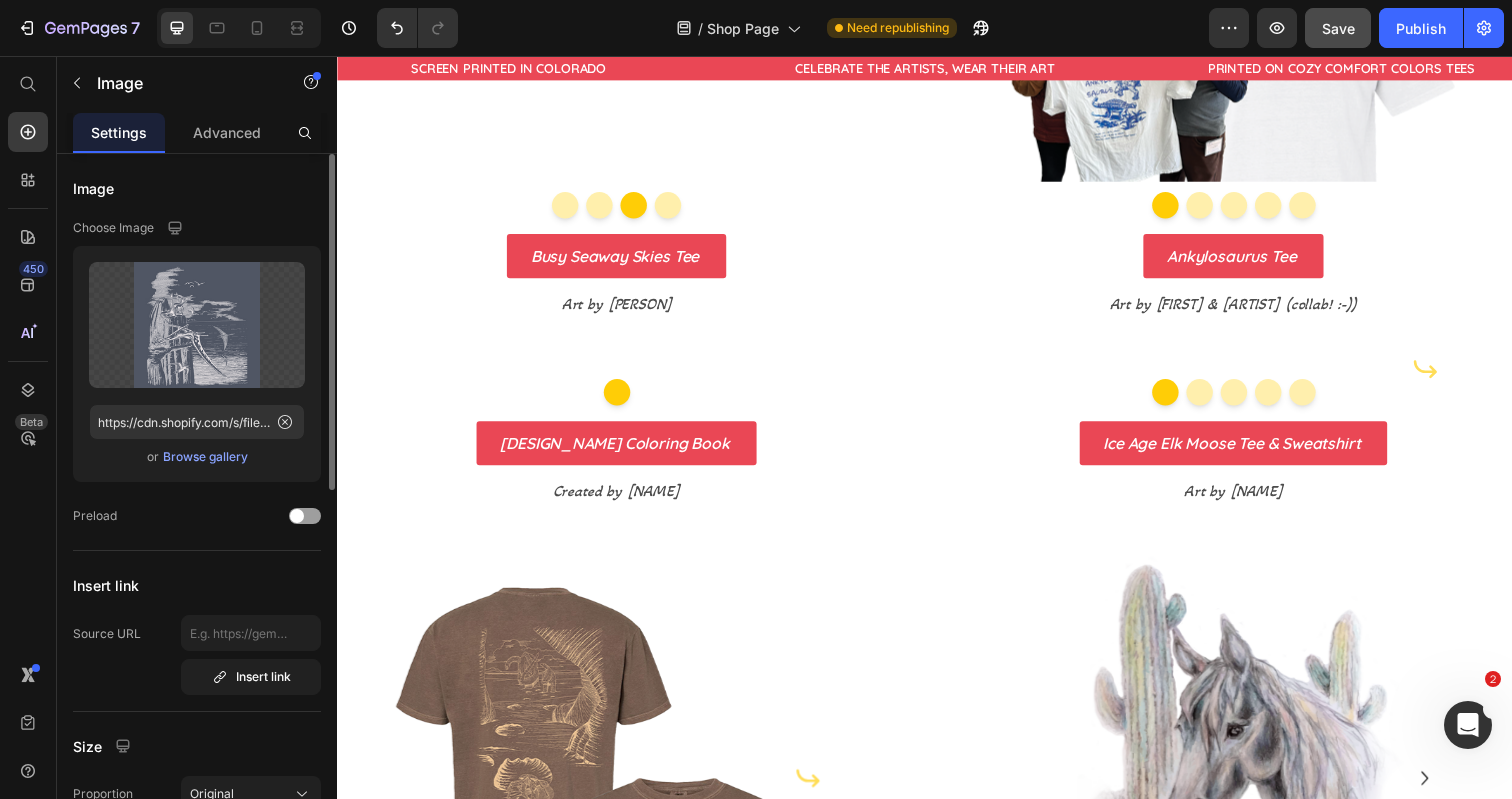 click on "Browse gallery" at bounding box center [205, 457] 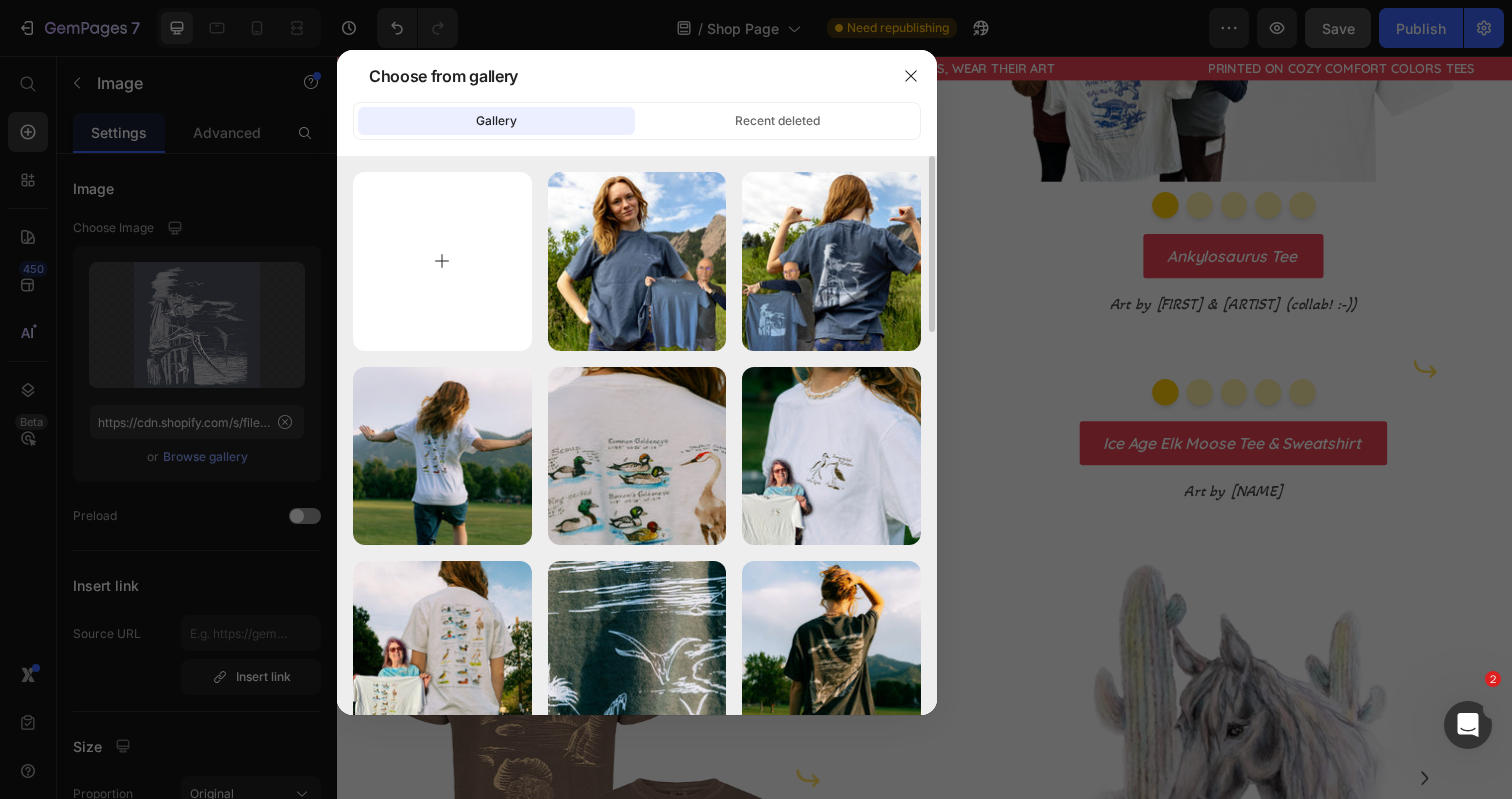 click at bounding box center [442, 261] 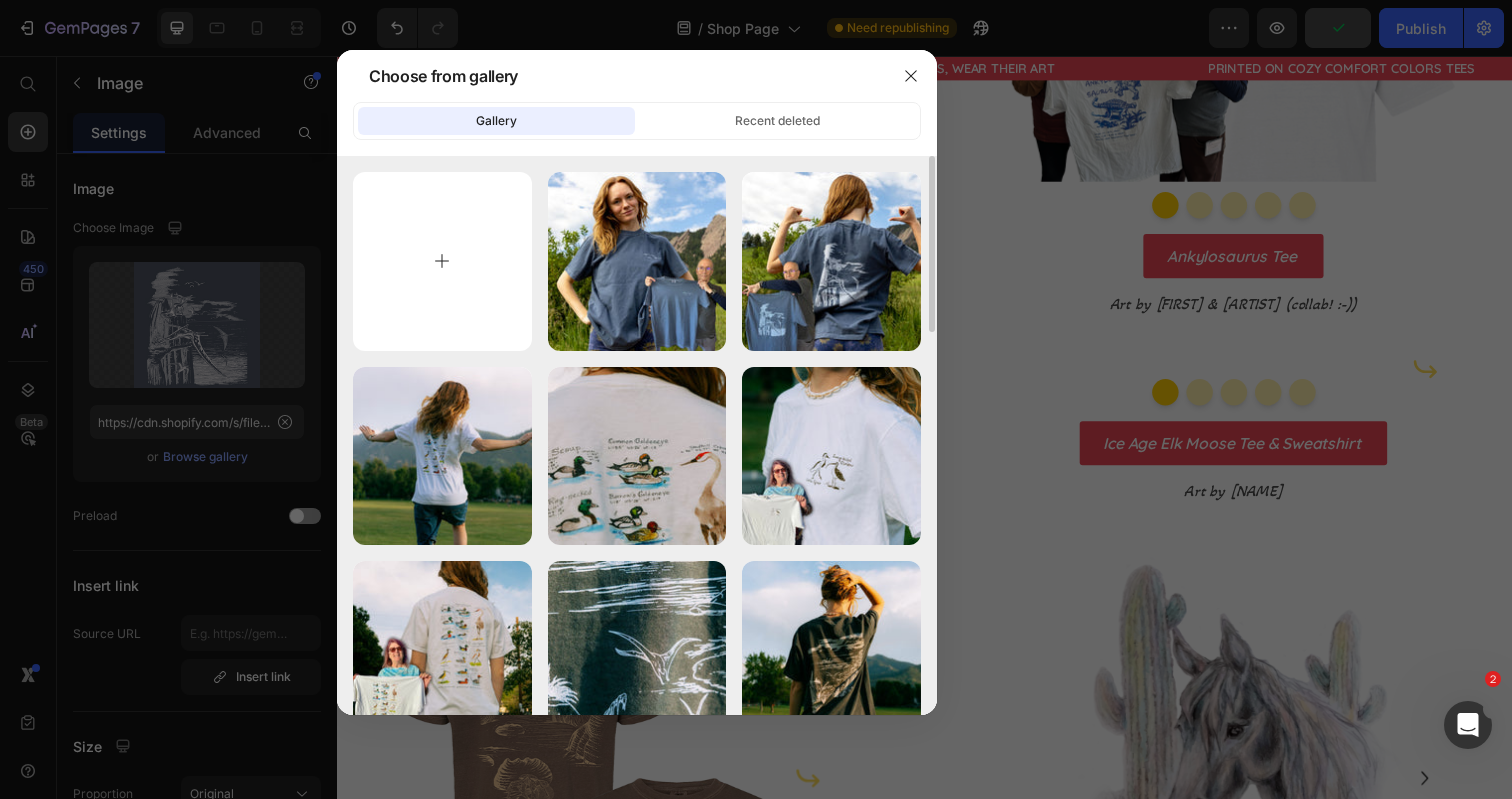 type on "C:\fakepath\[FILENAME]-8.jpg" 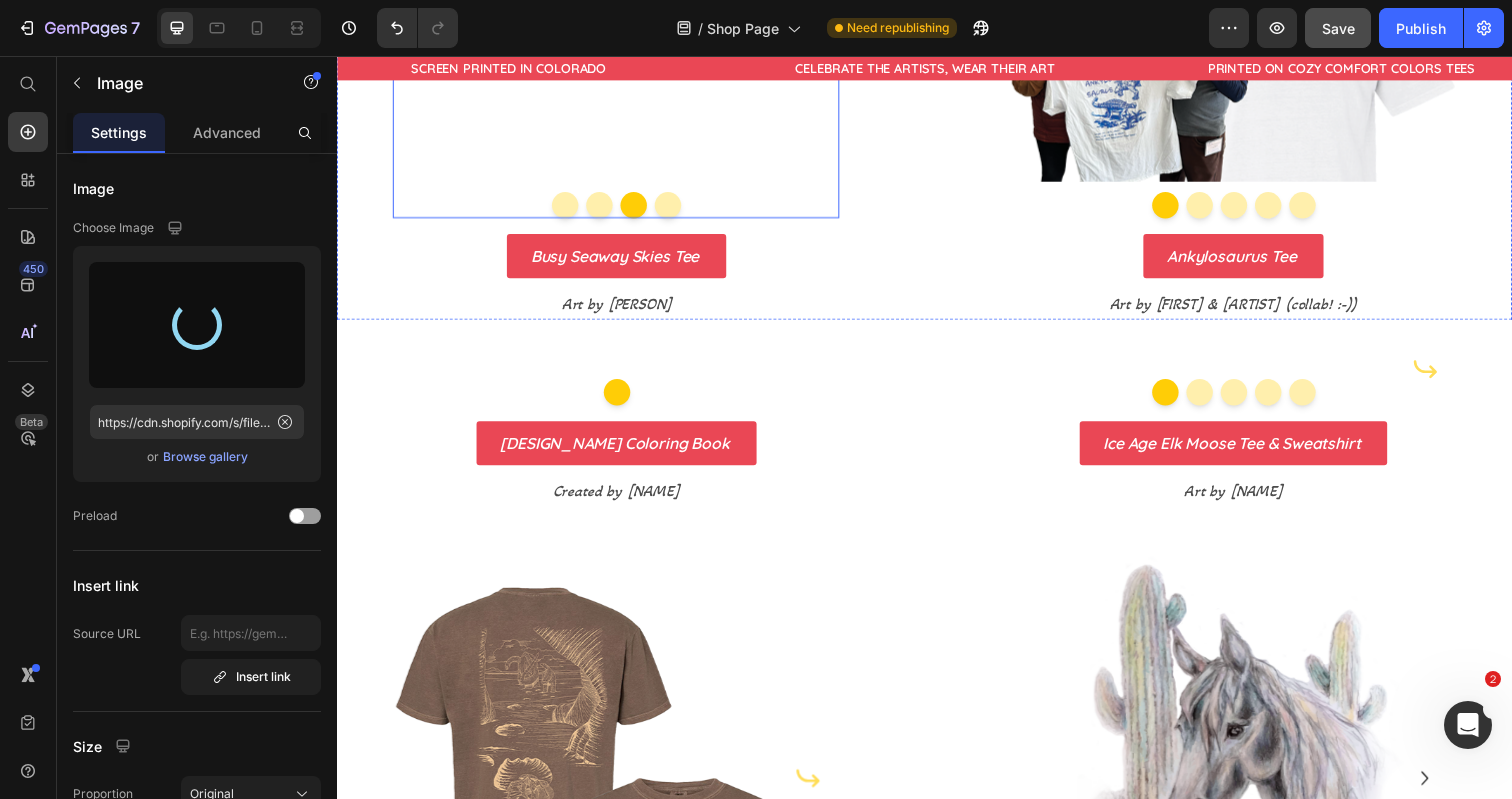 type on "https://cdn.shopify.com/s/files/1/0700/9635/5556/files/gempages_531355699414827920-44d47d7d-bb41-4184-803f-30e00ff7c337.jpg" 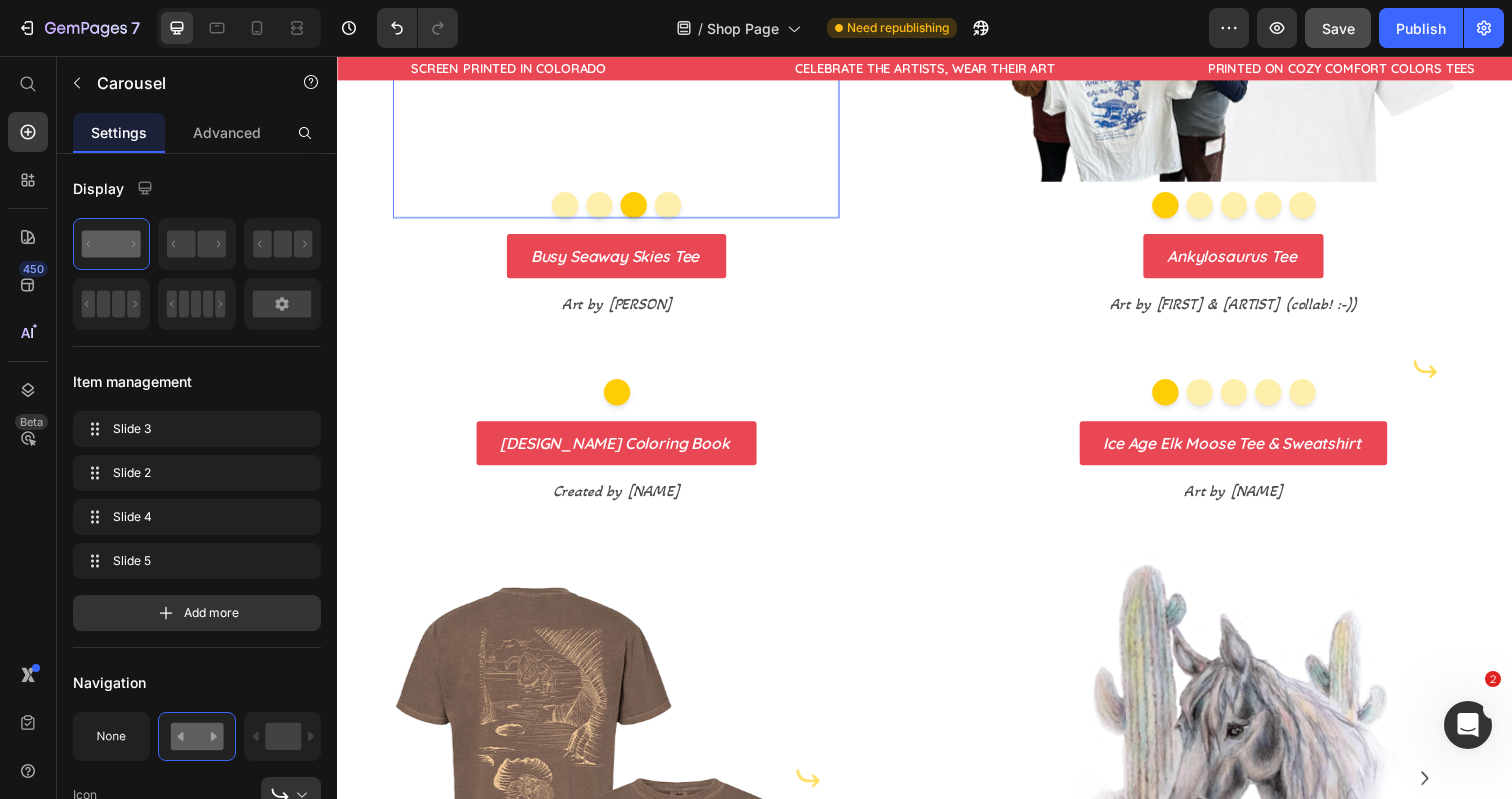 click 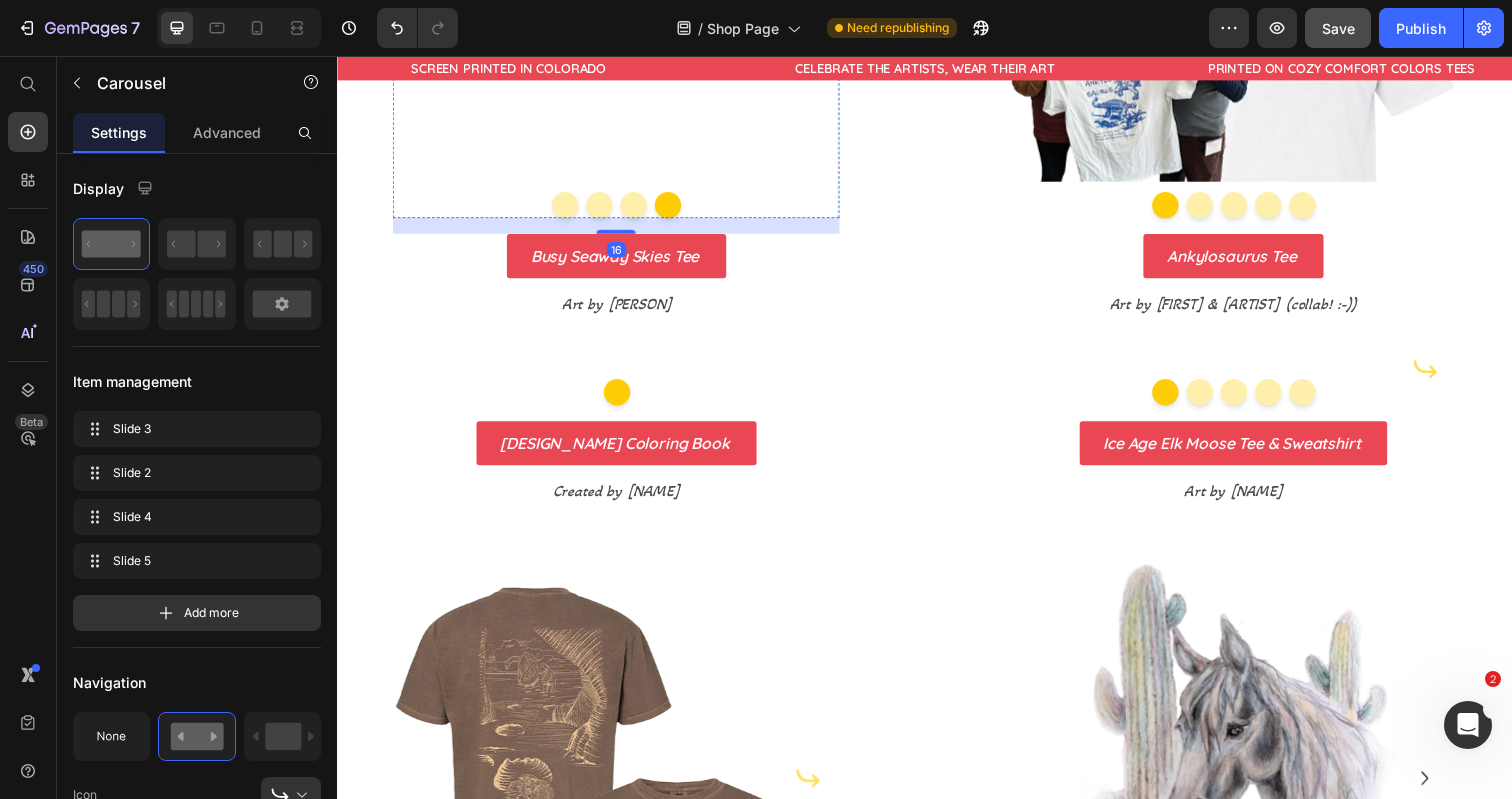 click at bounding box center [622, -271] 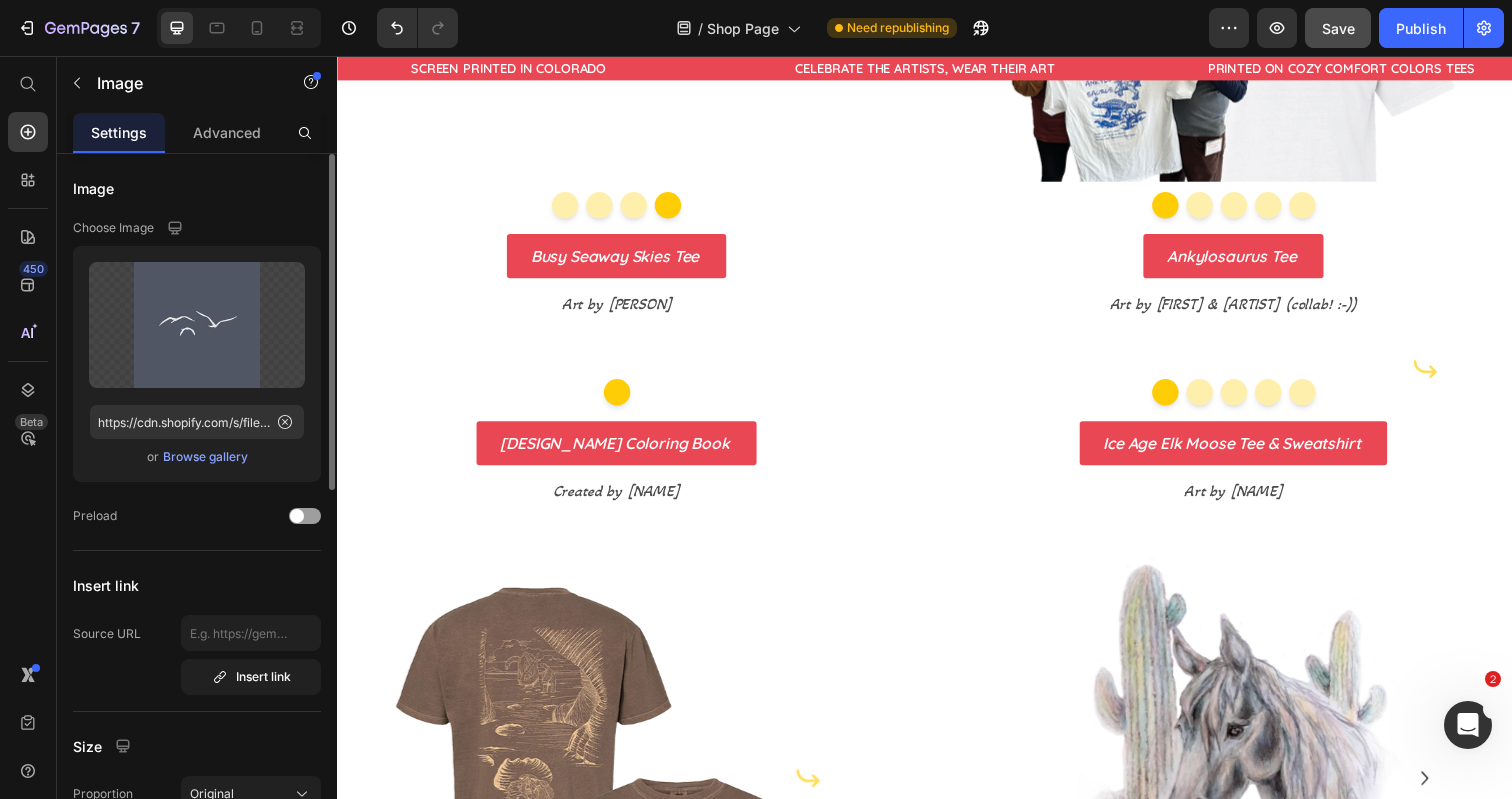 click on "Upload Image https://cdn.shopify.com/s/files/1/0700/9635/5556/files/gempages_531355699414827920-2d9d77bb-8731-4c55-ac7e-150571d136a7.png  or   Browse gallery" at bounding box center [197, 364] 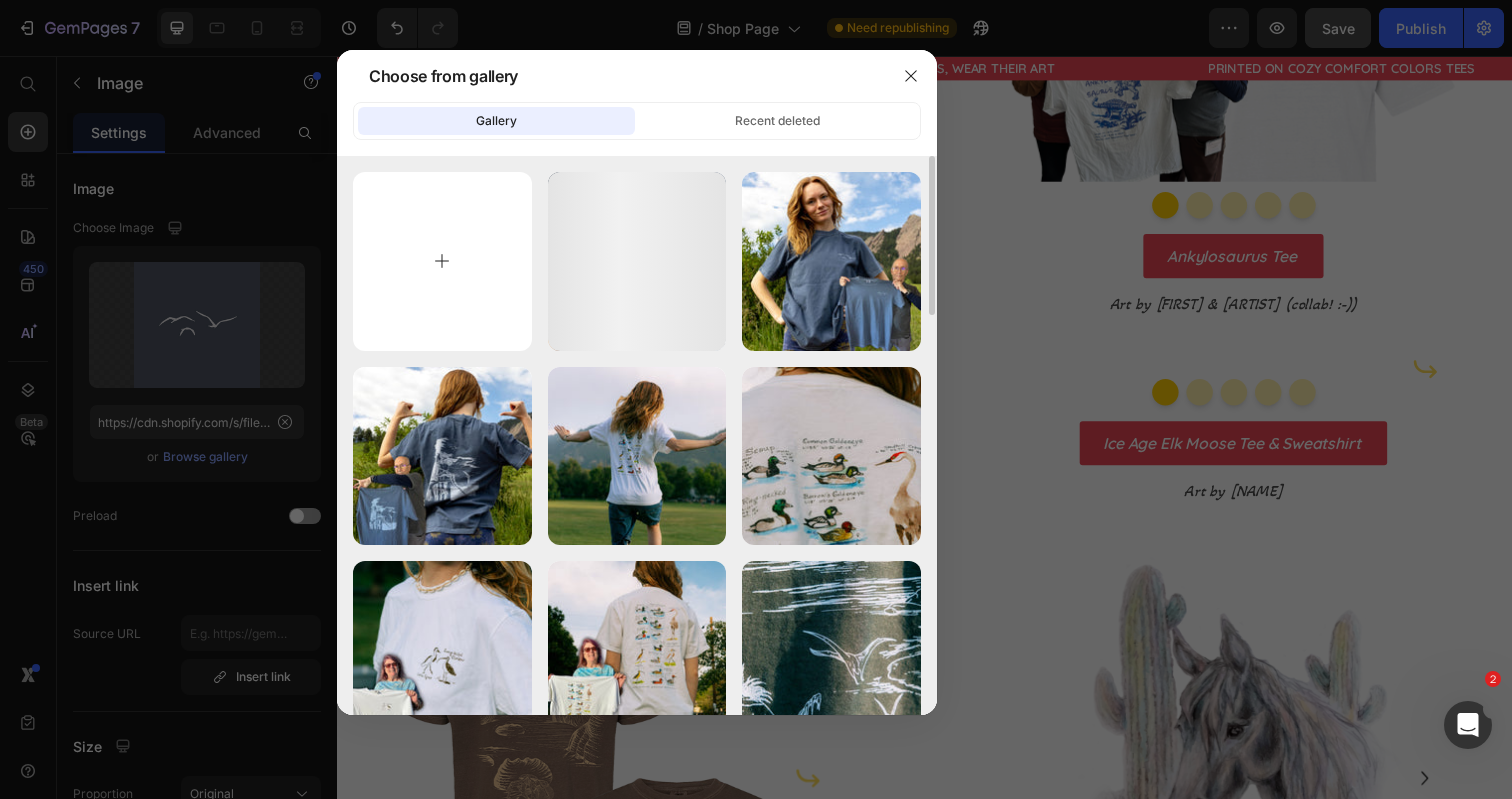 click at bounding box center (442, 261) 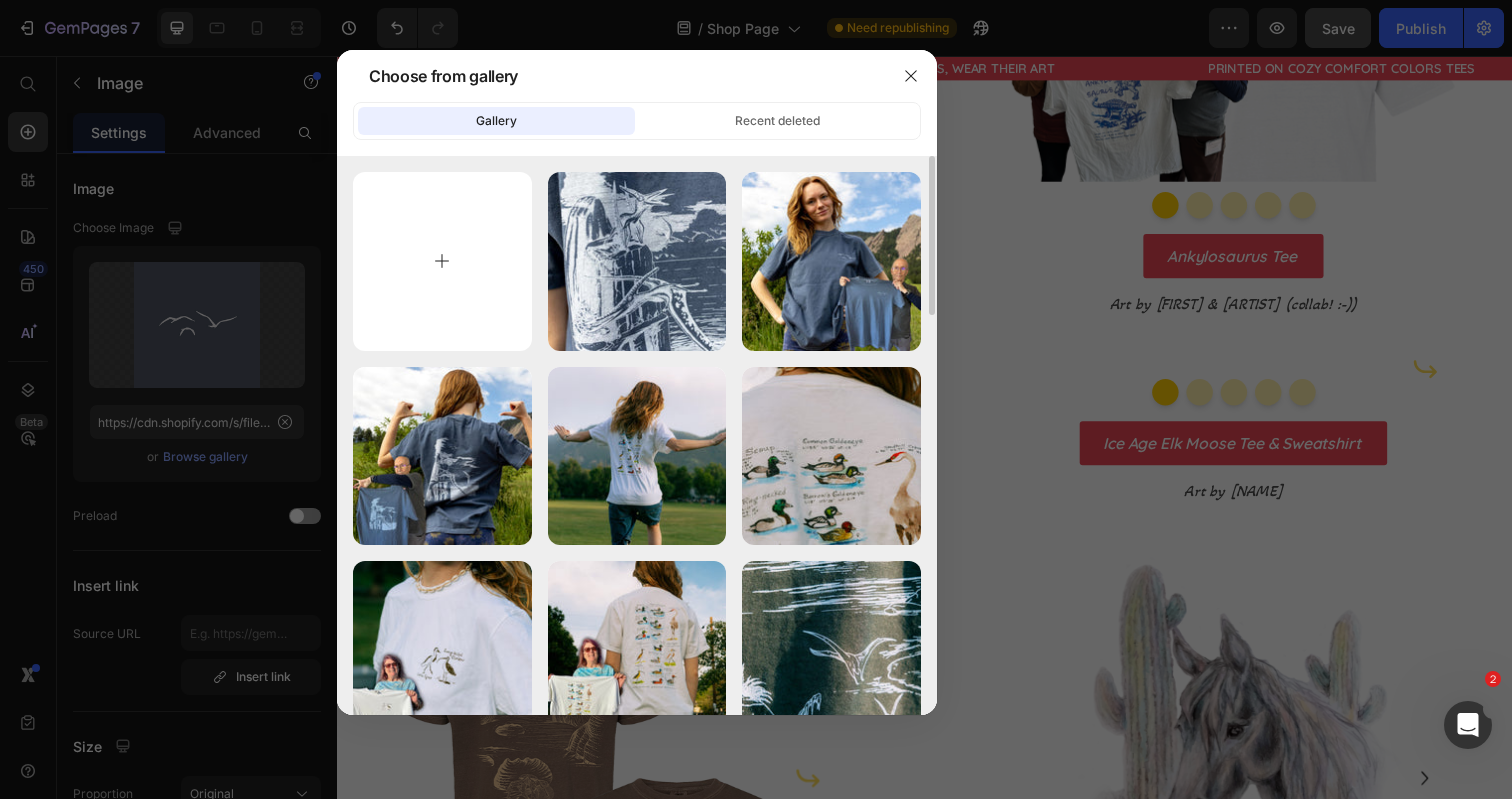 type on "C:\fakepath\Busy Seawway Design Page Pics-9.jpg" 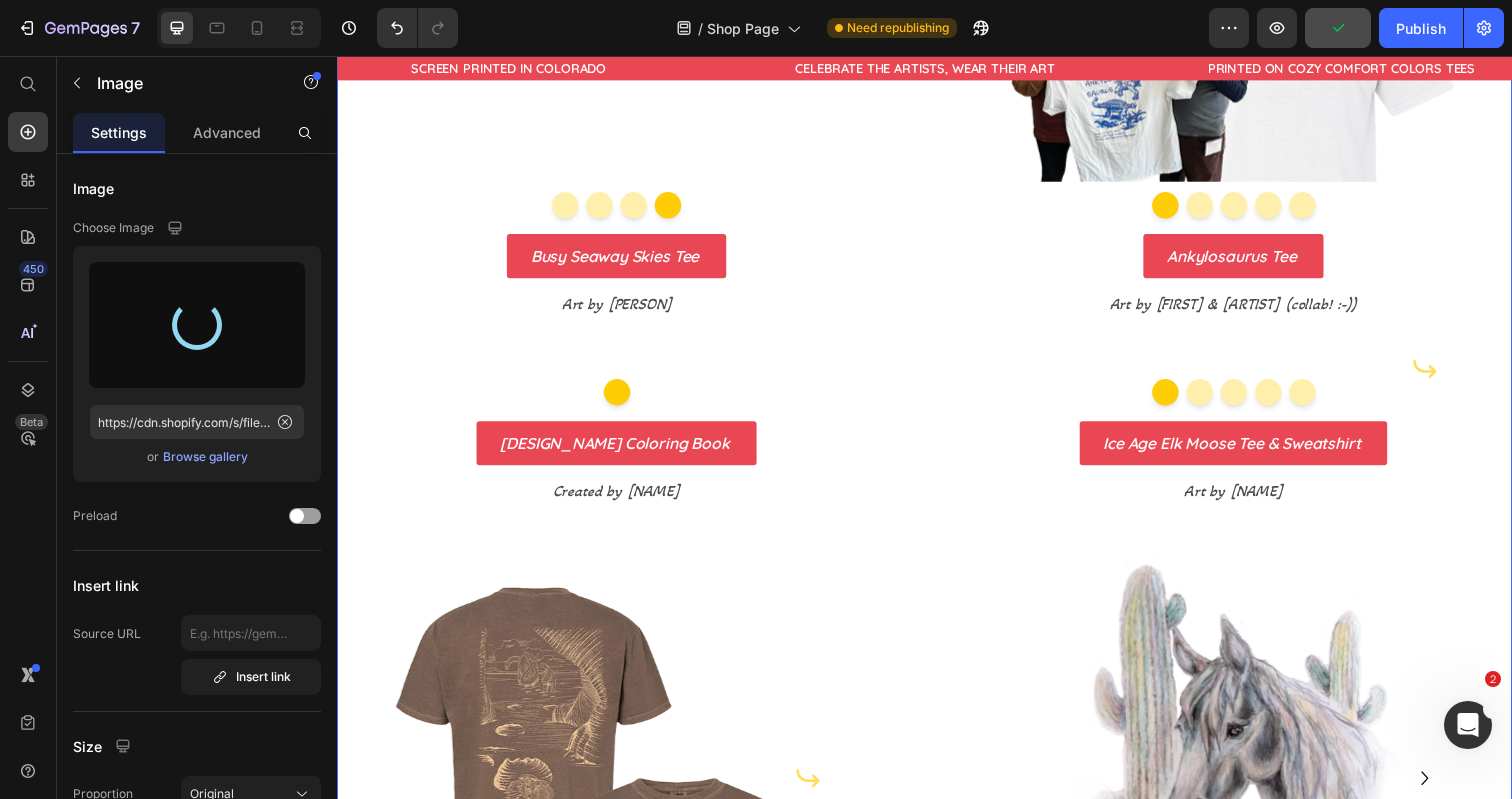 type on "https://cdn.shopify.com/s/files/1/0700/9635/5556/files/gempages_531355699414827920-450500b9-38dd-40c9-a2a9-607bc9e755a0.jpg" 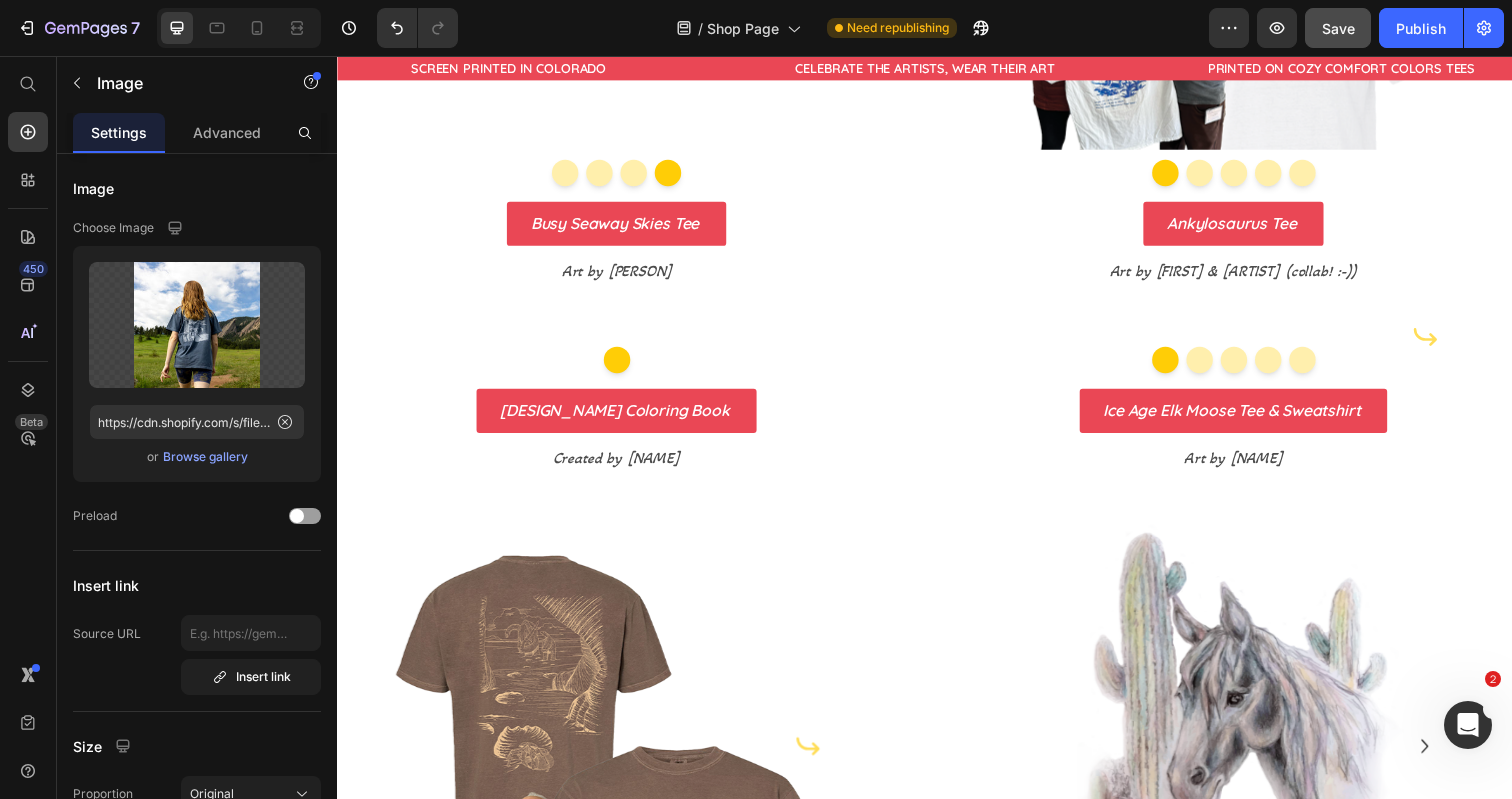 scroll, scrollTop: 1406, scrollLeft: 0, axis: vertical 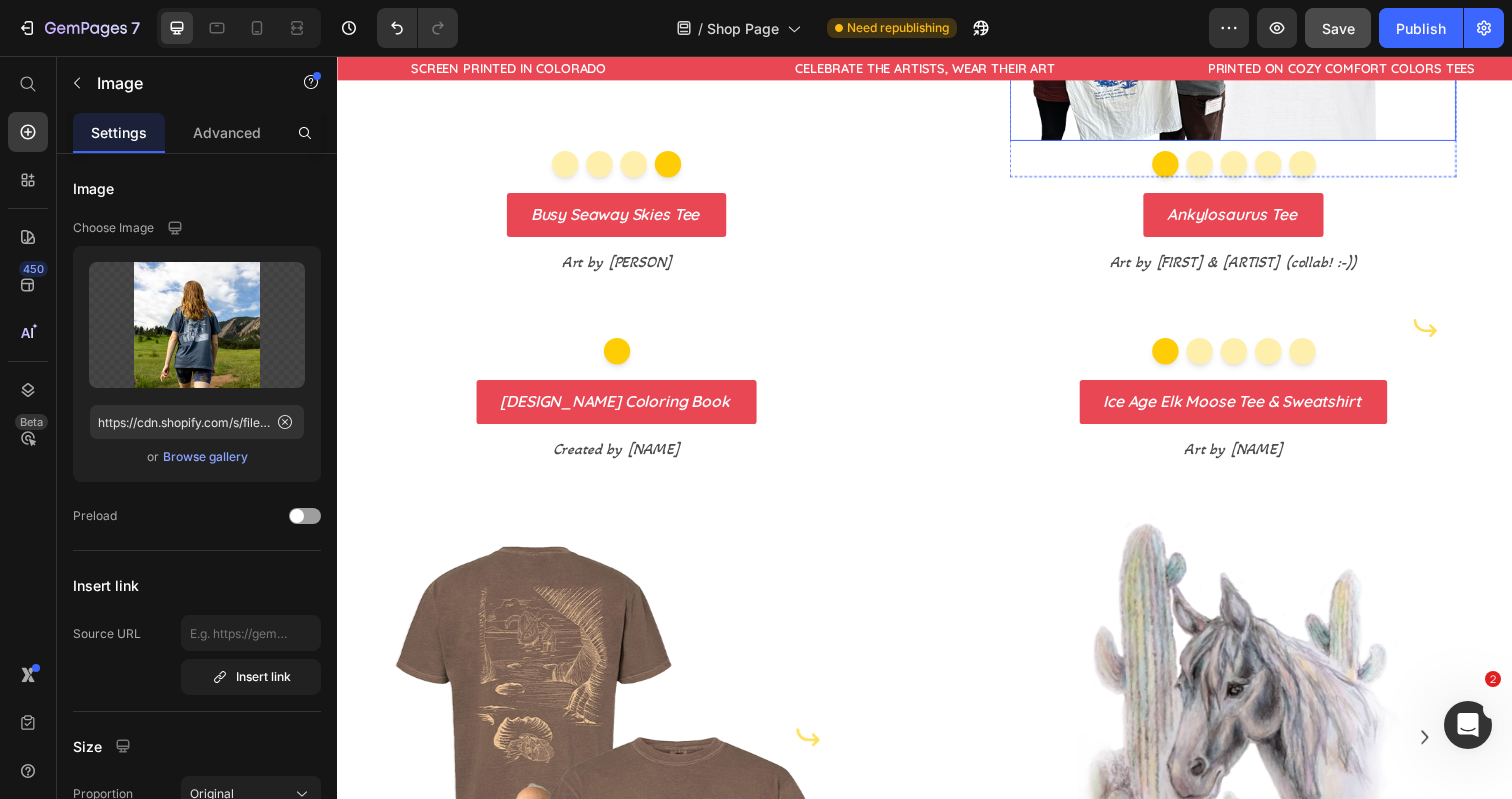 click at bounding box center [1252, -85] 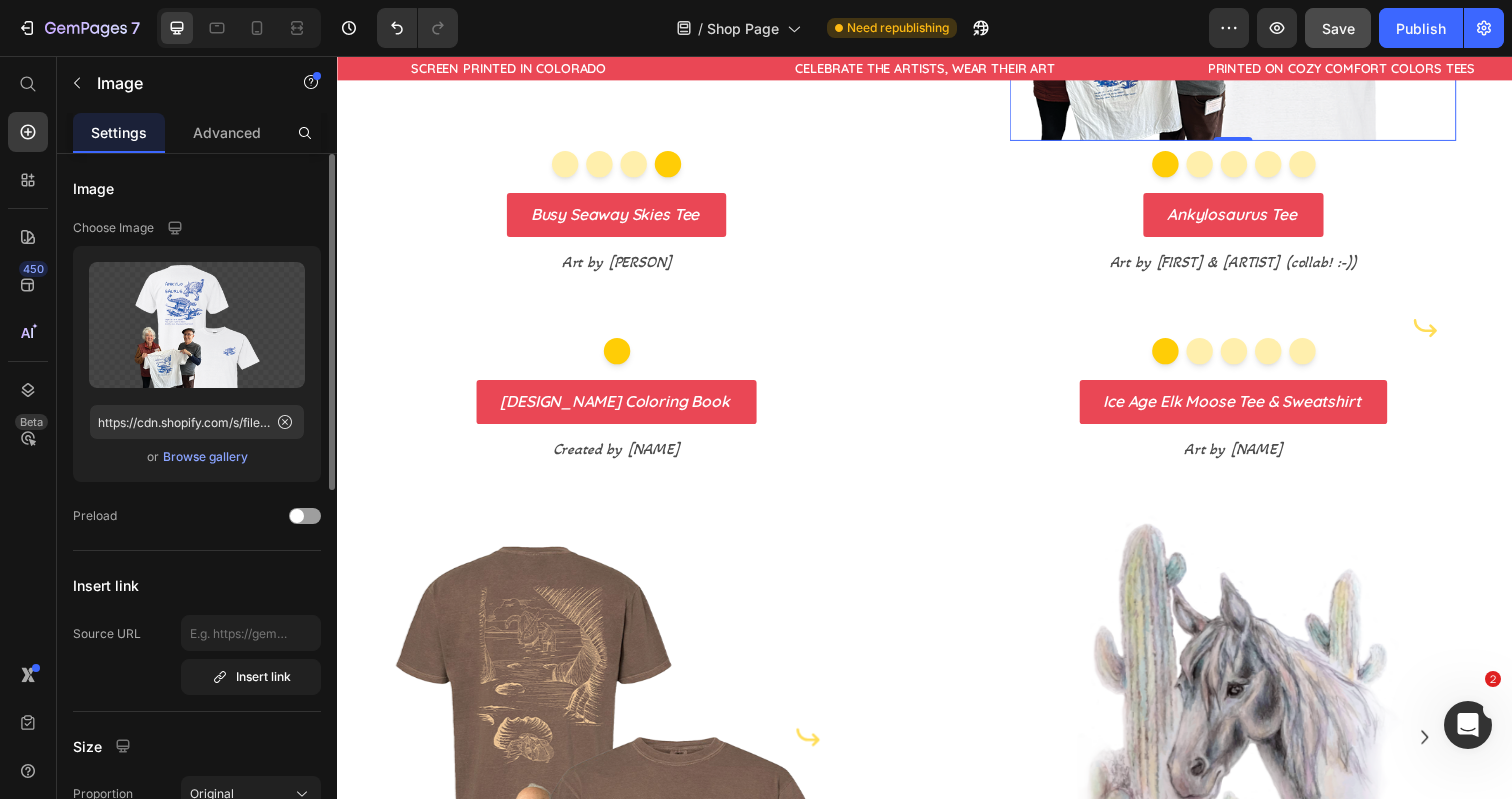 click on "Browse gallery" at bounding box center [205, 457] 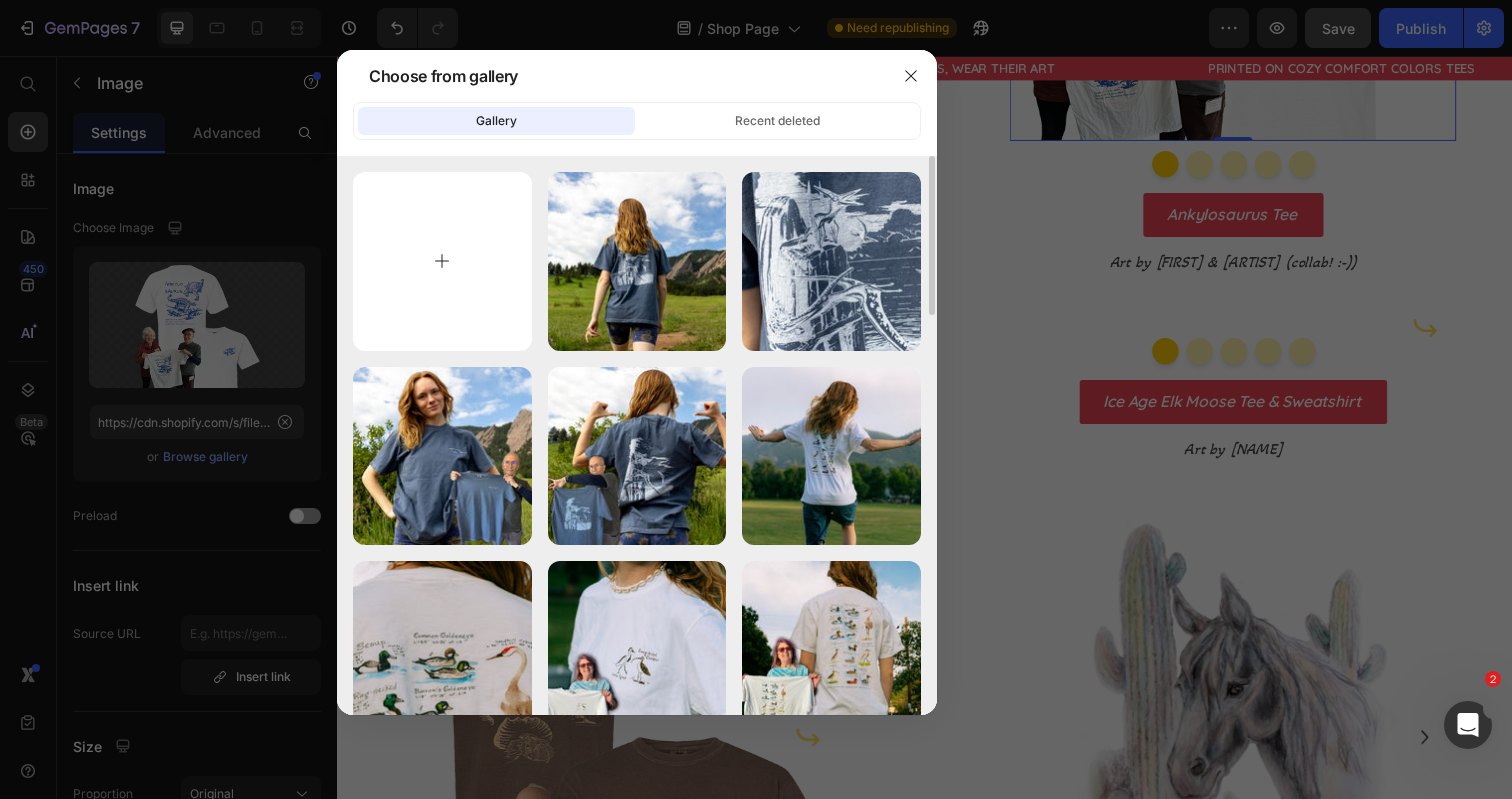 click at bounding box center (442, 261) 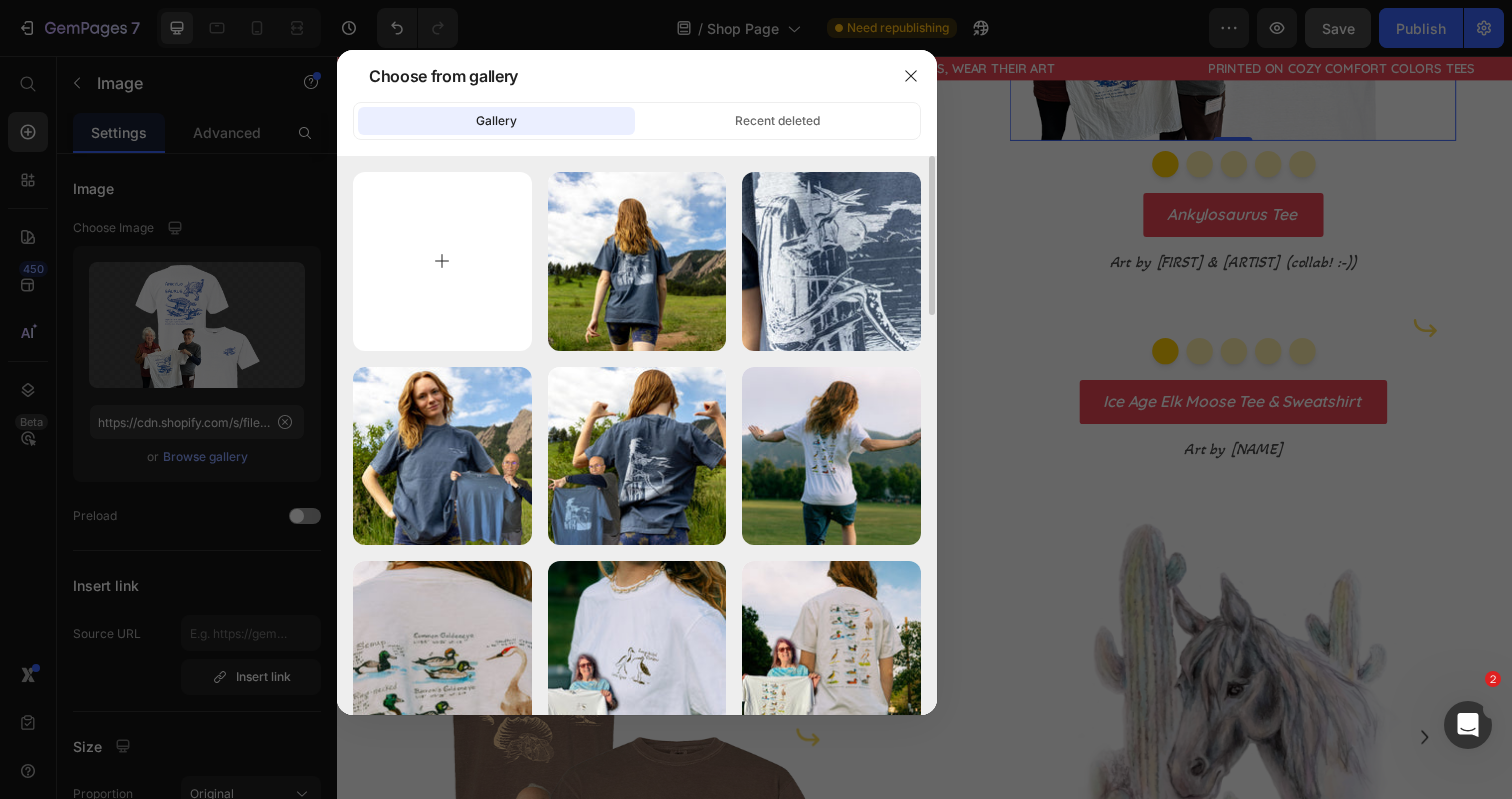 type on "C:\fakepath\Ankylosaurus Design Page pics.jpg" 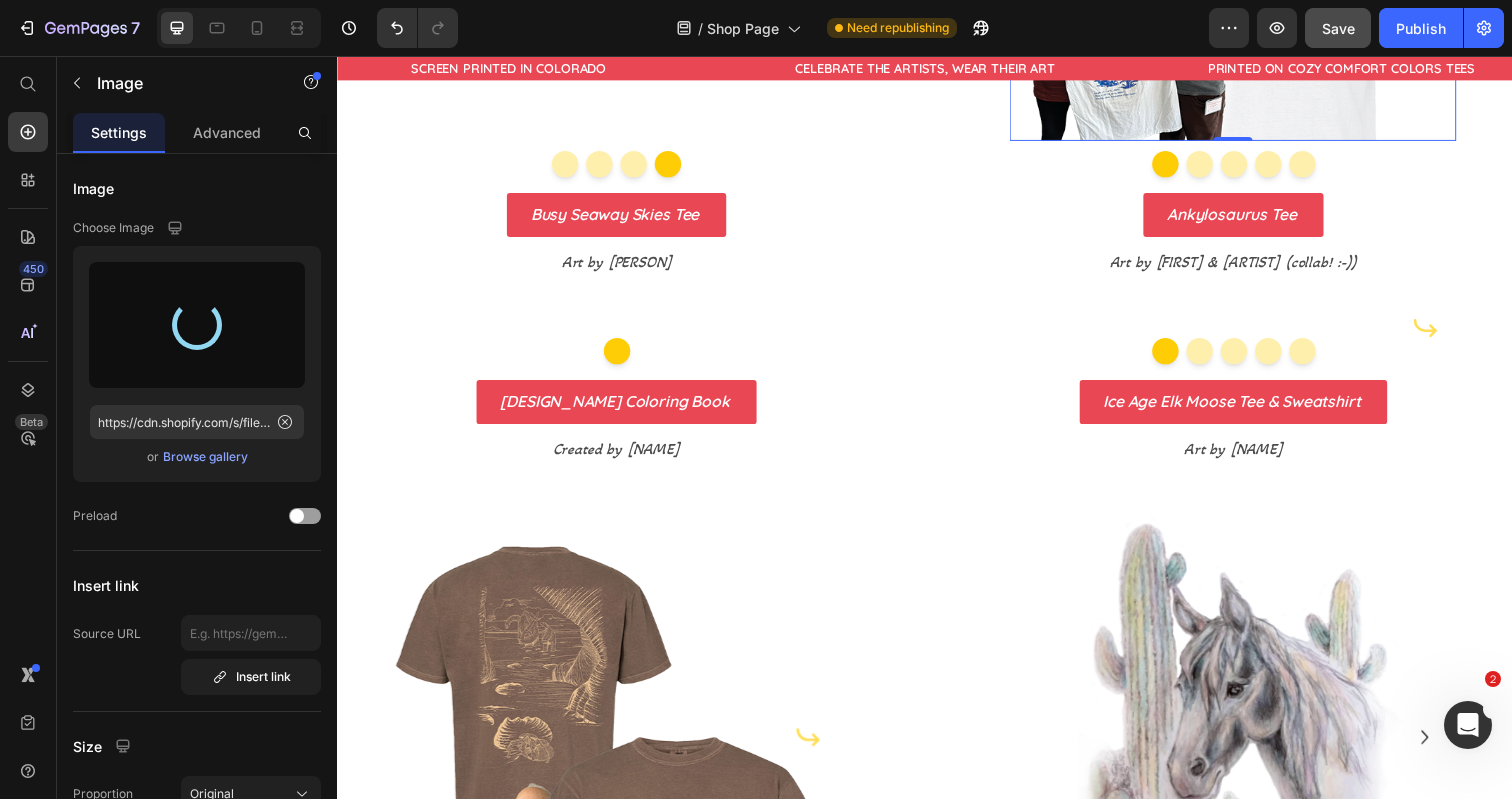 type on "https://cdn.shopify.com/s/files/1/0700/9635/5556/files/gempages_531355699414827920-09592def-d1df-45d4-aab2-dd634008c832.jpg" 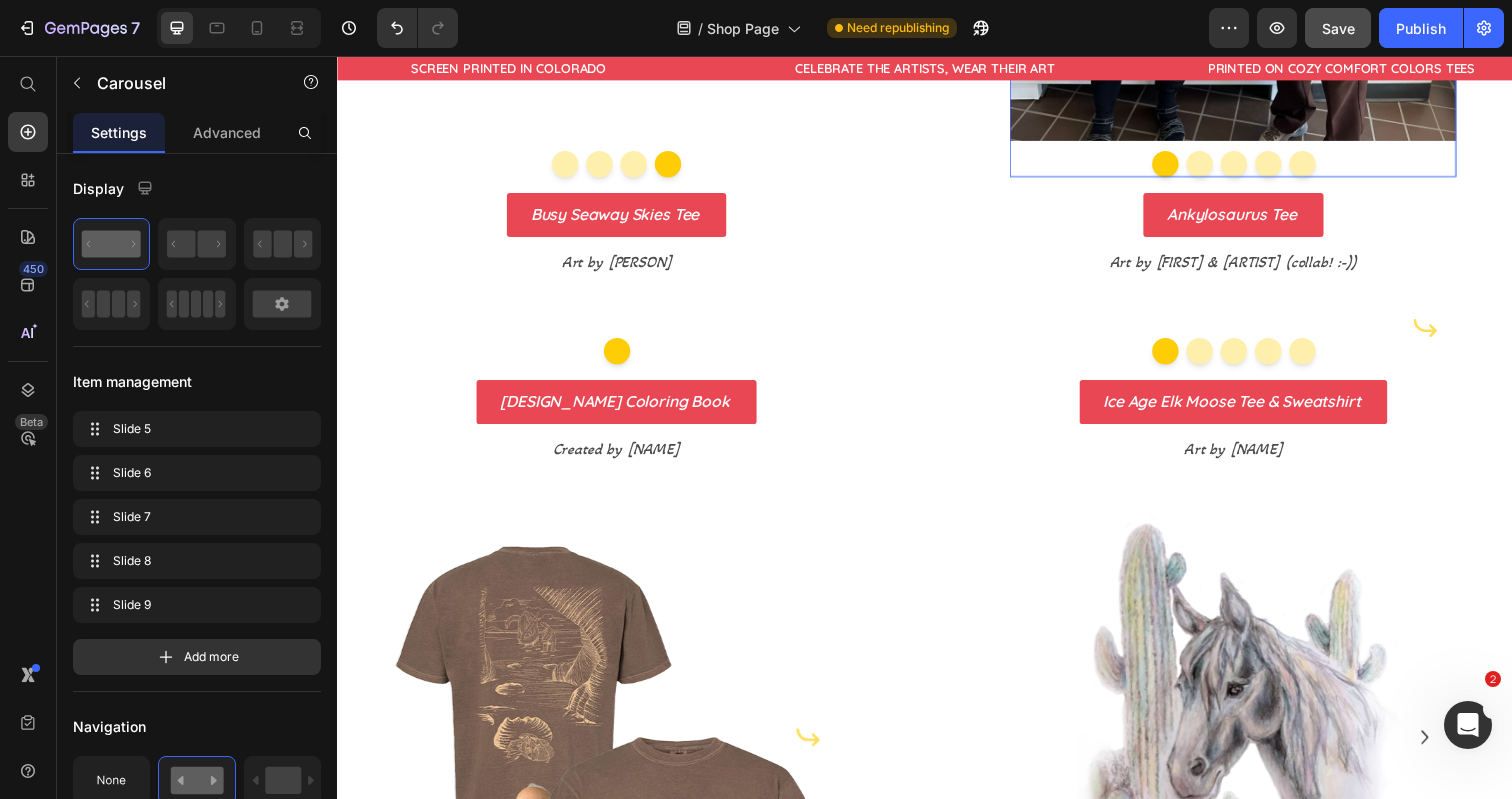 click at bounding box center (1217, 166) 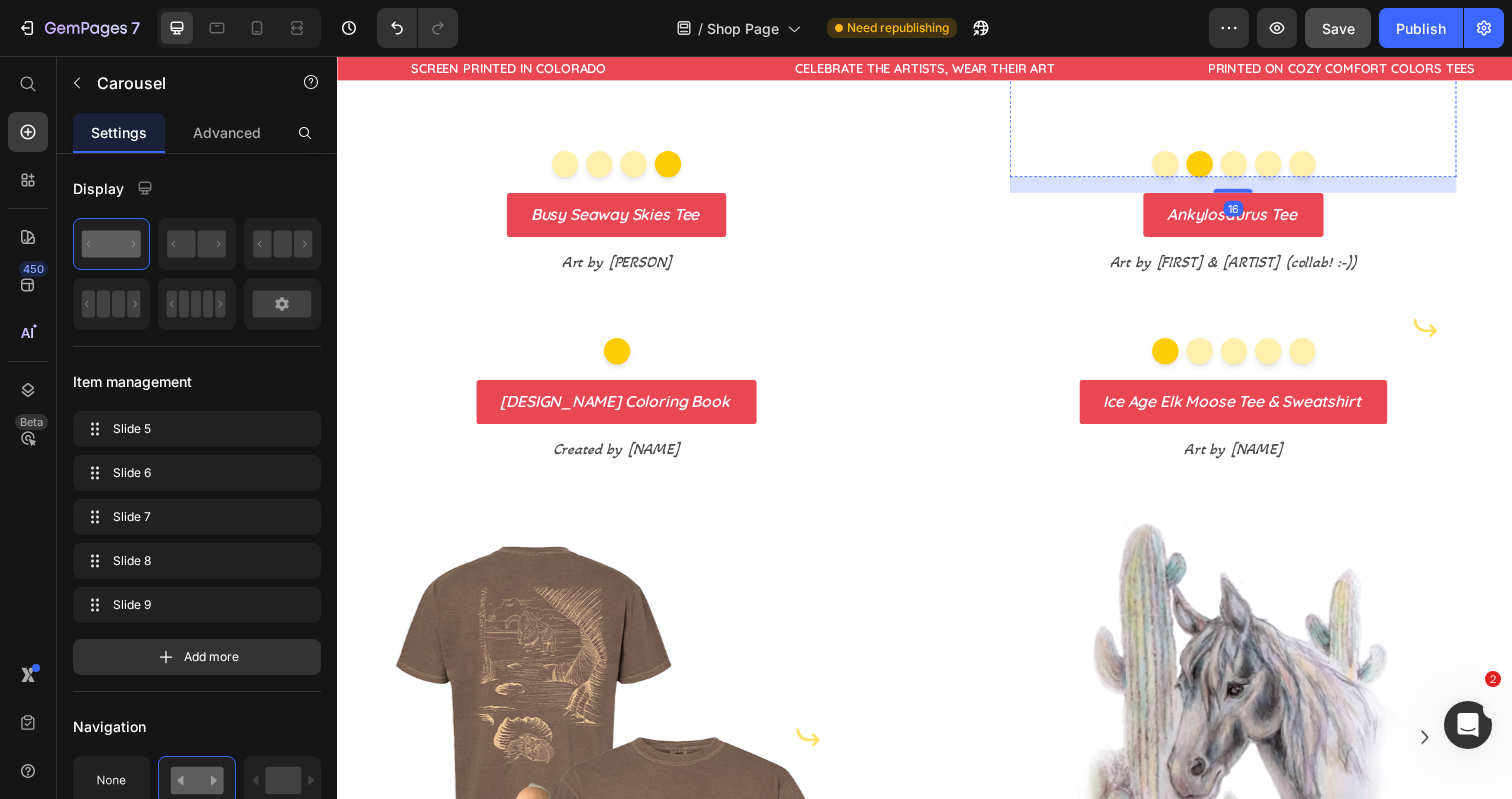 click at bounding box center [1252, -313] 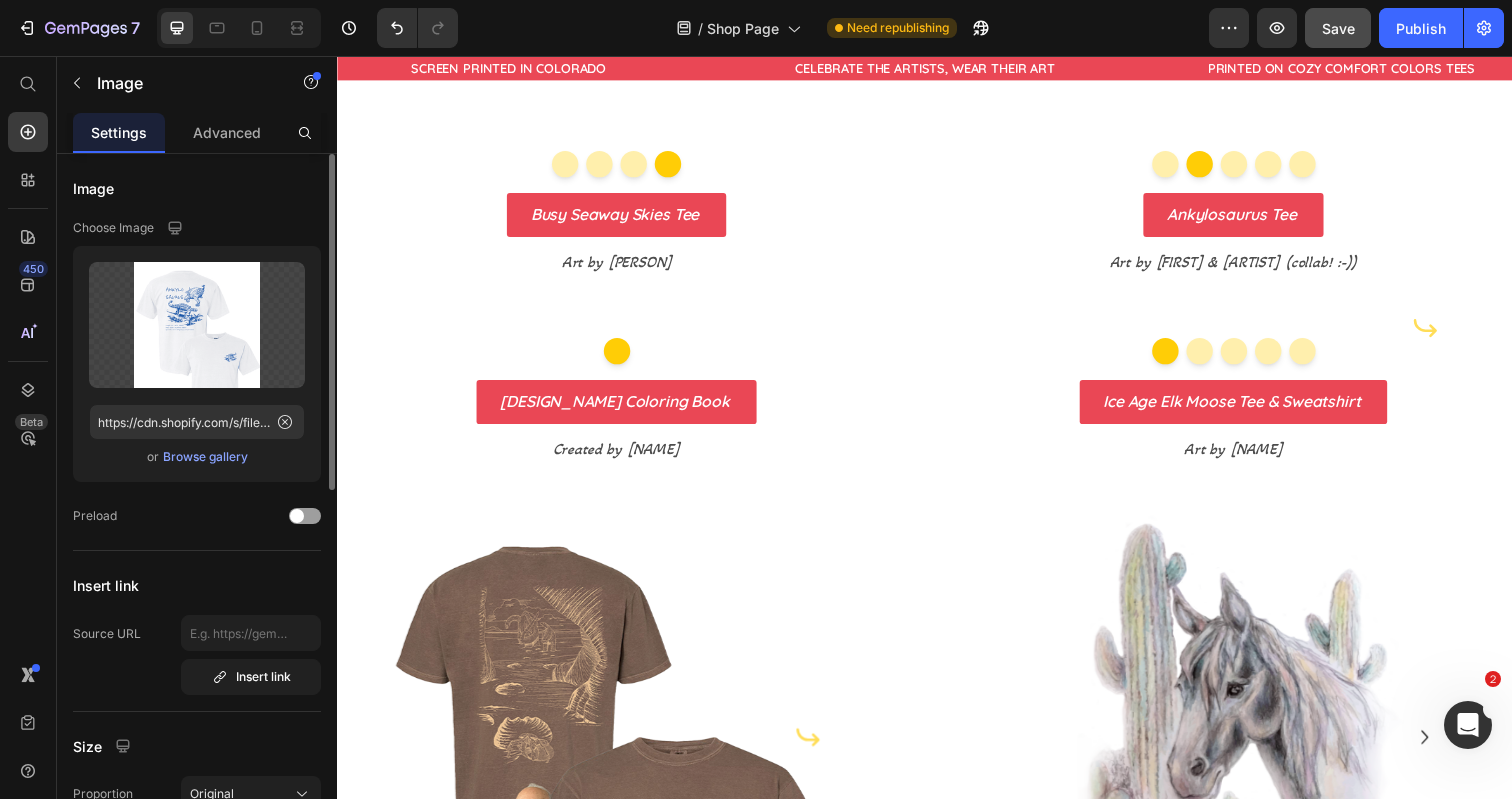 click on "Browse gallery" at bounding box center (205, 457) 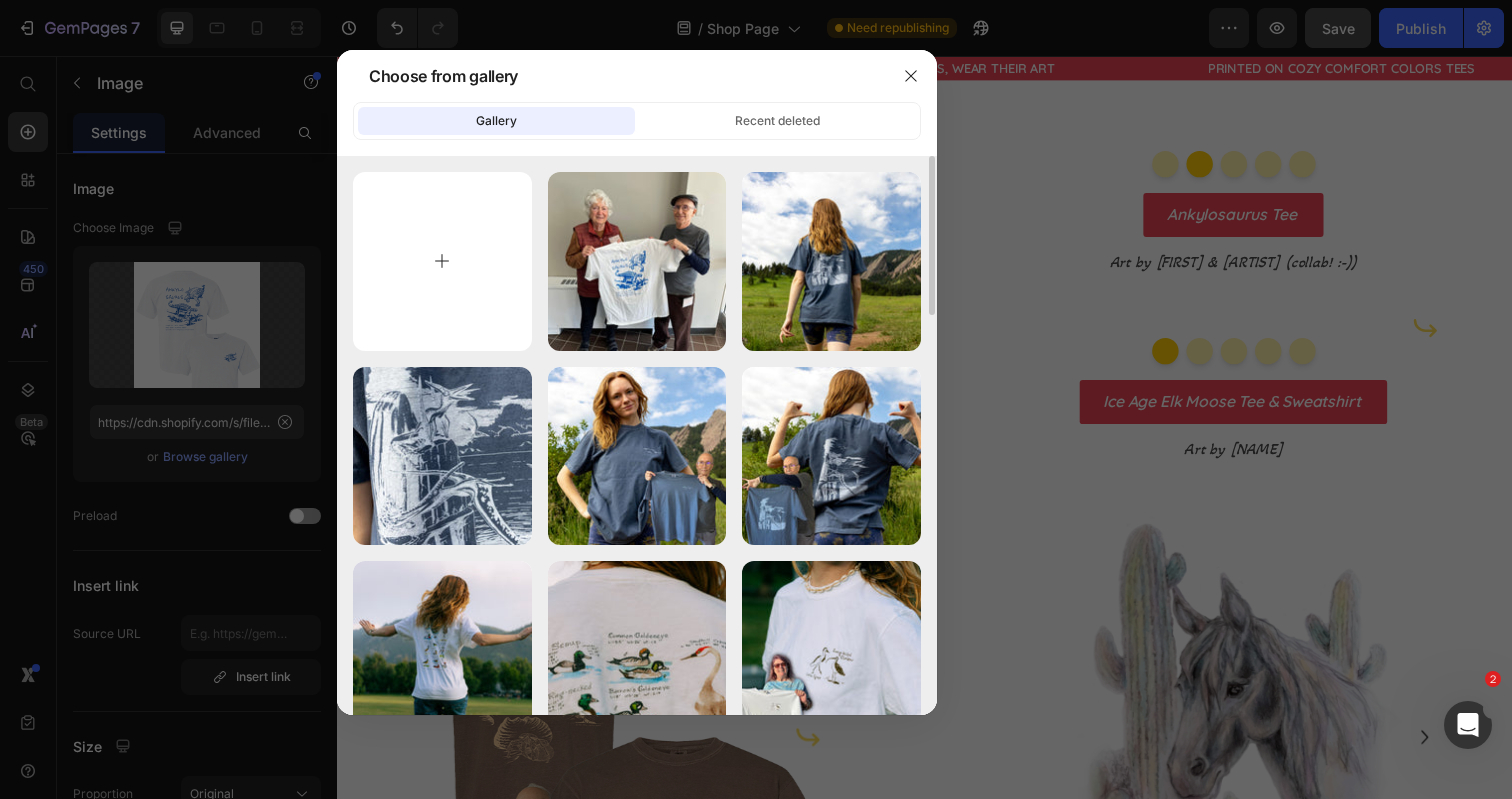 click at bounding box center (442, 261) 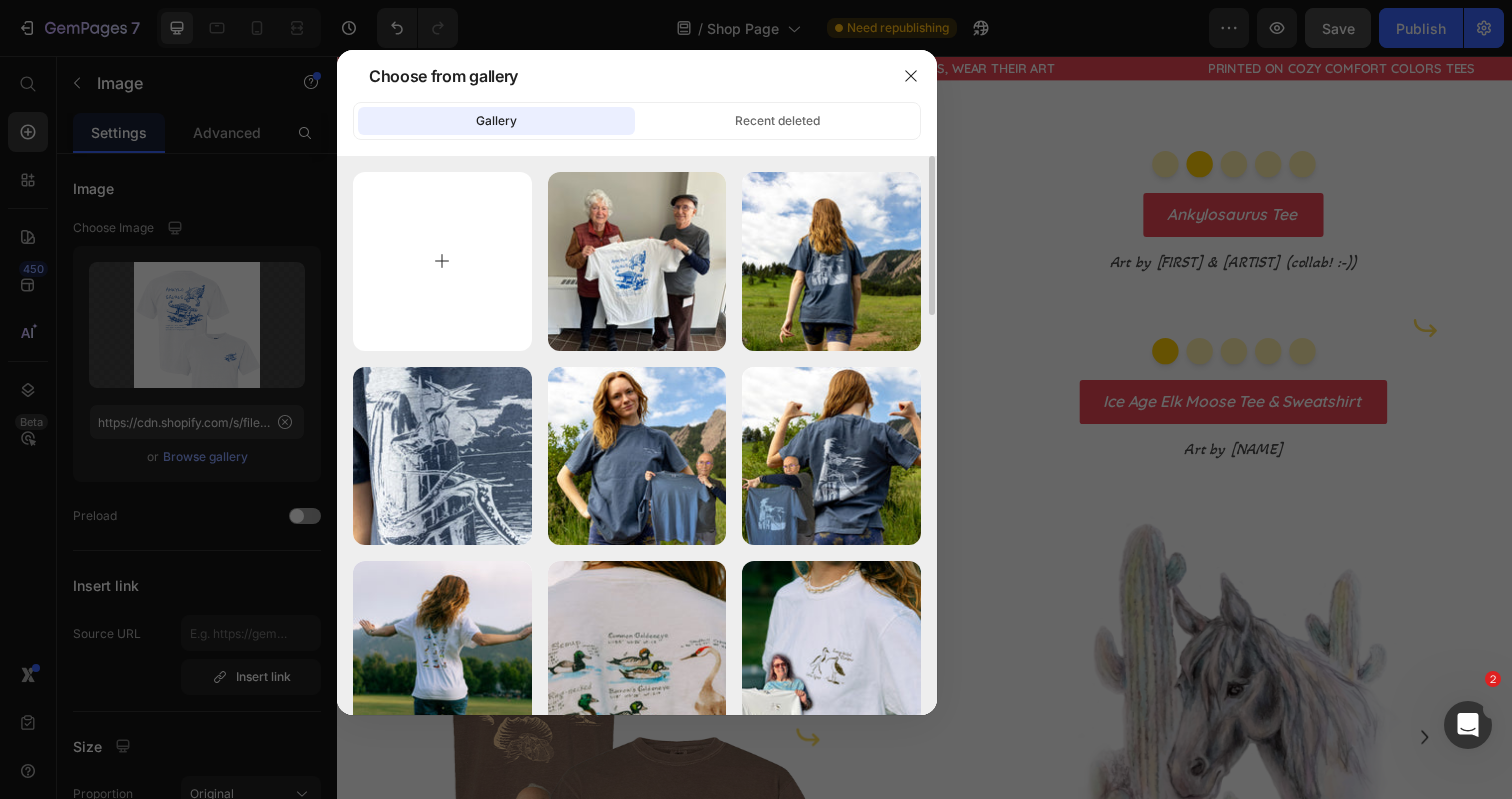 type on "C:\fakepath\Ankylosaurus Design Page pics-2.jpg" 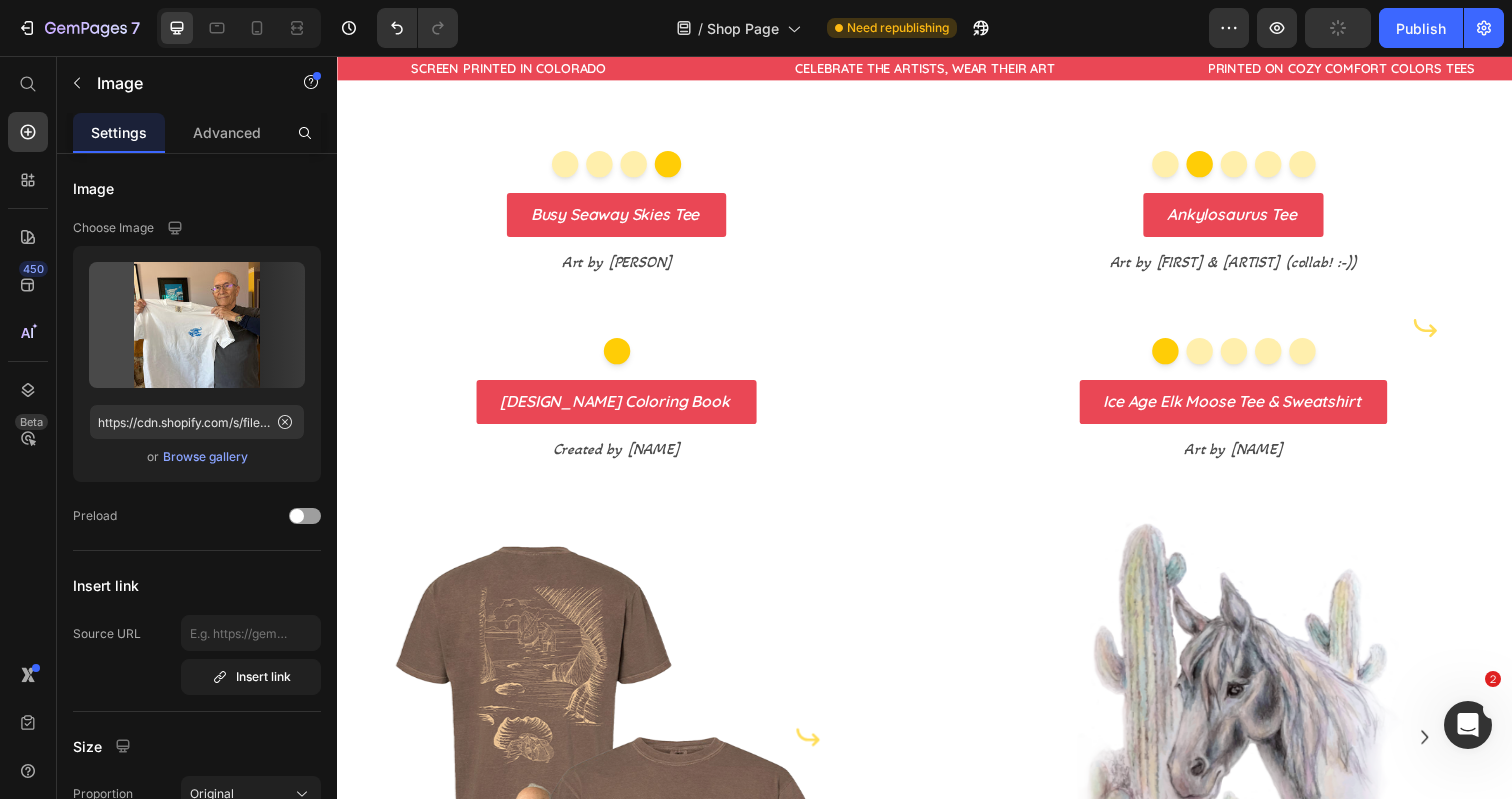 type on "https://cdn.shopify.com/s/files/1/0700/9635/5556/files/gempages_531355699414827920-616157be-2fbd-4b2d-9722-d9b880a6ea0a.jpg" 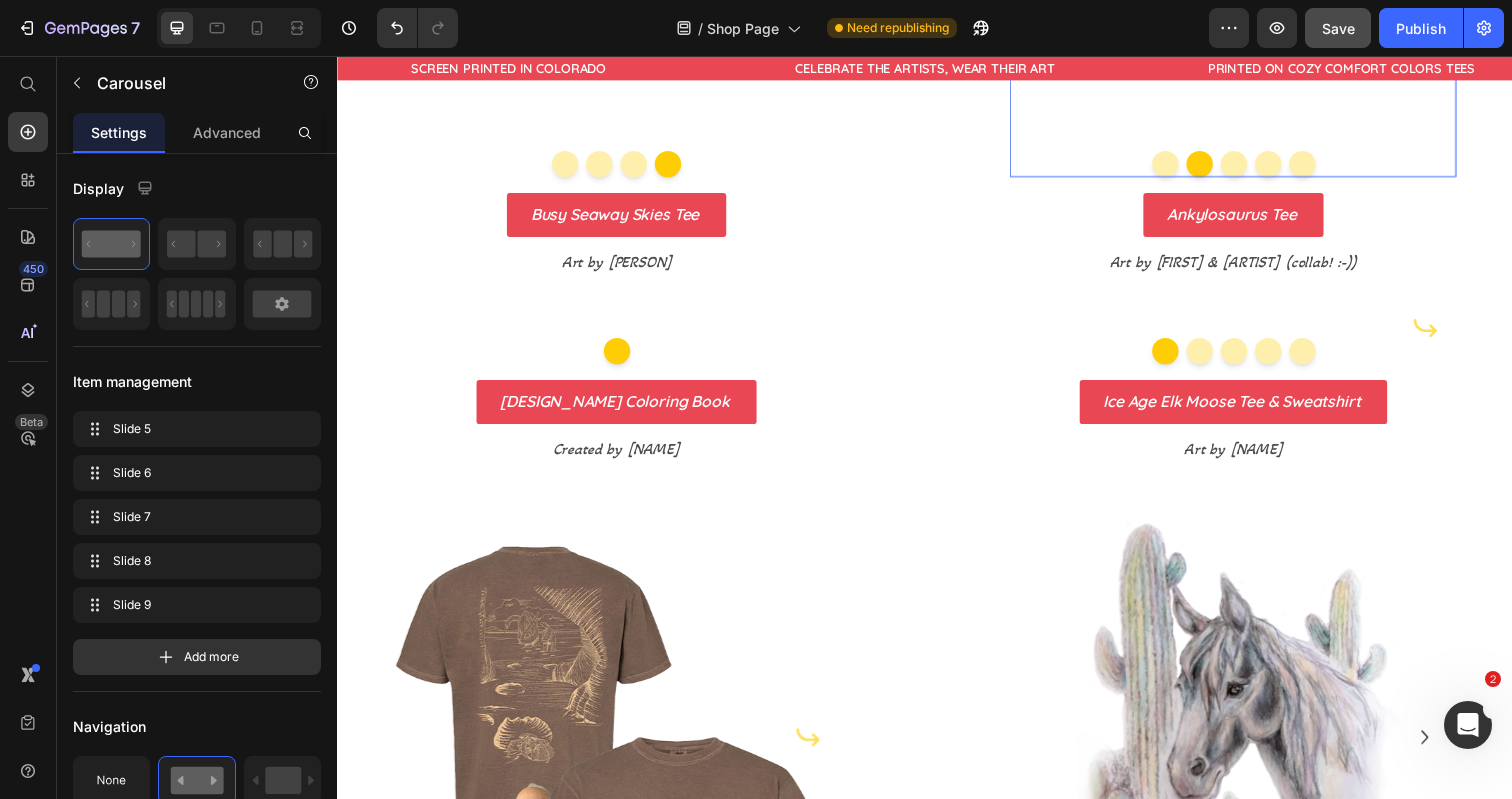 click 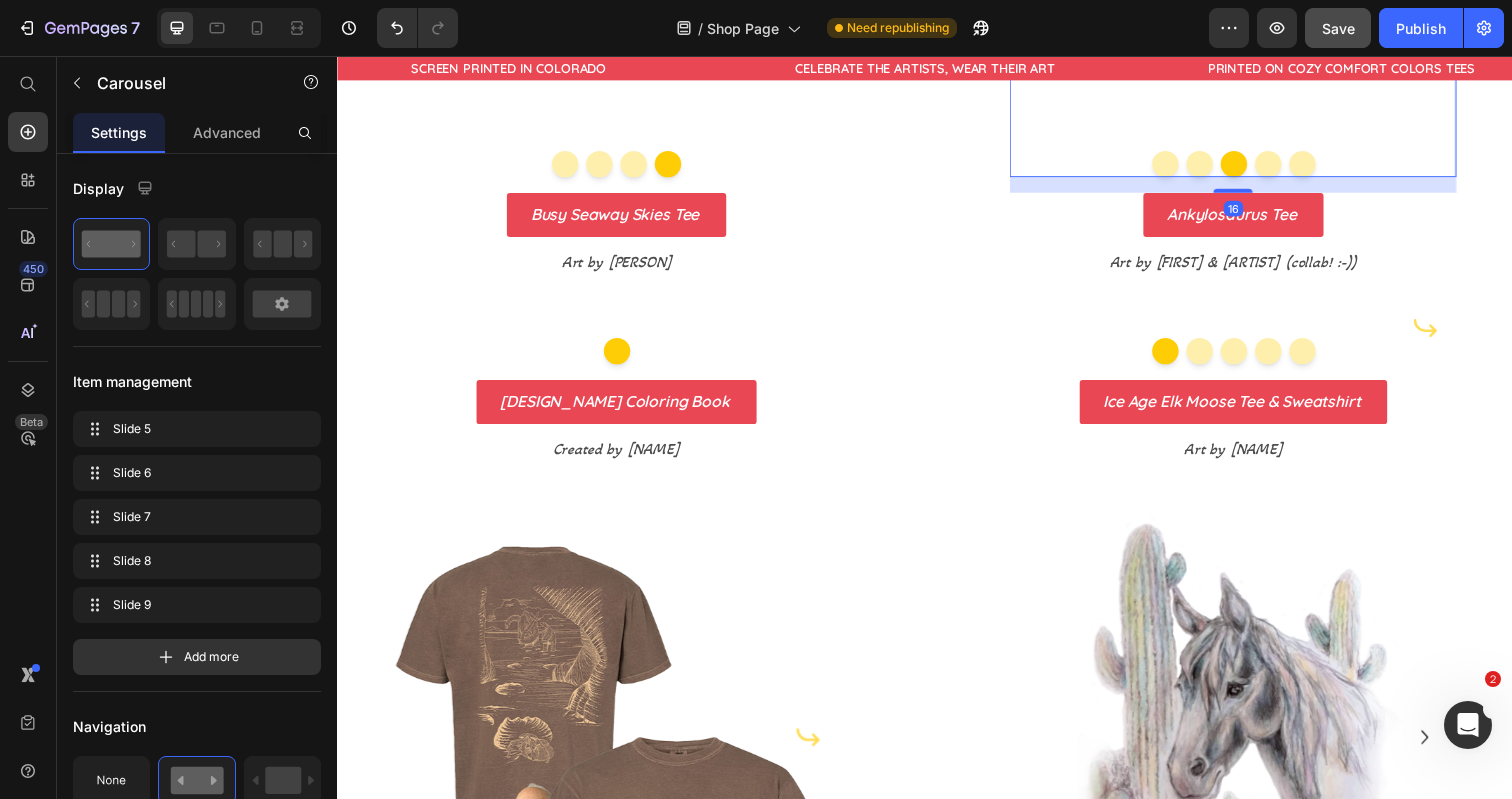 click 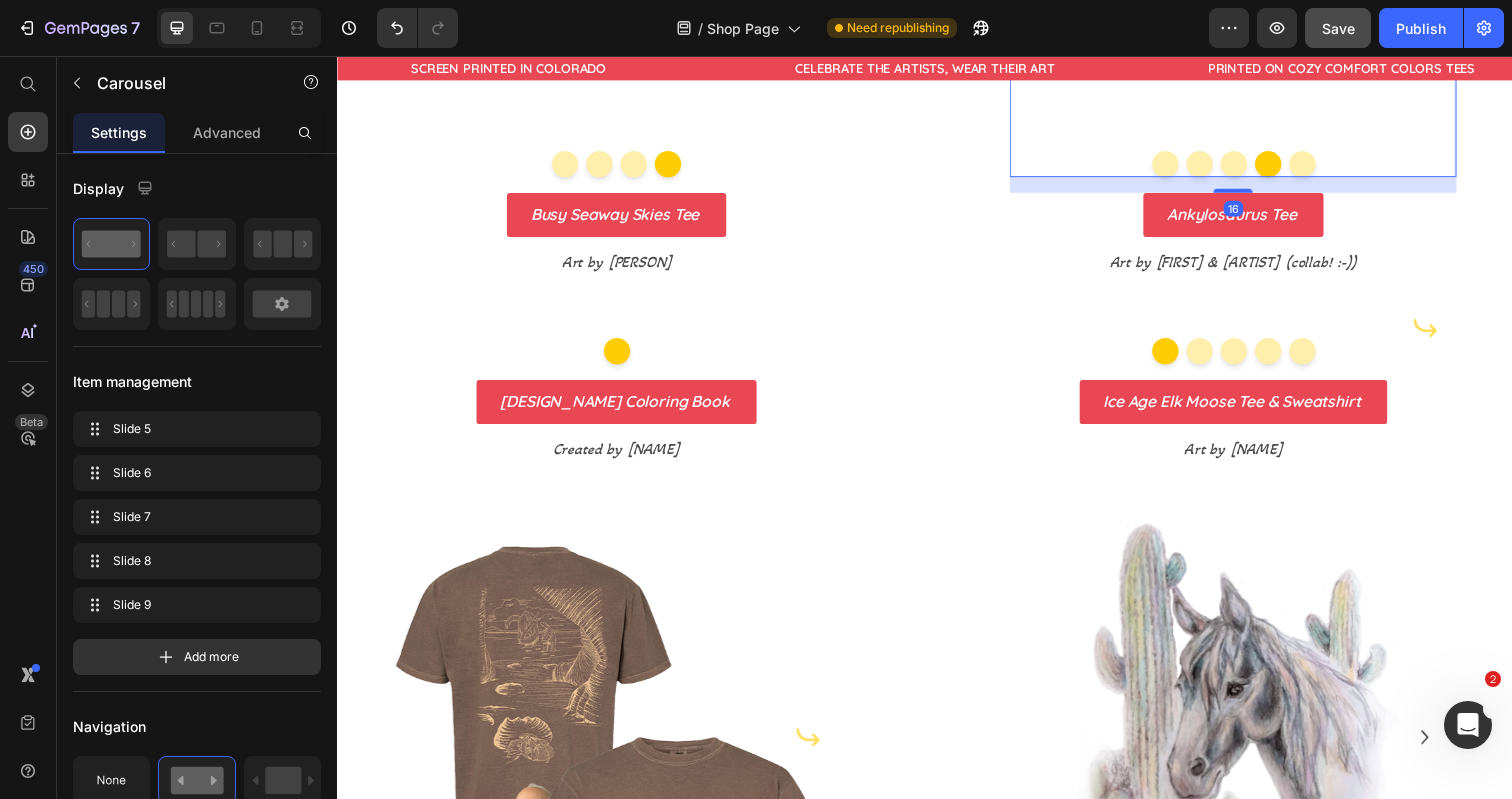 click 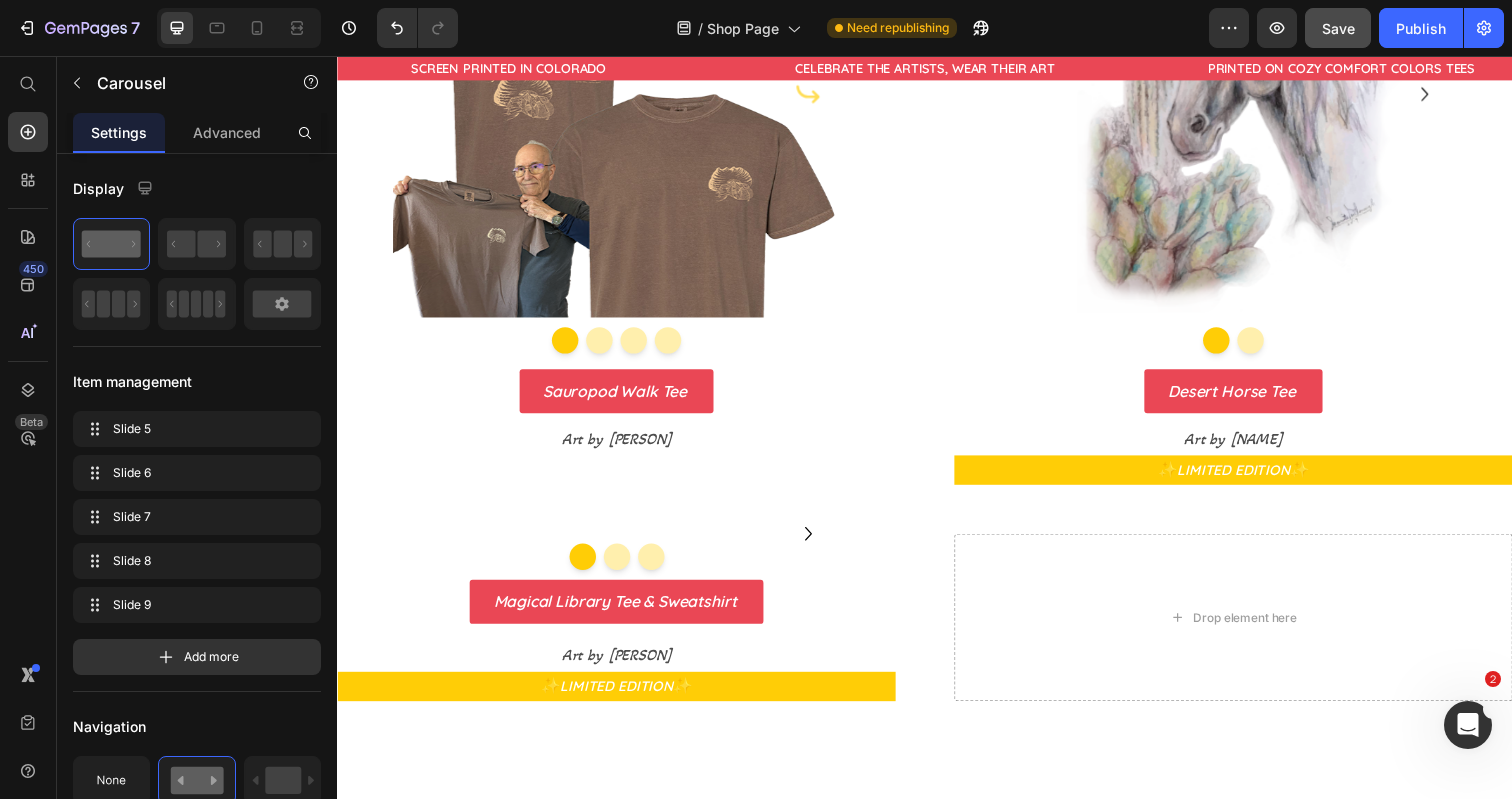 scroll, scrollTop: 2094, scrollLeft: 0, axis: vertical 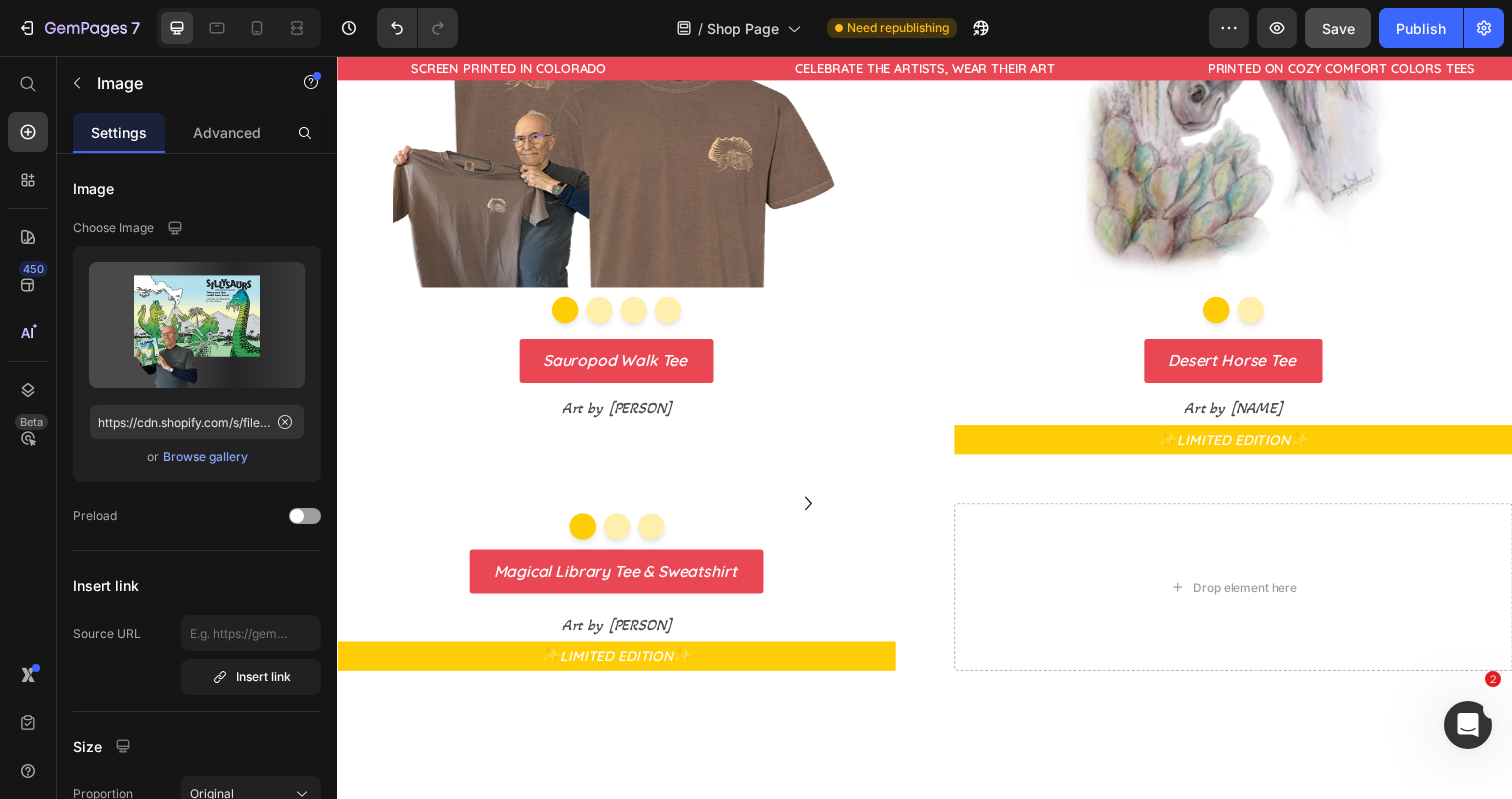 click at bounding box center (622, -354) 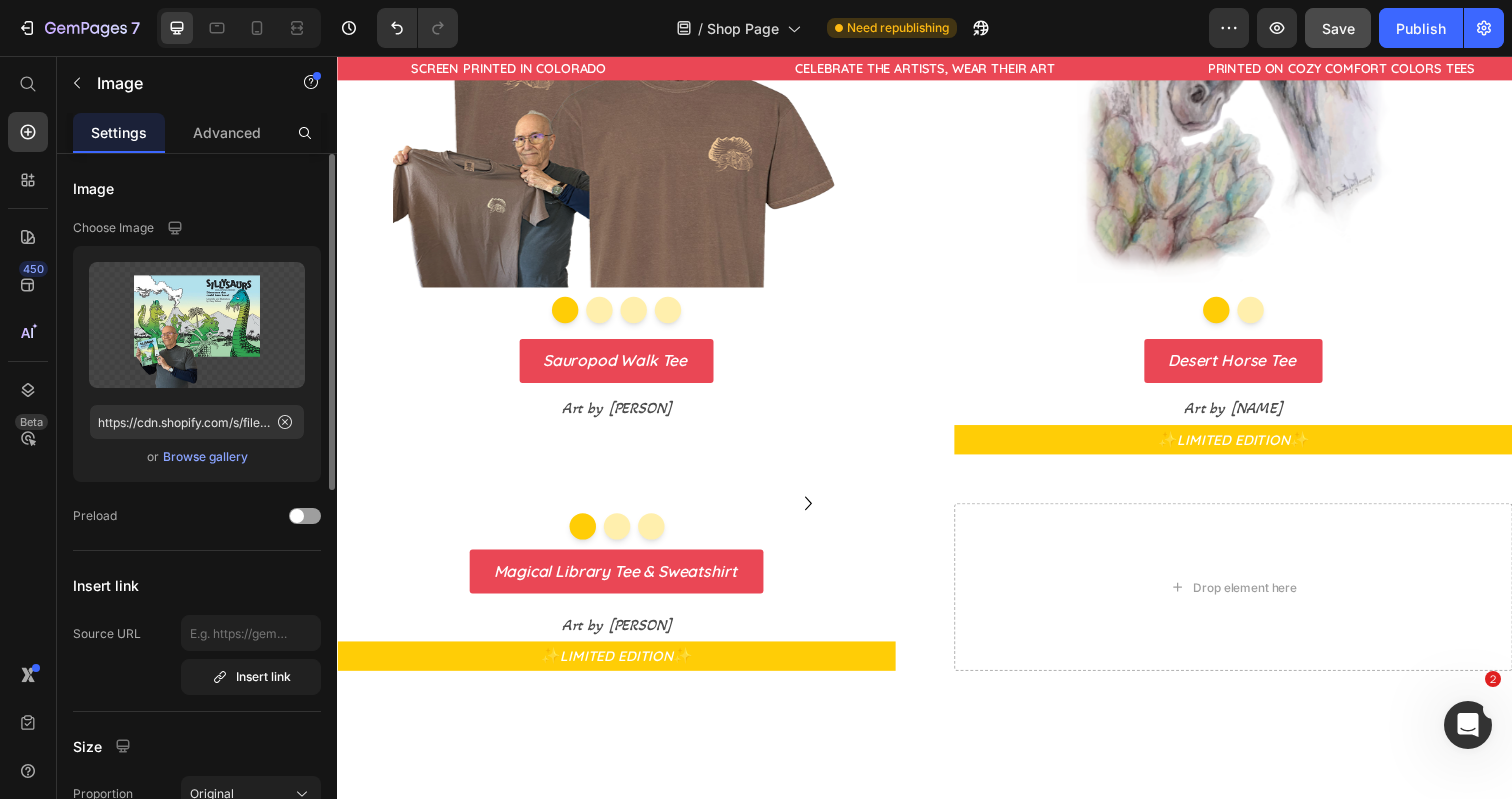 click on "Browse gallery" at bounding box center (205, 457) 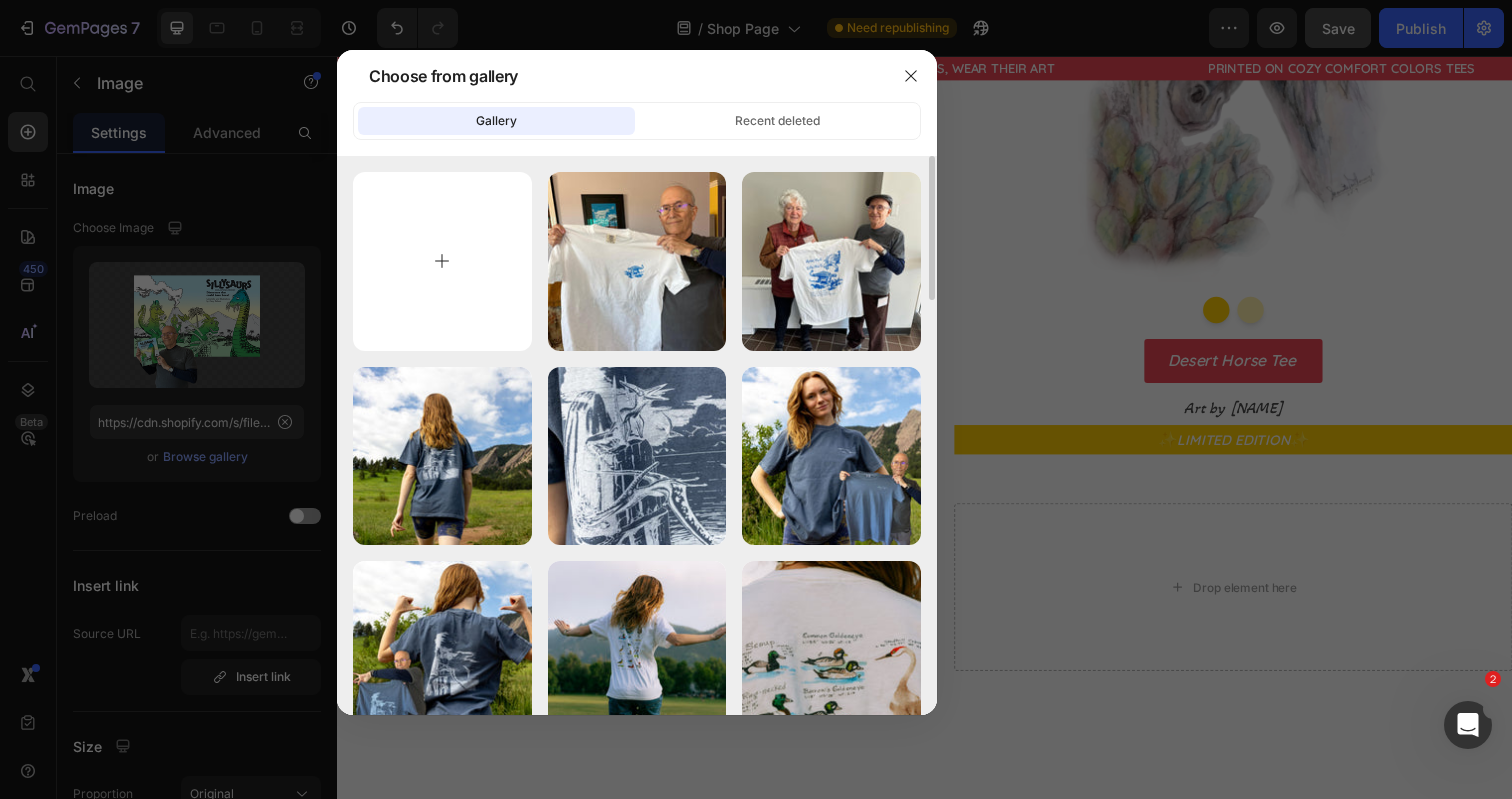 click at bounding box center [442, 261] 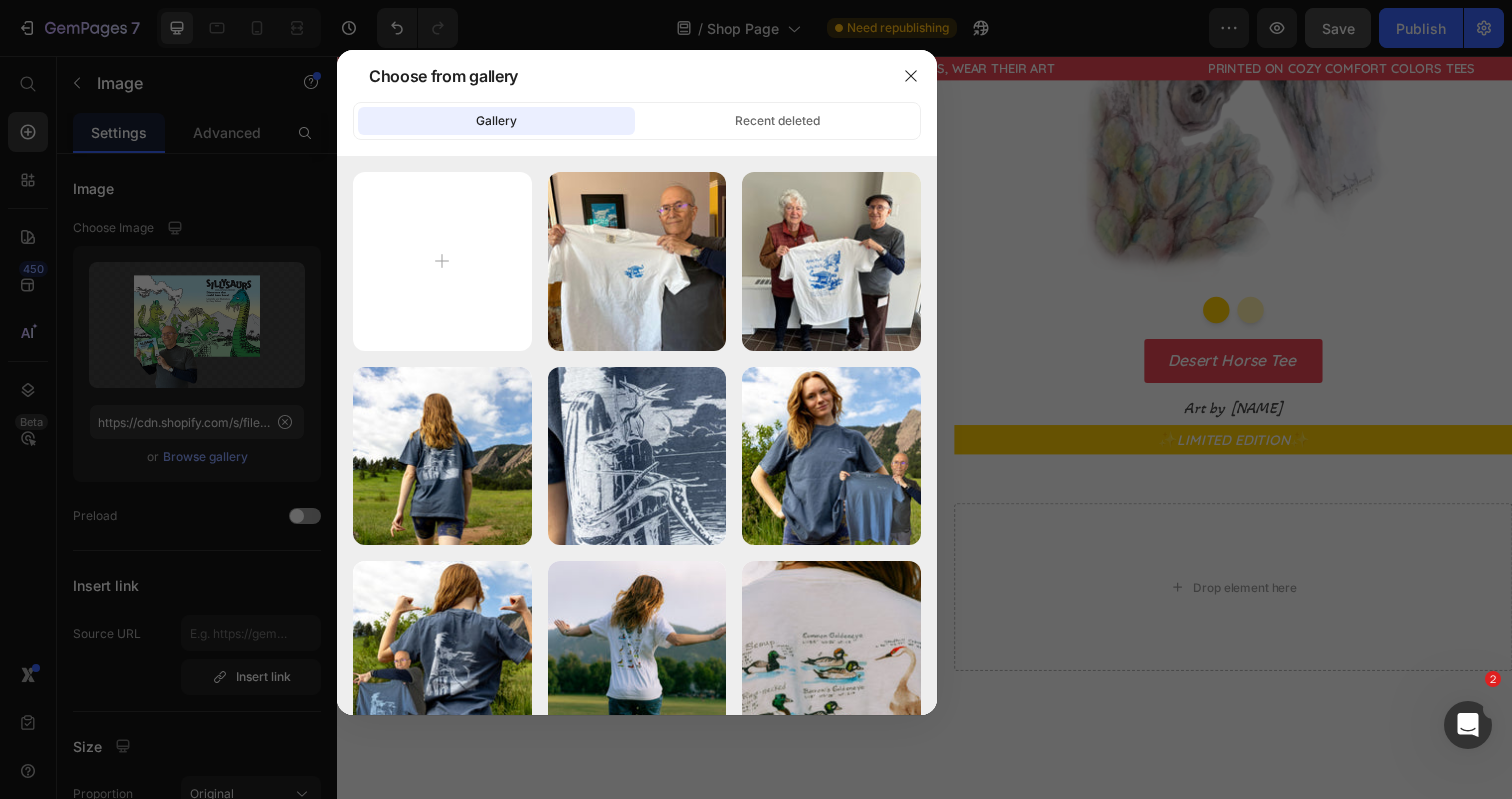 type on "C:\fakepath\[FILENAME]" 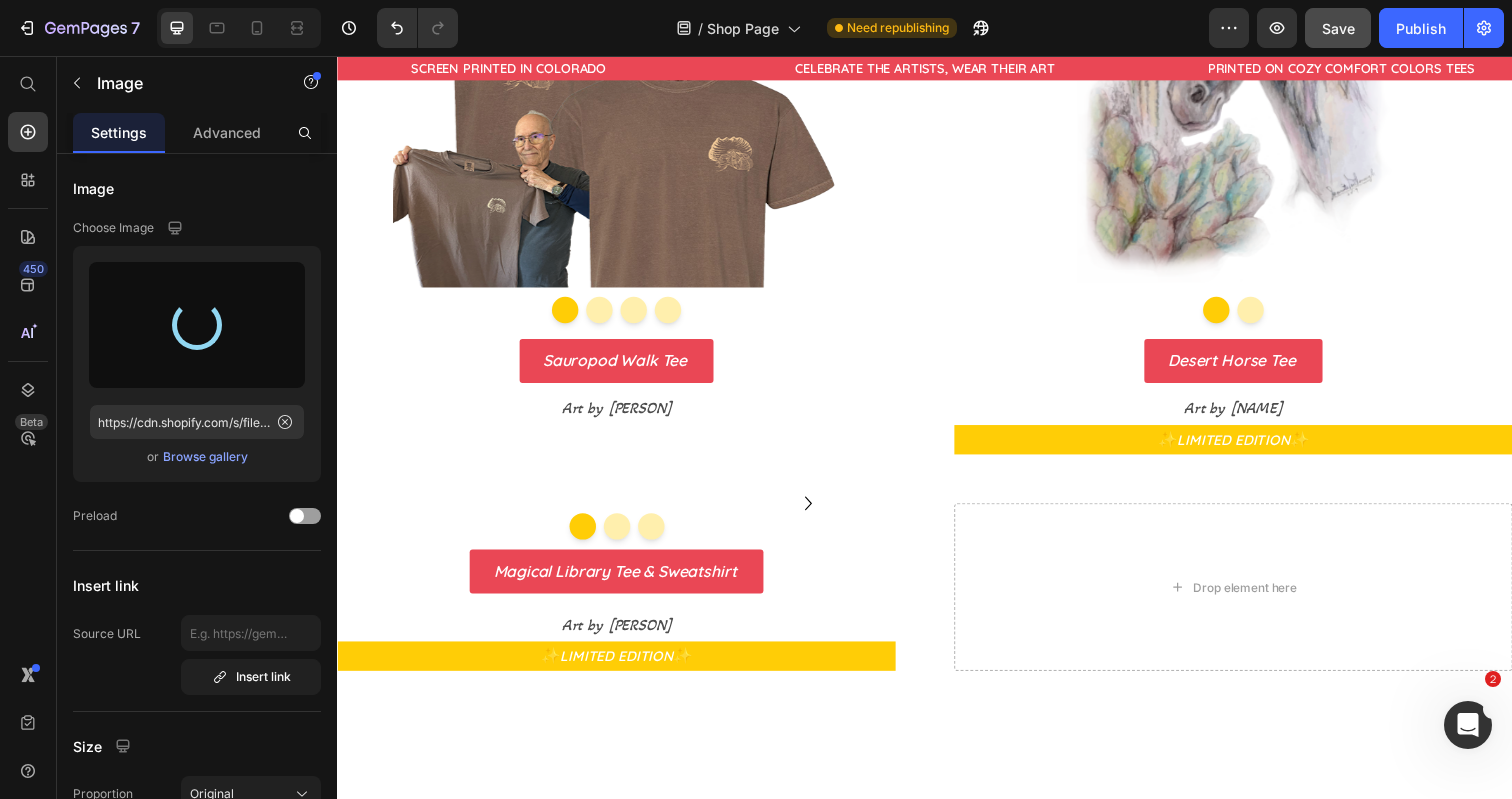 type on "https://cdn.shopify.com/s/files/1/0700/9635/5556/files/gempages_531355699414827920-1ea5b0e4-7e65-4c74-882c-a05ebe8fb654.jpg" 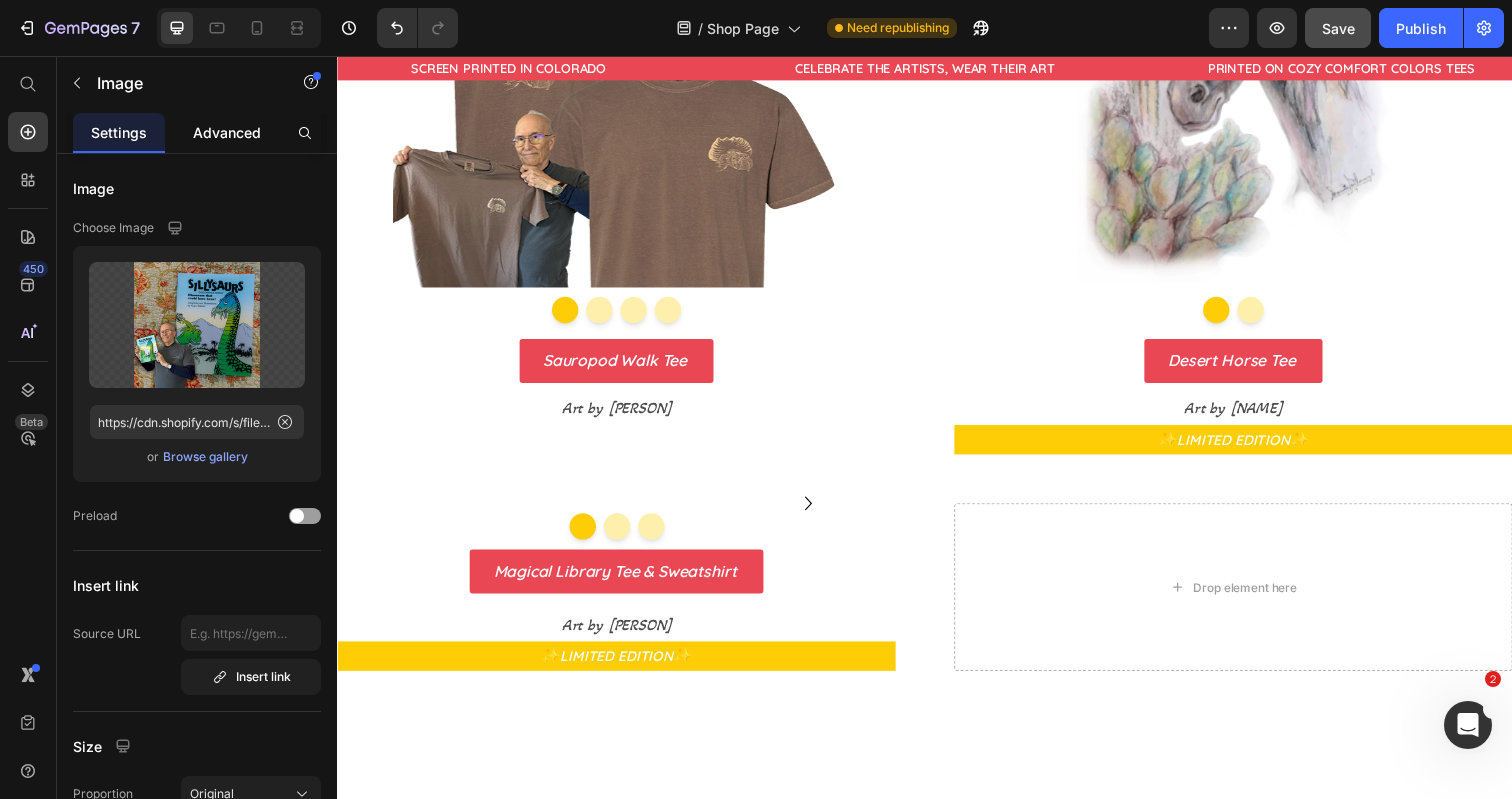click on "Advanced" at bounding box center (227, 132) 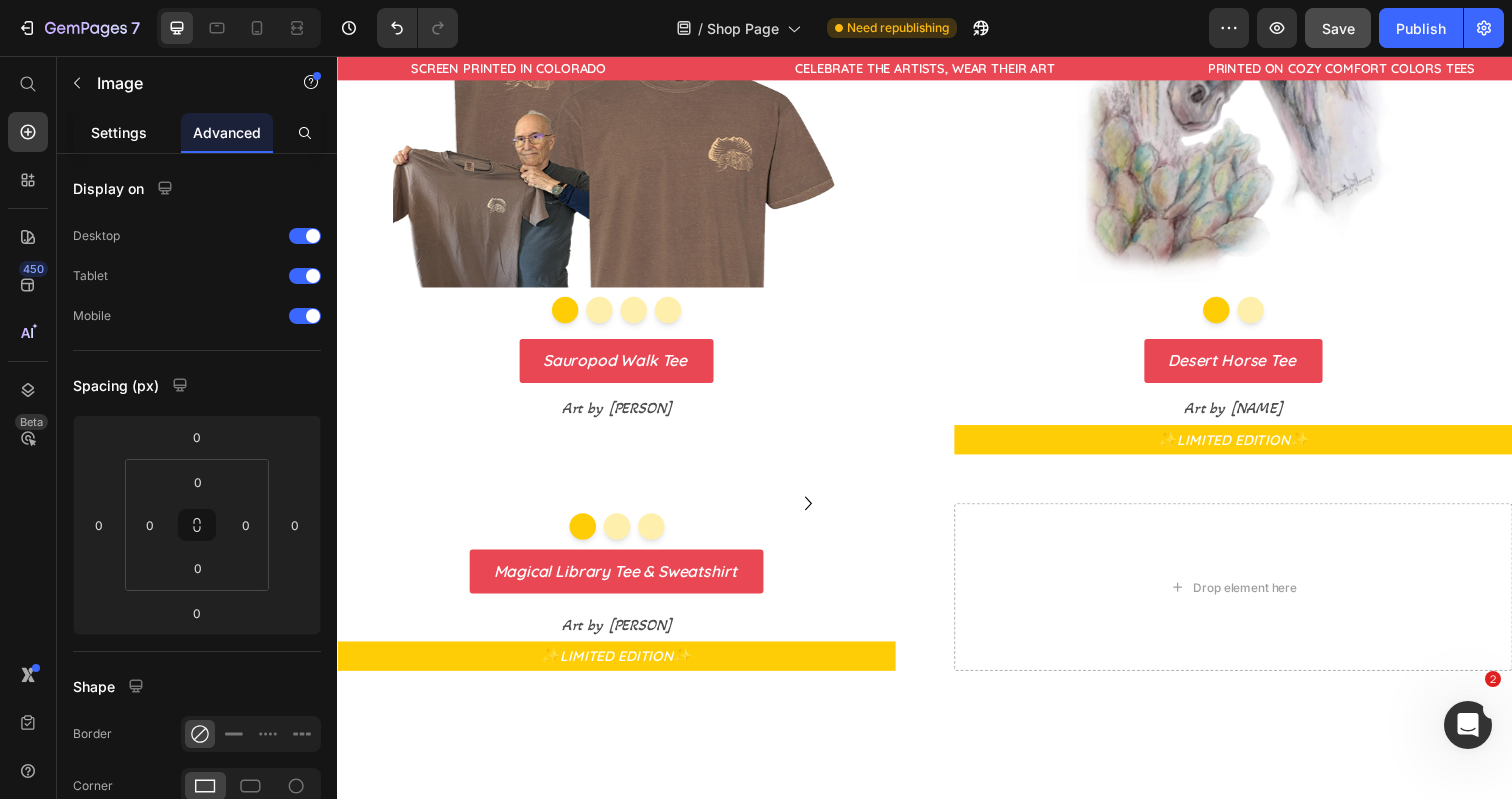 click on "Settings" at bounding box center (119, 132) 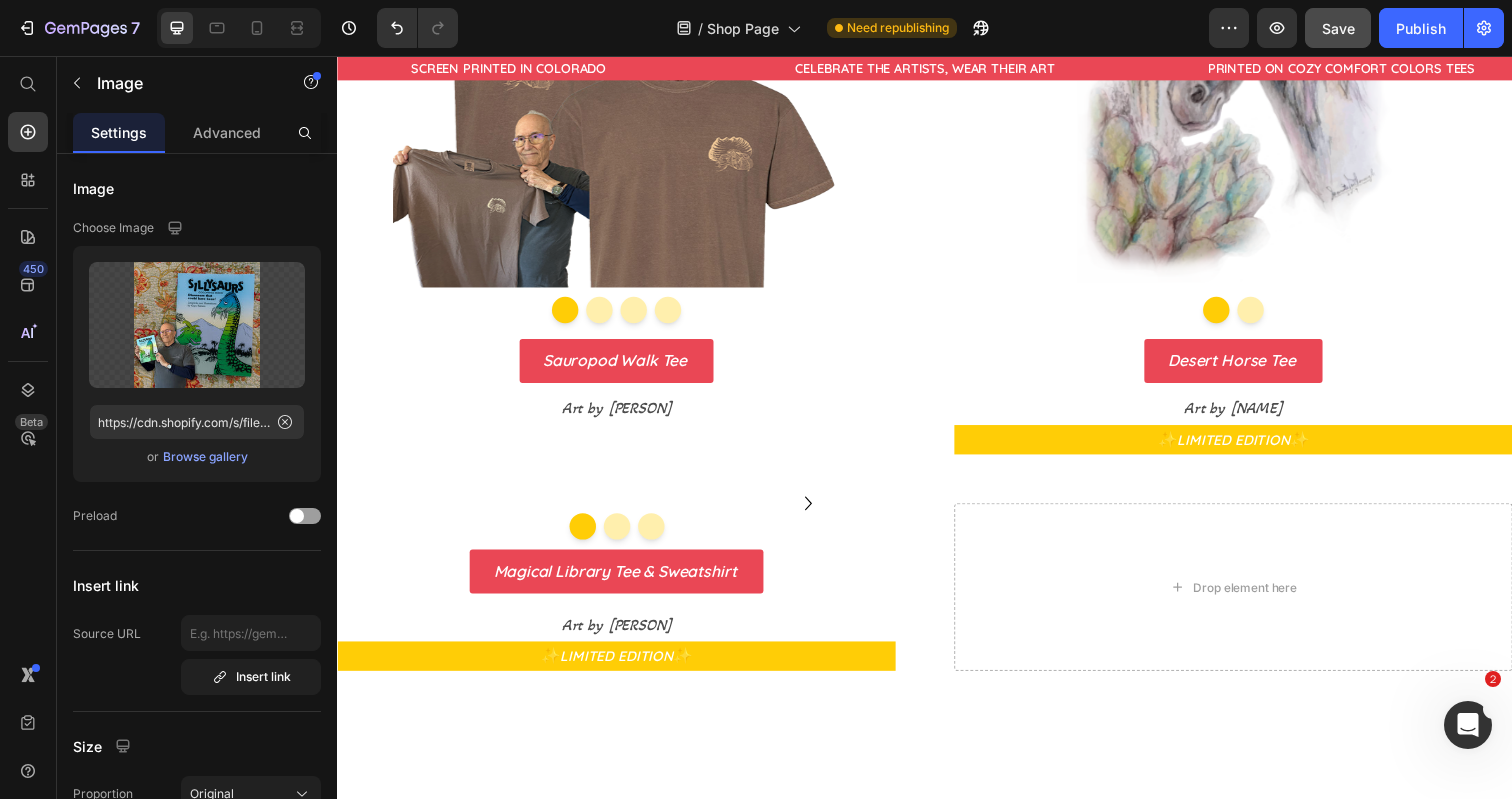 click at bounding box center (622, -354) 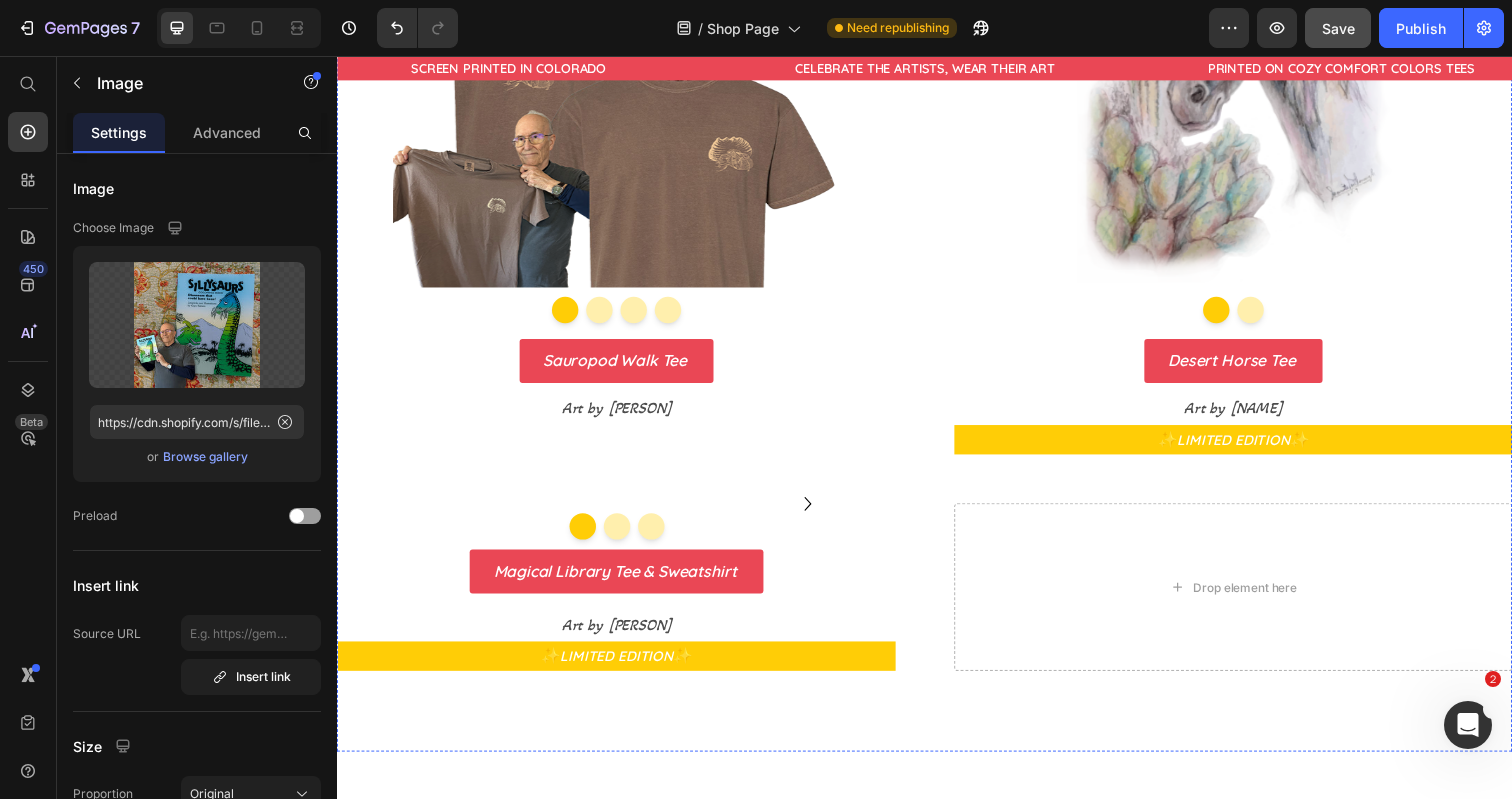 click on "Image   0 Carousel" at bounding box center (622, -328) 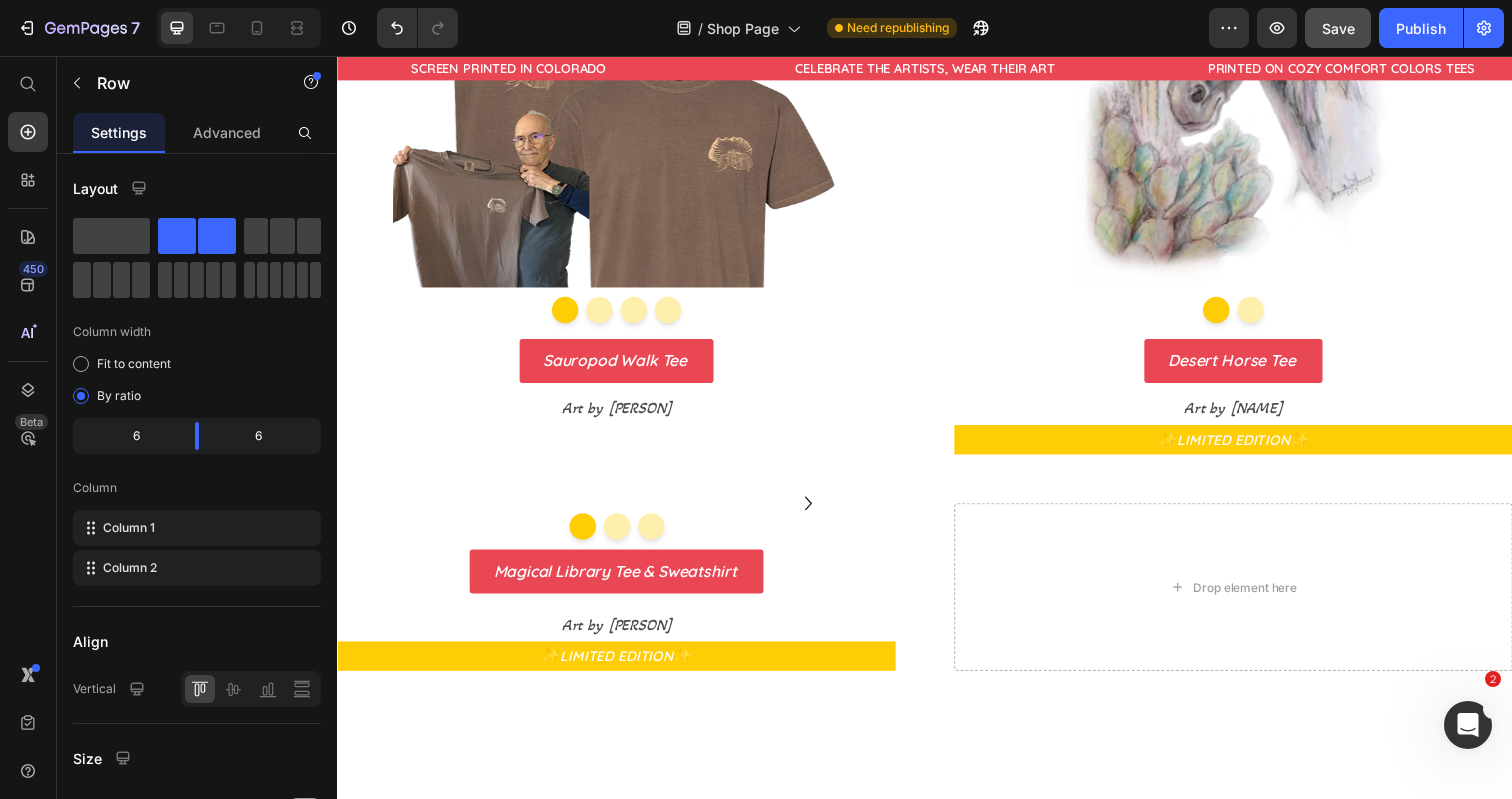 click on "Image Carousel" at bounding box center (622, -328) 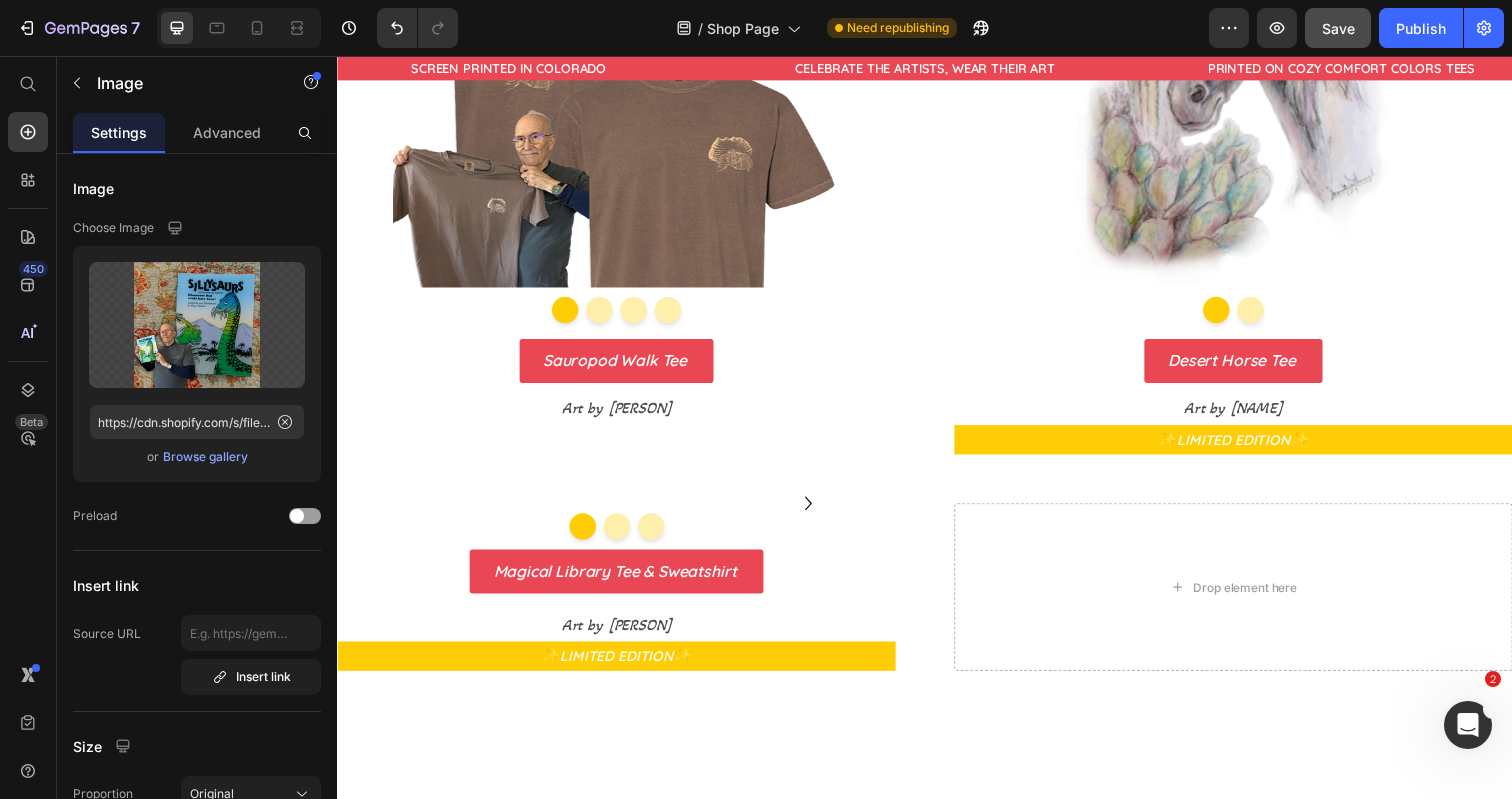 click at bounding box center [622, -354] 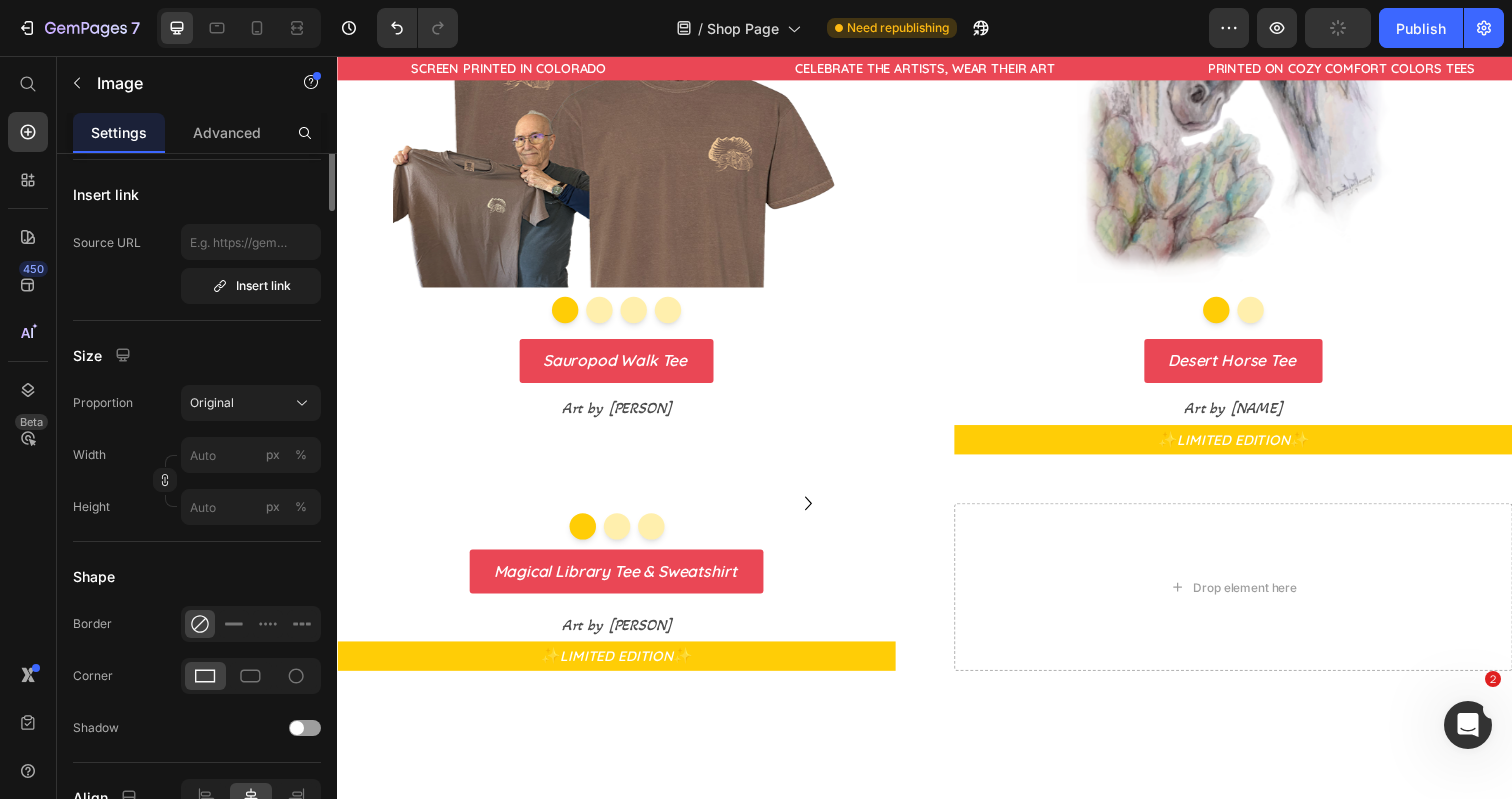 scroll, scrollTop: 0, scrollLeft: 0, axis: both 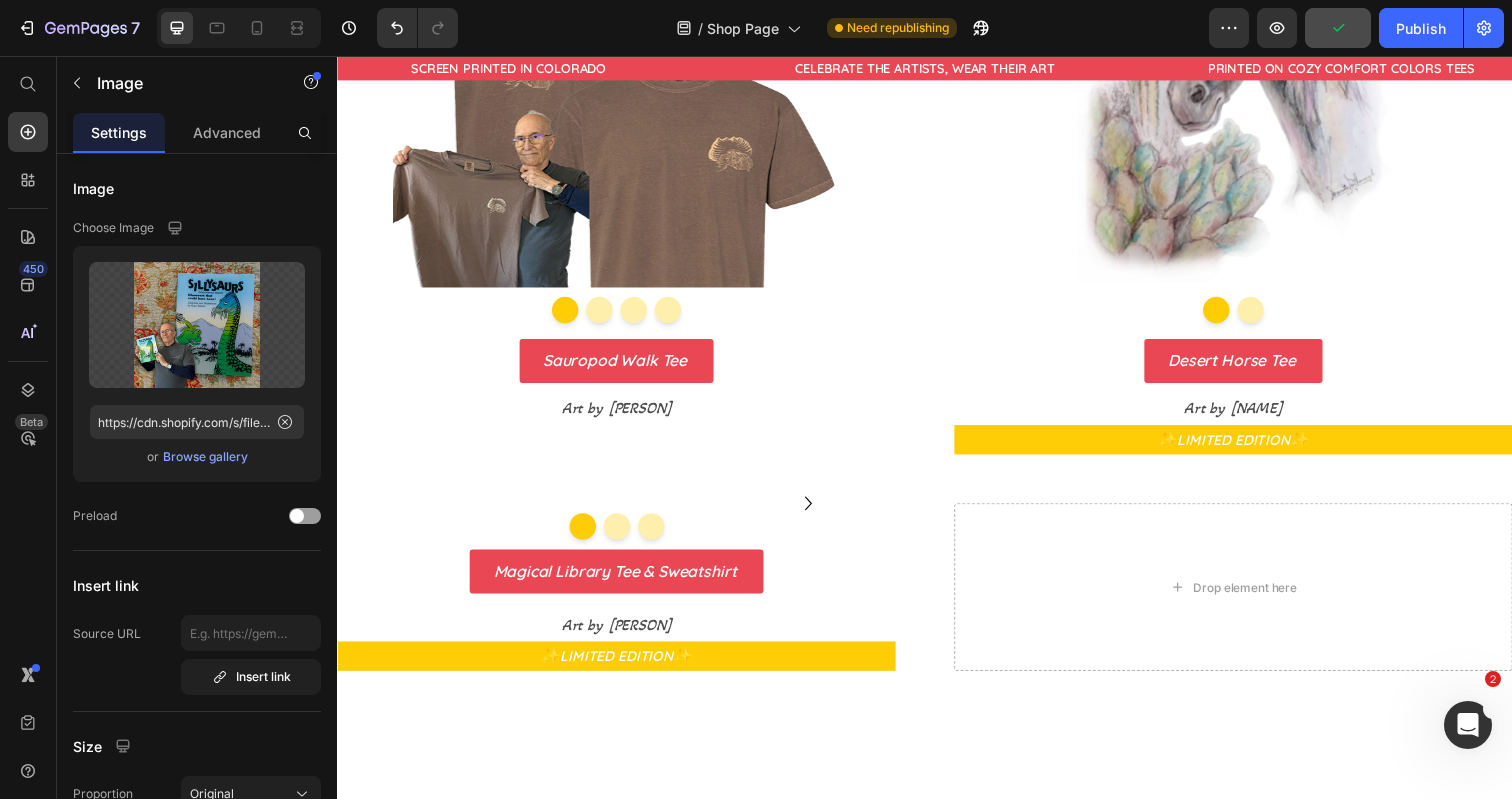click at bounding box center [622, -331] 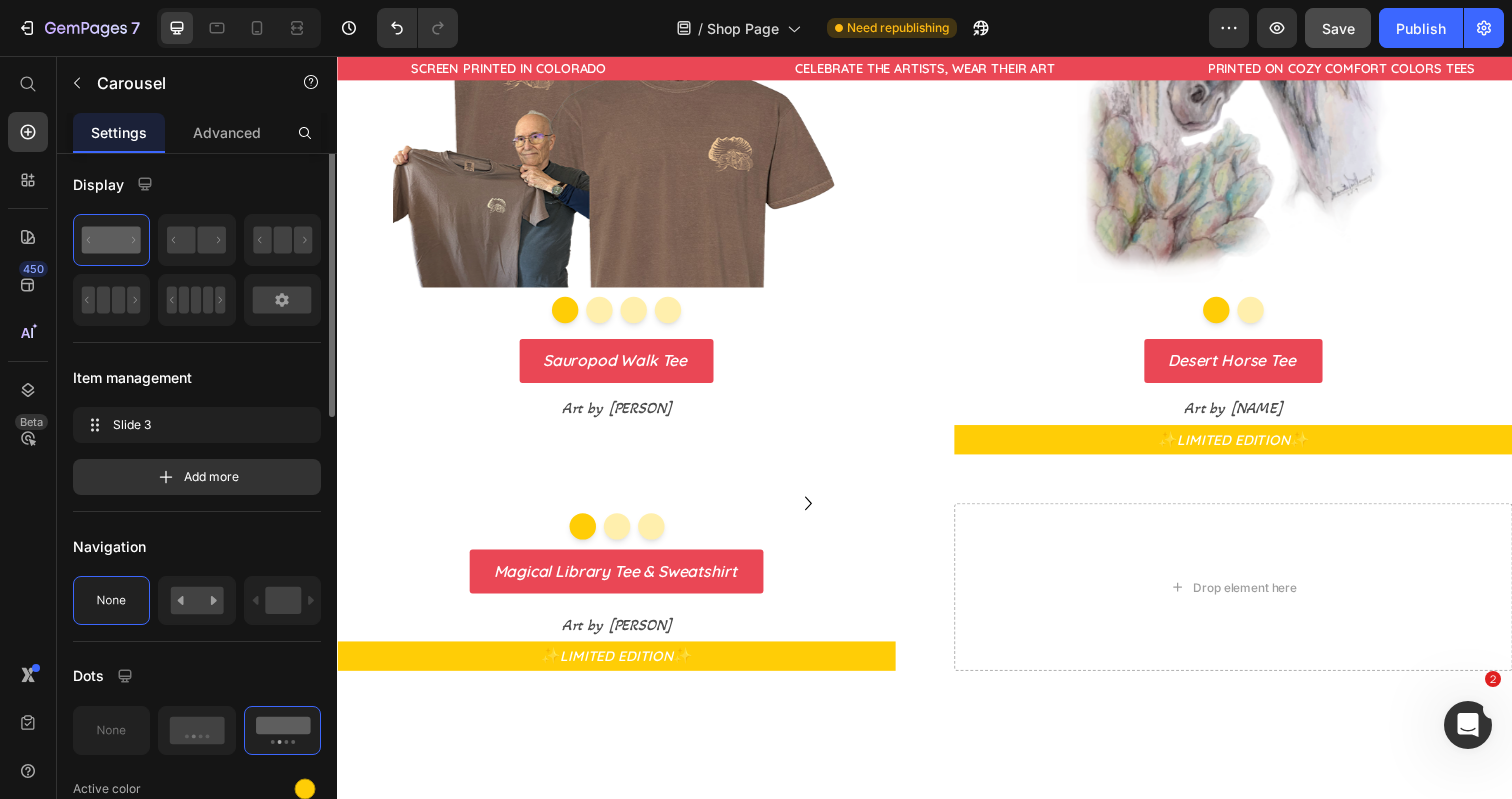 scroll, scrollTop: 0, scrollLeft: 0, axis: both 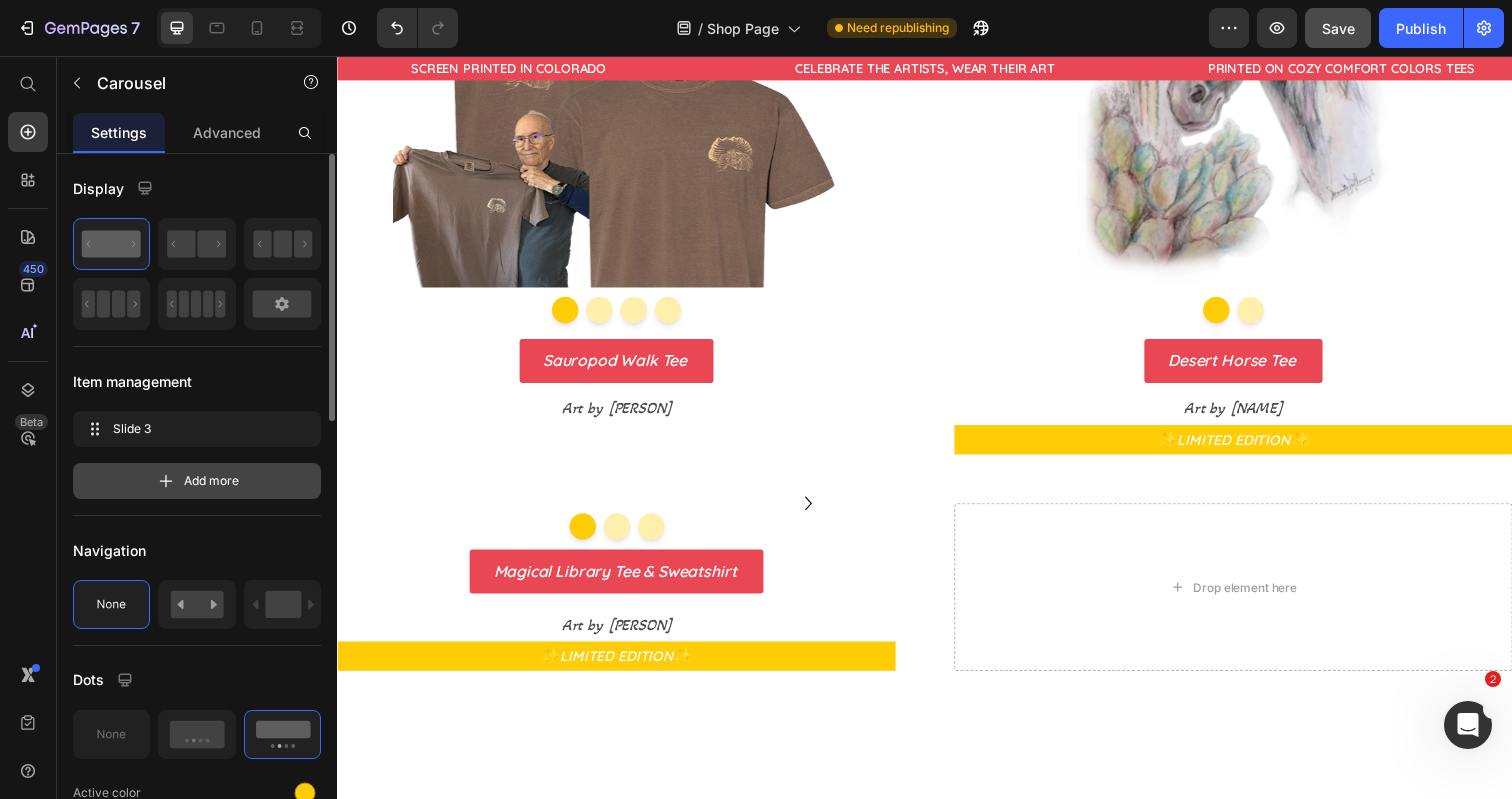 click on "Add more" at bounding box center (211, 481) 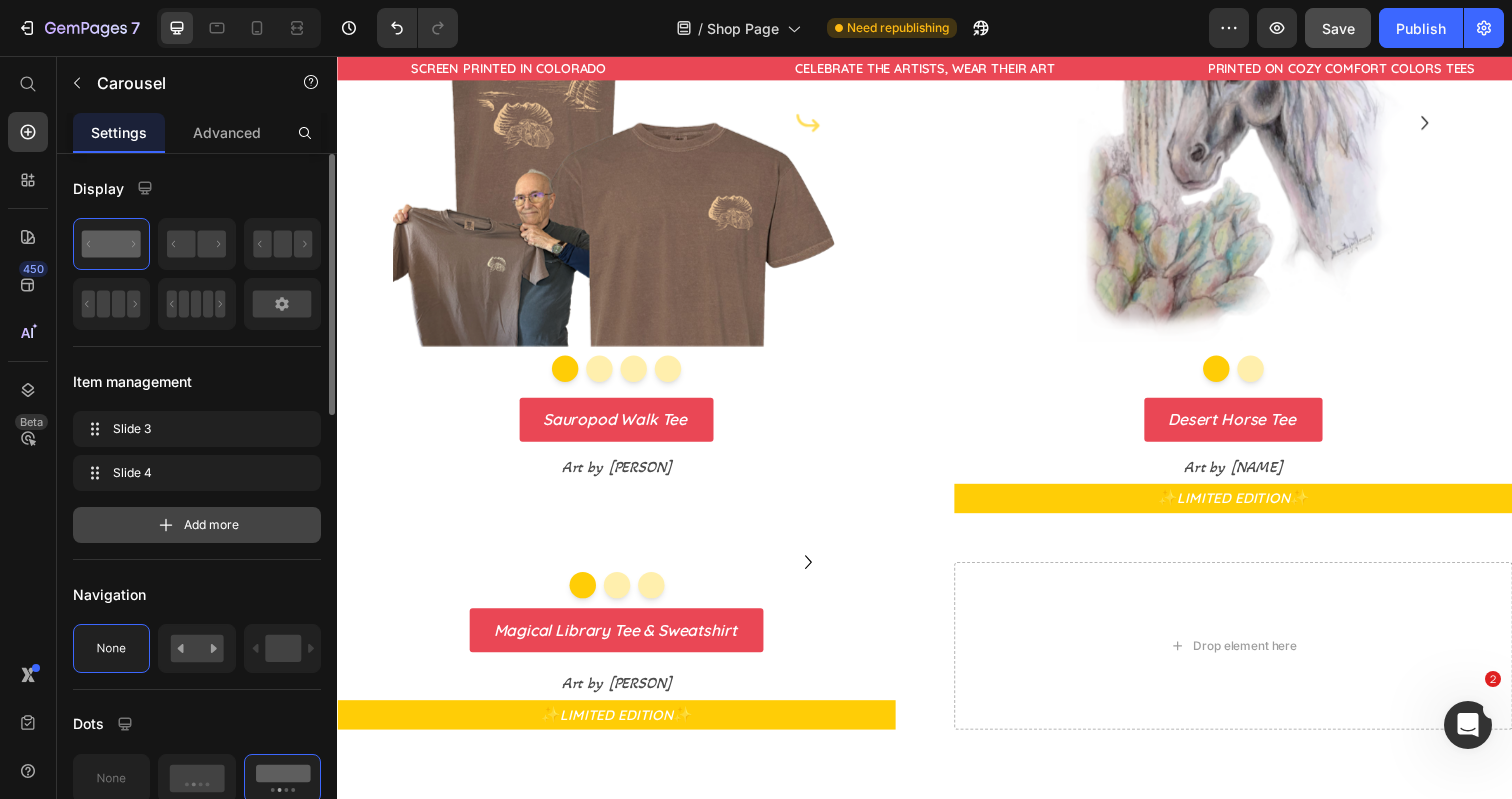 click on "Add more" at bounding box center [211, 525] 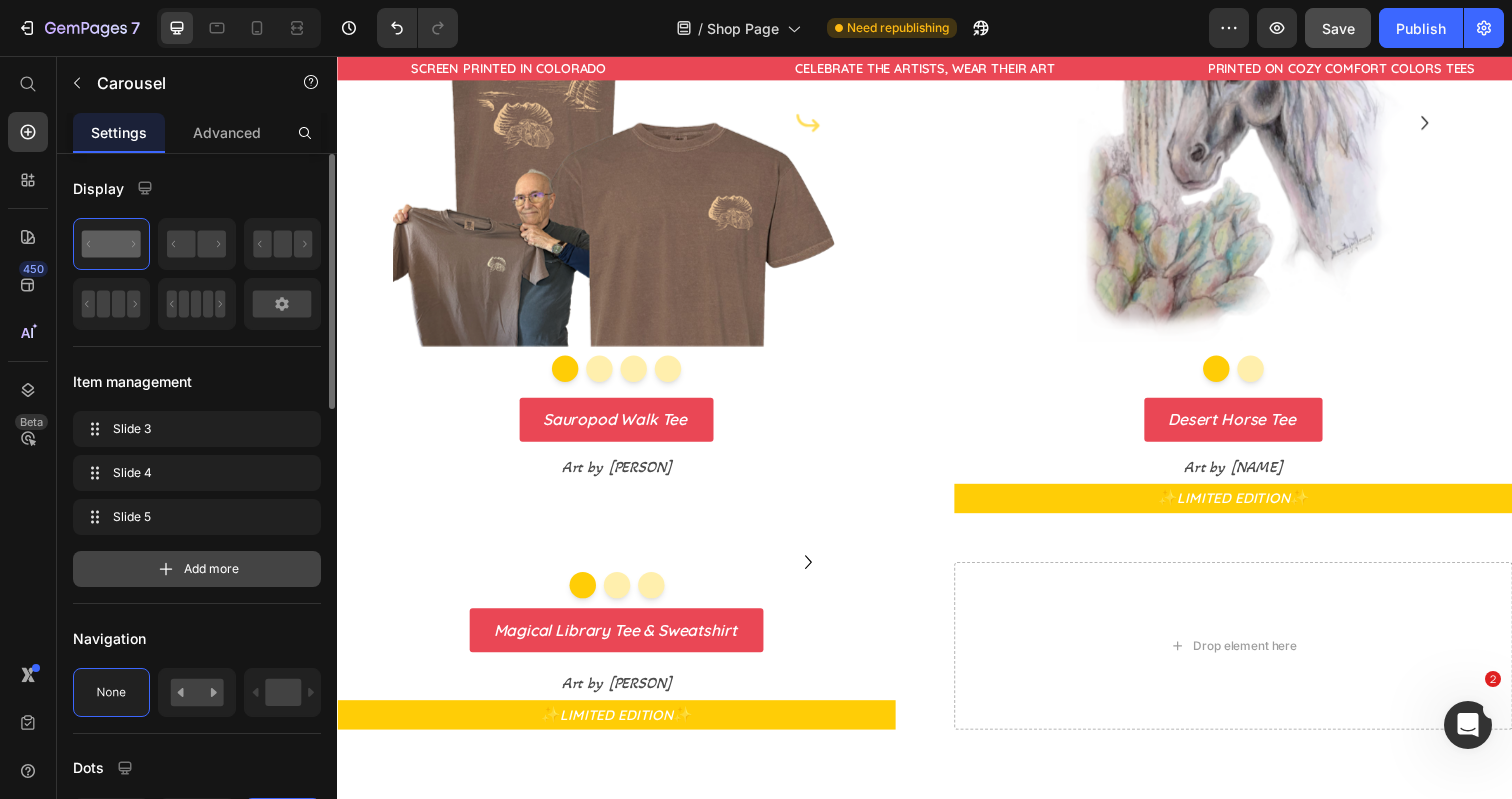 click on "Add more" at bounding box center (211, 569) 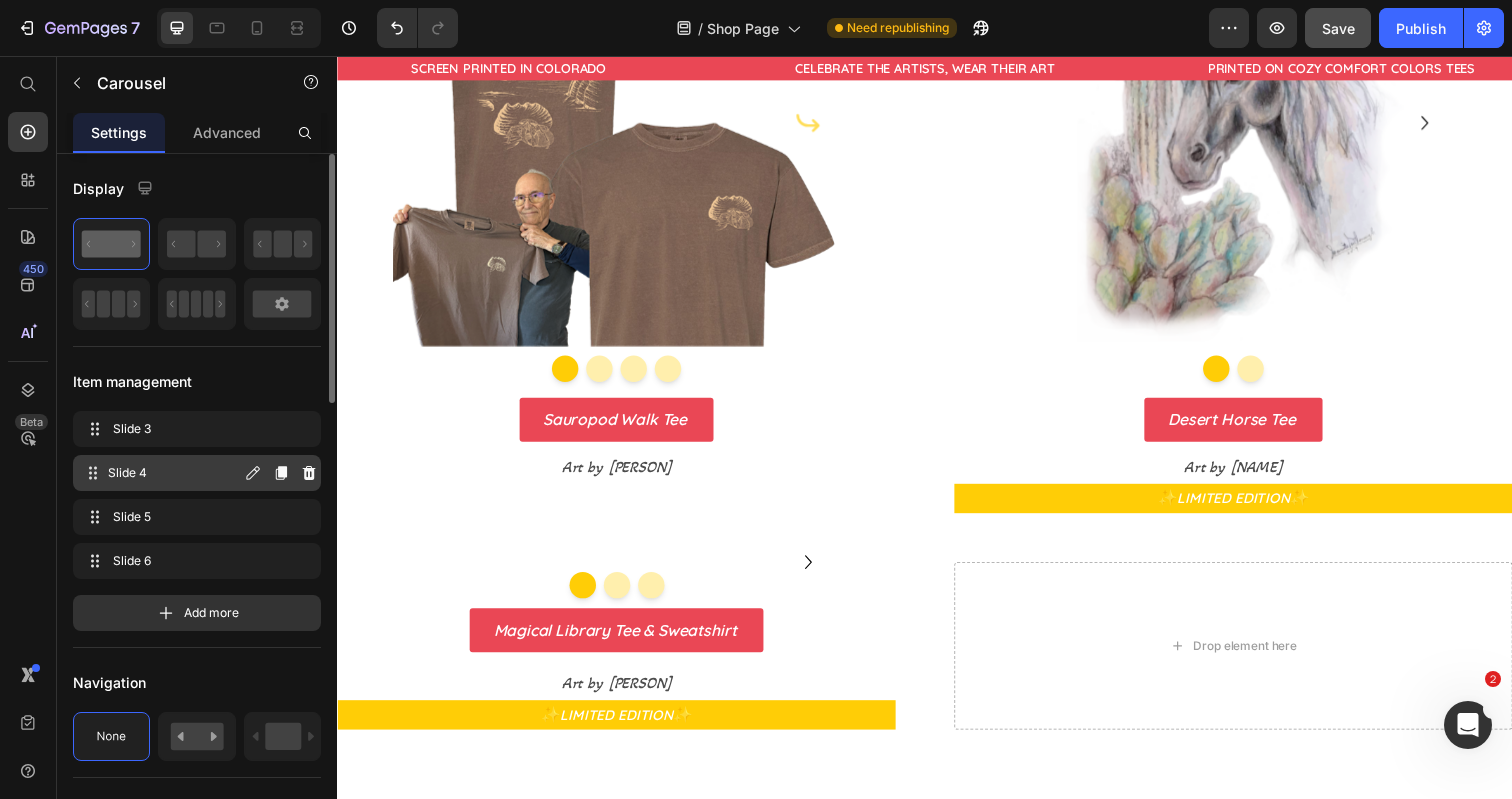 click on "Slide 4" at bounding box center (174, 473) 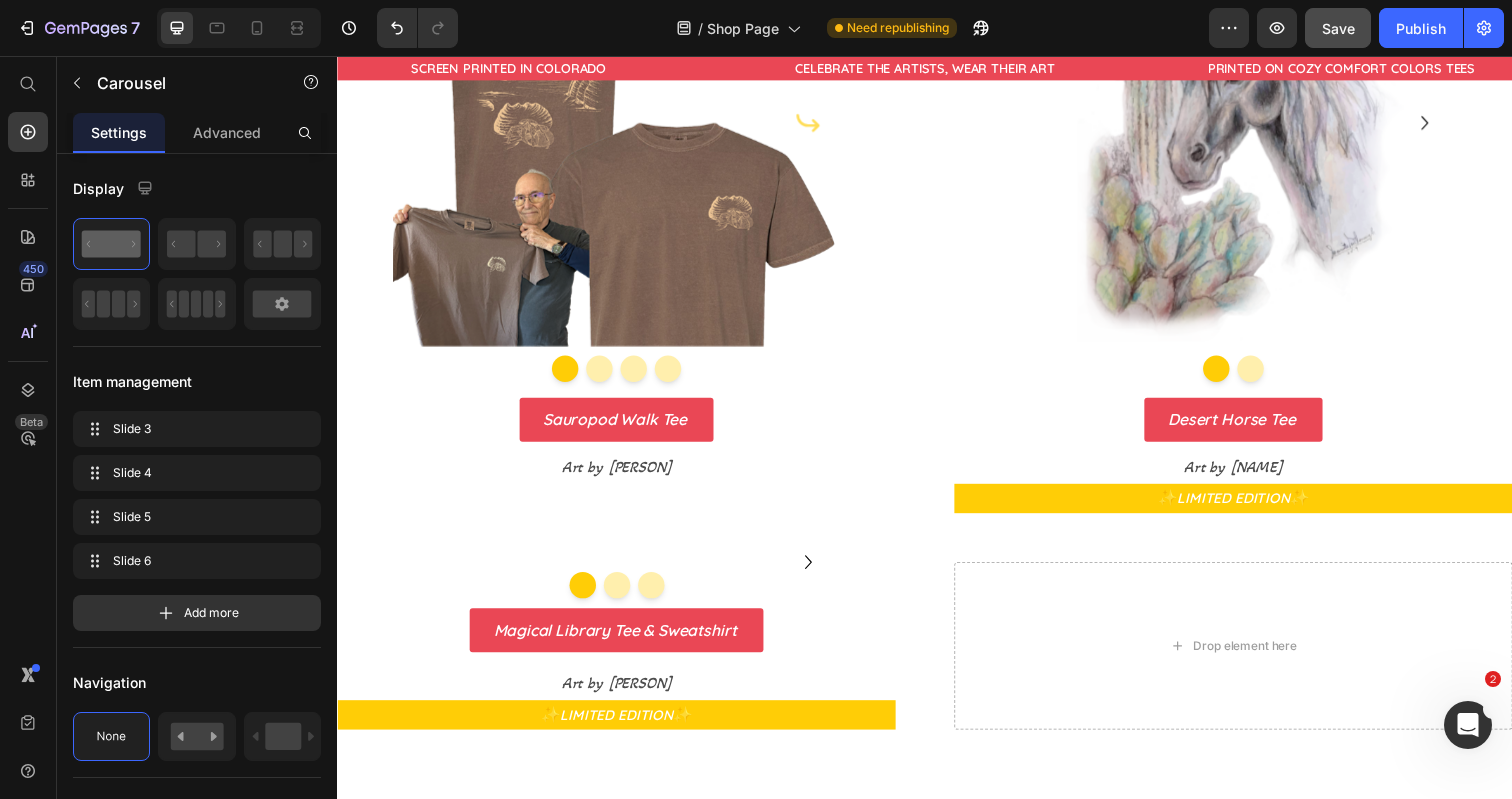 click on "Drop element here" at bounding box center [622, -324] 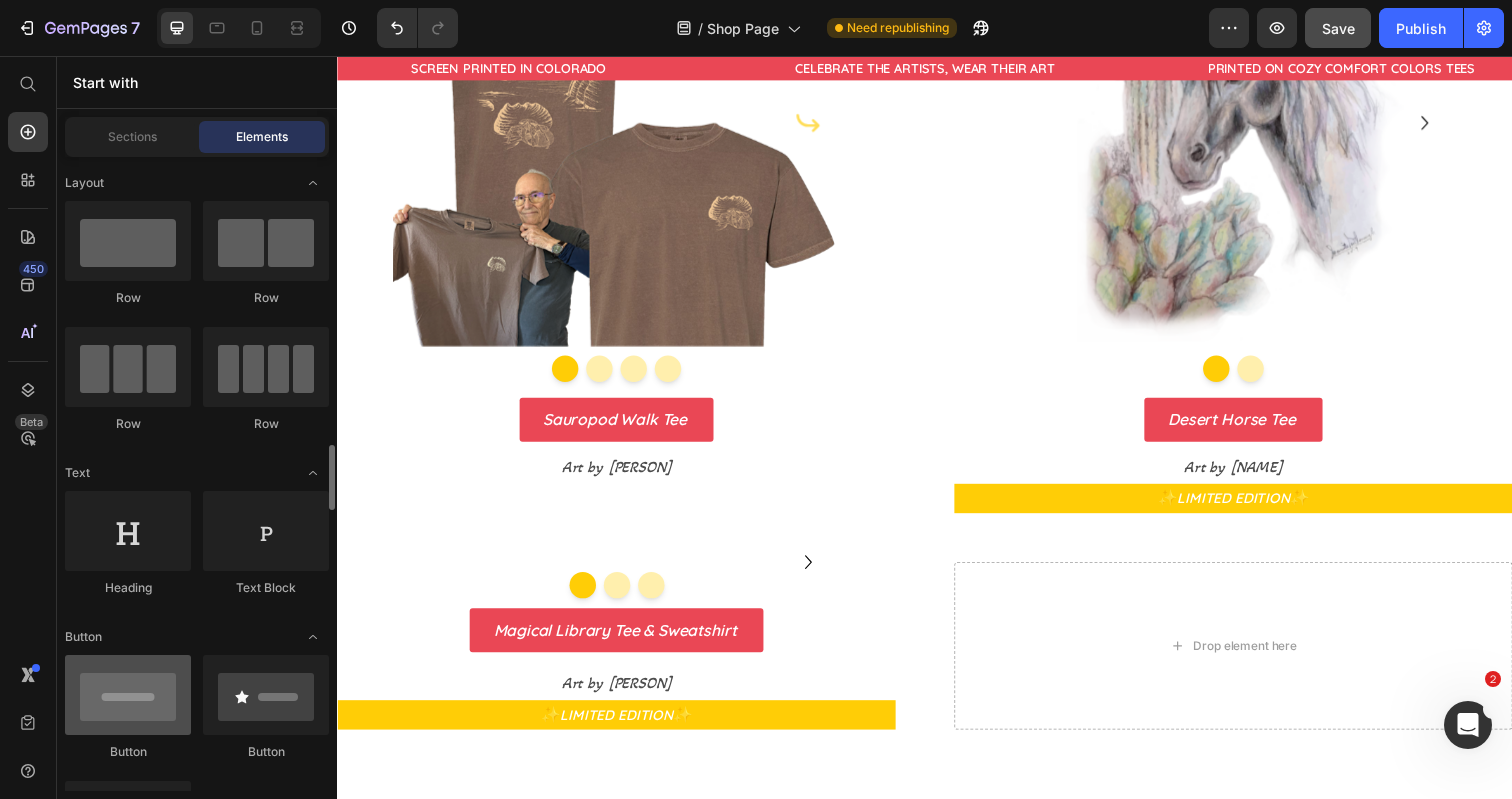 scroll, scrollTop: 341, scrollLeft: 0, axis: vertical 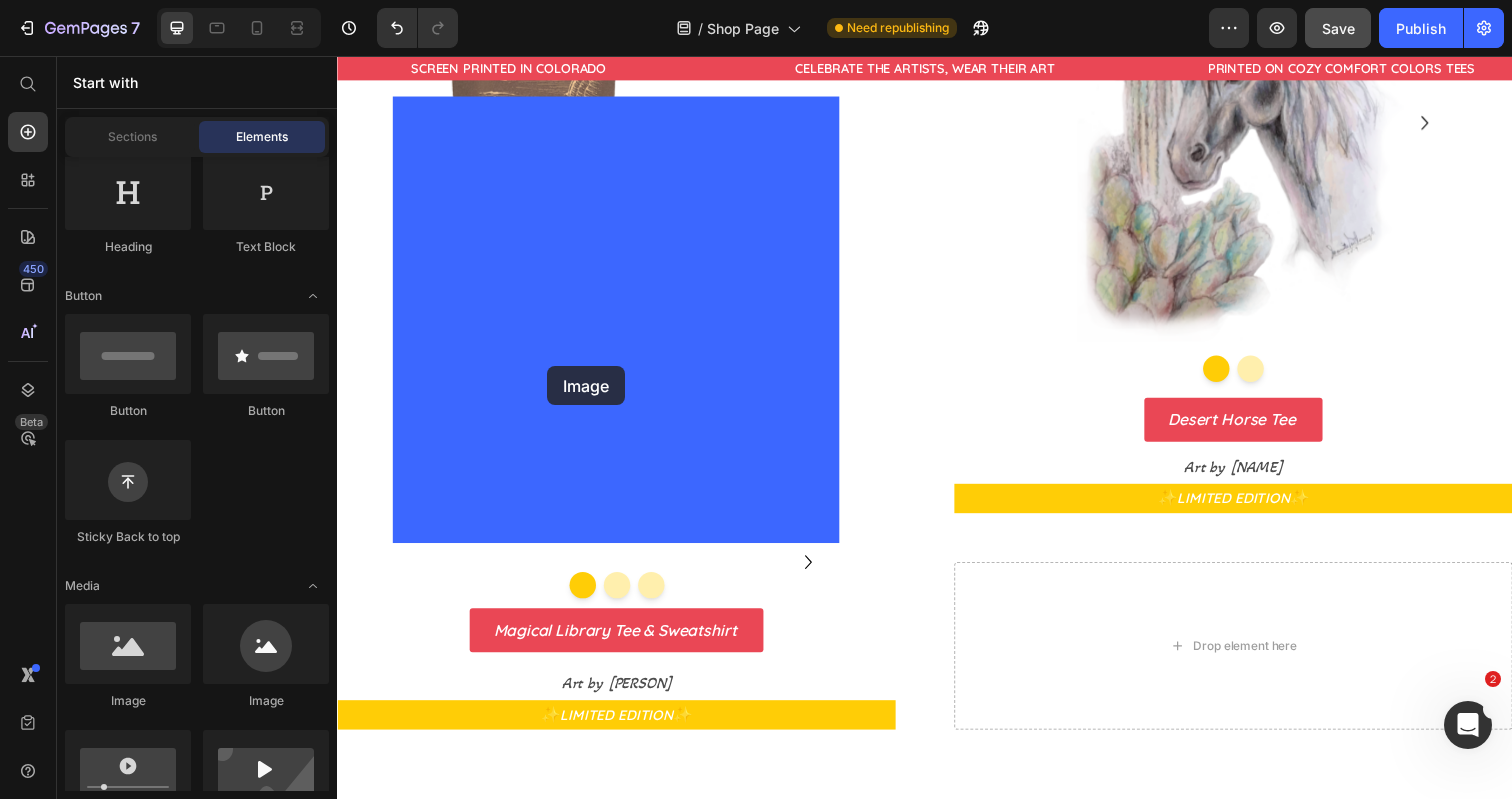 drag, startPoint x: 466, startPoint y: 731, endPoint x: 551, endPoint y: 374, distance: 366.97955 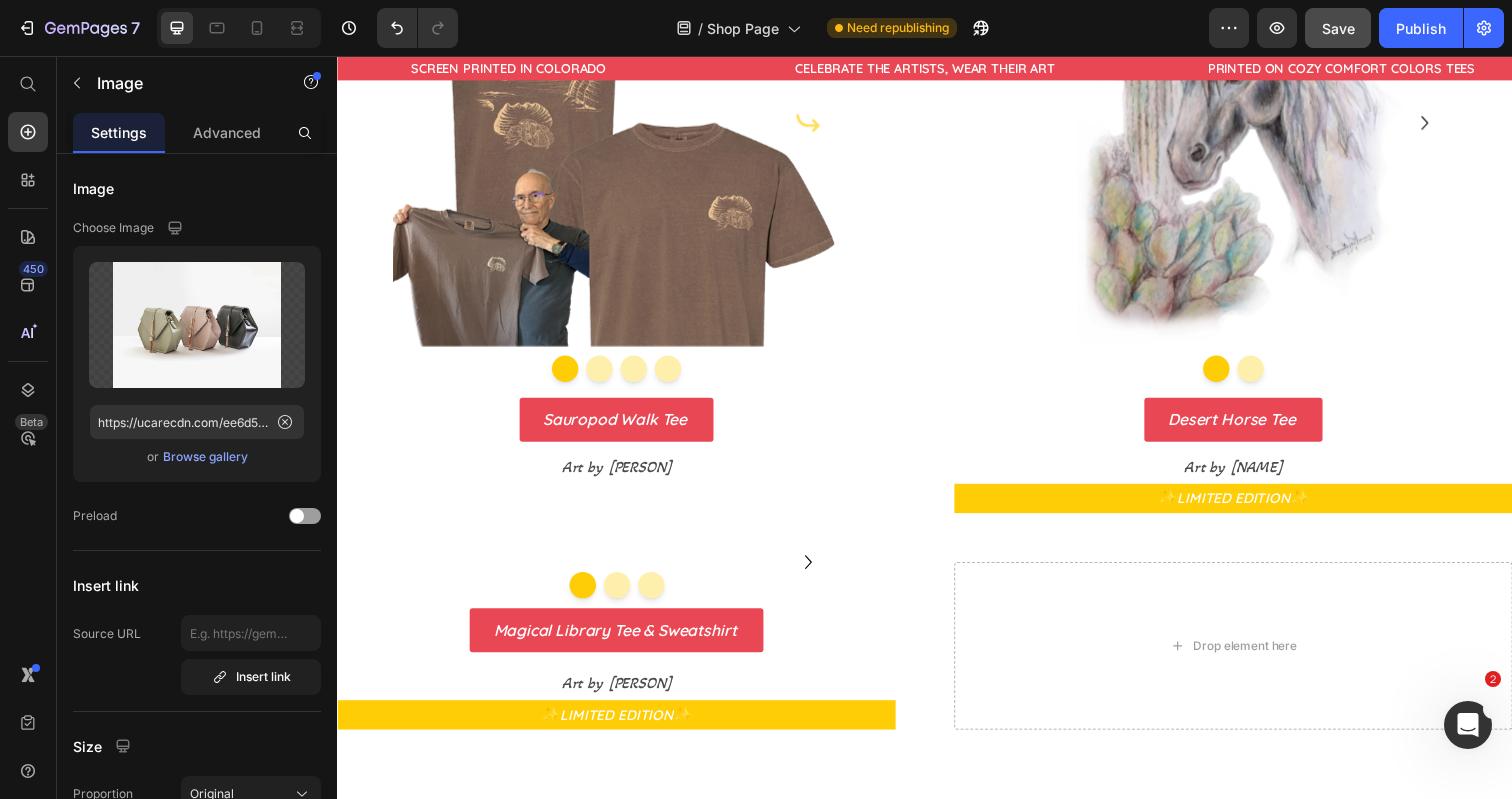click at bounding box center [622, -354] 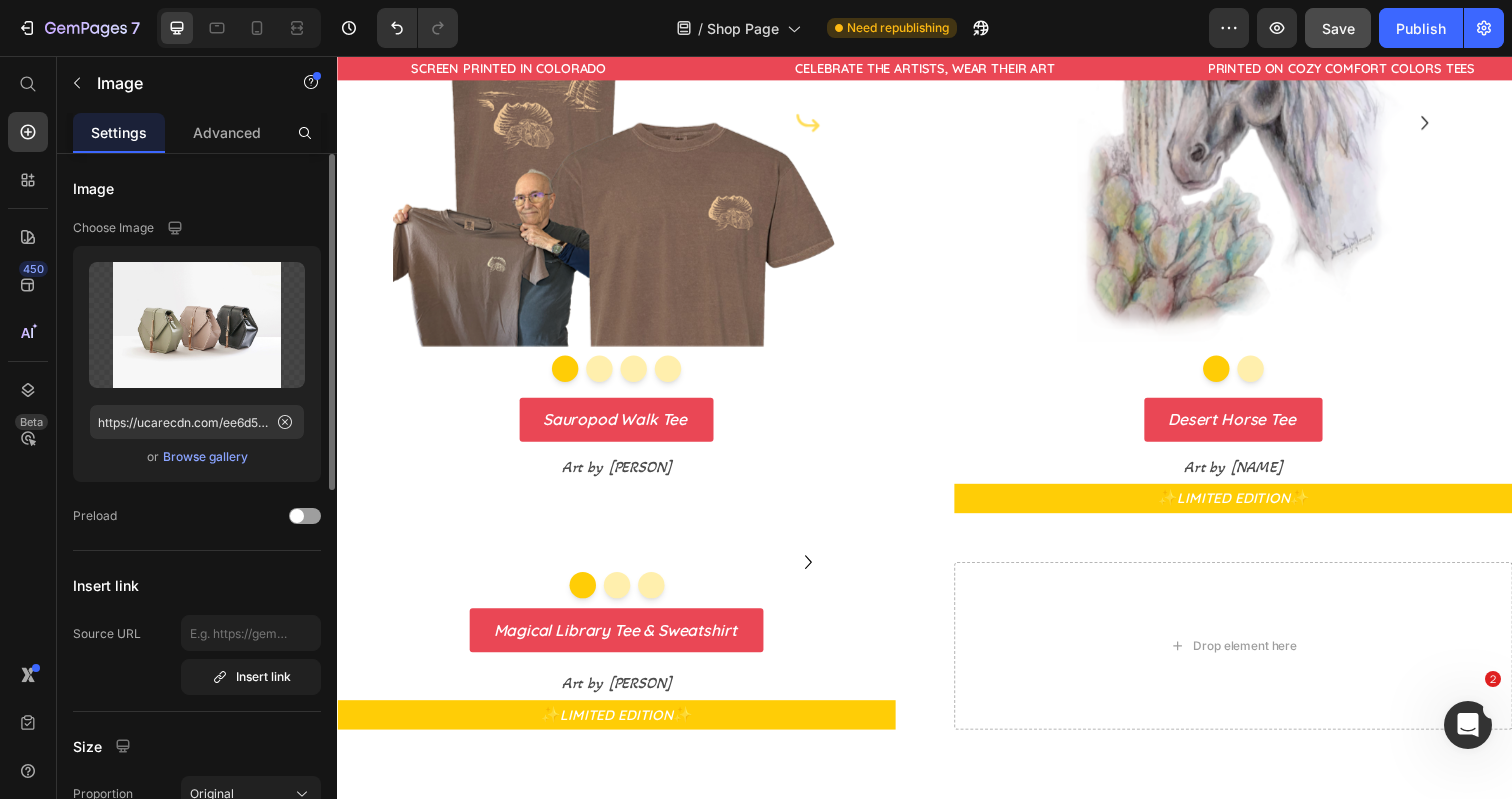 click on "Browse gallery" at bounding box center [205, 457] 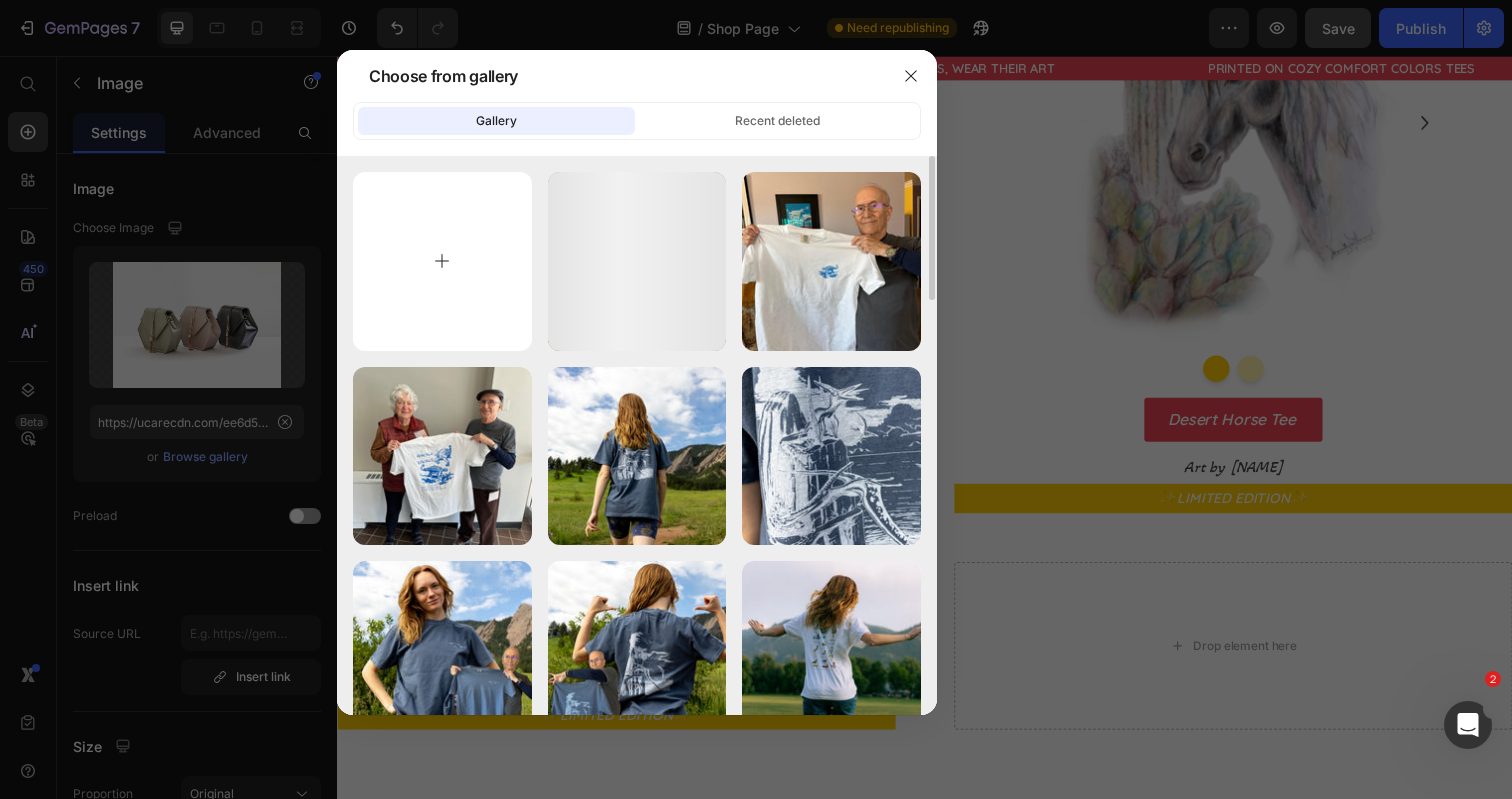 click at bounding box center [442, 261] 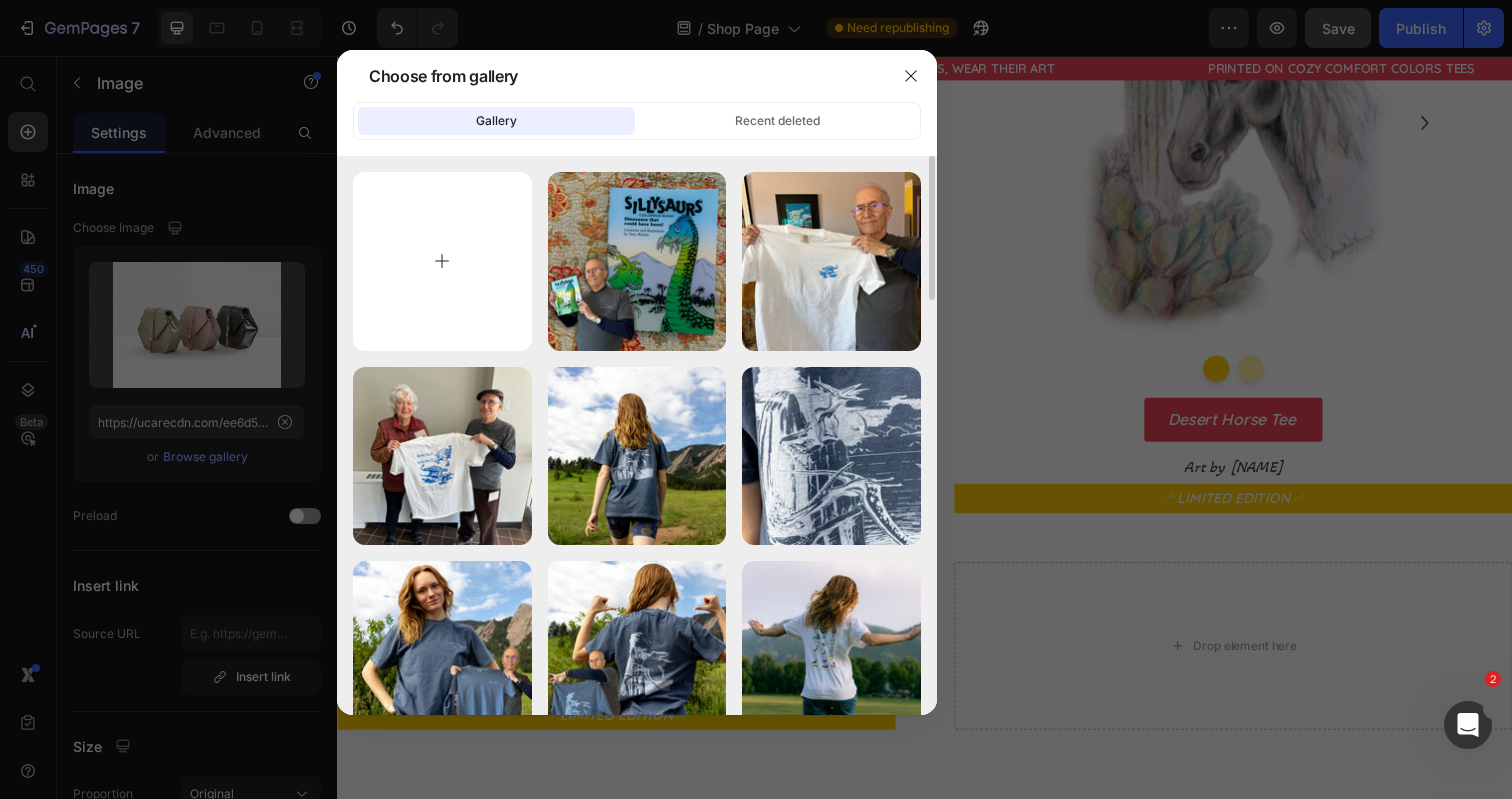 type on "C:\fakepath\[FILENAME]" 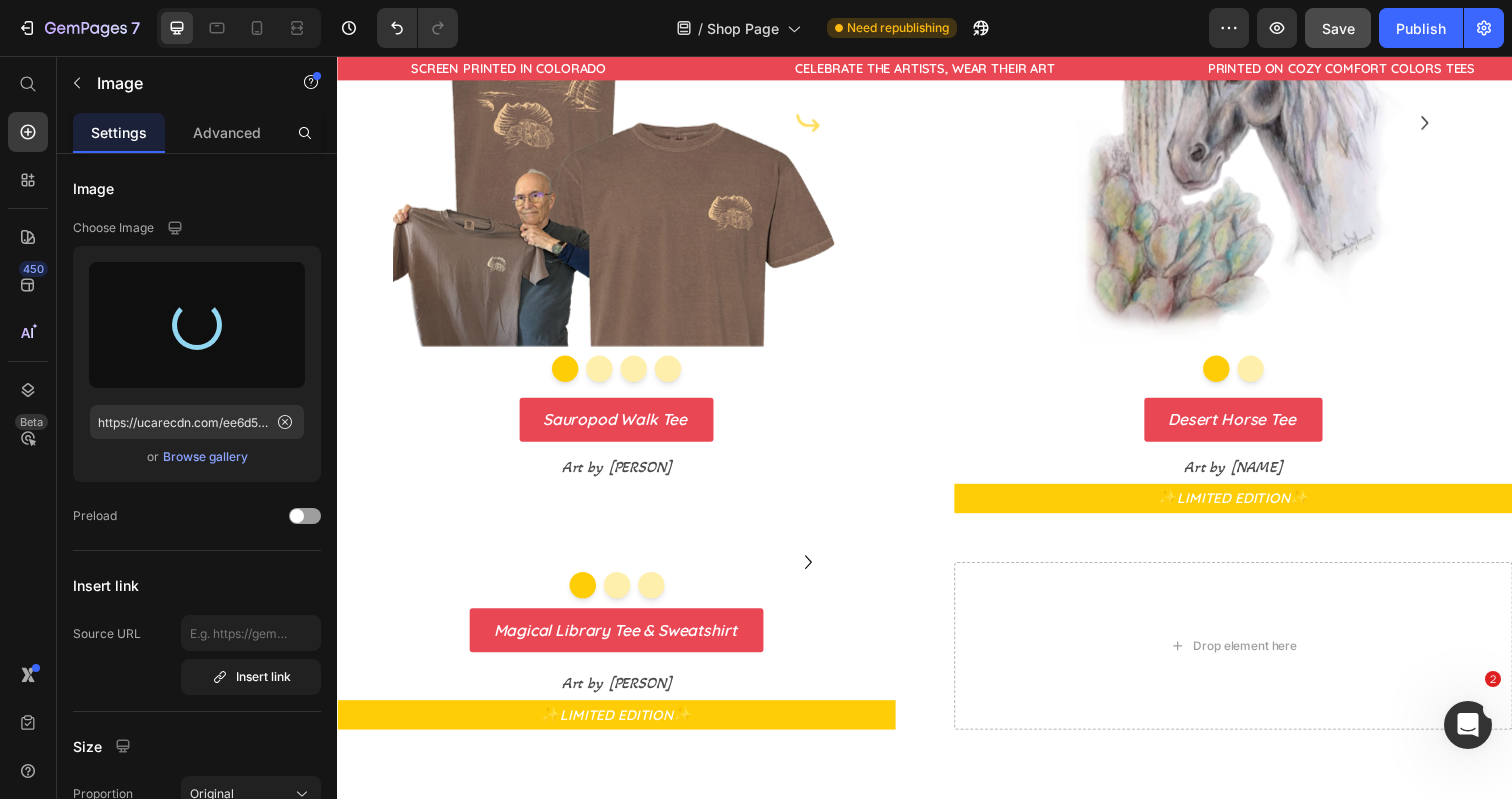 type on "https://cdn.shopify.com/s/files/1/0700/9635/5556/files/gempages_531355699414827920-89fbcc45-4f49-48ee-81c2-5b351942603c.jpg" 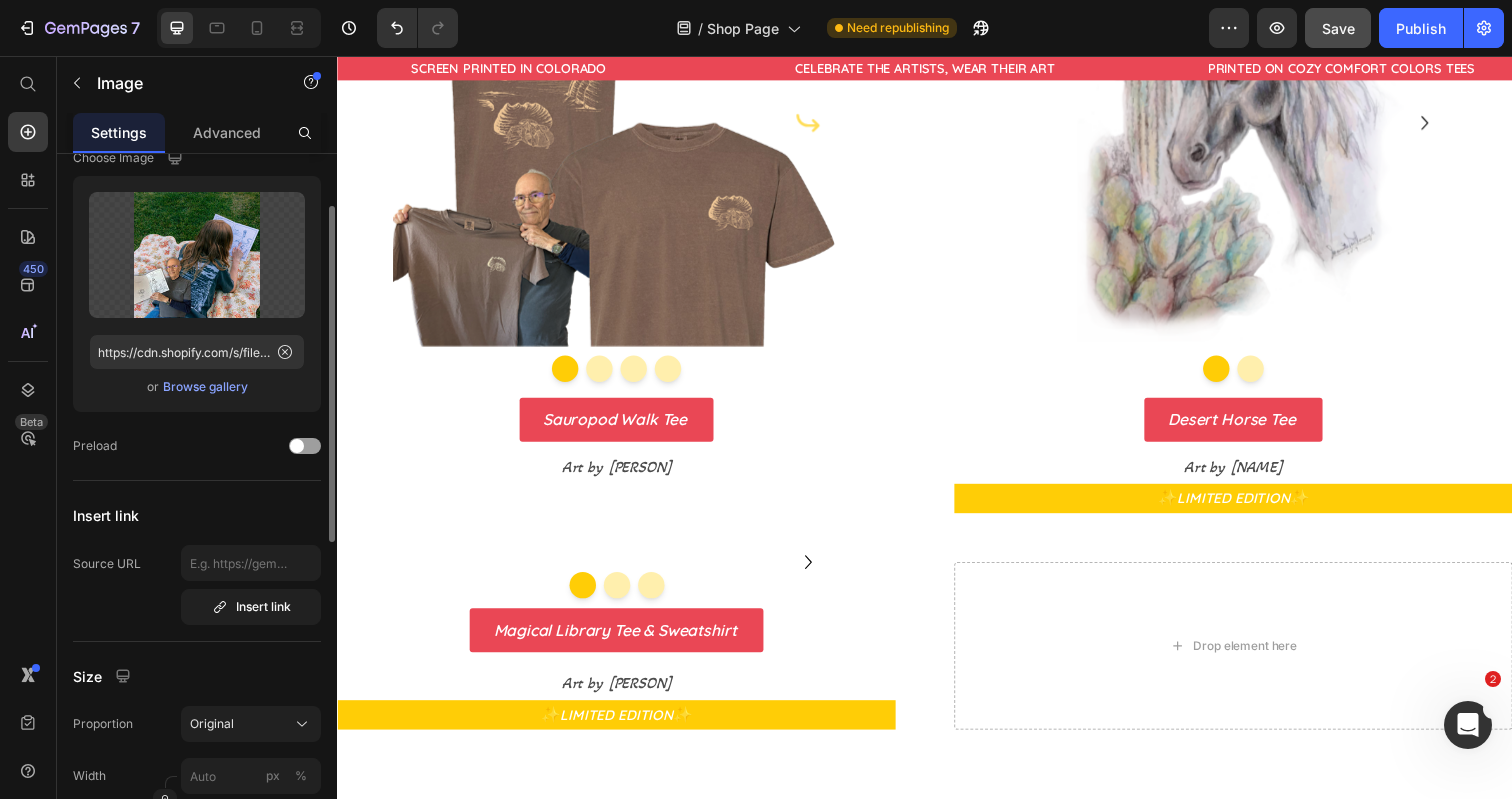 scroll, scrollTop: 83, scrollLeft: 0, axis: vertical 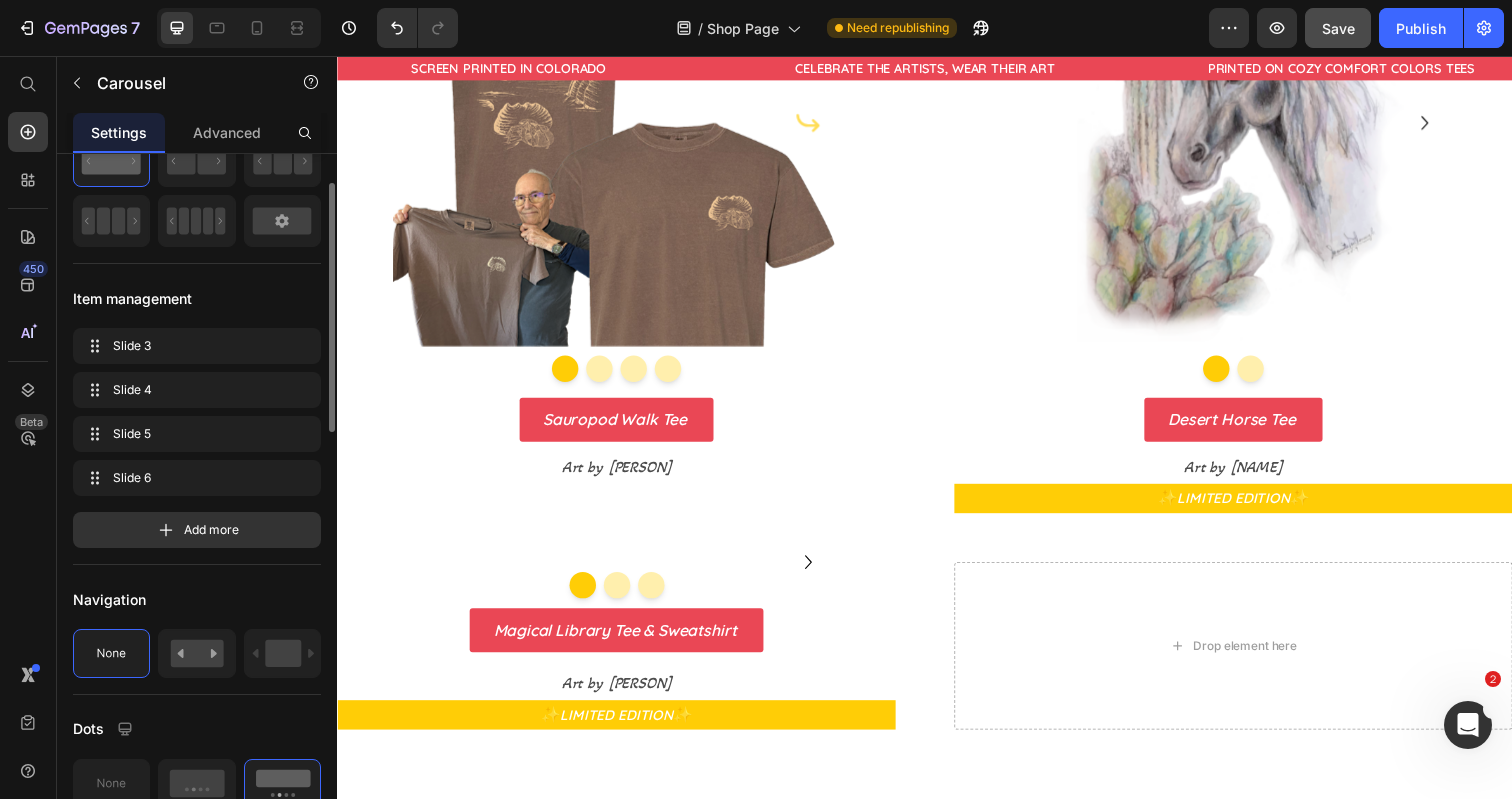 click at bounding box center (622, -271) 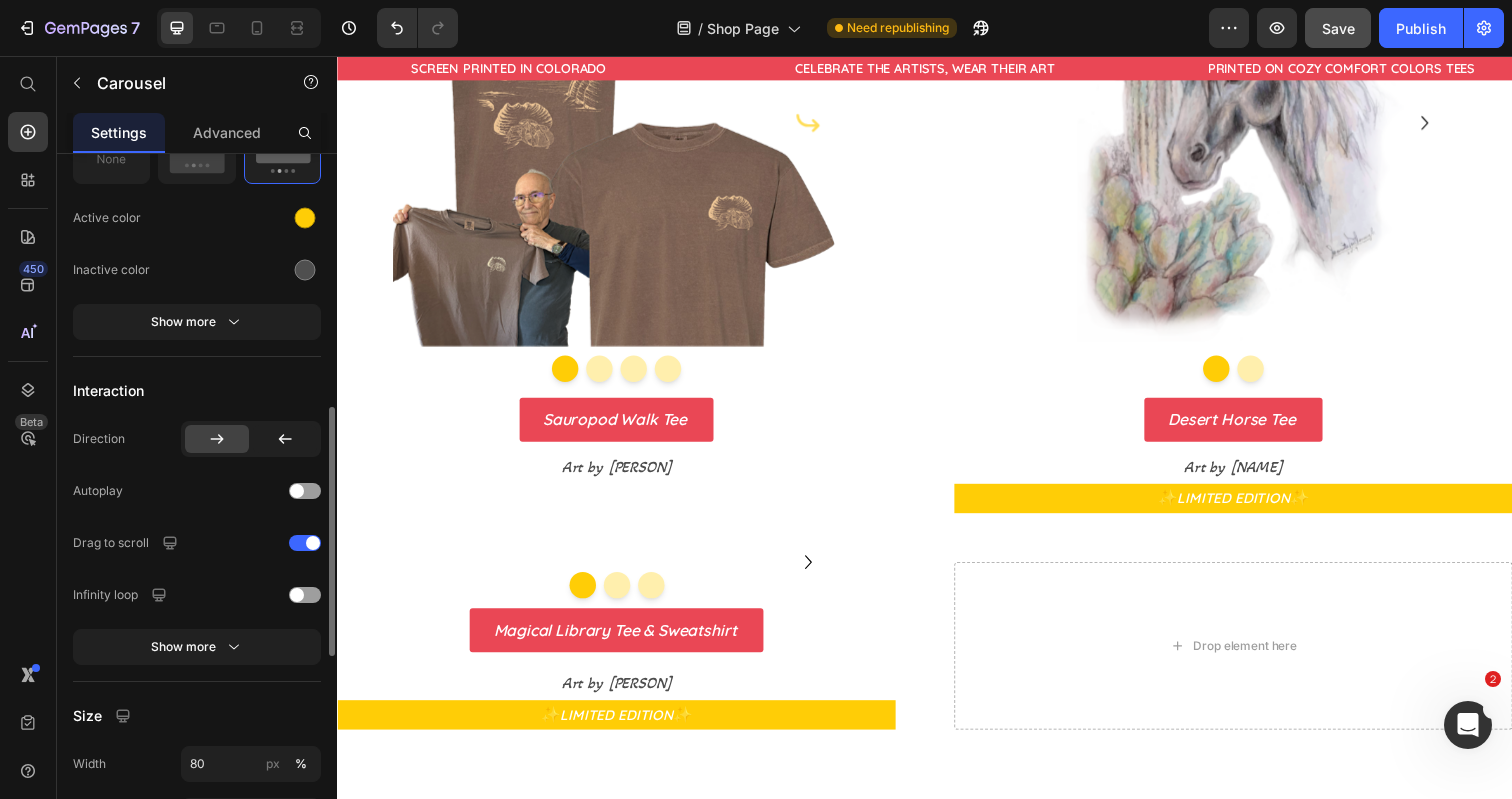 scroll, scrollTop: 711, scrollLeft: 0, axis: vertical 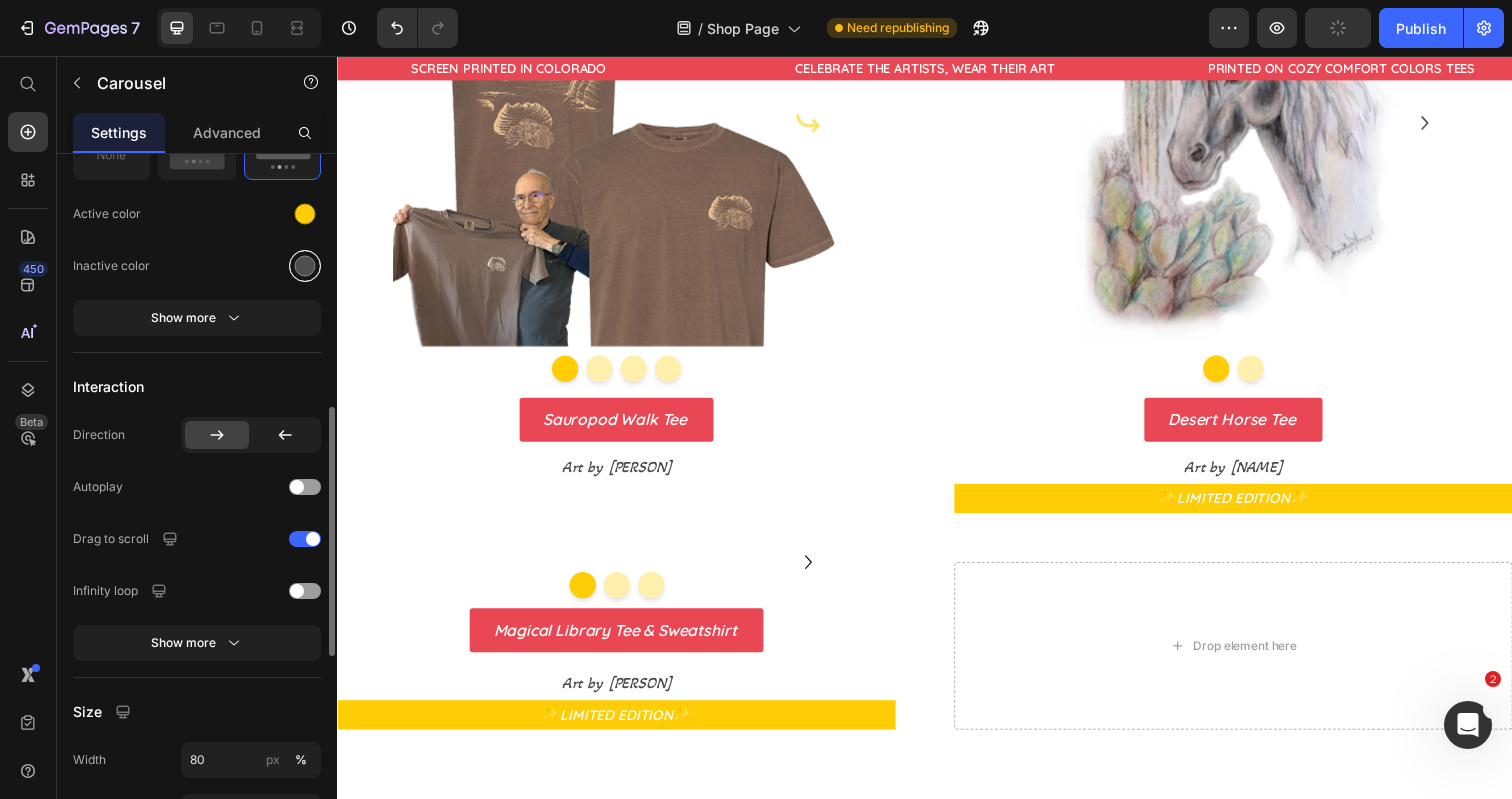 click at bounding box center (305, 265) 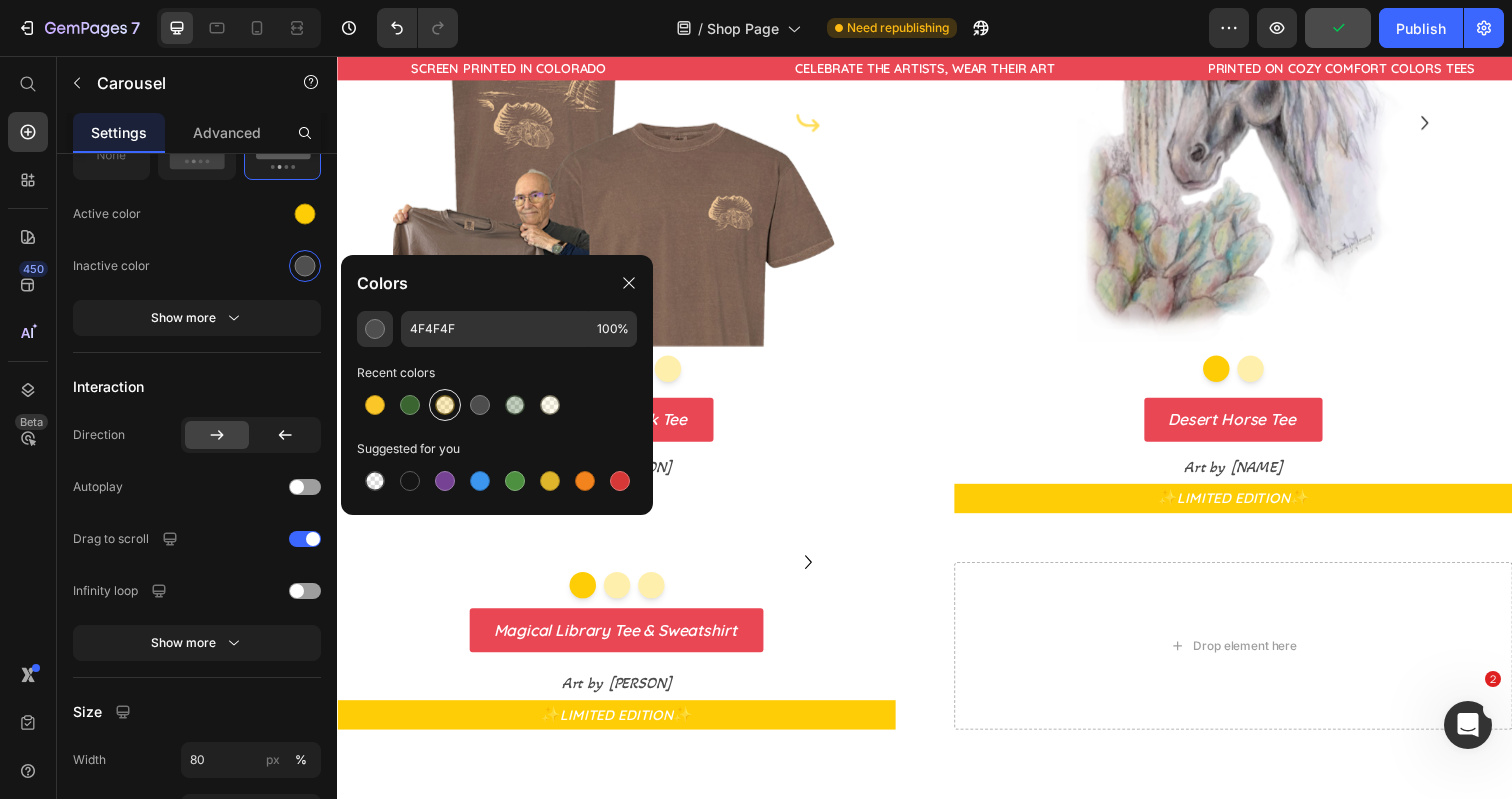 click at bounding box center (445, 405) 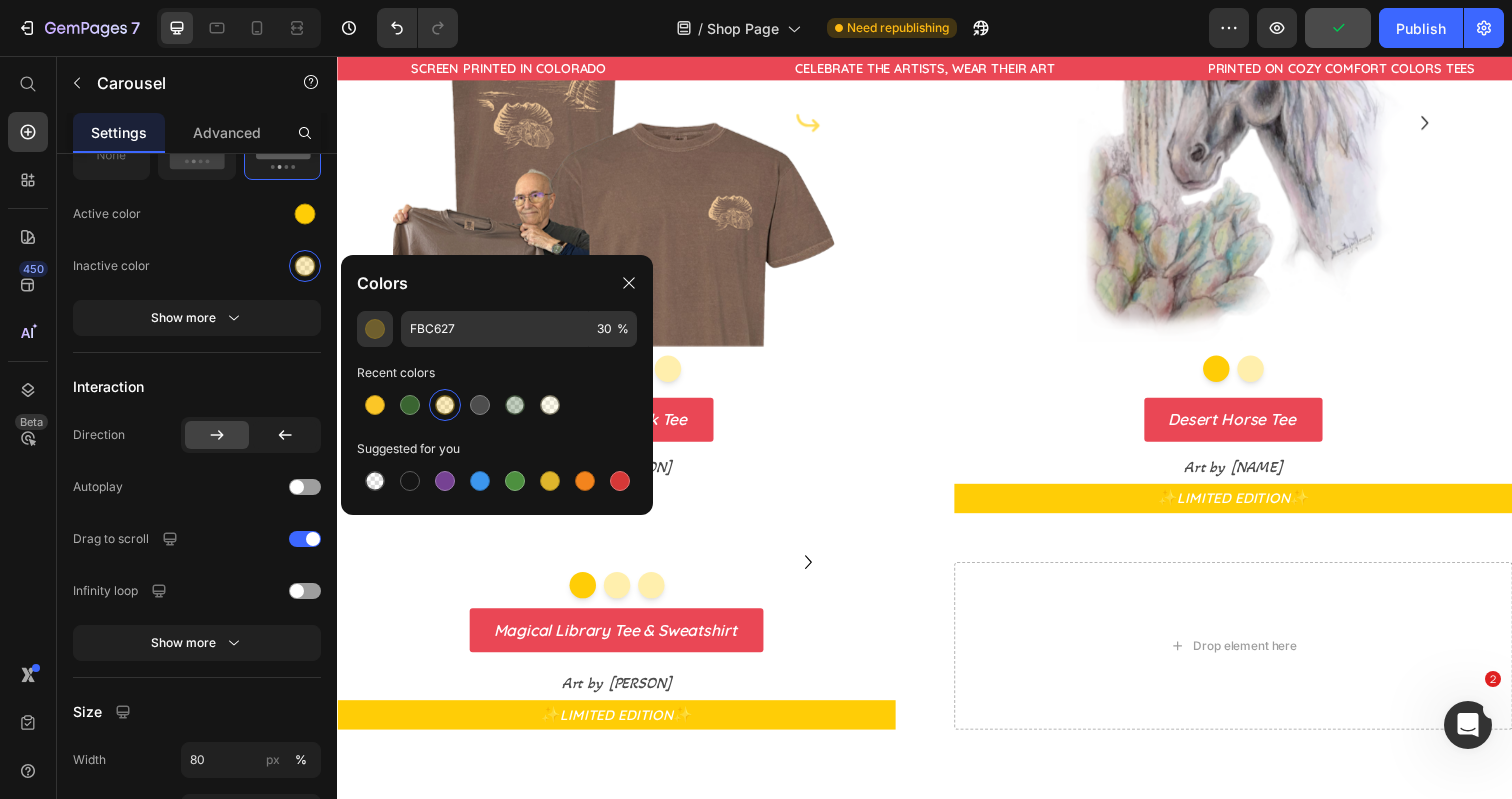 click at bounding box center (622, -271) 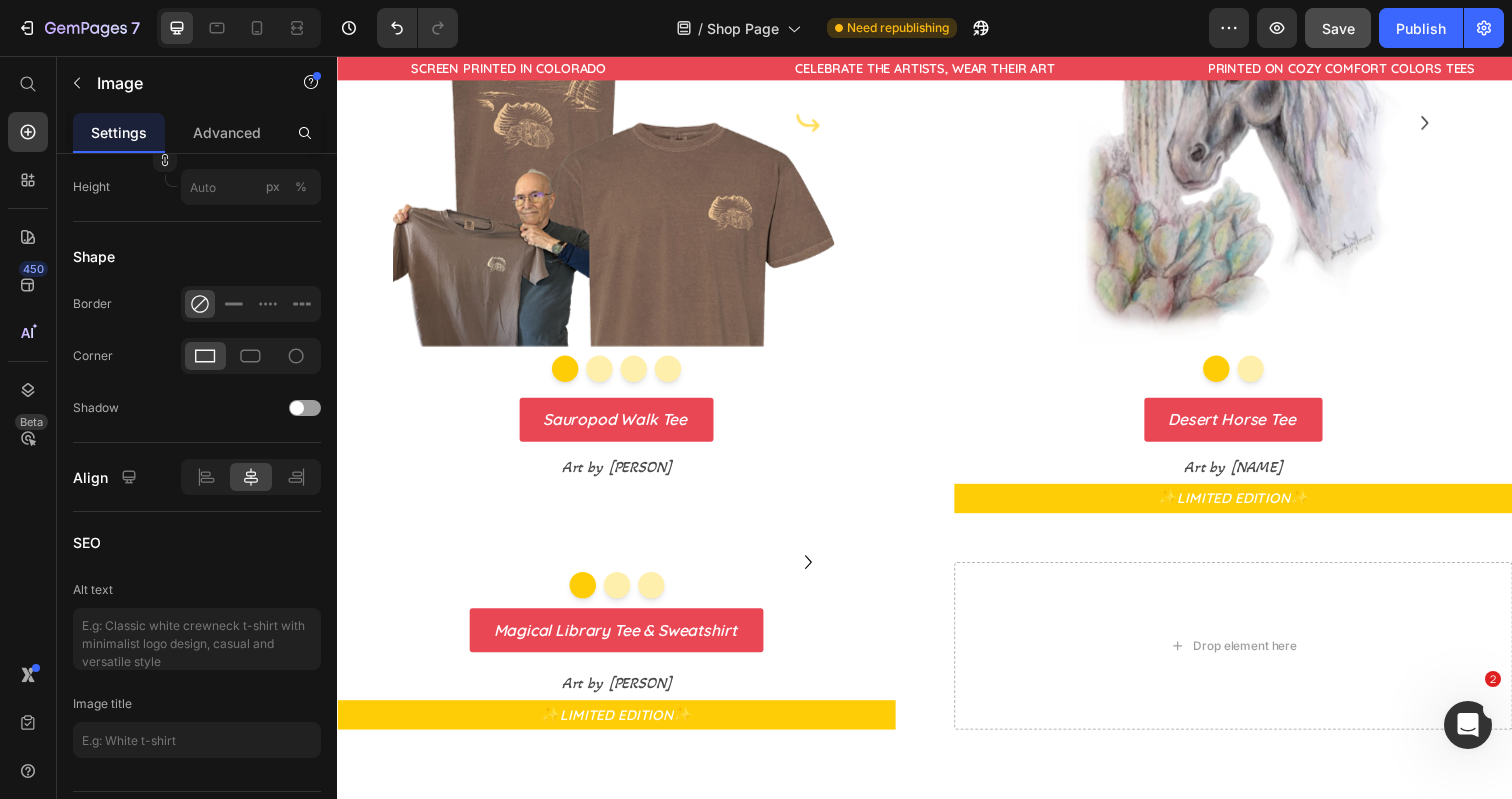 click at bounding box center (622, -354) 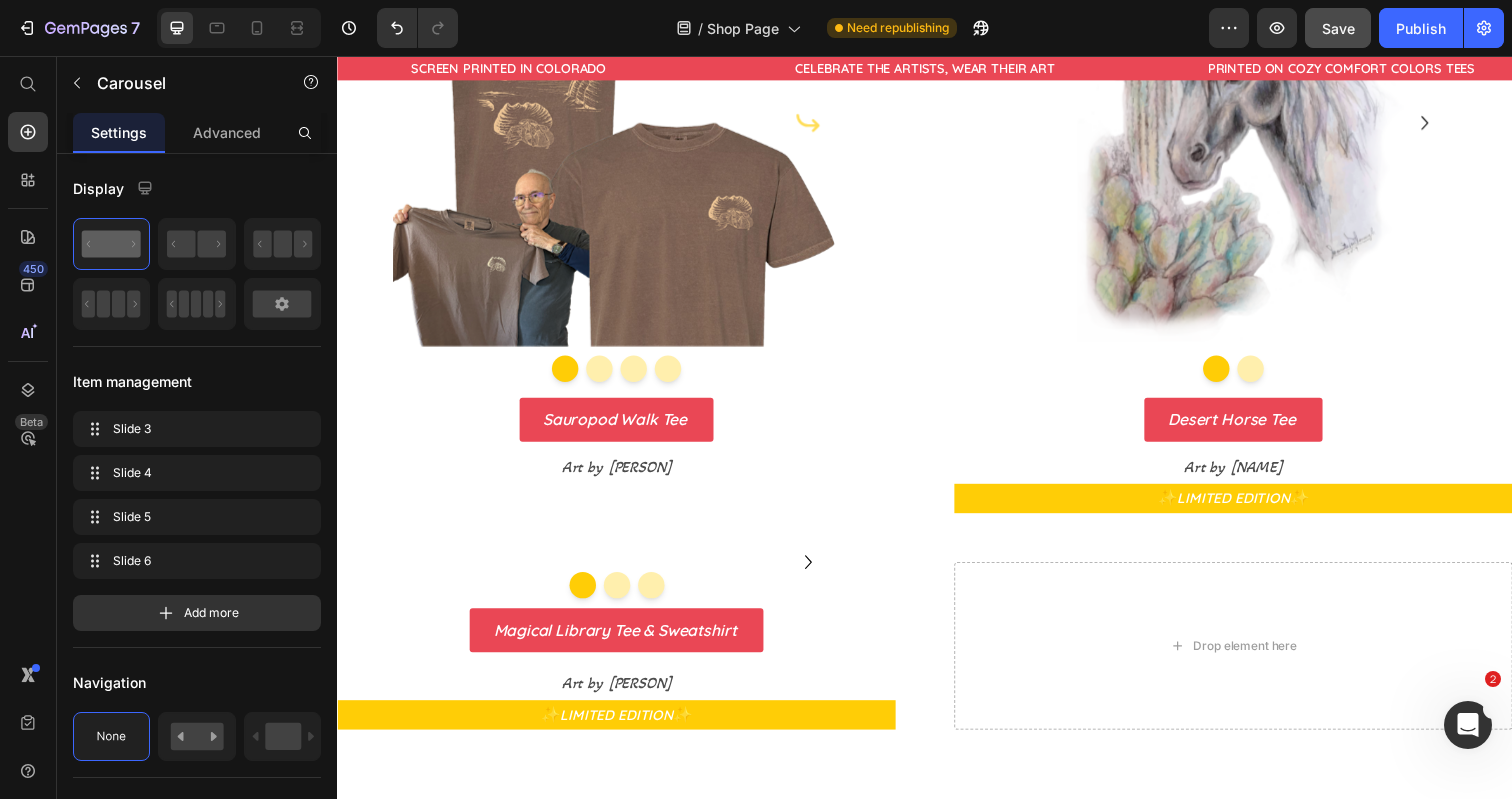click at bounding box center (622, -271) 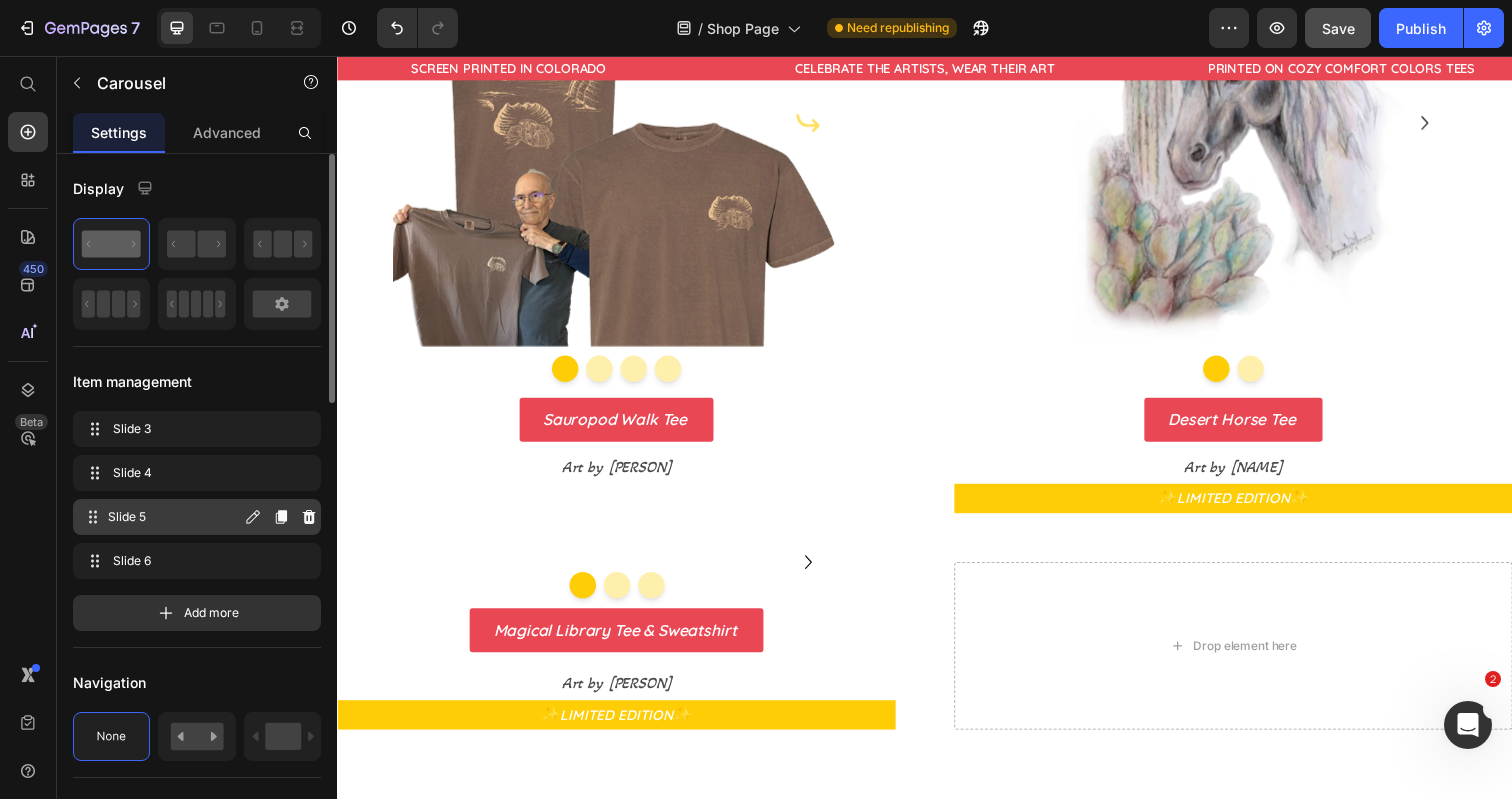 click on "Slide 5 Slide 5" at bounding box center [197, 517] 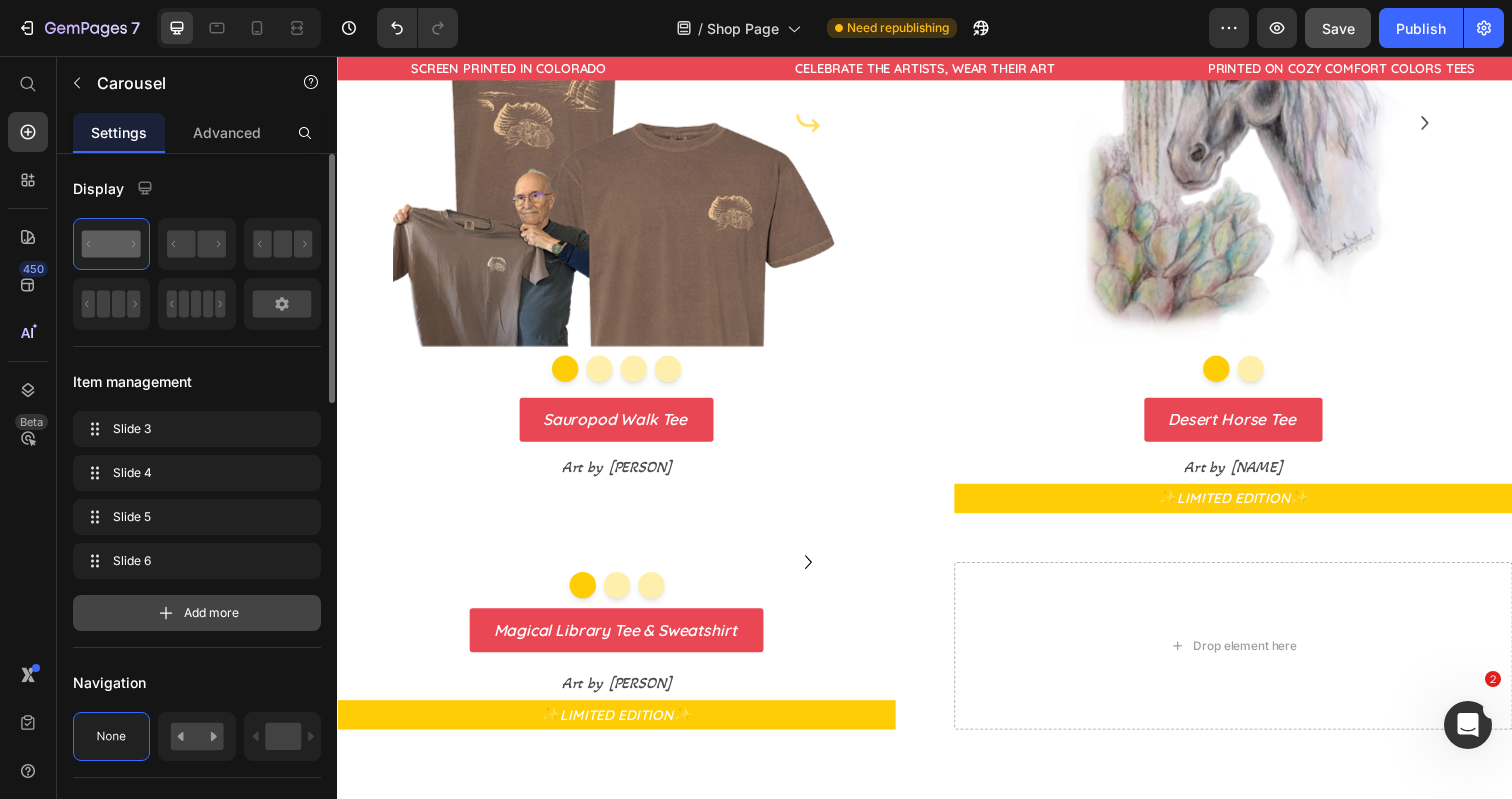 click on "Add more" at bounding box center (211, 613) 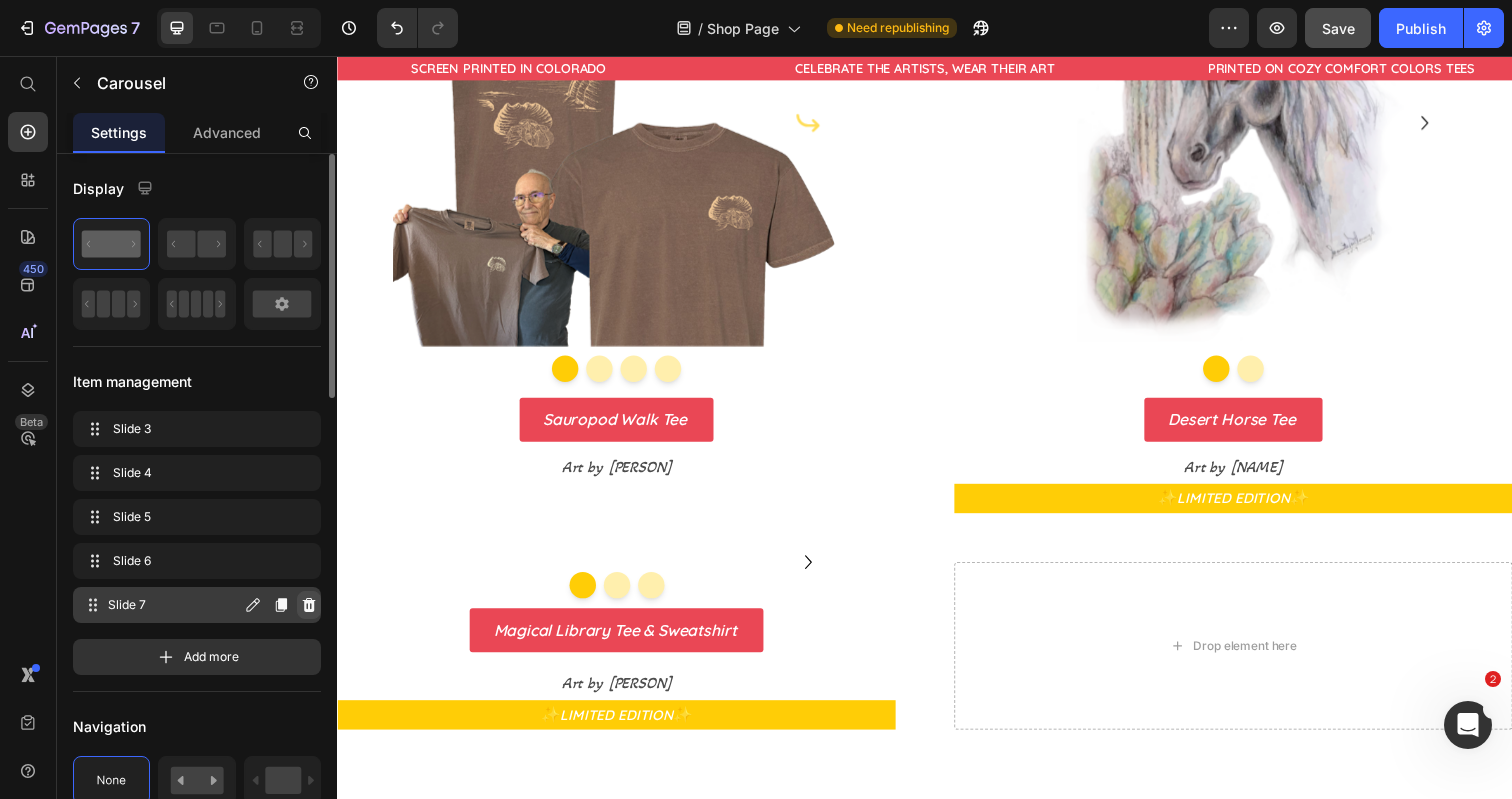click 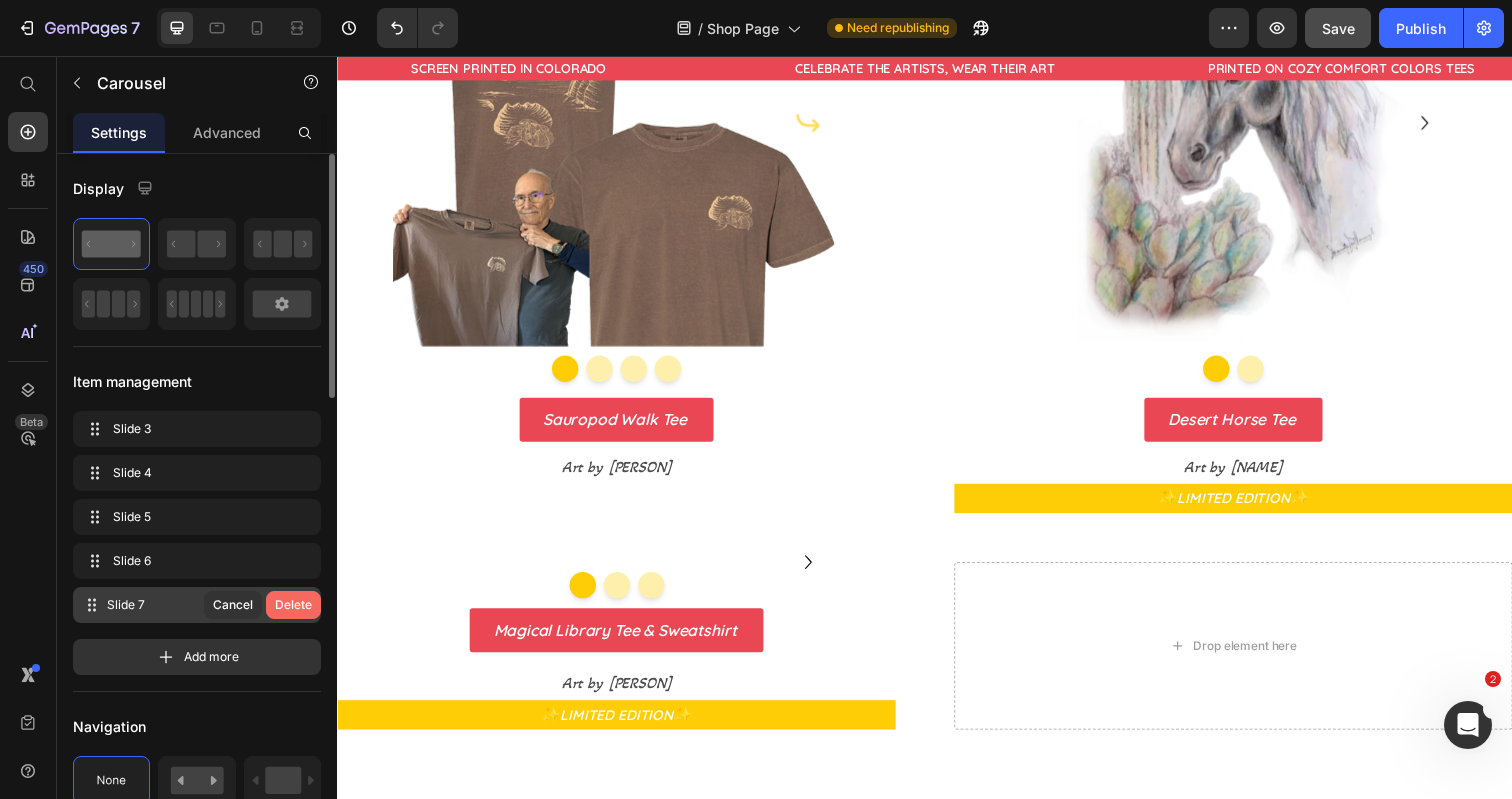 click on "Delete" at bounding box center [293, 605] 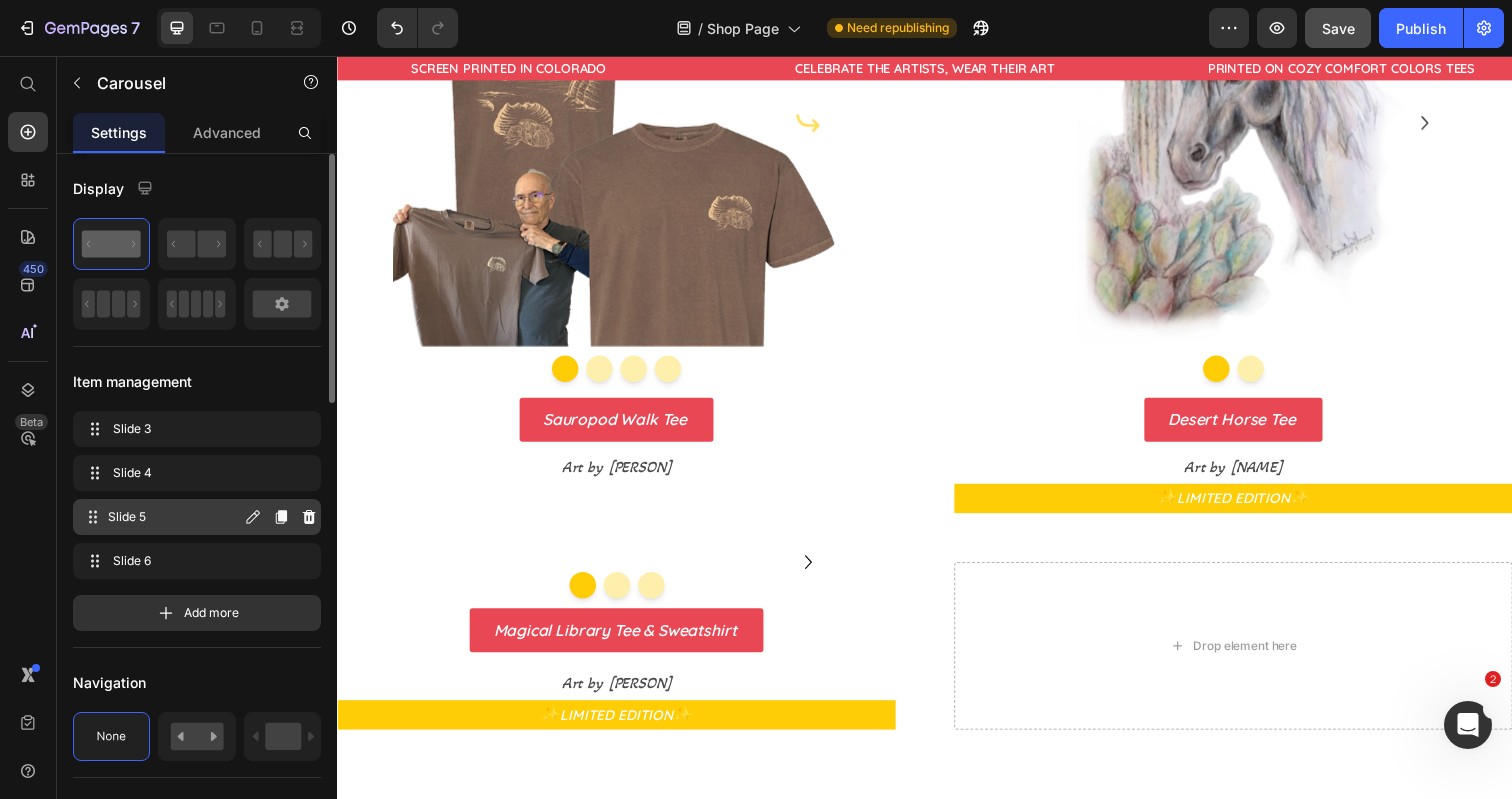 click on "Slide 5" at bounding box center (174, 517) 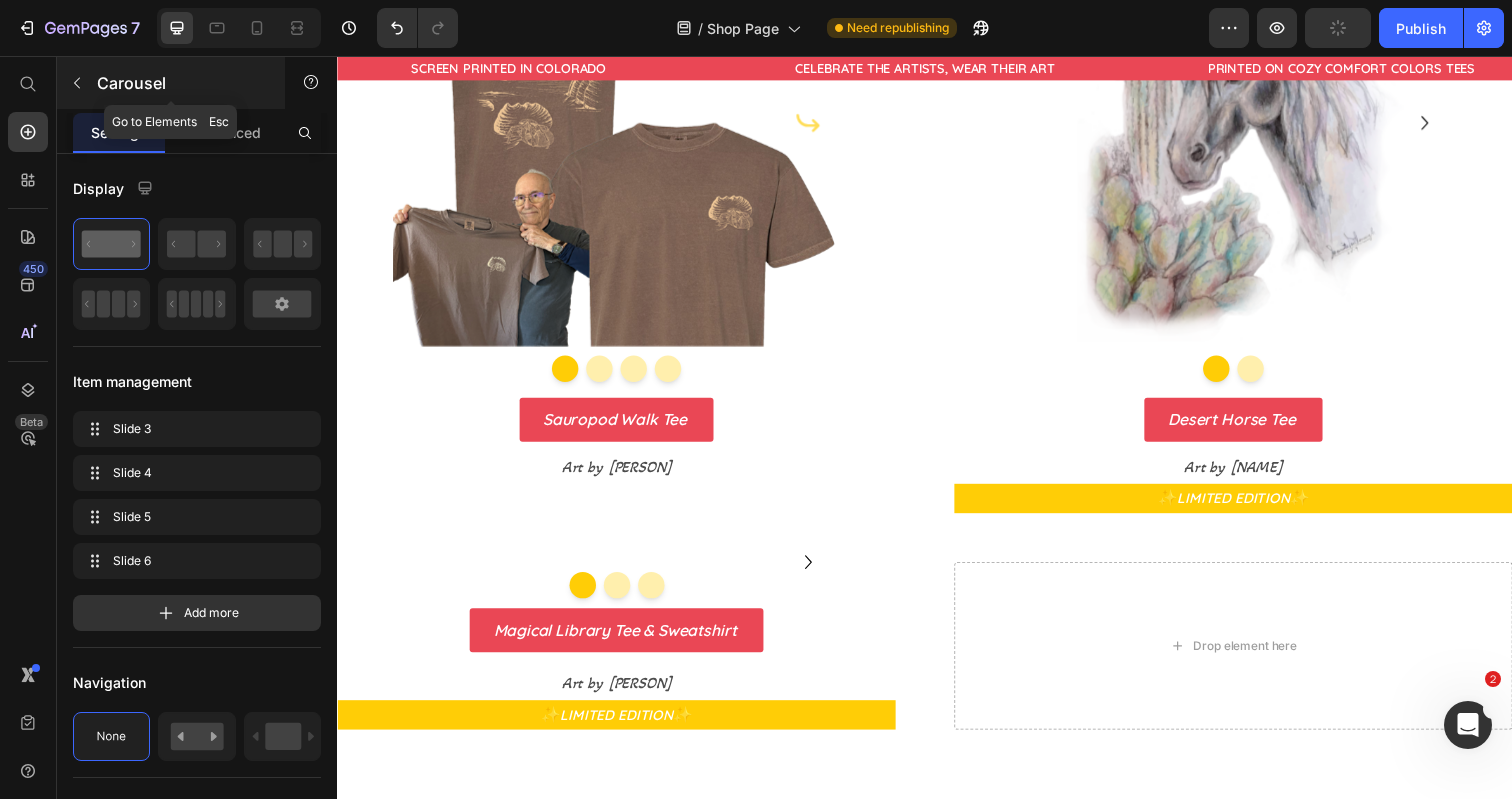 click 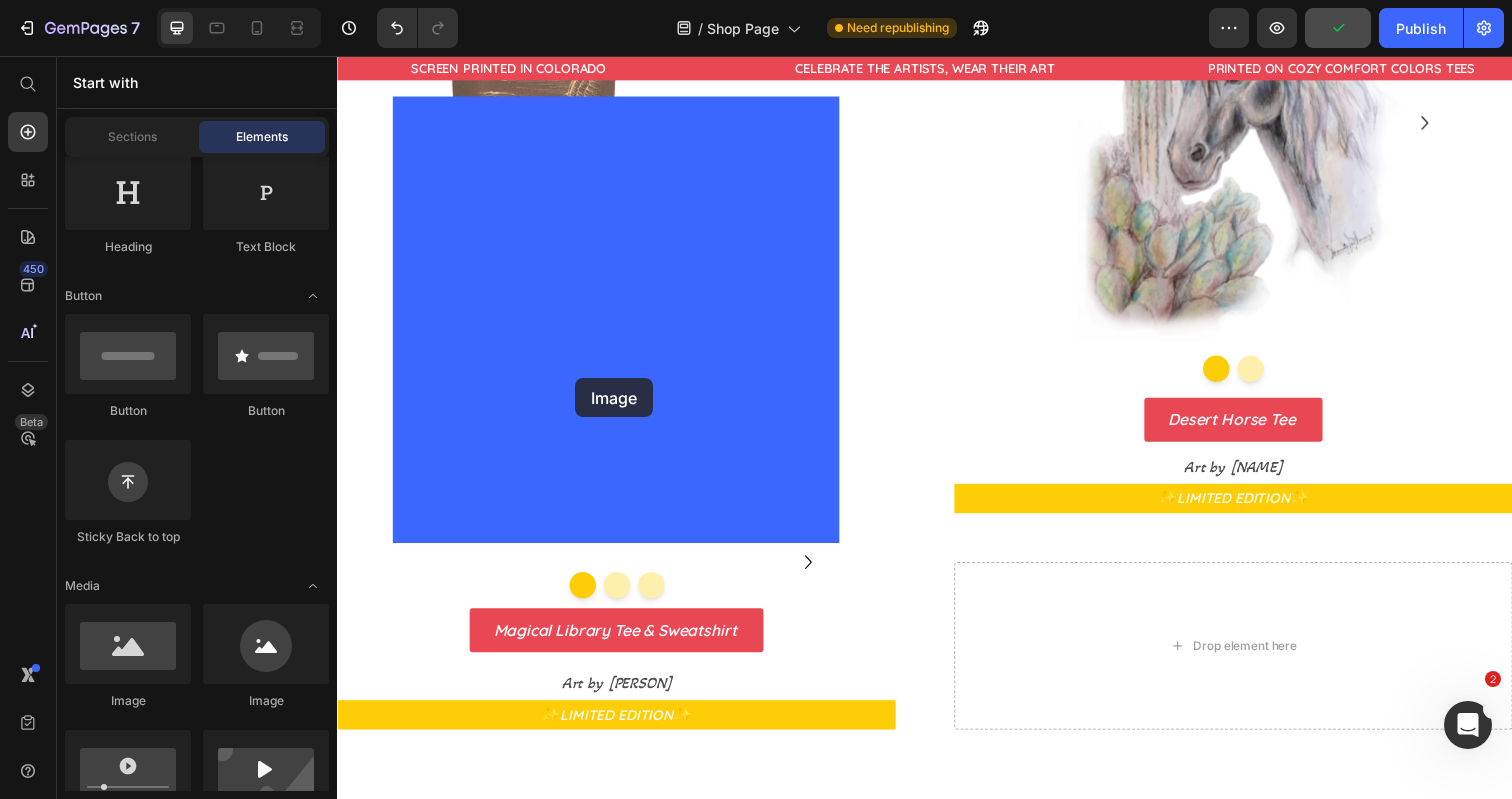 drag, startPoint x: 479, startPoint y: 706, endPoint x: 580, endPoint y: 385, distance: 336.5145 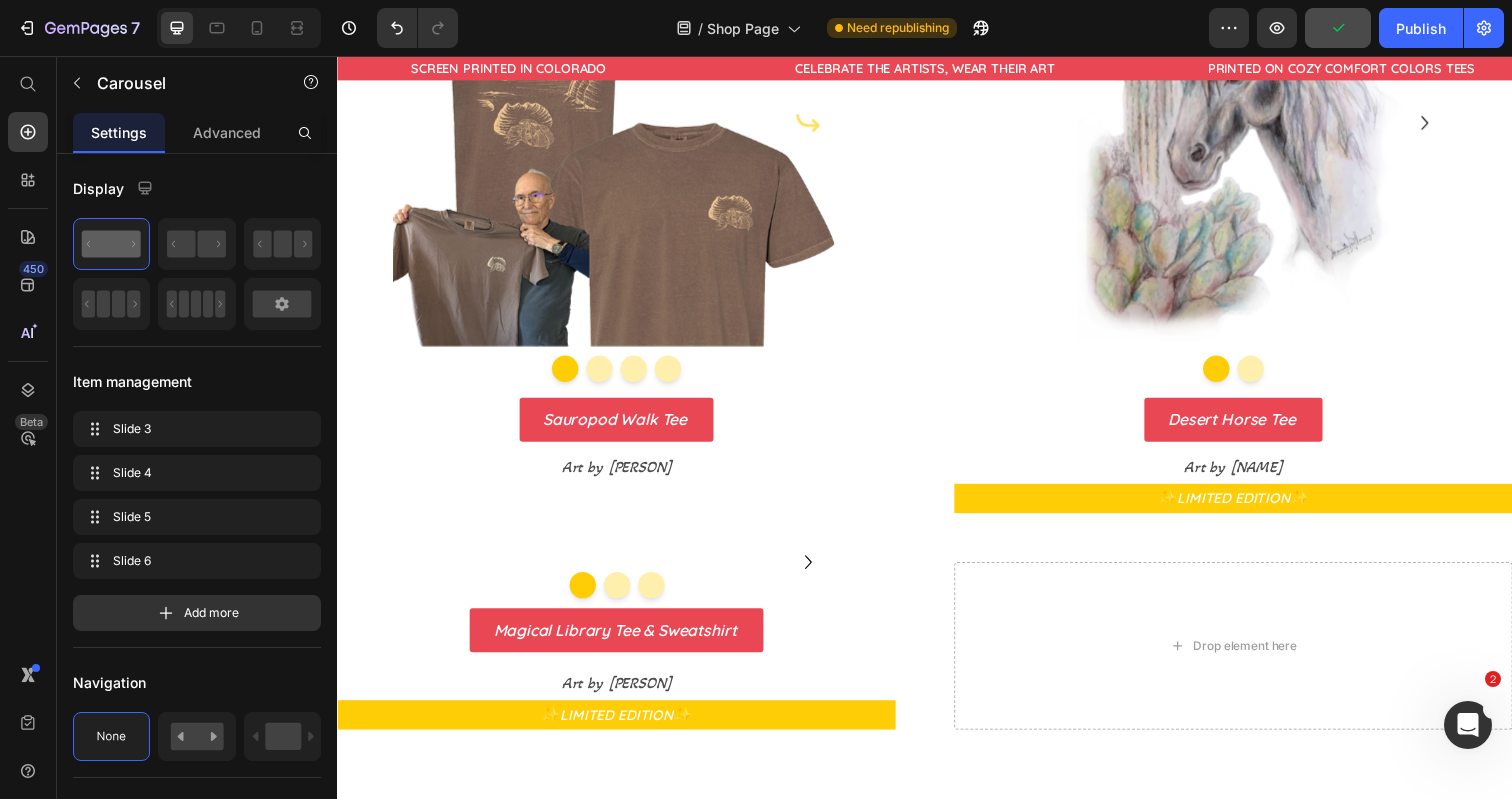click at bounding box center (674, -271) 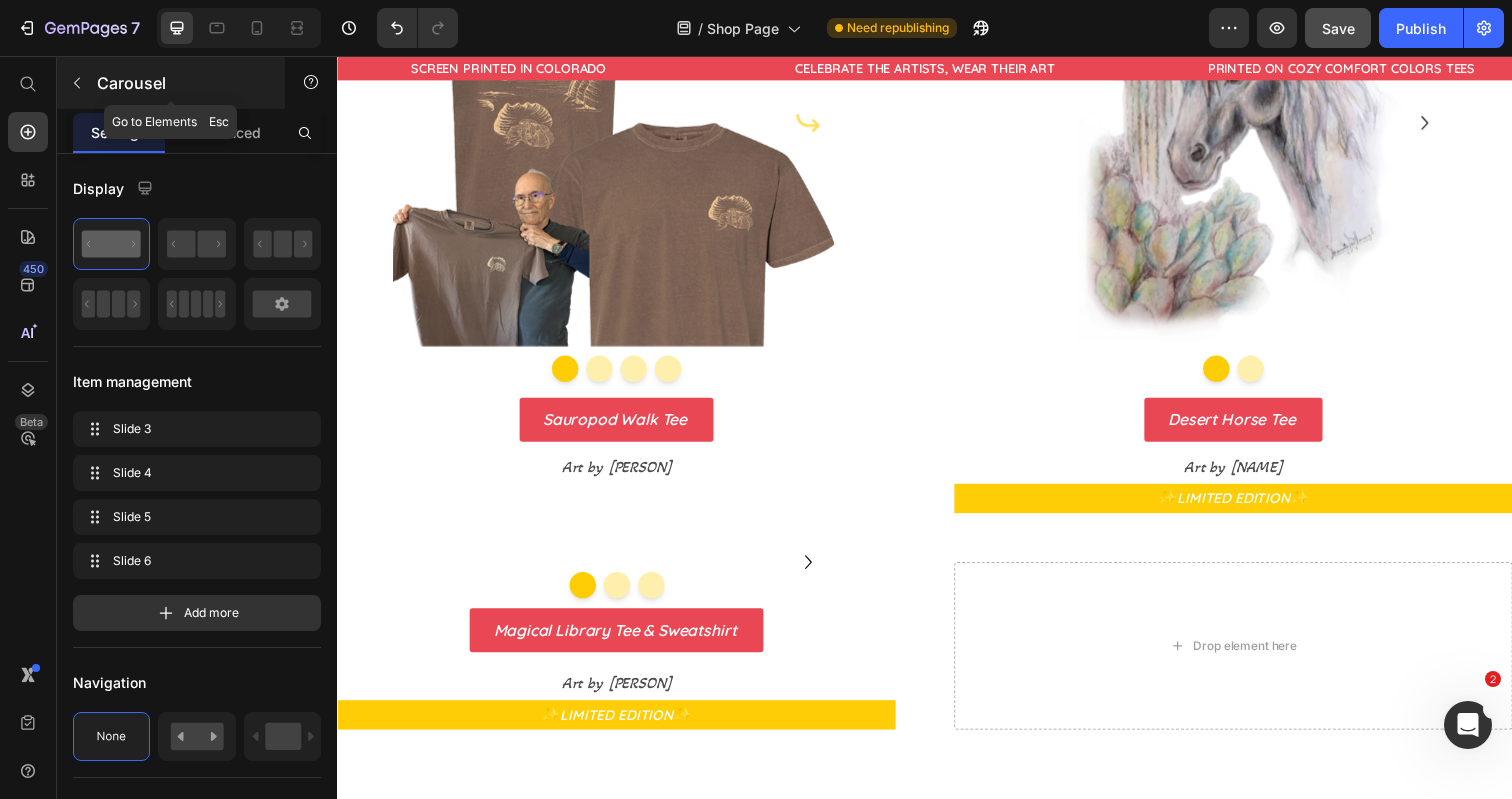 click at bounding box center [77, 83] 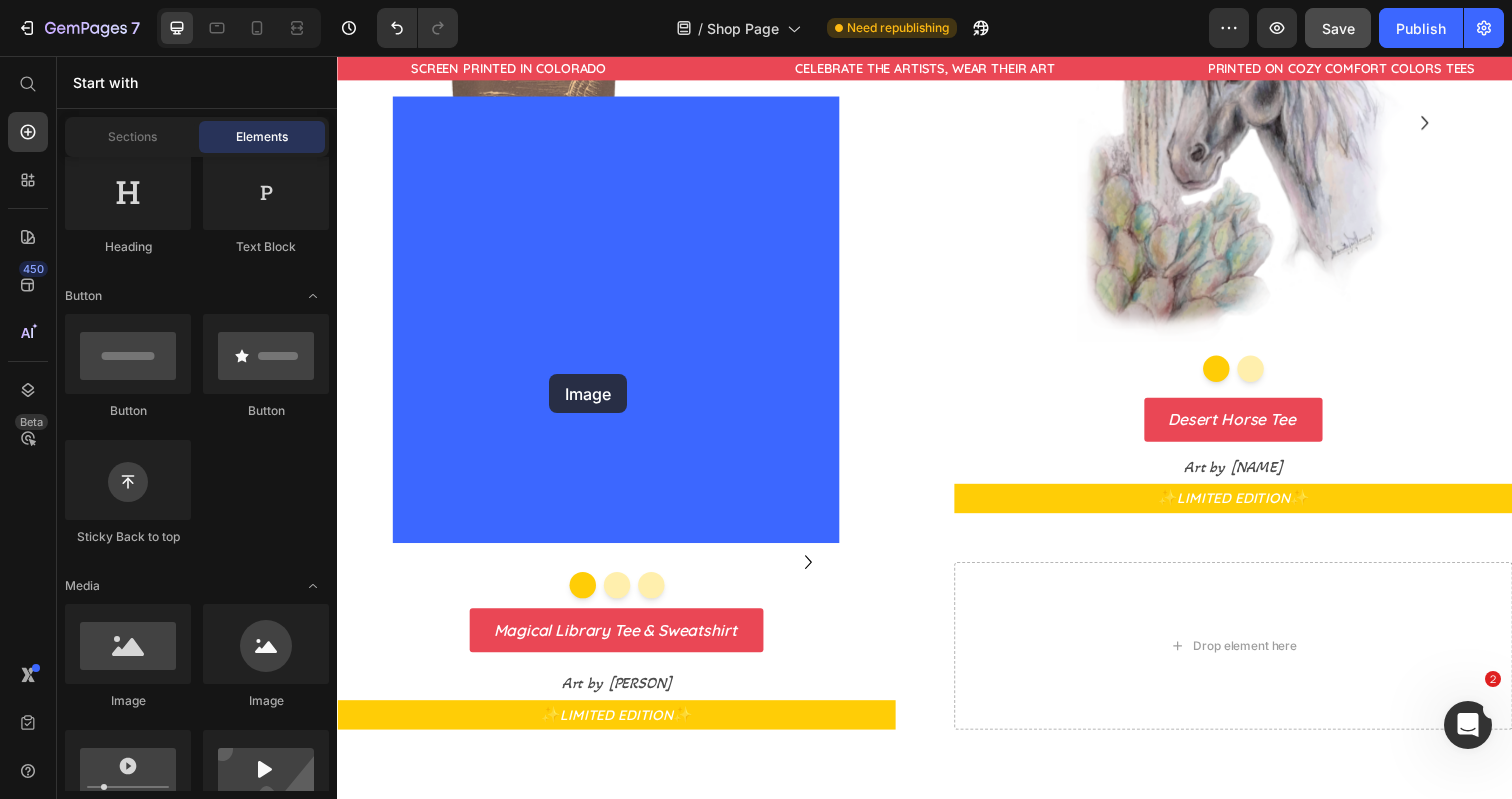 drag, startPoint x: 470, startPoint y: 710, endPoint x: 554, endPoint y: 381, distance: 339.5541 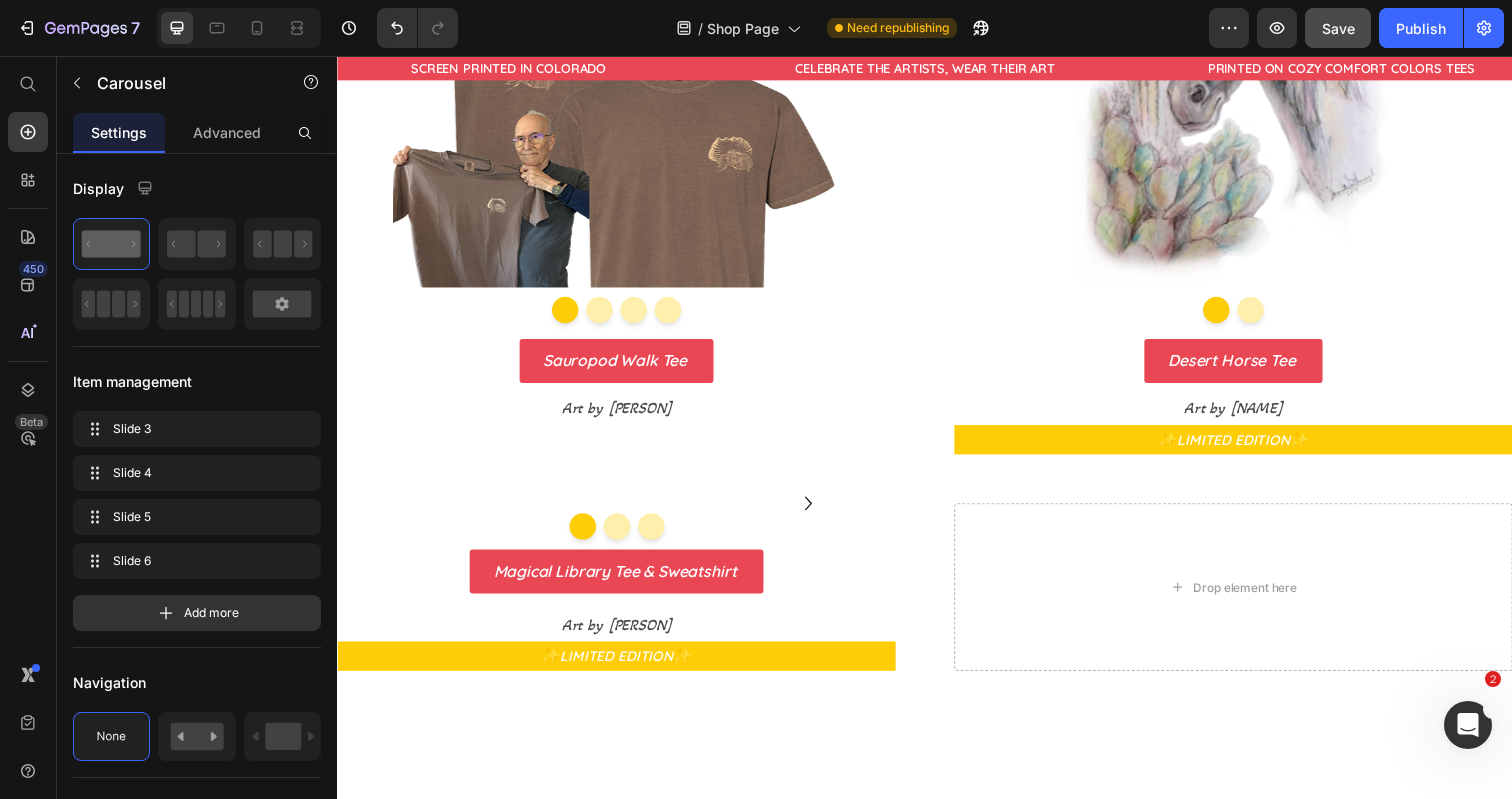 click at bounding box center [639, -331] 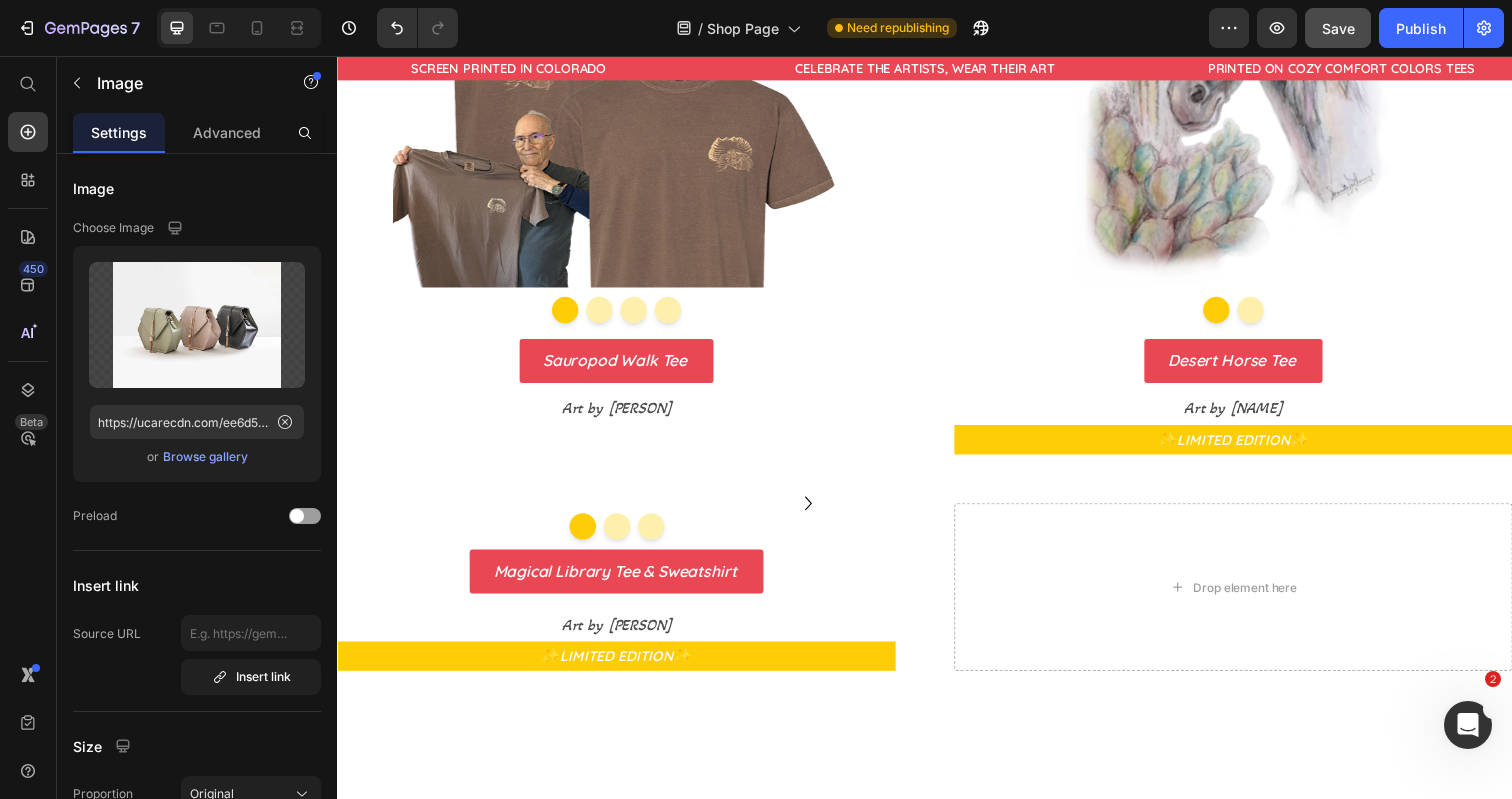 click at bounding box center [622, -354] 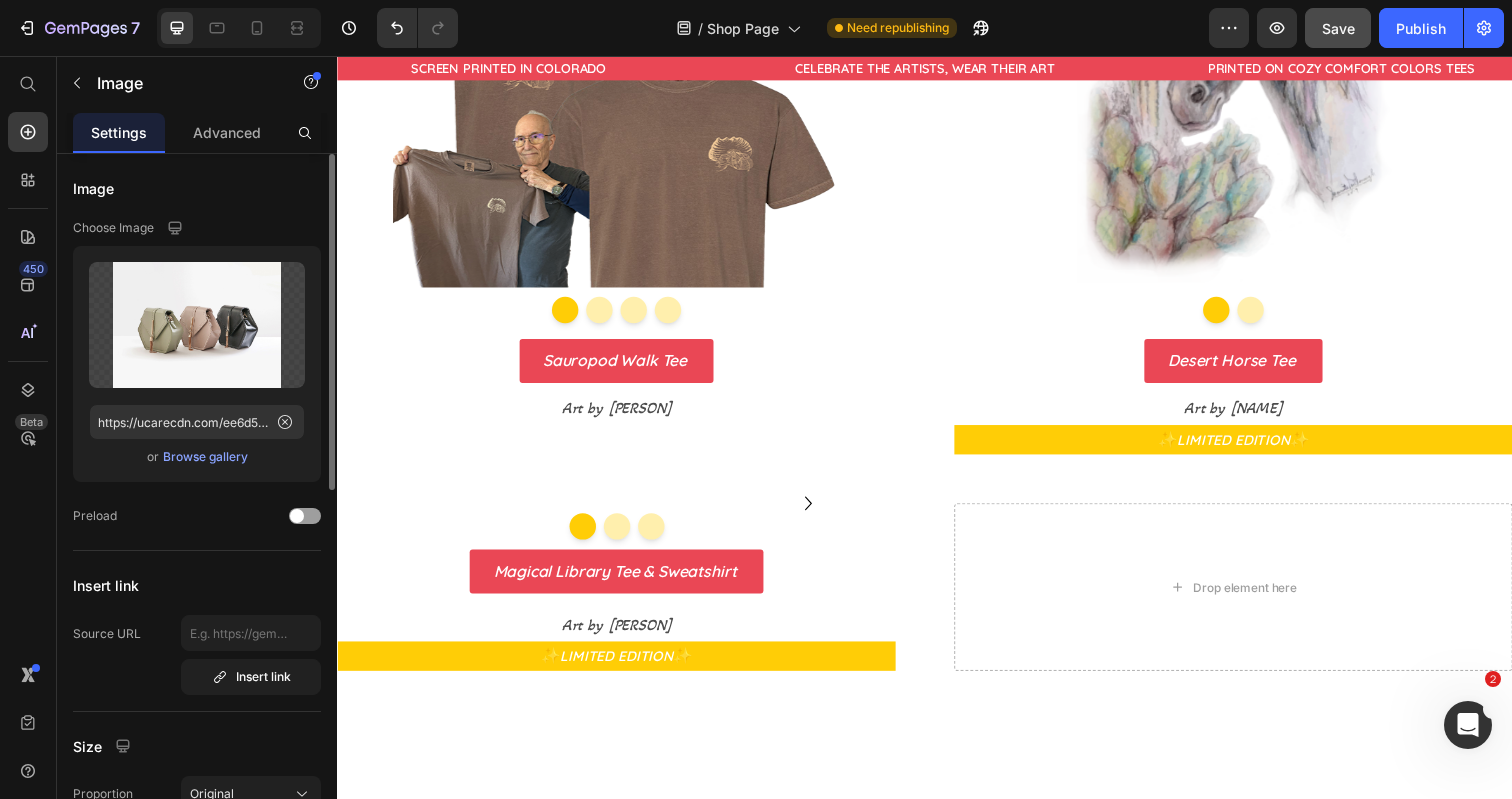 click on "Browse gallery" at bounding box center (205, 457) 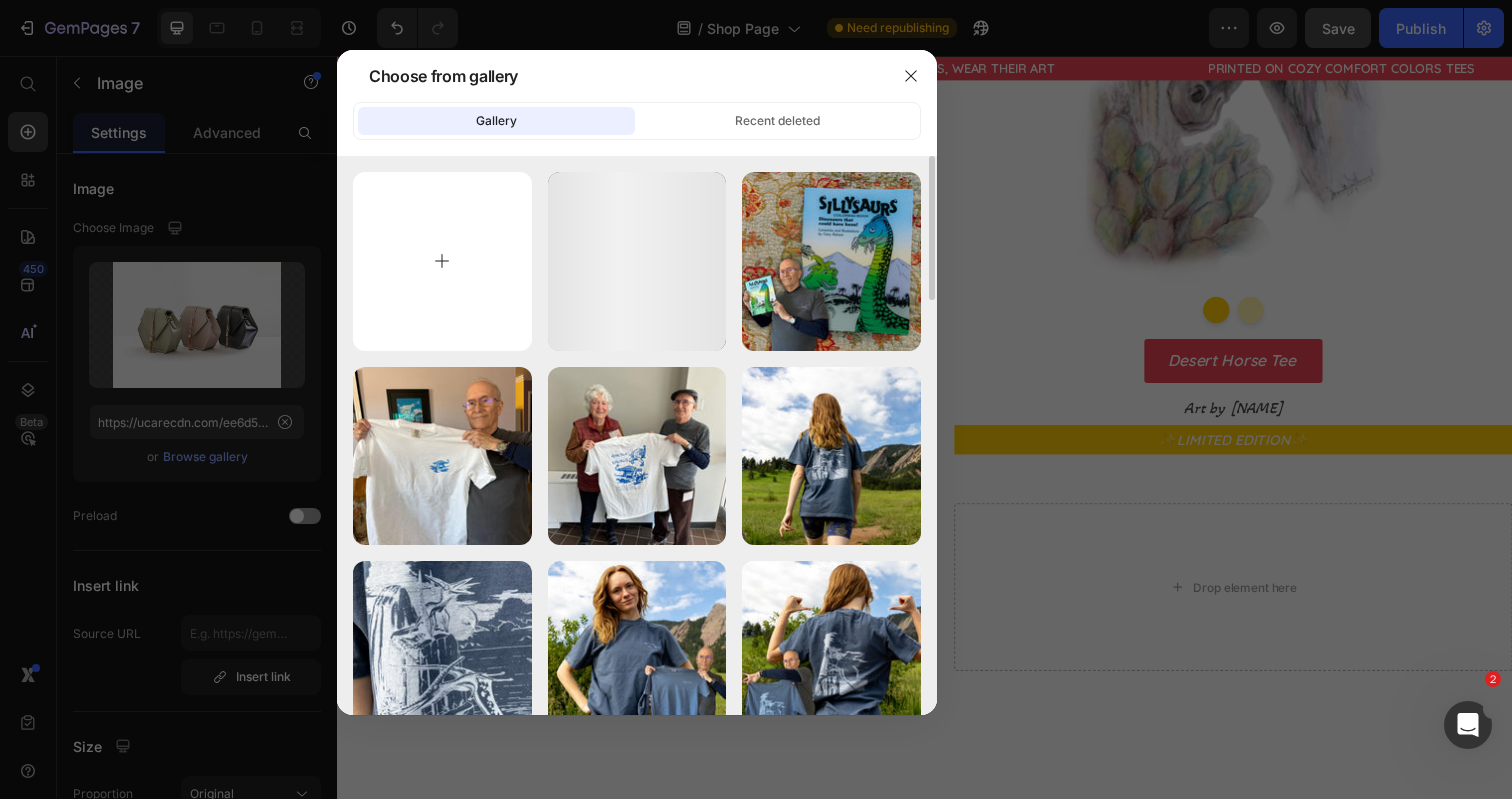 click at bounding box center (442, 261) 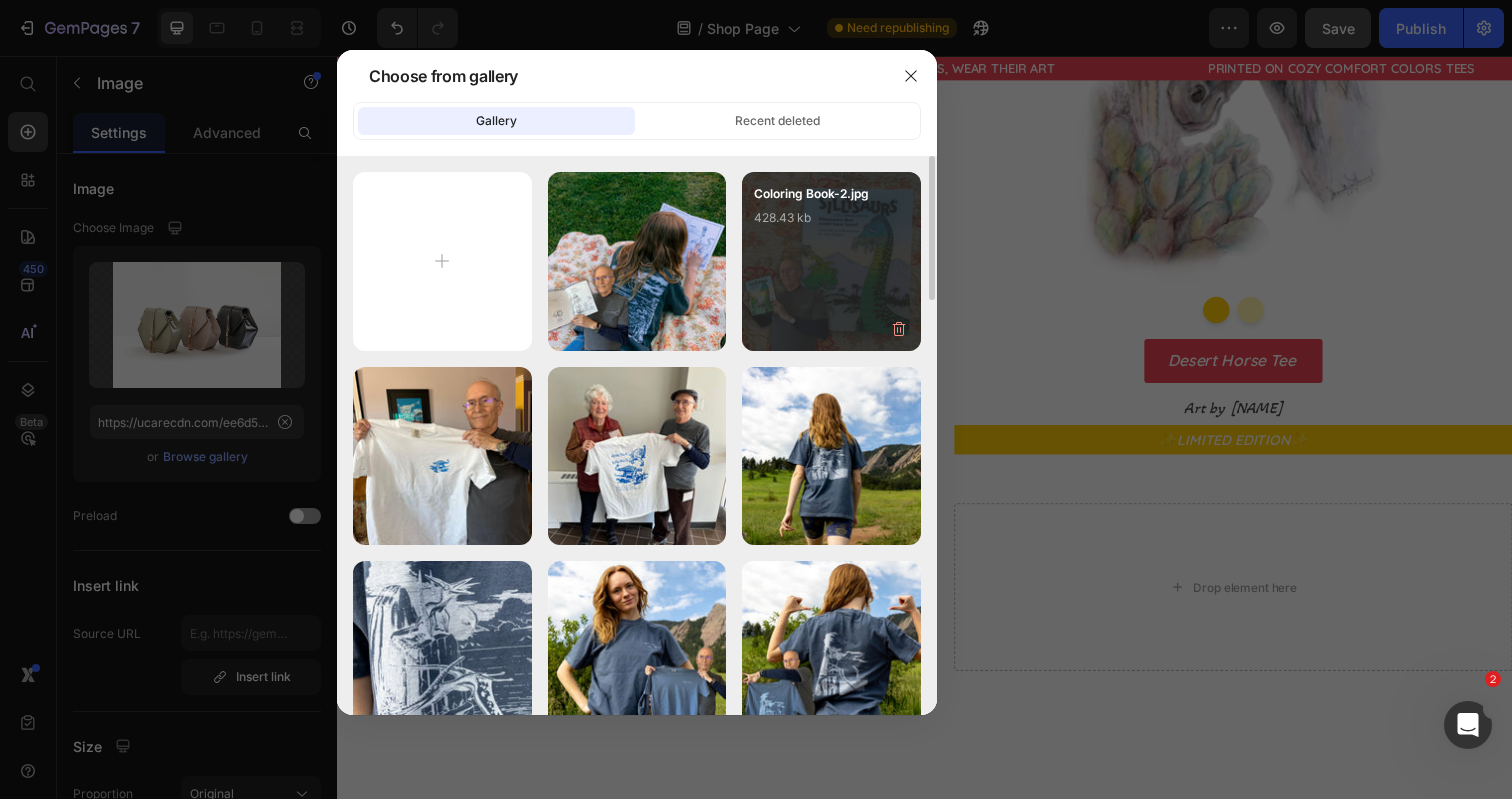 type on "C:\fakepath\Coloring Book-4.jpg" 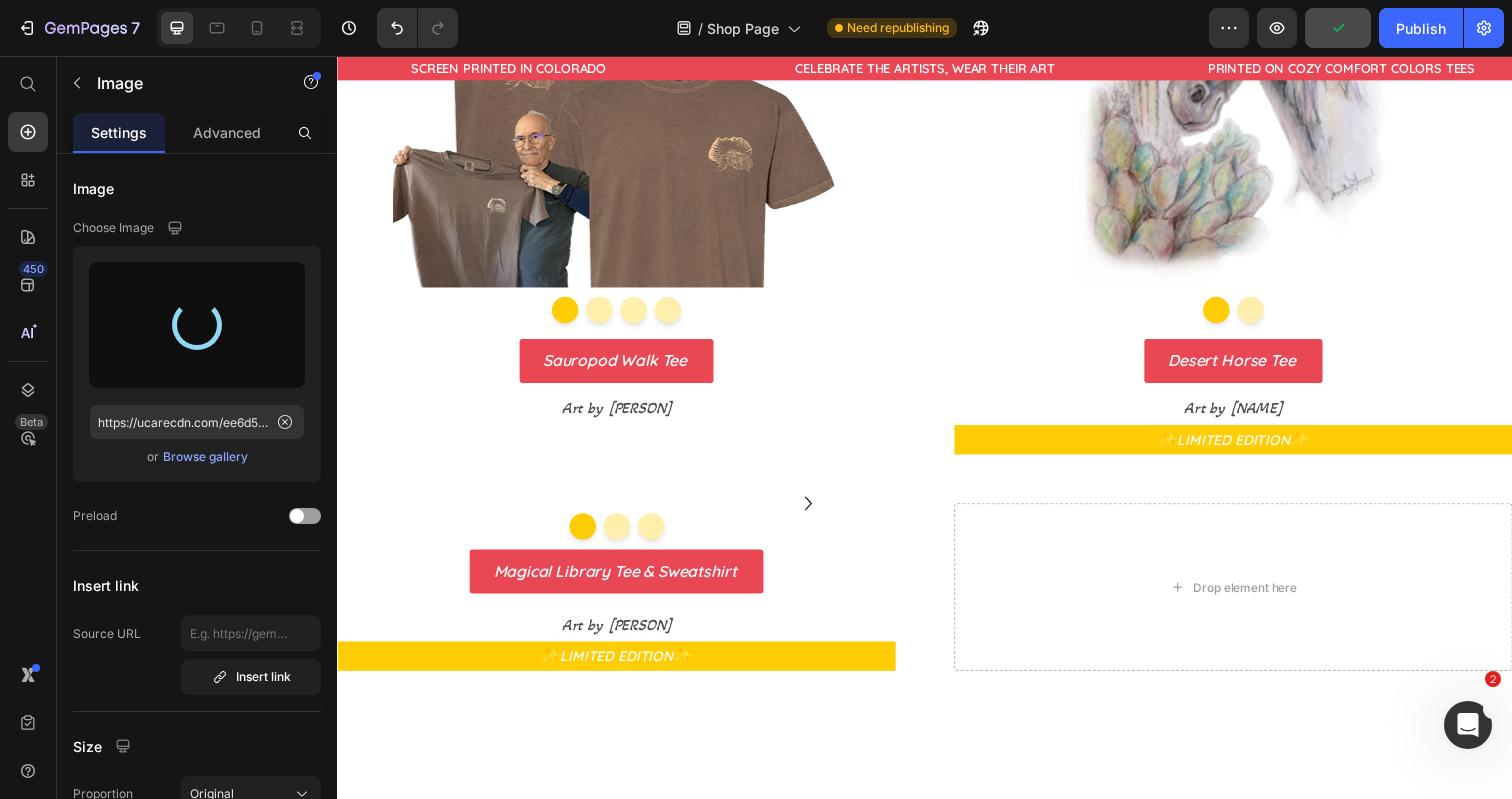 type on "https://cdn.shopify.com/s/files/1/0700/9635/5556/files/gempages_531355699414827920-2067fefb-197b-452d-a4d1-797d343b9d27.jpg" 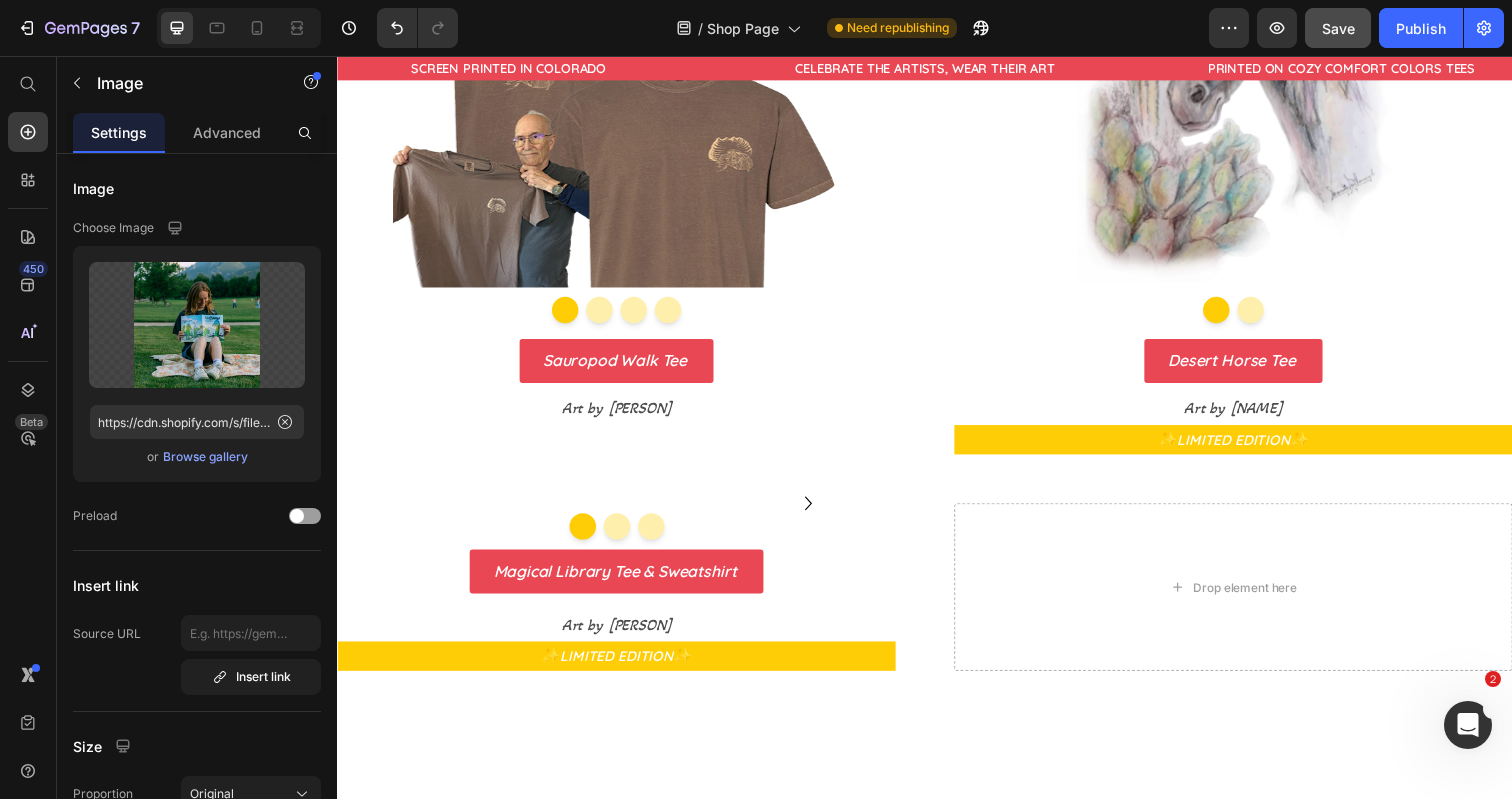 click at bounding box center [674, -331] 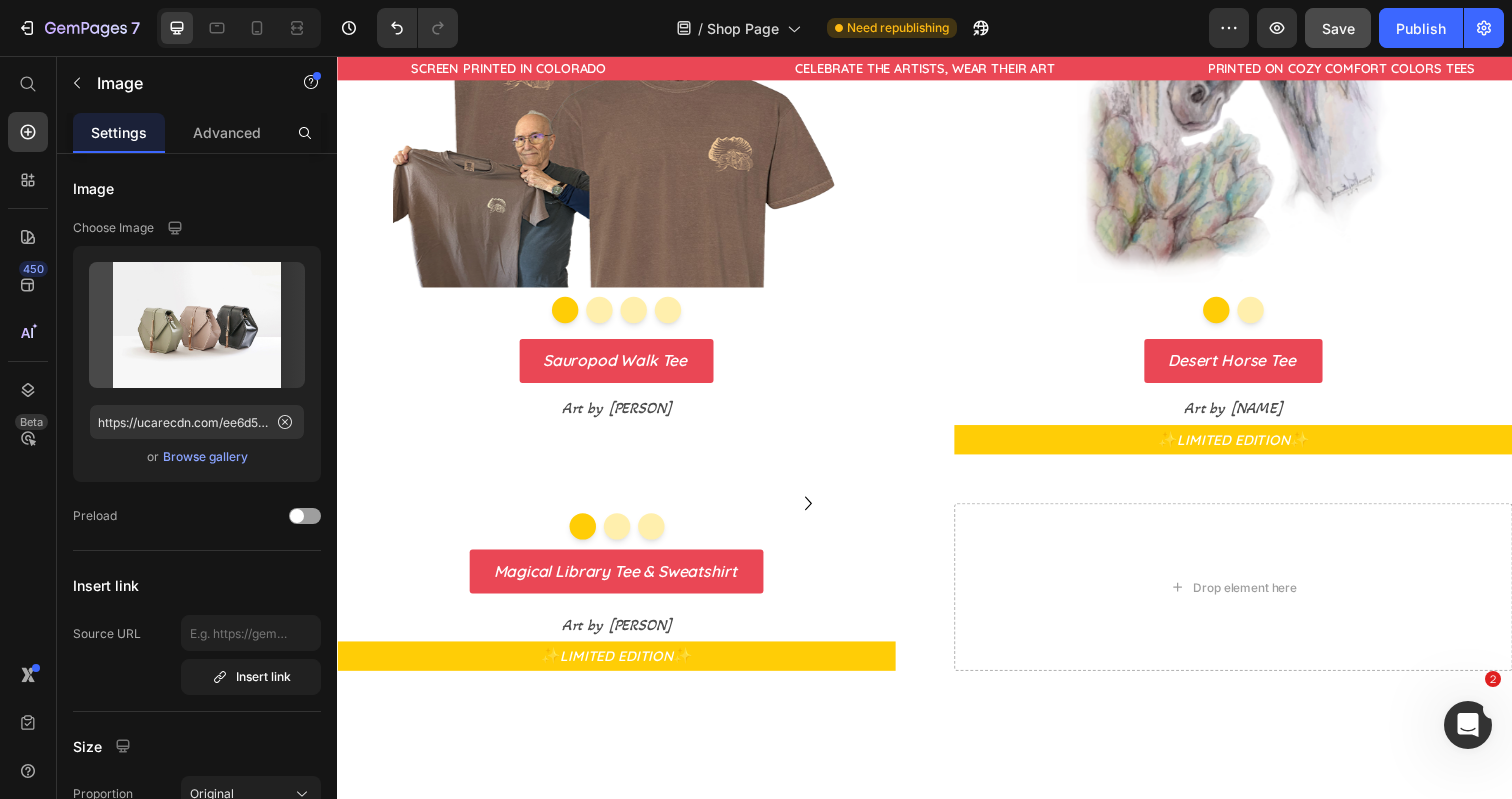 click at bounding box center (622, -354) 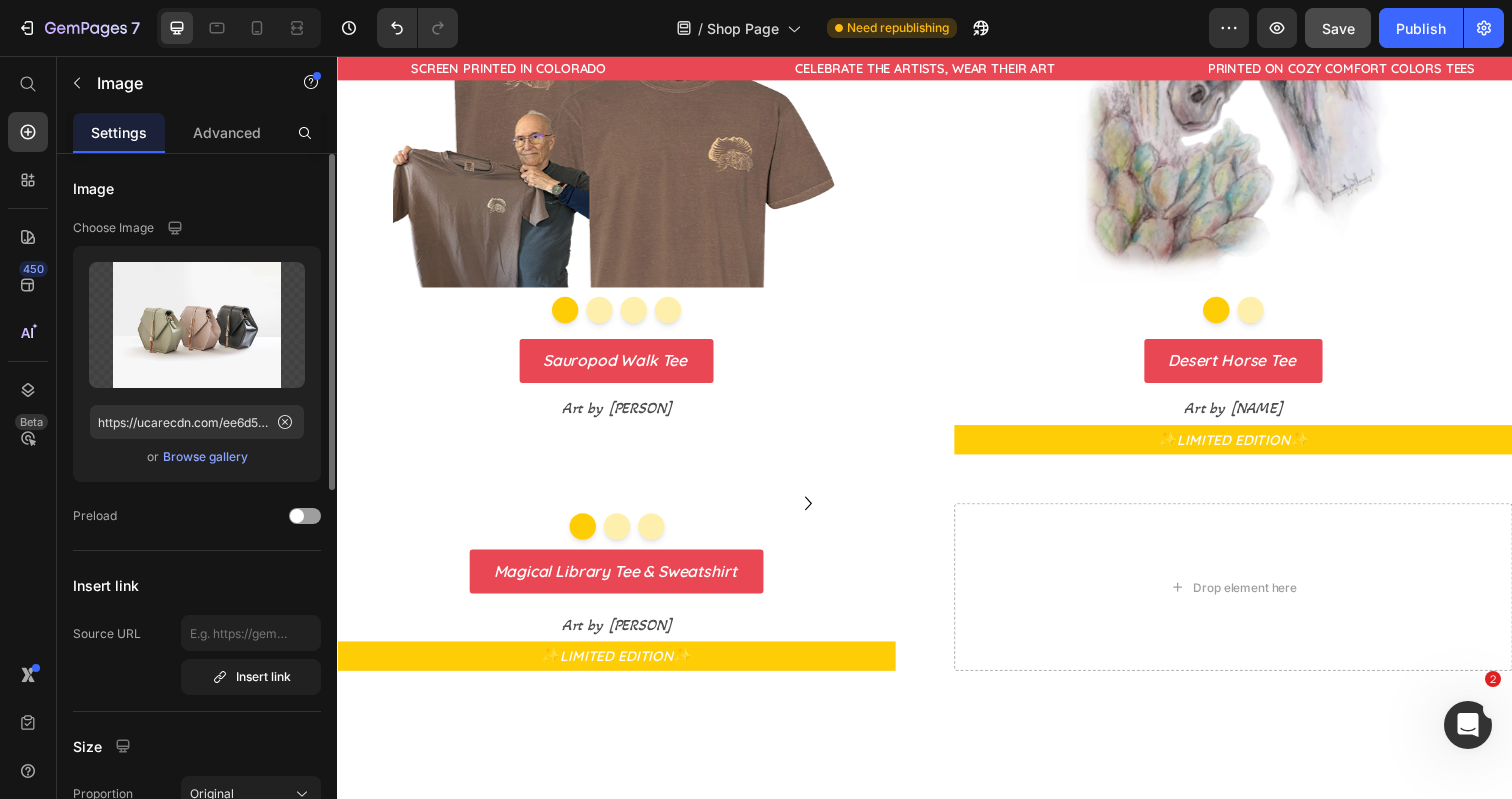 click on "Upload Image https://ucarecdn.com/ee6d5074-1640-4cc7-8933-47c8589c3dee/-/format/auto/  or   Browse gallery" 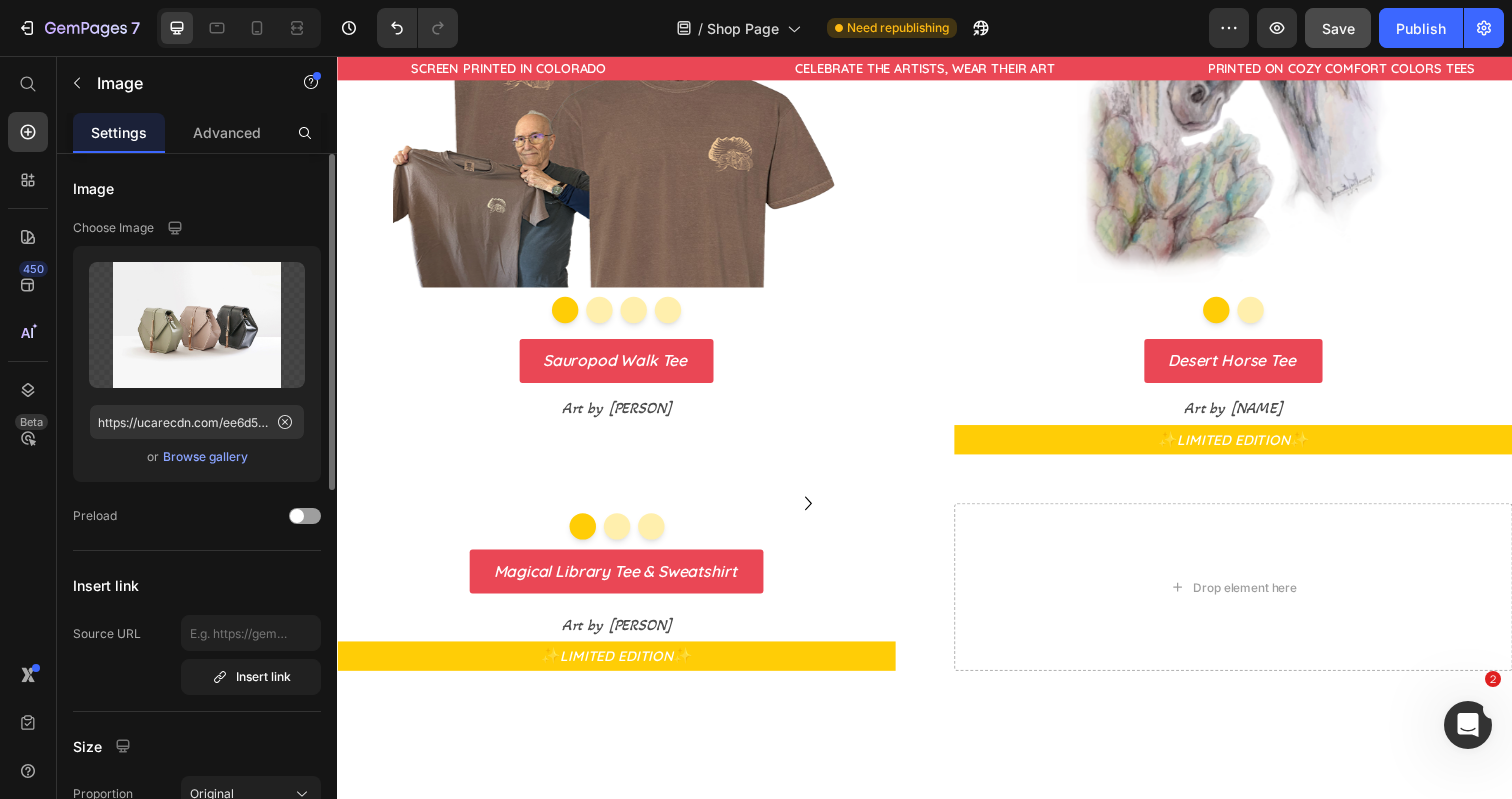 click on "Browse gallery" at bounding box center (205, 457) 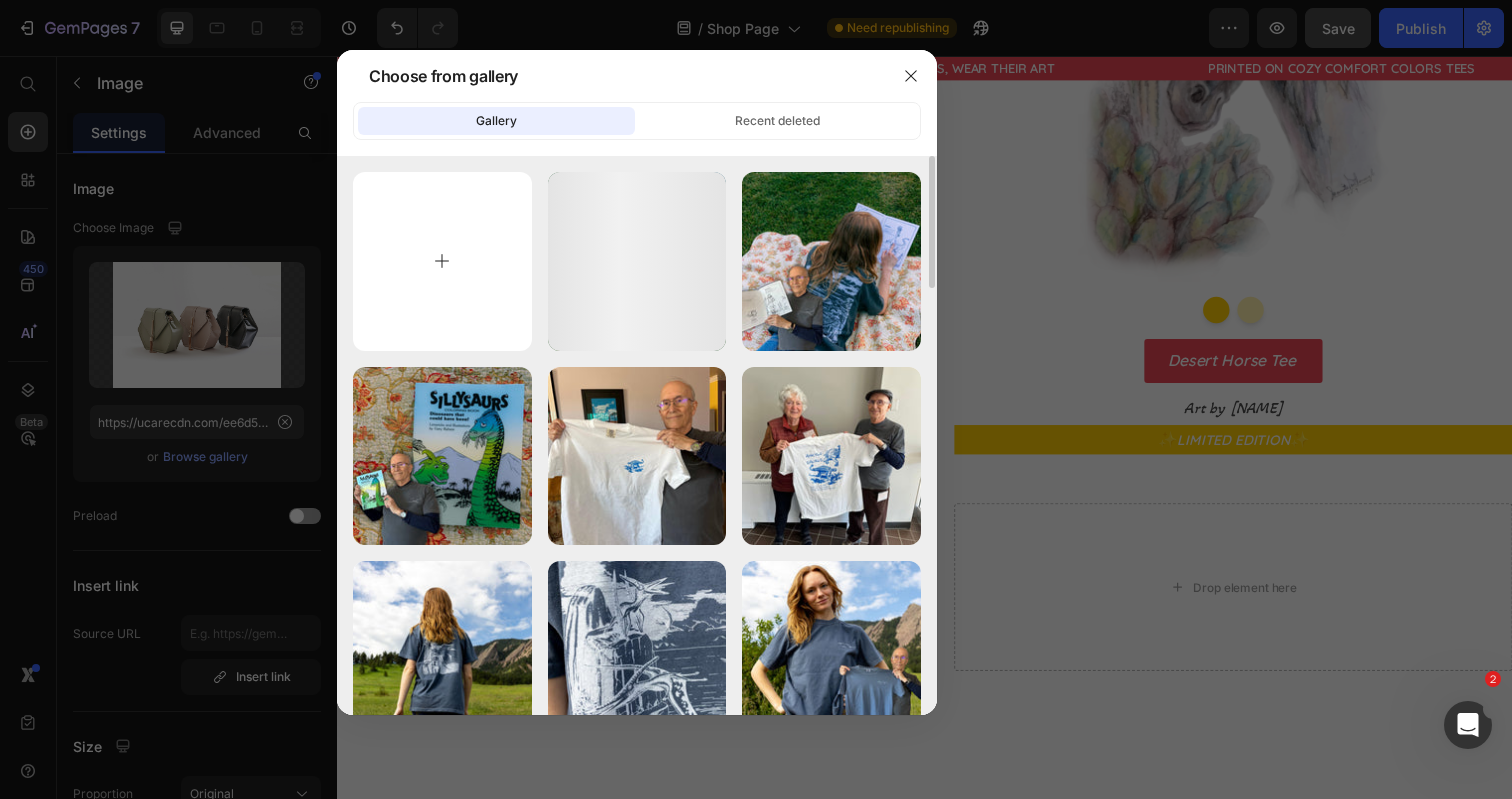click at bounding box center [442, 261] 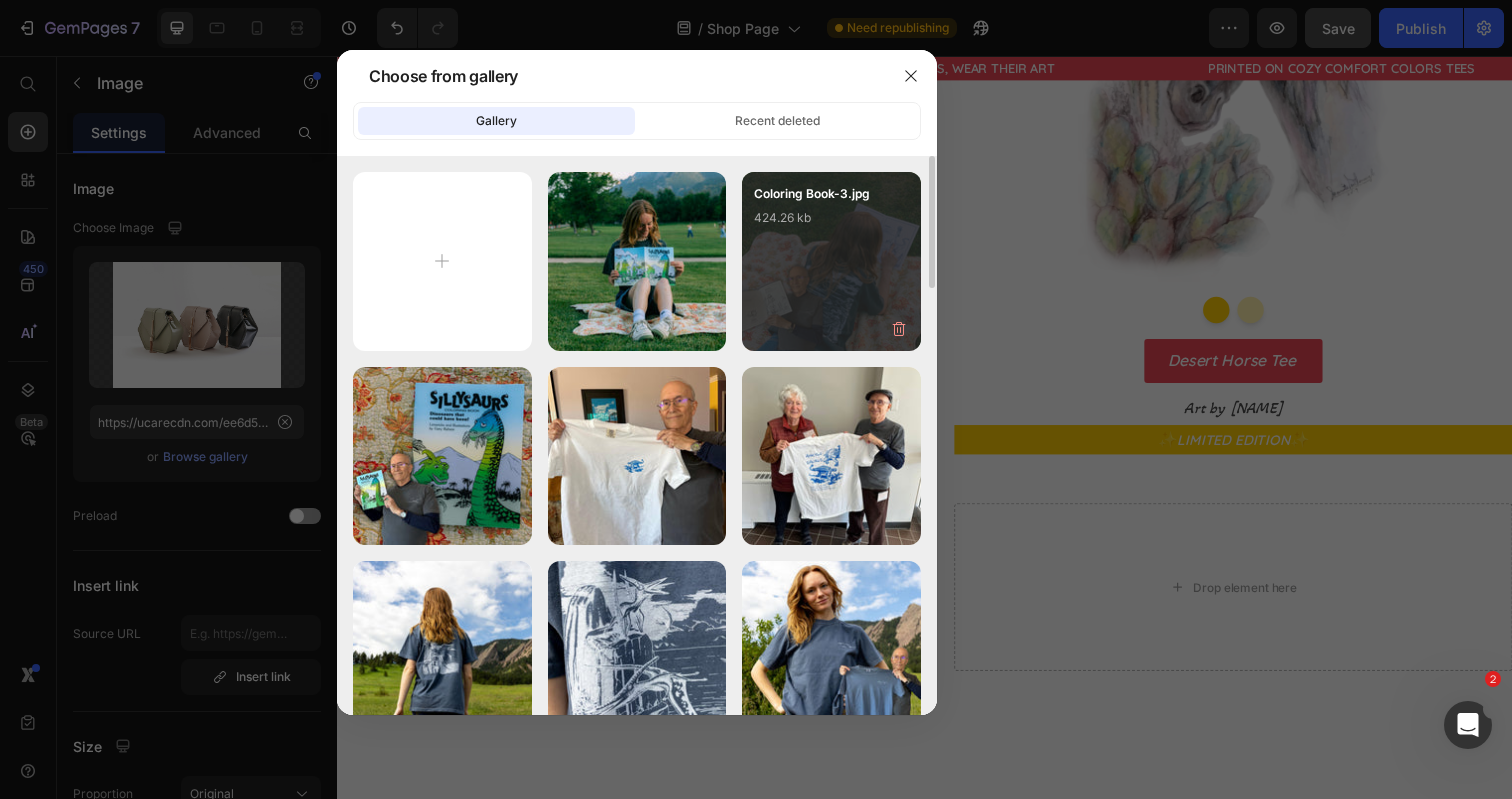 type on "C:\fakepath\Coloring Book-5.jpg" 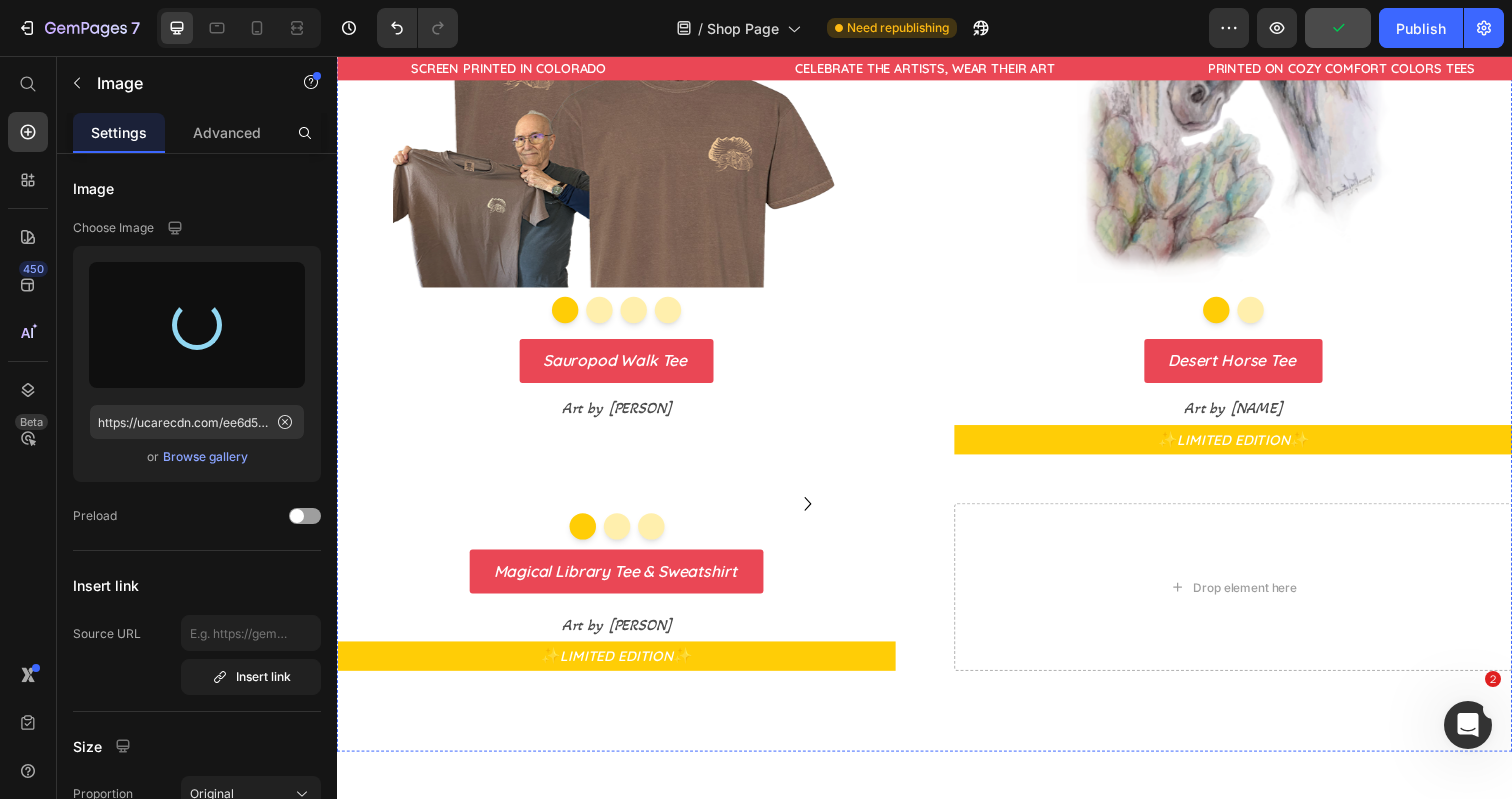 type on "https://cdn.shopify.com/s/files/1/0700/9635/5556/files/gempages_531355699414827920-791a9738-b95c-4331-b350-2ecea63f79e9.jpg" 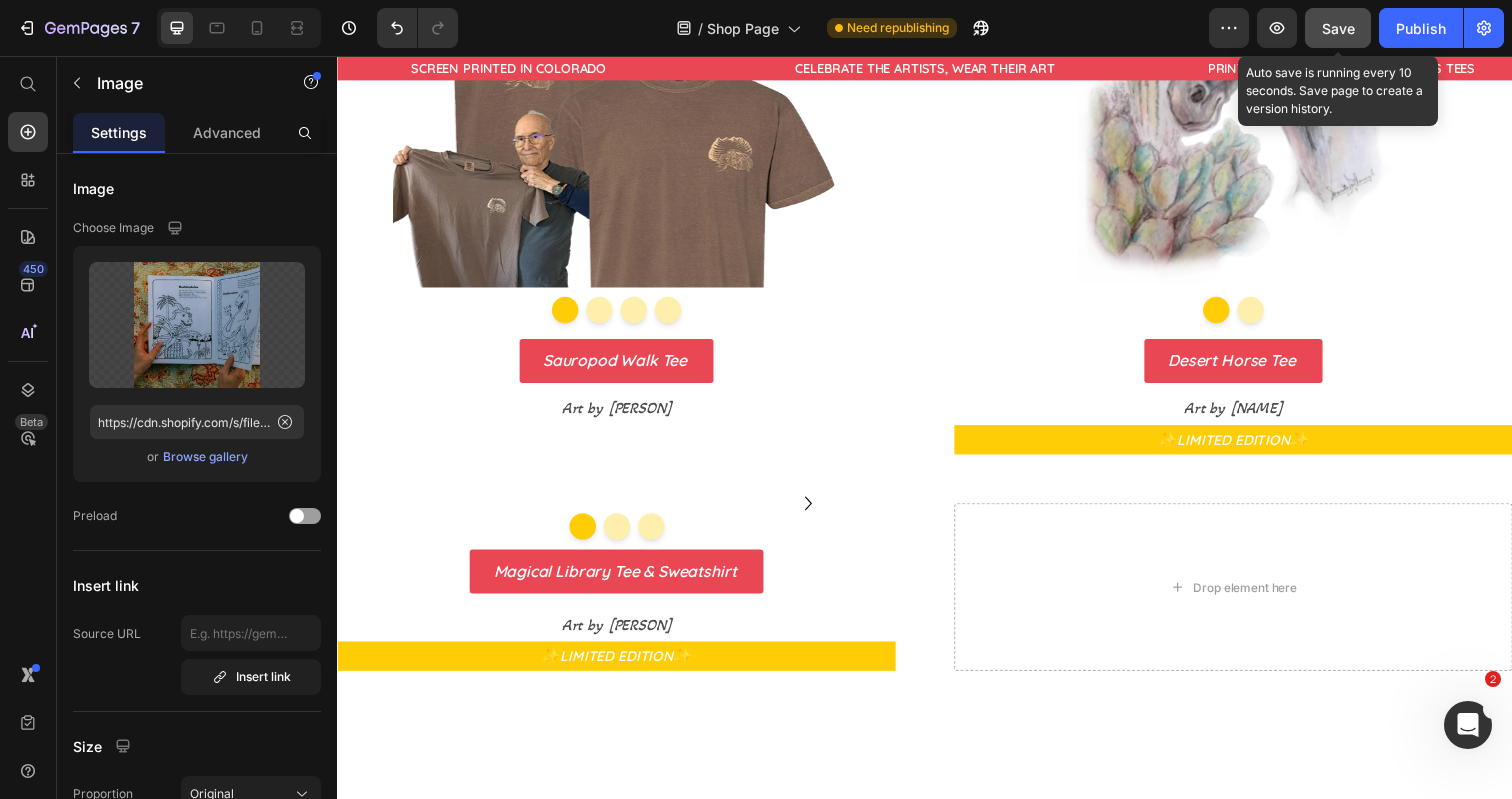 click on "Save" 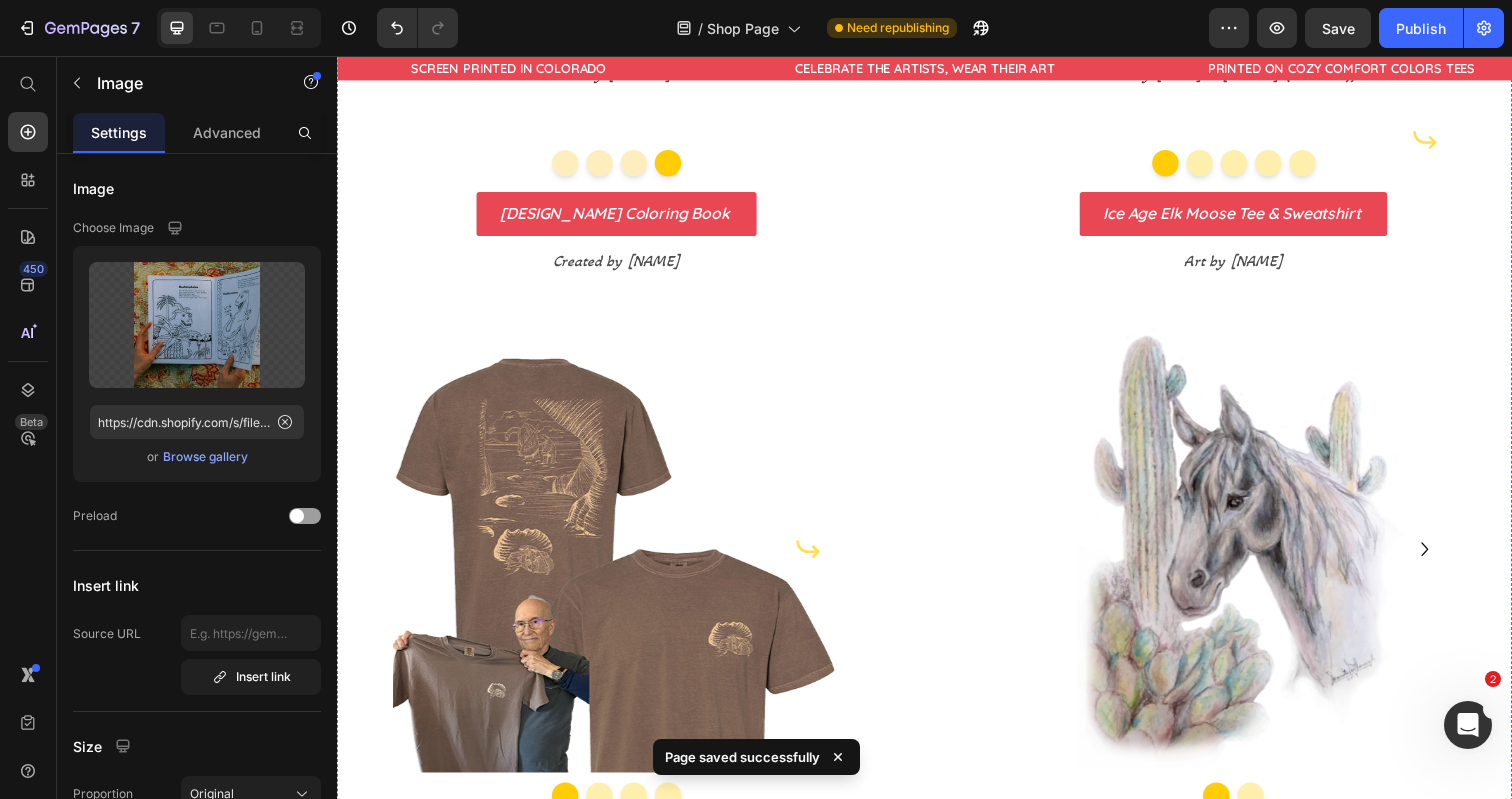 scroll, scrollTop: 1611, scrollLeft: 0, axis: vertical 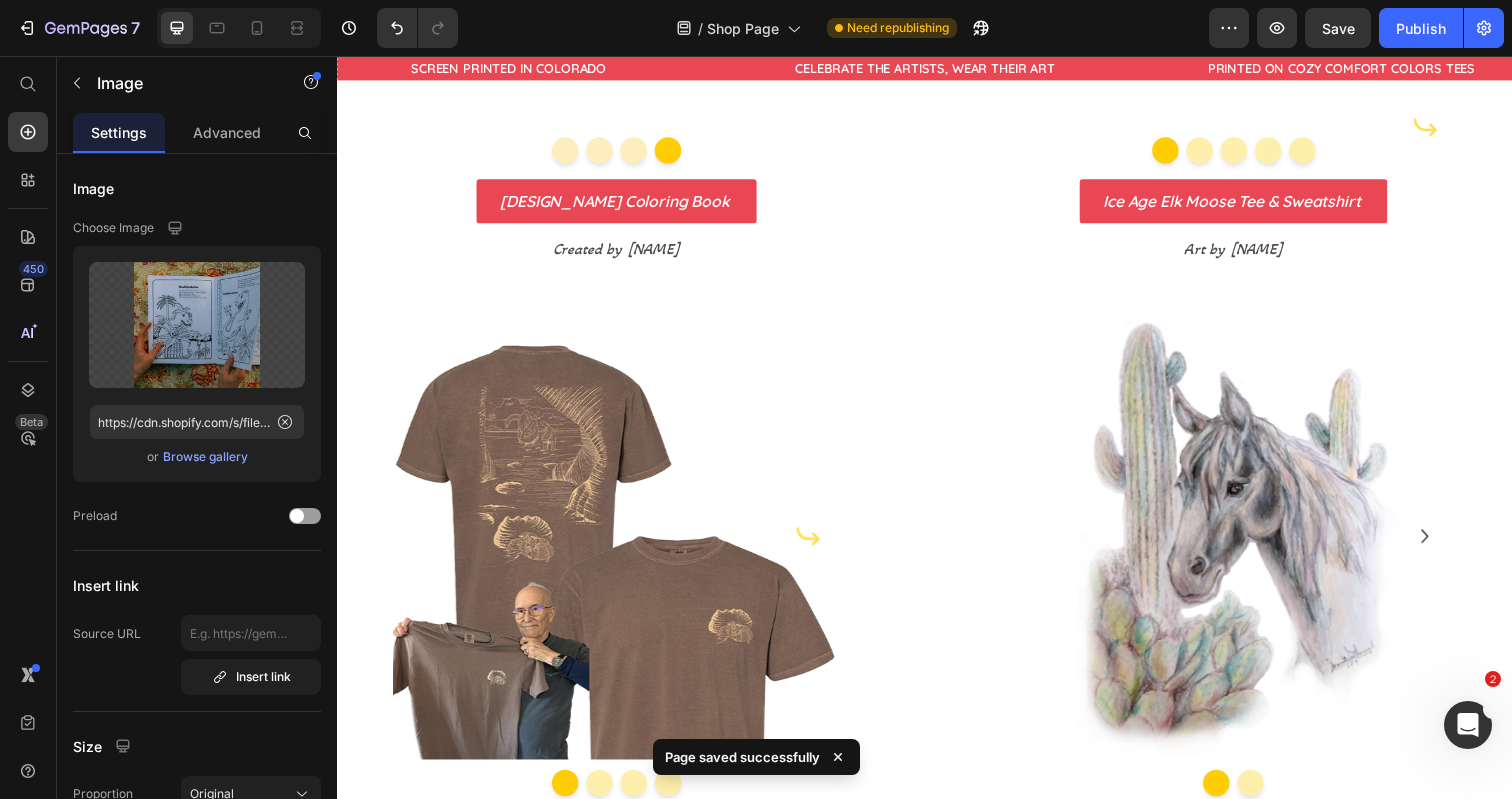 click at bounding box center [1182, -39] 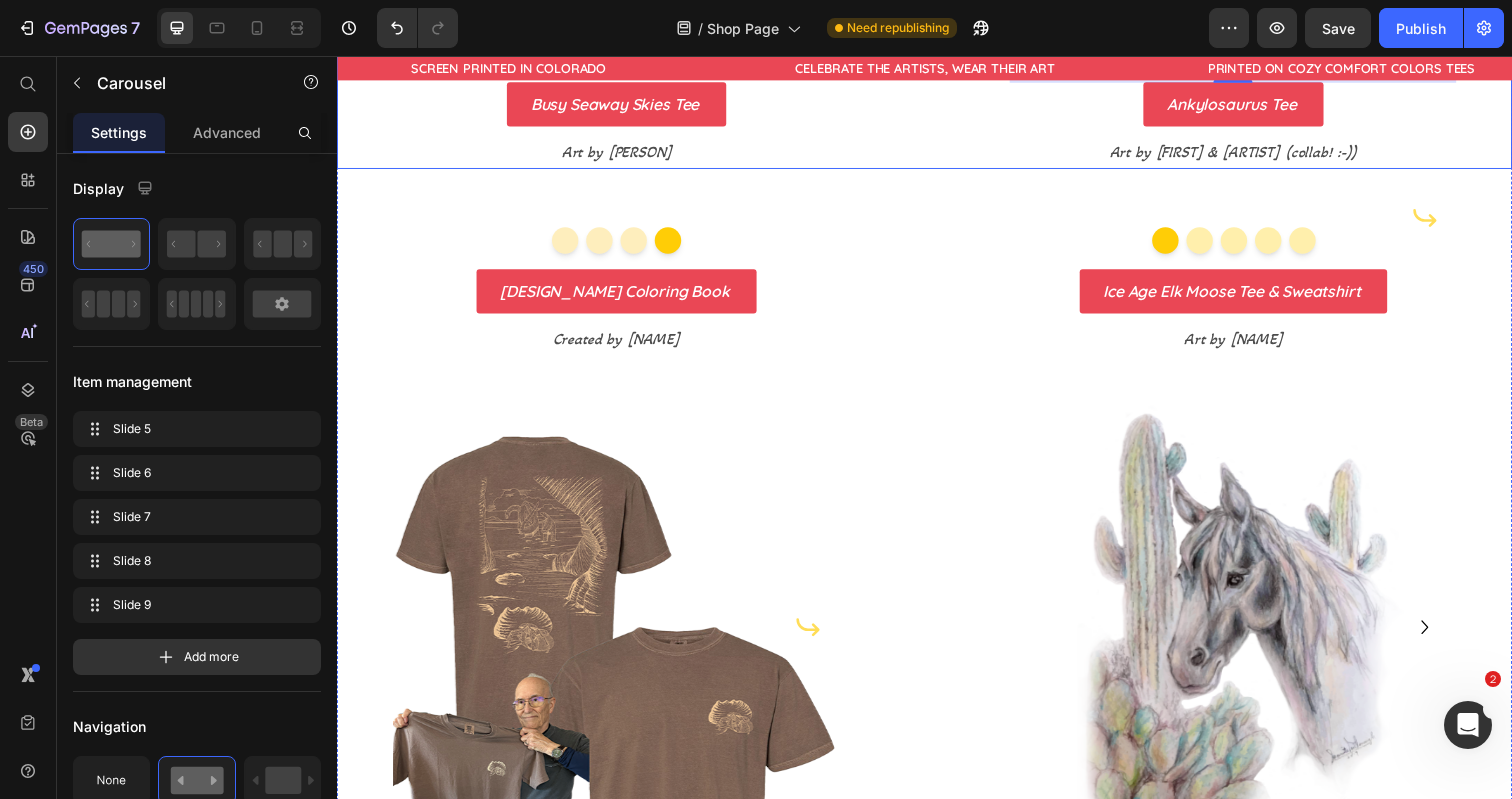 scroll, scrollTop: 1526, scrollLeft: 0, axis: vertical 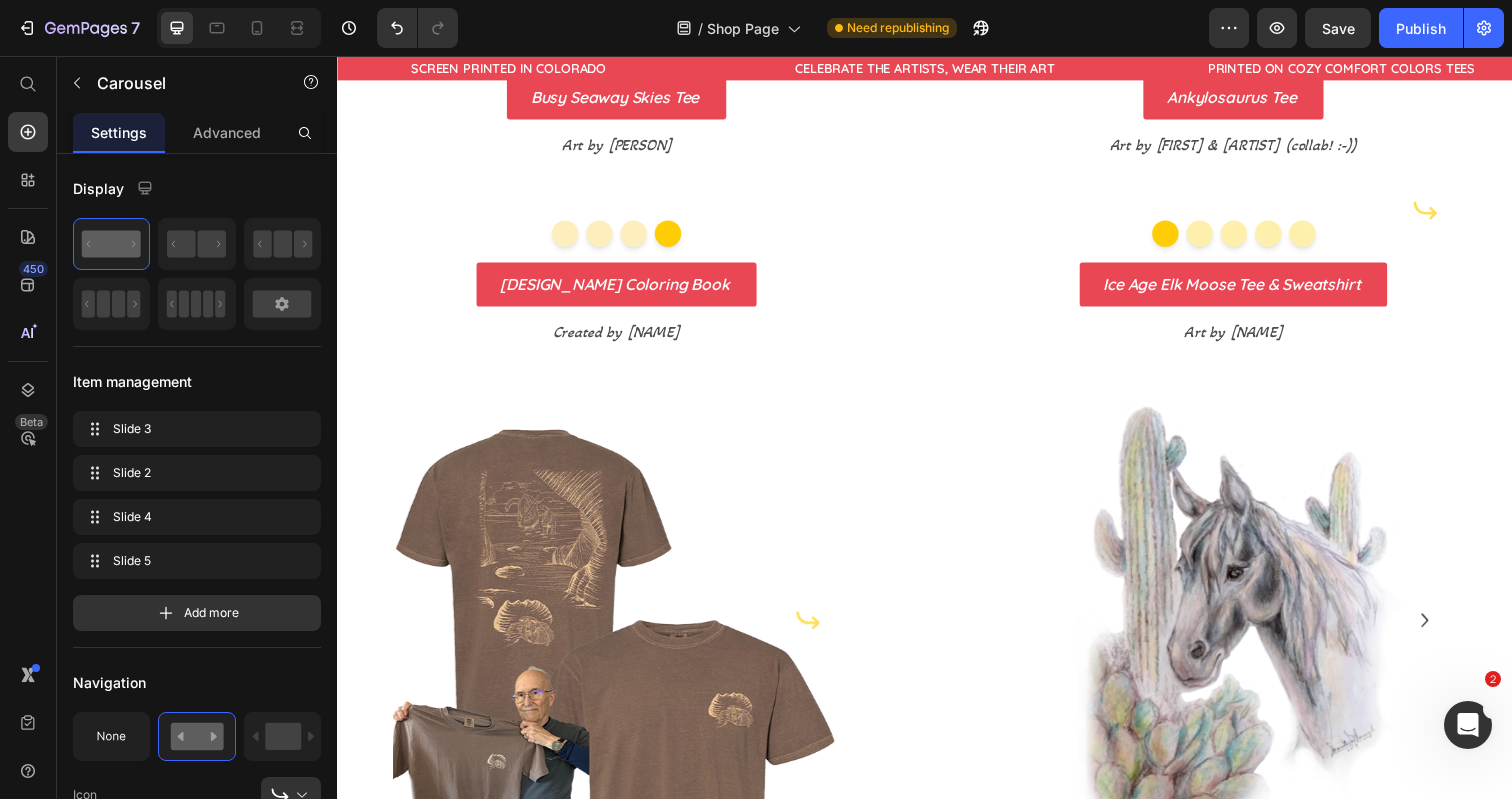 click at bounding box center (569, 46) 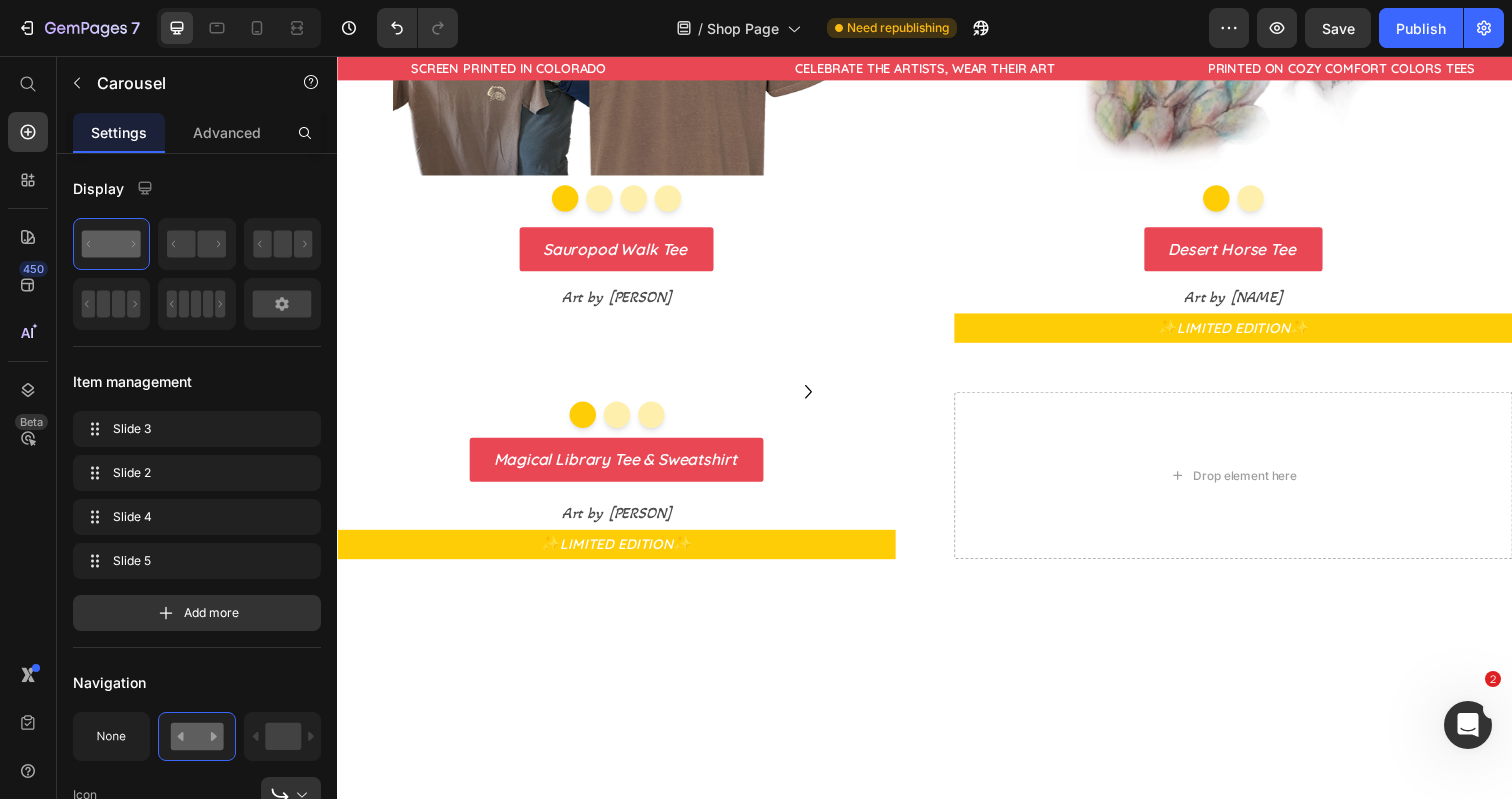 scroll, scrollTop: 2047, scrollLeft: 0, axis: vertical 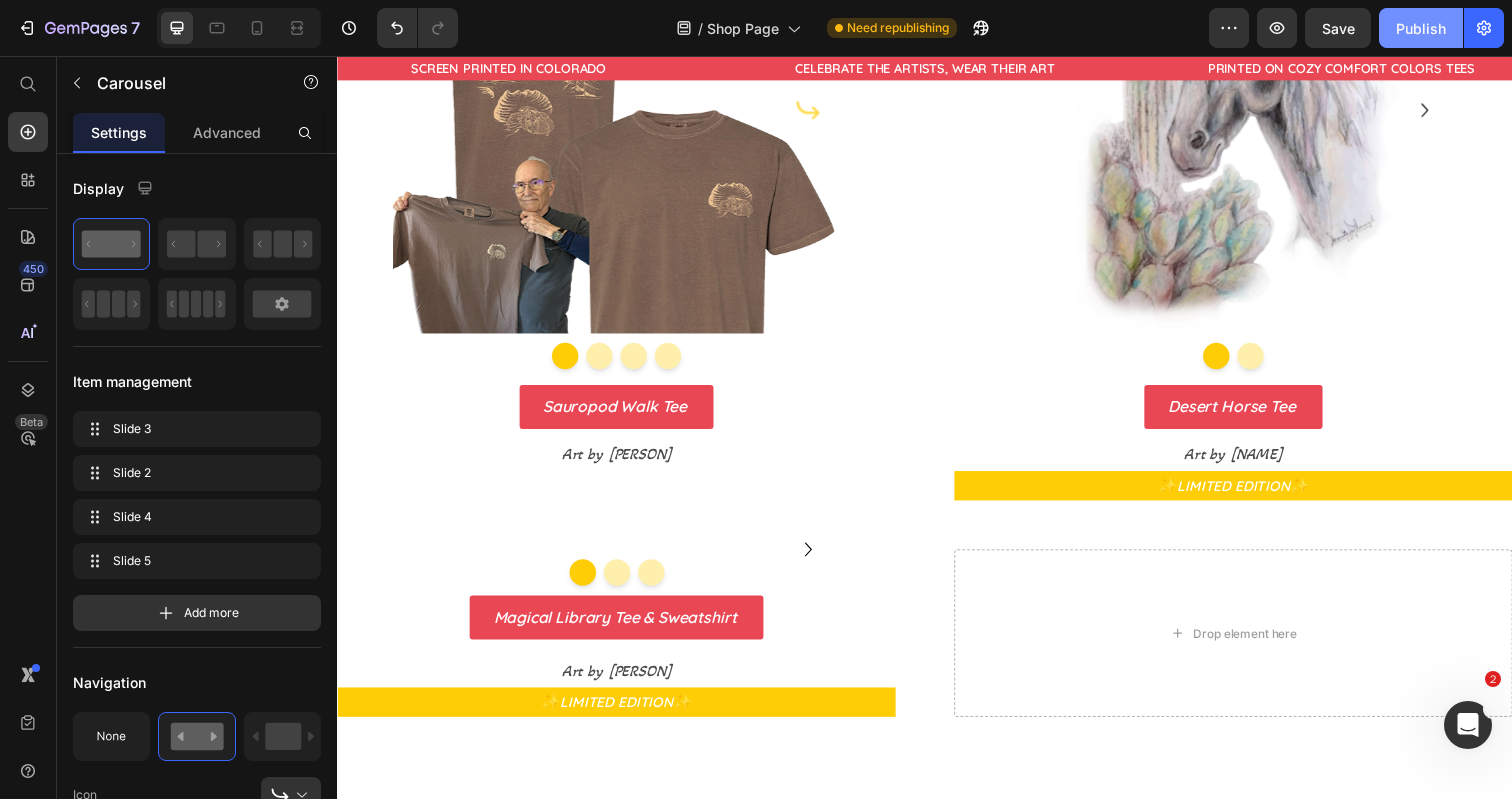 click on "Publish" at bounding box center [1421, 28] 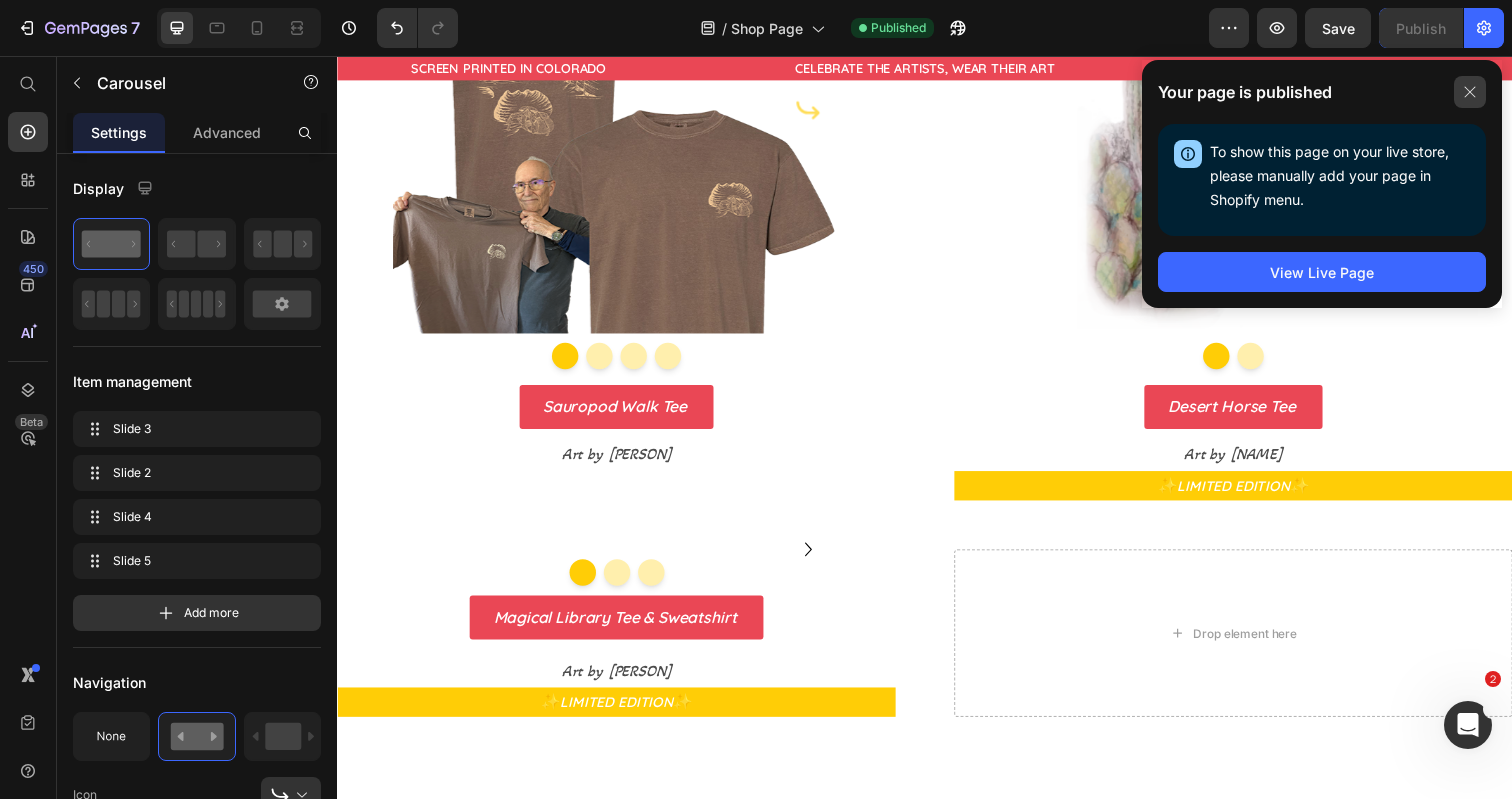 click 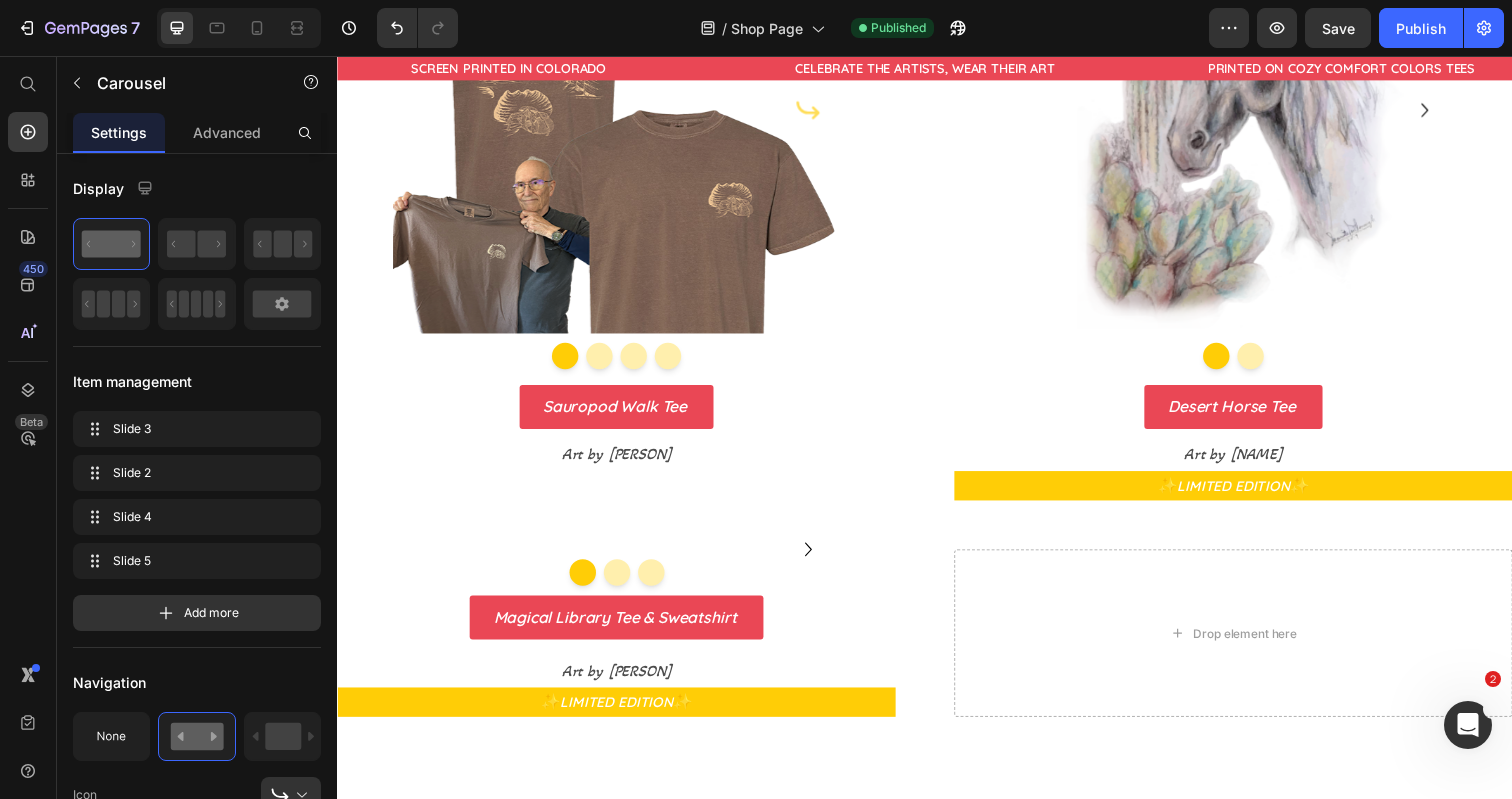 click at bounding box center [1252, -307] 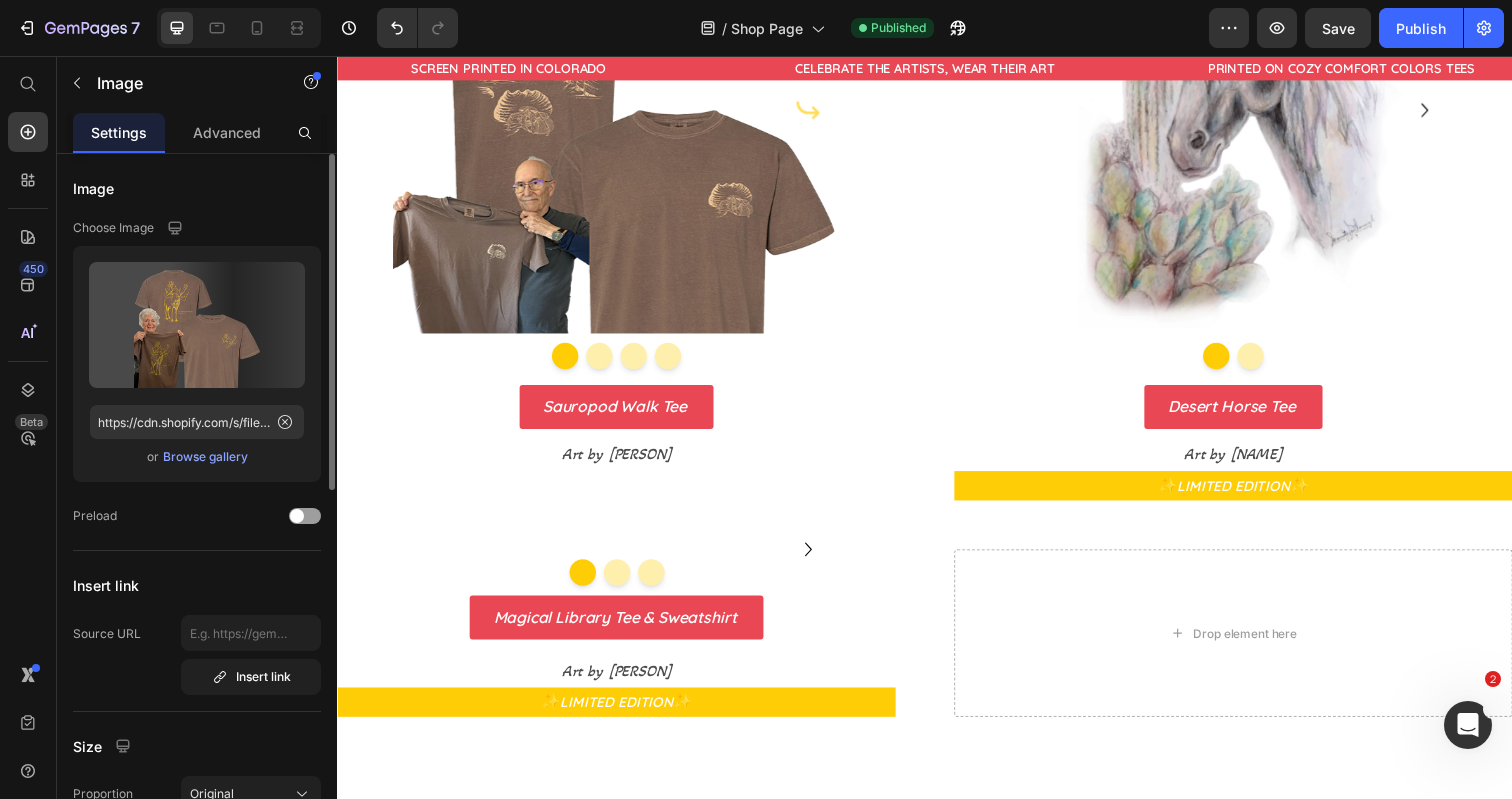 click on "Browse gallery" at bounding box center [205, 457] 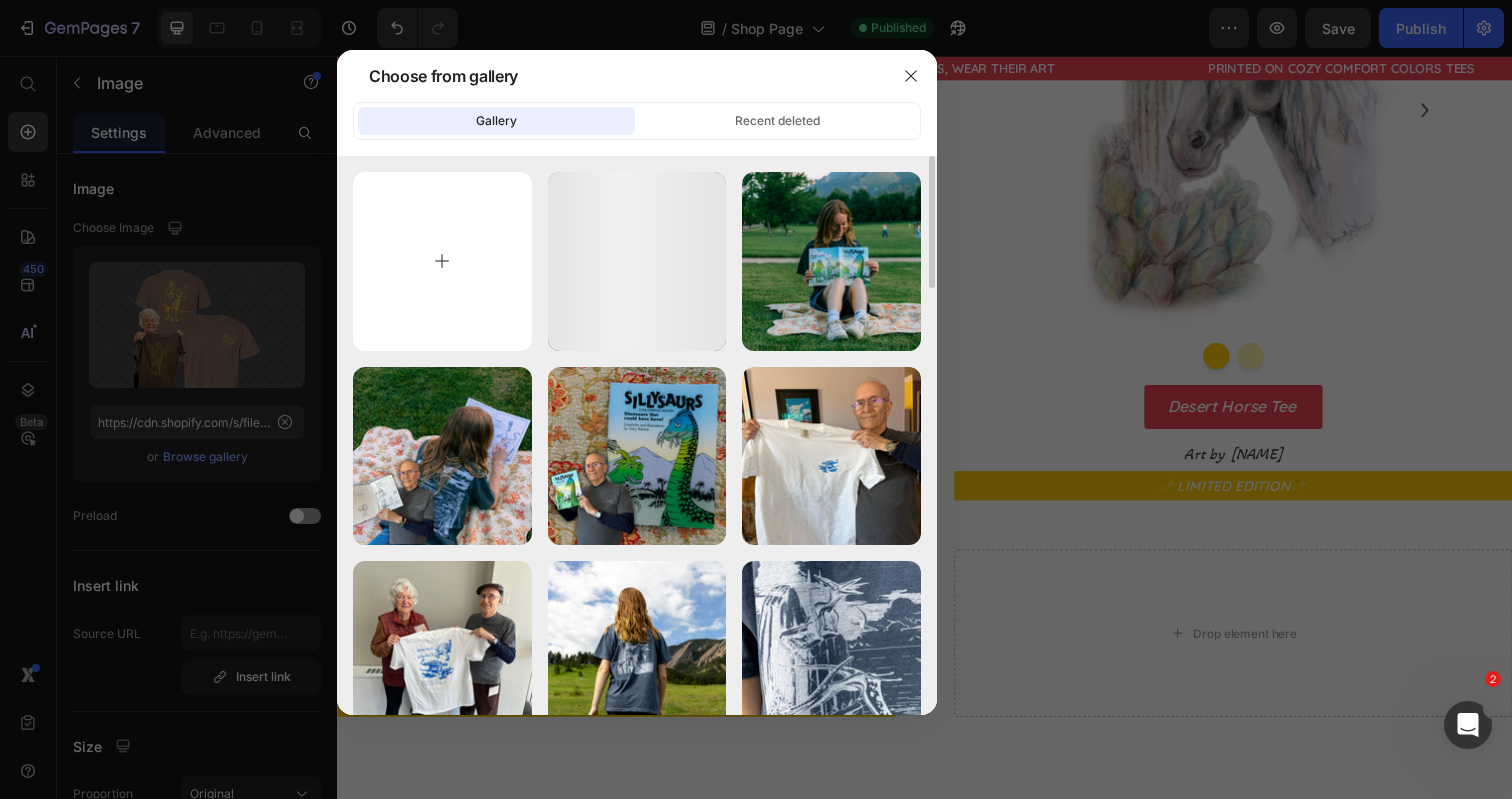 click at bounding box center [442, 261] 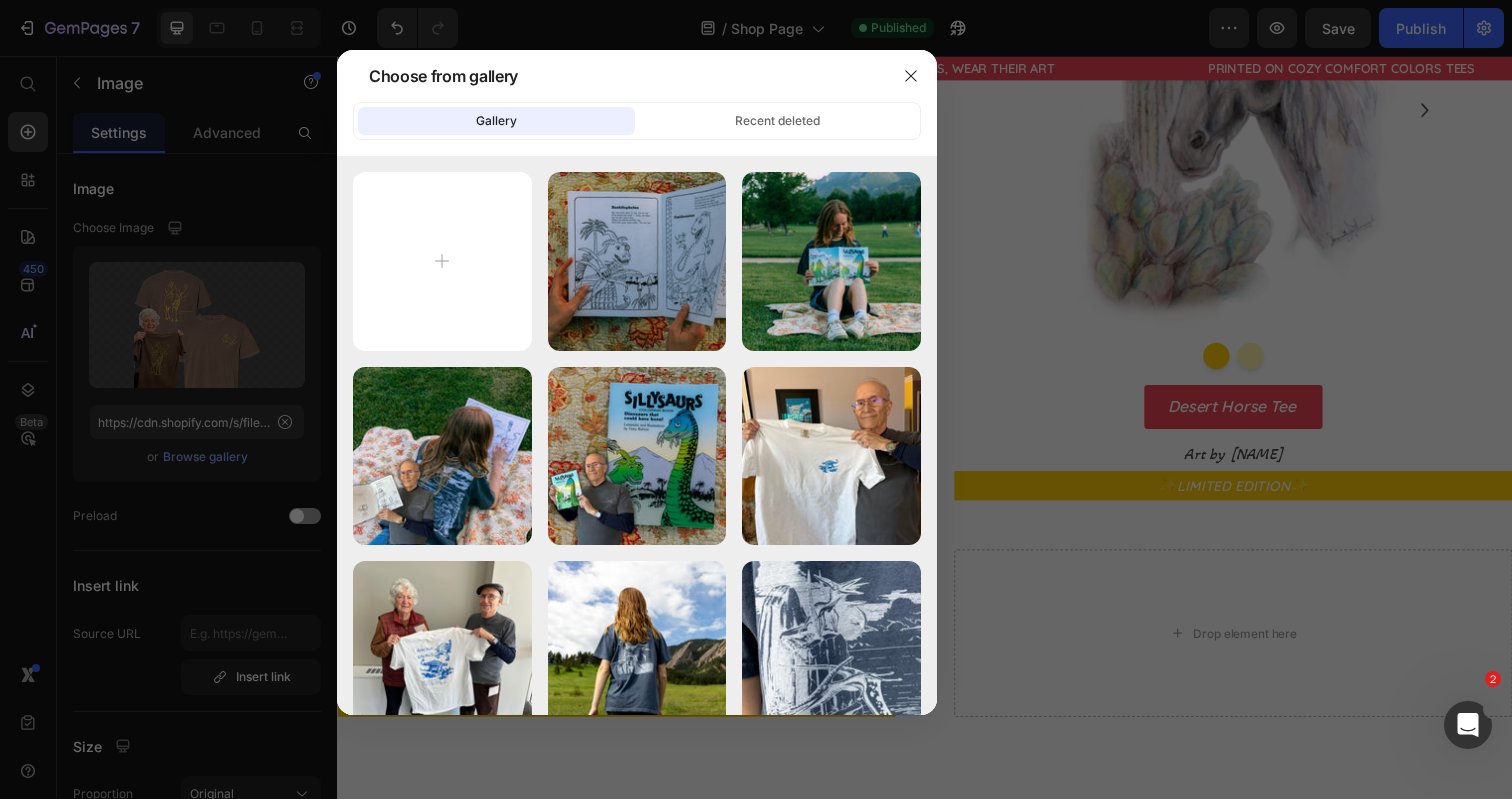 type on "C:\fakepath\Ice Age Elk Moose Tee-4.jpg" 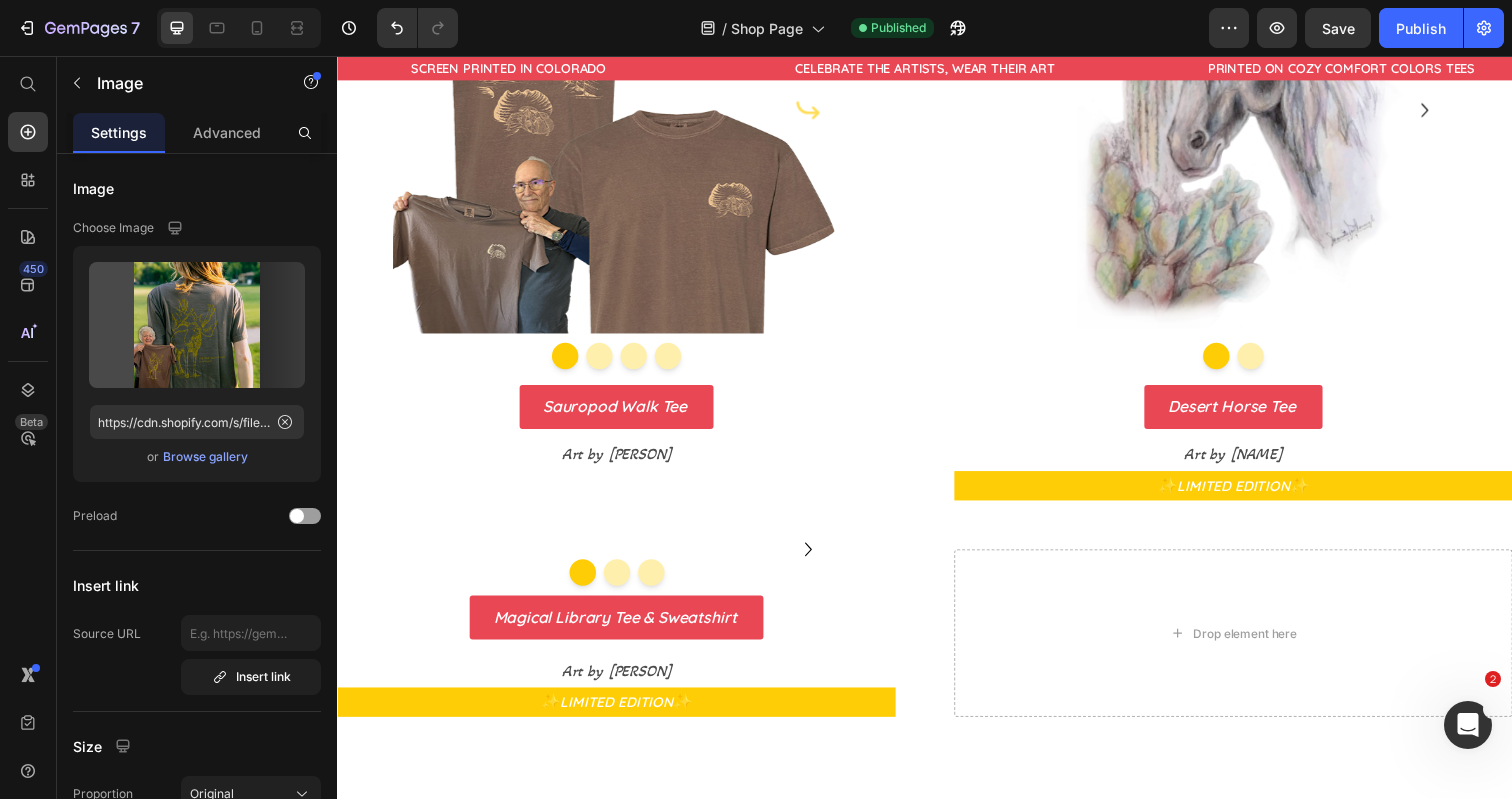 type on "https://cdn.shopify.com/s/files/1/0700/9635/5556/files/gempages_531355699414827920-d0f1a4e4-da2a-40e0-9ea4-414267cca034.jpg" 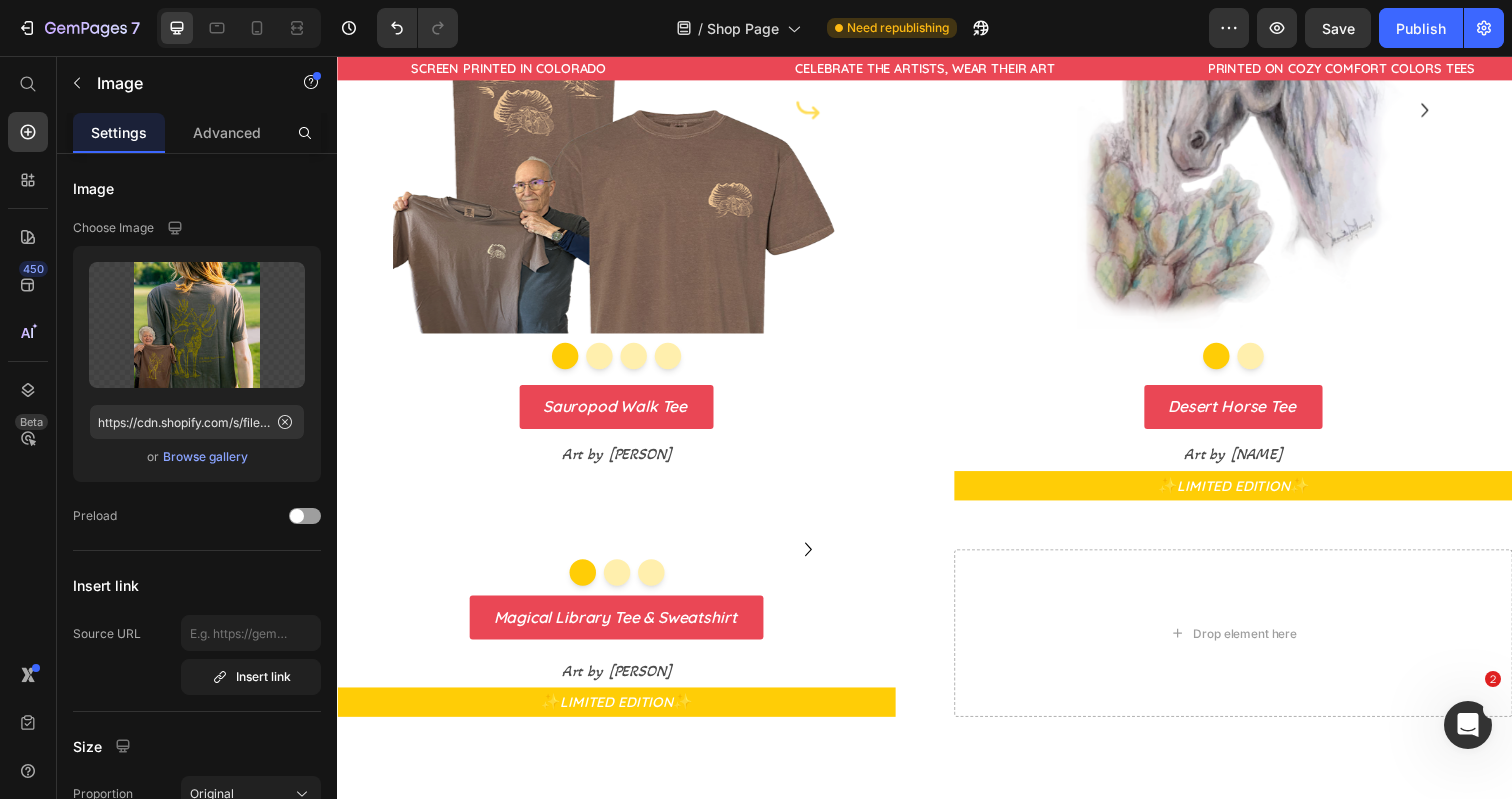 click at bounding box center (1217, -284) 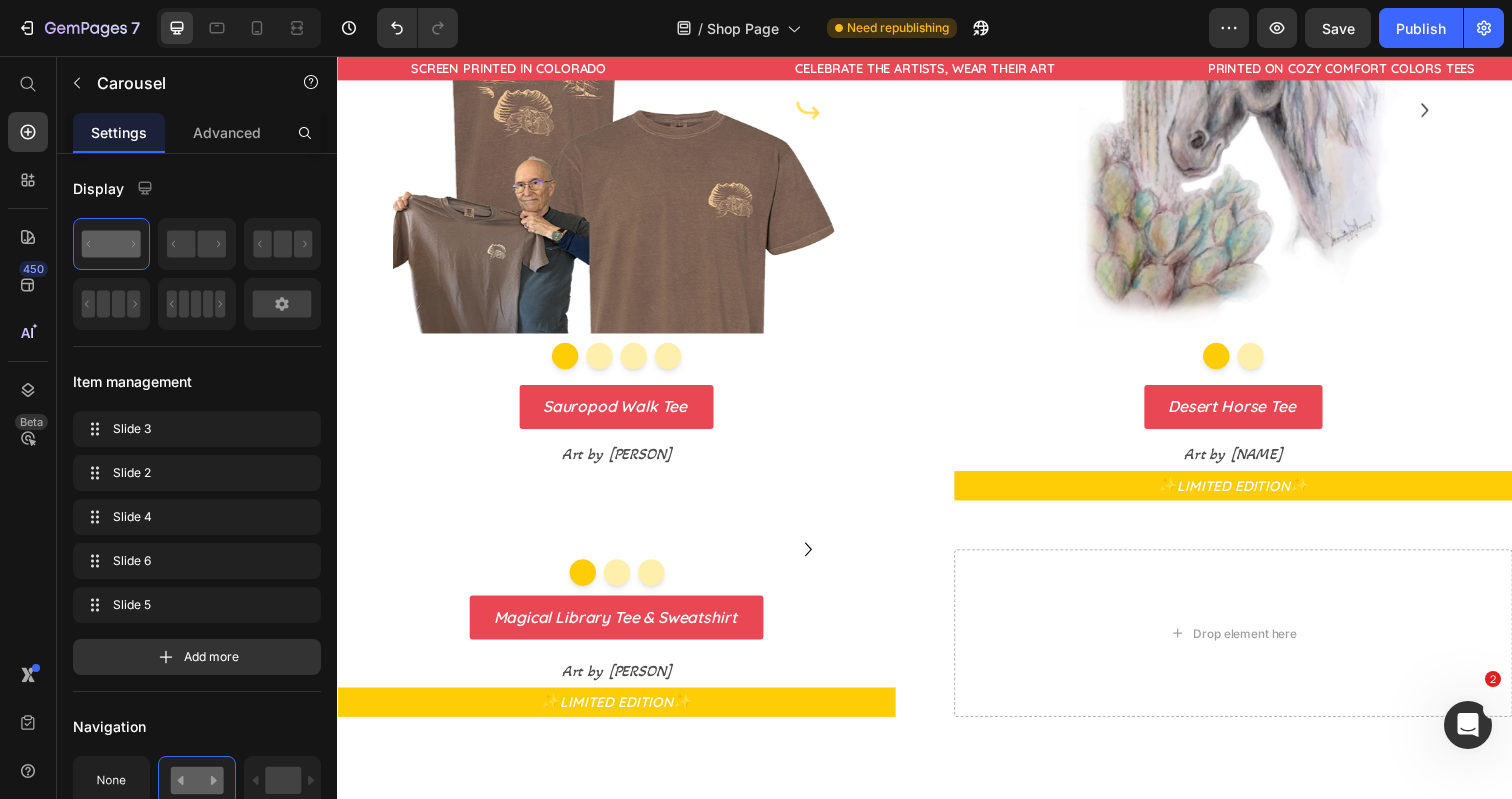 click at bounding box center (1252, -307) 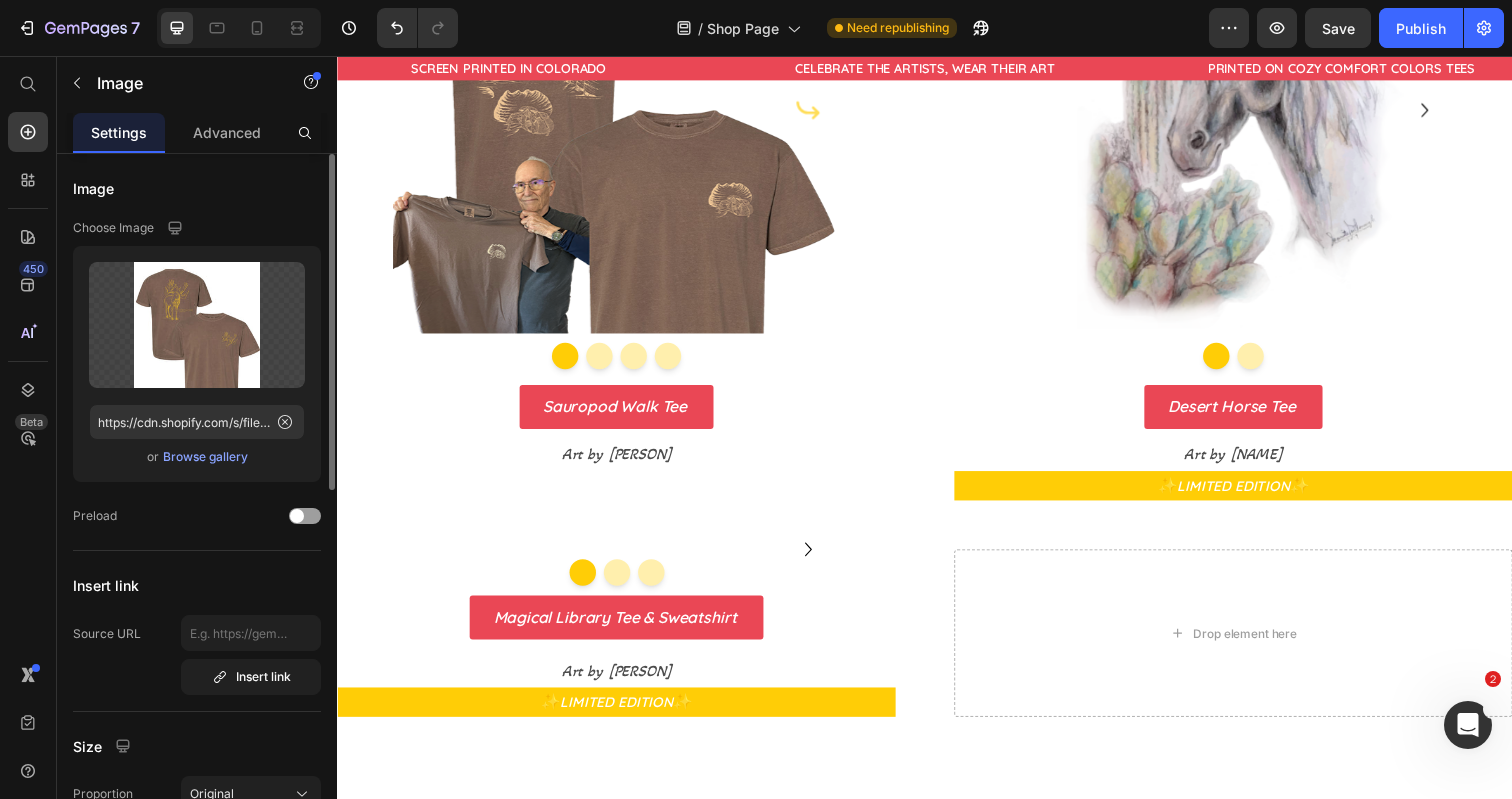 click on "Browse gallery" at bounding box center [205, 457] 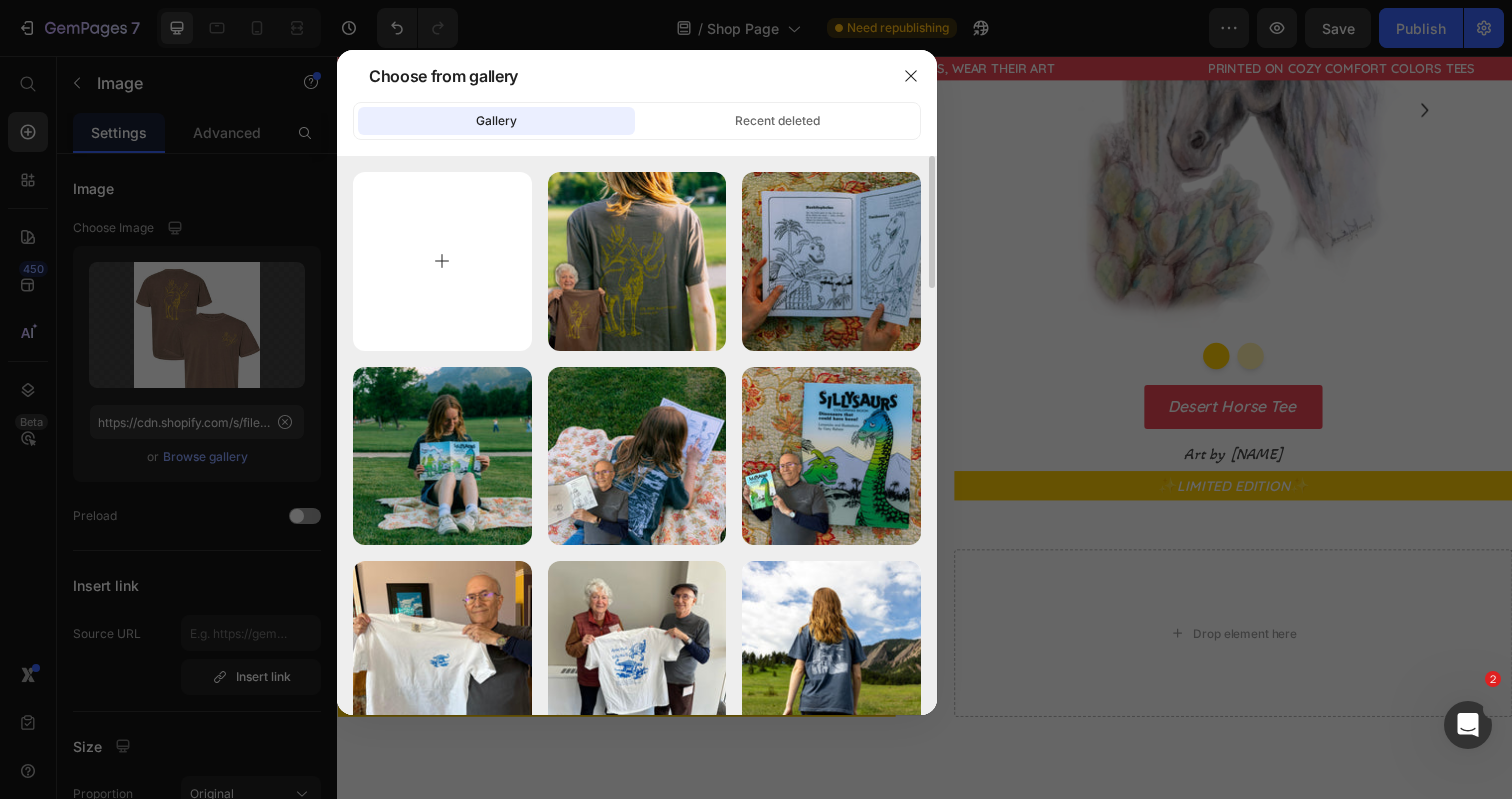 click at bounding box center (442, 261) 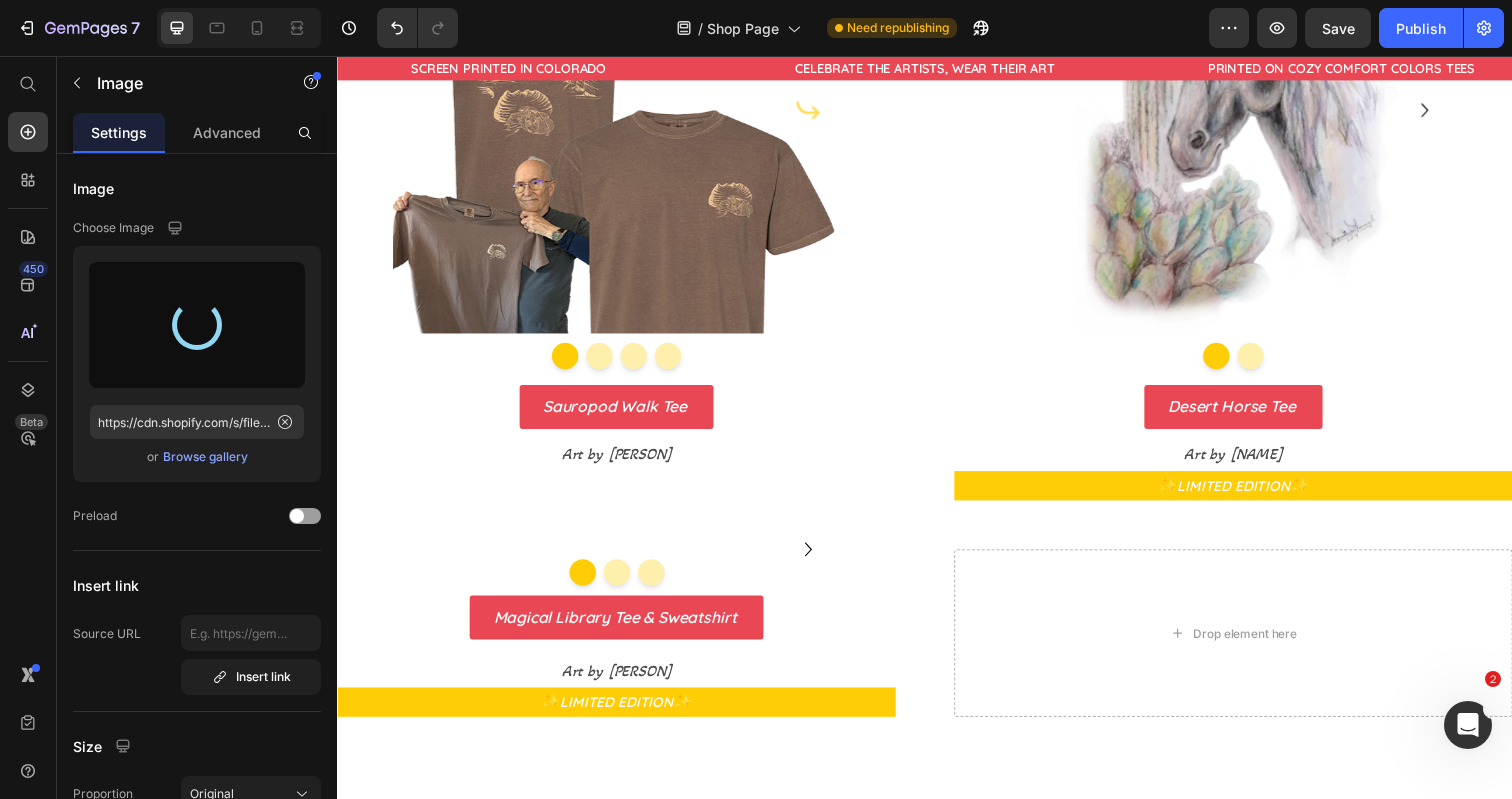 type on "https://cdn.shopify.com/s/files/1/0700/9635/5556/files/gempages_531355699414827920-8eb841a4-c6f2-4b1b-972f-6505e8b424e8.jpg" 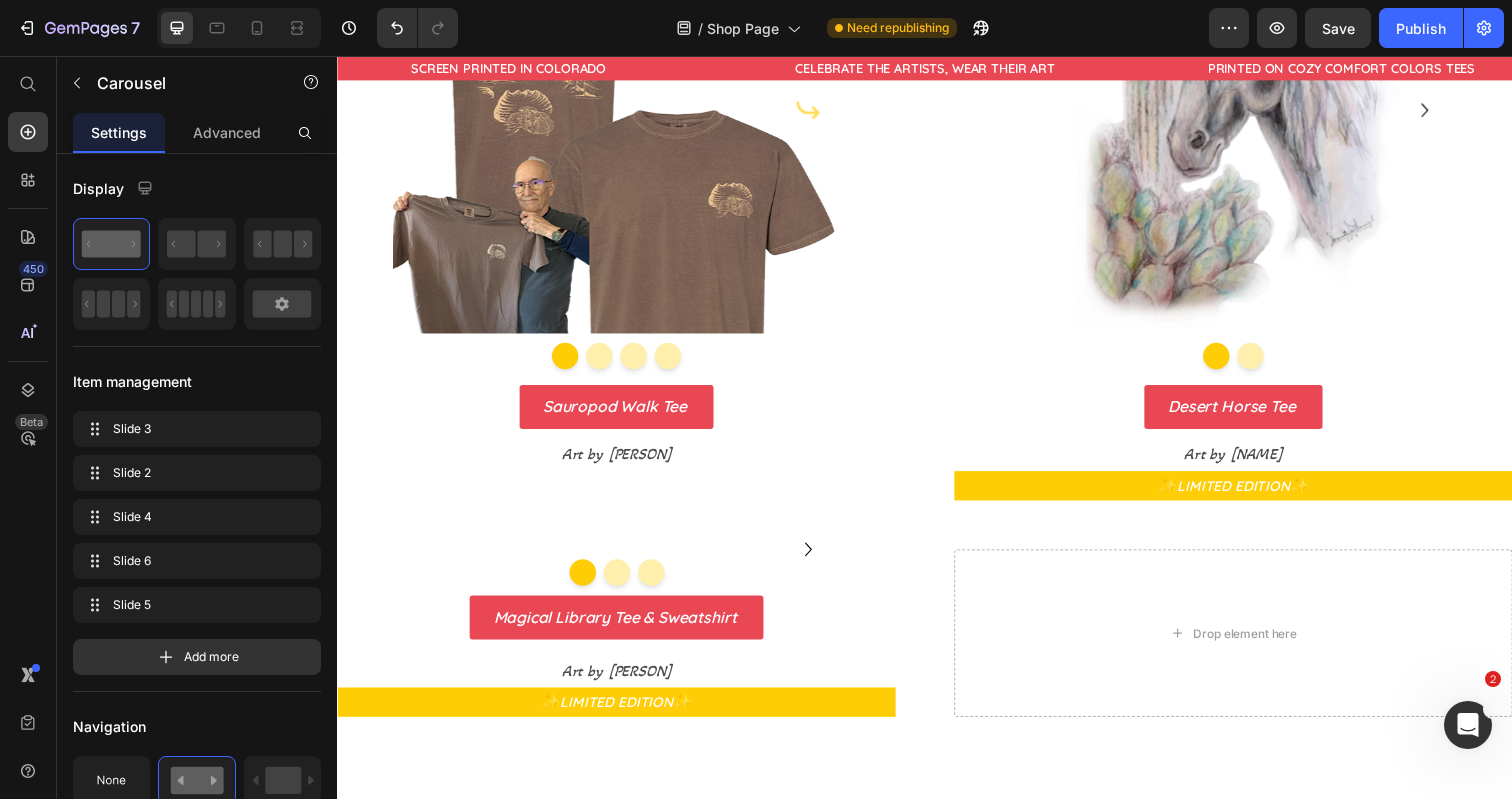 click at bounding box center (1182, -284) 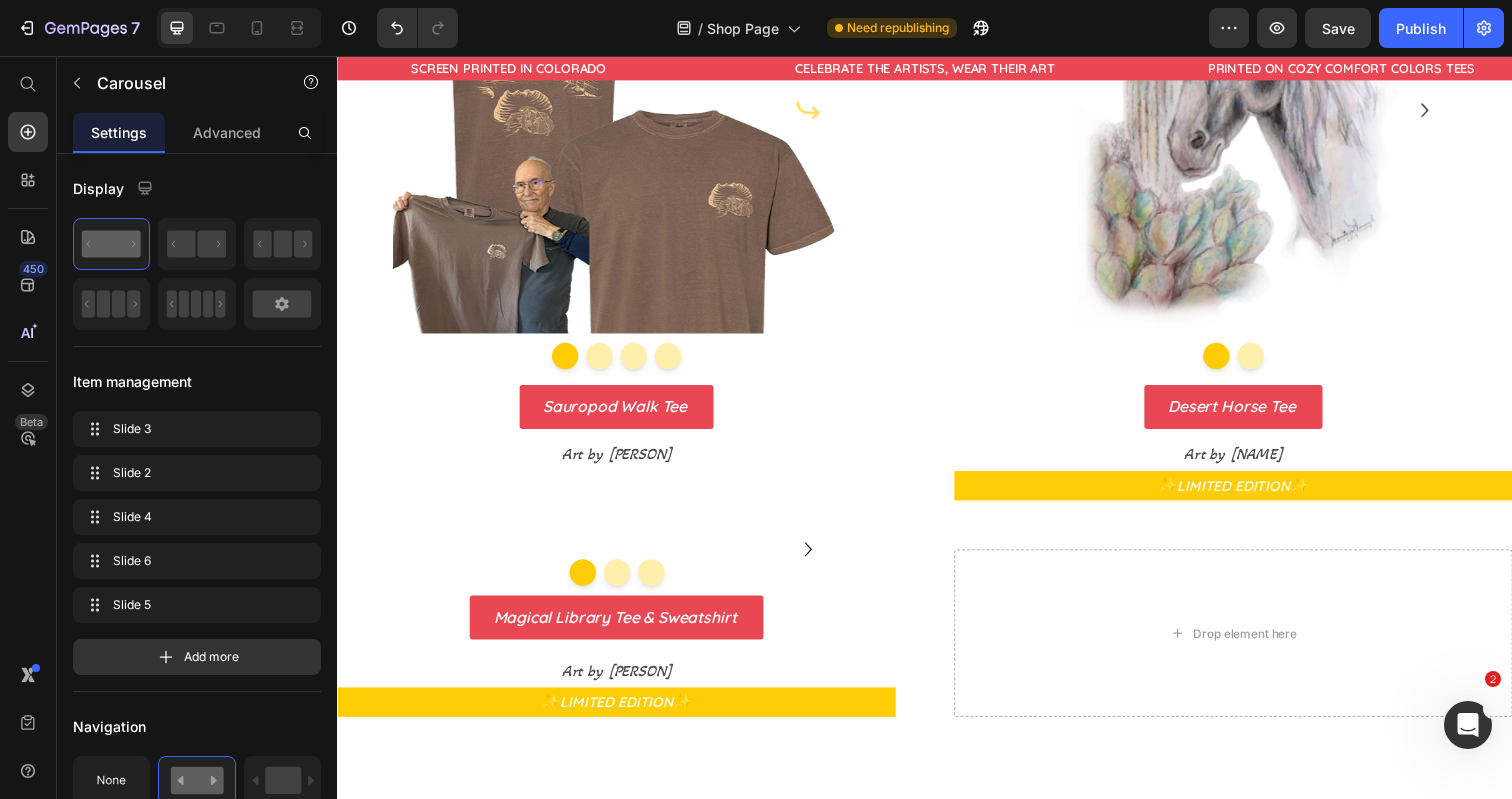 click at bounding box center (1217, -284) 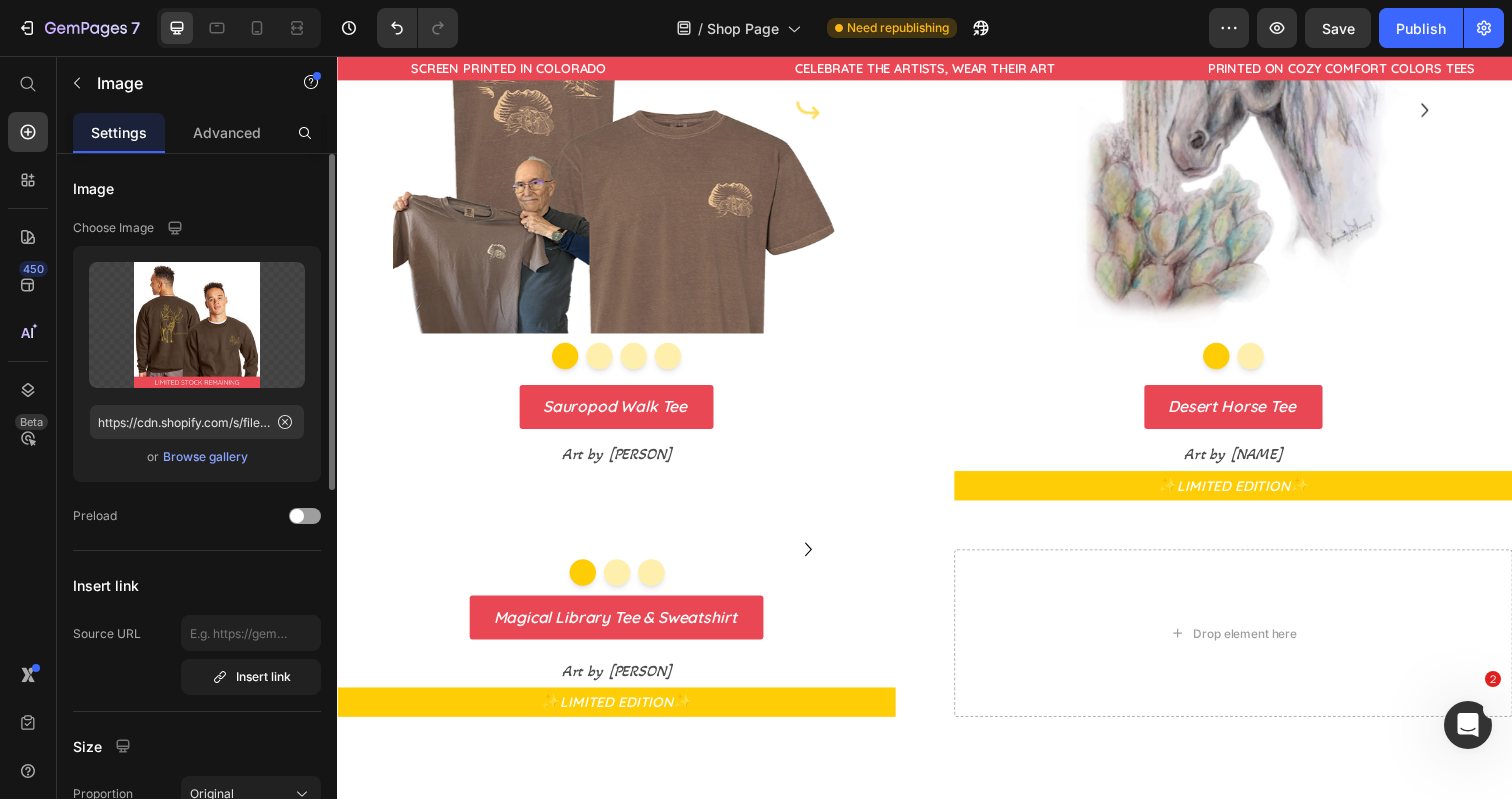click on "Browse gallery" at bounding box center [205, 457] 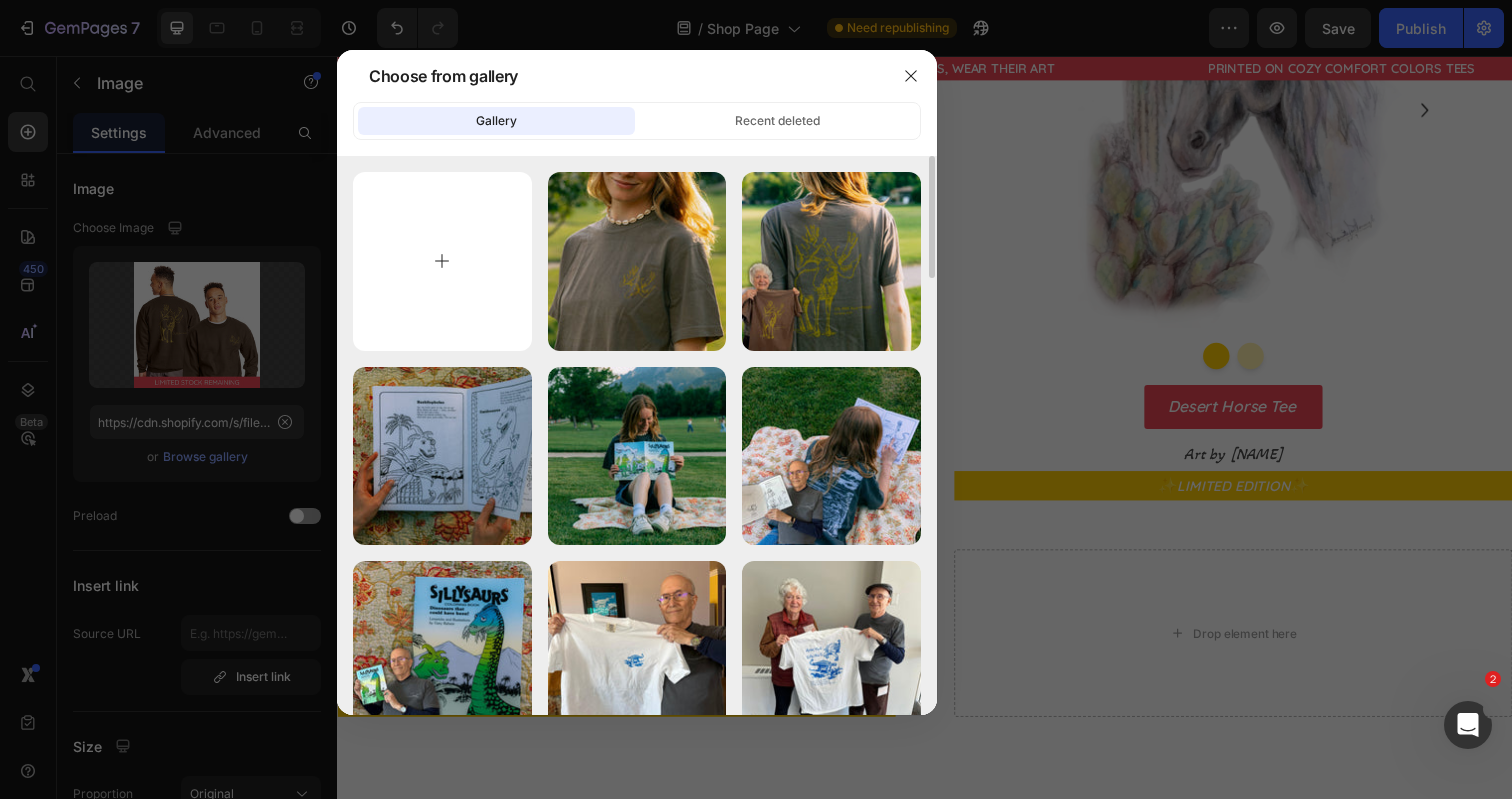 click at bounding box center (442, 261) 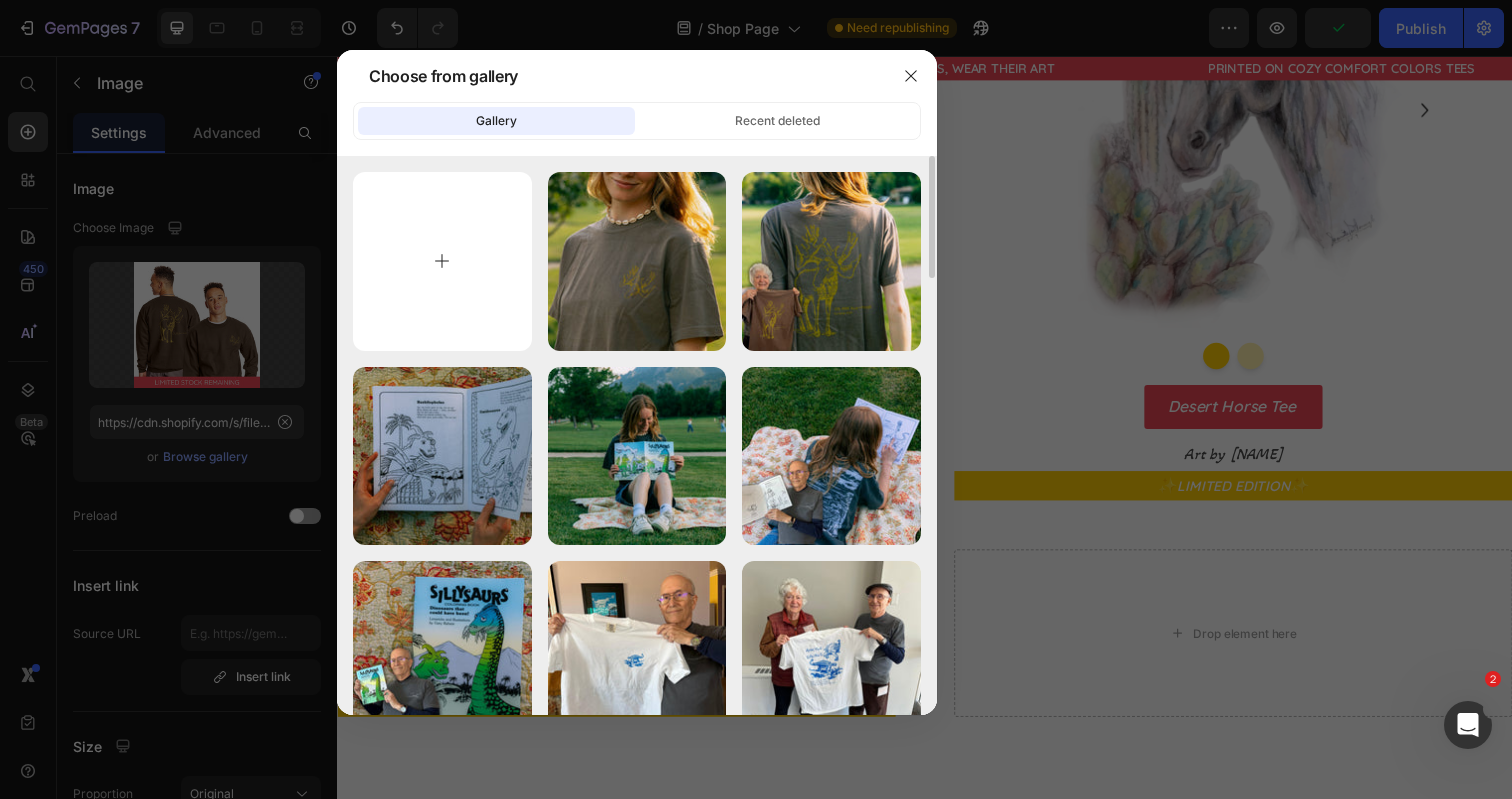 type on "C:\fakepath\Ice Age Elk Moose Tee-2.jpg" 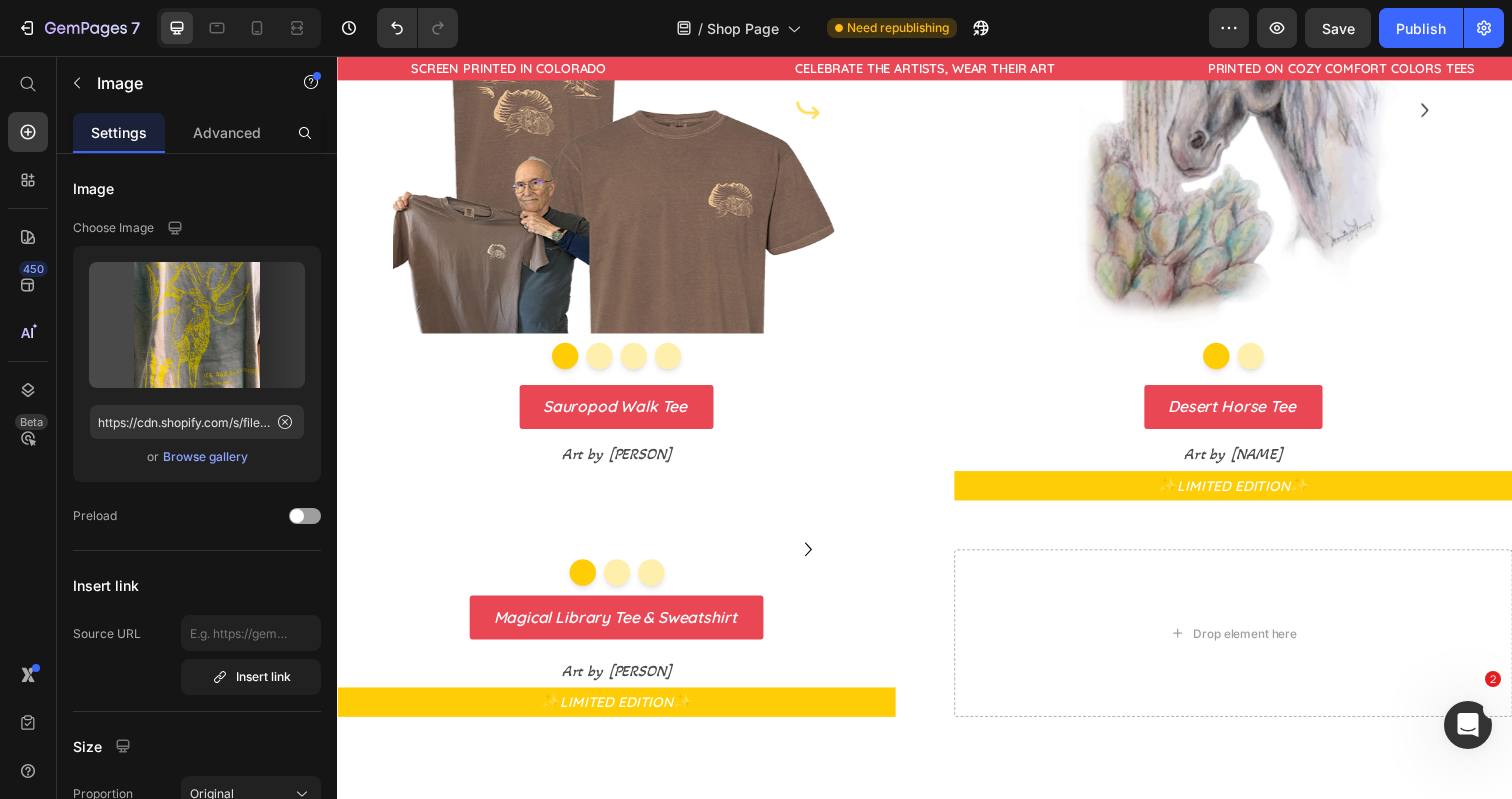 type on "https://cdn.shopify.com/s/files/1/0700/9635/5556/files/gempages_531355699414827920-ec47e801-9b62-4169-be8d-3196dd0ee29a.jpg" 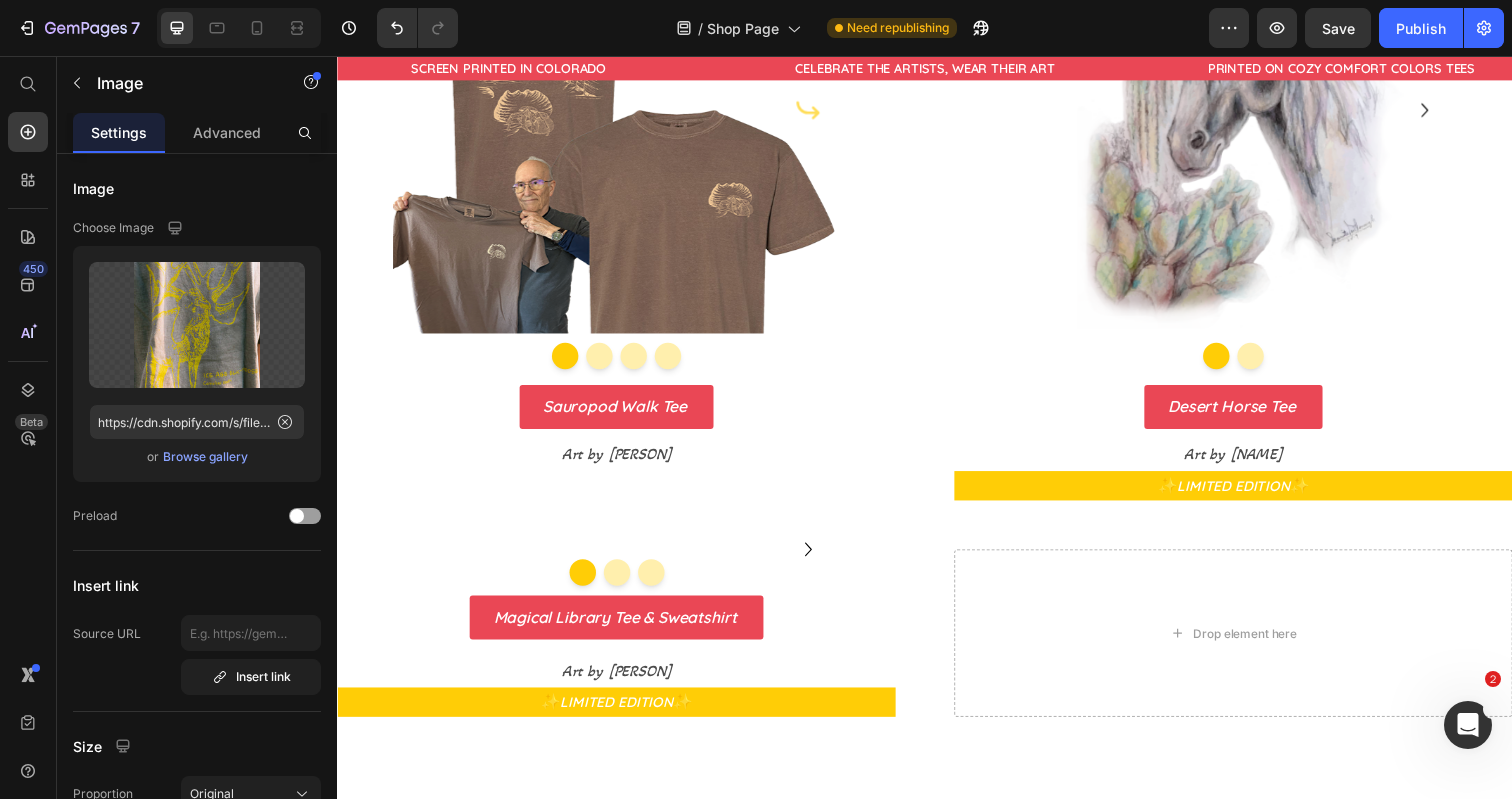 click at bounding box center (1287, -284) 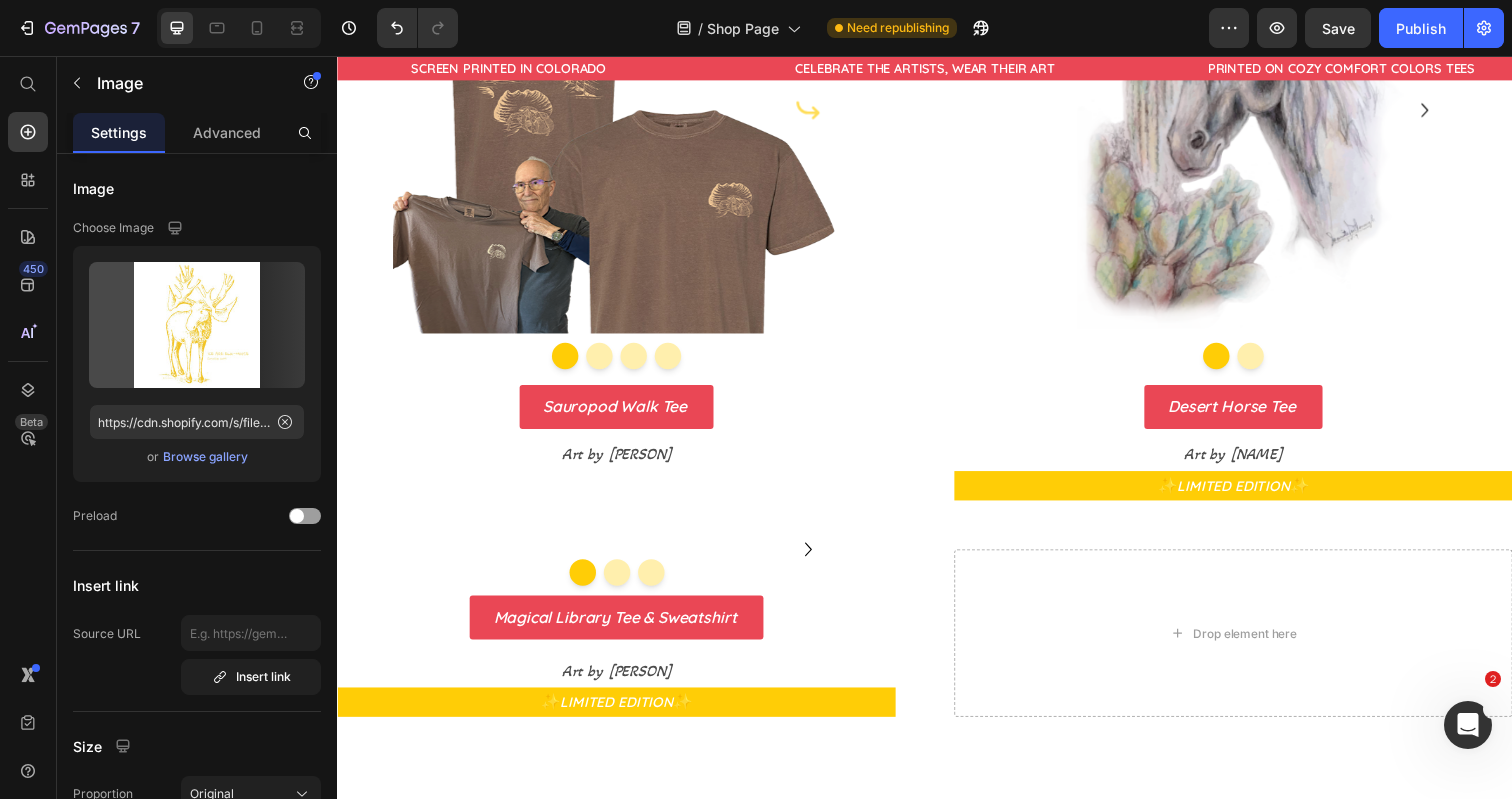 click at bounding box center (1252, -307) 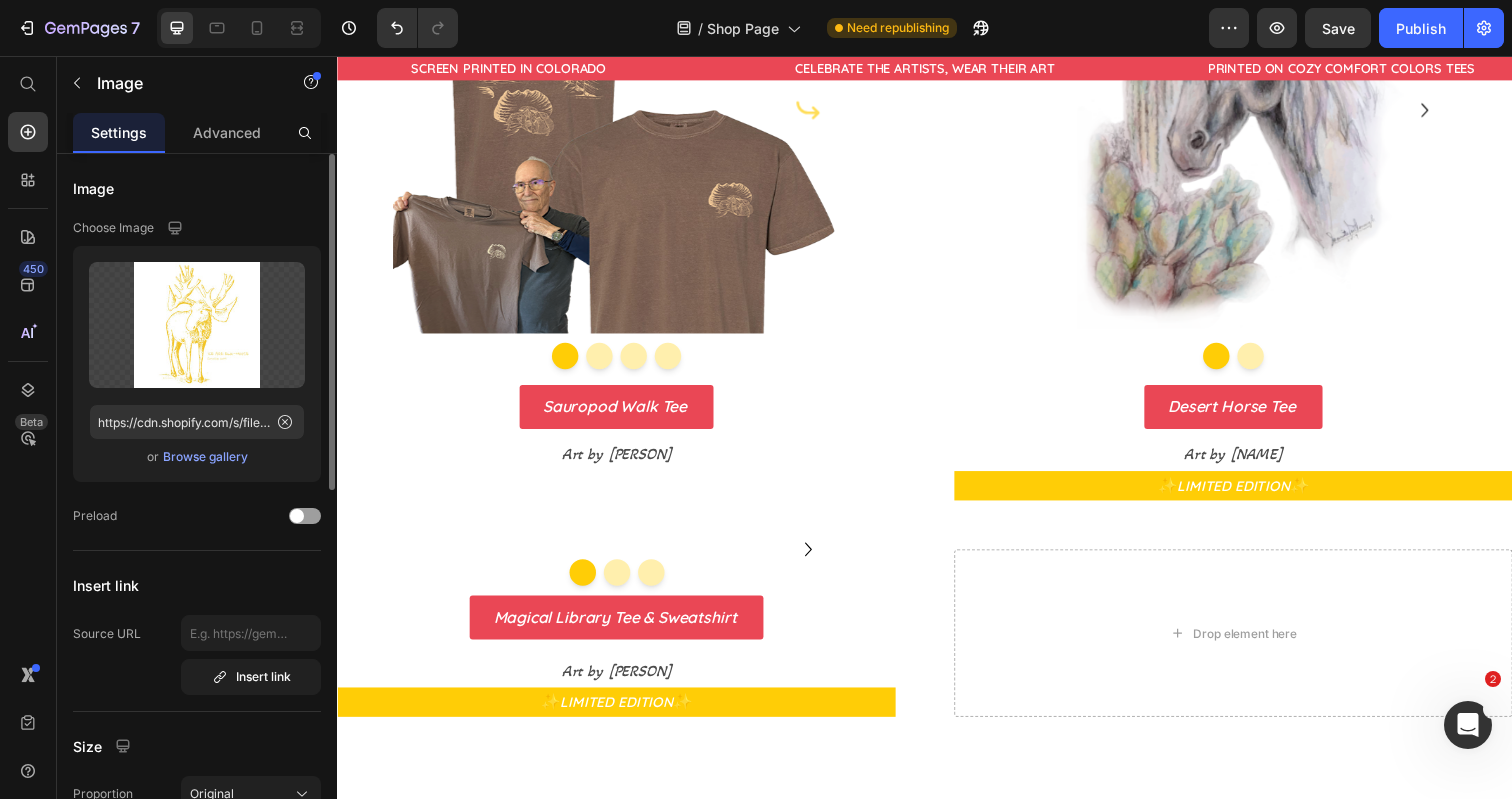 click on "Browse gallery" at bounding box center [205, 457] 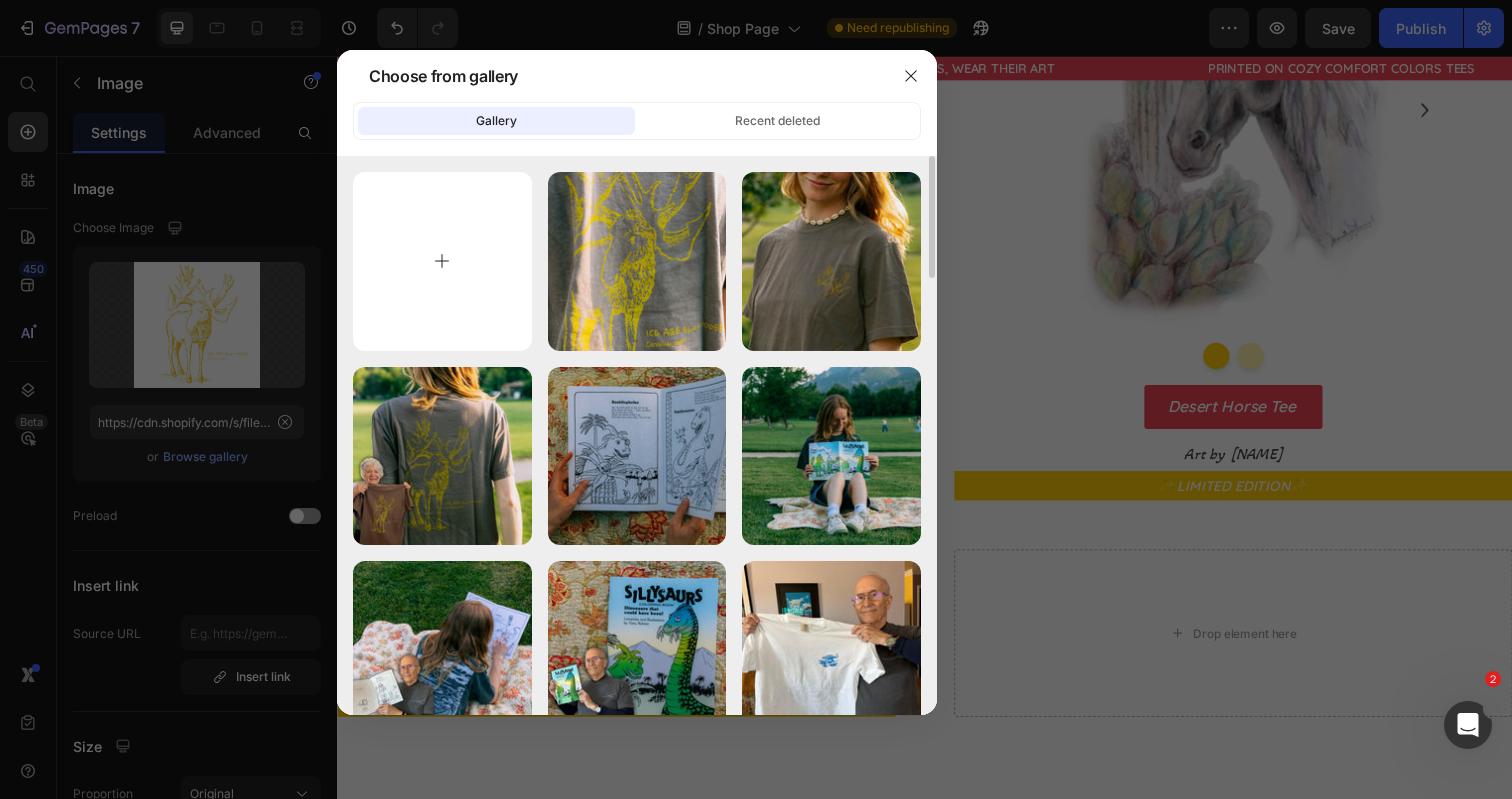 click at bounding box center [442, 261] 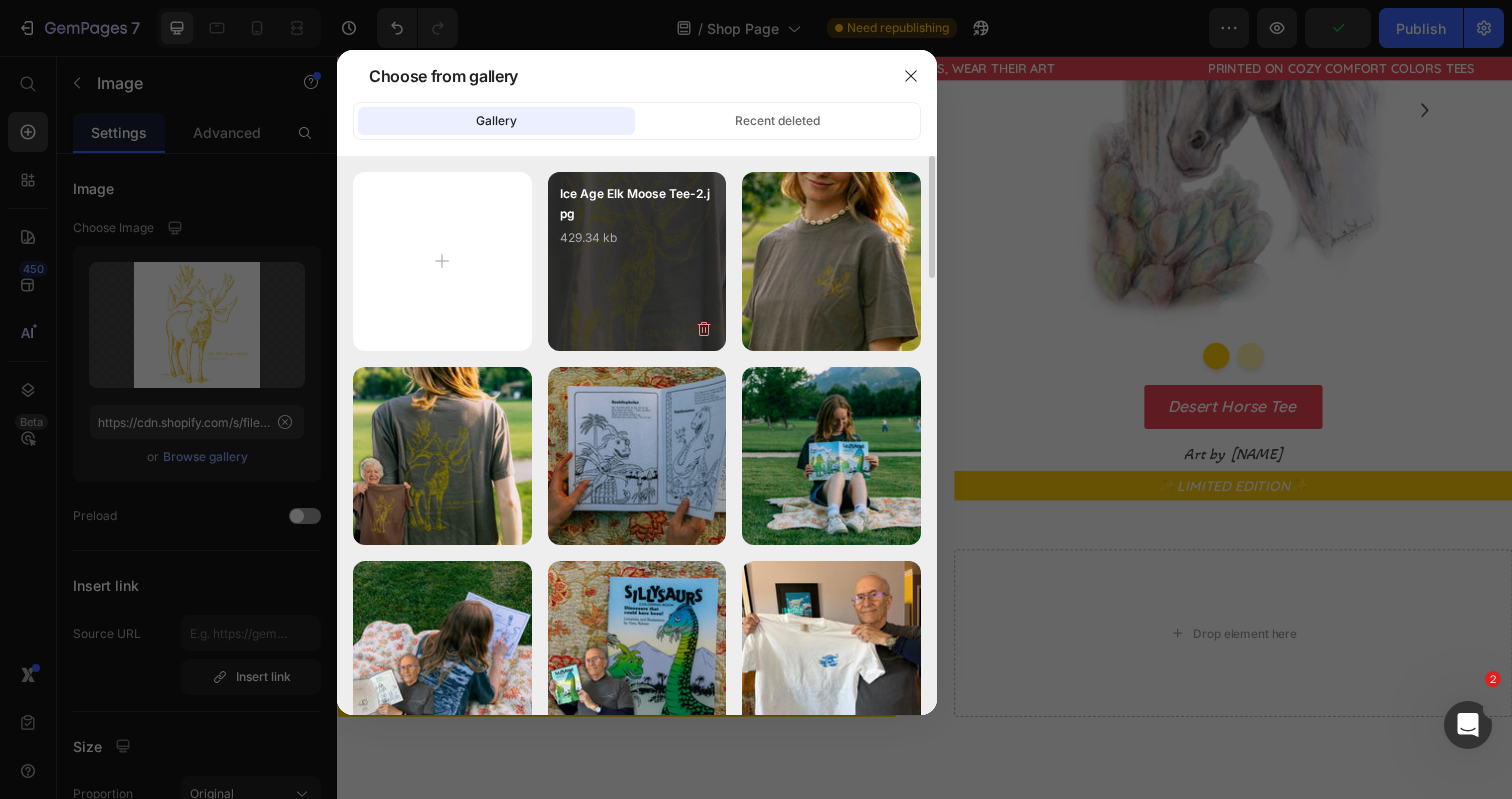 type on "C:\fakepath\[DESIGN_NAME].jpg" 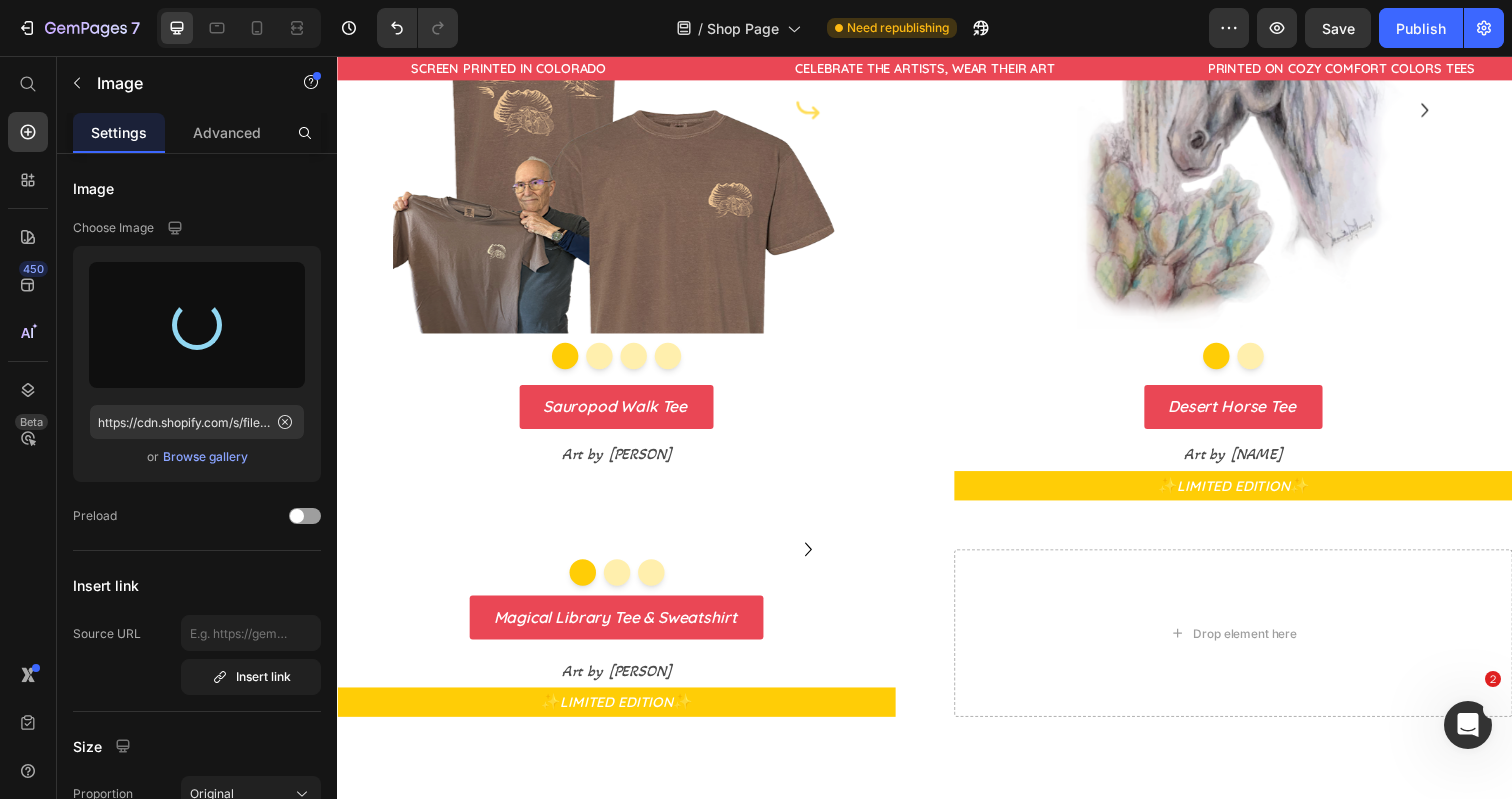 type on "https://cdn.shopify.com/s/files/1/0700/9635/5556/files/gempages_531355699414827920-e0145ac9-dab0-46a5-a316-5cb5e9480677.jpg" 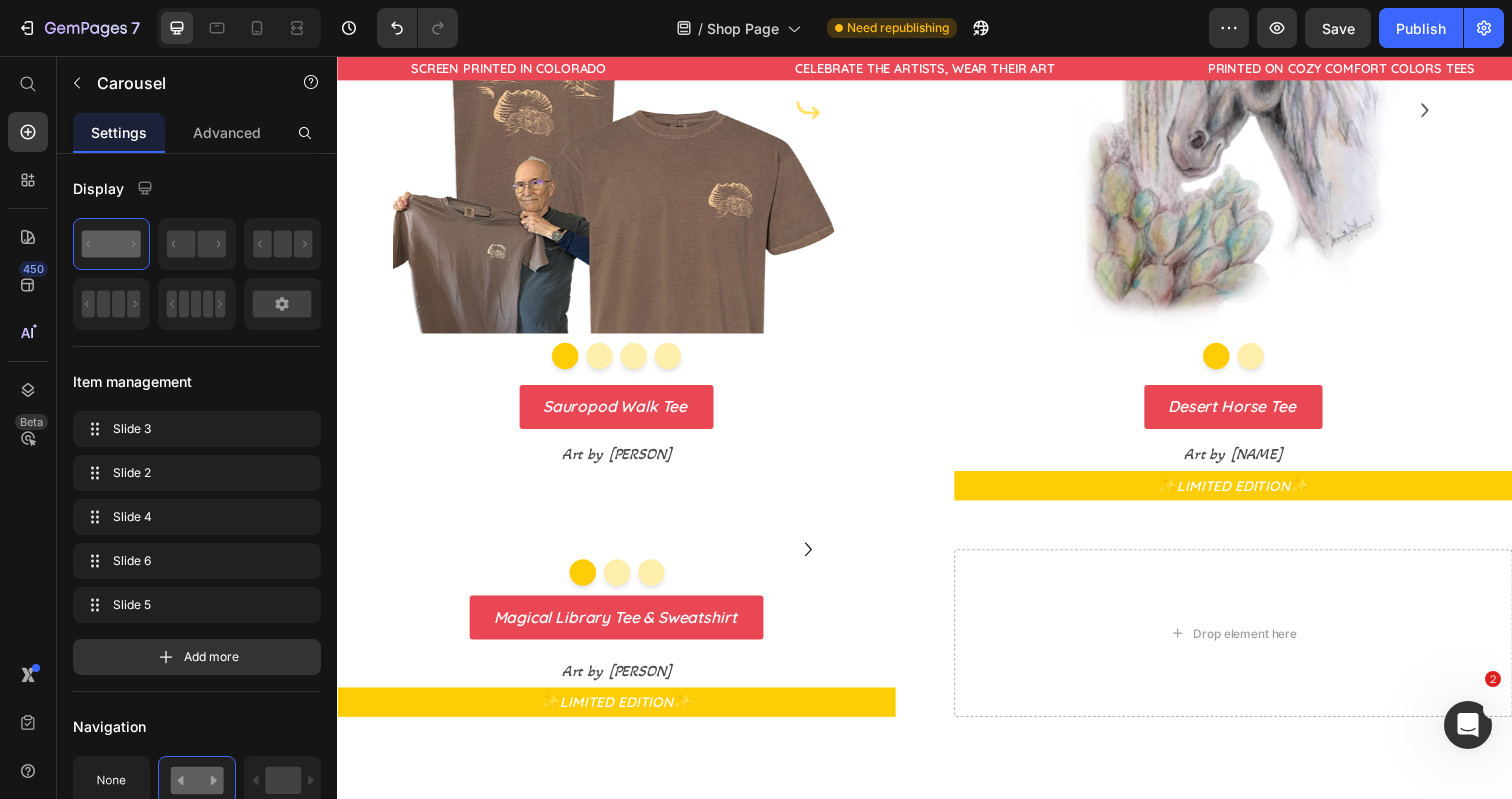 click at bounding box center (1217, -284) 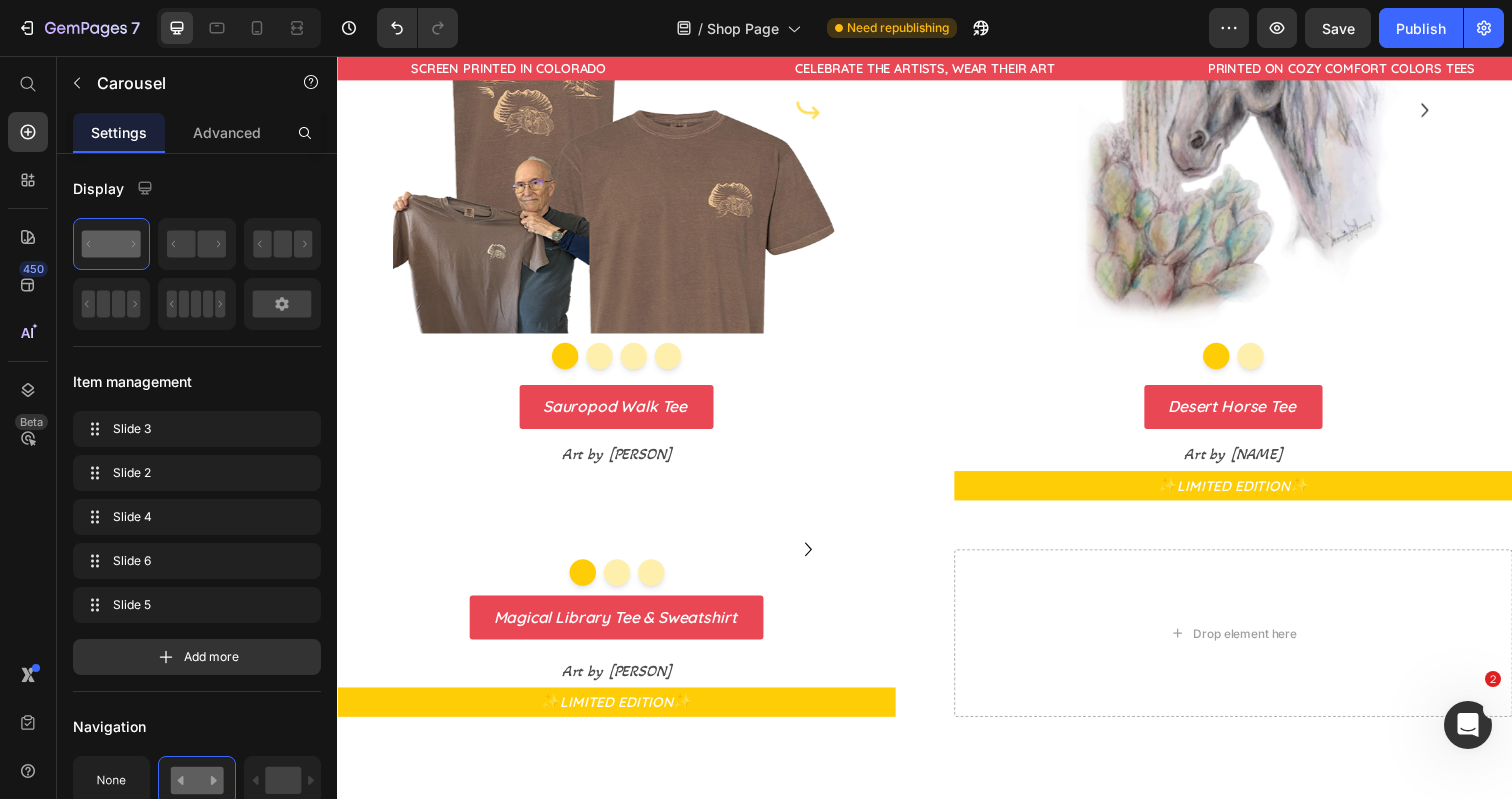 click at bounding box center [1182, -284] 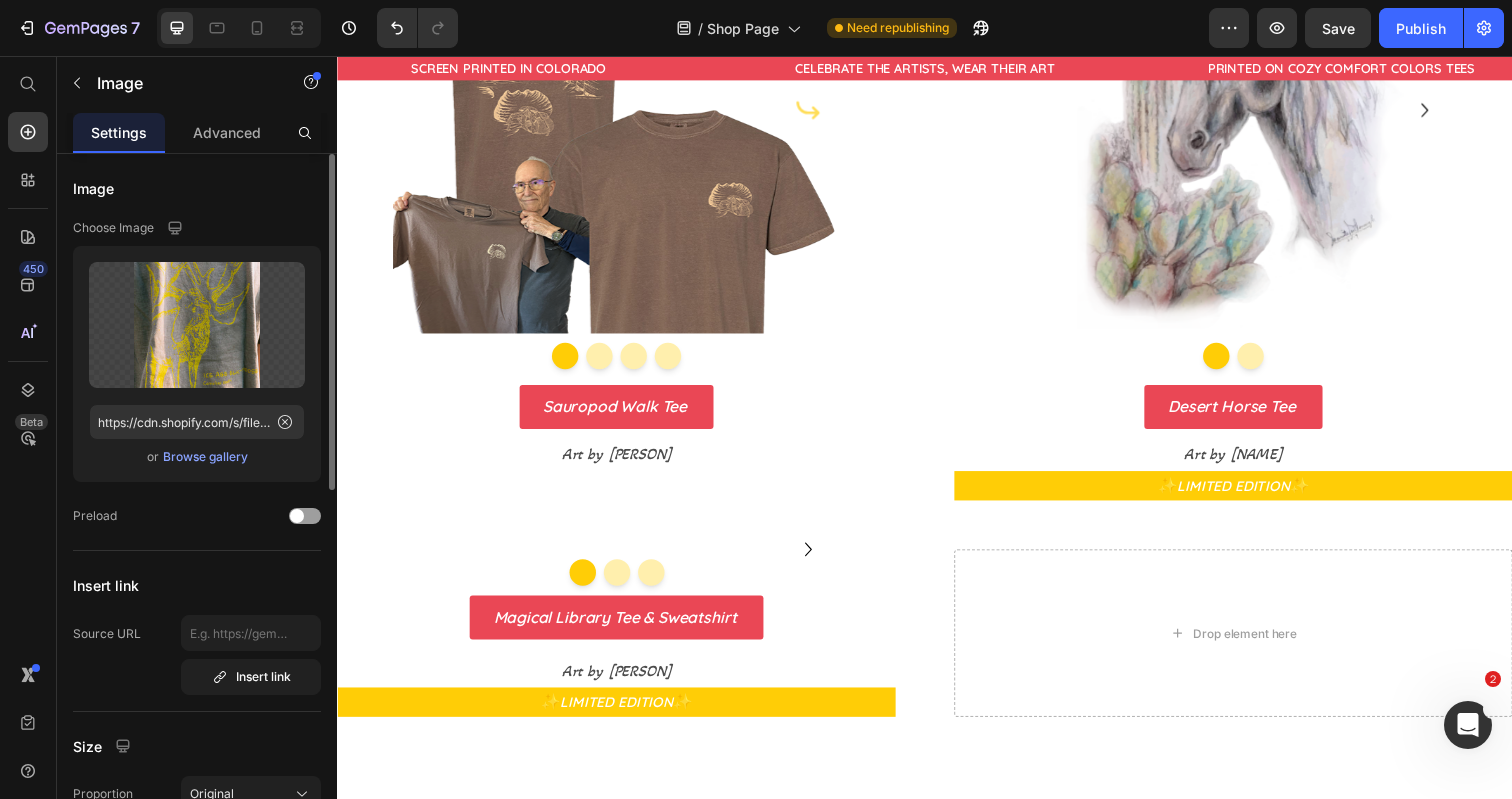 click on "Browse gallery" at bounding box center (205, 457) 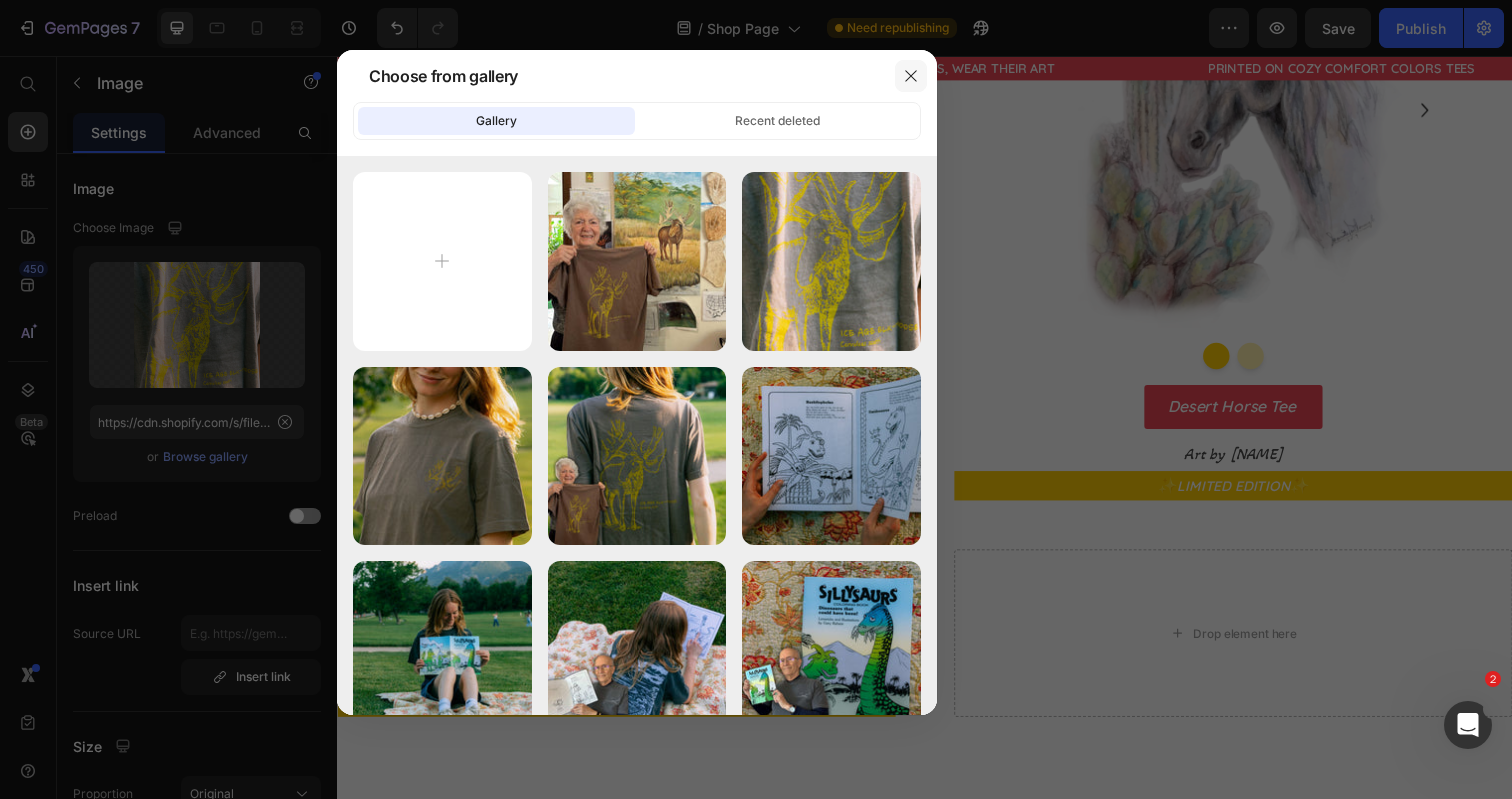 click 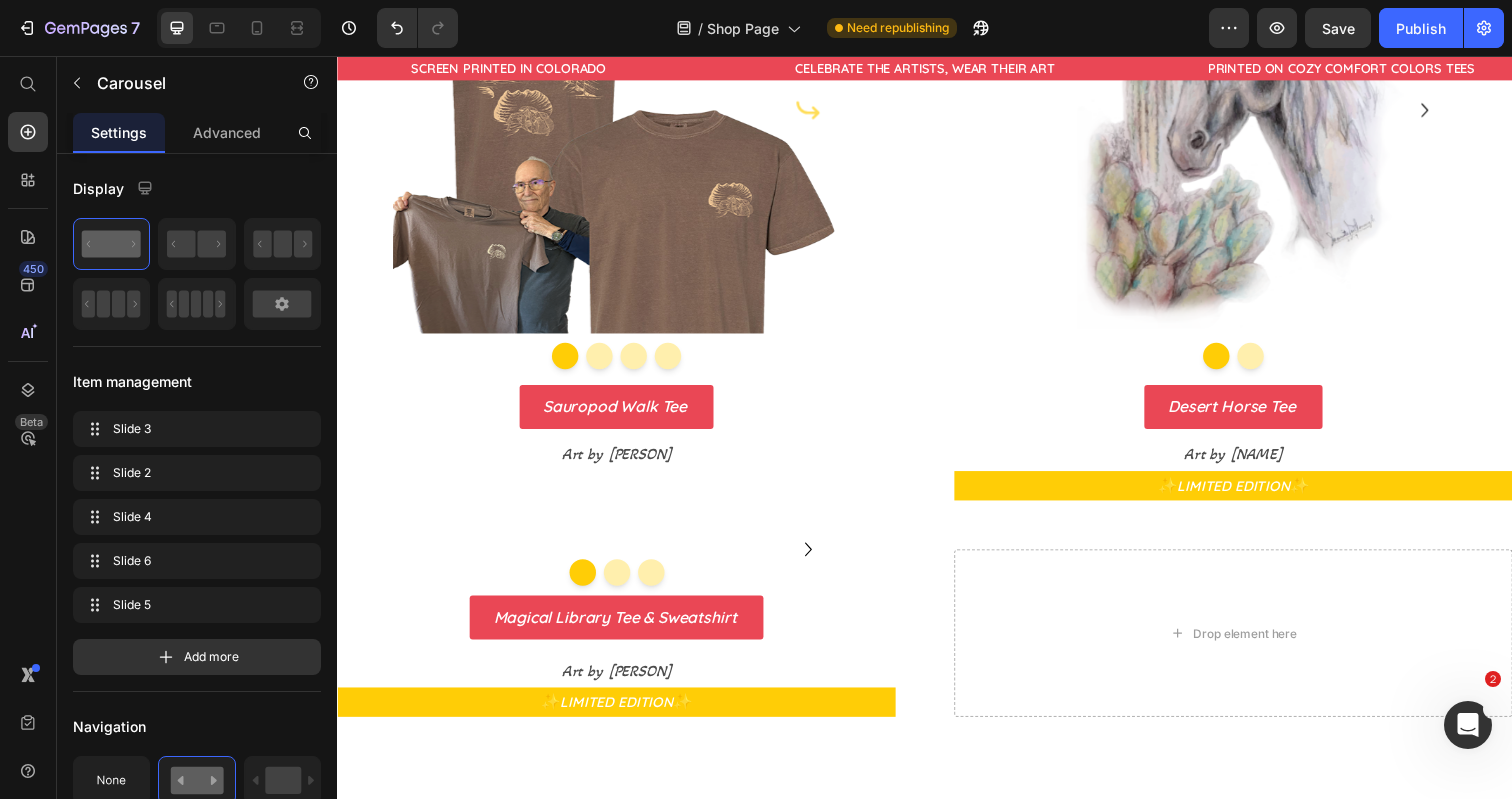click on "Image Image Image   0 Image Image" at bounding box center [1252, -289] 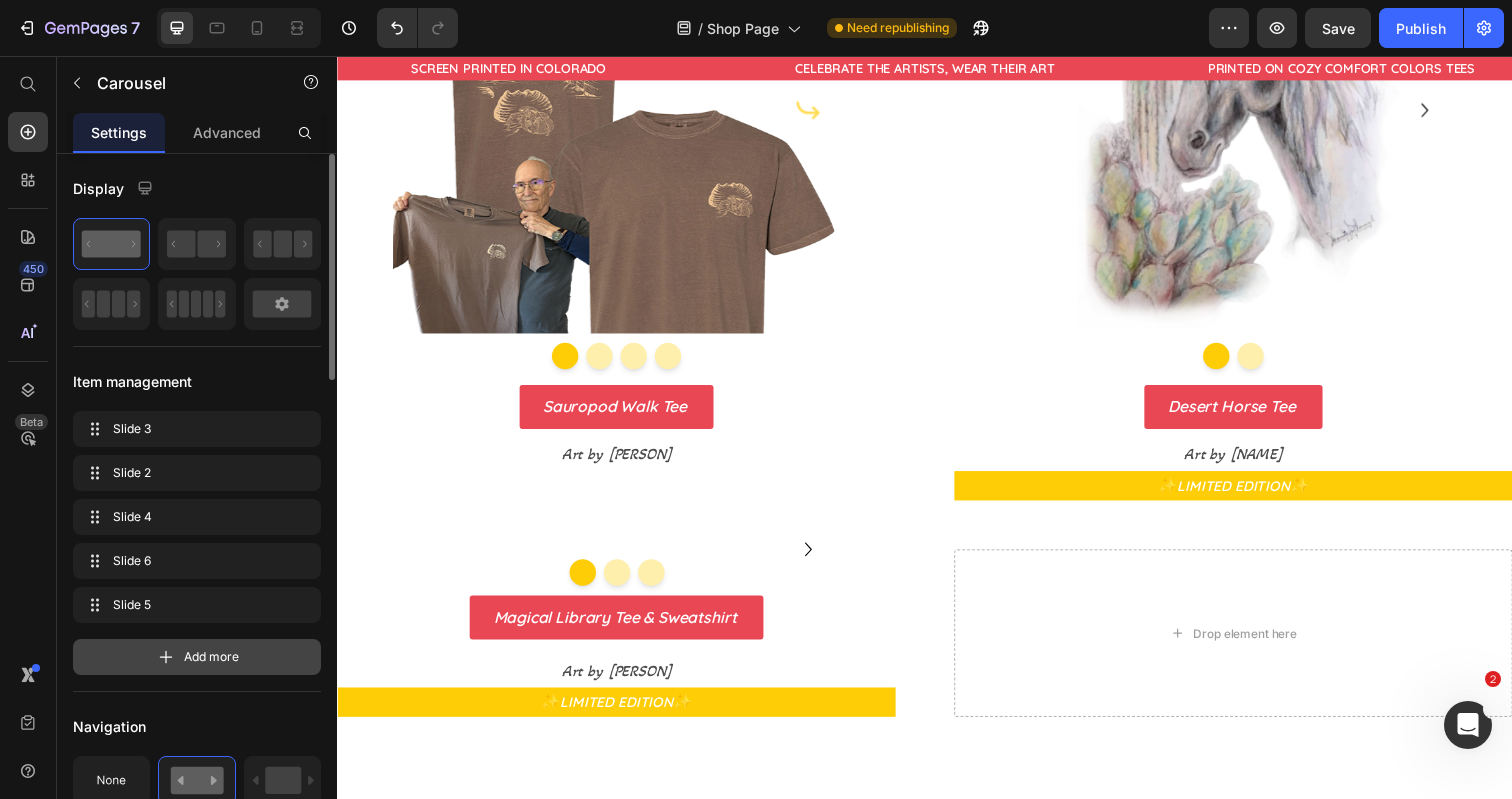 click on "Add more" at bounding box center (211, 657) 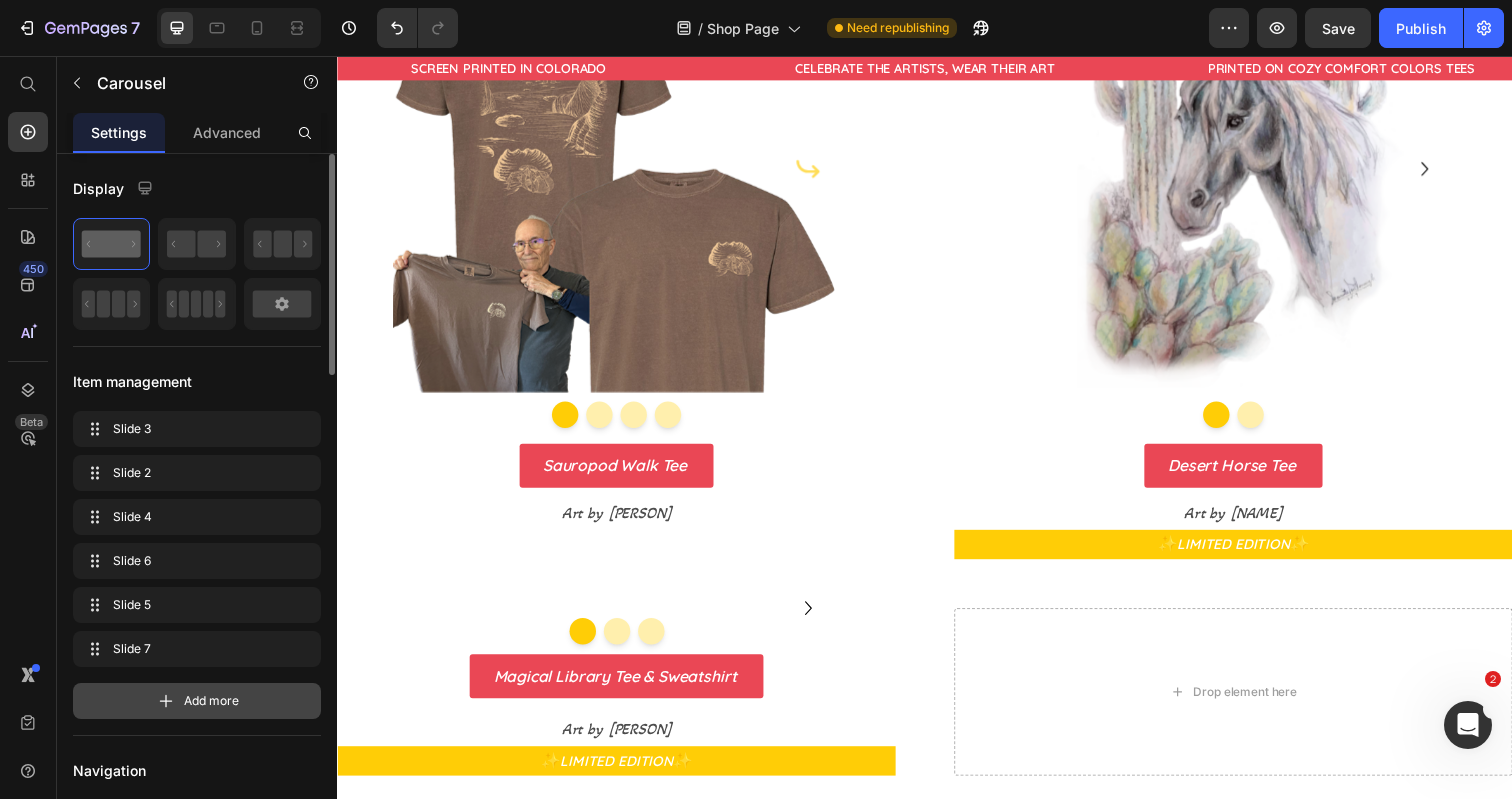 click on "Add more" at bounding box center [211, 701] 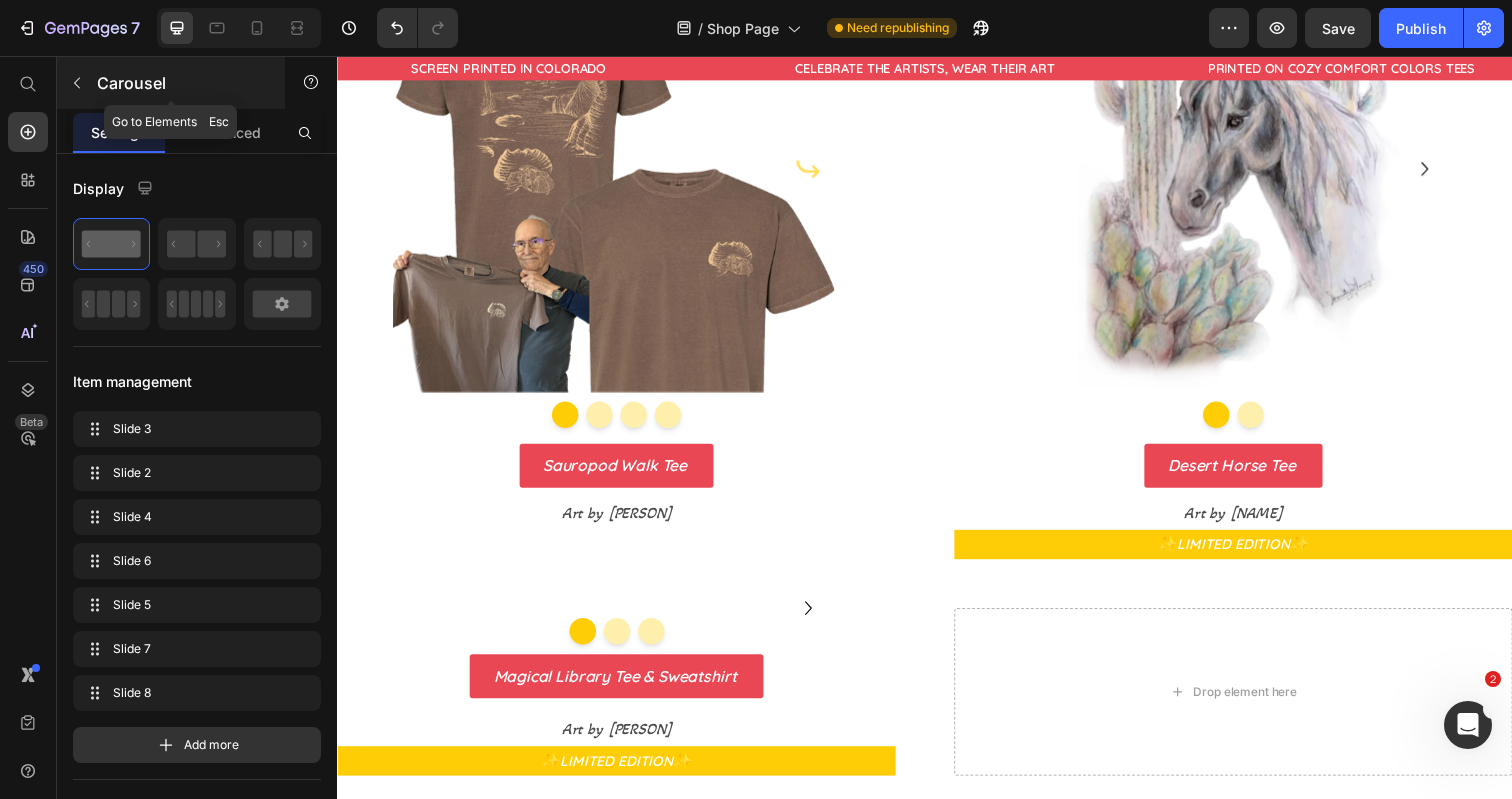 click 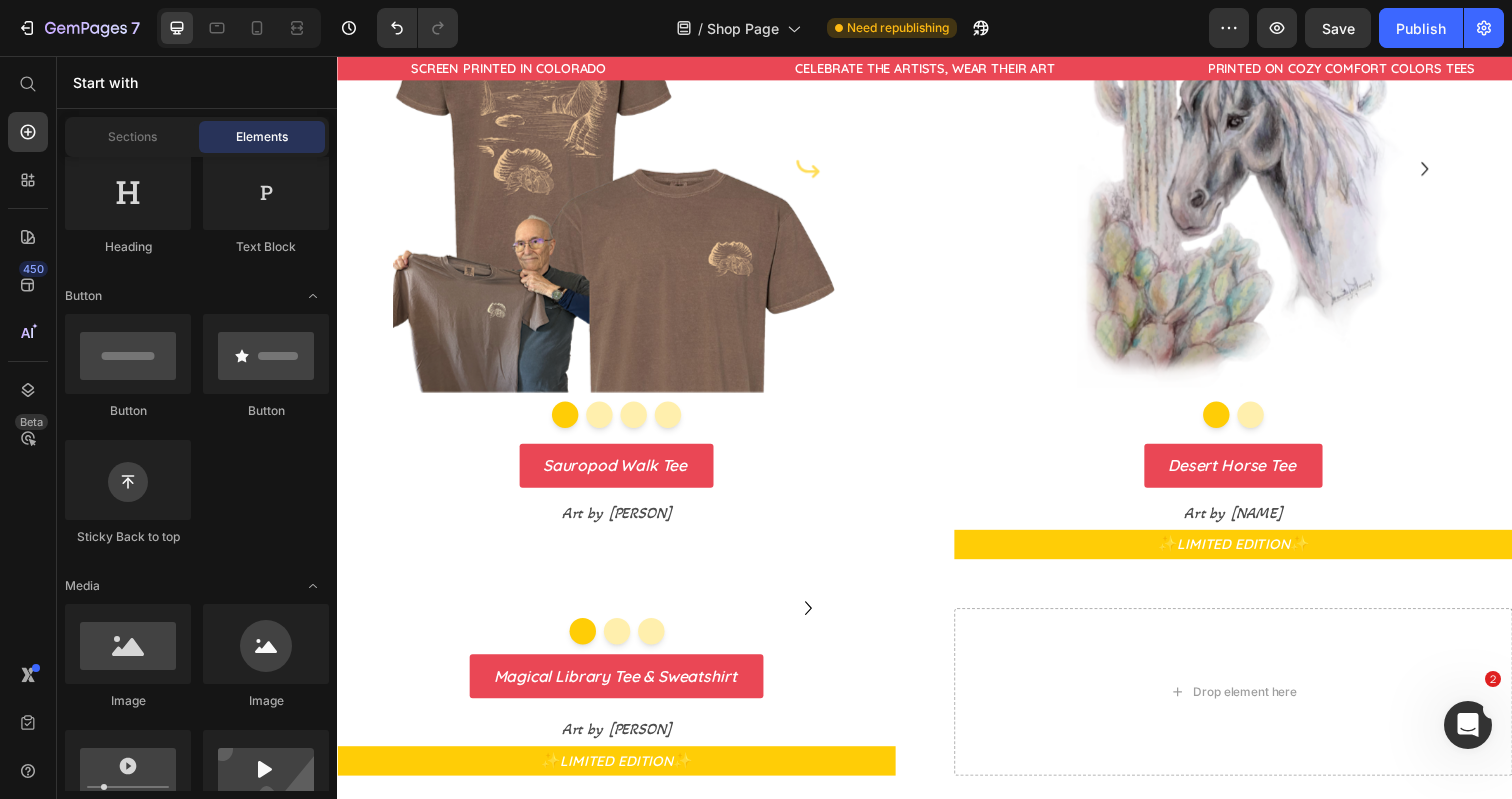 click at bounding box center [1287, -224] 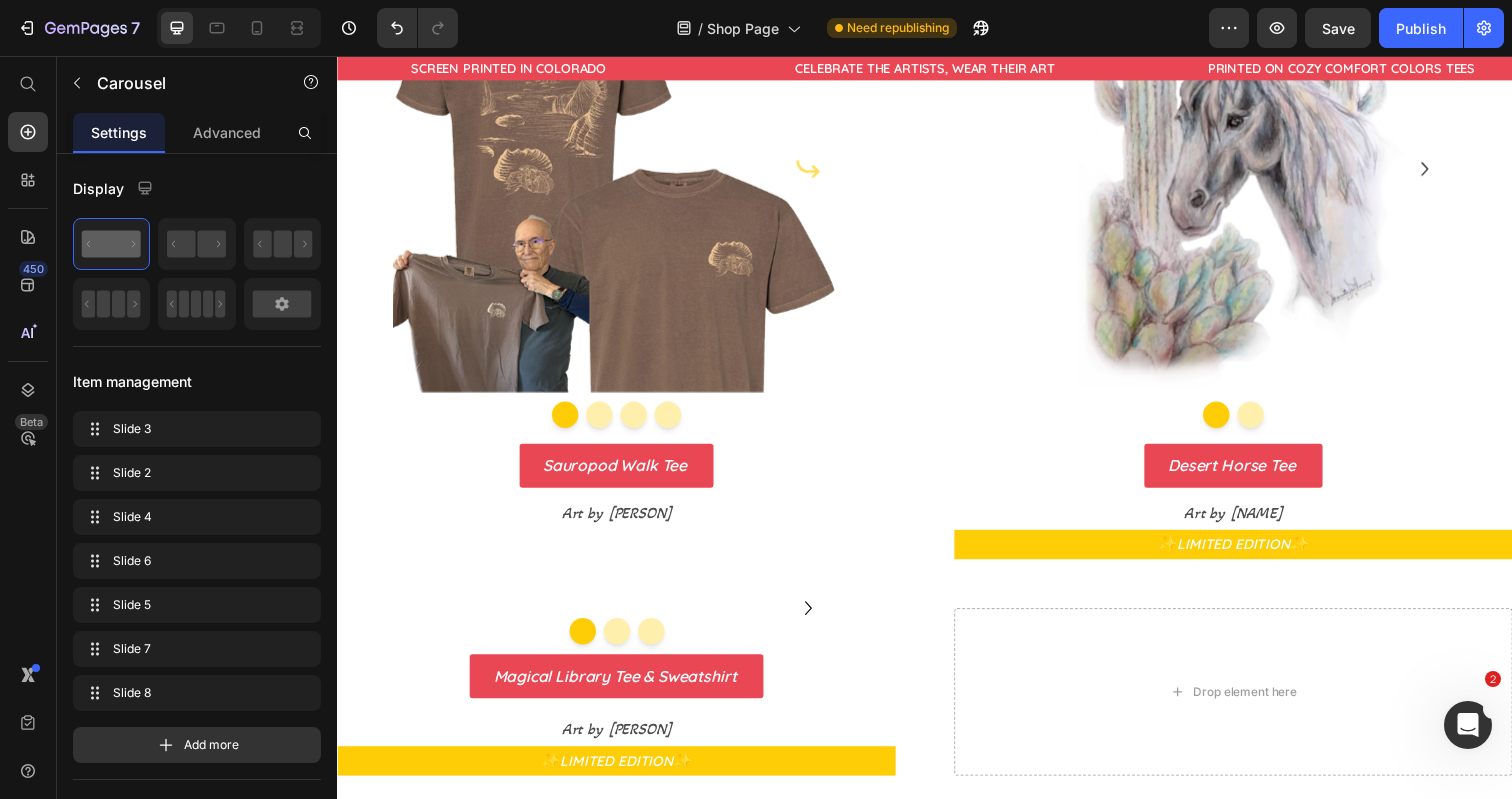 click at bounding box center [1322, -224] 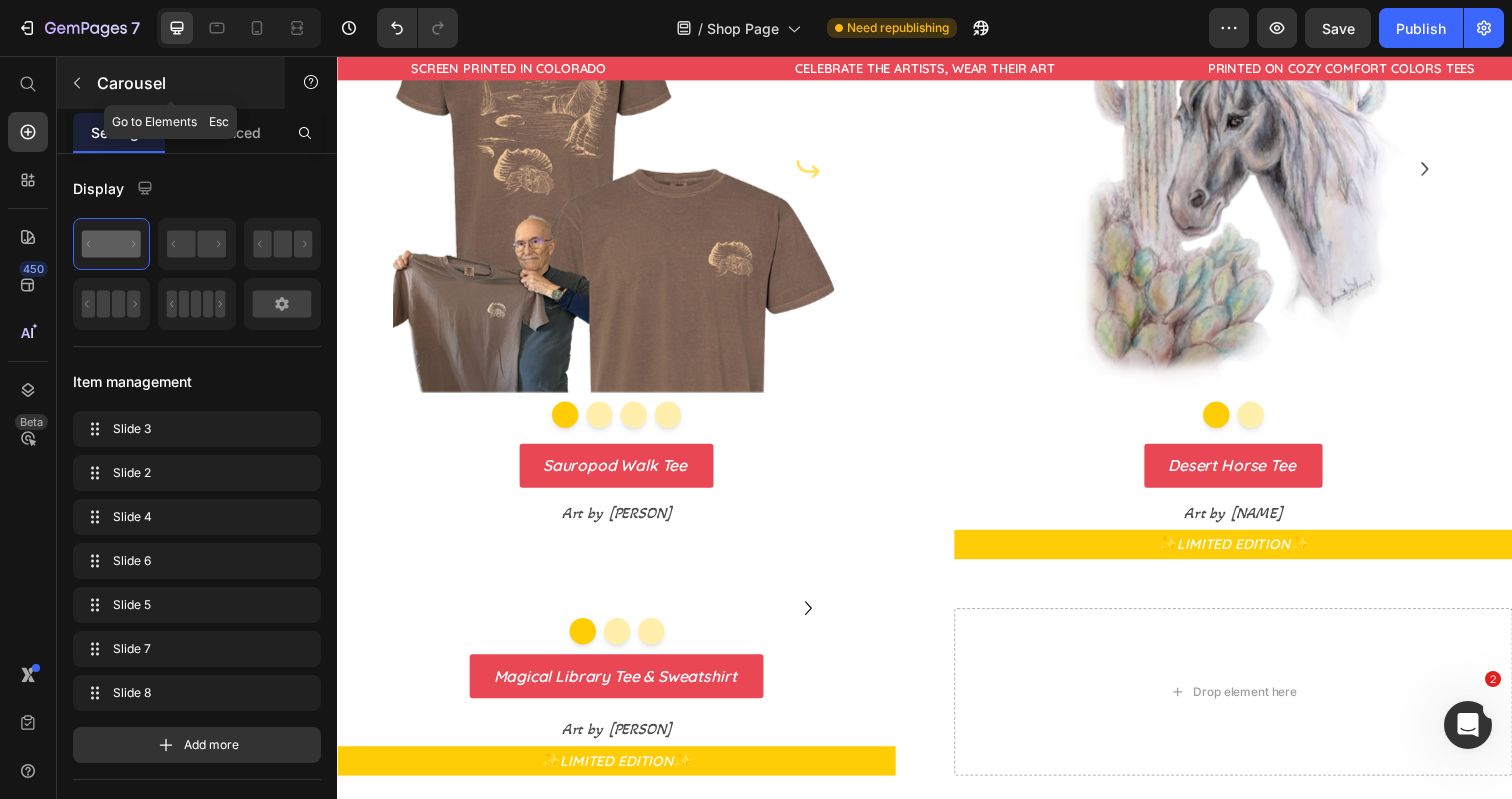 click 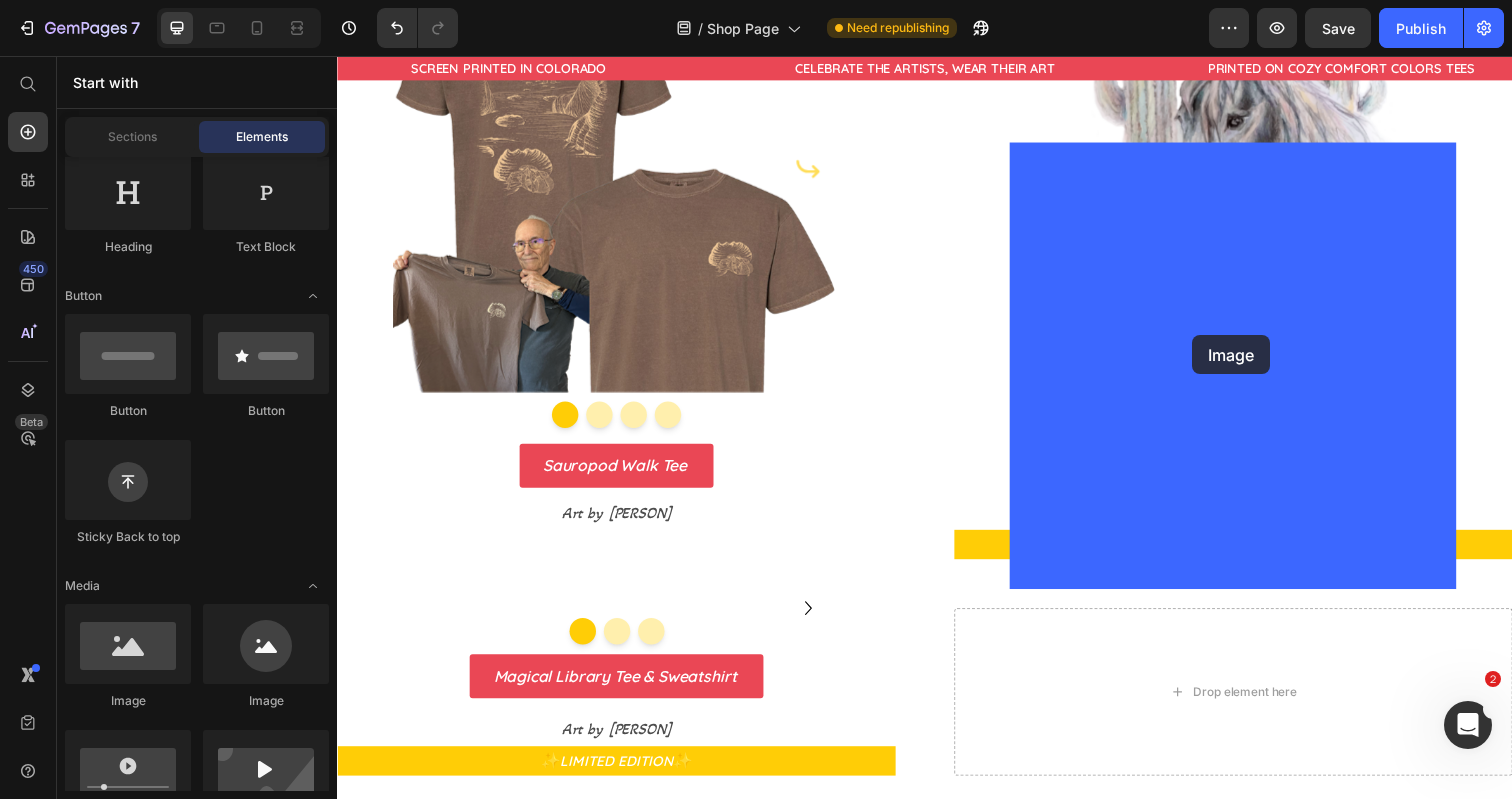 drag, startPoint x: 474, startPoint y: 691, endPoint x: 1210, endPoint y: 338, distance: 816.2751 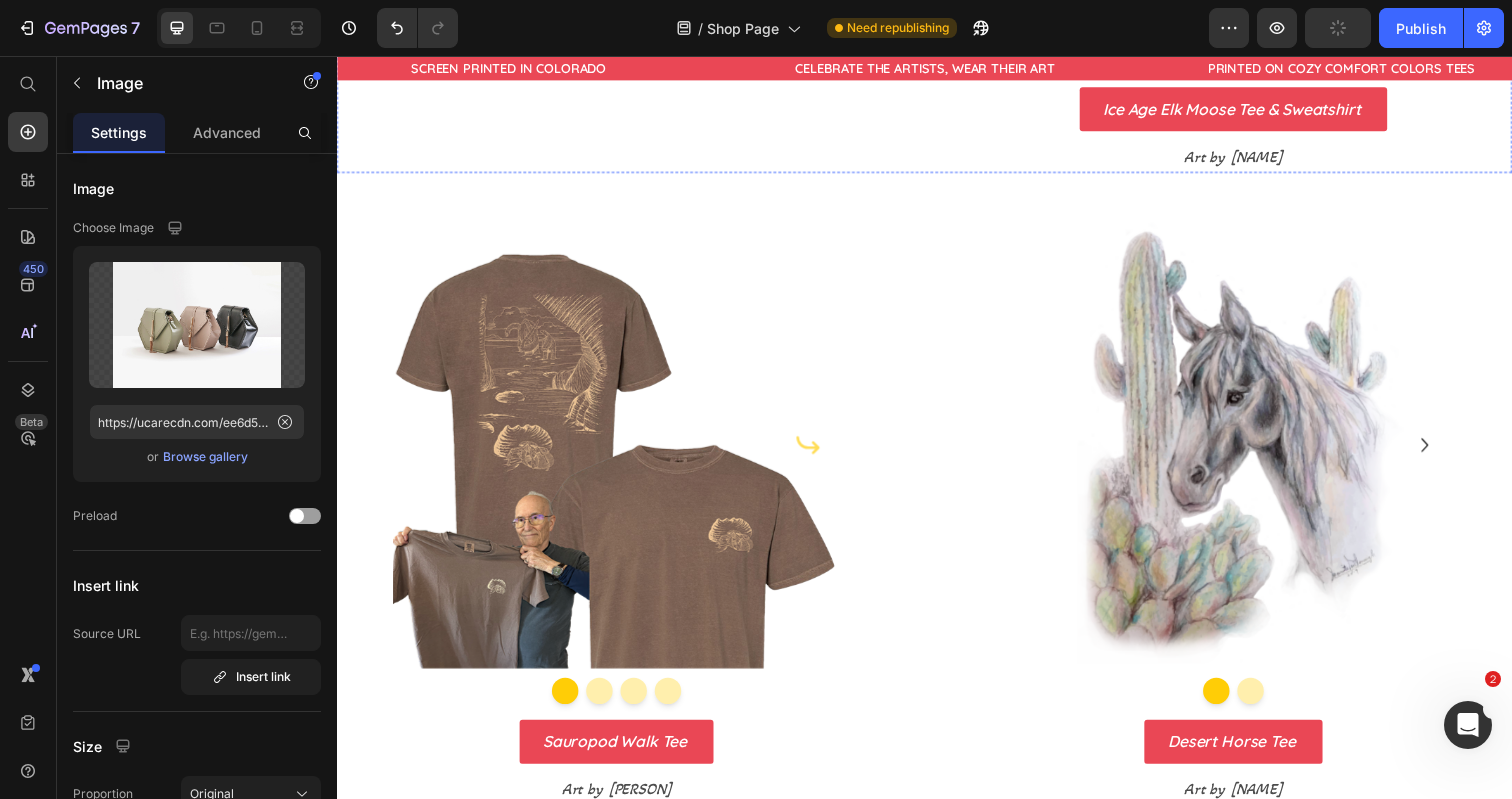 click at bounding box center (1357, 58) 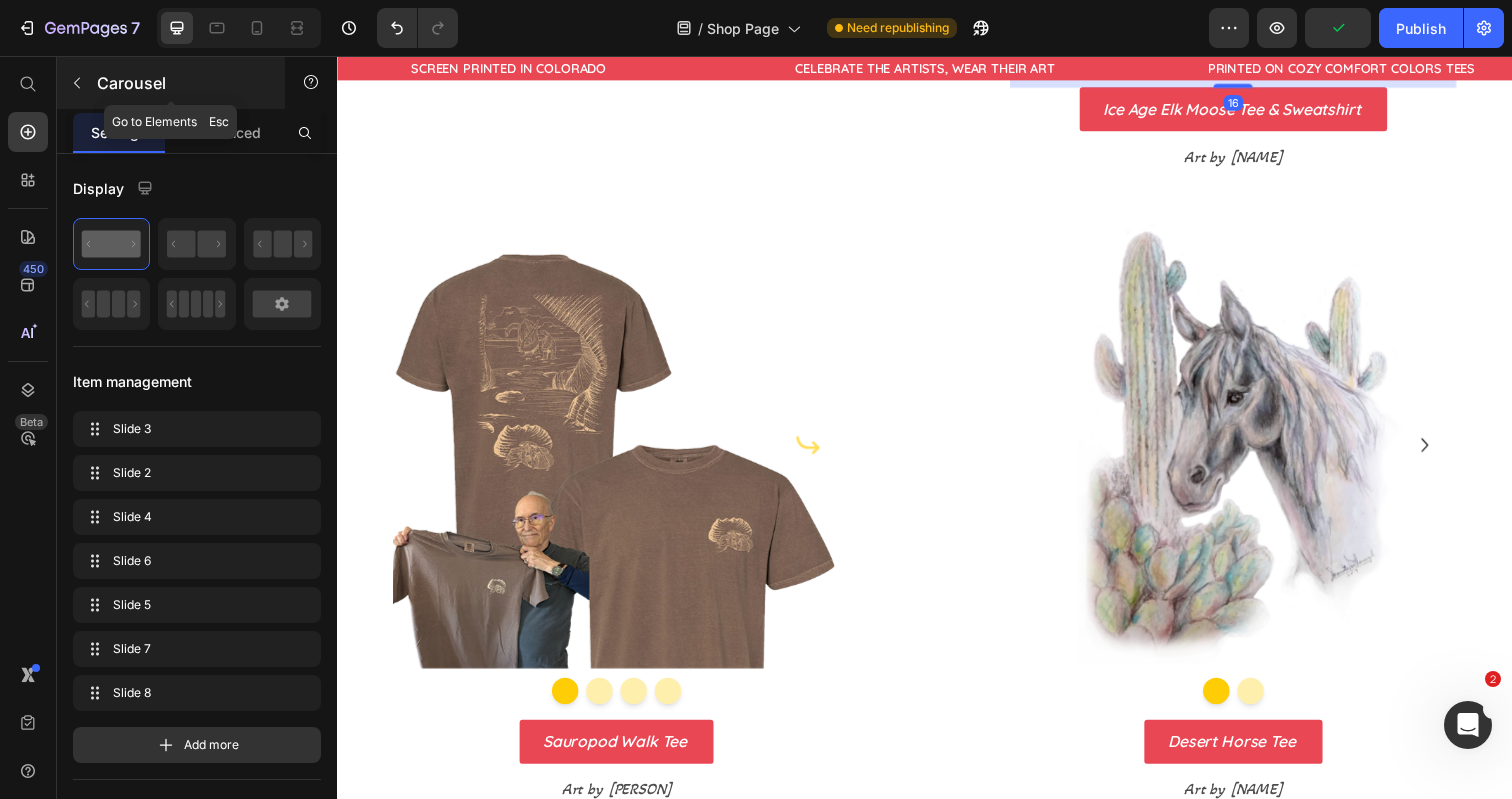 click 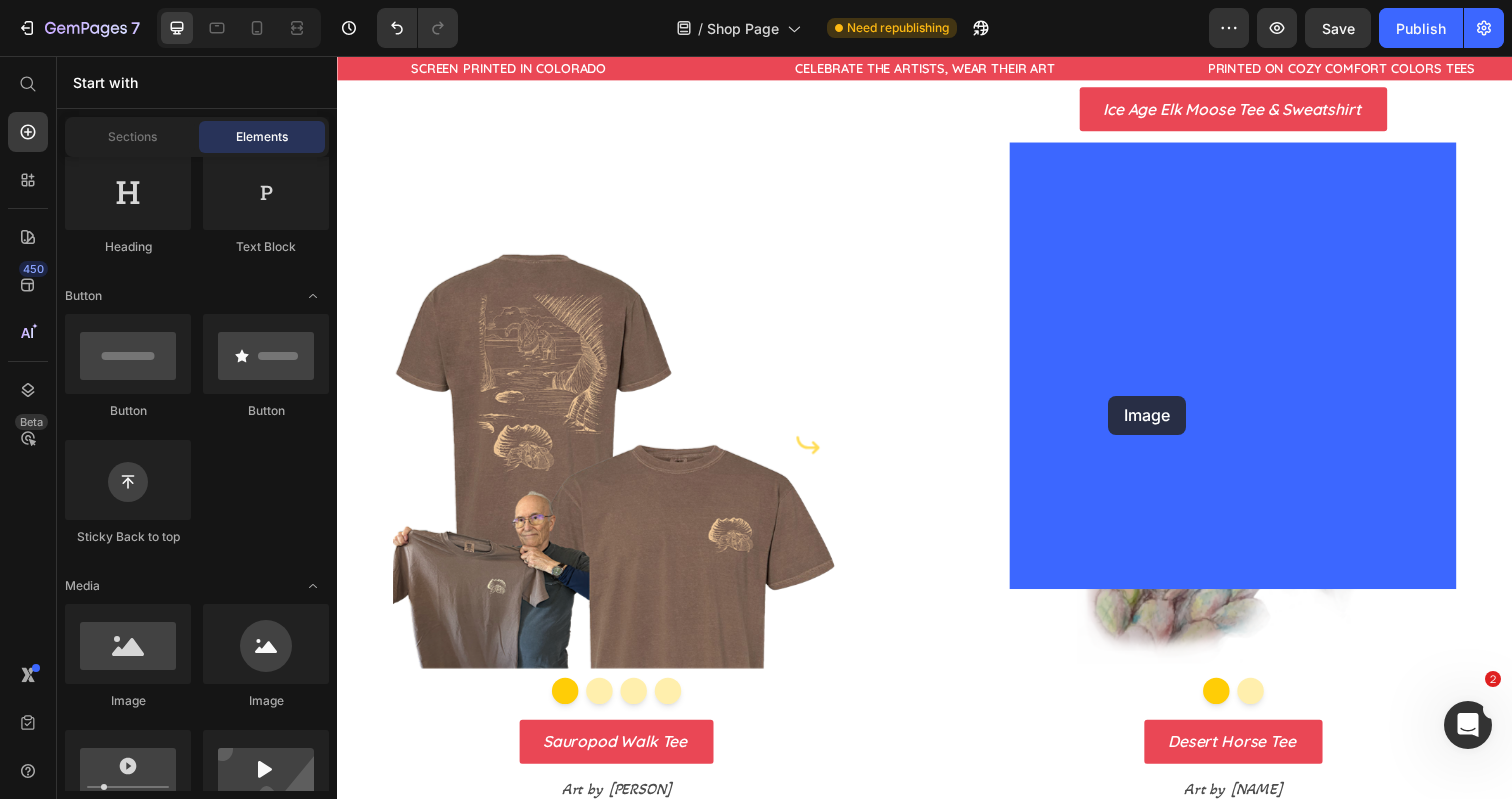 drag, startPoint x: 485, startPoint y: 711, endPoint x: 1124, endPoint y: 403, distance: 709.35535 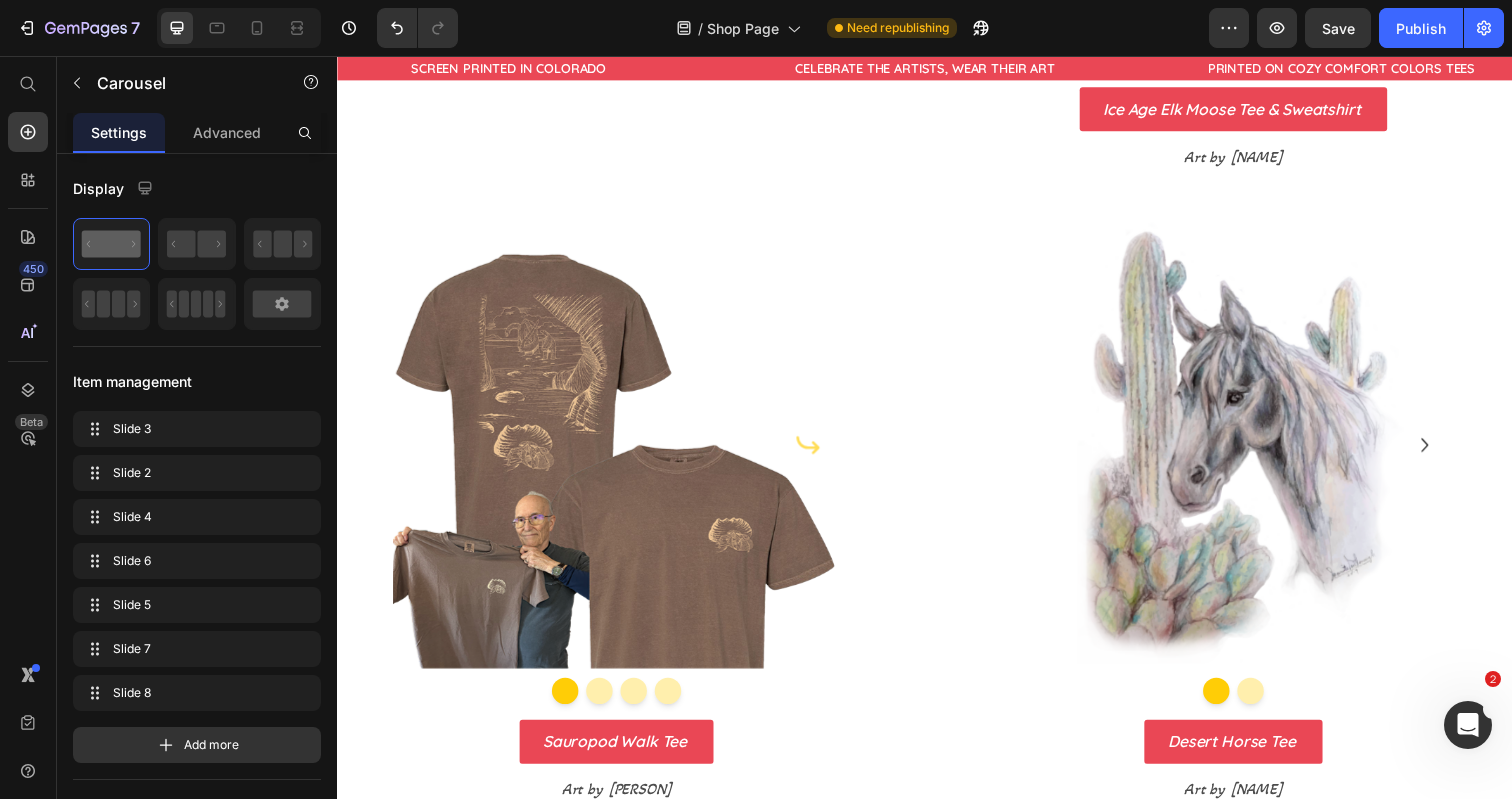 click at bounding box center [1217, 58] 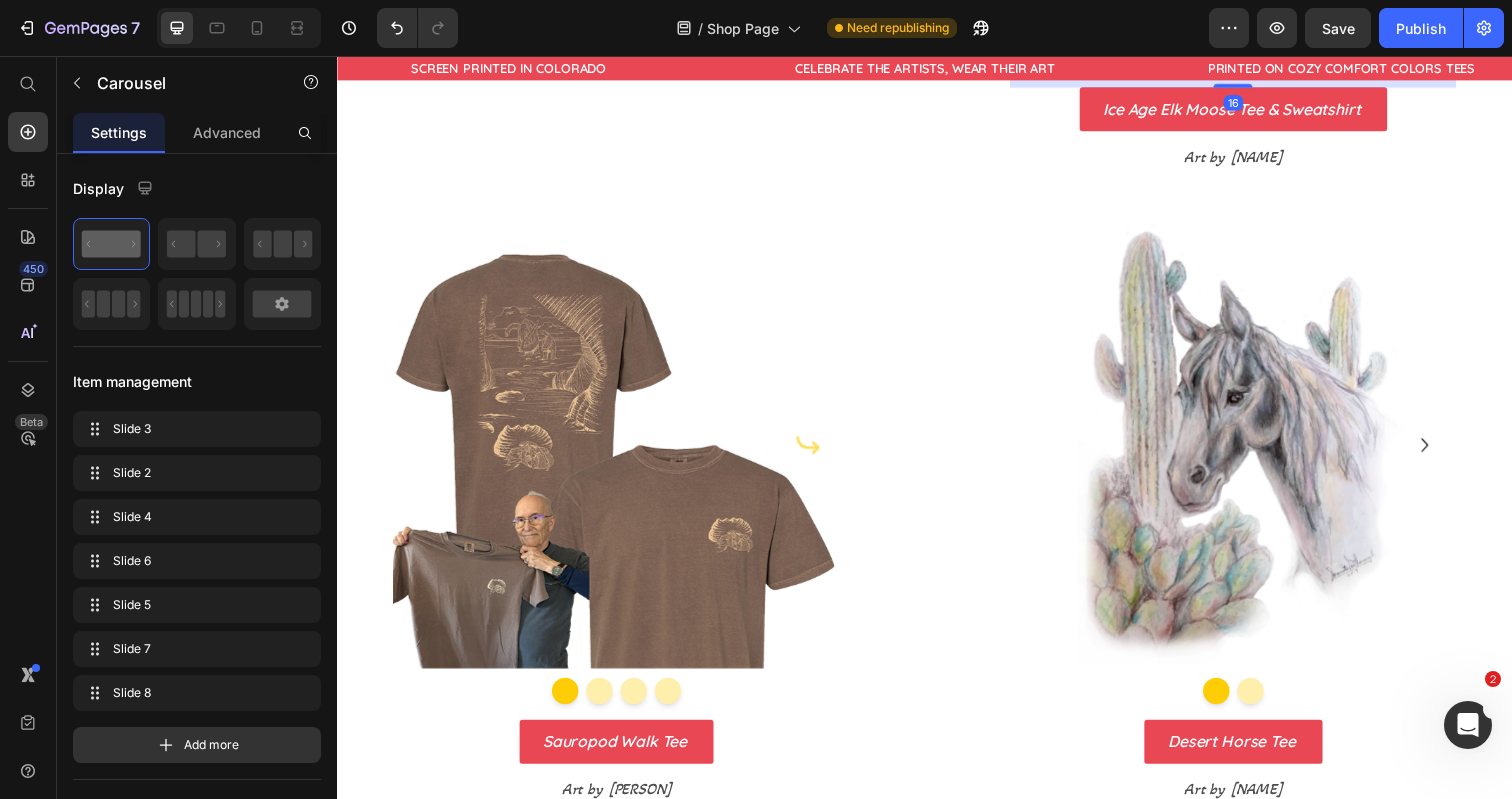 click at bounding box center (1252, 58) 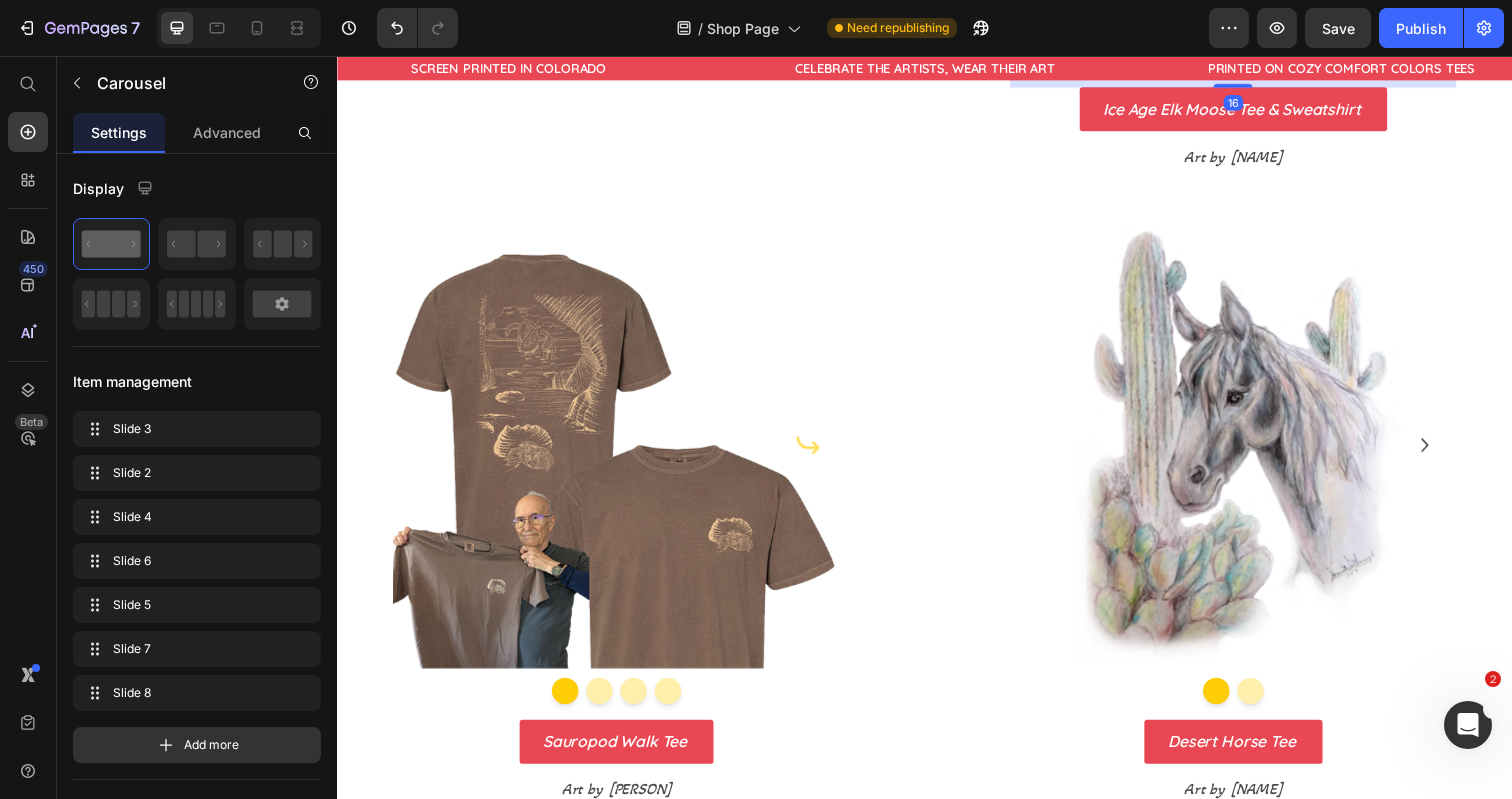 click at bounding box center [1217, 58] 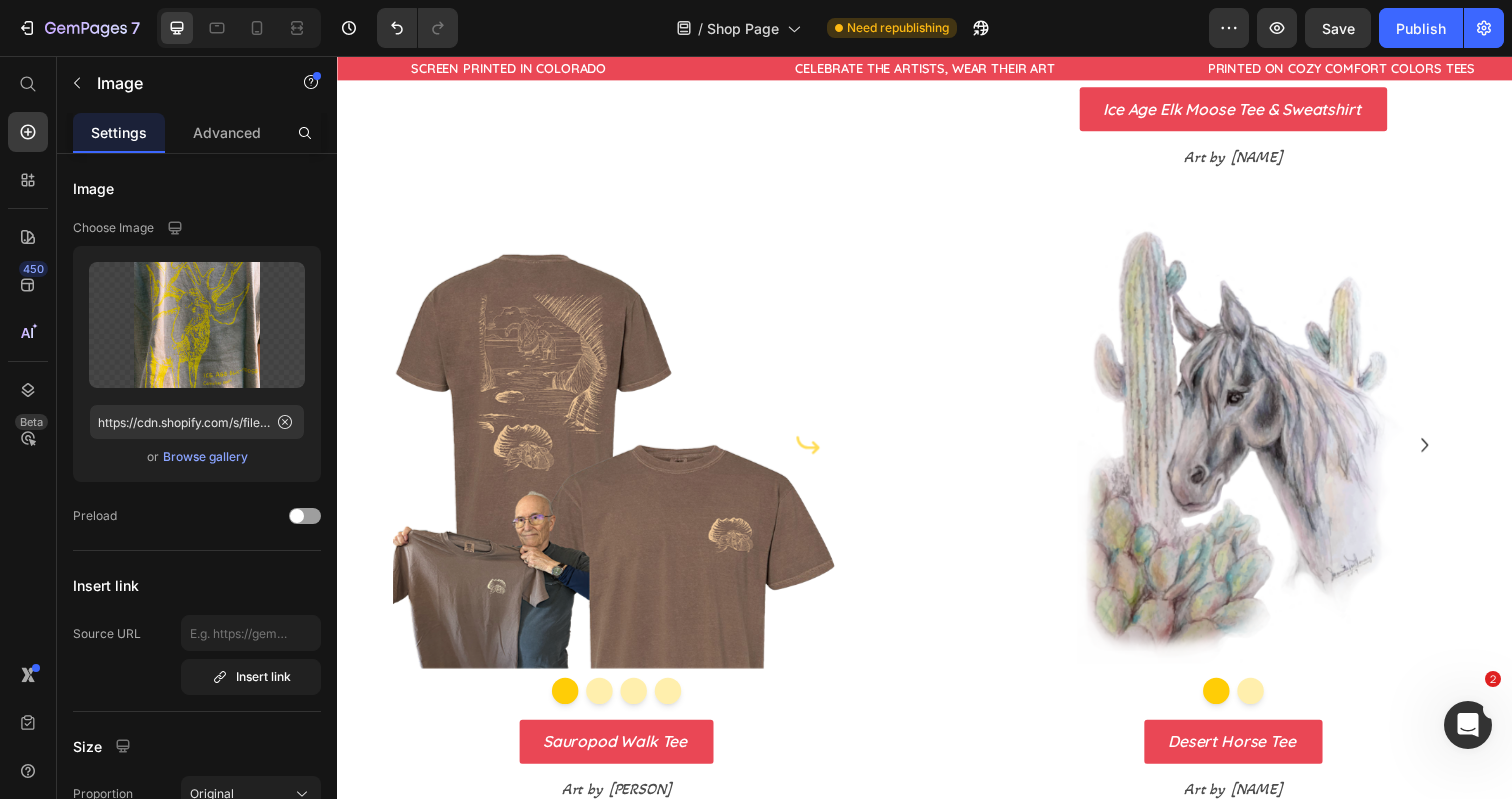 click at bounding box center (1252, -307) 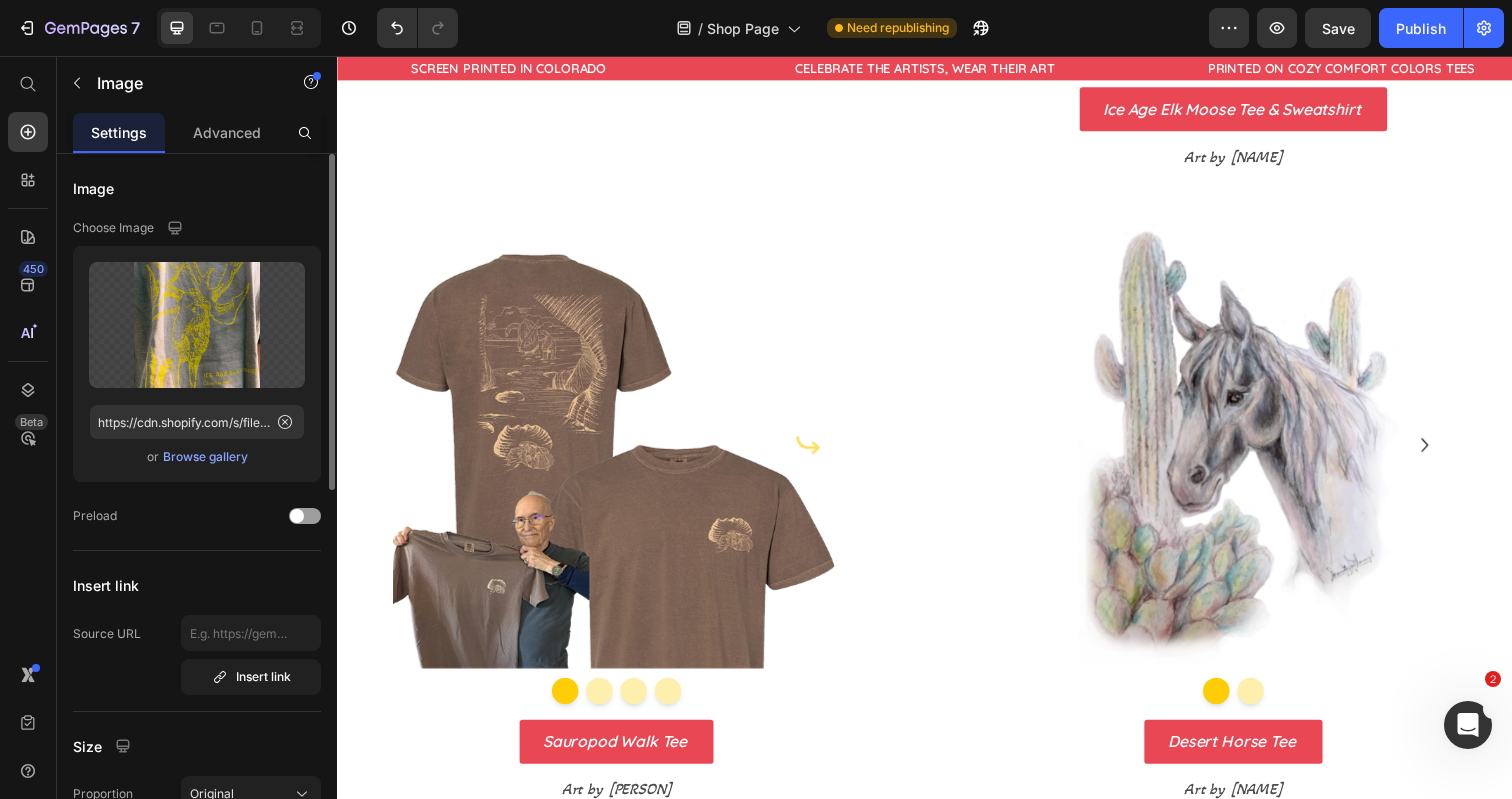 click on "Browse gallery" at bounding box center [205, 457] 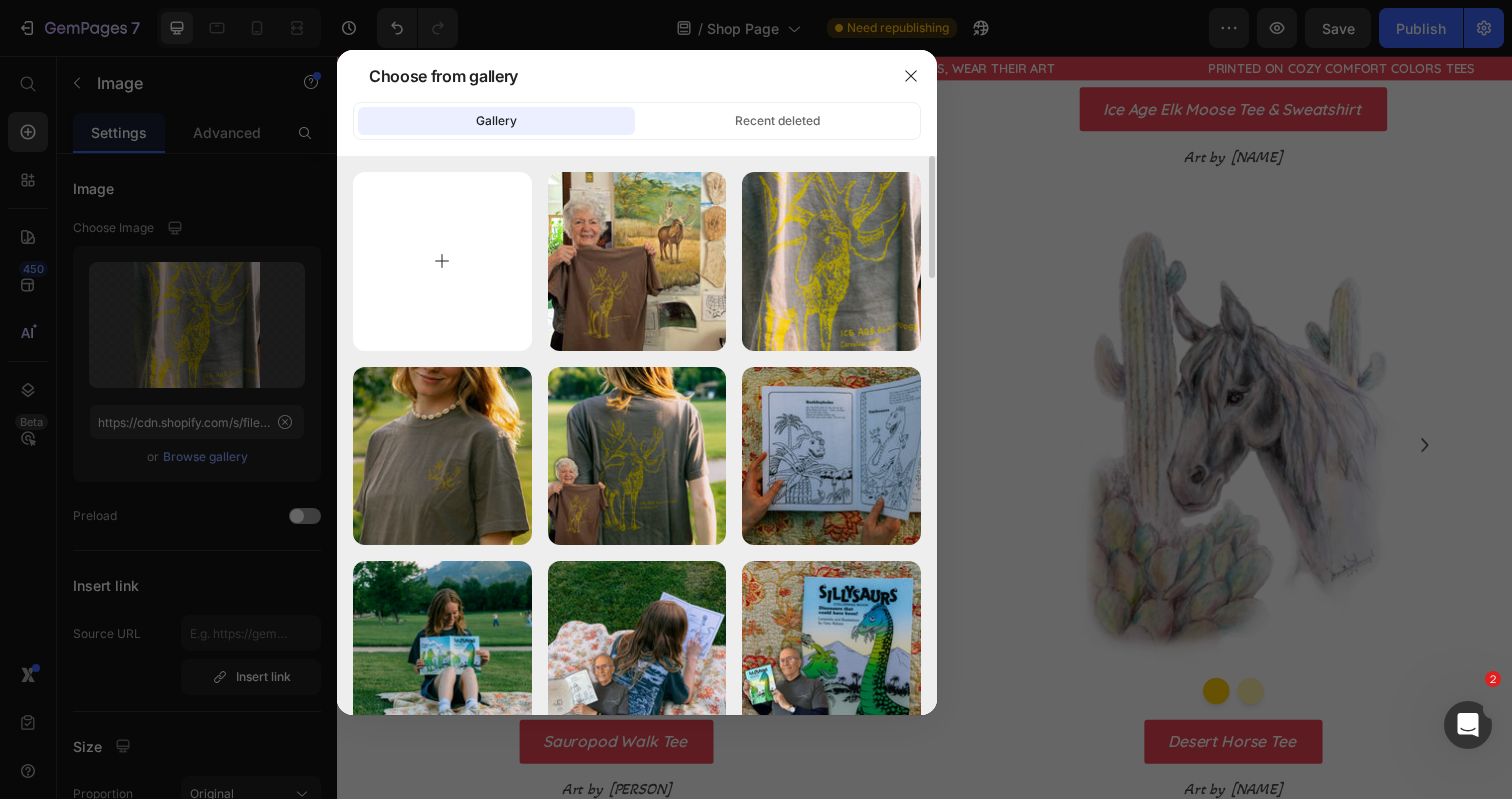 click at bounding box center [442, 261] 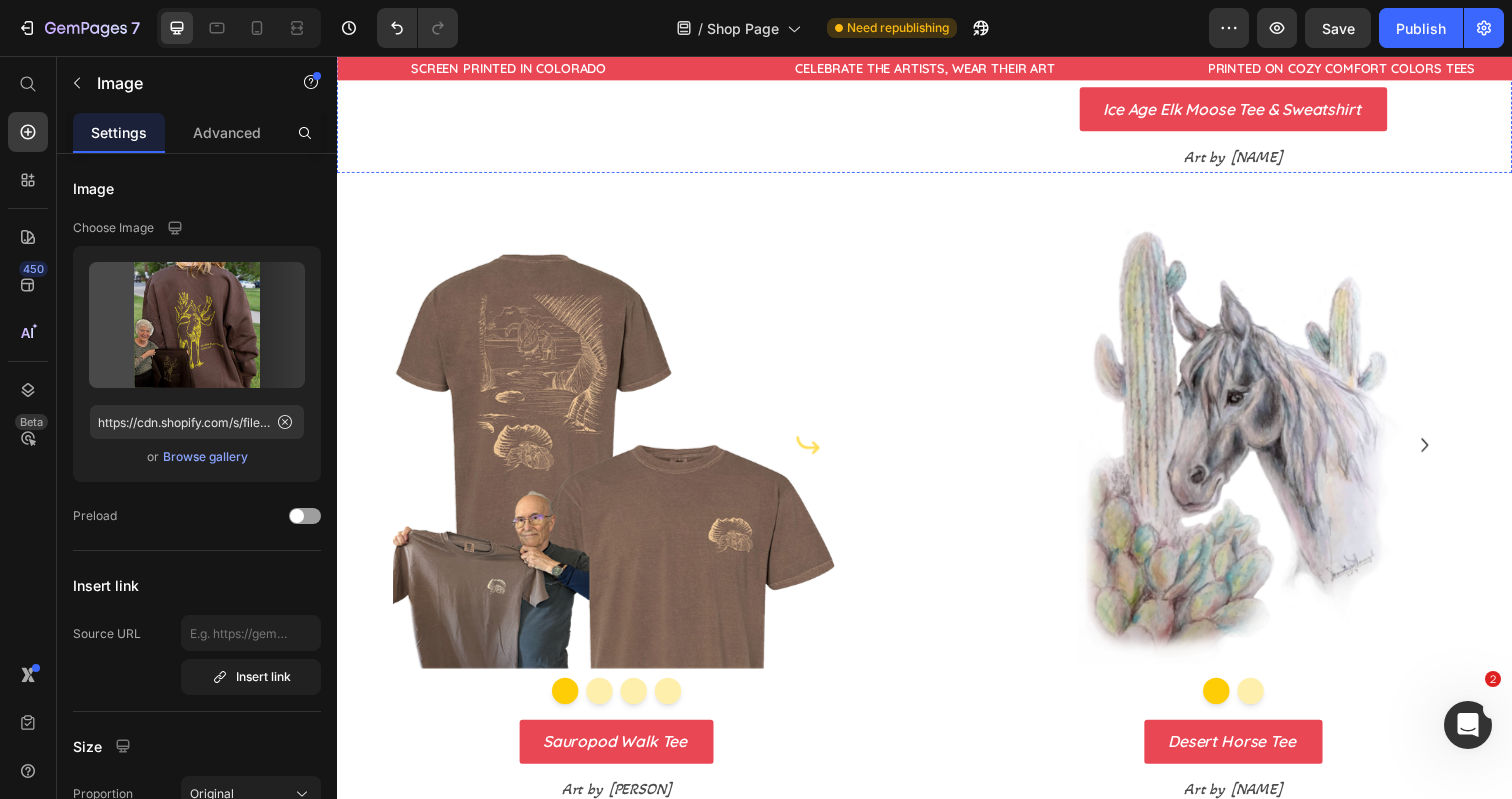 type on "https://cdn.shopify.com/s/files/1/0700/9635/5556/files/gempages_531355699414827920-87a2bcc4-cfbb-425e-b05e-a6cfa827c40b.jpg" 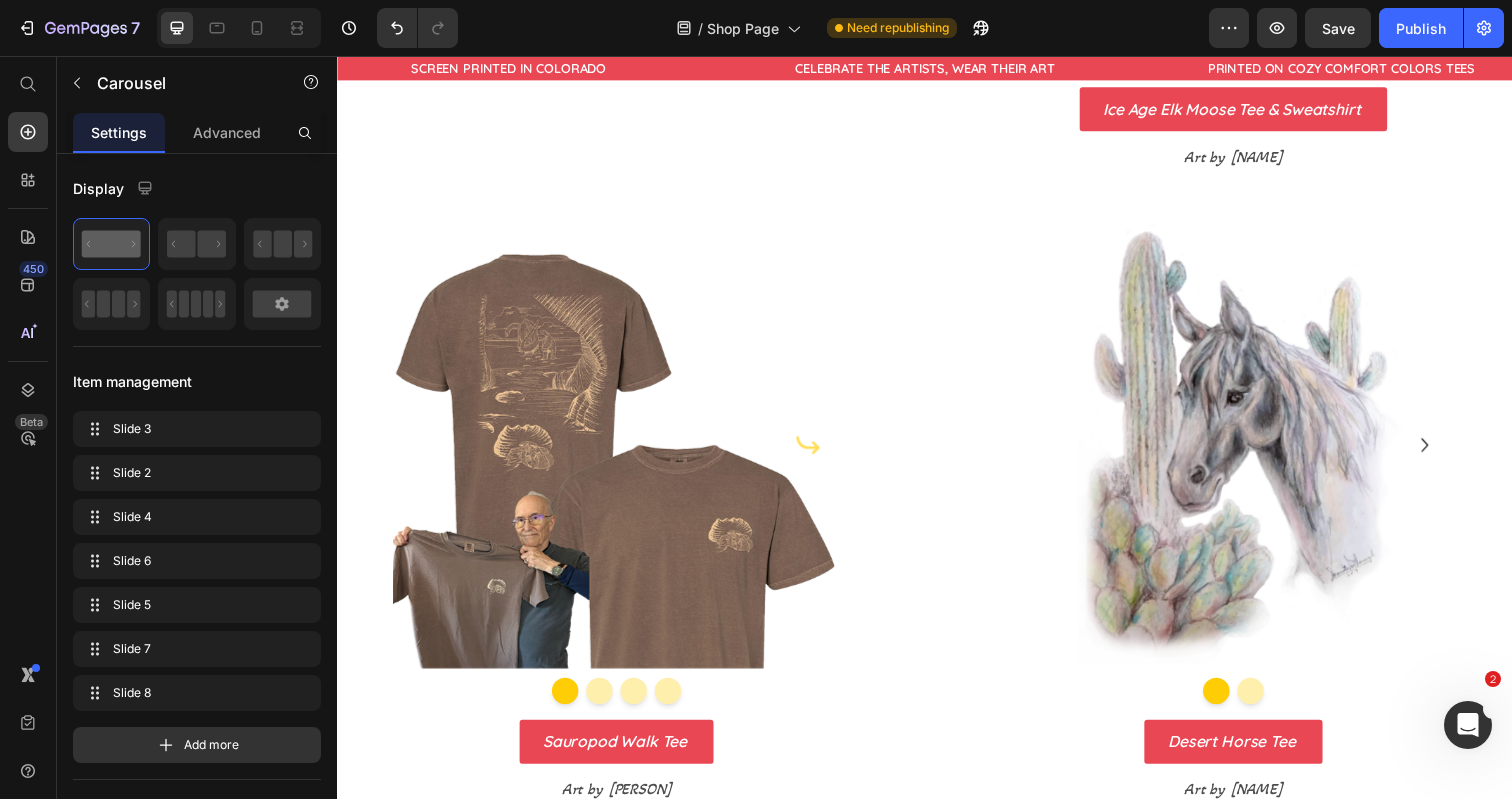 click at bounding box center (1252, 58) 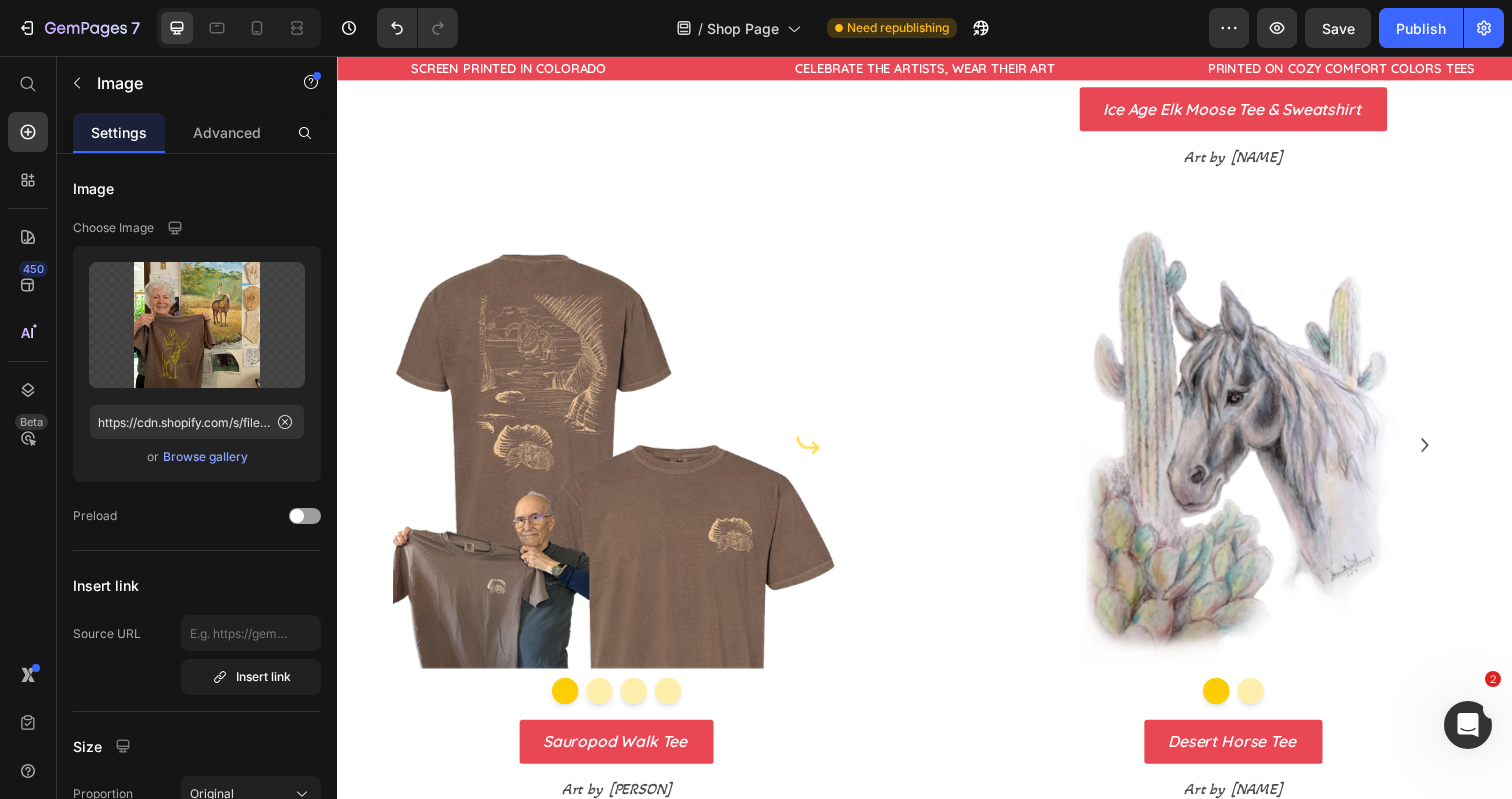 click at bounding box center (1252, -307) 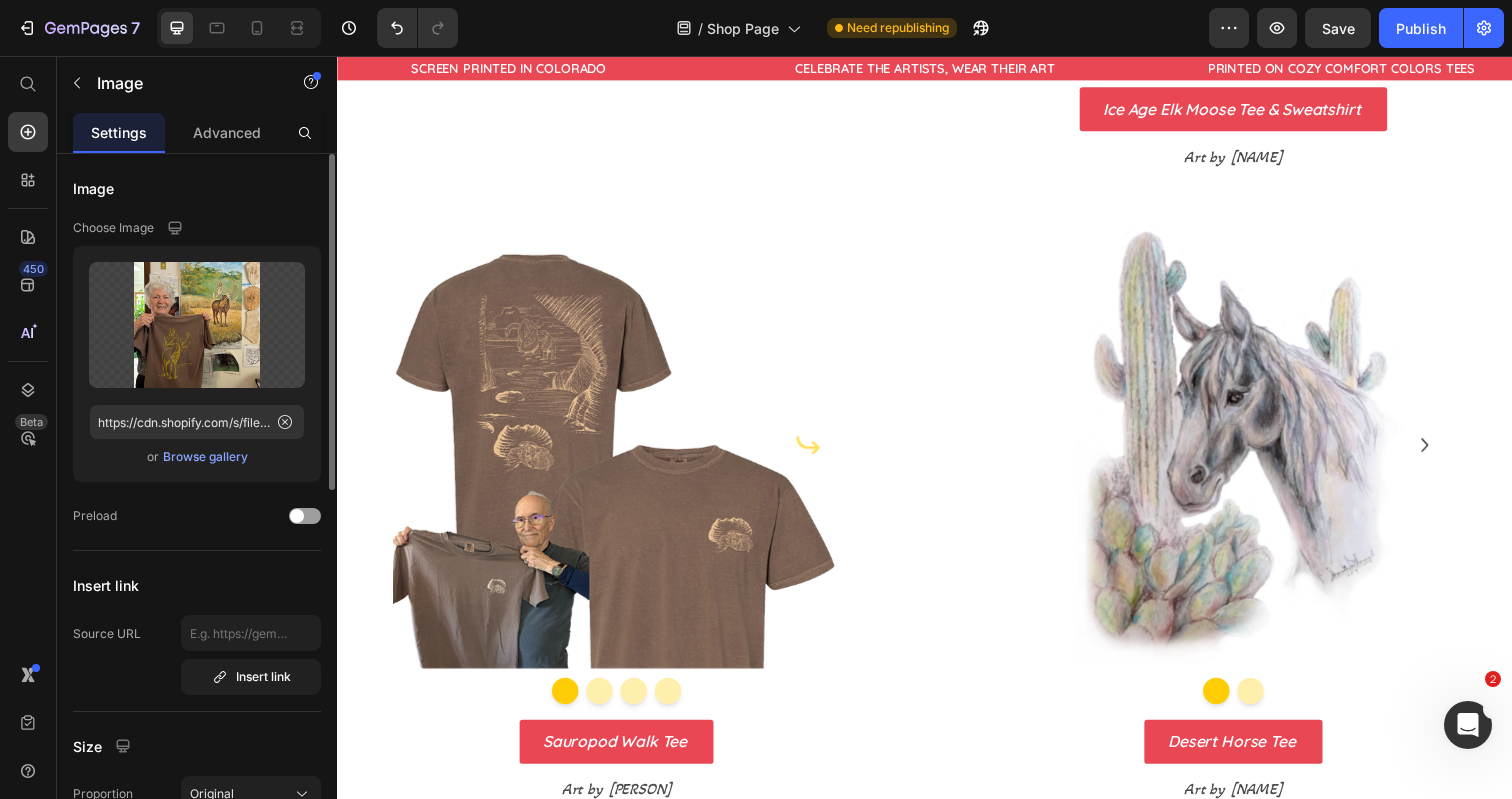 click on "Browse gallery" at bounding box center [205, 457] 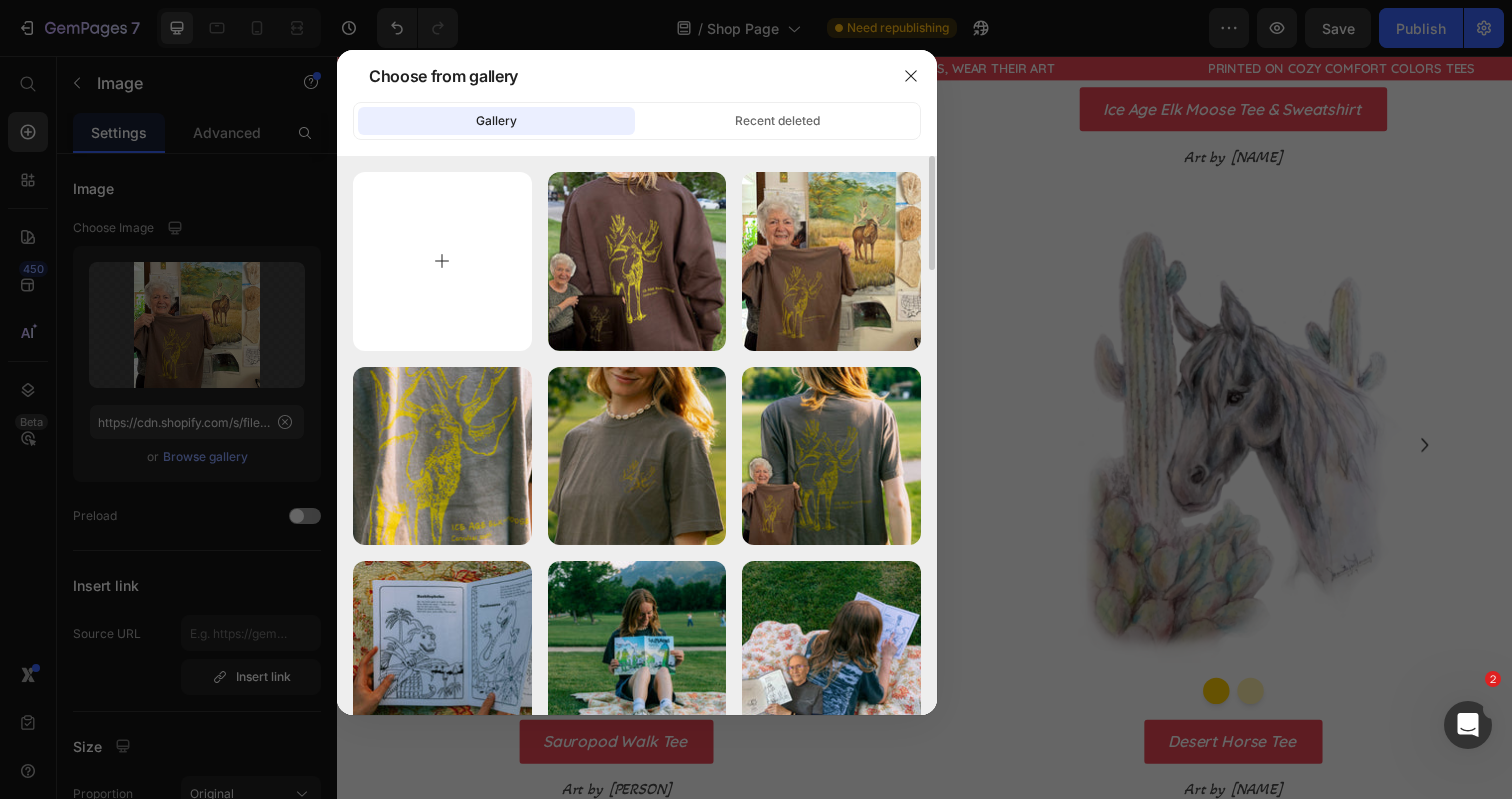 click at bounding box center [442, 261] 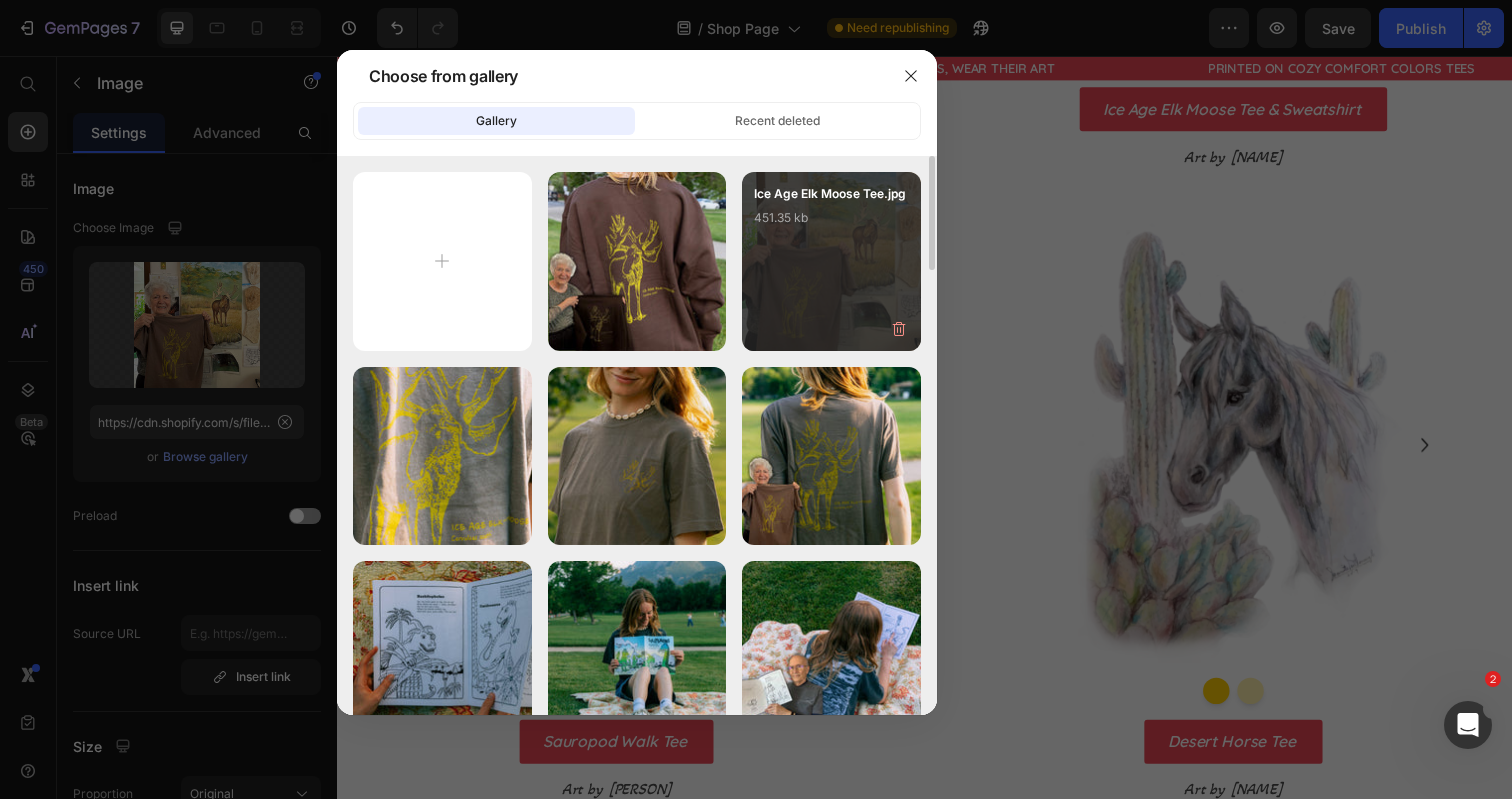 type on "C:\fakepath\[DESIGN_NAME]-6.jpg" 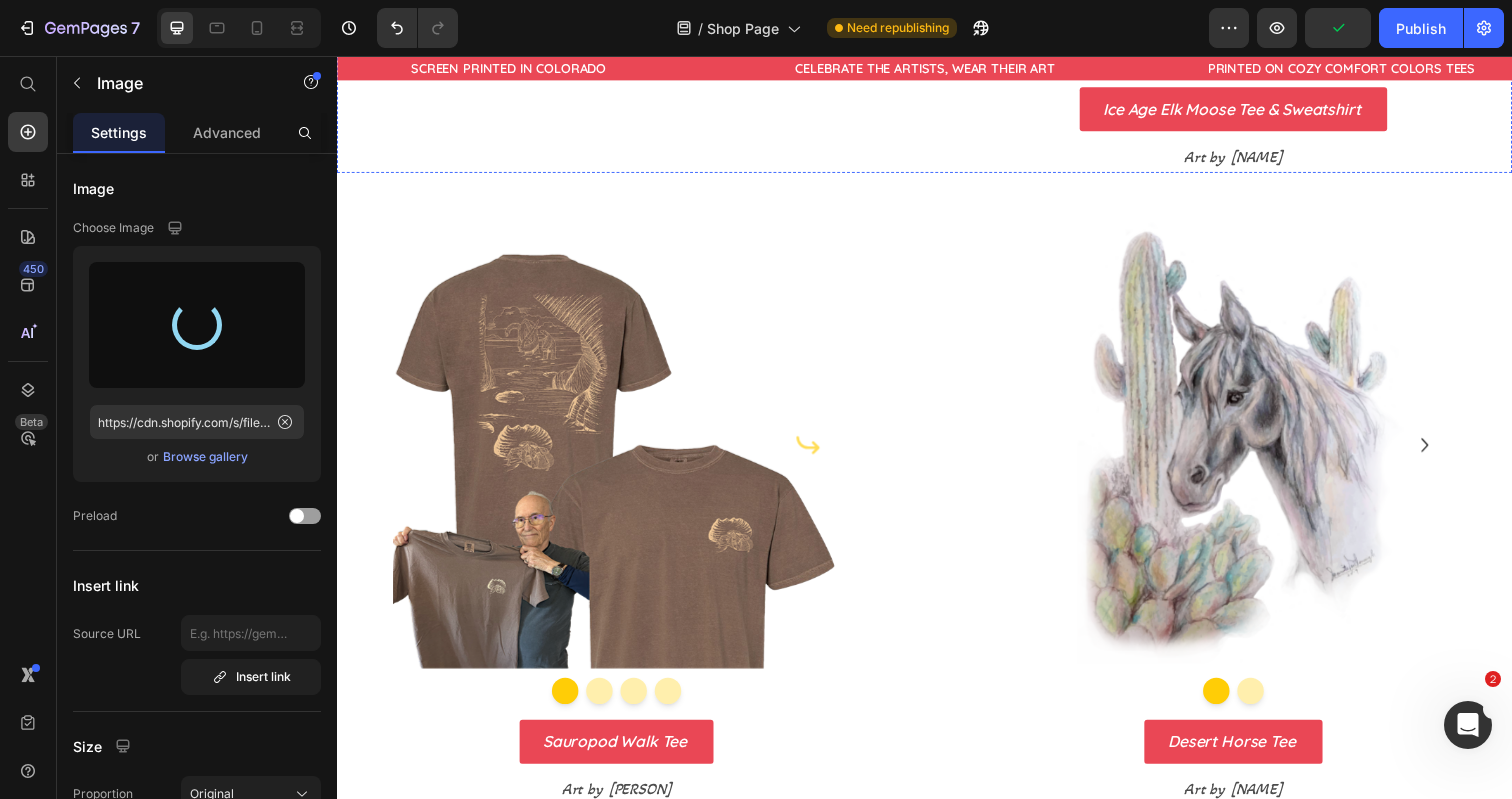 type on "https://cdn.shopify.com/s/files/1/0700/9635/5556/files/gempages_531355699414827920-73f3b4bc-1ae6-4572-a46e-5a20aeb0f0a1.jpg" 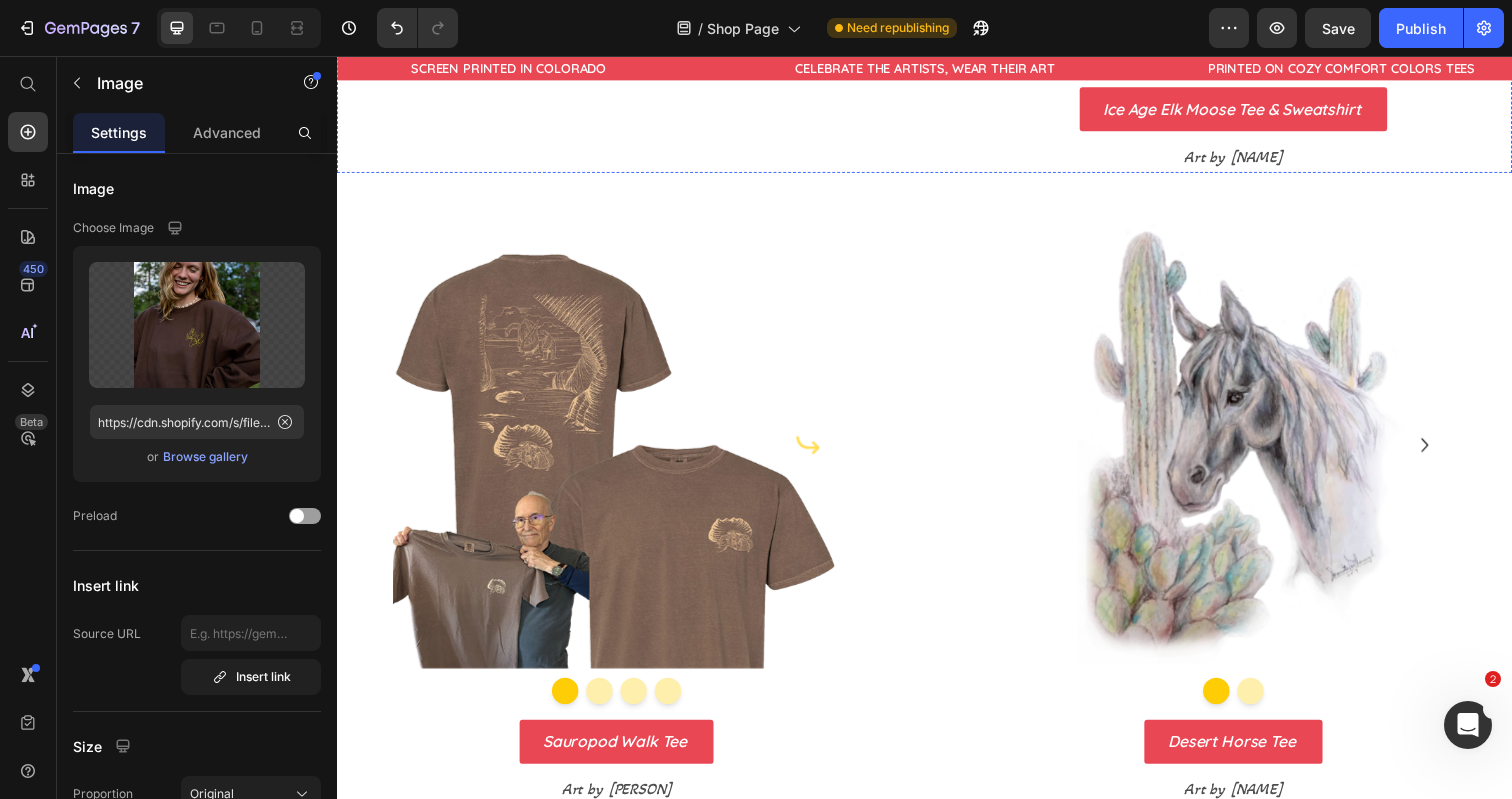 click at bounding box center (1287, 58) 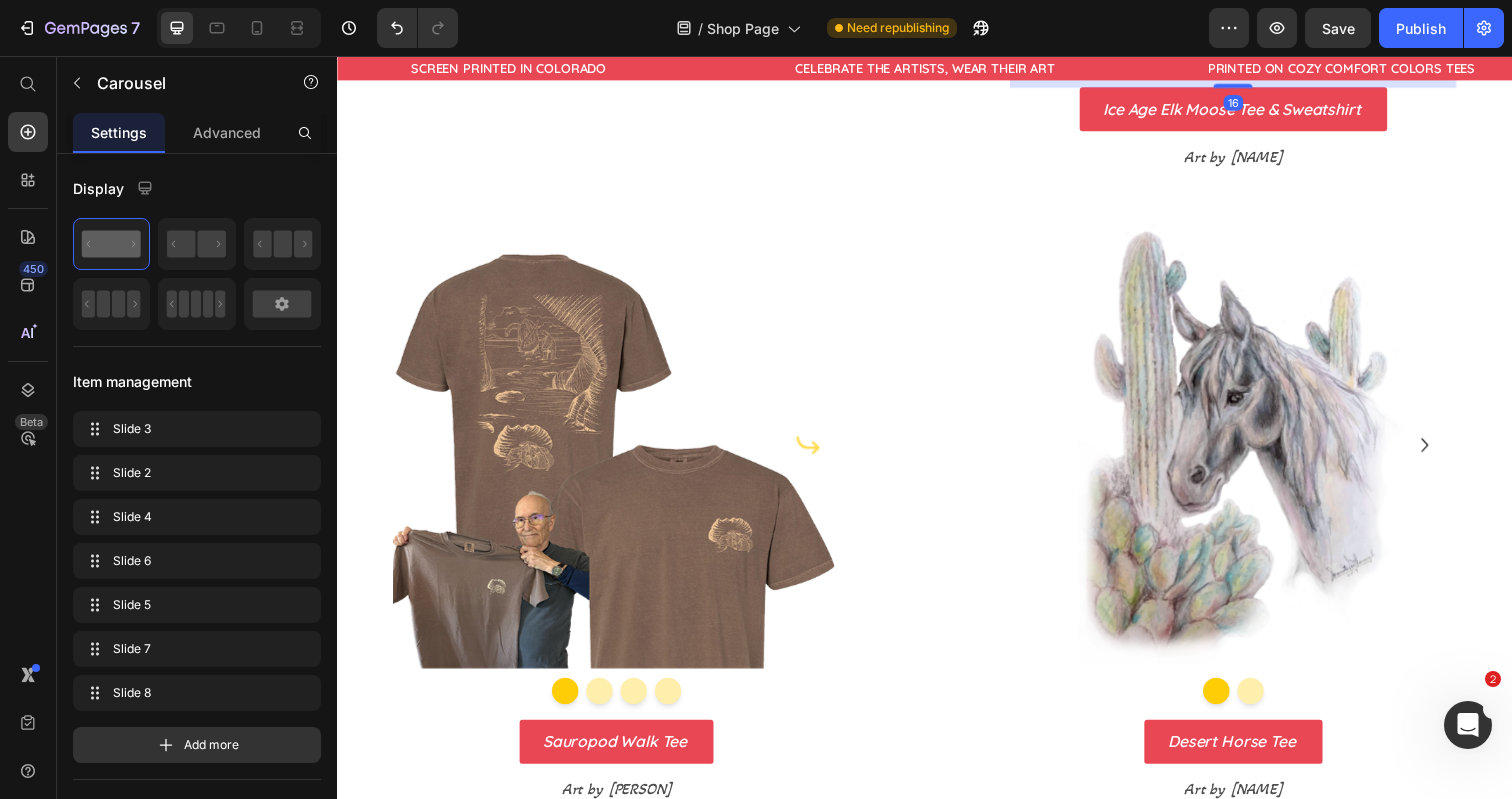 click at bounding box center [1252, -307] 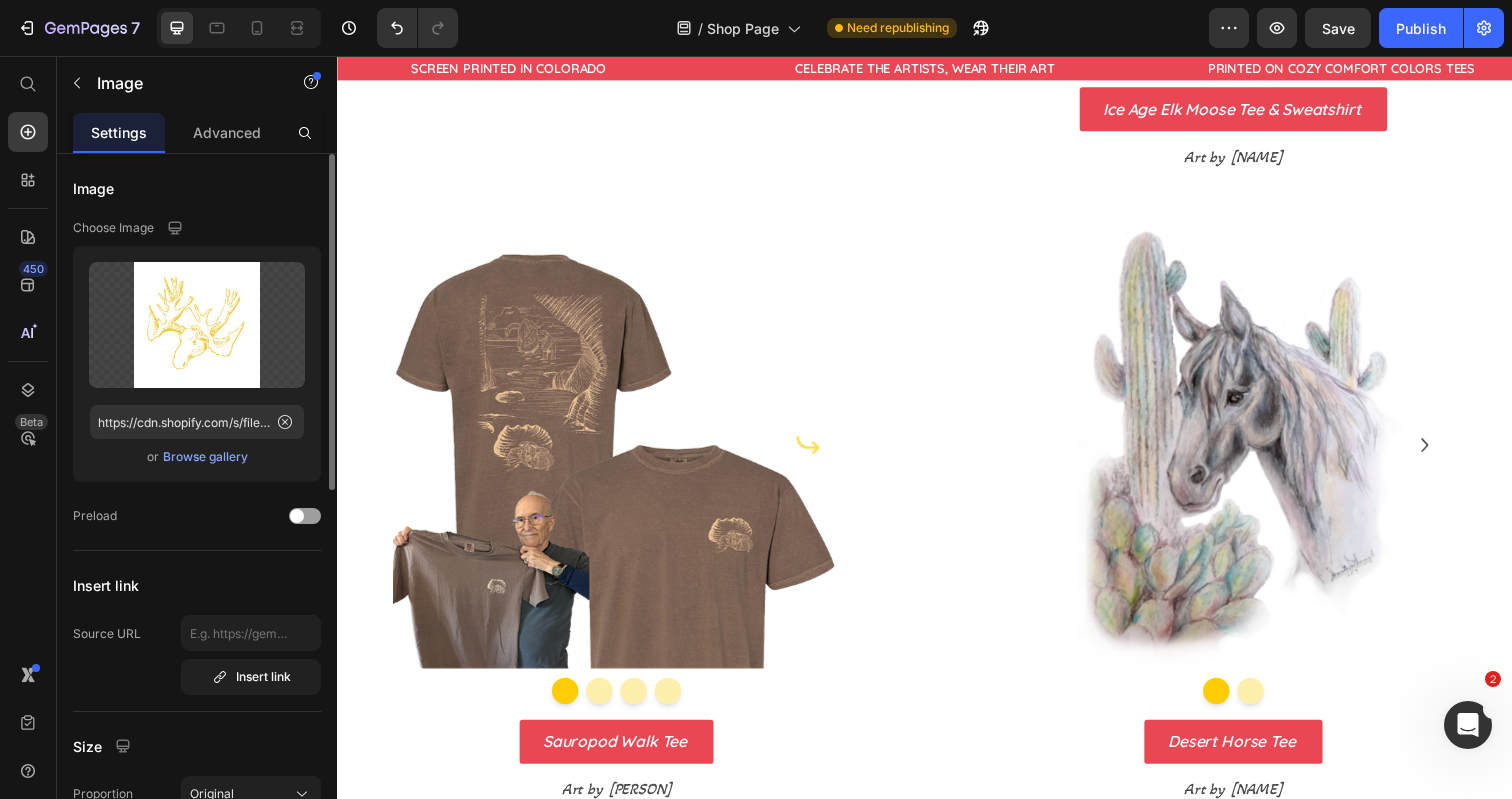 click on "Browse gallery" at bounding box center (205, 457) 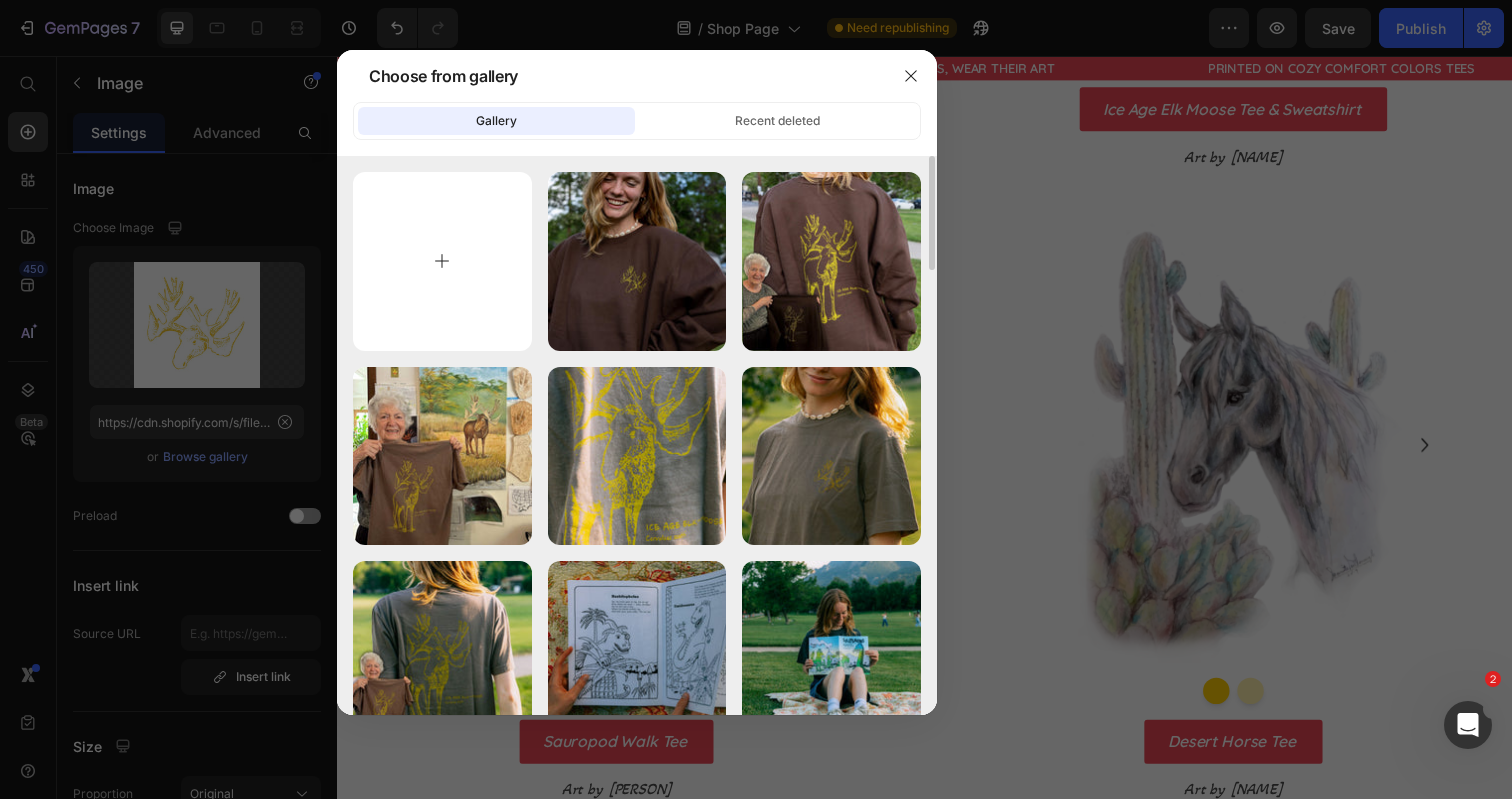 click at bounding box center (442, 261) 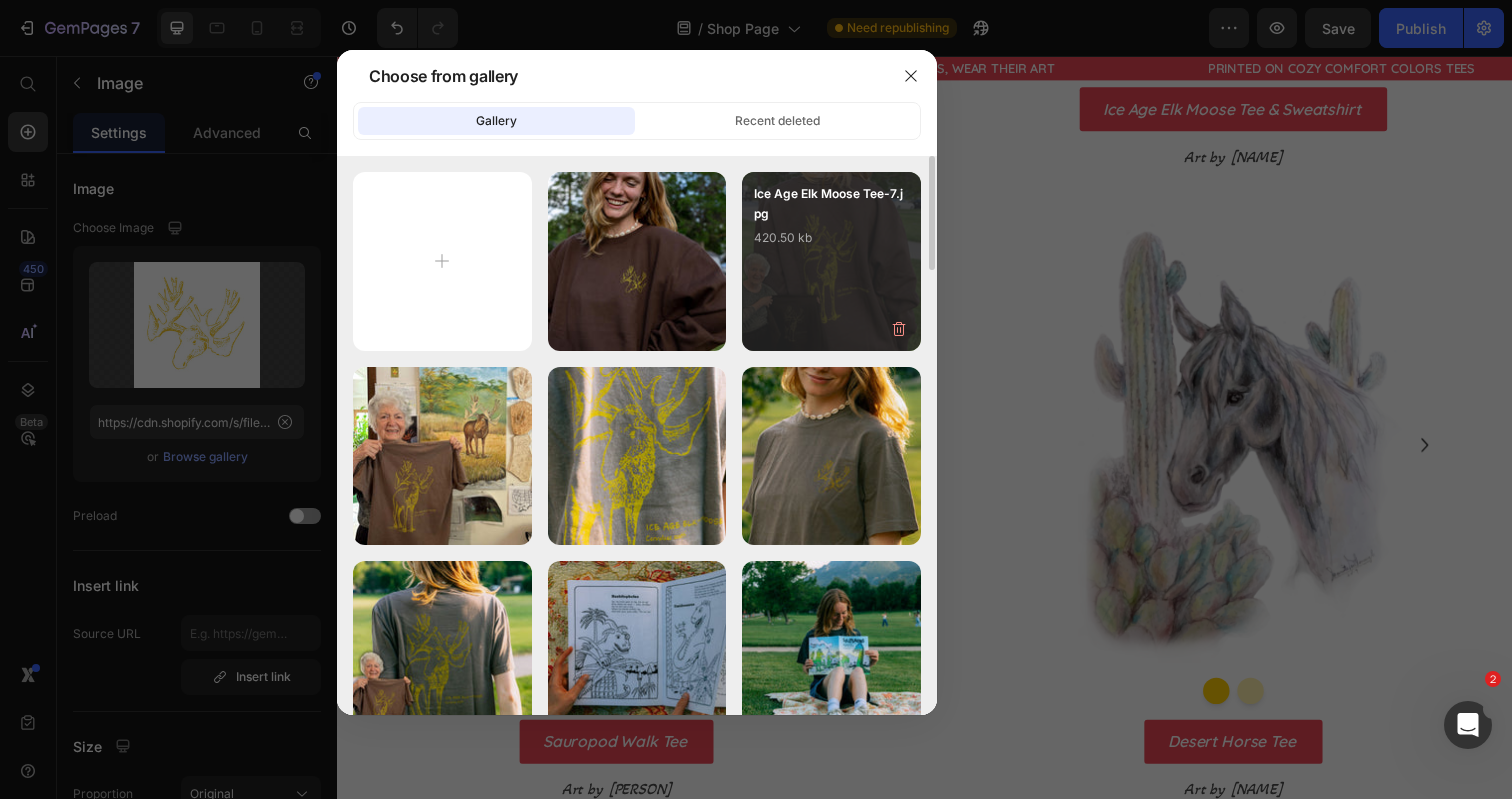 type on "C:\fakepath\Ice Age Elk Moose Tee-5.jpg" 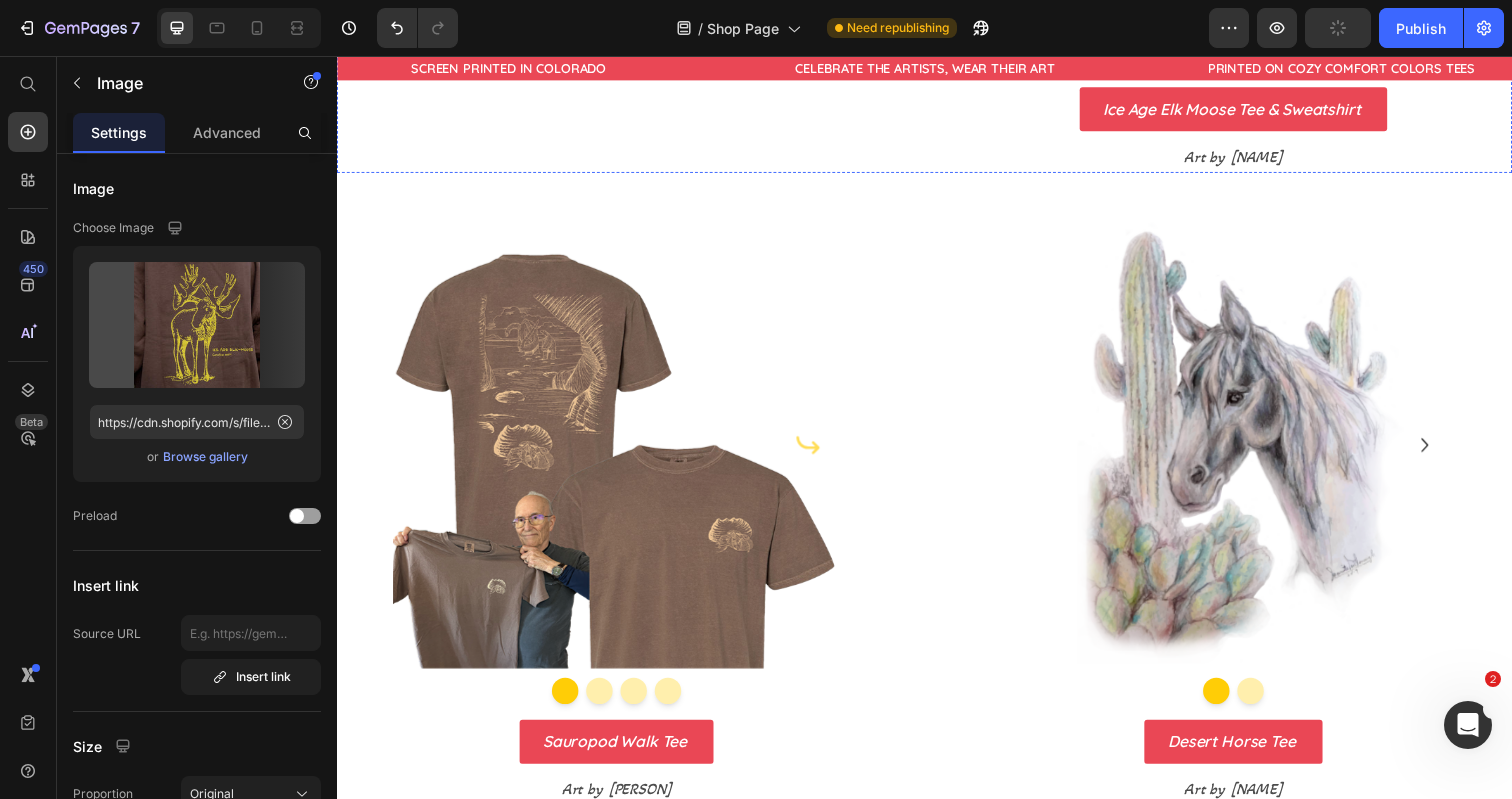 type on "https://cdn.shopify.com/s/files/1/0700/9635/5556/files/gempages_531355699414827920-aece0240-2d69-4c03-abce-35298599db12.jpg" 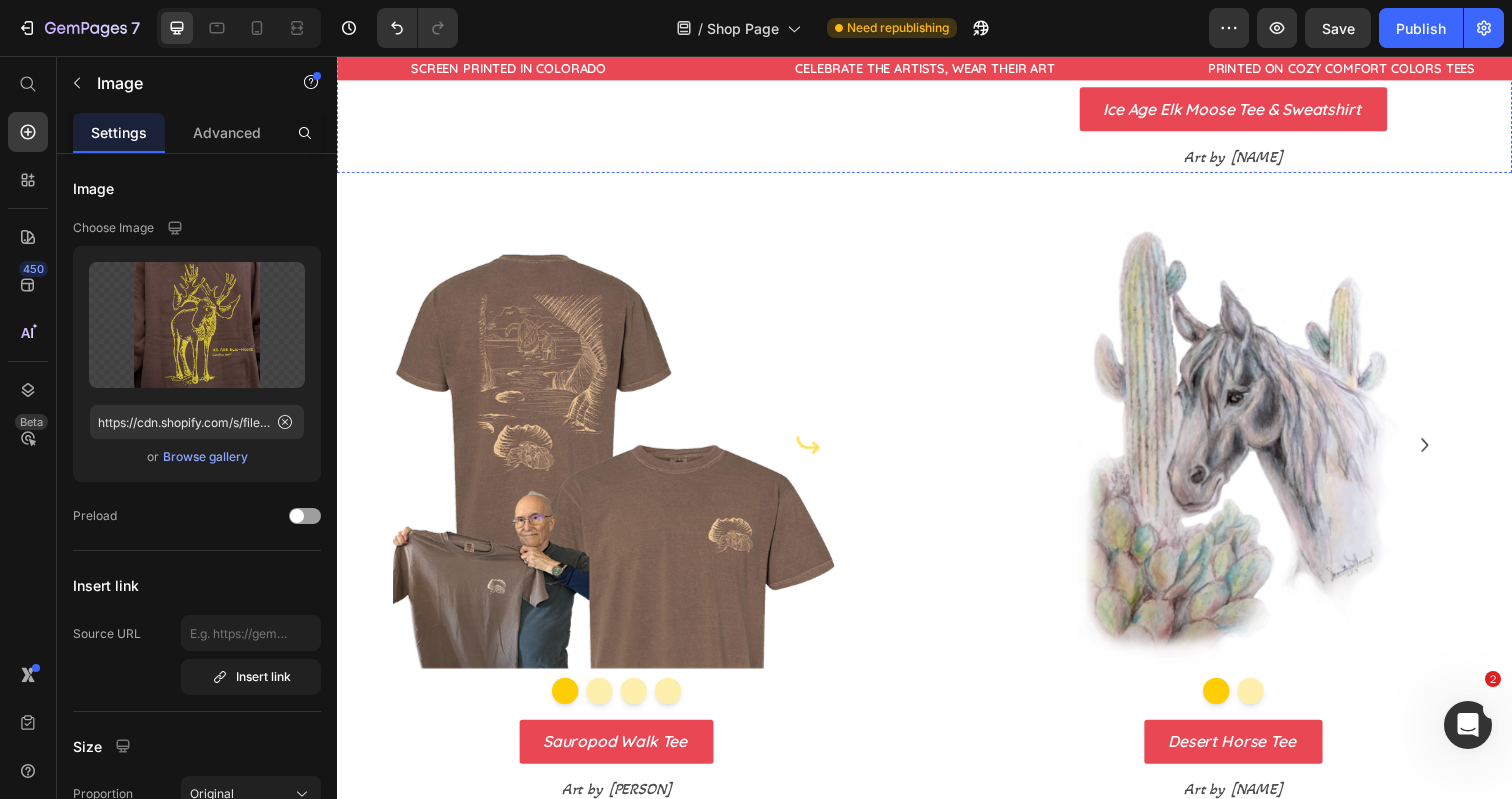 click at bounding box center [1322, 58] 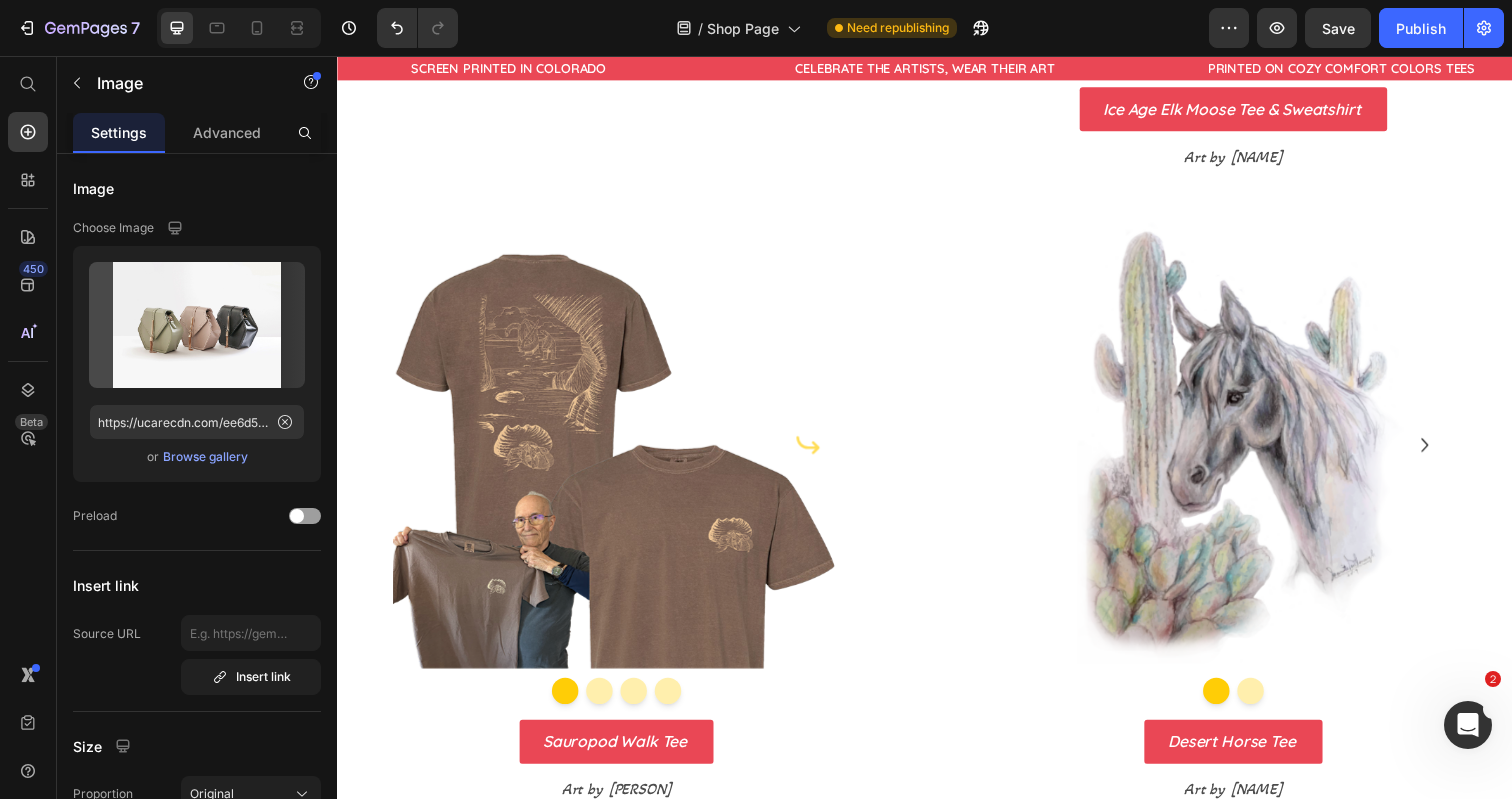 click at bounding box center [1252, -136] 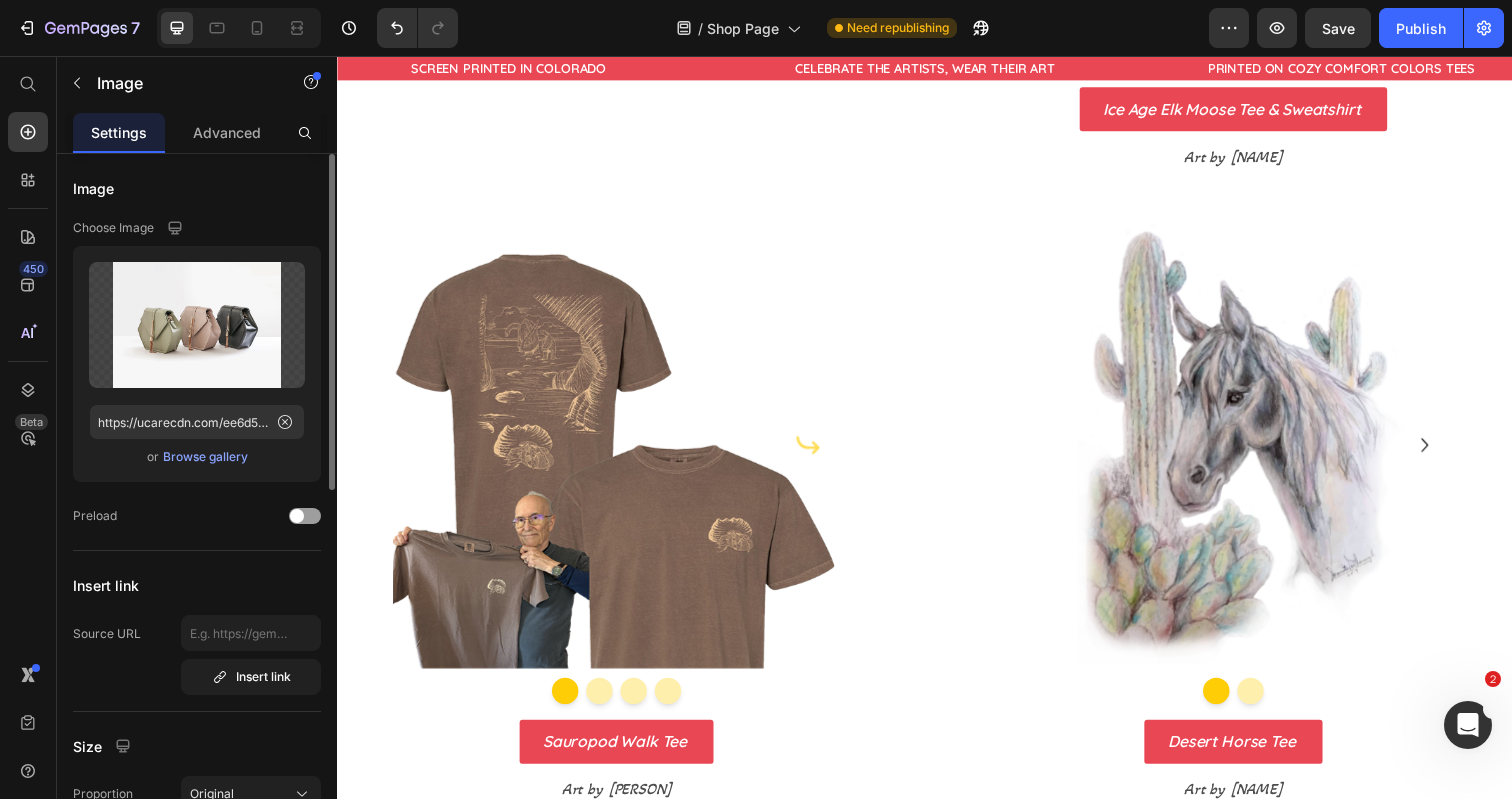 click on "Browse gallery" at bounding box center (205, 457) 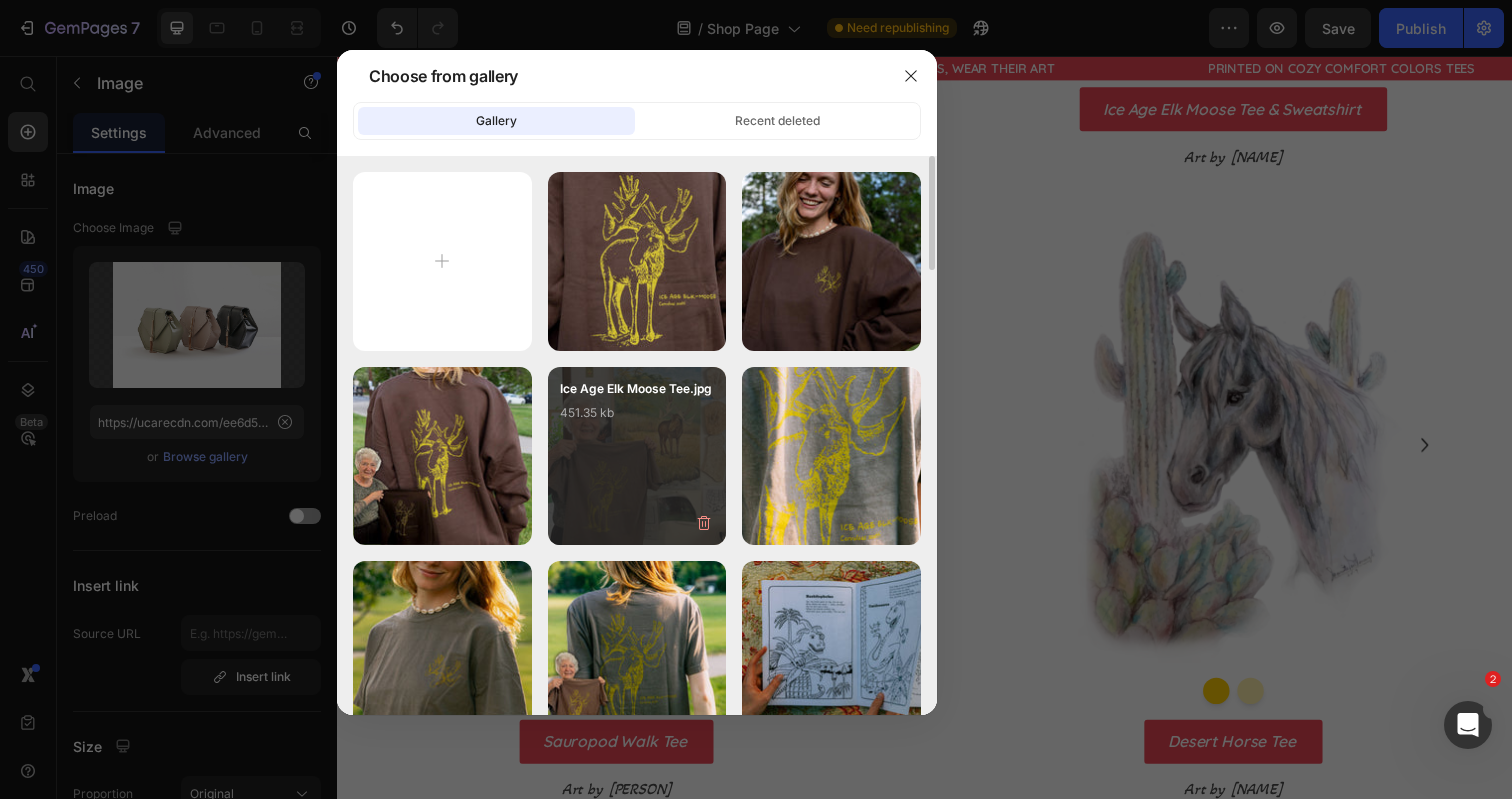 click on "451.35 kb" at bounding box center [637, 413] 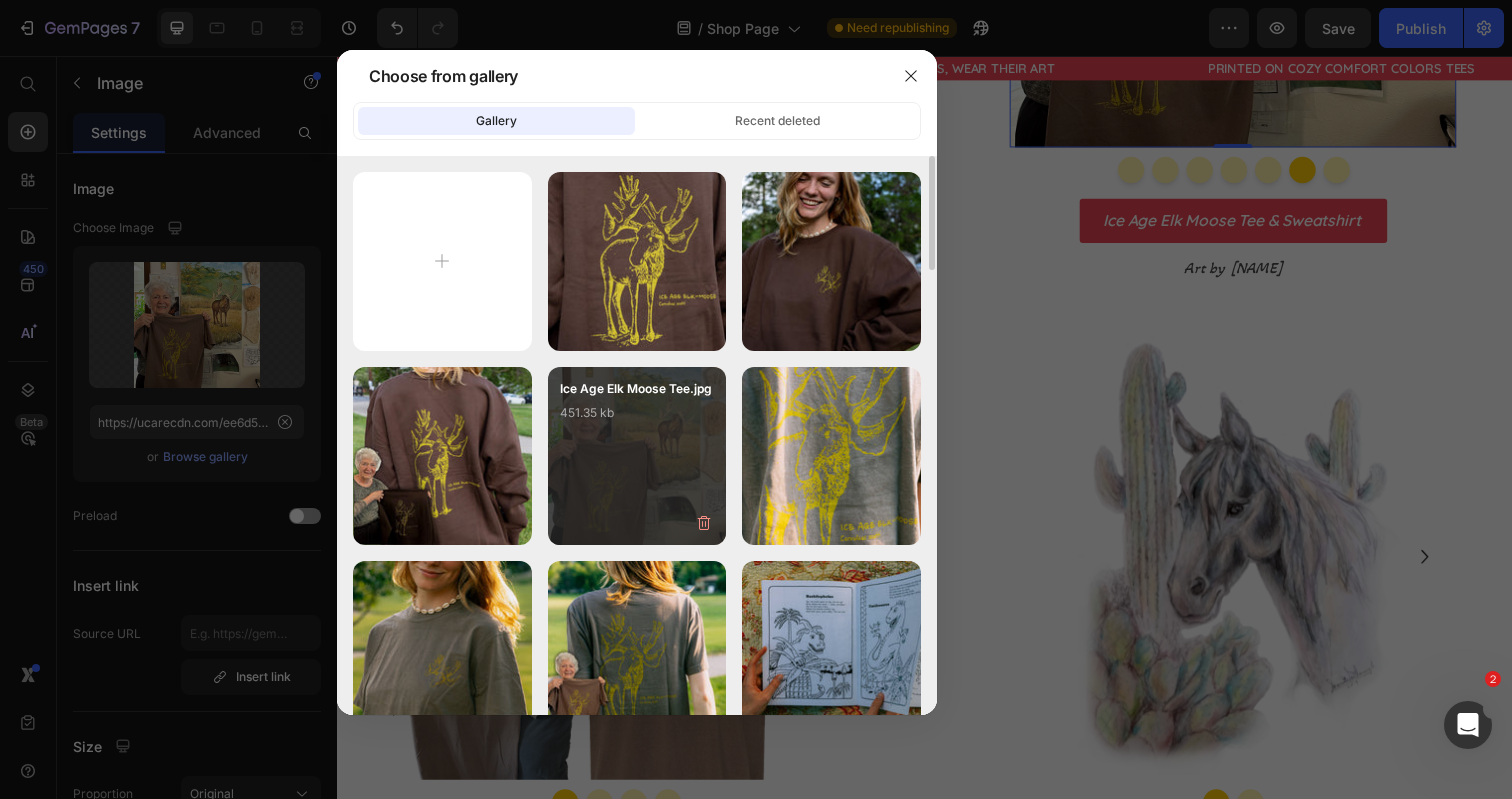 type on "https://cdn.shopify.com/s/files/1/0700/9635/5556/files/gempages_531355699414827920-e0145ac9-dab0-46a5-a316-5cb5e9480677.jpg" 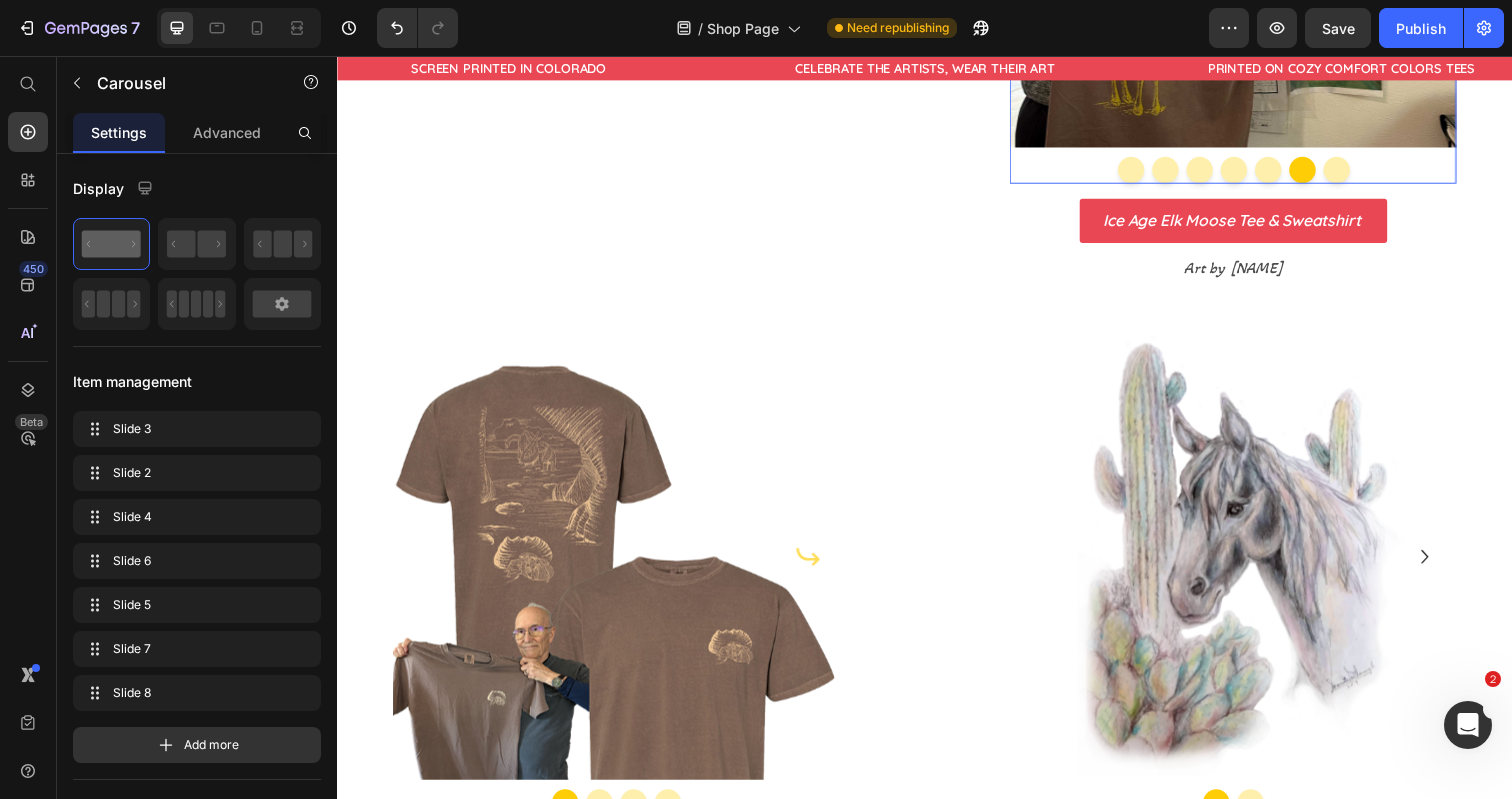 click at bounding box center (1357, 172) 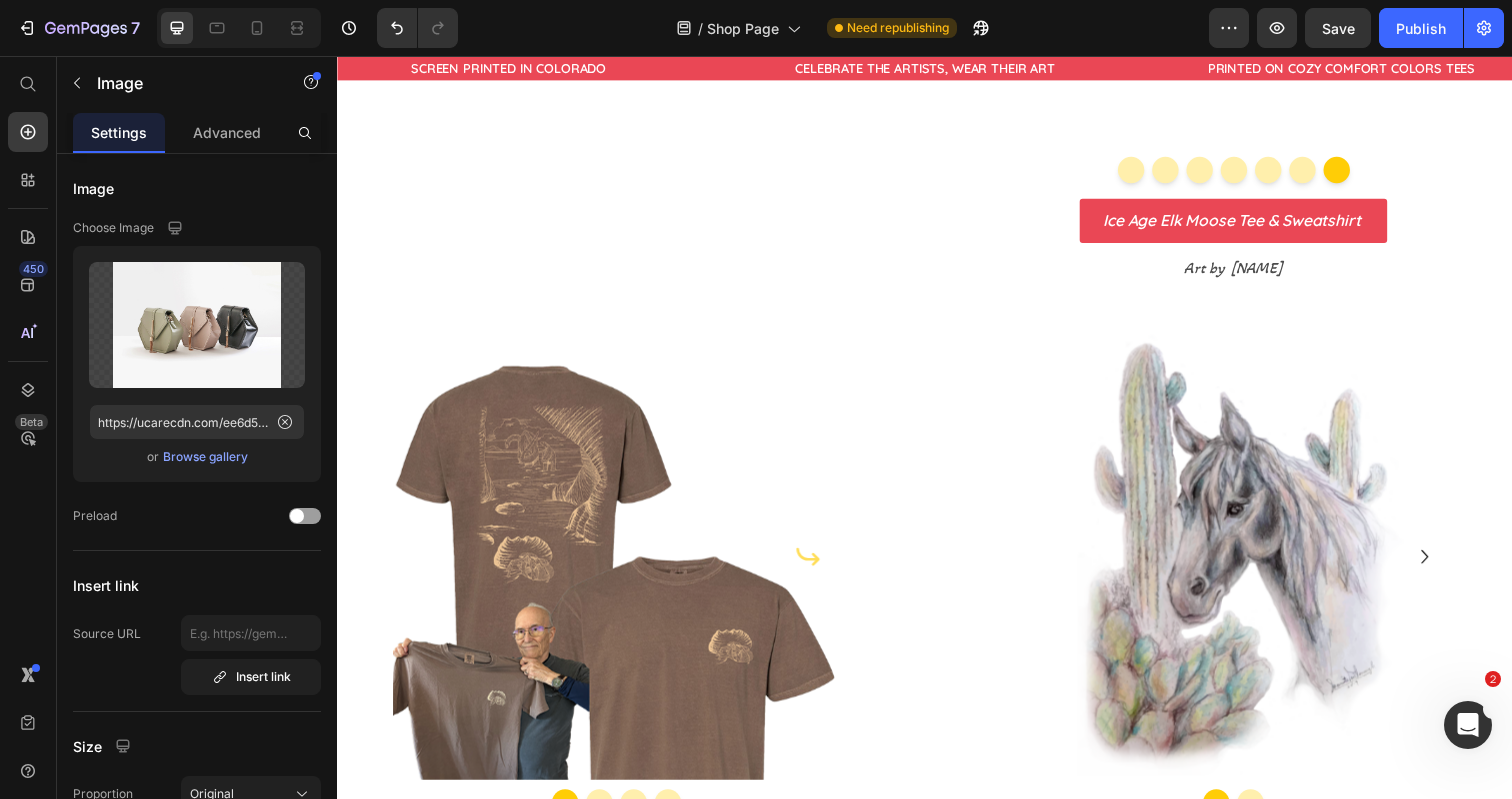 click at bounding box center (1252, -136) 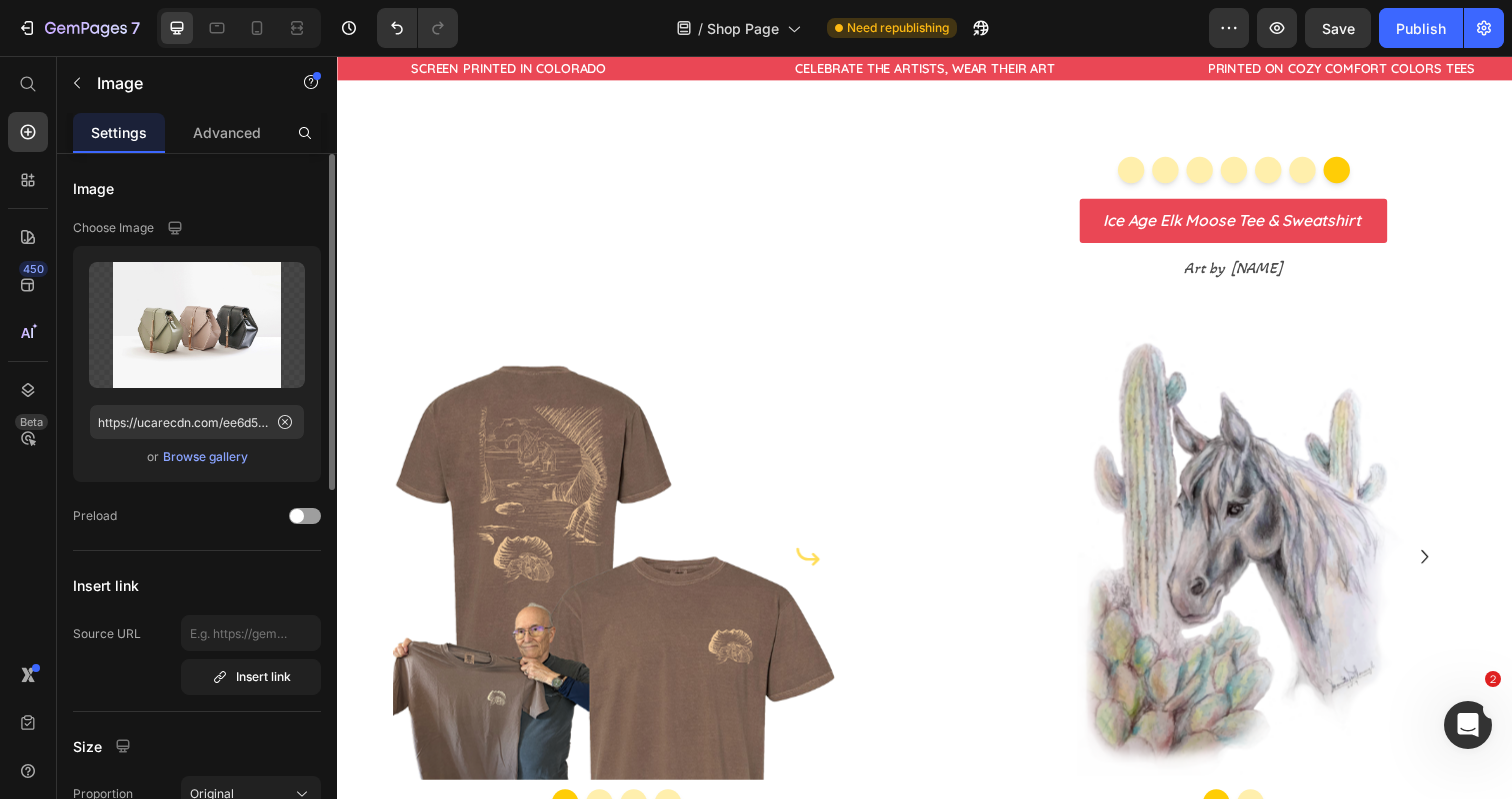 click on "Browse gallery" at bounding box center (205, 457) 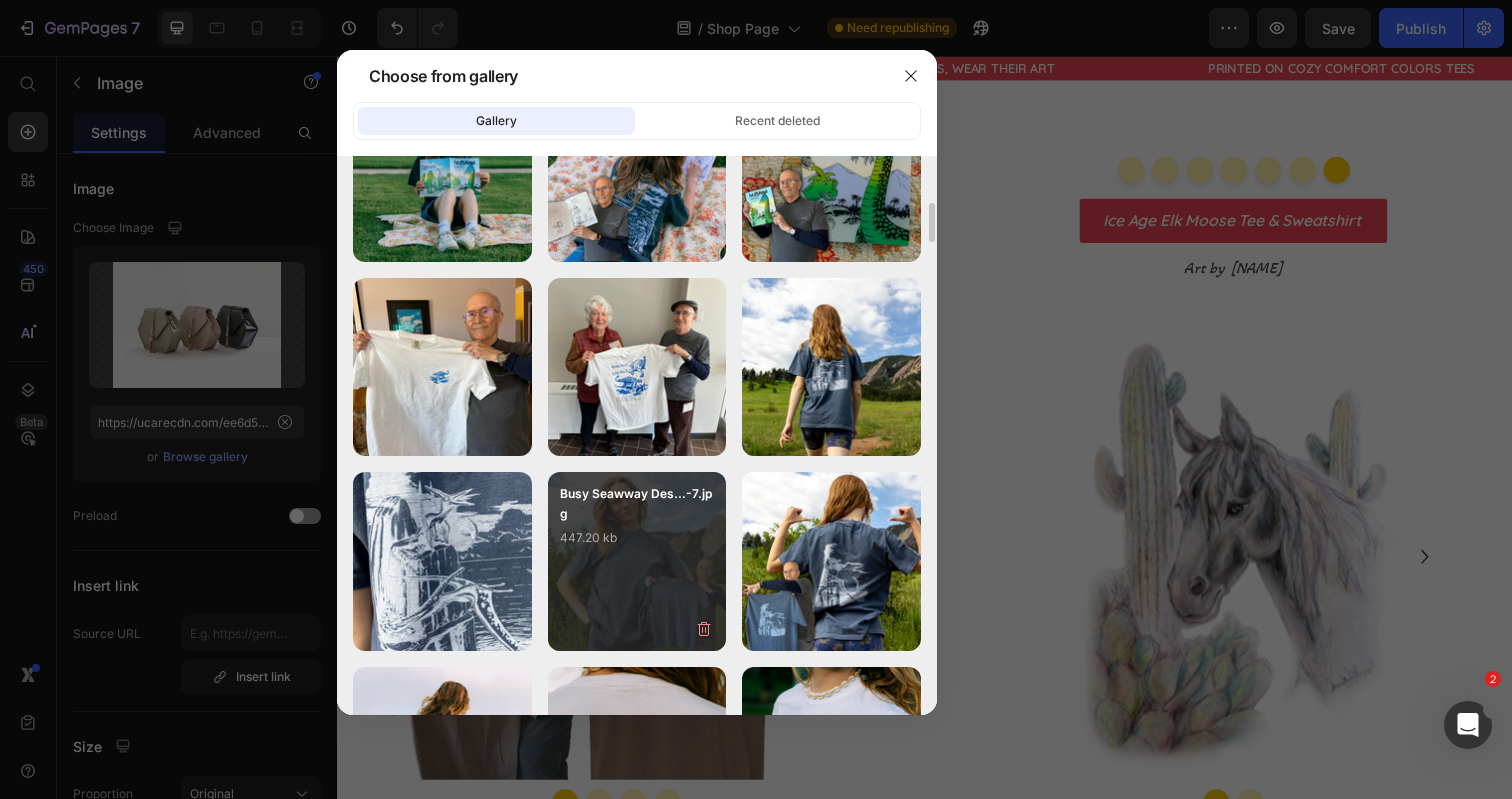 scroll, scrollTop: 0, scrollLeft: 0, axis: both 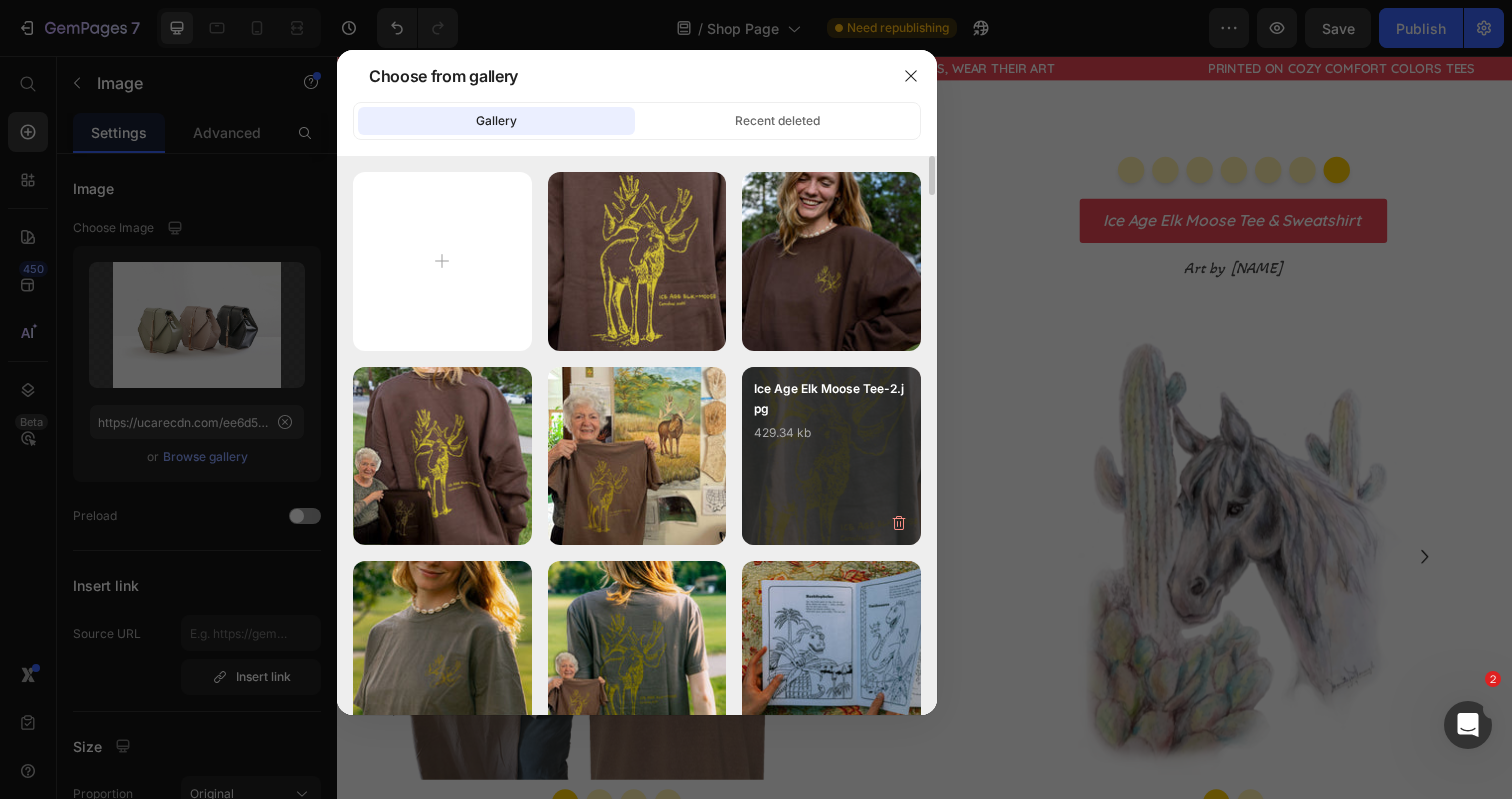click on "Ice Age Elk Moose Tee-2.jpg 429.34 kb" at bounding box center (831, 456) 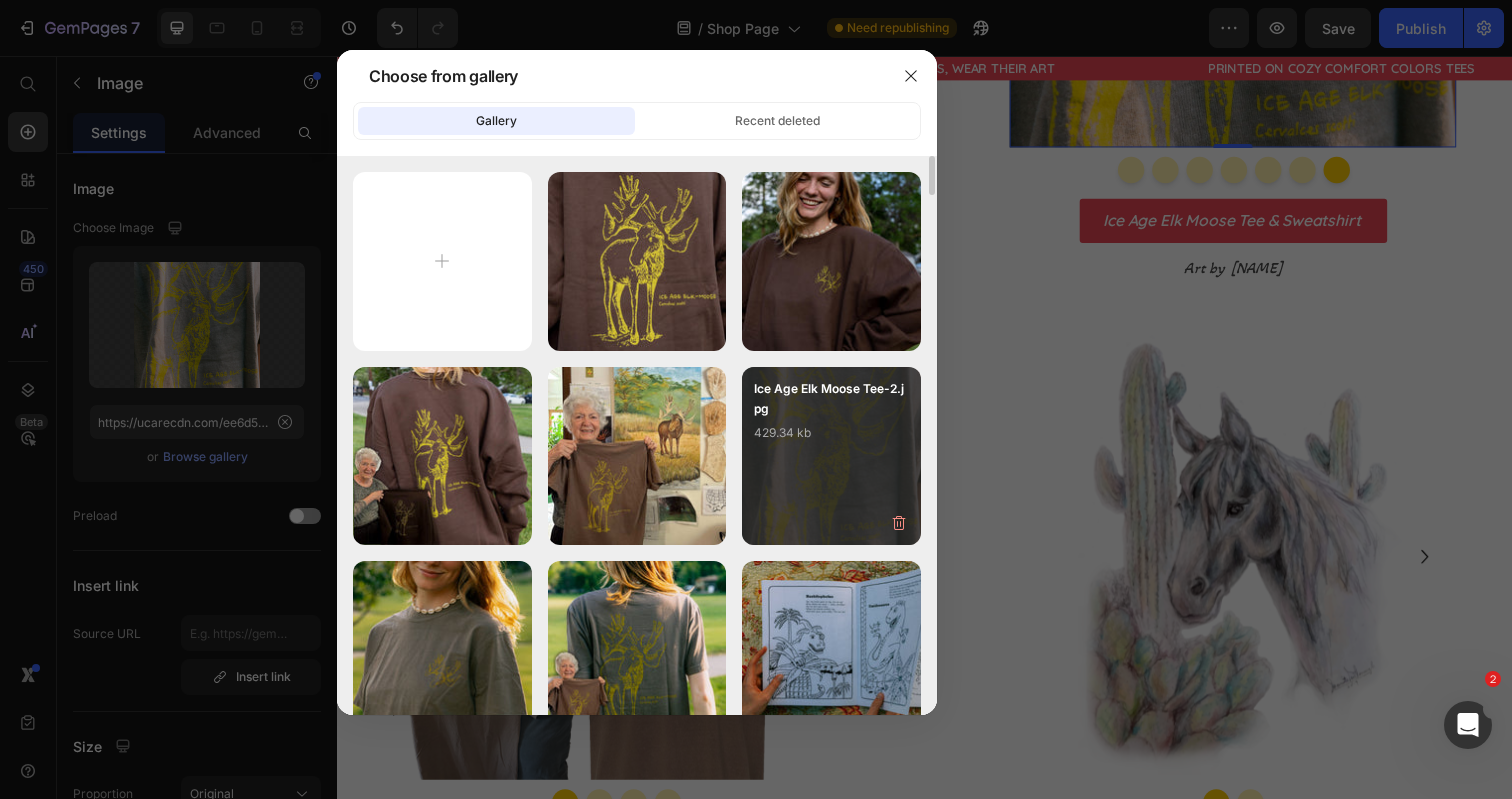 type on "https://cdn.shopify.com/s/files/1/0700/9635/5556/files/gempages_531355699414827920-ec47e801-9b62-4169-be8d-3196dd0ee29a.jpg" 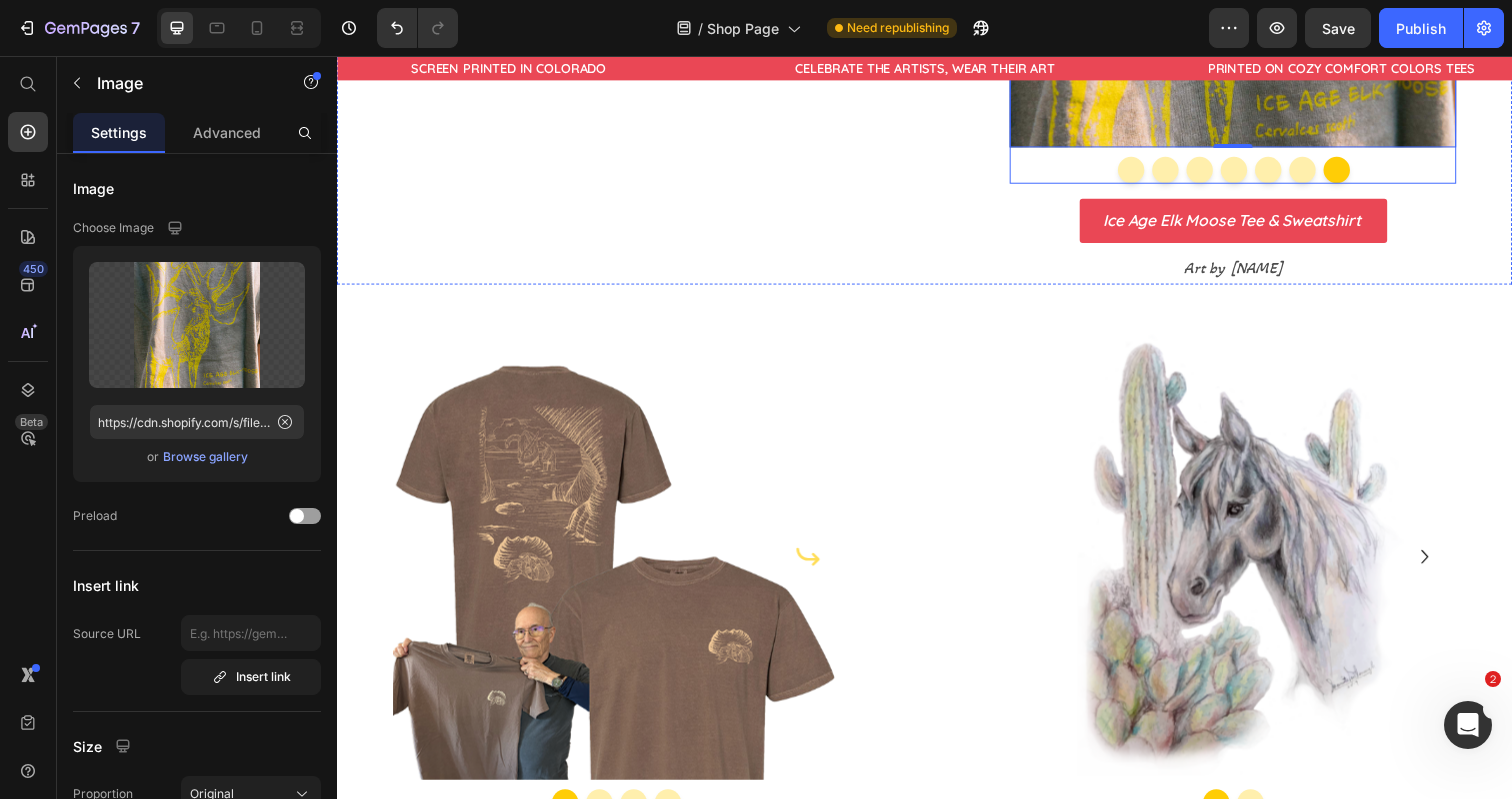 click at bounding box center [1147, 172] 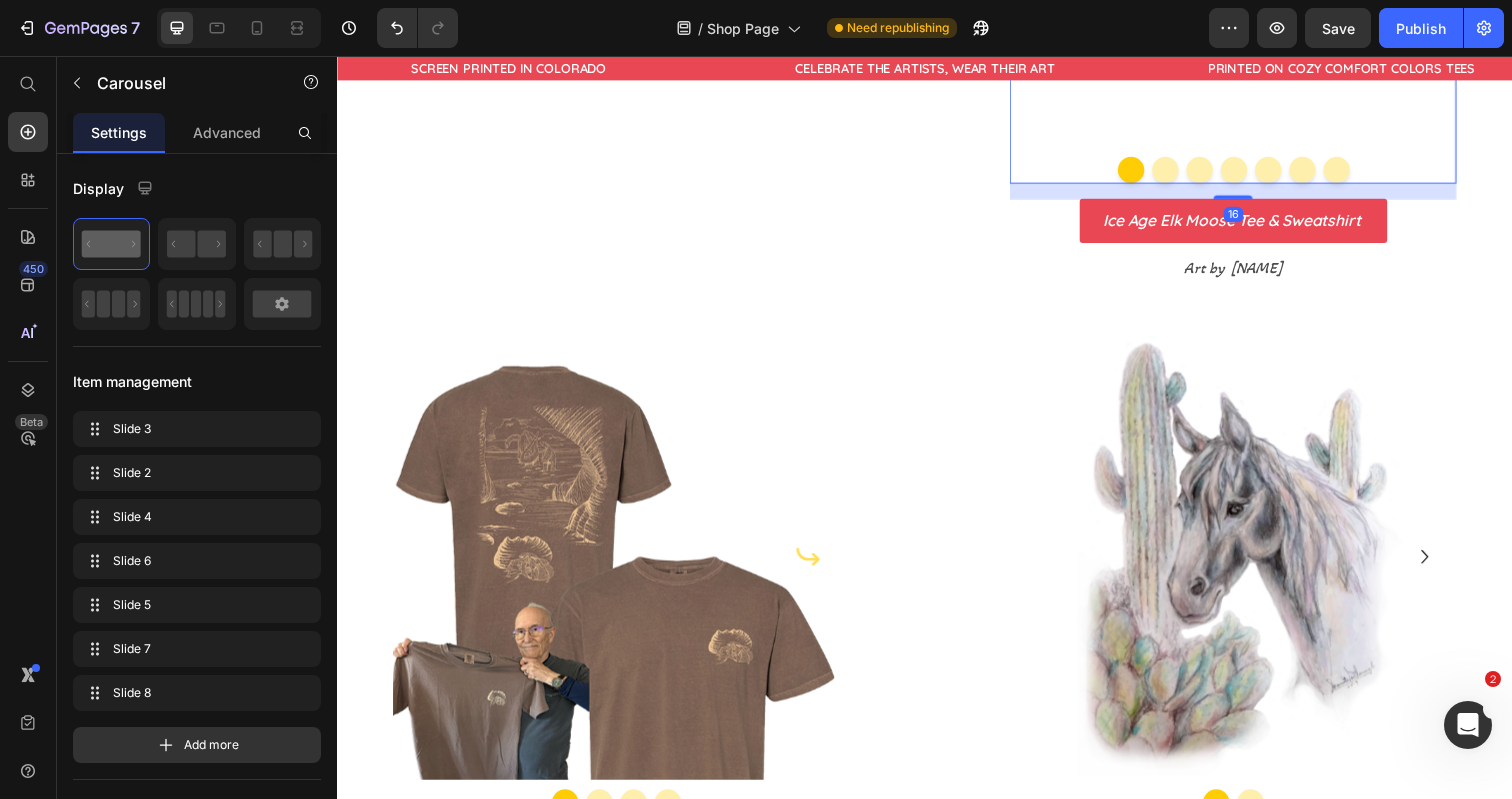 click at bounding box center (1182, 172) 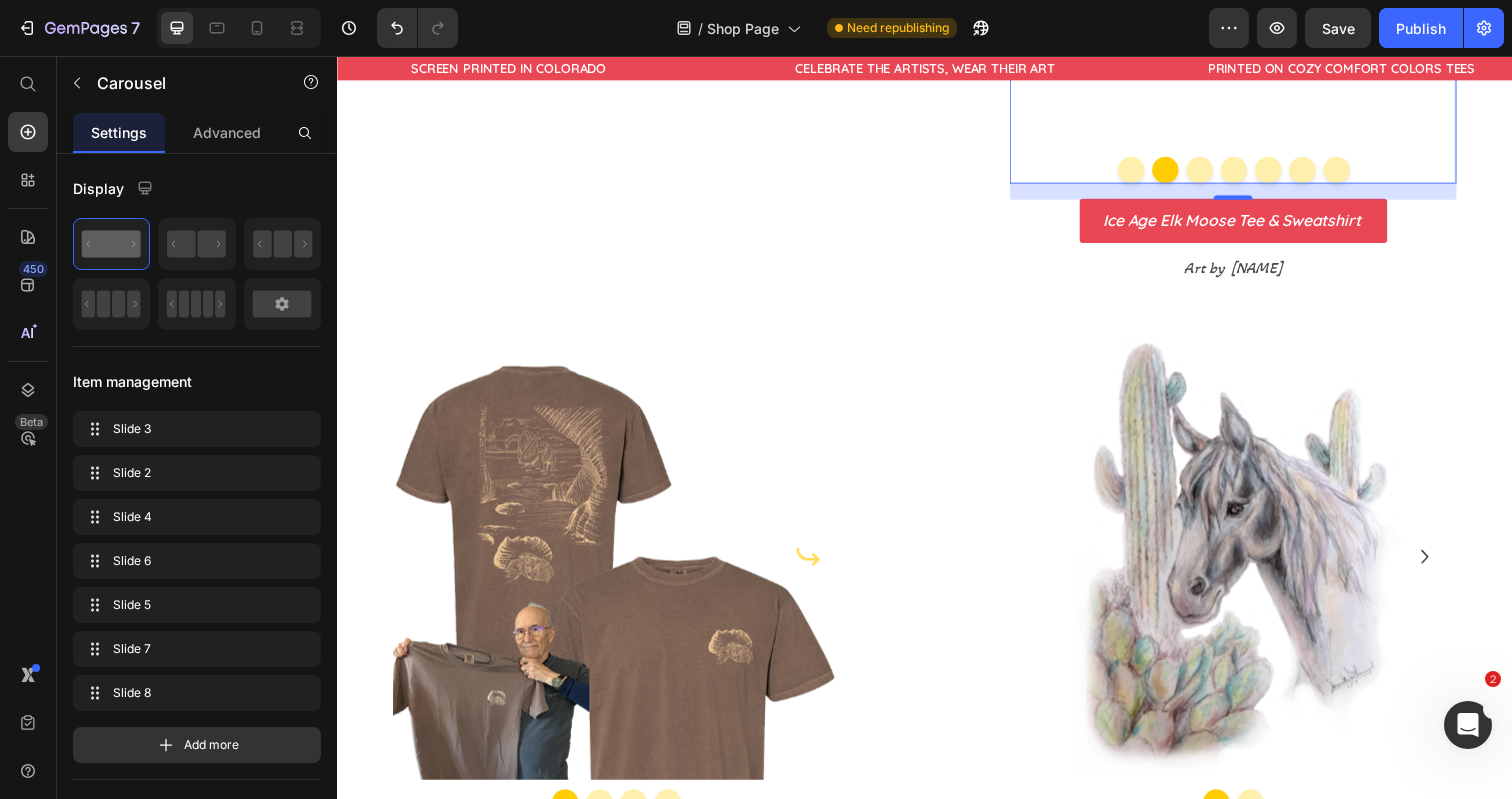 click at bounding box center (1217, 172) 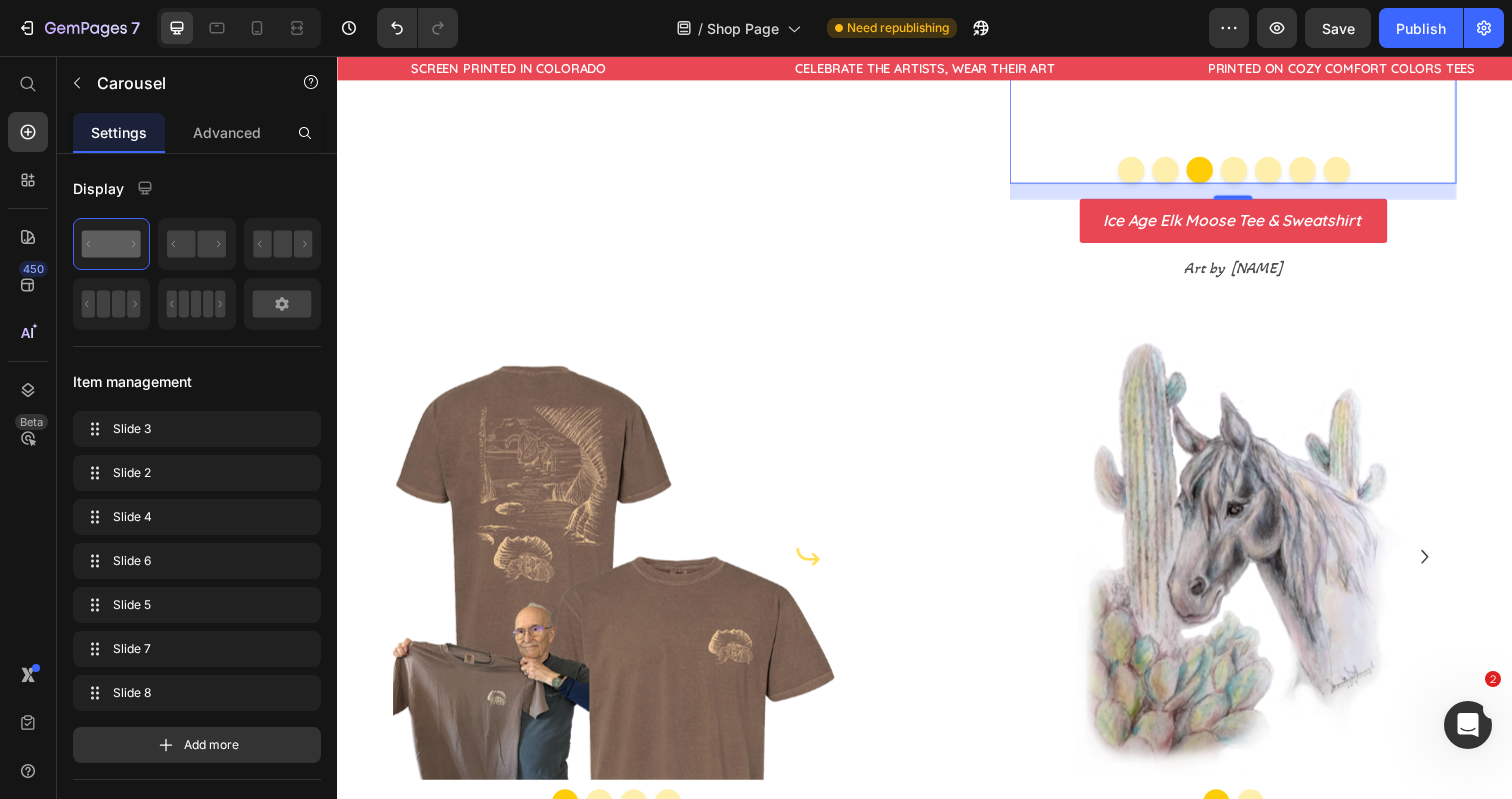 click at bounding box center (1252, 172) 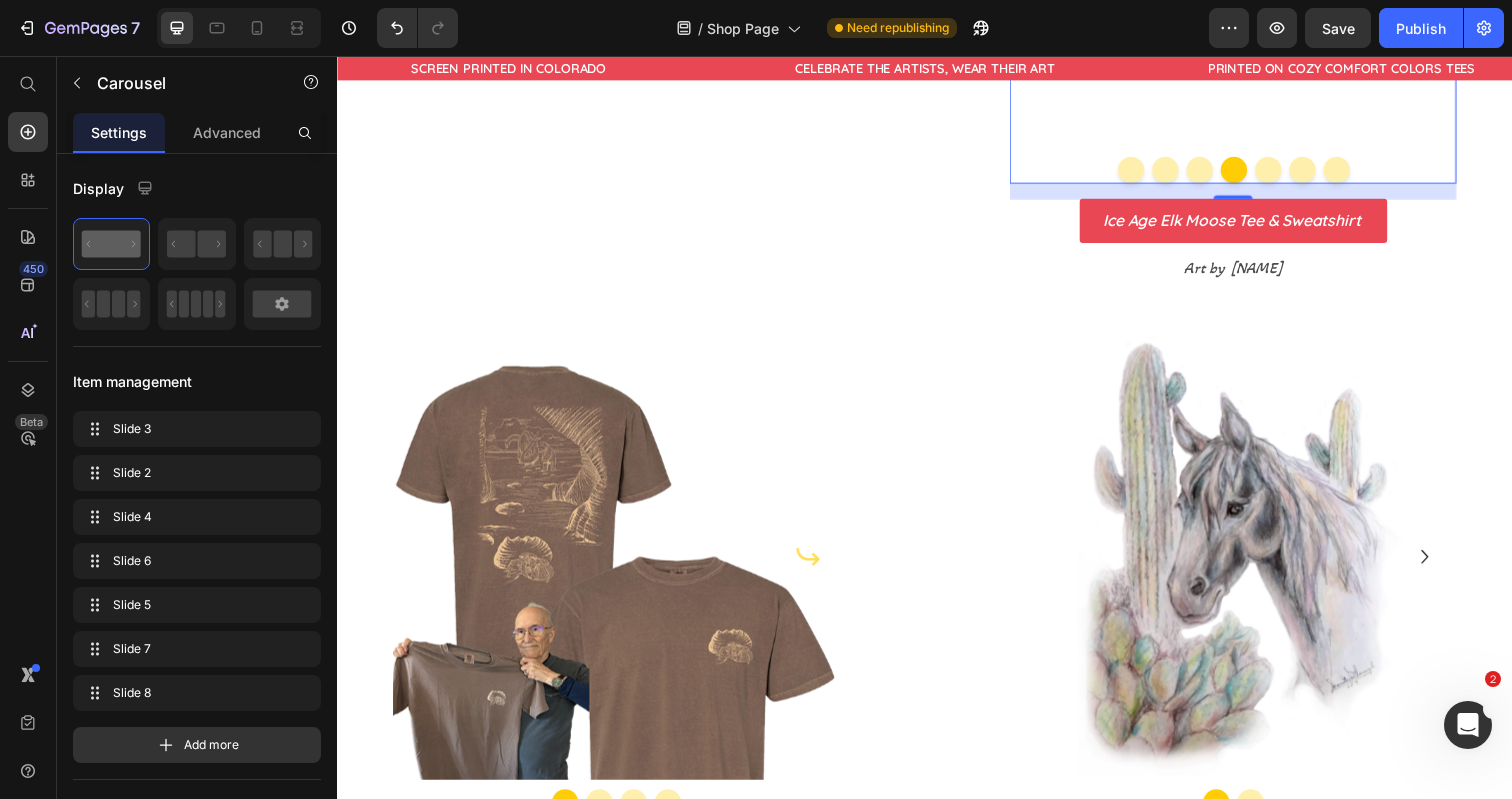 click at bounding box center [1287, 172] 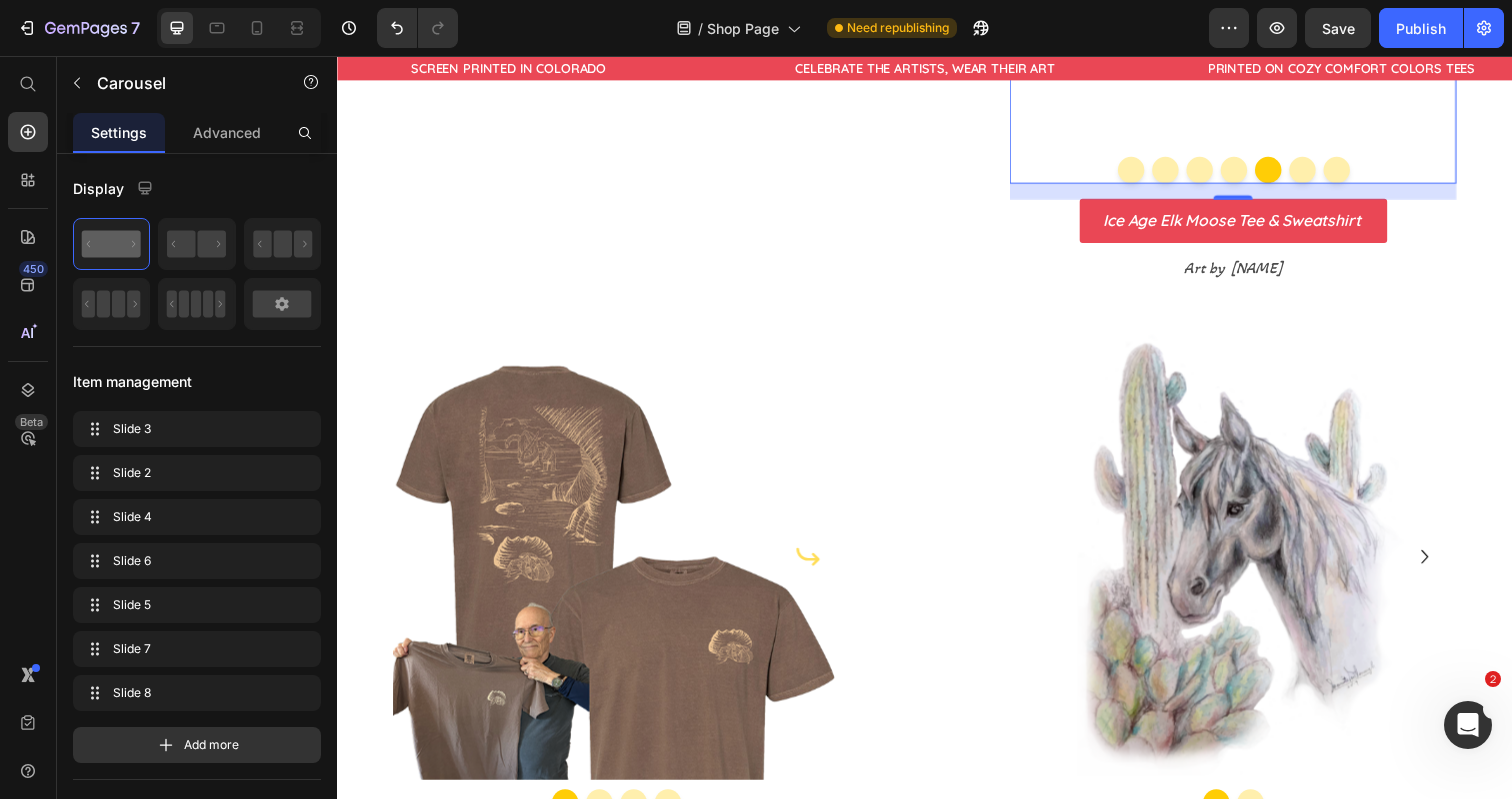 click at bounding box center (1252, 172) 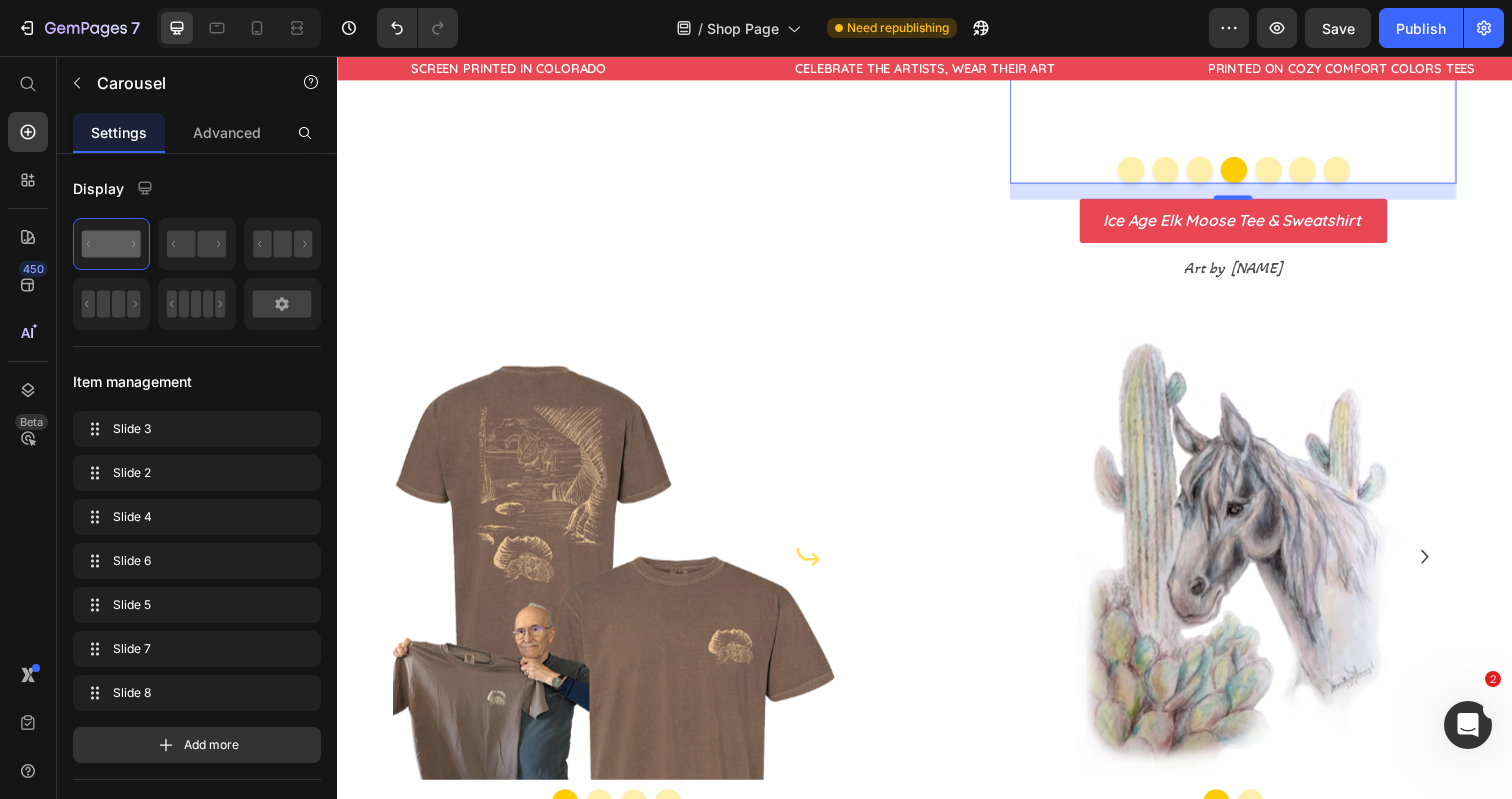click at bounding box center (1287, 172) 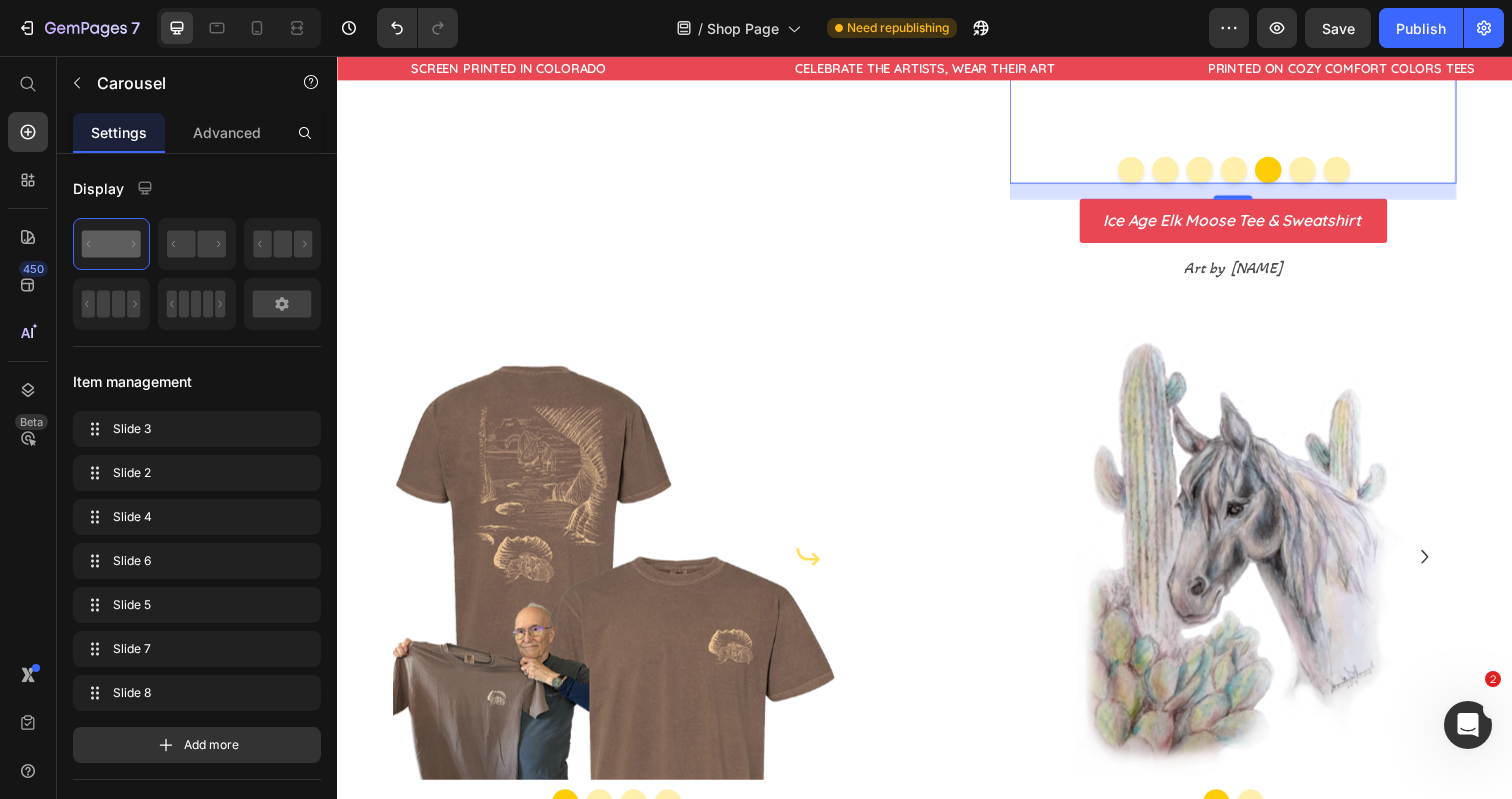 click at bounding box center (1322, 172) 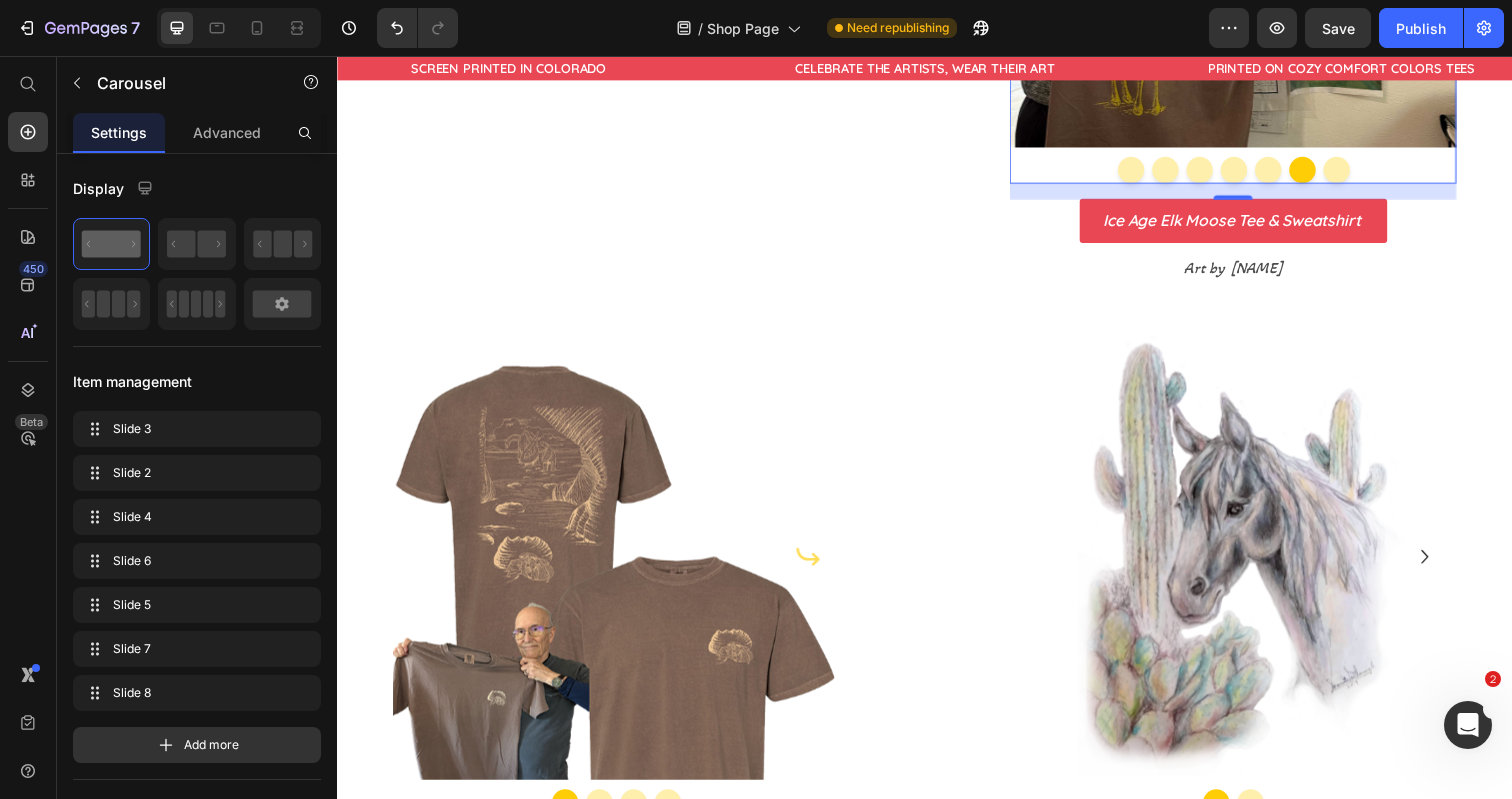 click at bounding box center [1357, 172] 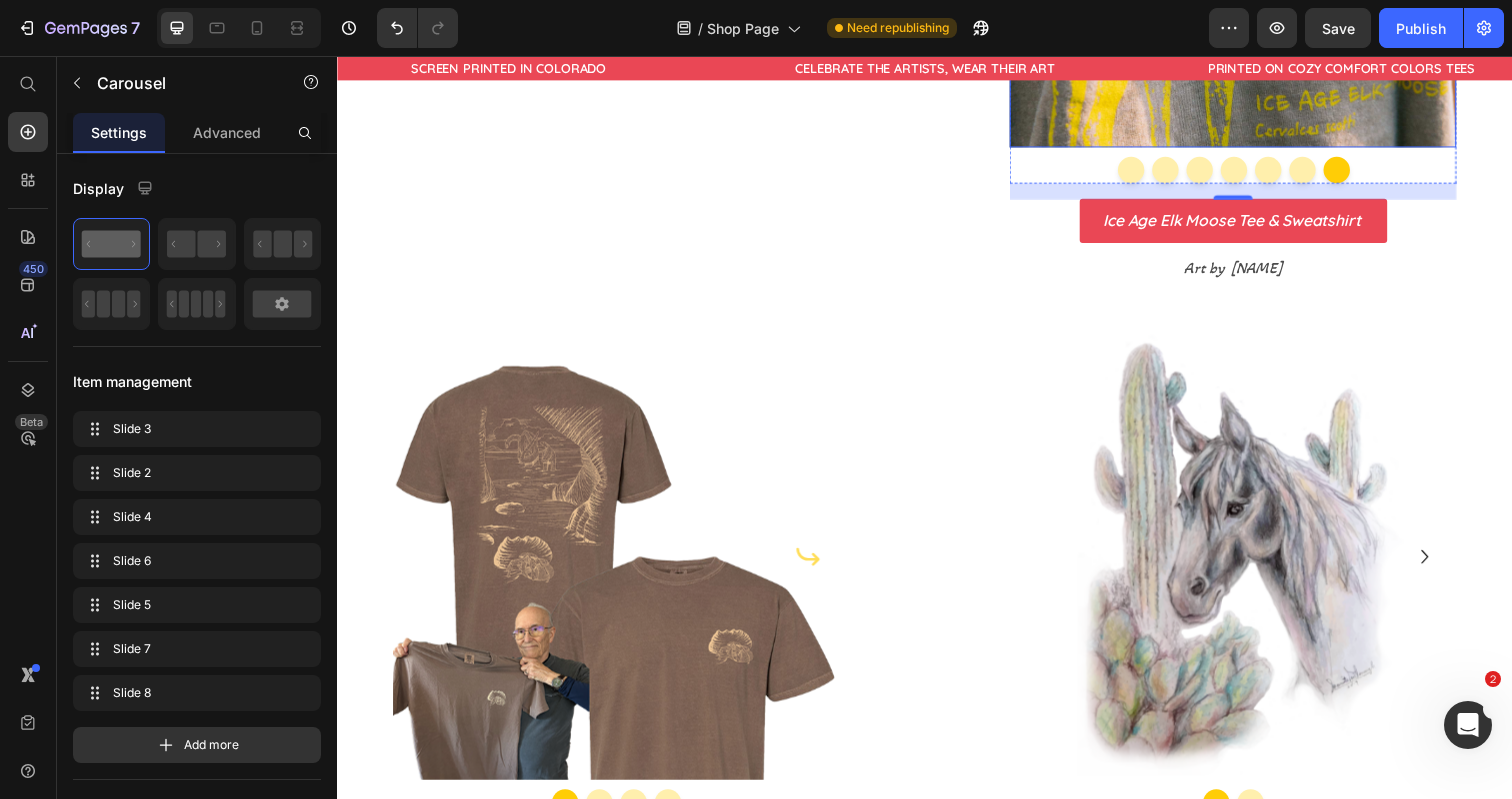 click at bounding box center [1252, -79] 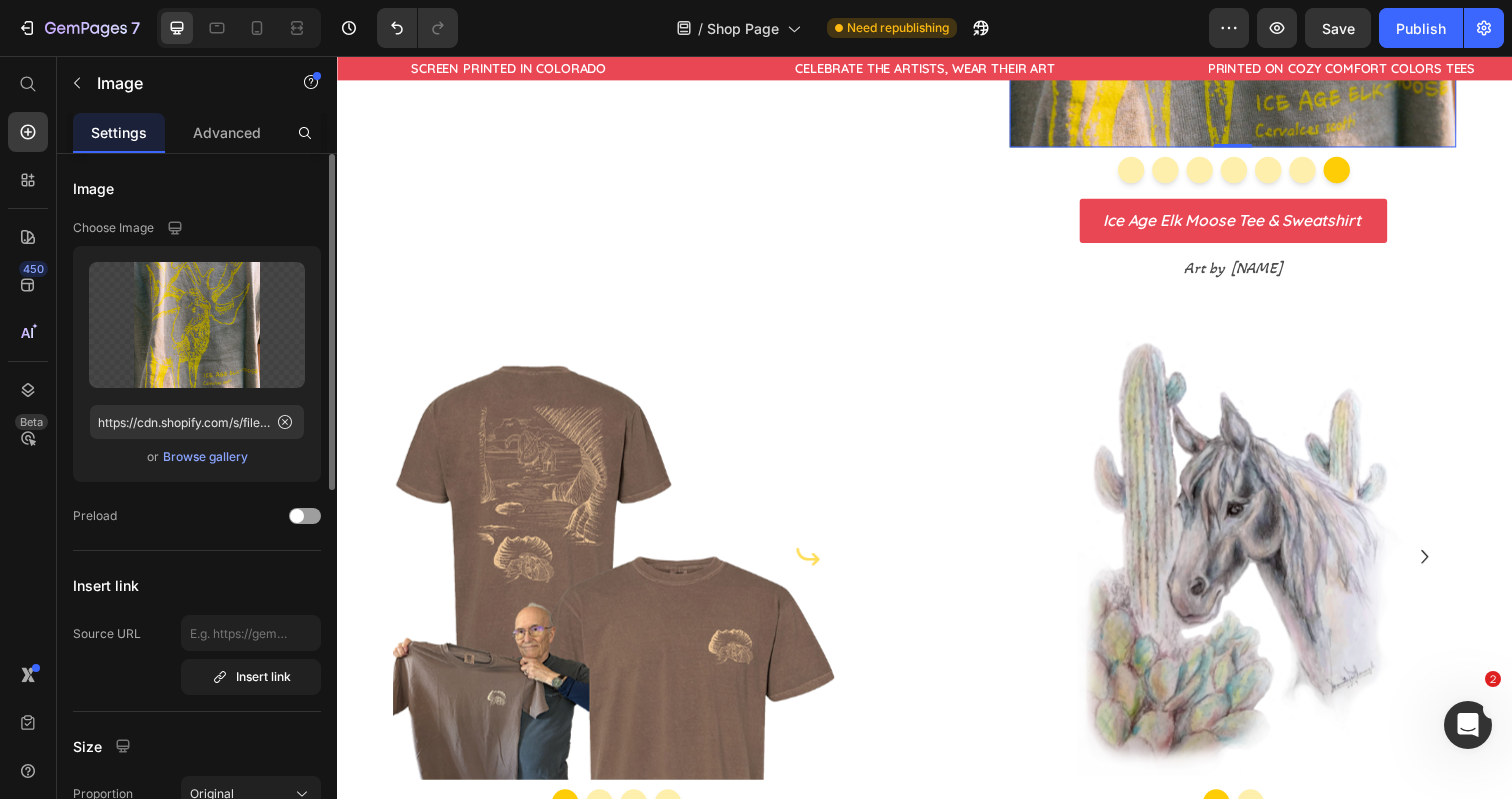 click on "Browse gallery" at bounding box center (205, 457) 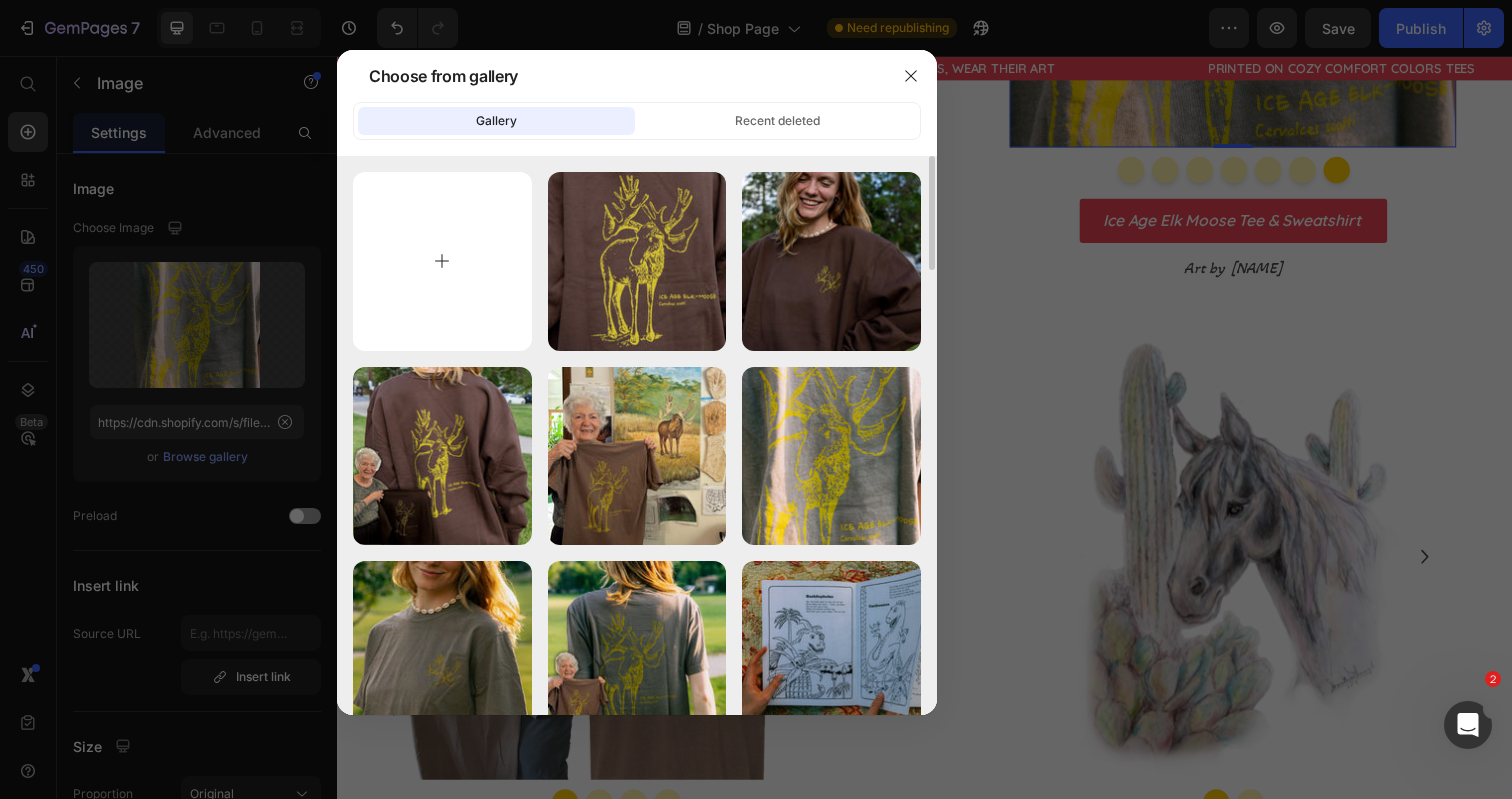 click at bounding box center (442, 261) 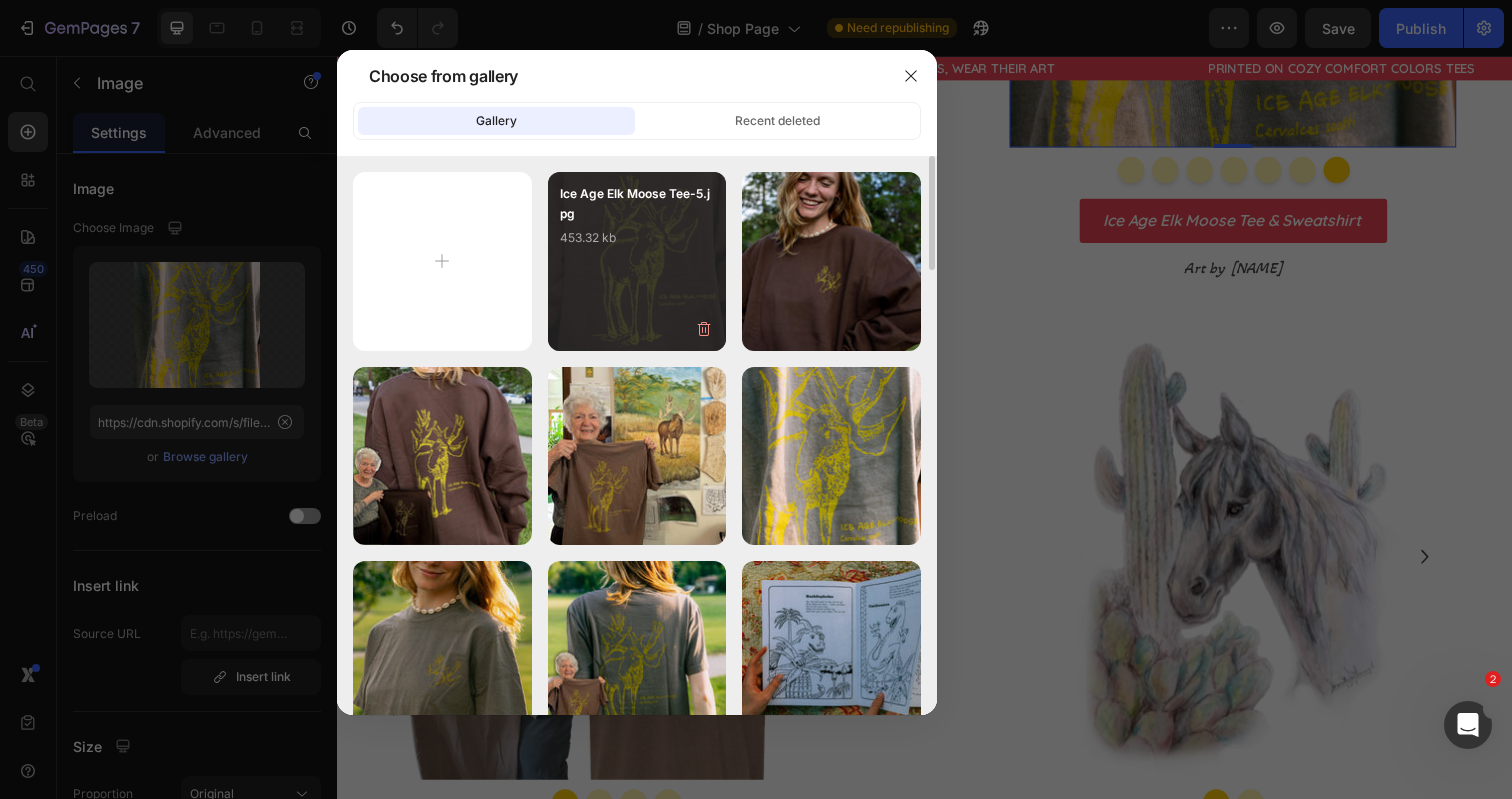 type on "C:\fakepath\Ice Age Elk Moose Tee-8.jpg" 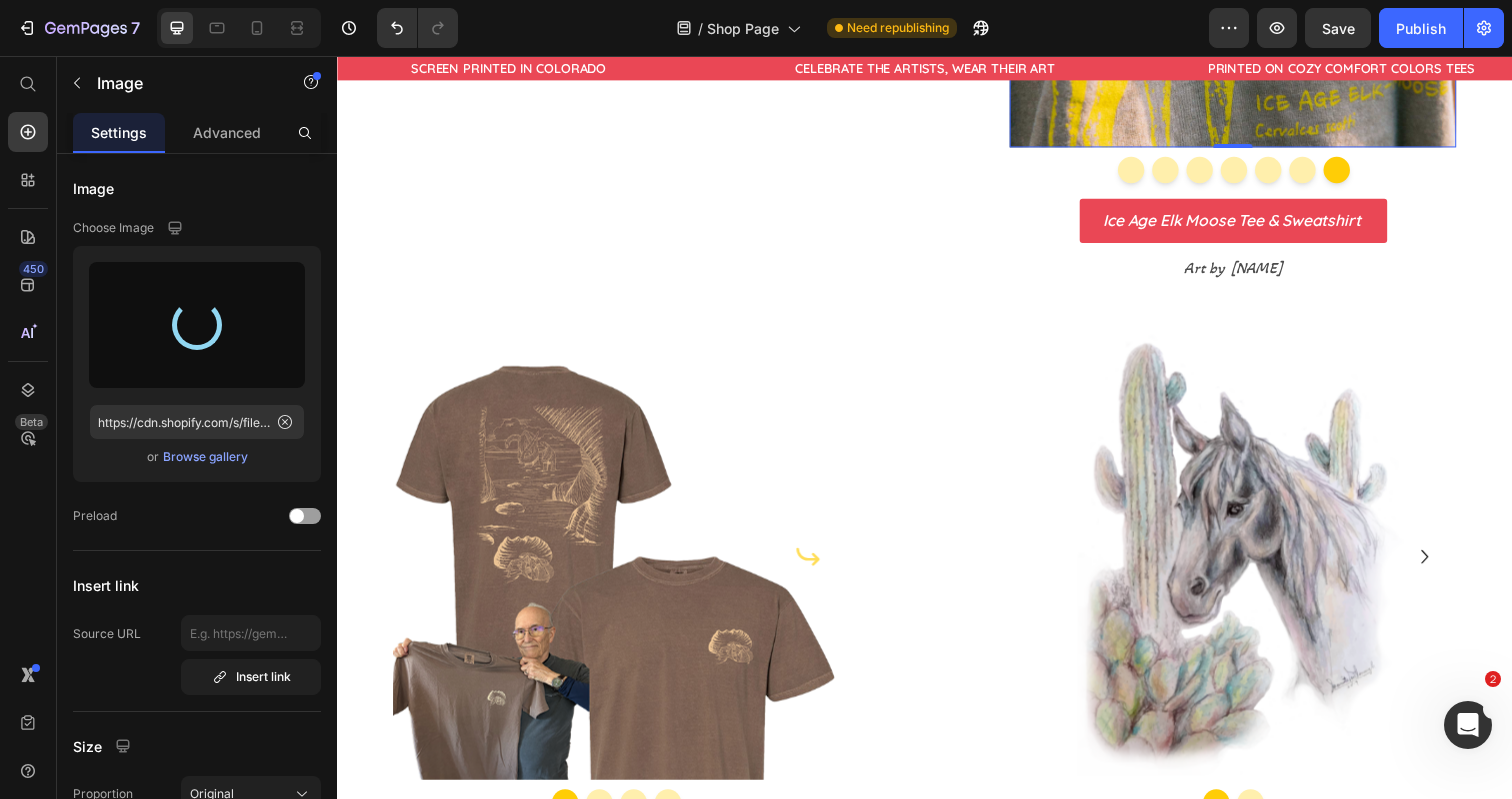 type on "https://cdn.shopify.com/s/files/1/0700/9635/5556/files/gempages_531355699414827920-20e9d02a-d8e7-4046-98f8-dcbfdbf91525.jpg" 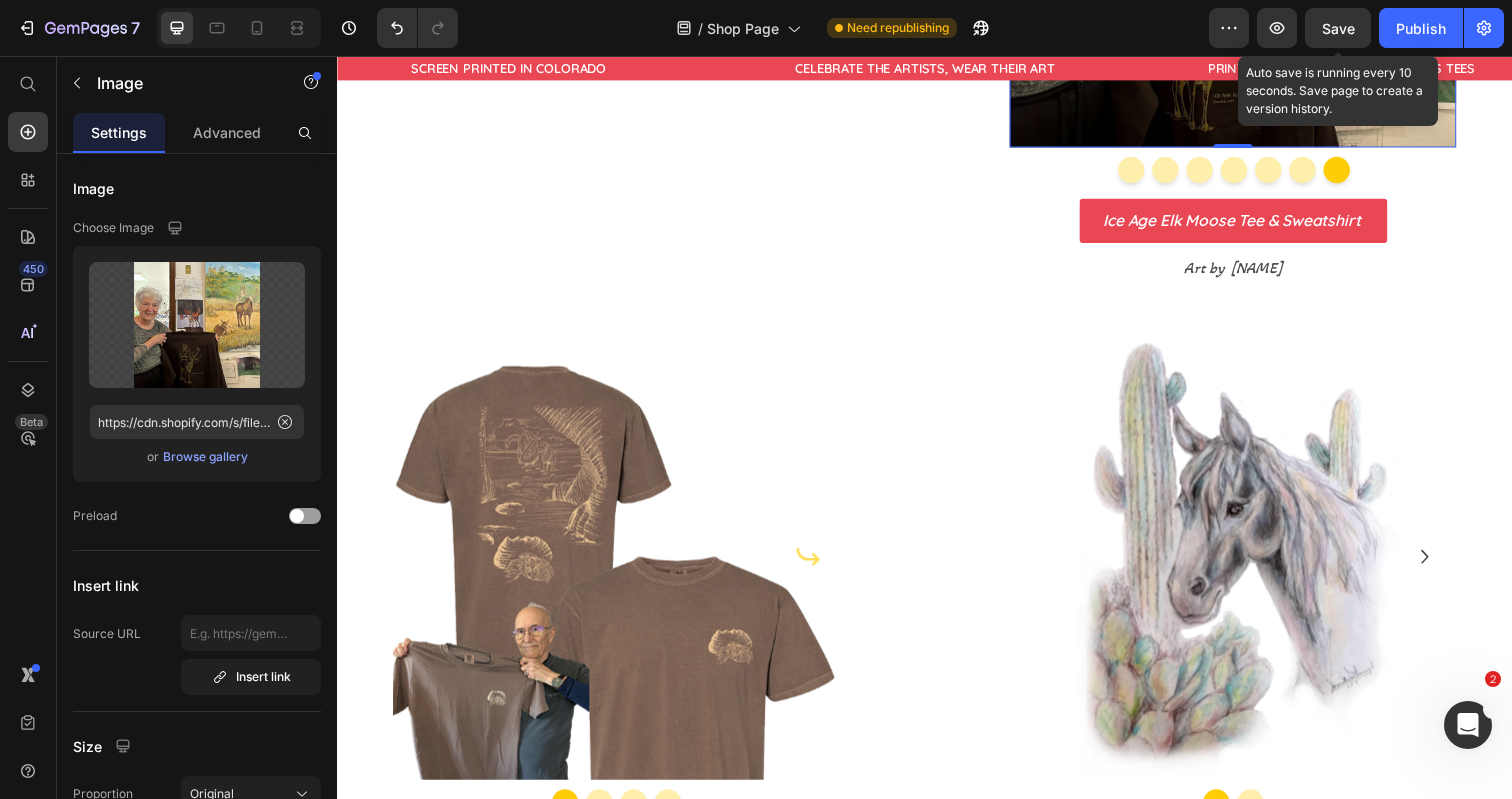 click on "Save" at bounding box center (1338, 28) 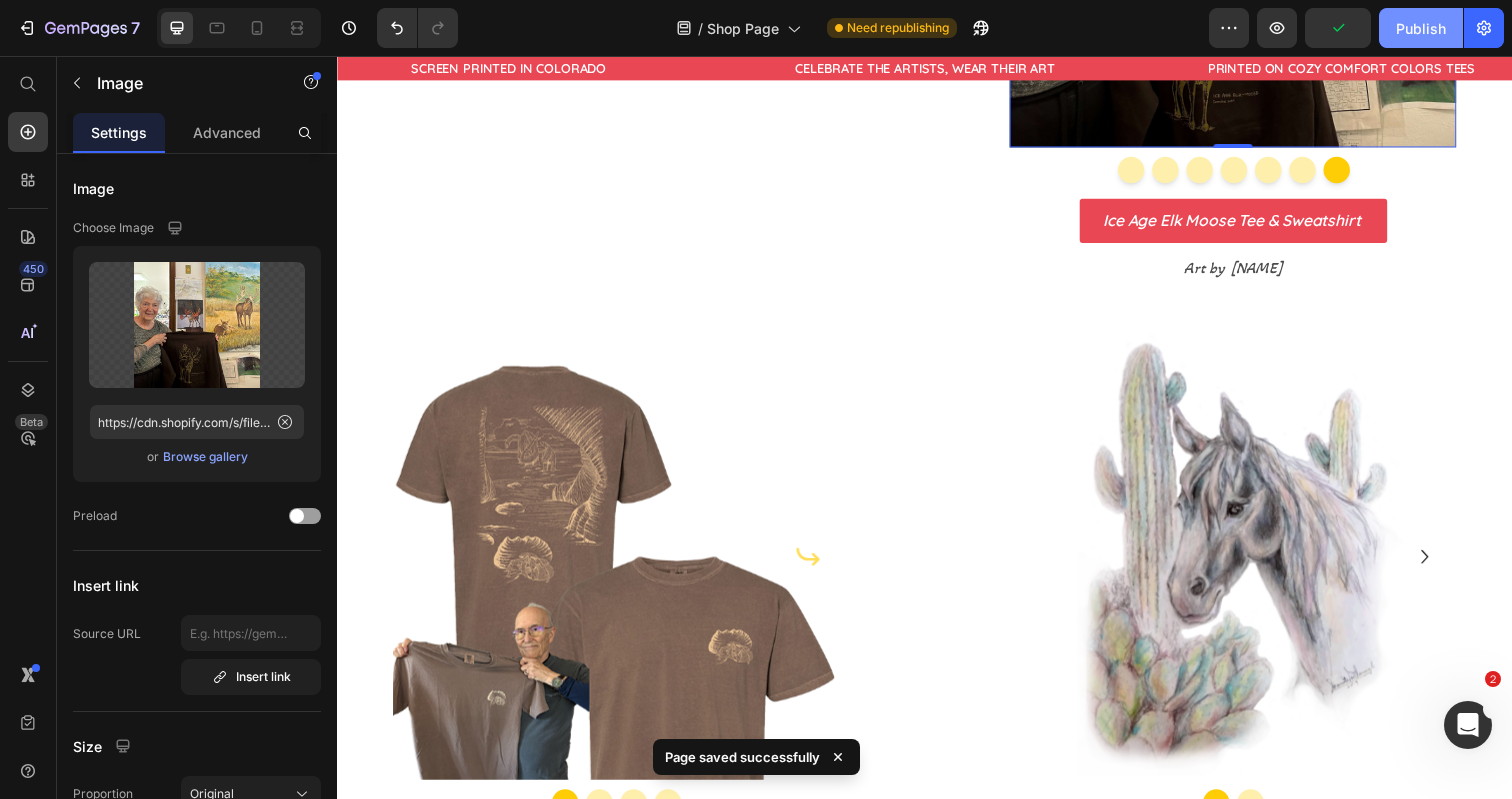 click on "Publish" at bounding box center [1421, 28] 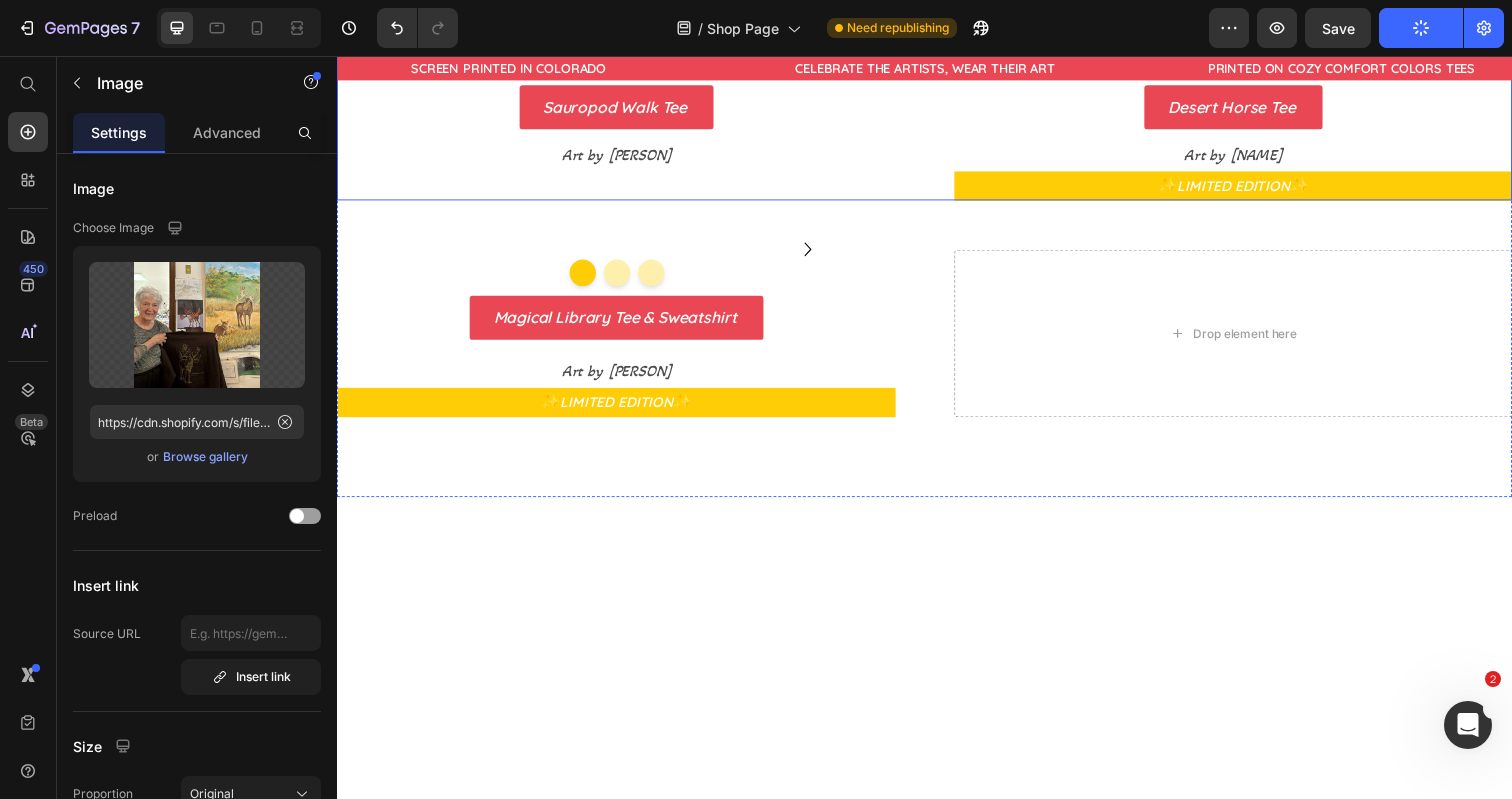 scroll, scrollTop: 2789, scrollLeft: 0, axis: vertical 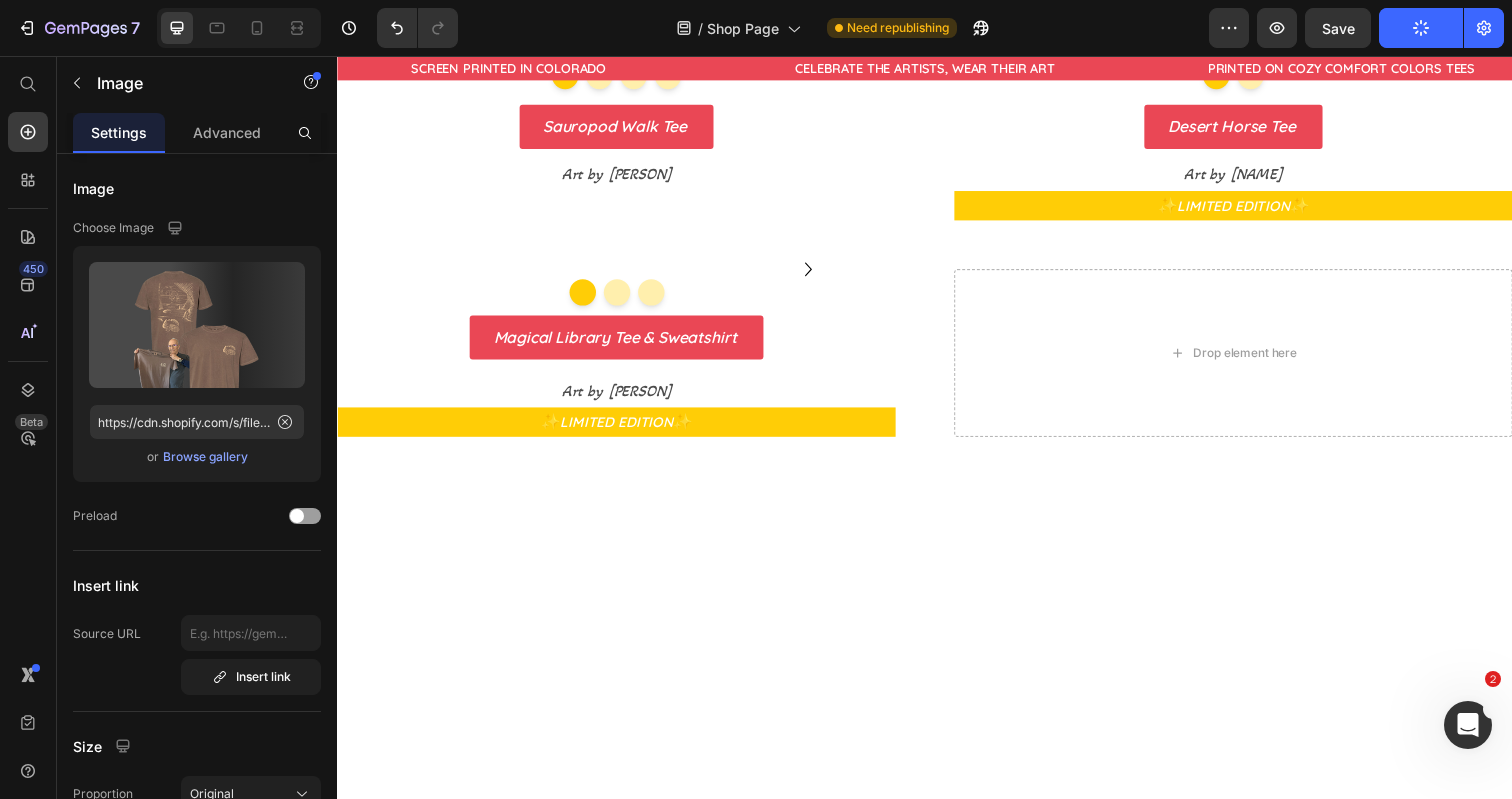 click at bounding box center [622, -175] 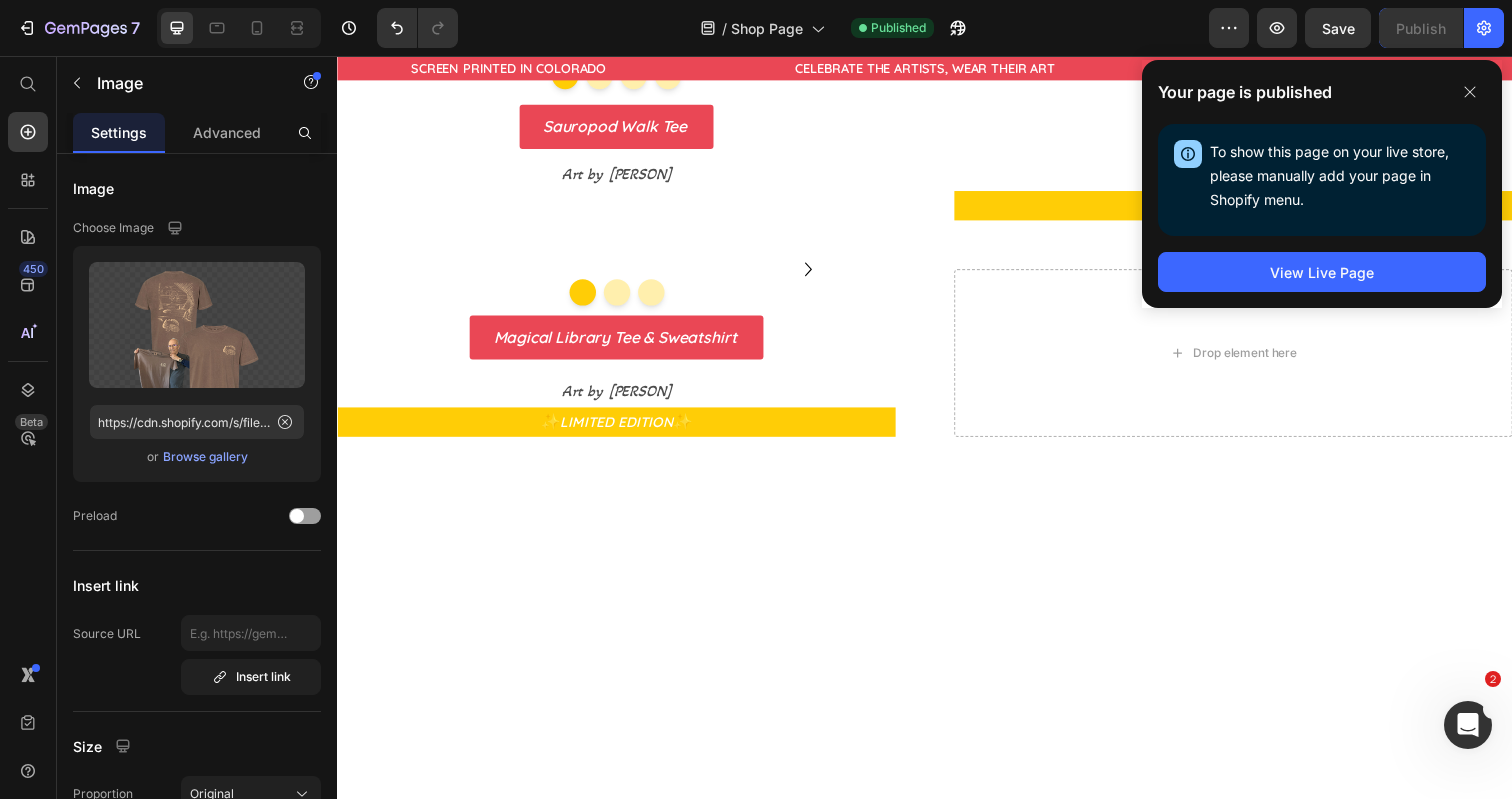 click at bounding box center (622, -175) 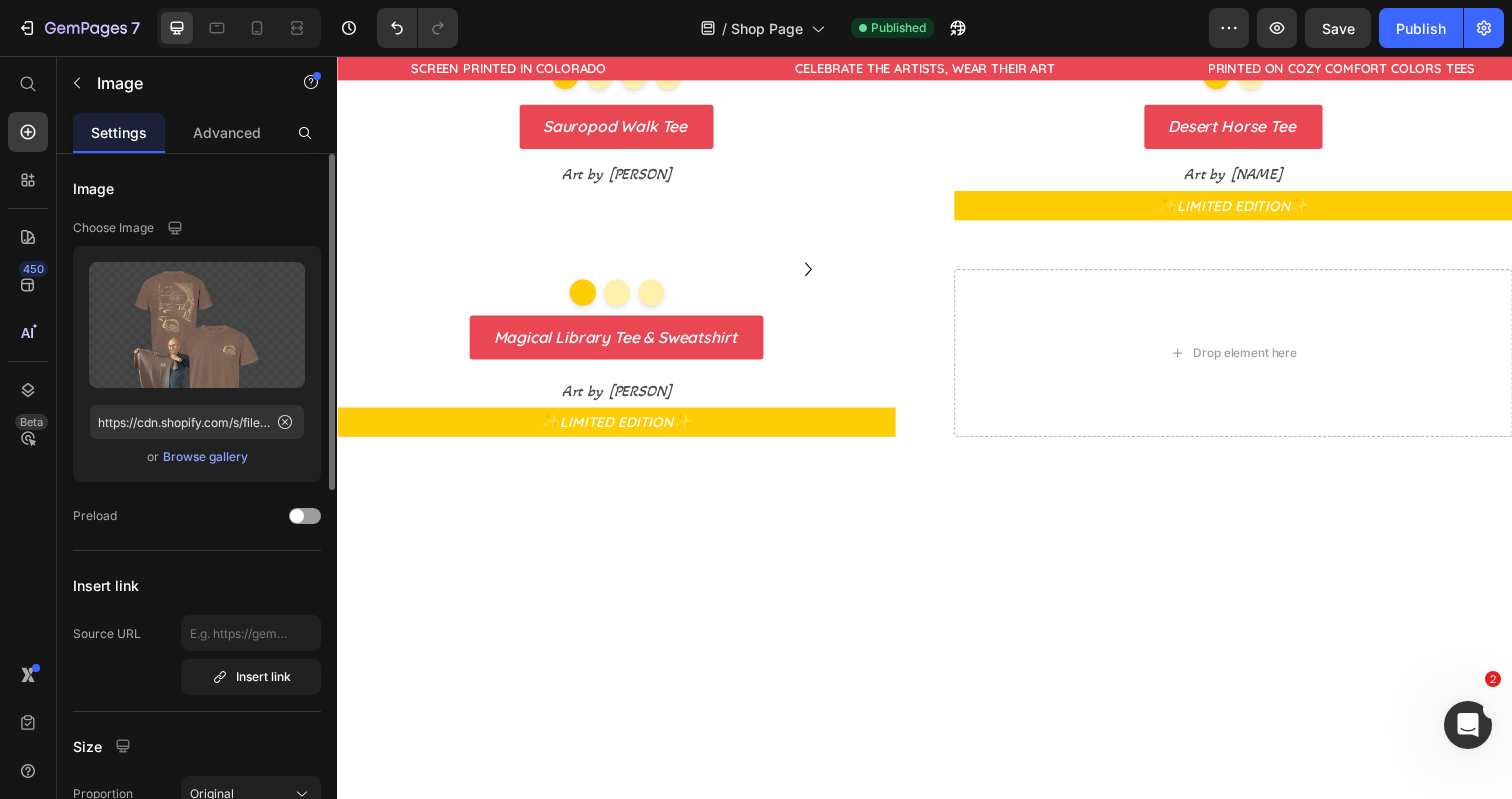 click on "Browse gallery" at bounding box center [205, 457] 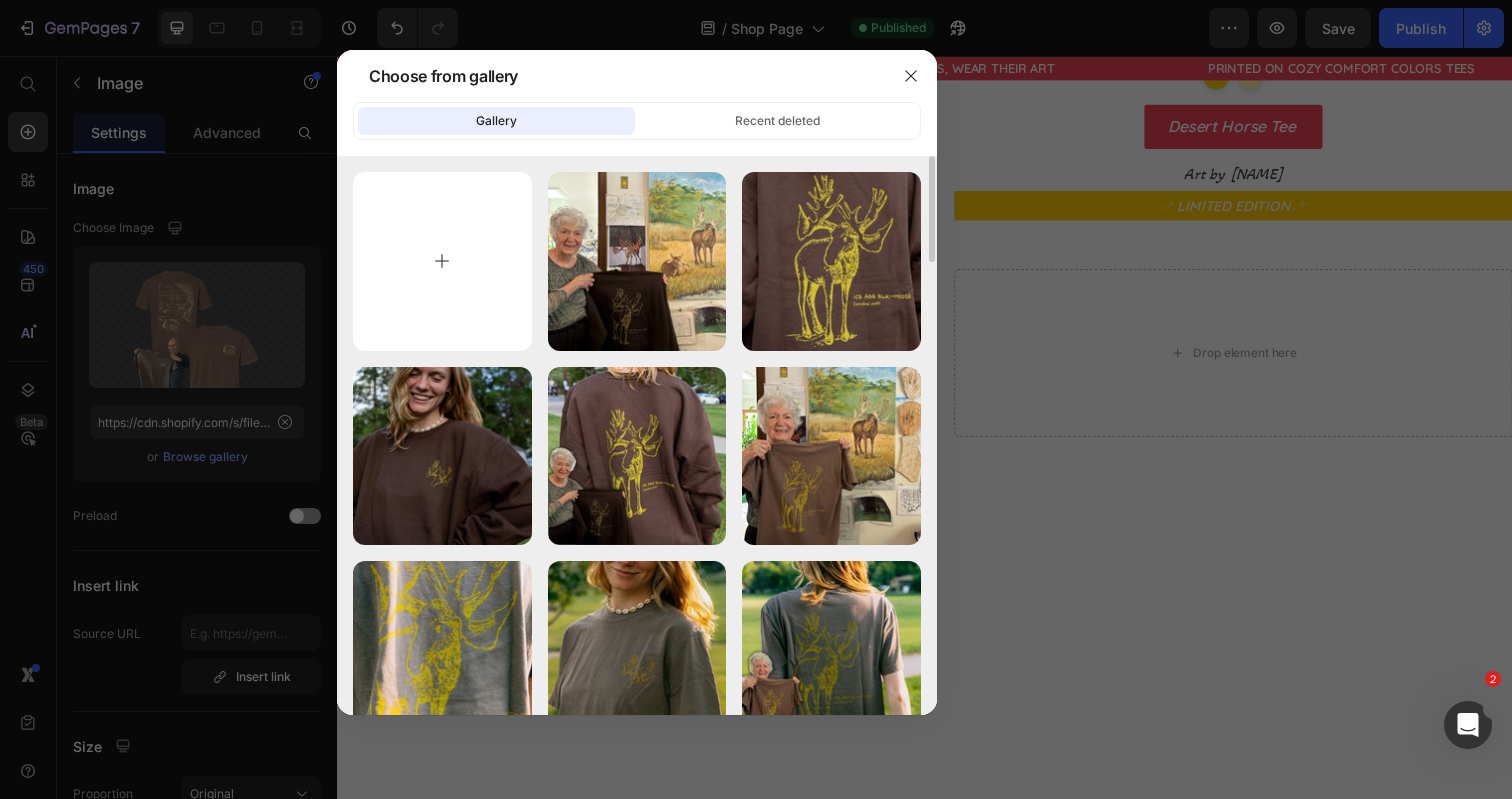 click at bounding box center (442, 261) 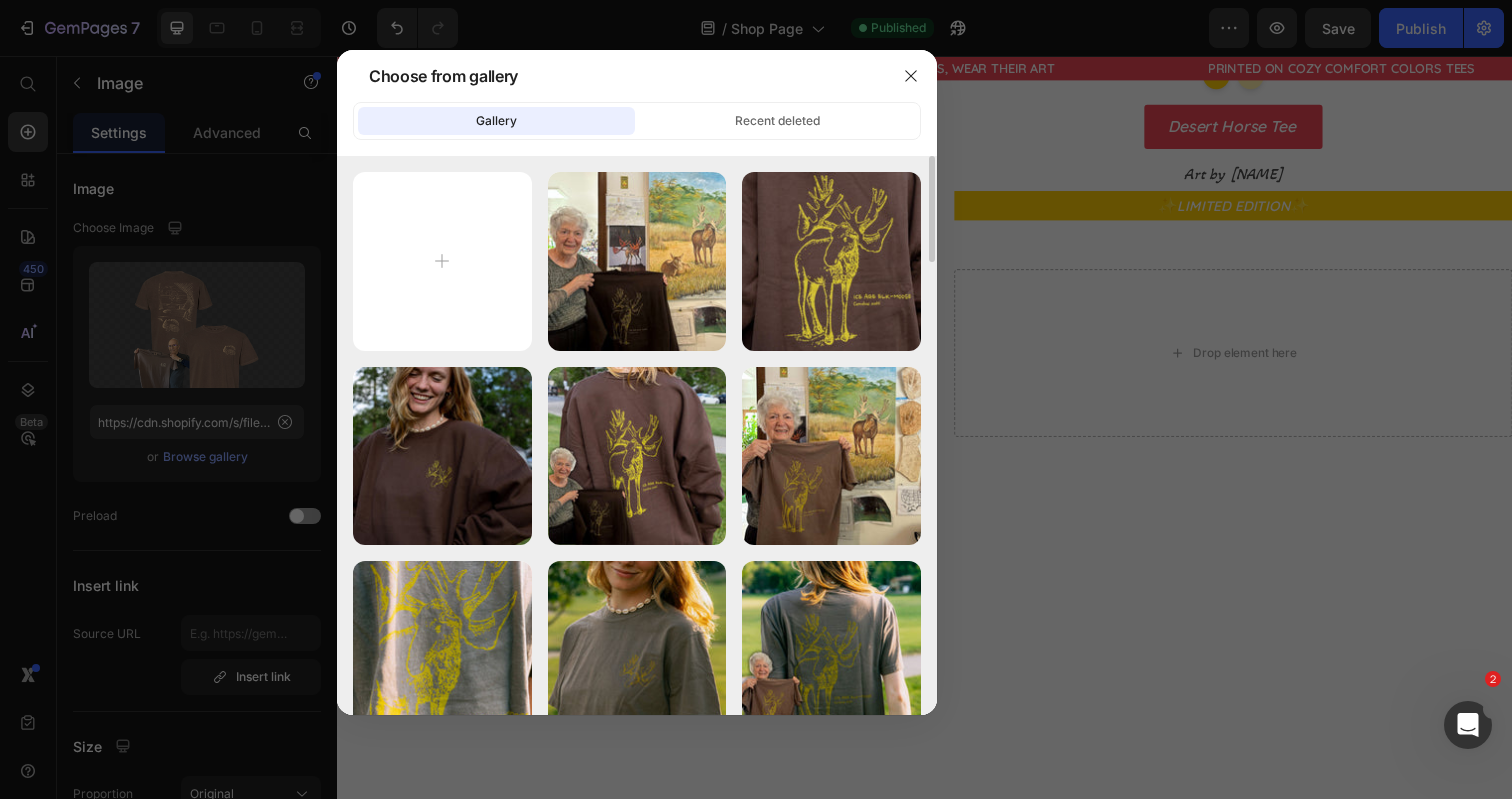 type on "C:\fakepath\[DESIGN_NAME]-3.jpg" 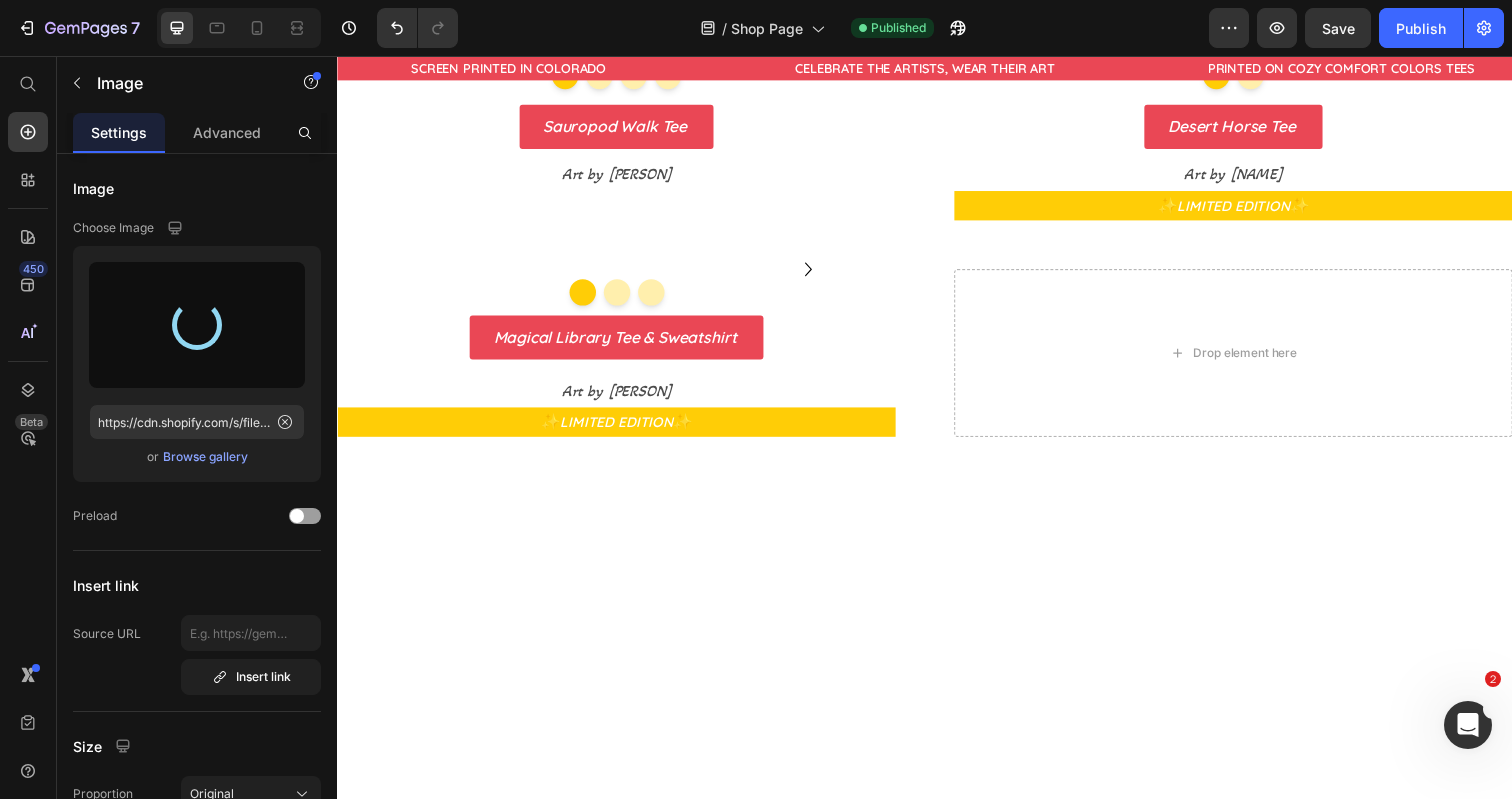 type on "https://cdn.shopify.com/s/files/1/0700/9635/5556/files/gempages_531355699414827920-f6105187-74a2-4d9f-a866-dd69d951998e.jpg" 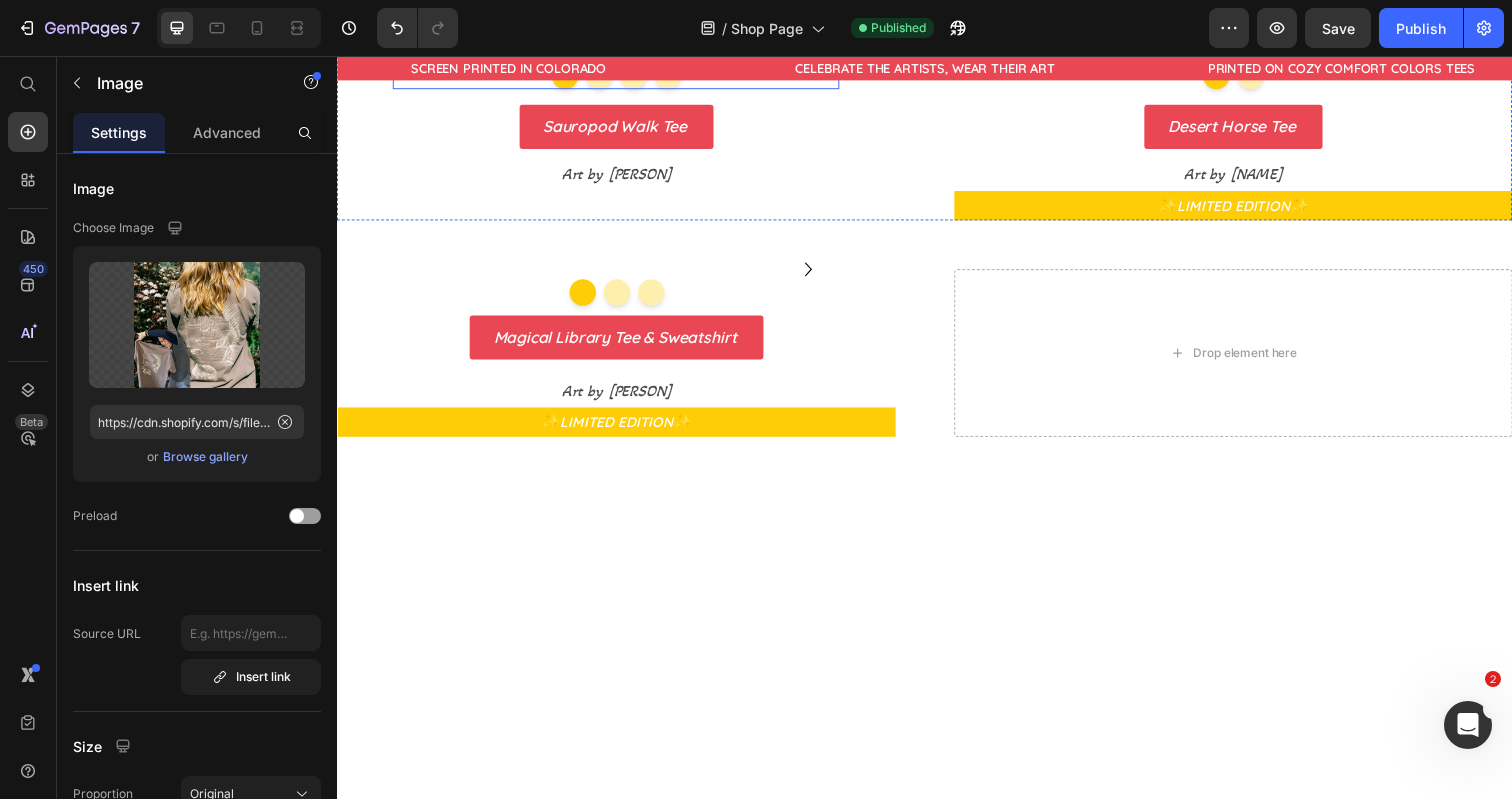 click at bounding box center [604, 76] 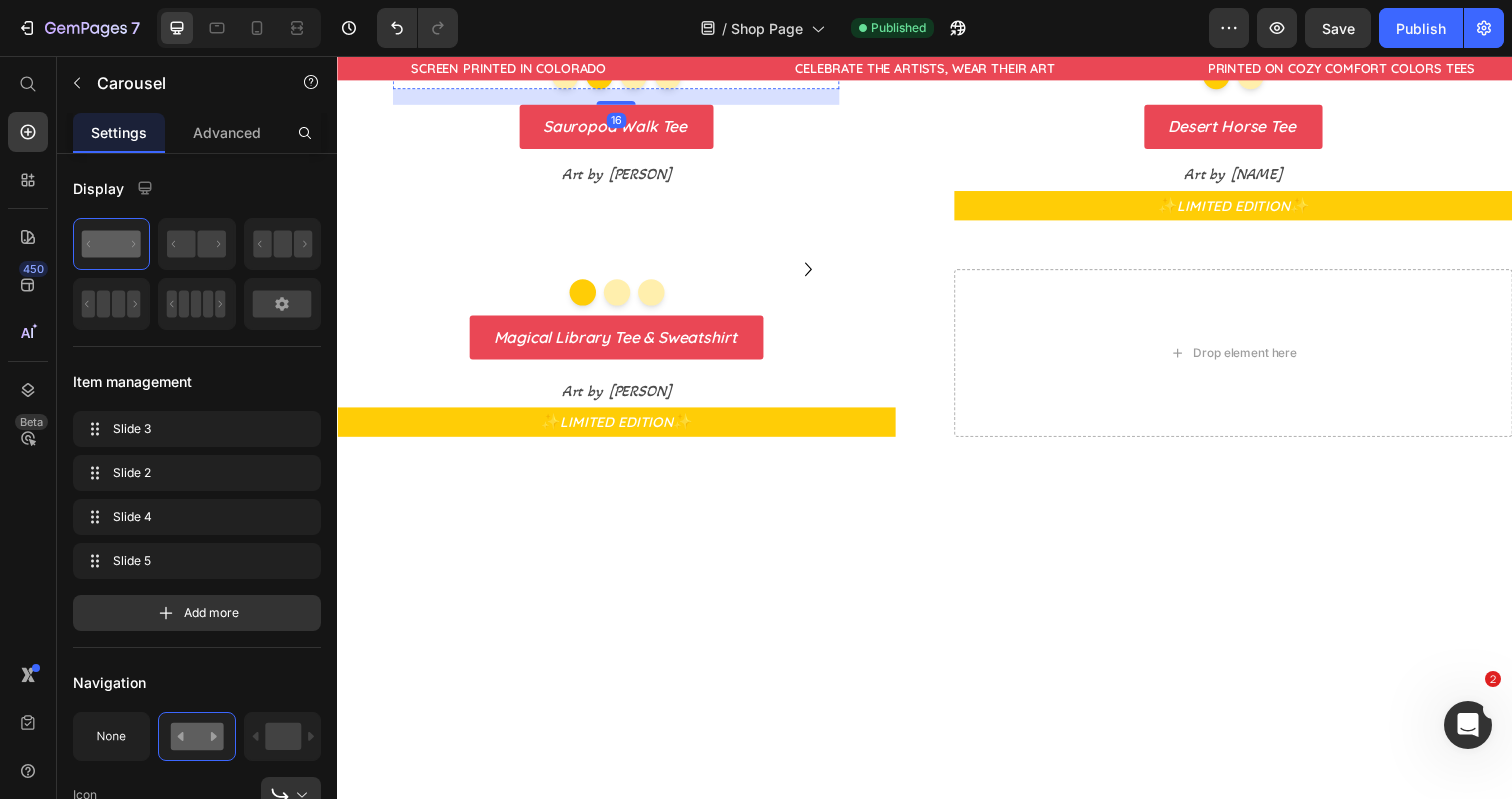 click at bounding box center [622, -403] 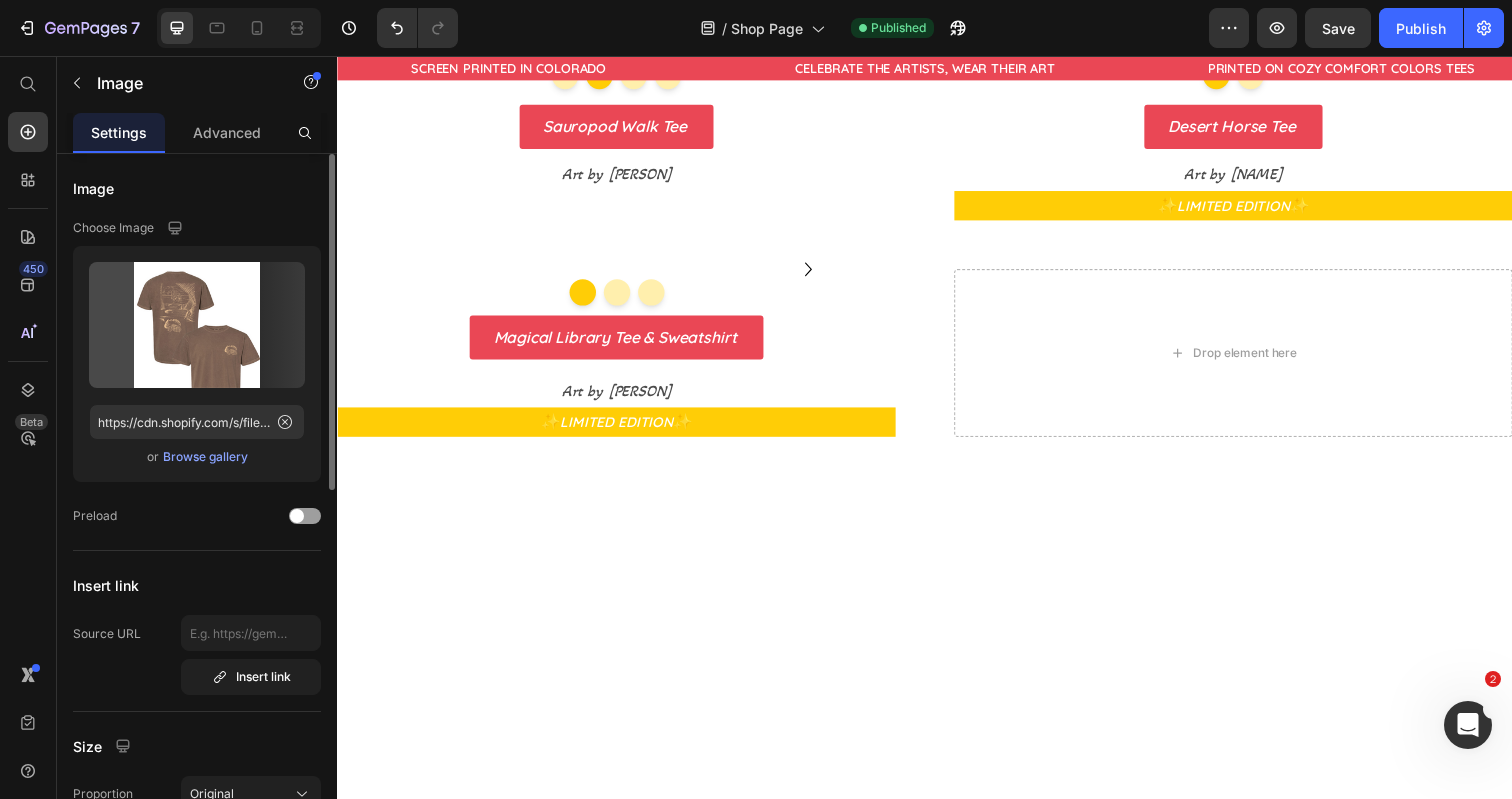 click on "Browse gallery" at bounding box center (205, 457) 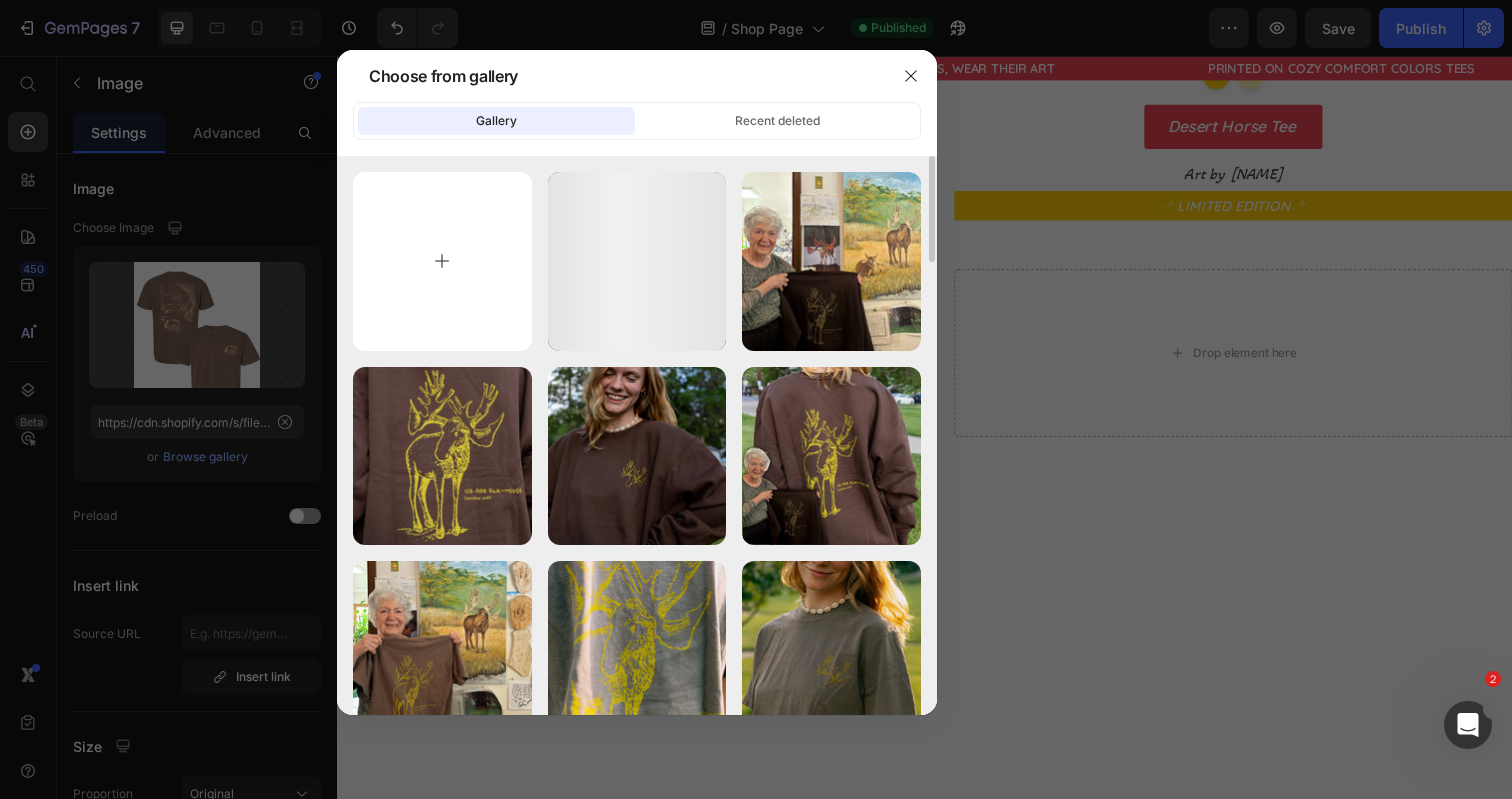 click at bounding box center [442, 261] 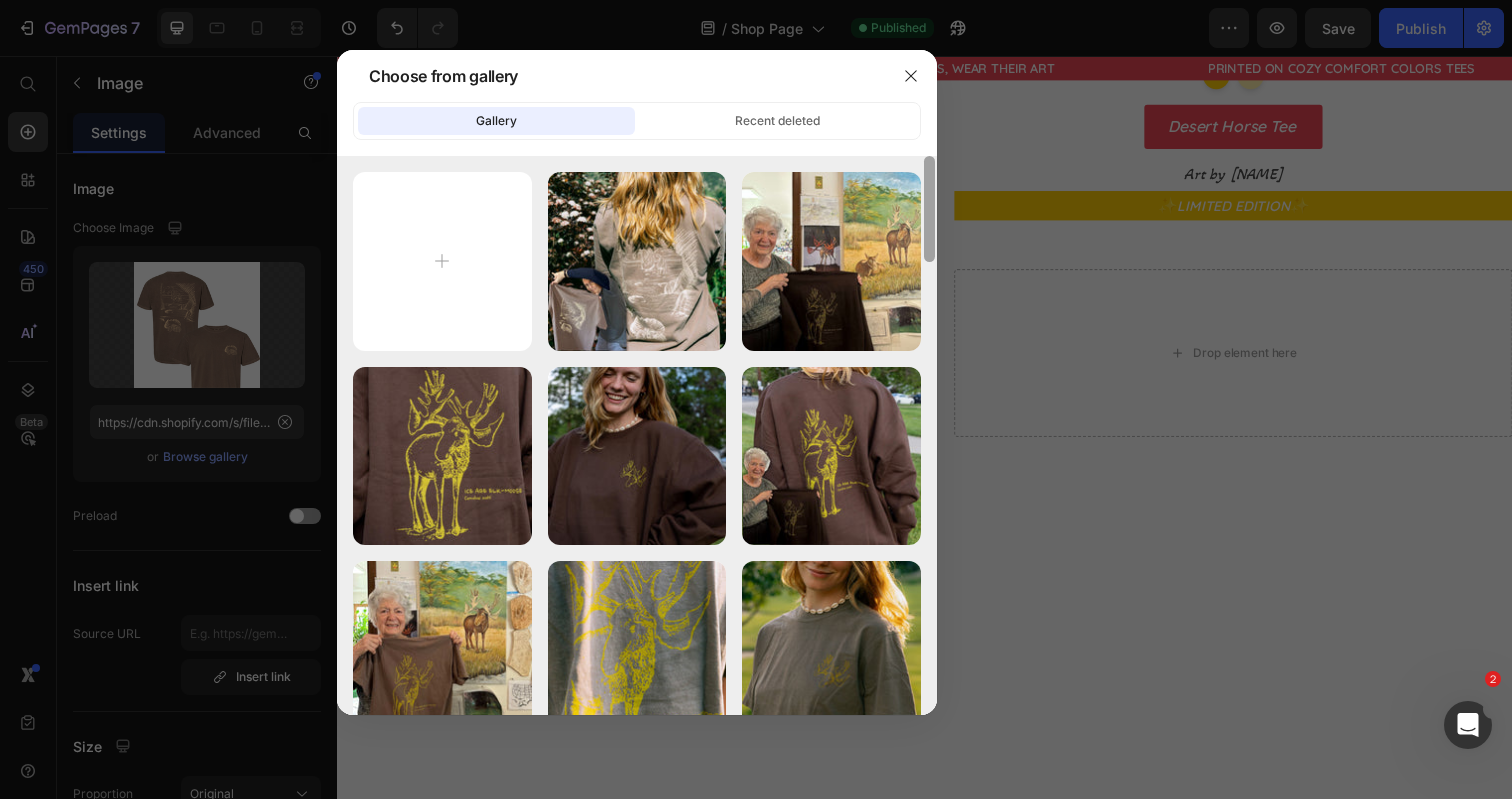 type on "C:\fakepath\Sauropod walk design page-2.jpg" 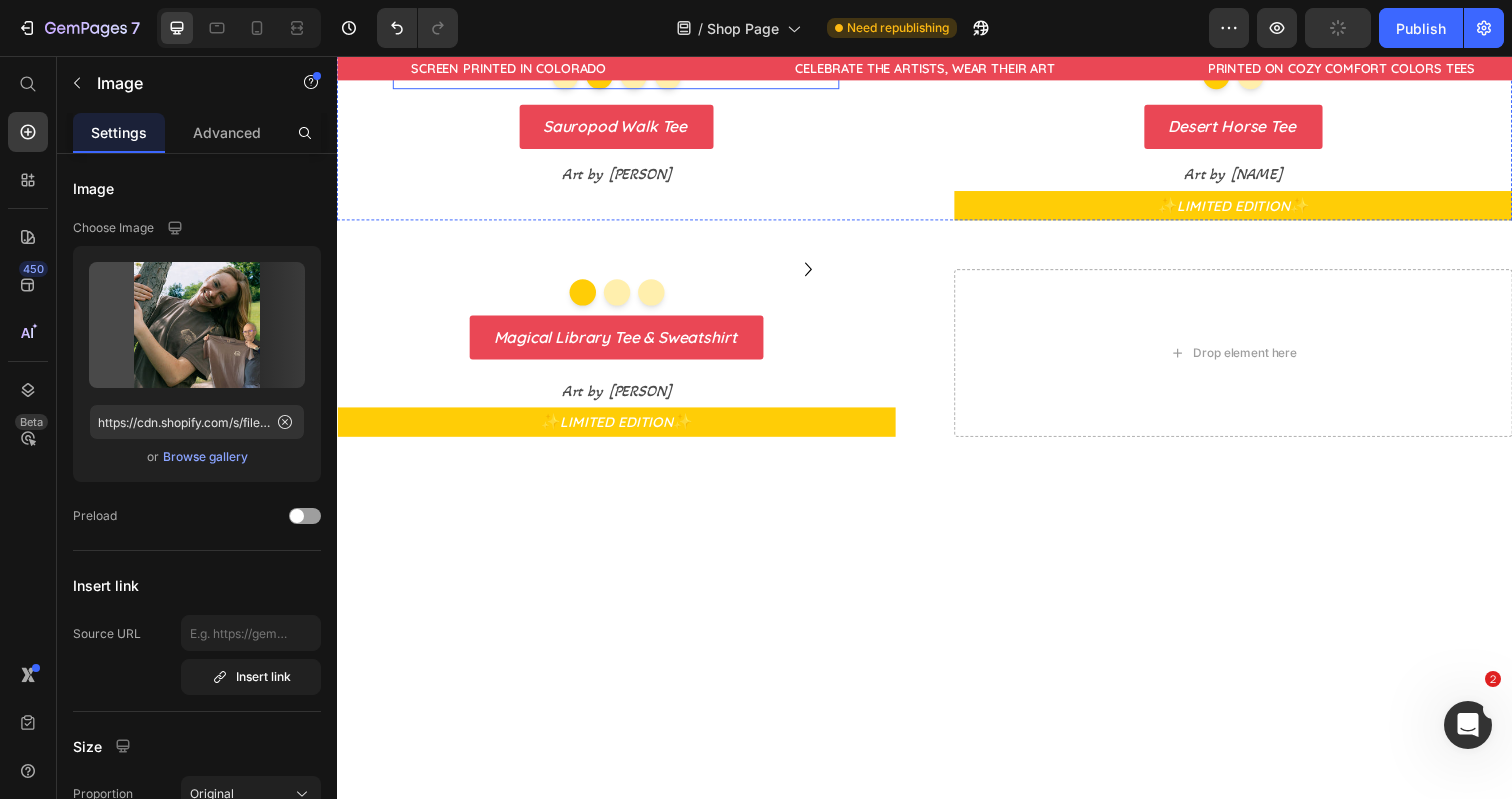 type on "https://cdn.shopify.com/s/files/1/0700/9635/5556/files/gempages_531355699414827920-52a5d080-4f13-4101-9556-d2fae708e4a3.jpg" 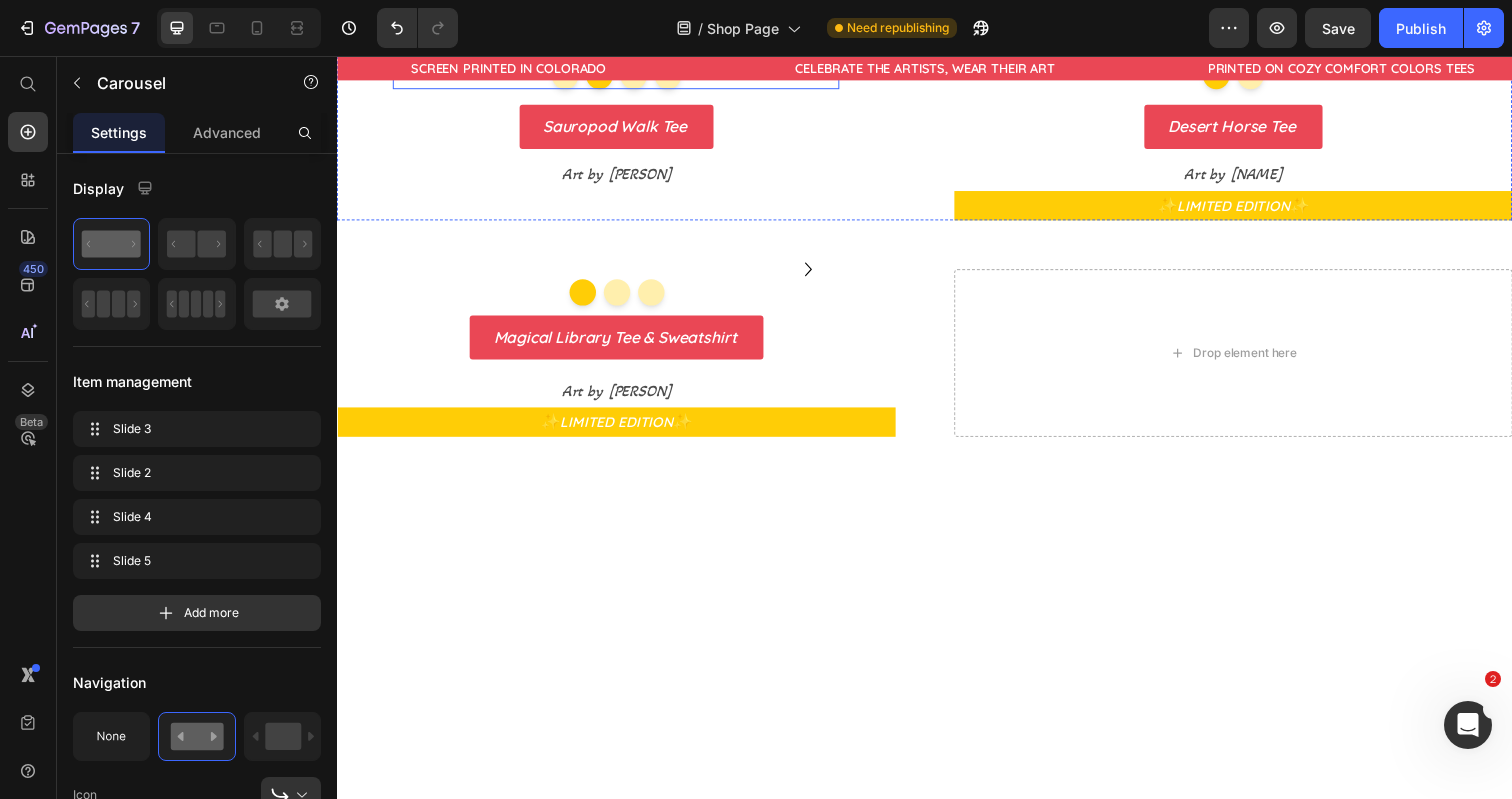 click at bounding box center (639, 76) 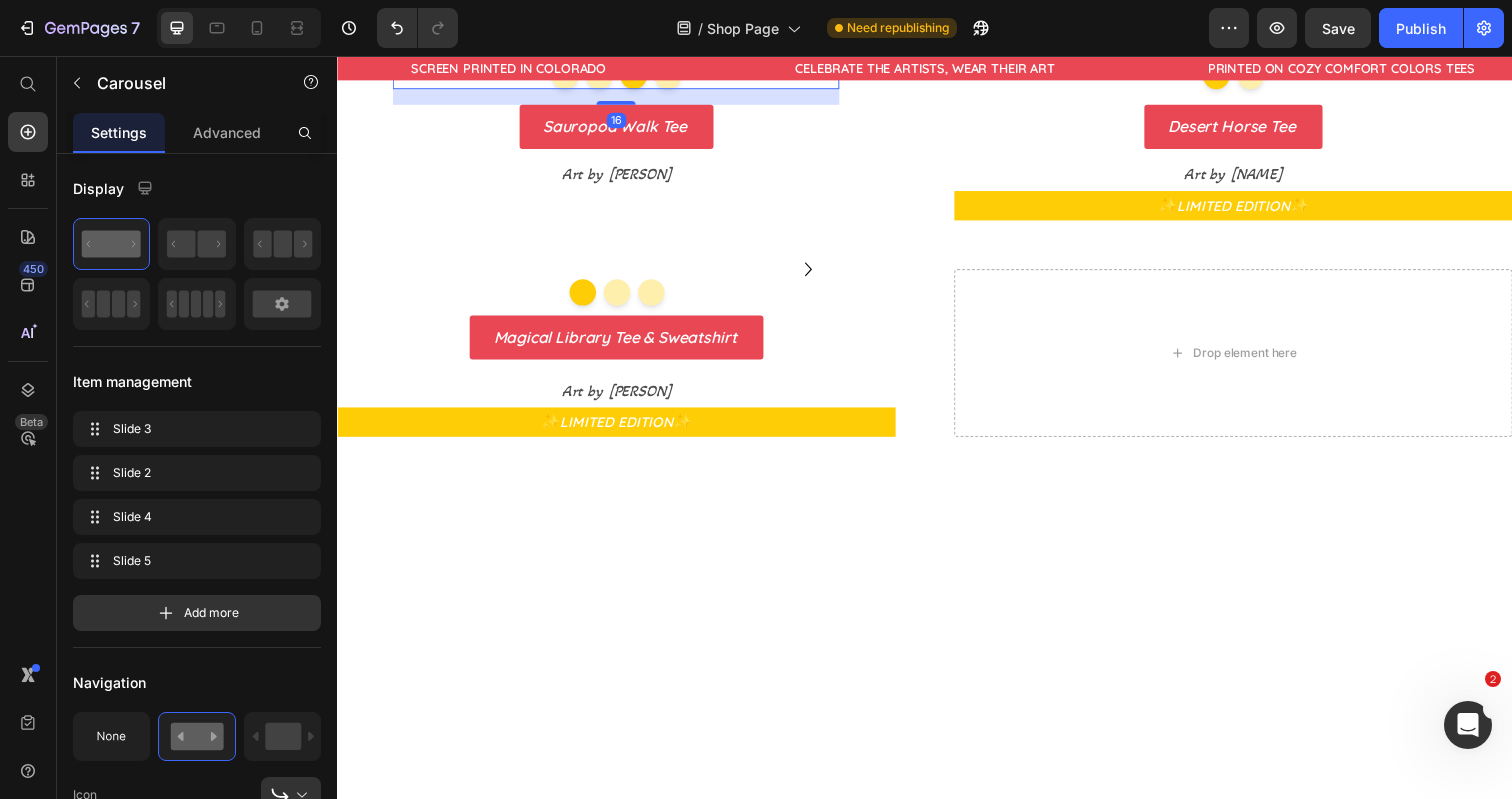 click on "Image" at bounding box center (622, -175) 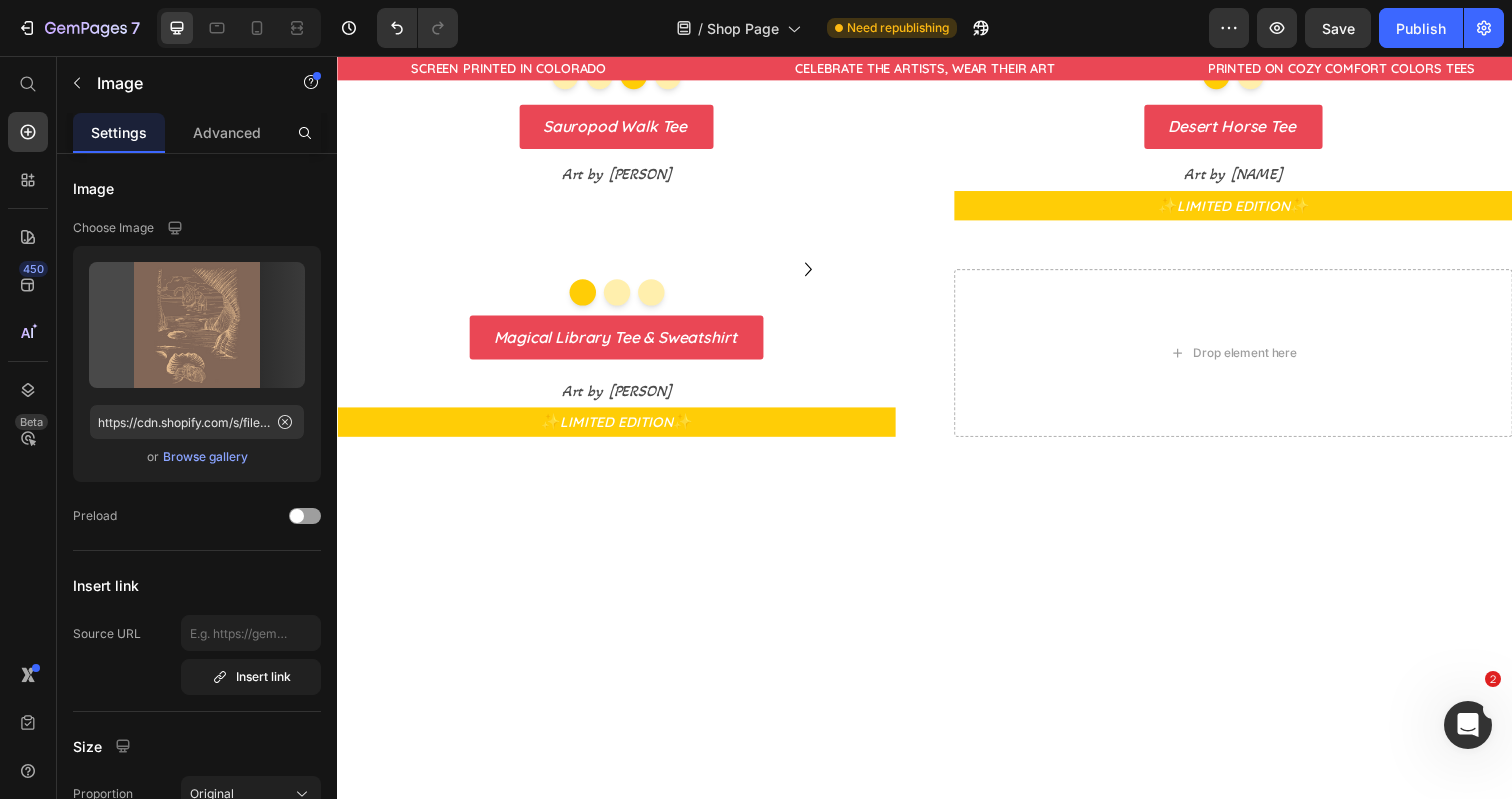drag, startPoint x: 575, startPoint y: 313, endPoint x: 603, endPoint y: 468, distance: 157.50873 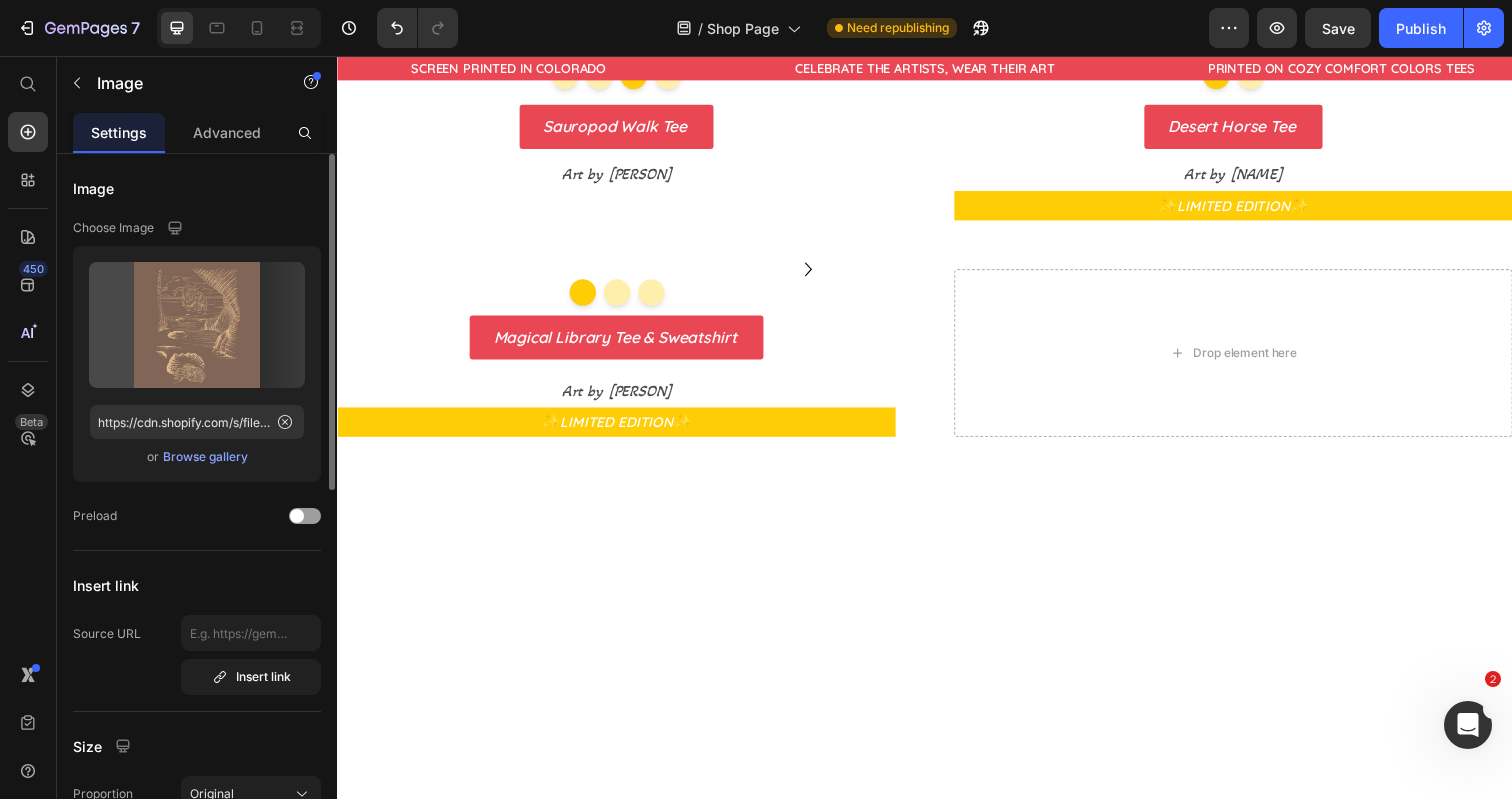 click on "Browse gallery" at bounding box center (205, 457) 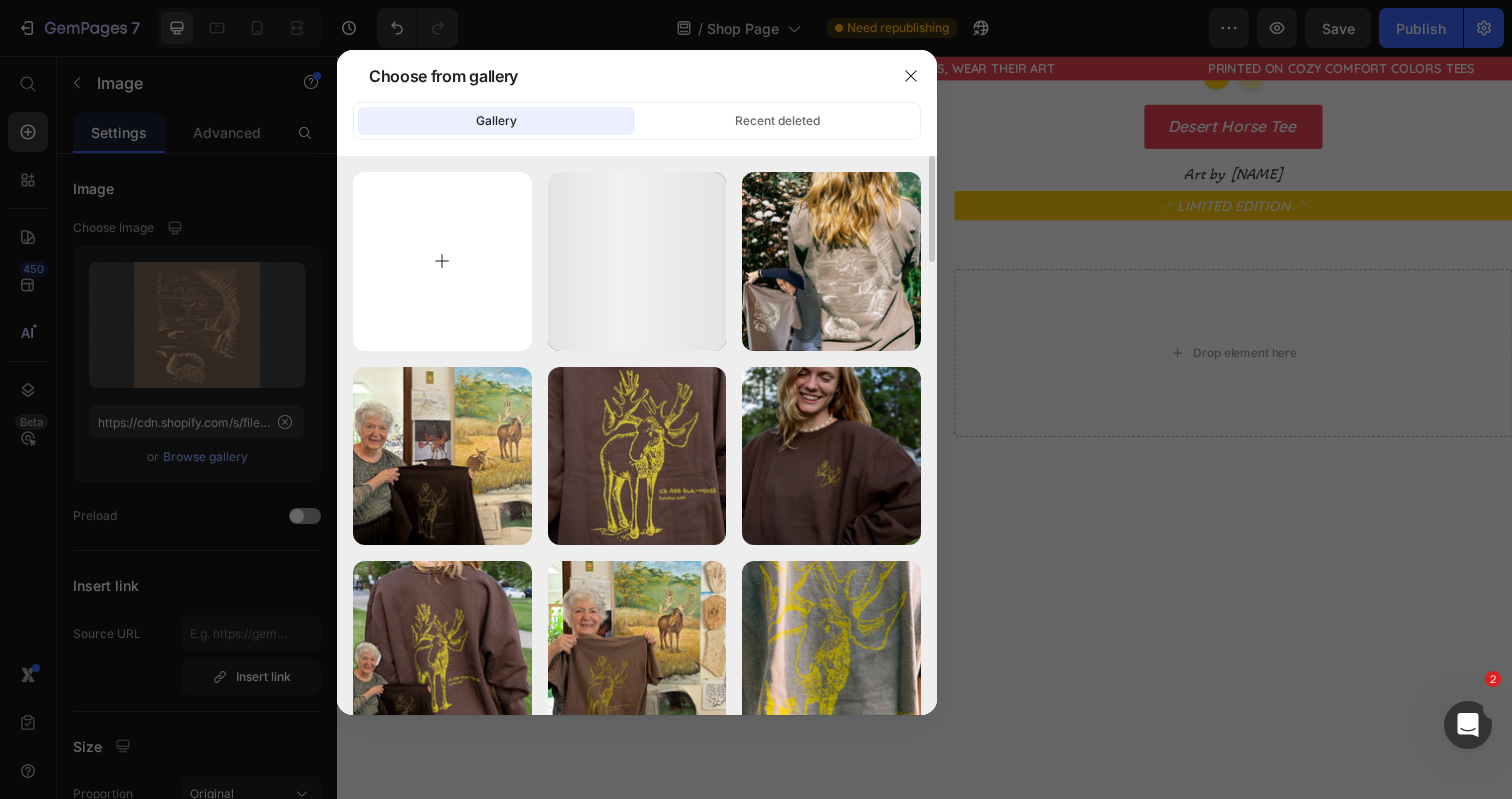 click at bounding box center (442, 261) 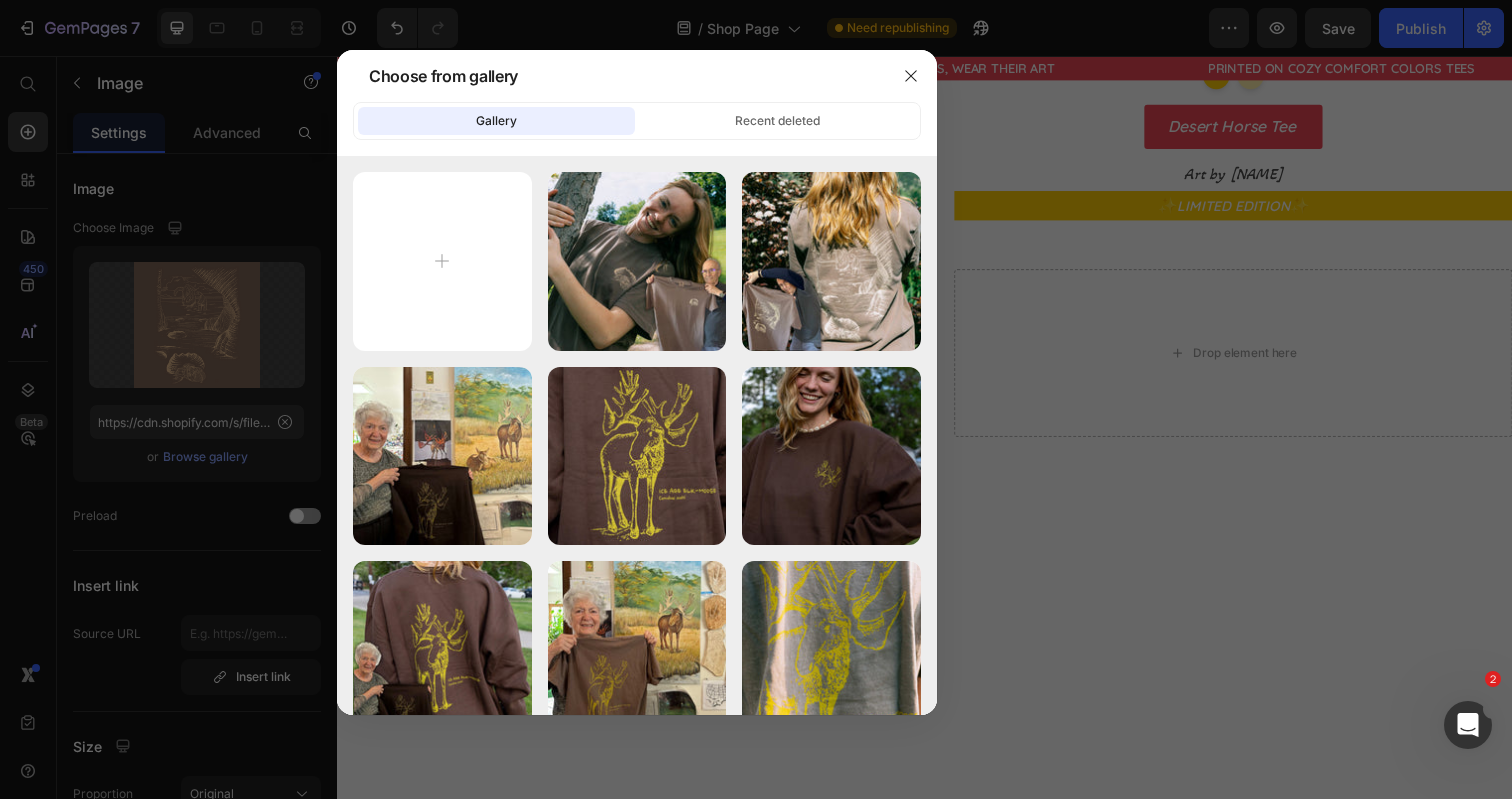 type on "C:\fakepath\[DESIGN_NAME].jpg" 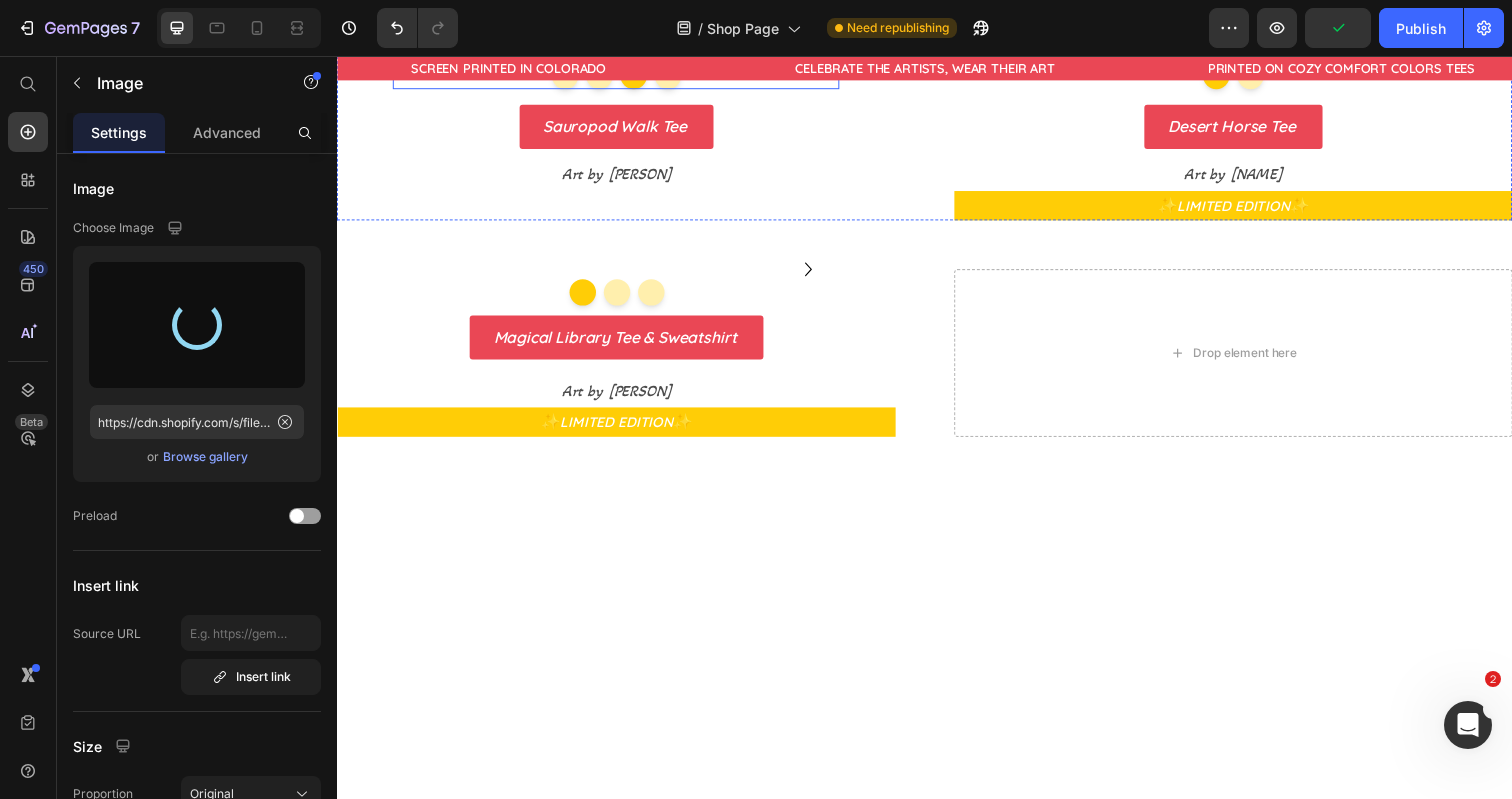 type on "https://cdn.shopify.com/s/files/1/0700/9635/5556/files/gempages_531355699414827920-91cbd4ee-84dc-4968-aa1a-e775c71fb263.jpg" 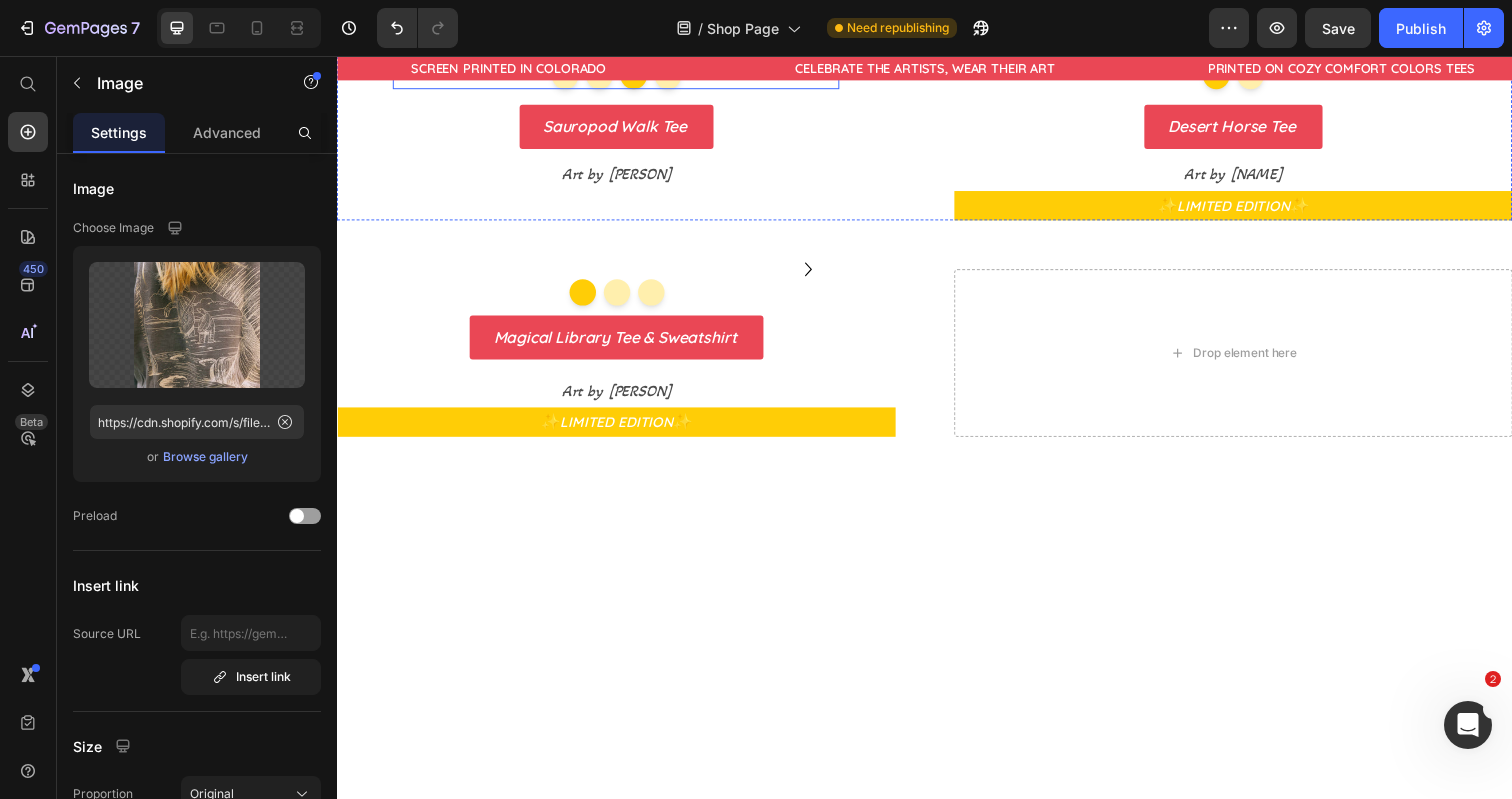 click at bounding box center [674, 76] 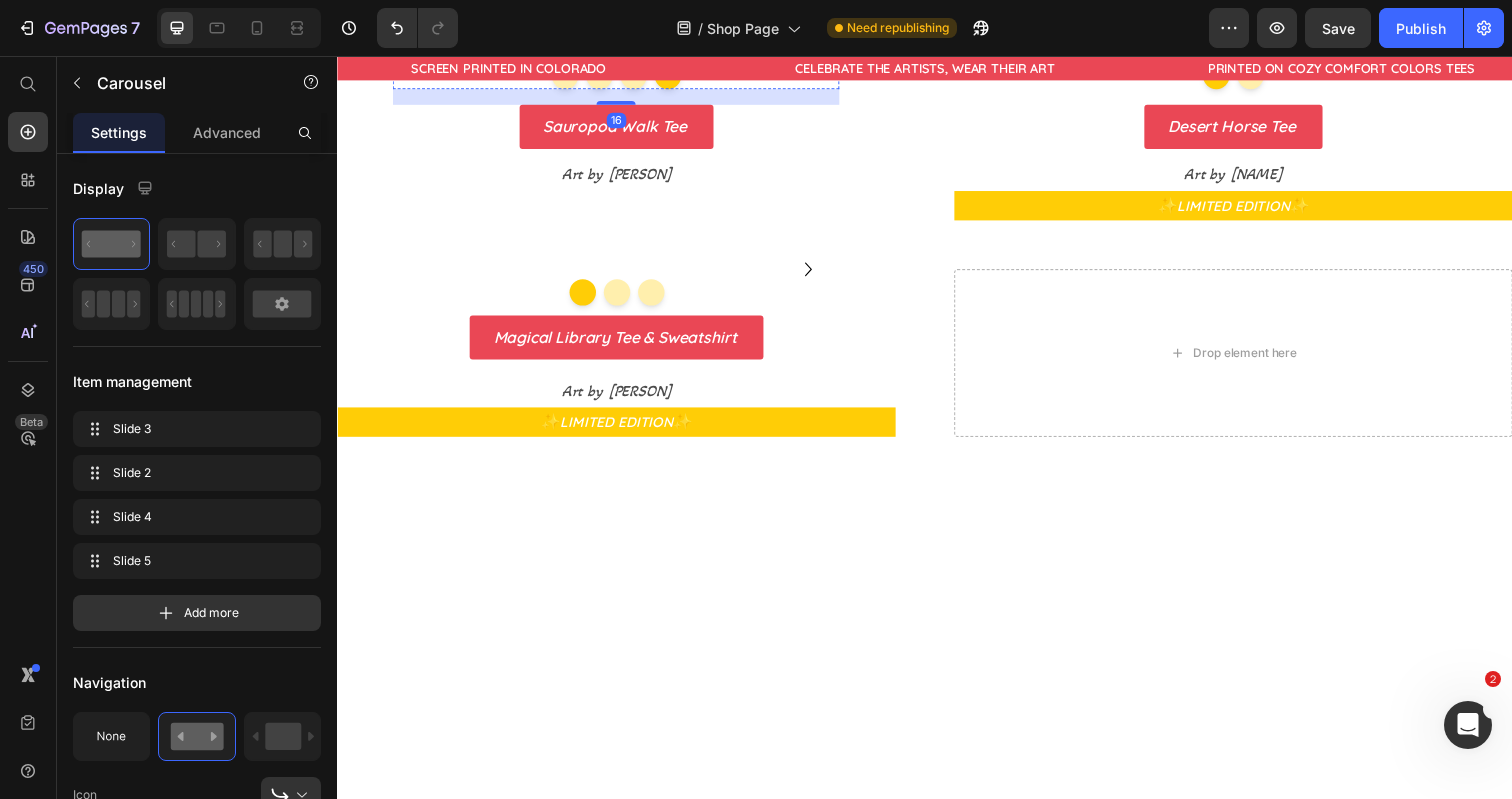 click at bounding box center (622, -403) 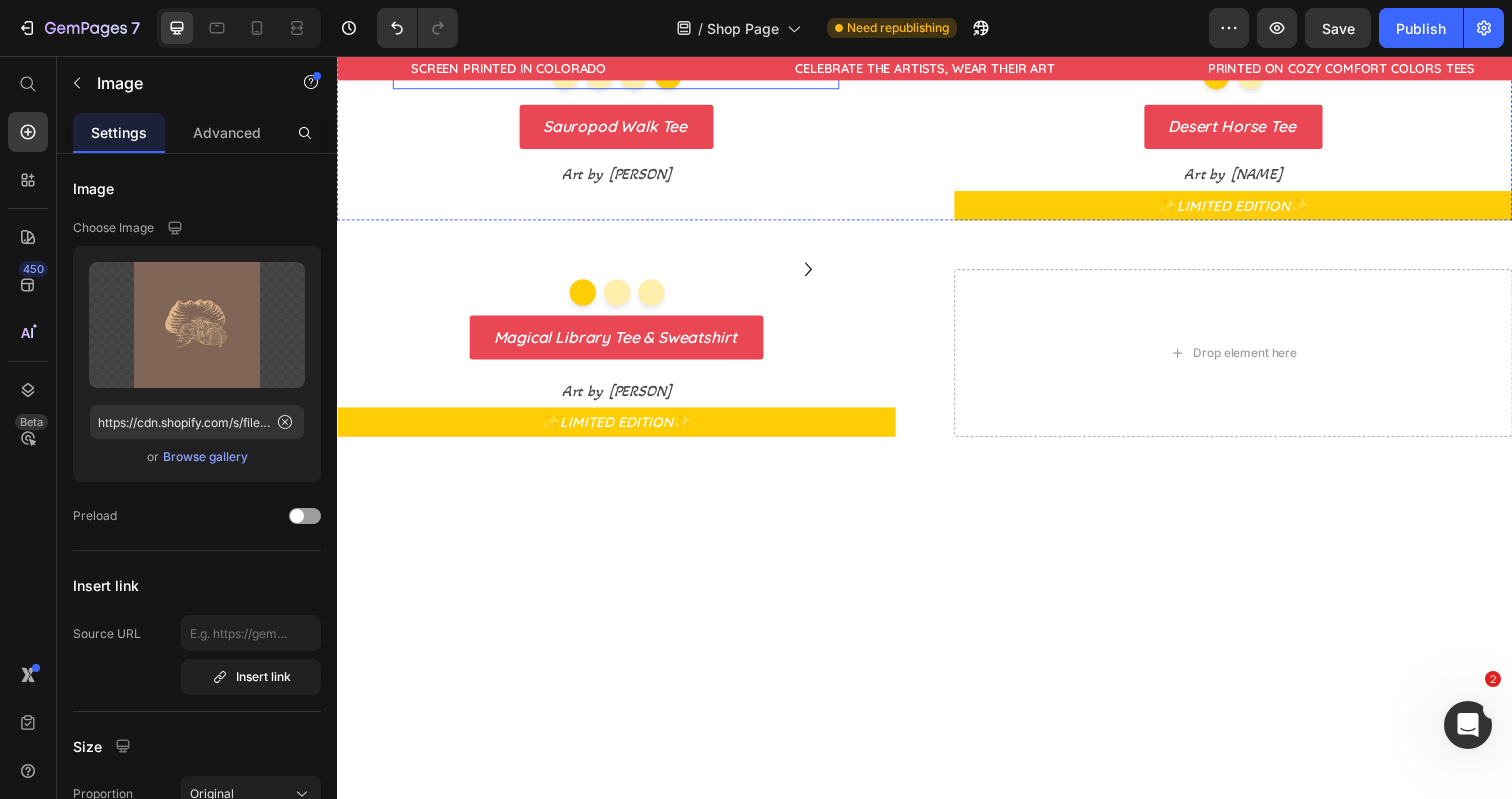 click at bounding box center [622, 76] 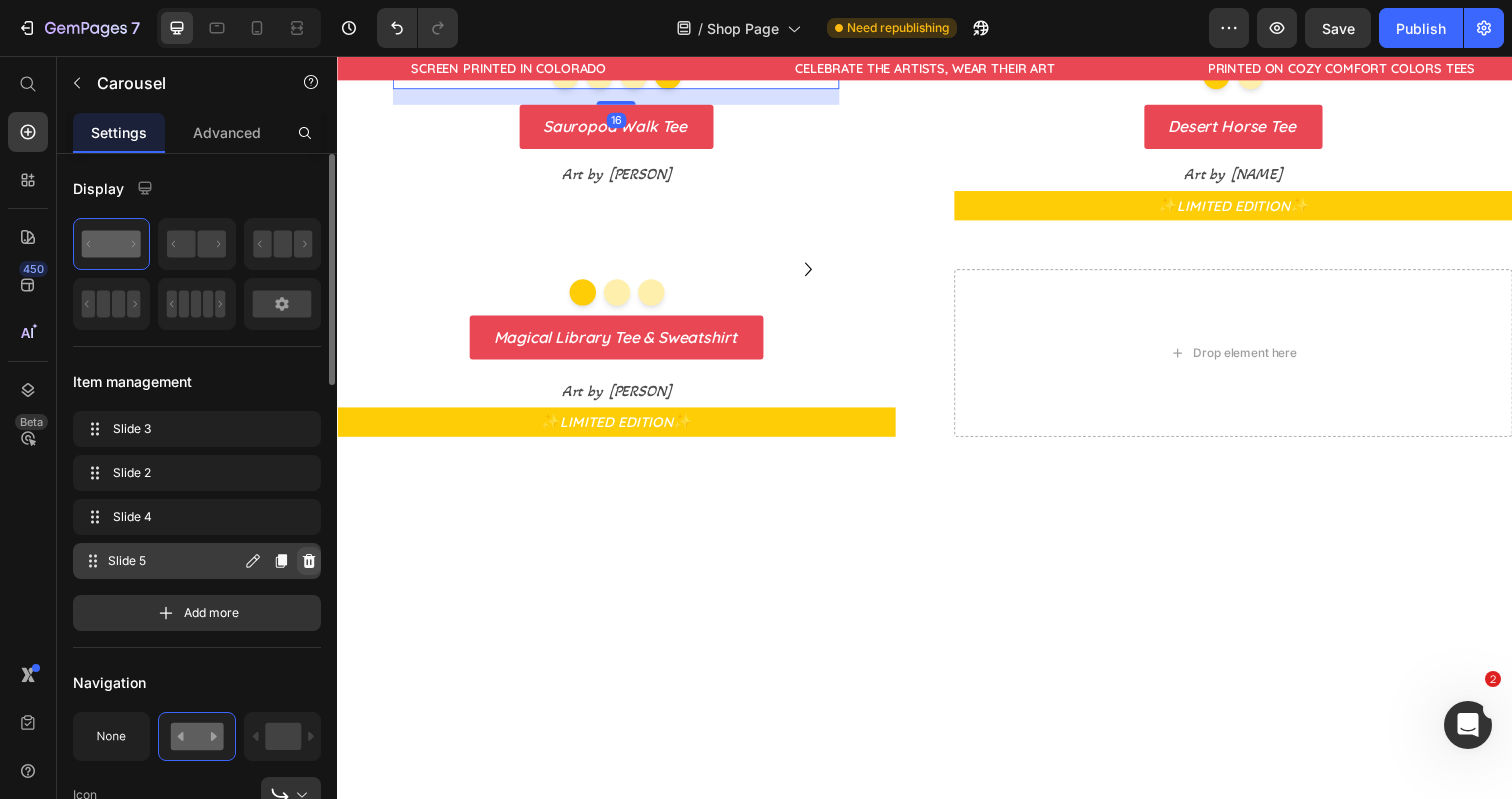 click 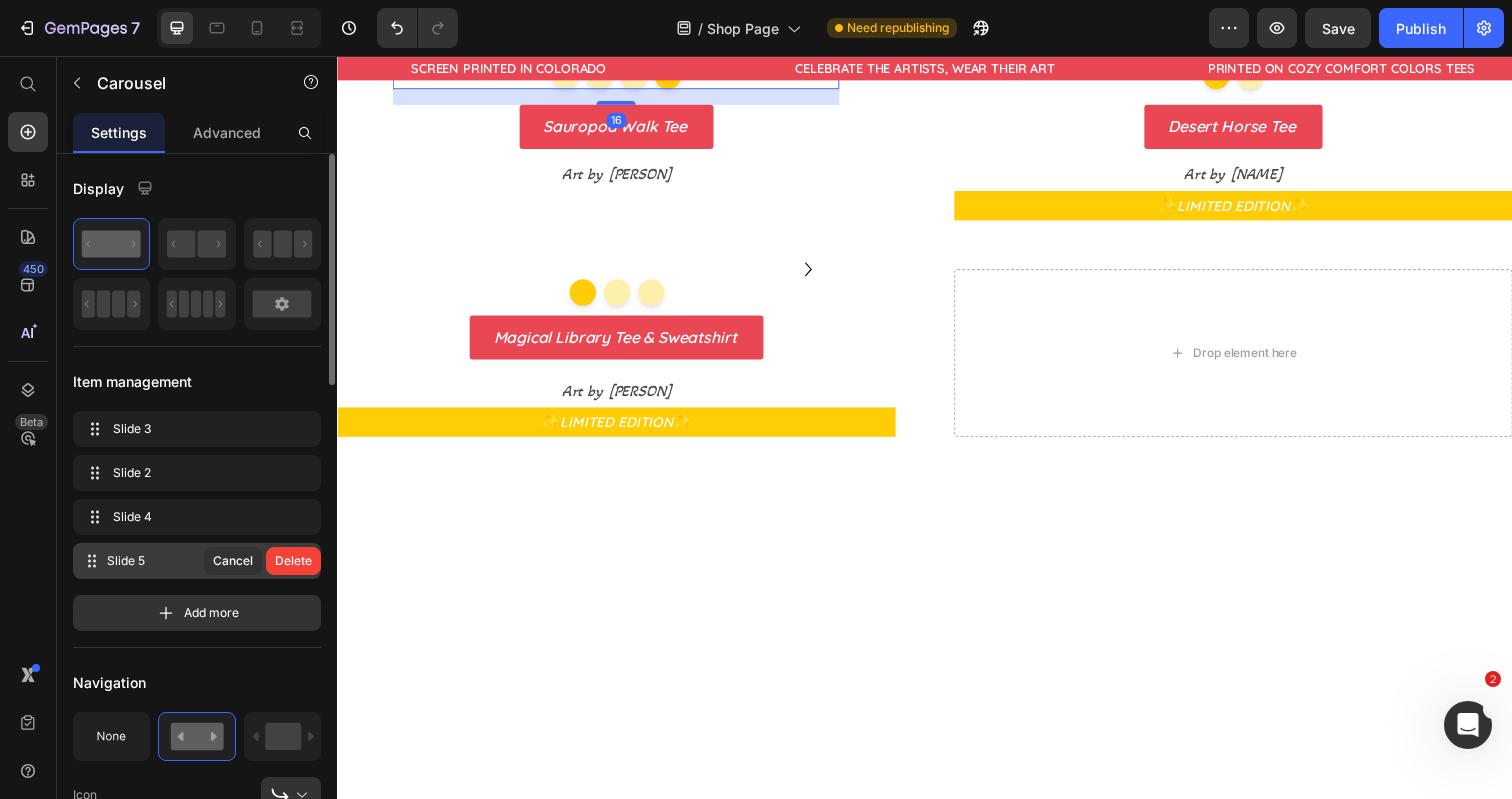 click on "Delete" at bounding box center (293, 561) 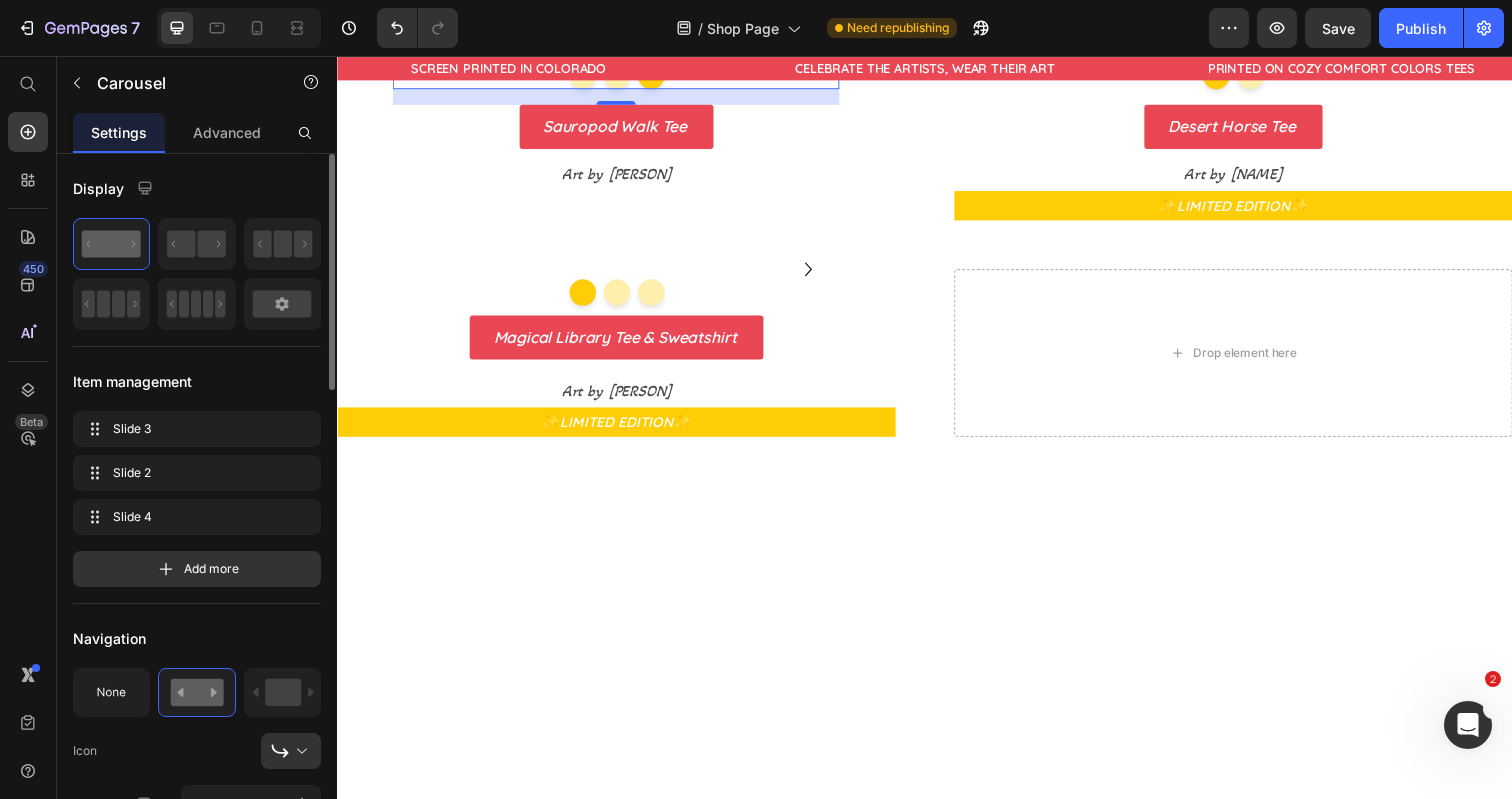 click at bounding box center [622, 76] 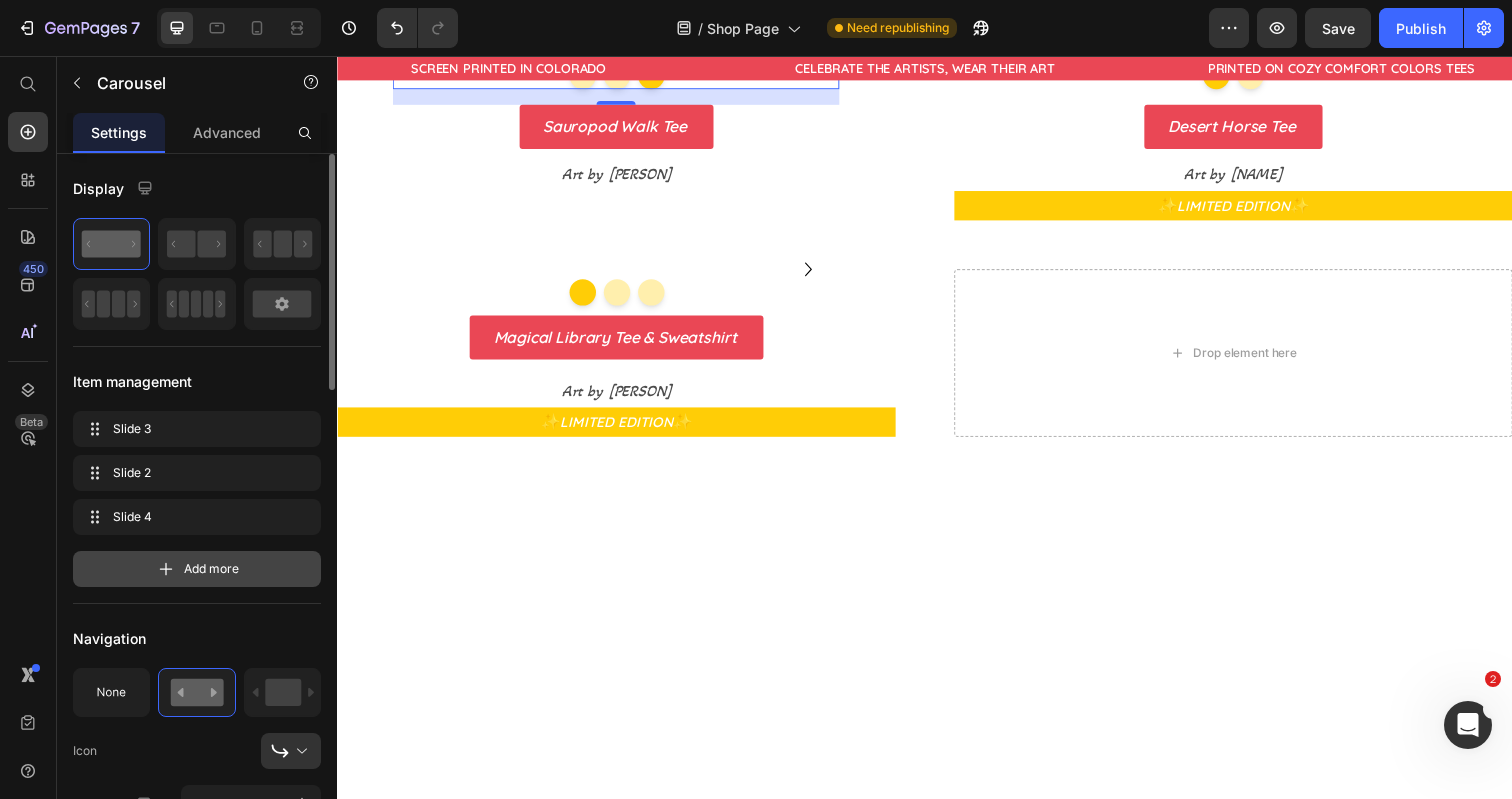 click 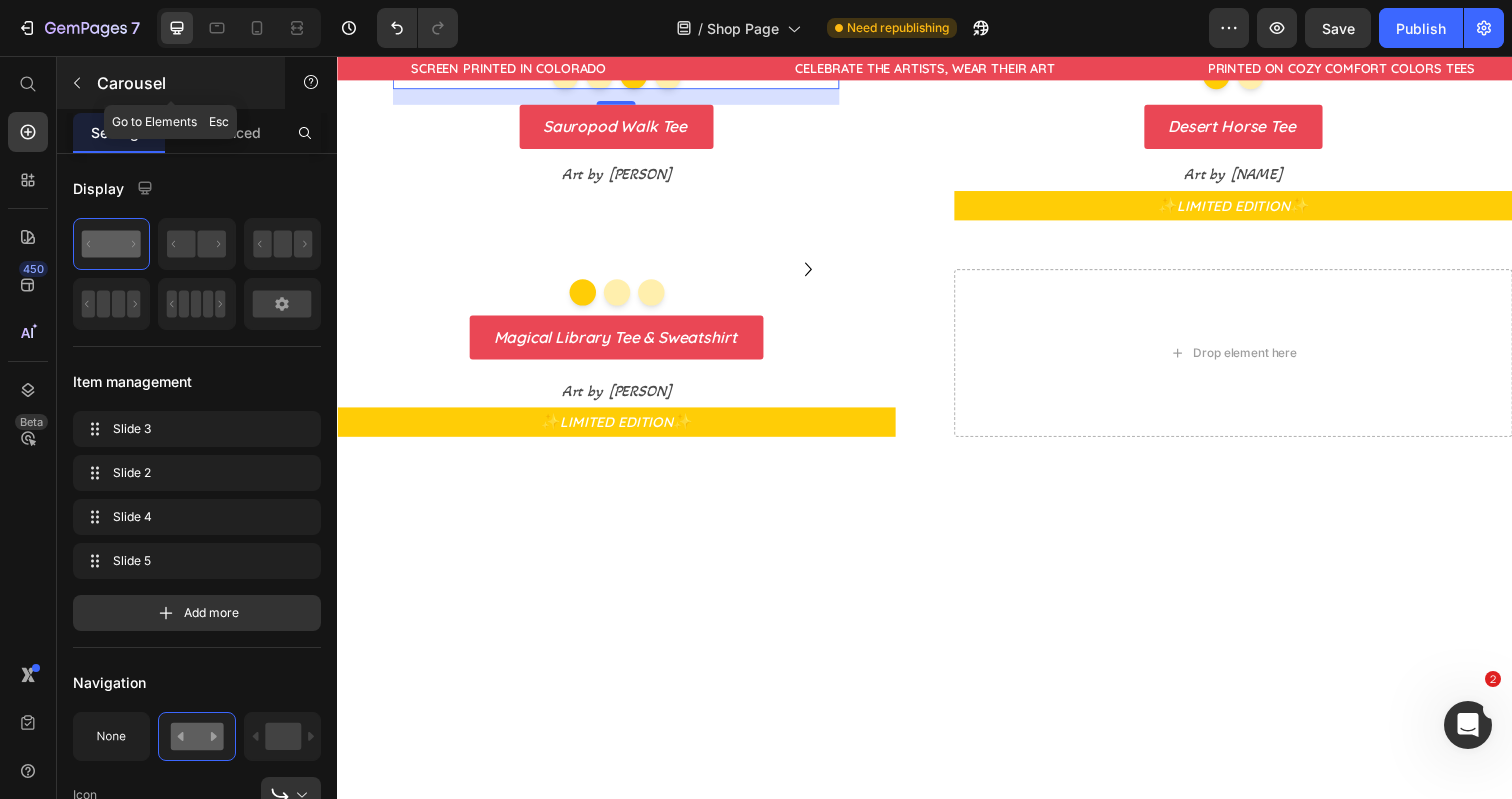 click at bounding box center (77, 83) 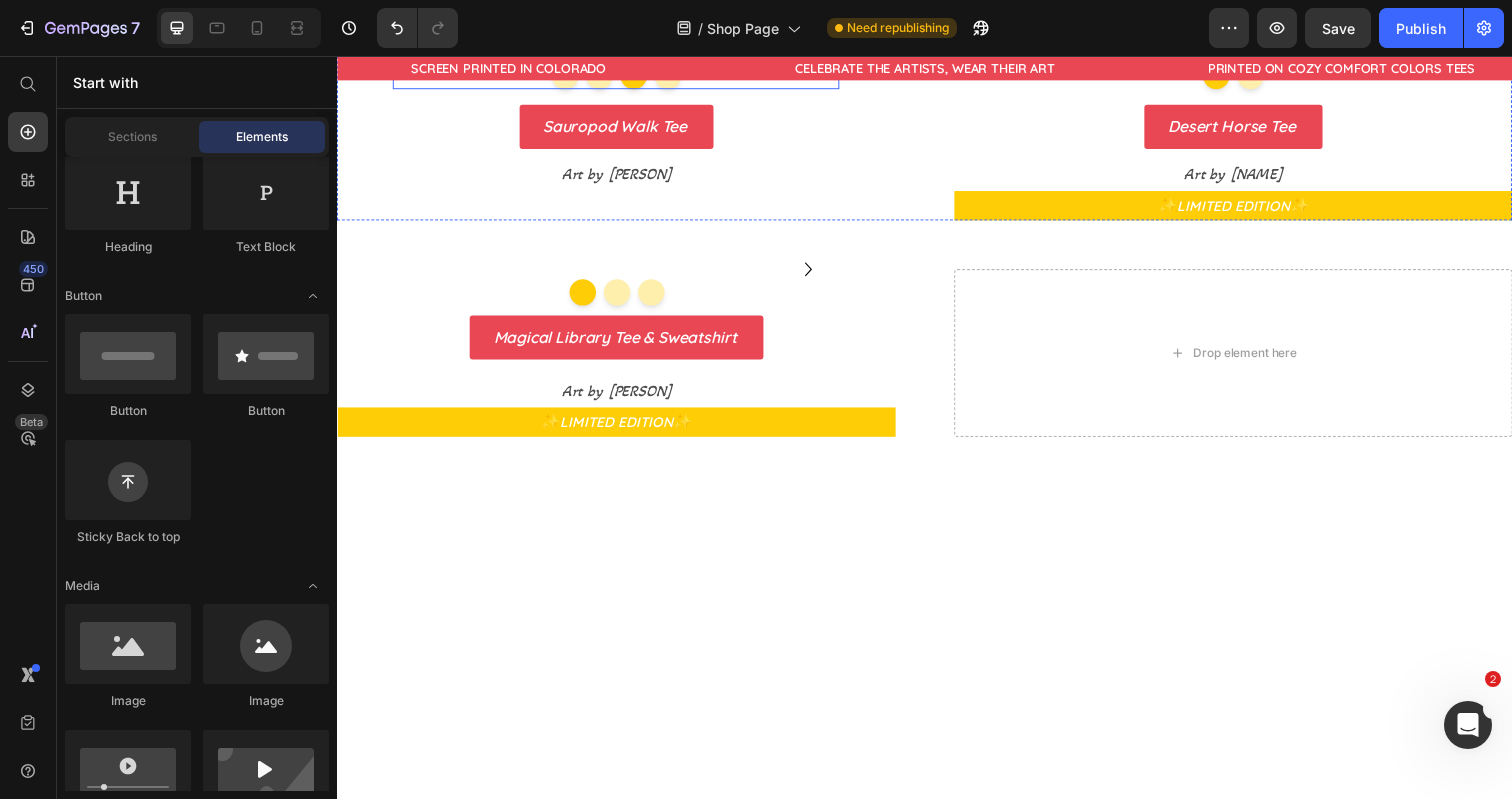 click at bounding box center (674, 76) 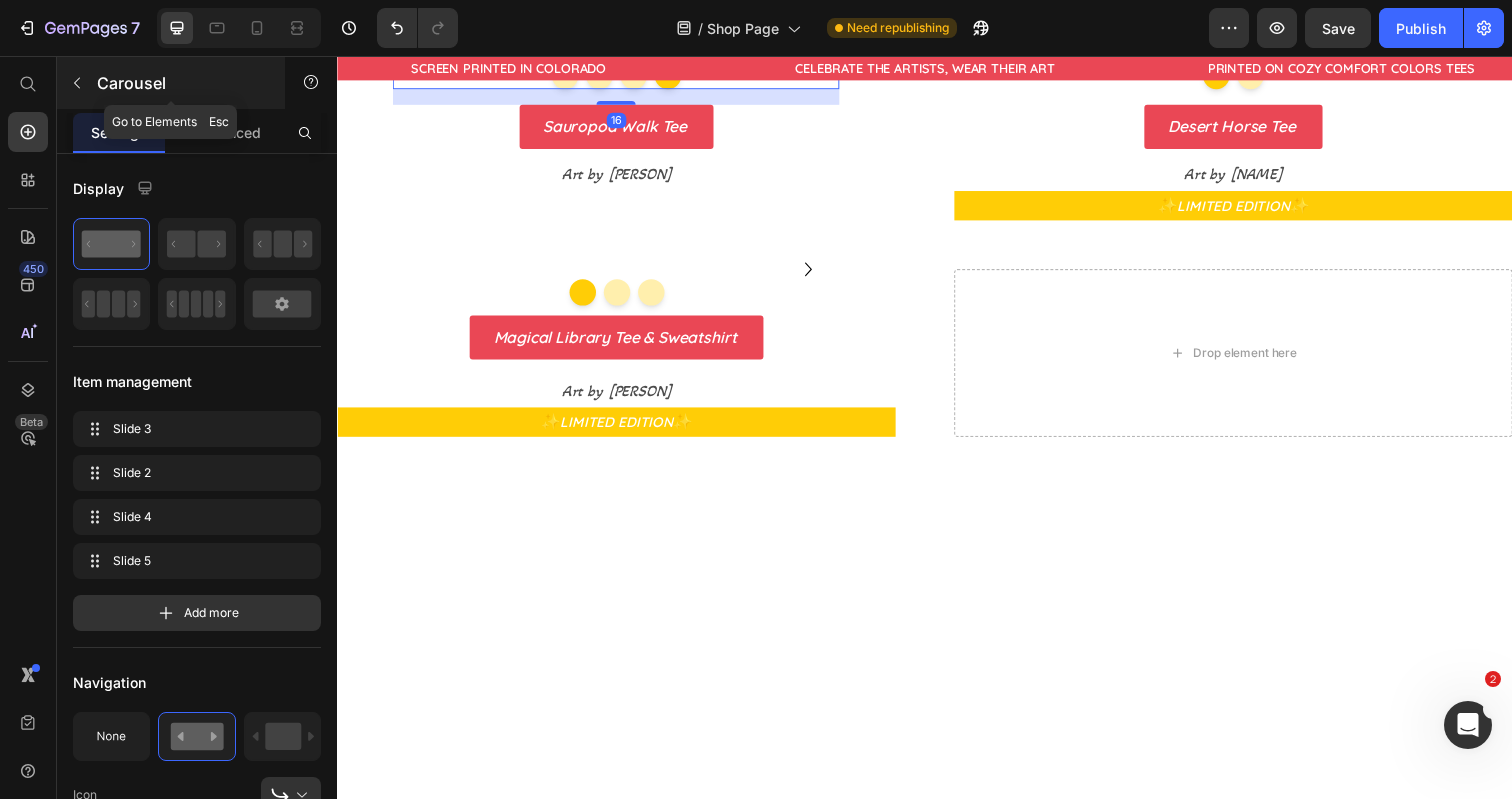 click 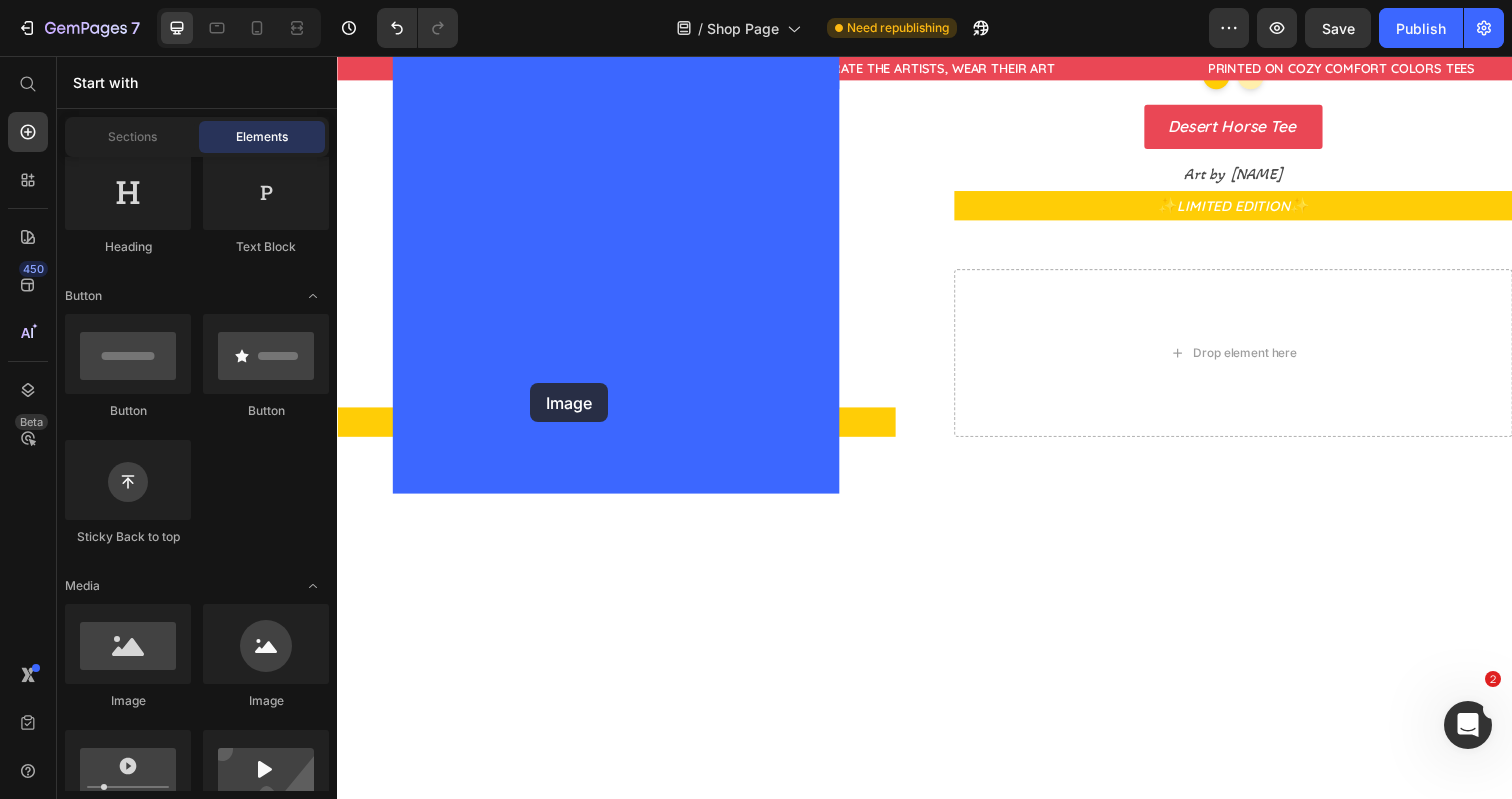drag, startPoint x: 469, startPoint y: 699, endPoint x: 603, endPoint y: 326, distance: 396.3395 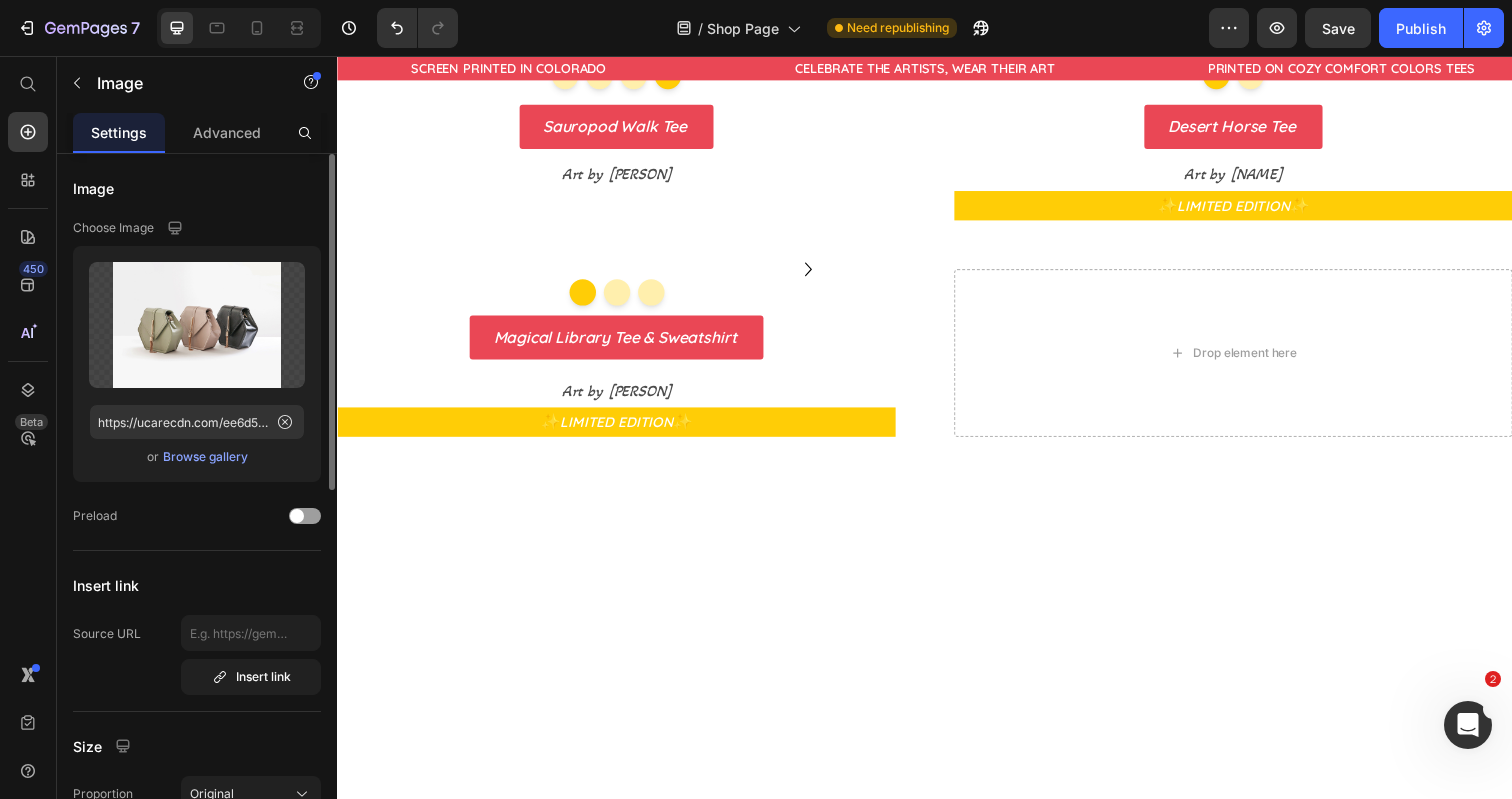 click on "Browse gallery" at bounding box center (205, 457) 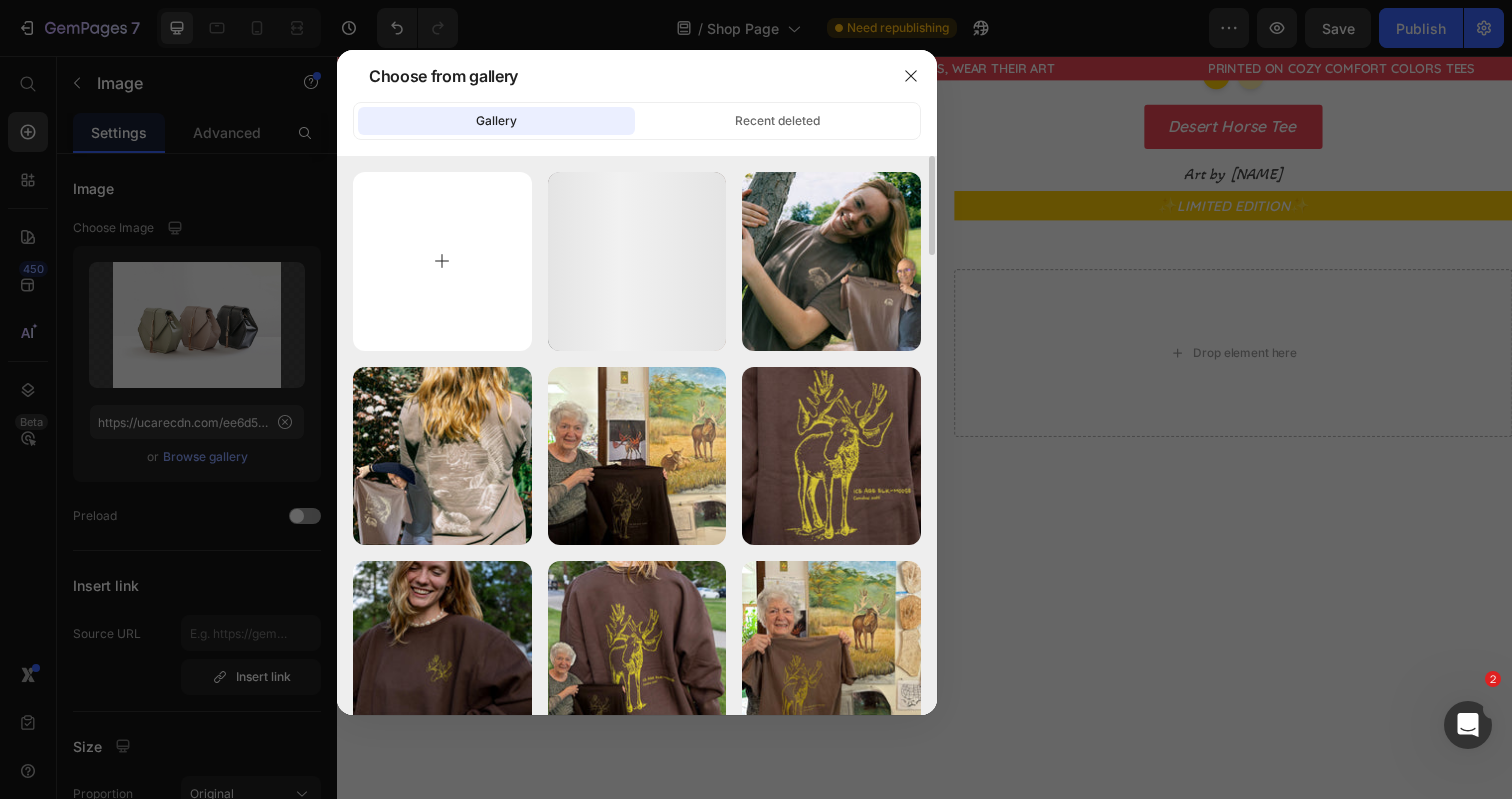 click at bounding box center [442, 261] 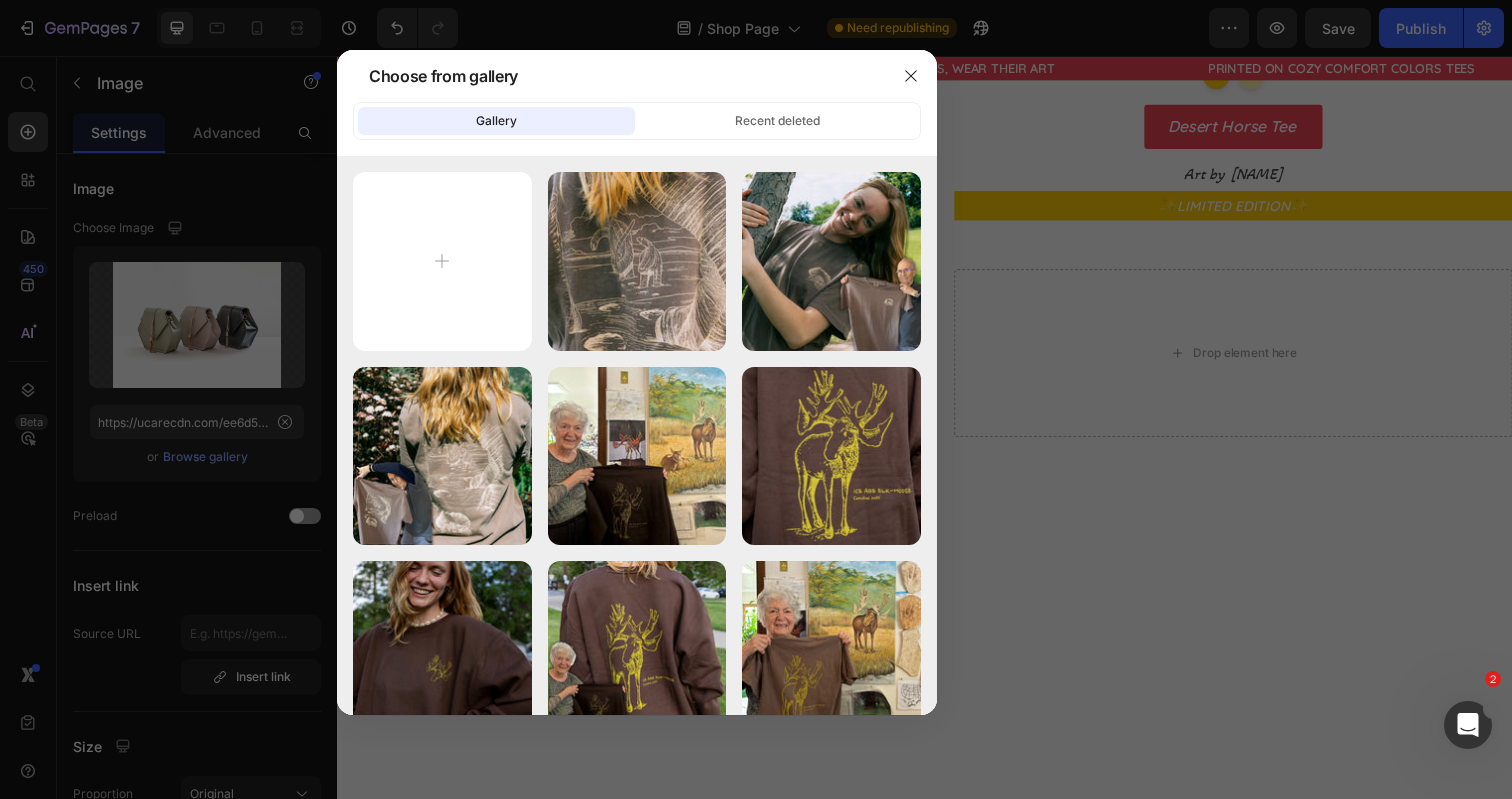 type on "C:\fakepath\Sauropod walk design page-4.jpg" 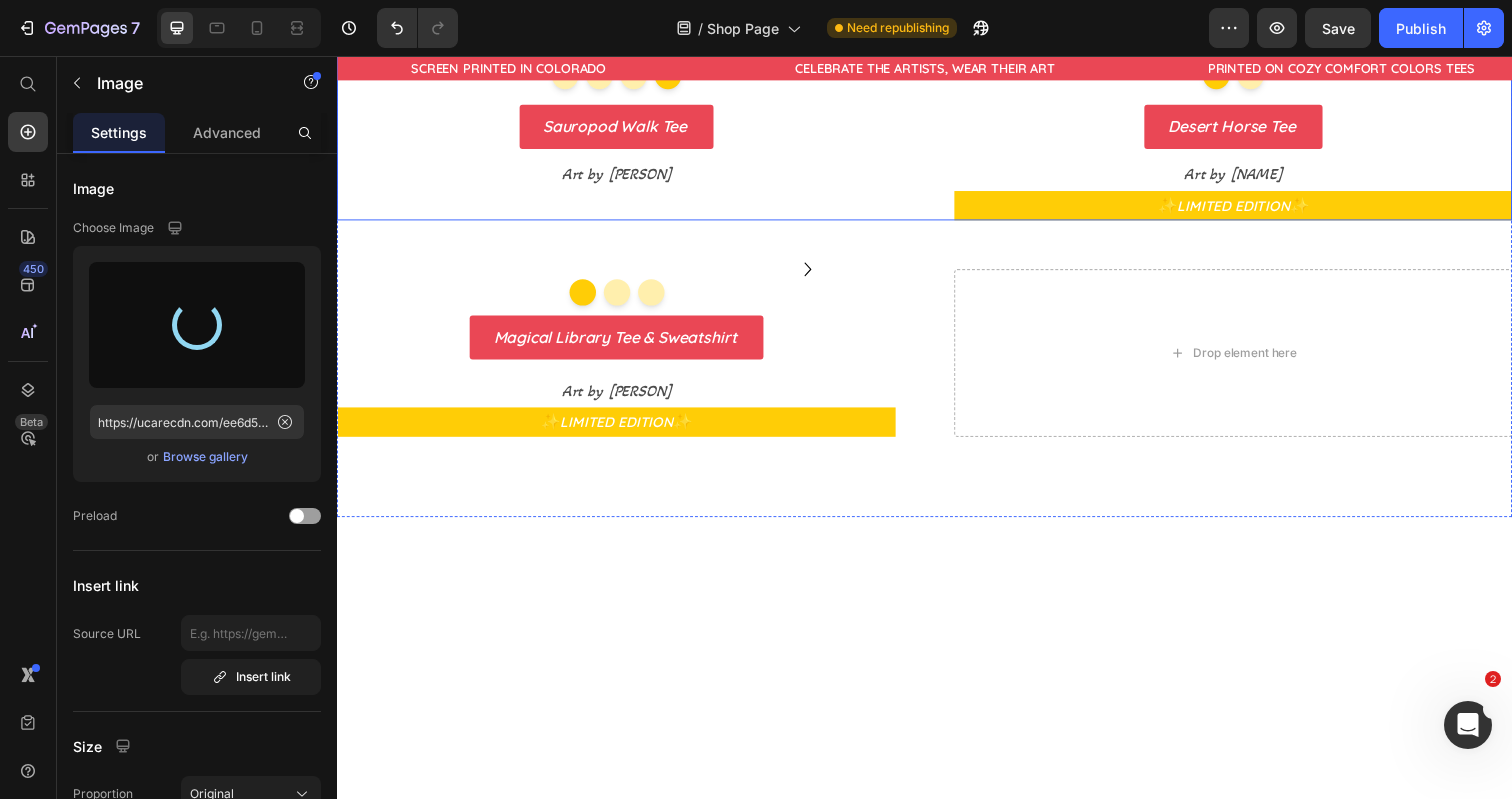type on "https://cdn.shopify.com/s/files/1/0700/9635/5556/files/gempages_531355699414827920-fdf77203-34e6-4bb7-aa83-ecfd5bd4a64f.jpg" 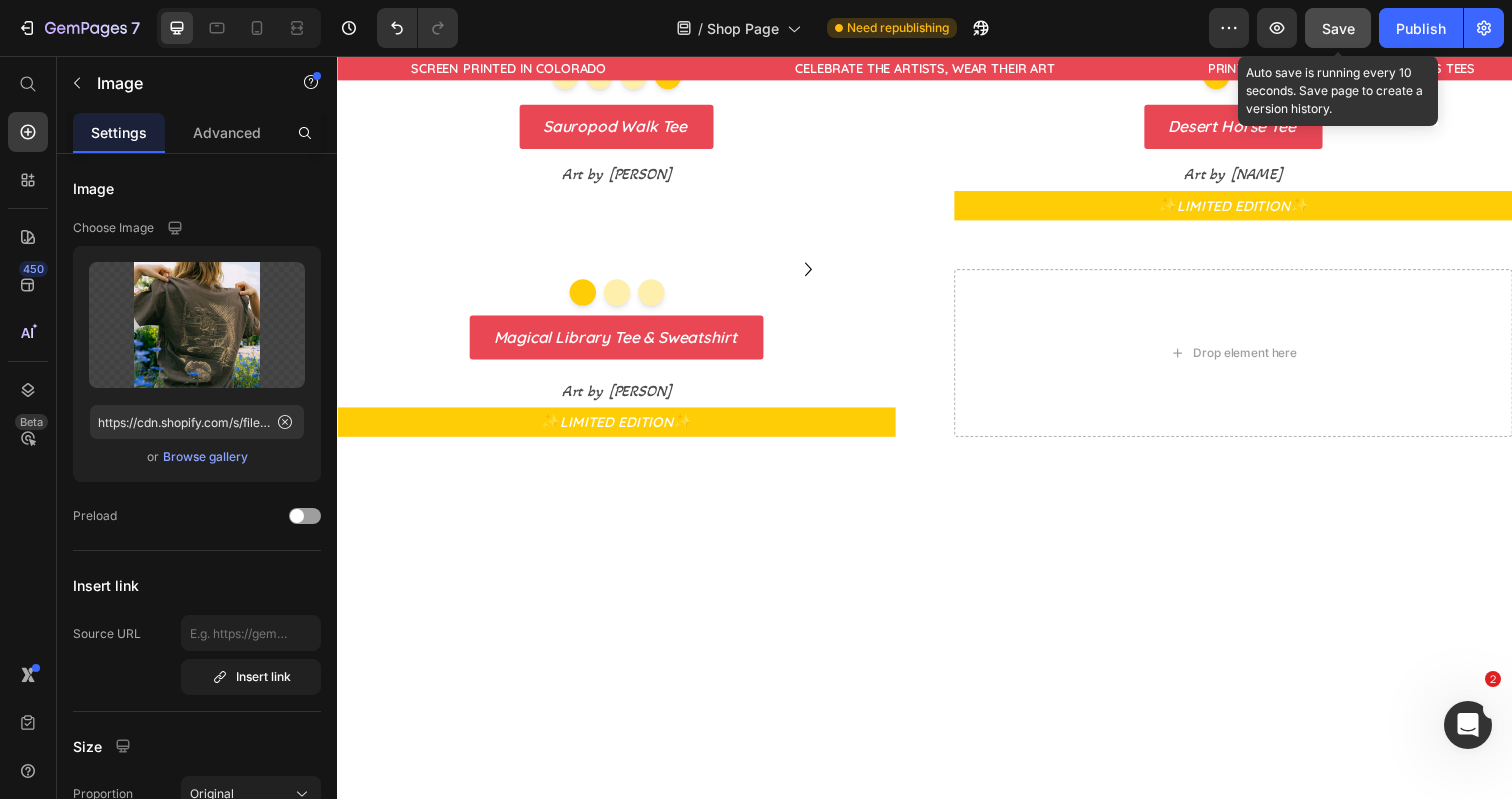 click on "Save" 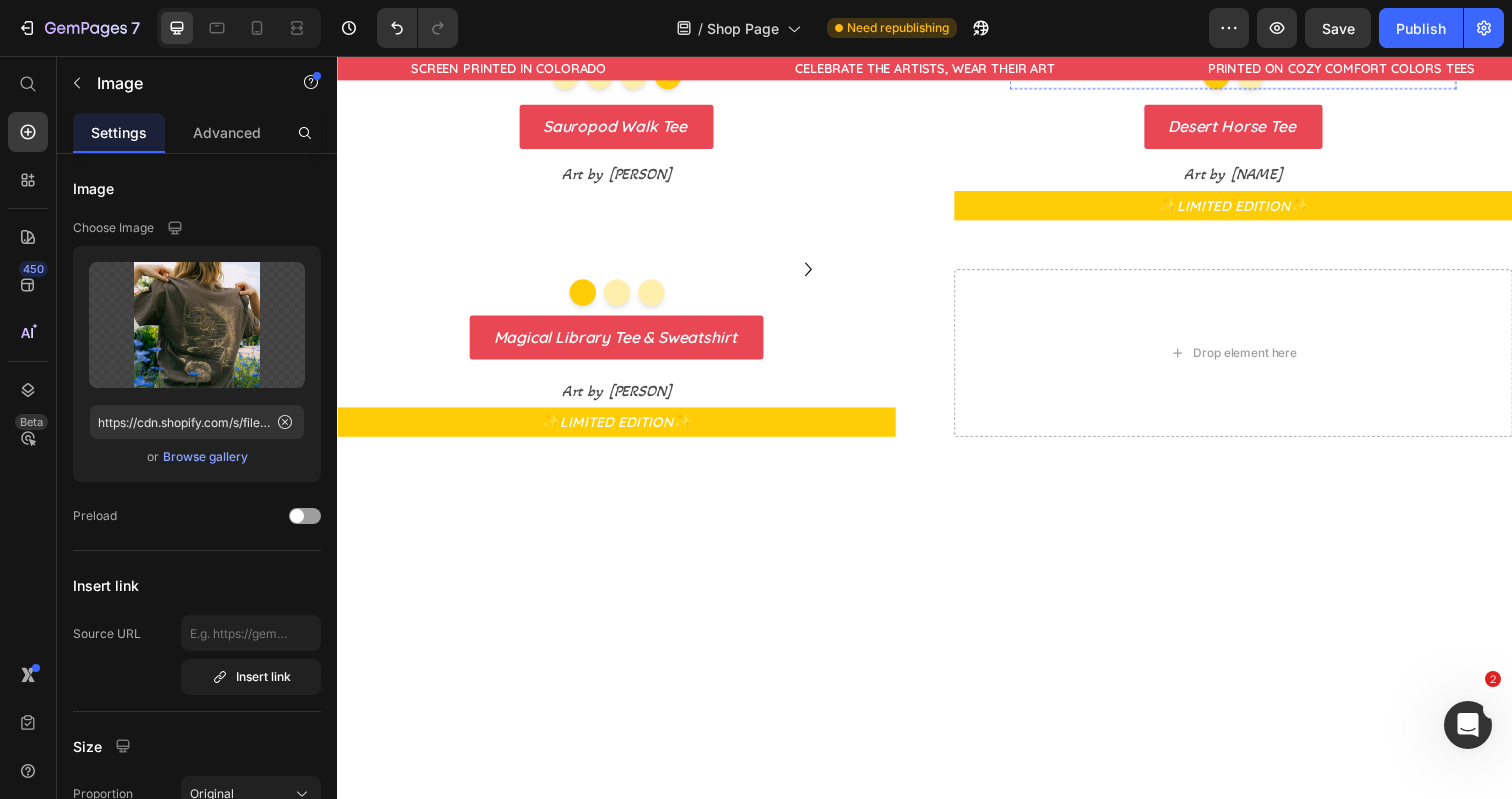click at bounding box center [1252, -175] 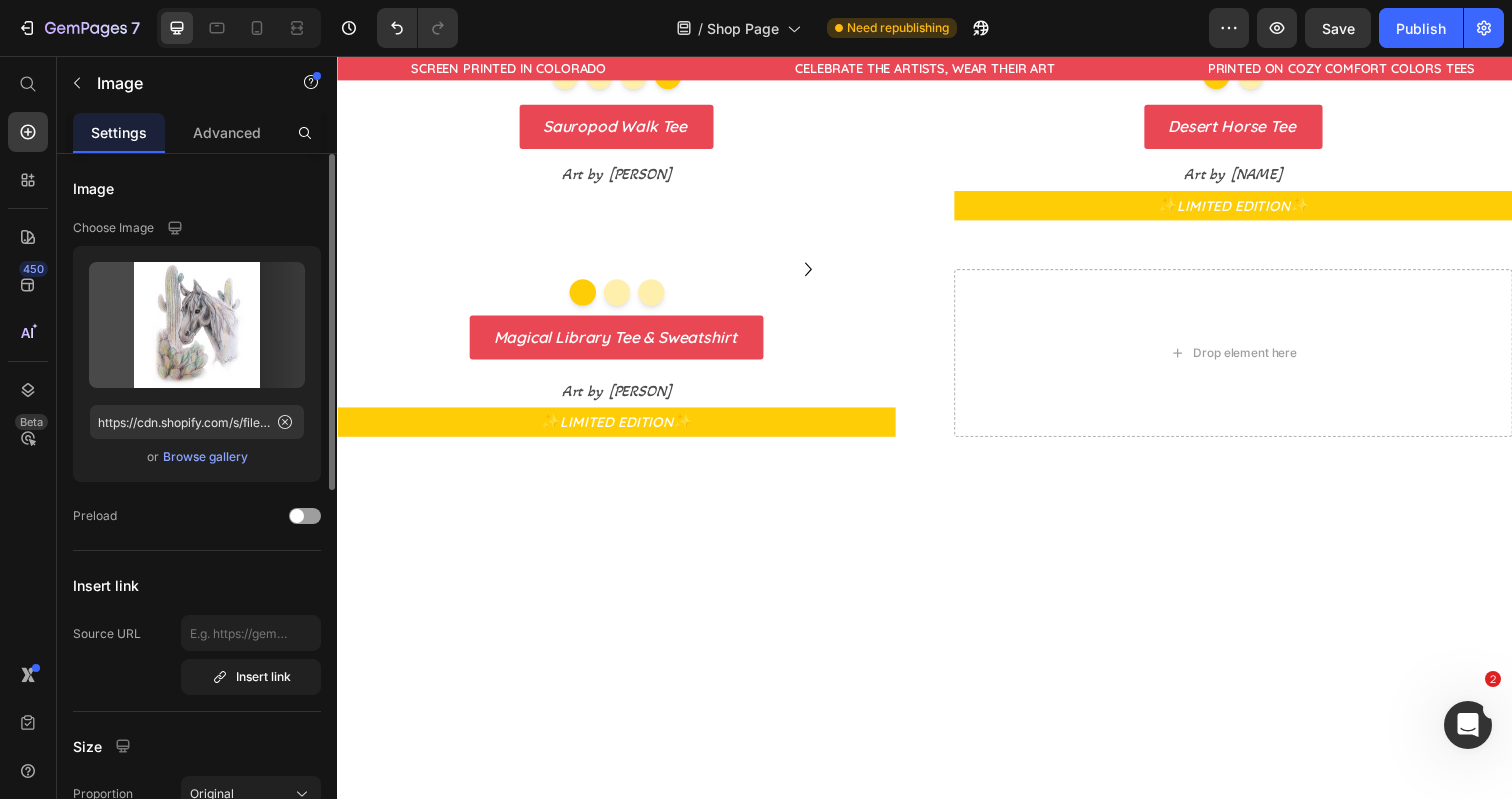 click on "Browse gallery" at bounding box center (205, 457) 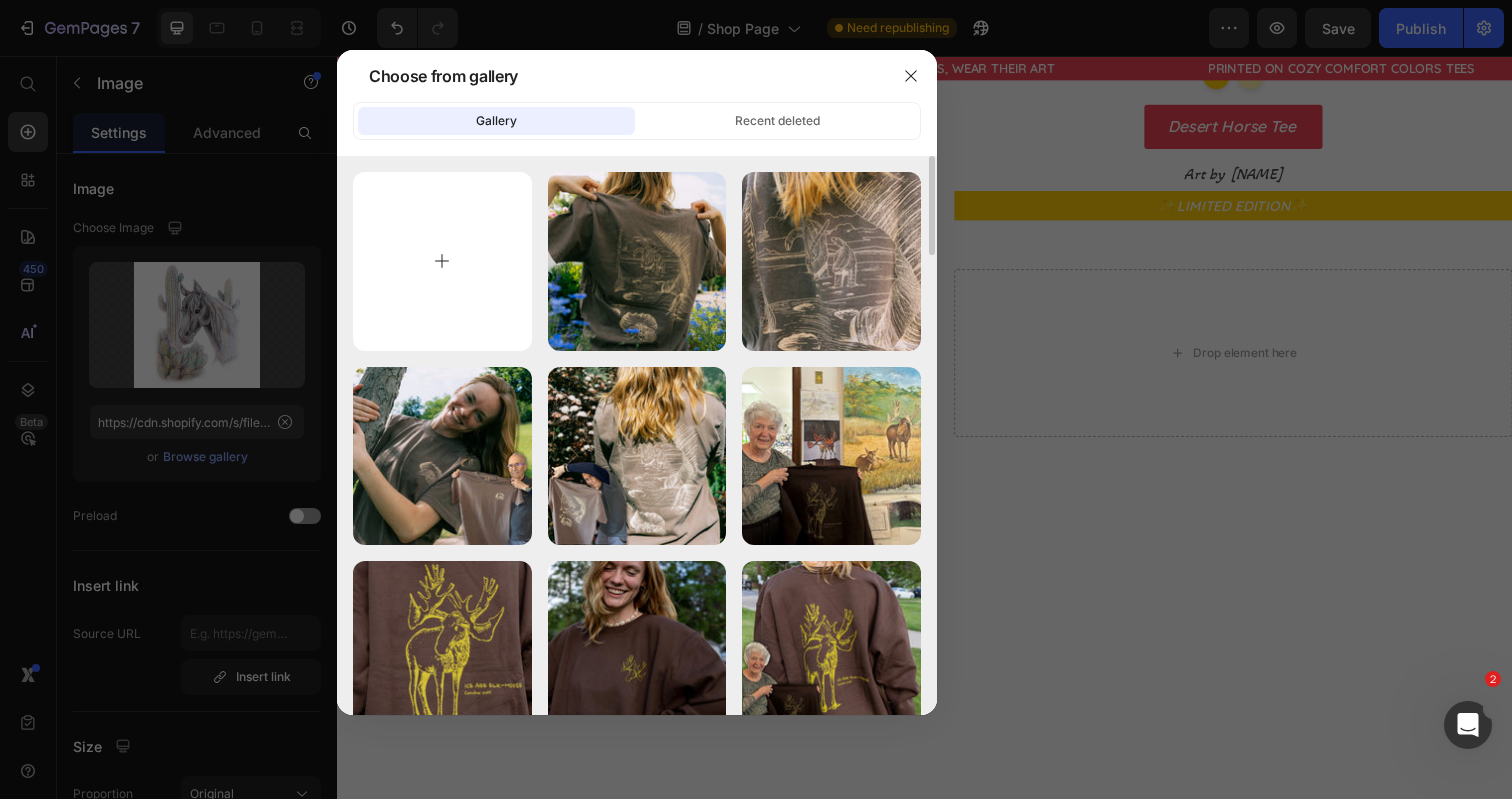 click at bounding box center (442, 261) 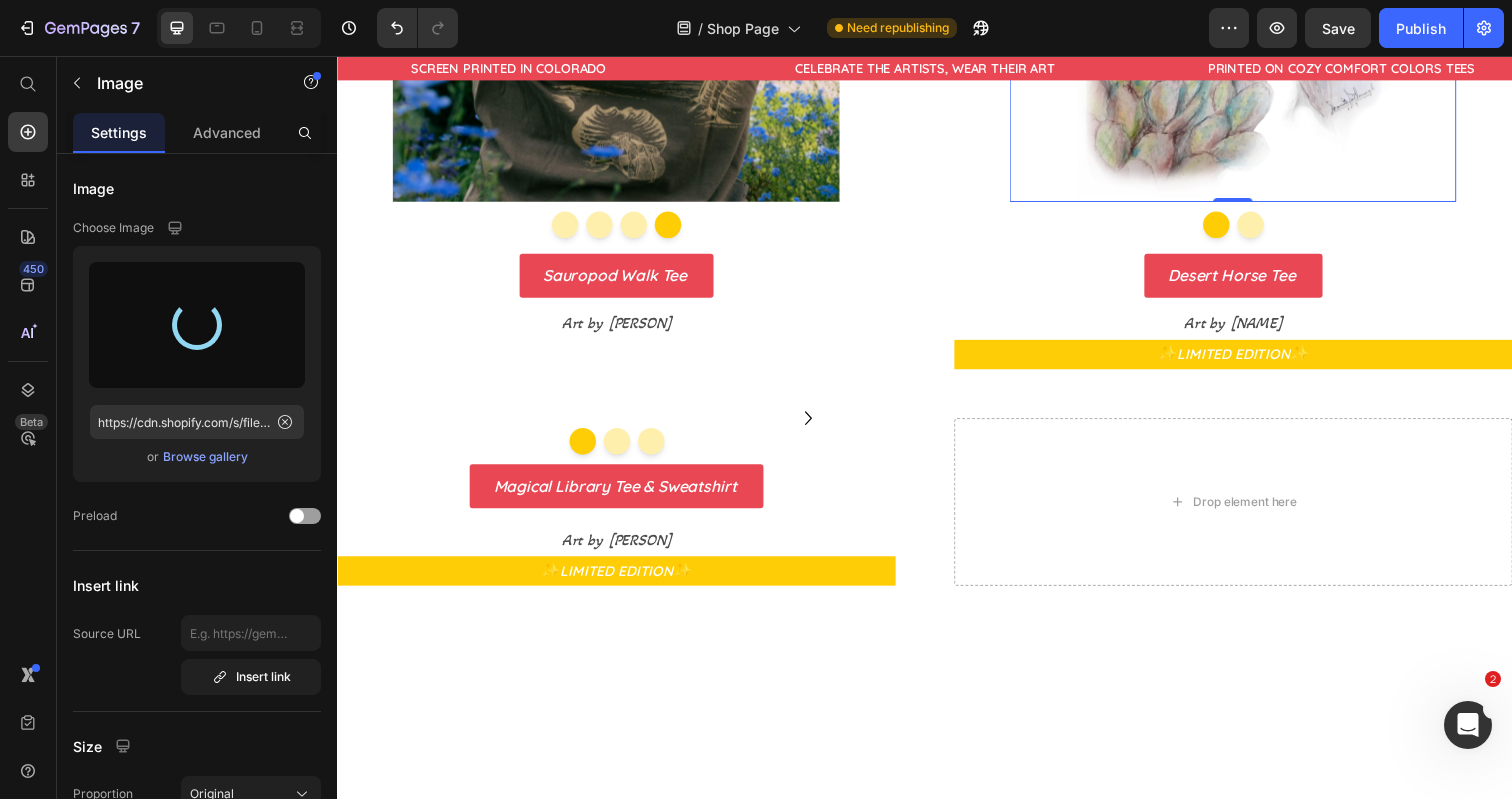 scroll, scrollTop: 2710, scrollLeft: 0, axis: vertical 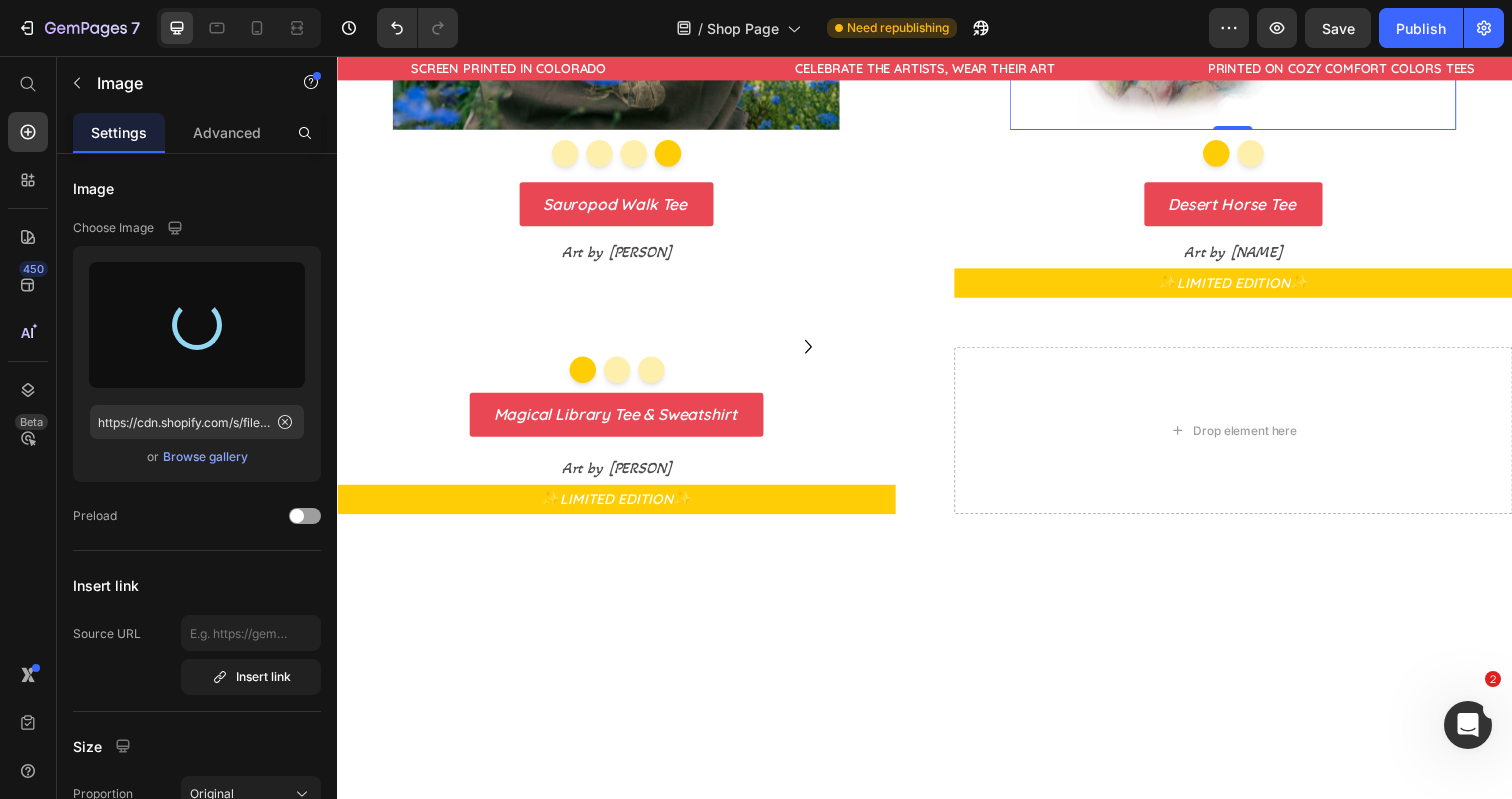 type on "https://cdn.shopify.com/s/files/1/0700/9635/5556/files/gempages_531355699414827920-f453976f-29f0-4614-bb21-24e8ac43d49d.jpg" 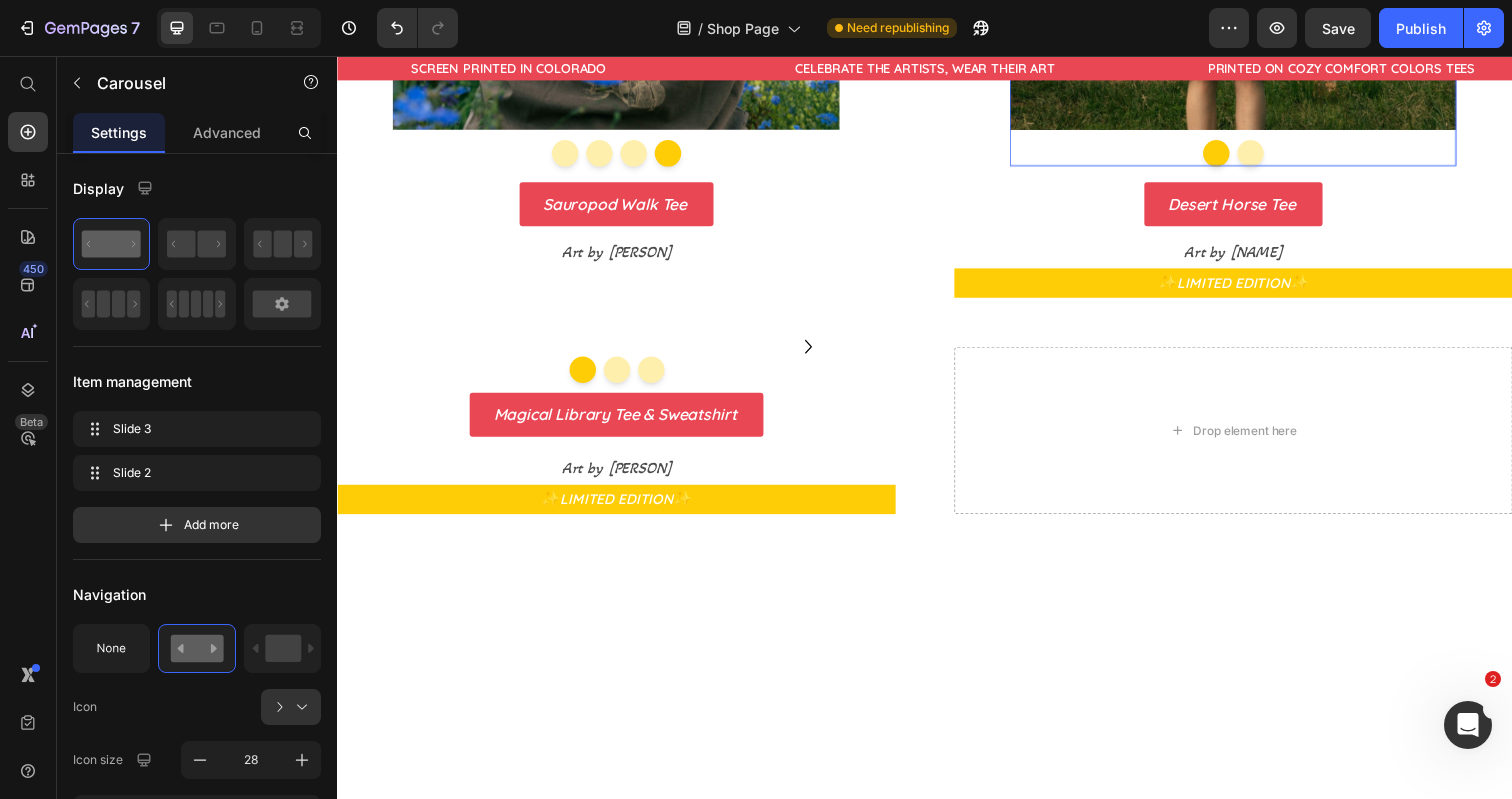 click at bounding box center [1269, 155] 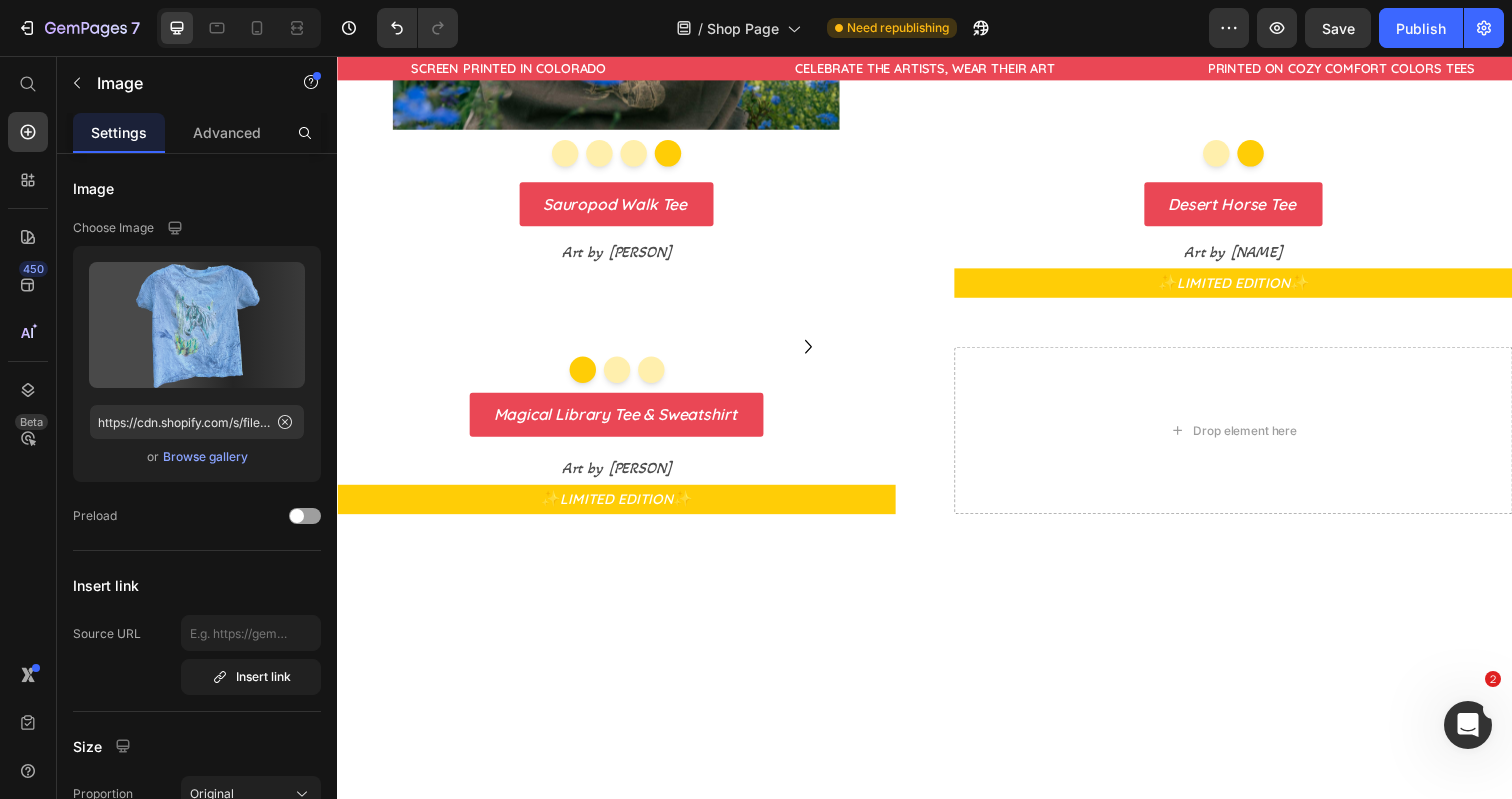 click at bounding box center [1252, -324] 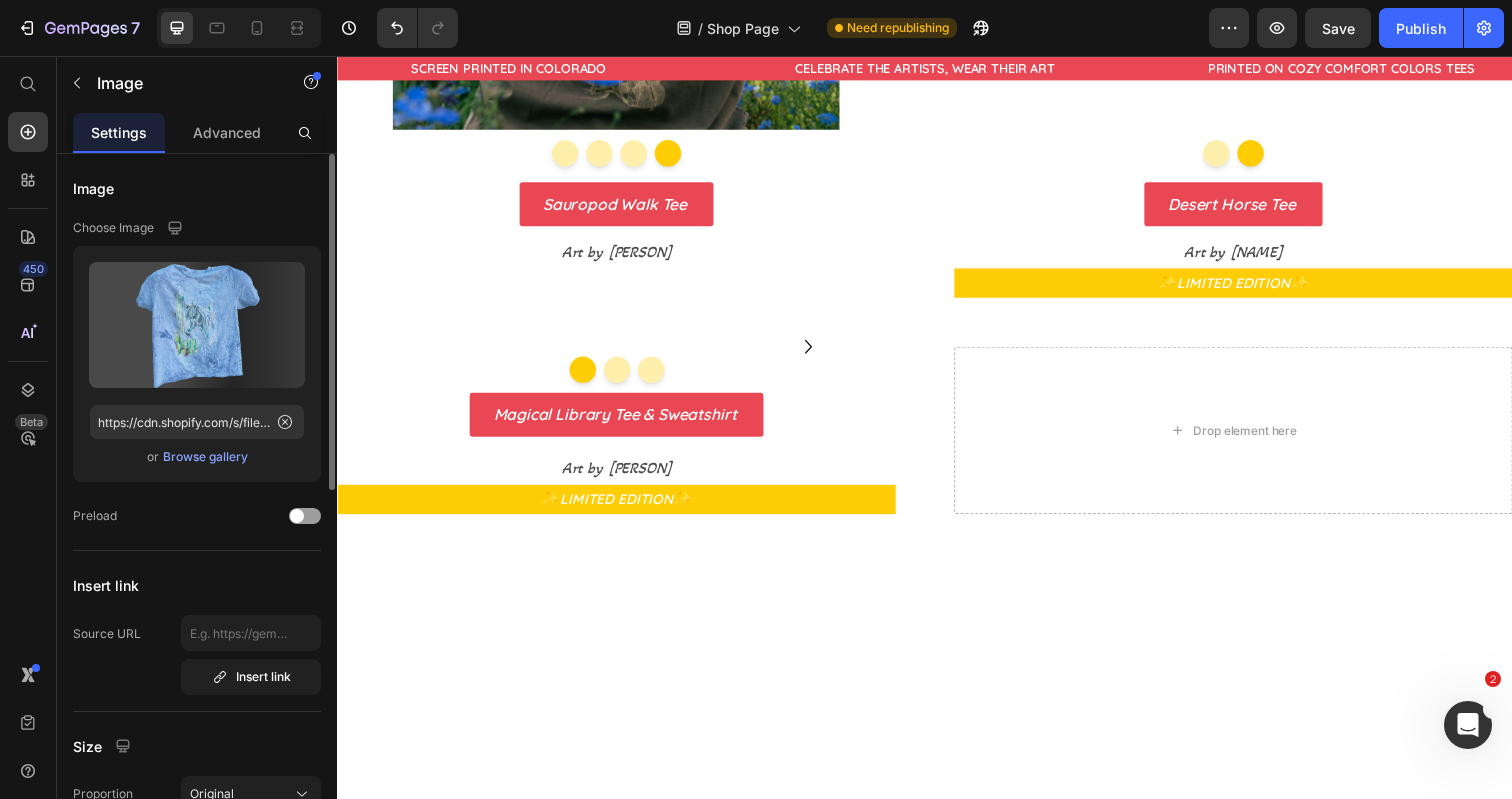 click on "Browse gallery" at bounding box center [205, 457] 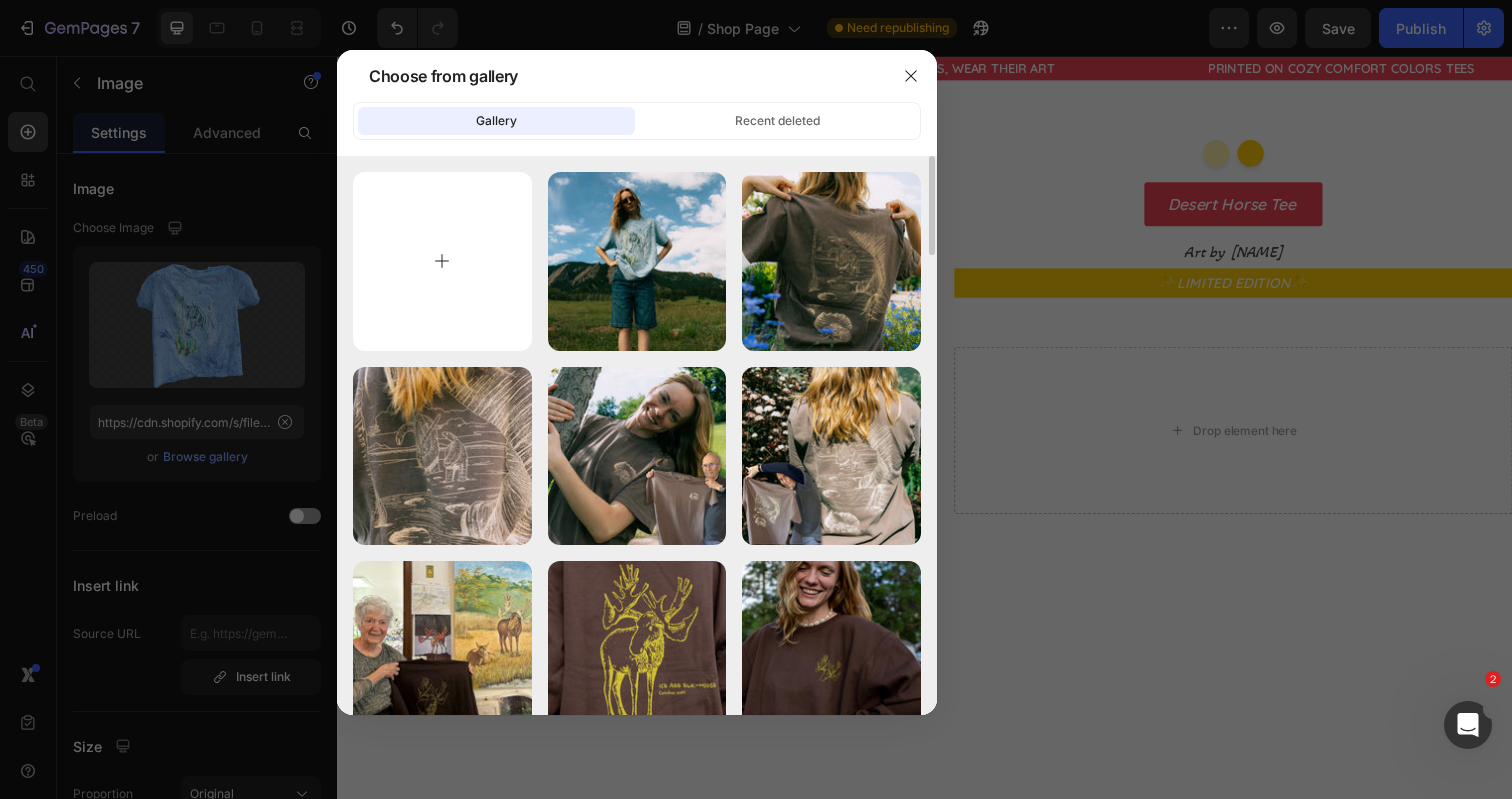 click at bounding box center (442, 261) 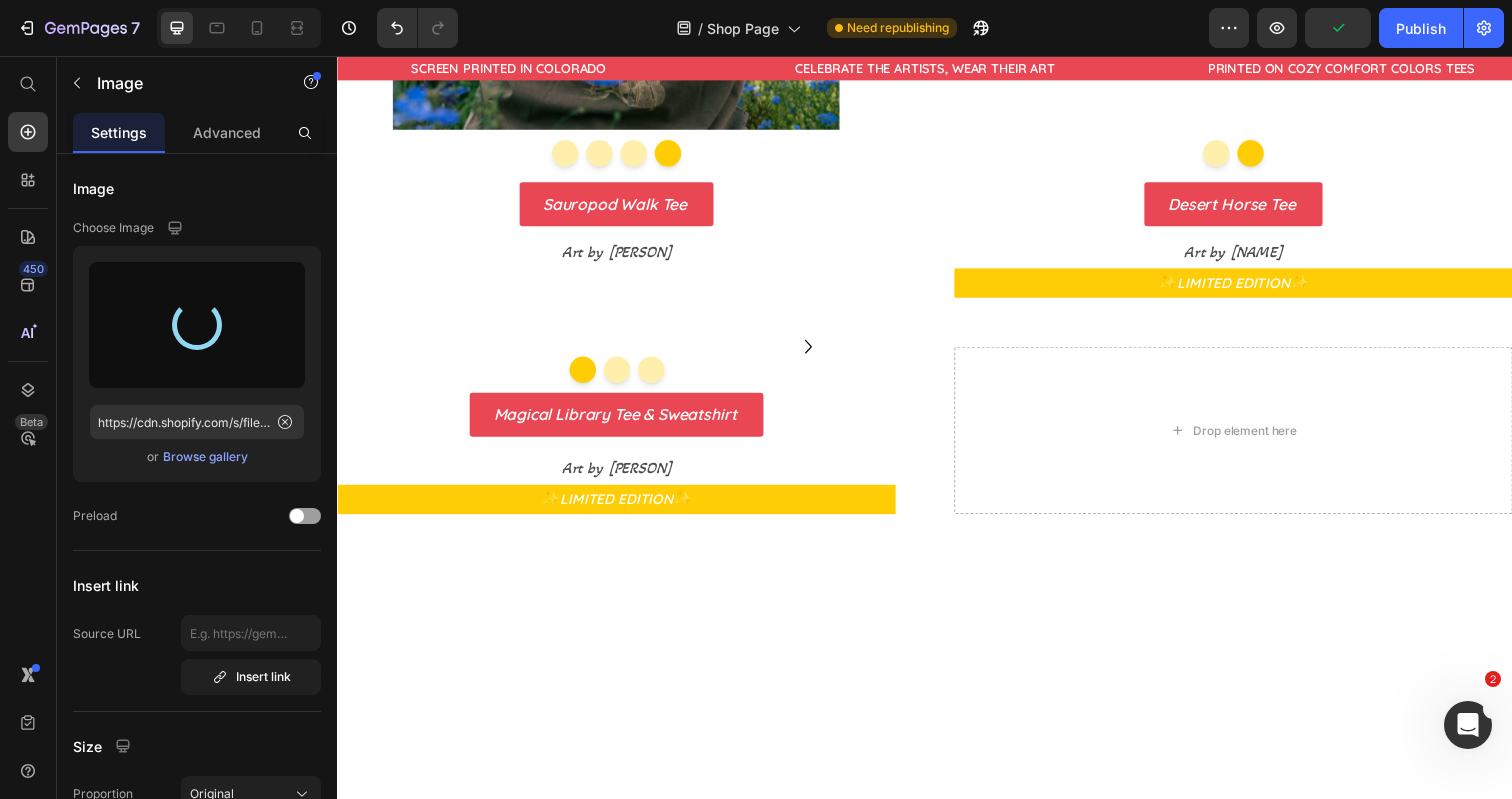 type on "https://cdn.shopify.com/s/files/1/0700/9635/5556/files/gempages_531355699414827920-2ebbf0e9-38f1-4a21-901f-51d7d382eafd.jpg" 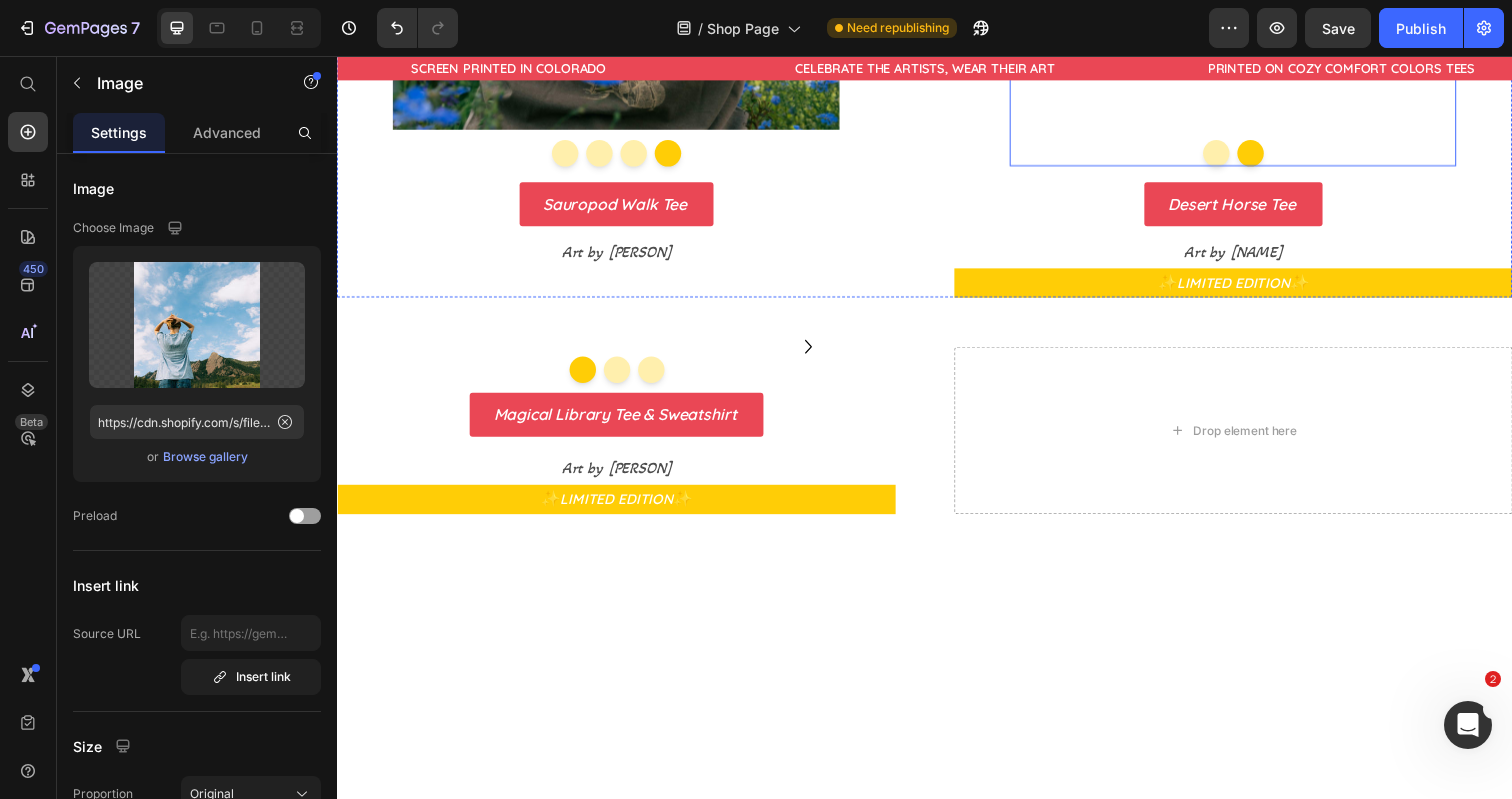 click at bounding box center (1252, 155) 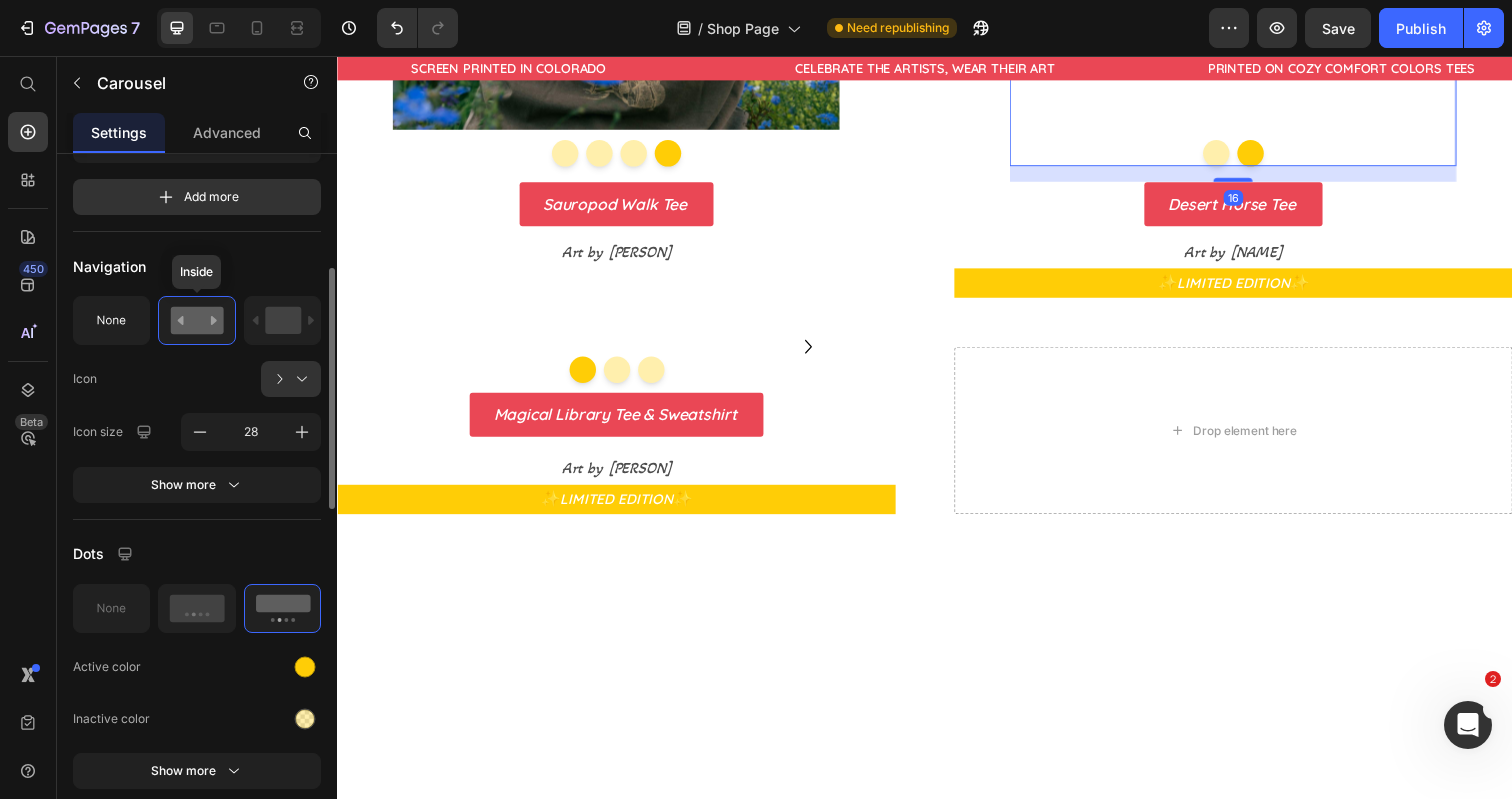 scroll, scrollTop: 330, scrollLeft: 0, axis: vertical 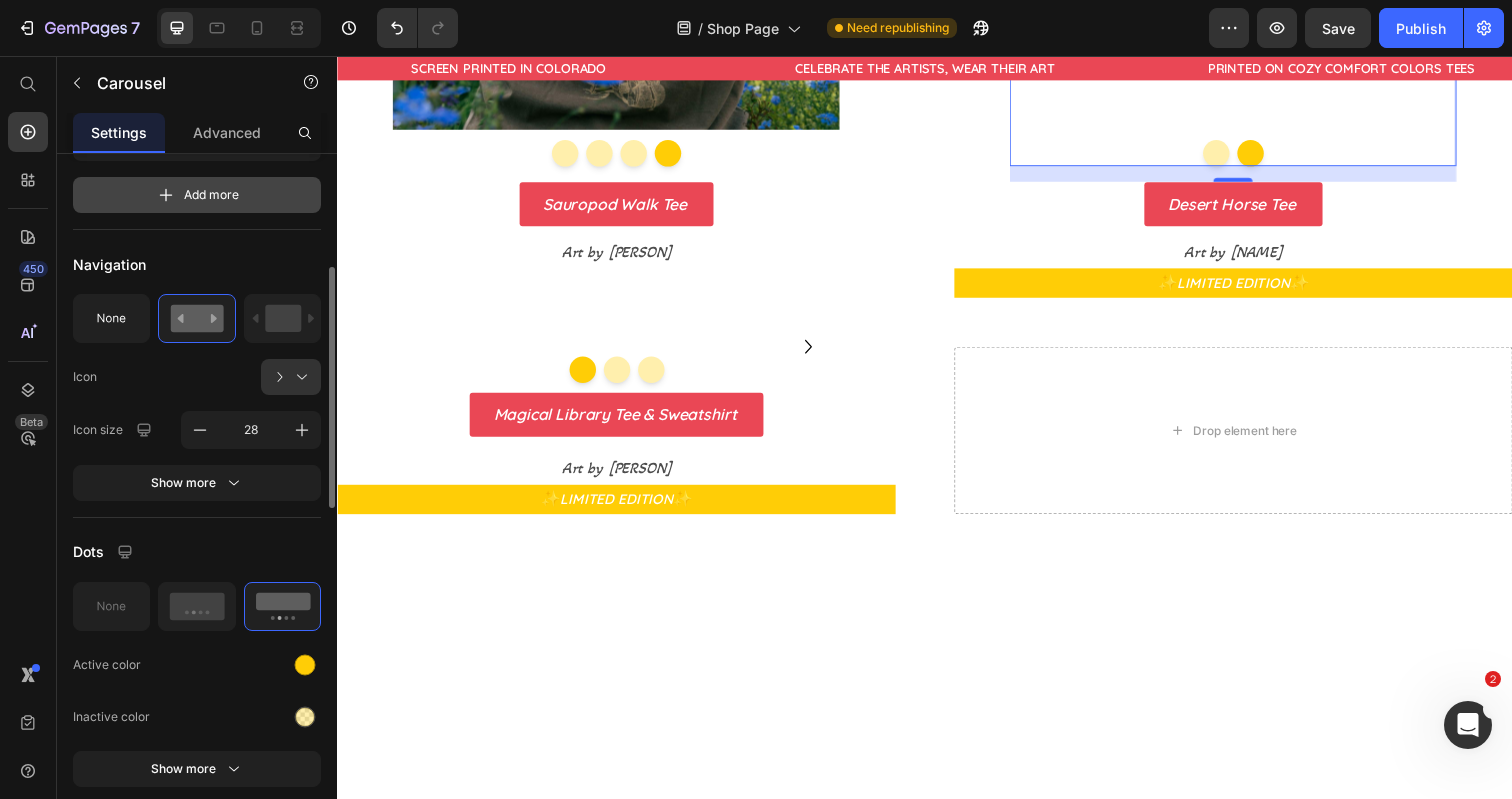 click on "Add more" at bounding box center (211, 195) 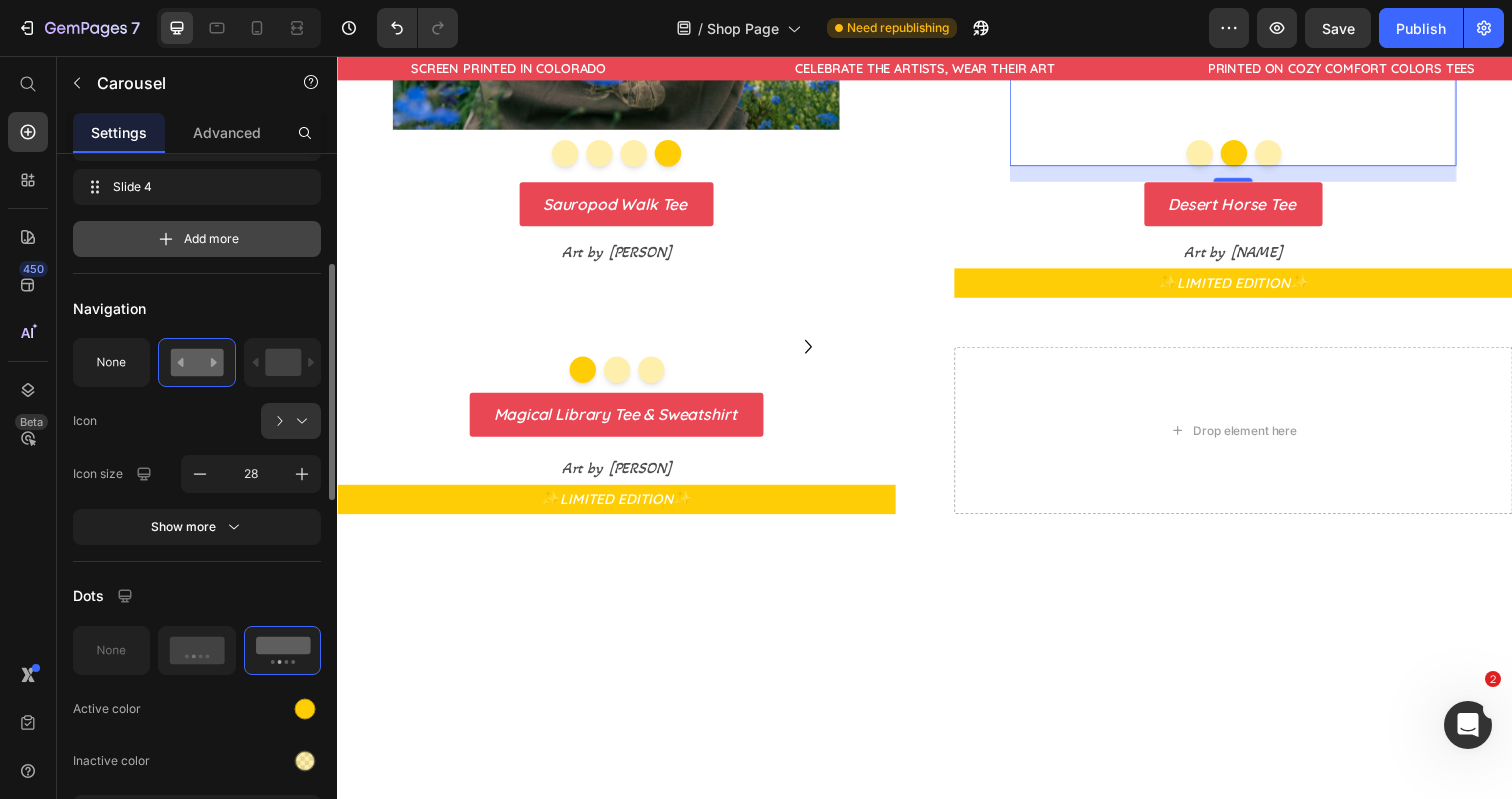 click on "Add more" at bounding box center [211, 239] 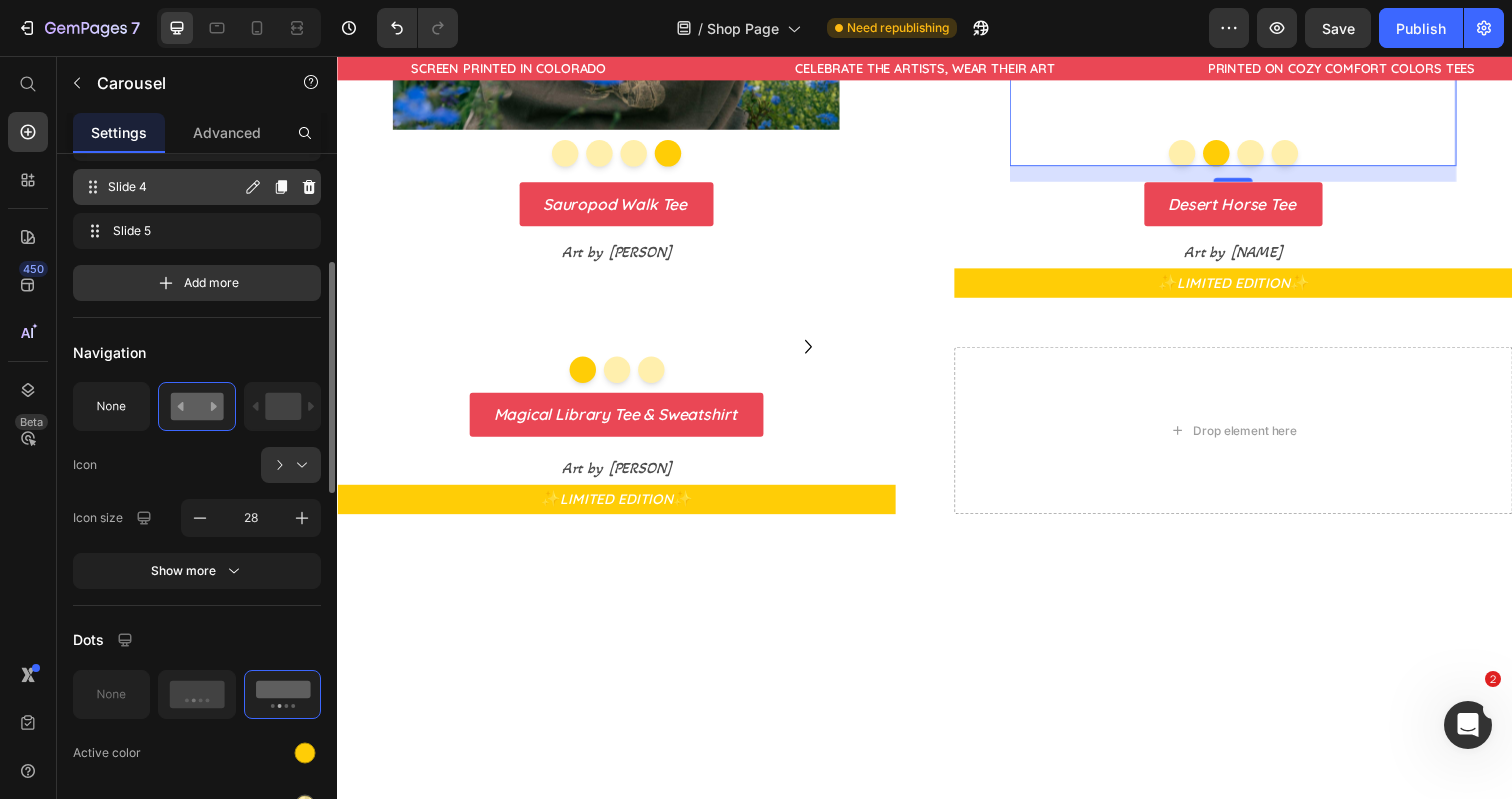 click on "Slide 4" at bounding box center (174, 187) 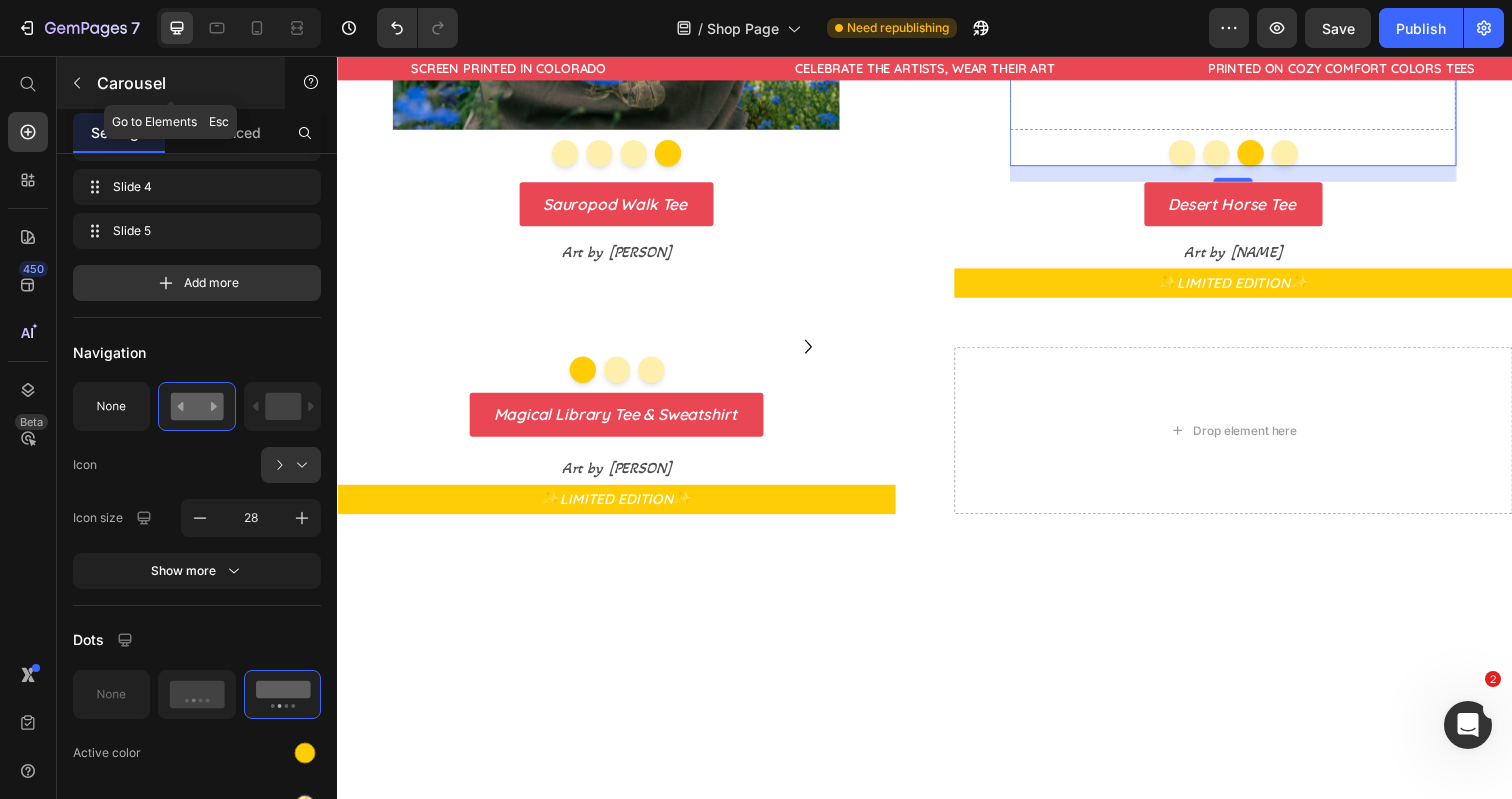 click on "Carousel" at bounding box center [182, 83] 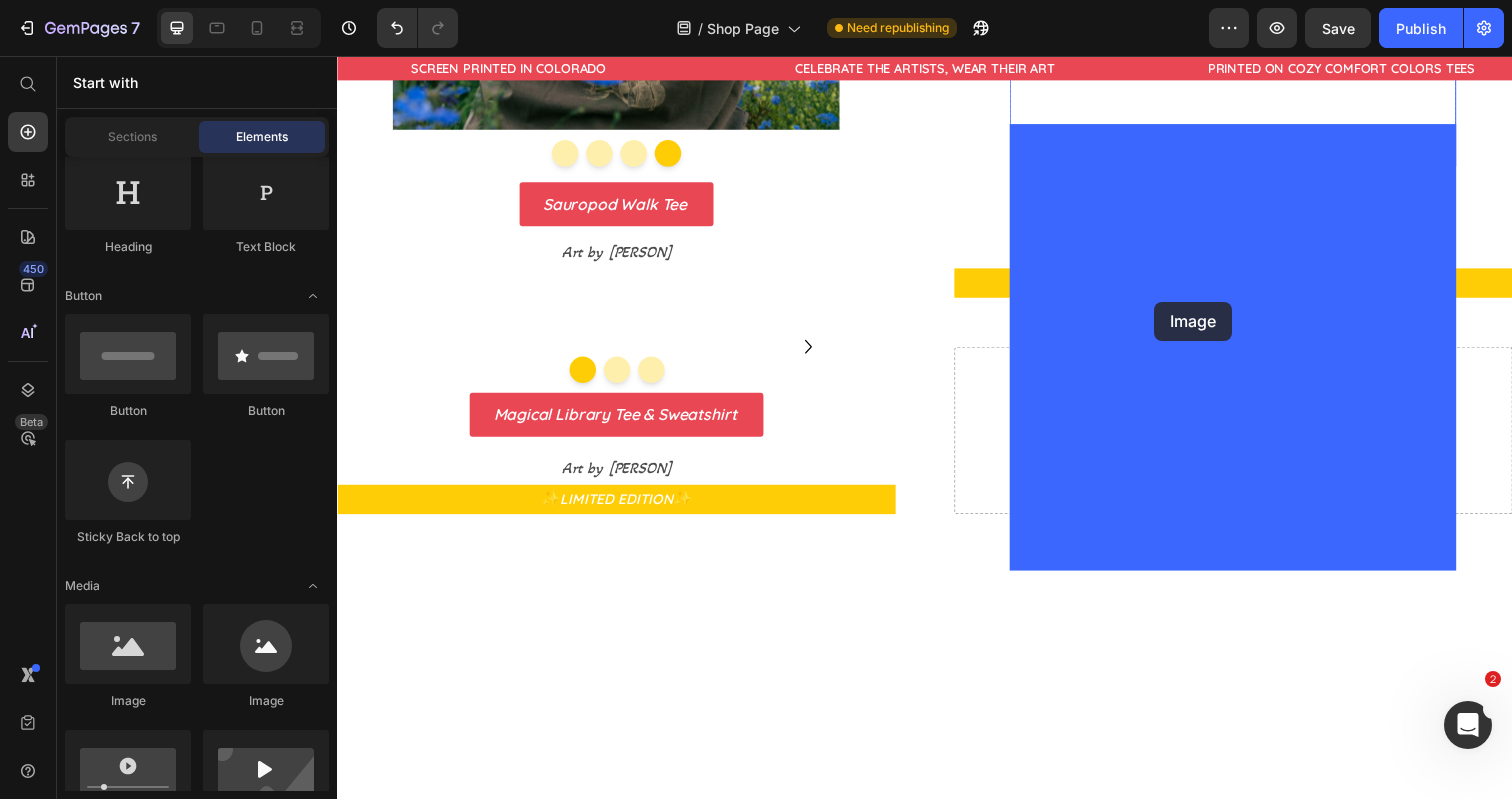 drag, startPoint x: 480, startPoint y: 696, endPoint x: 1179, endPoint y: 307, distance: 799.95123 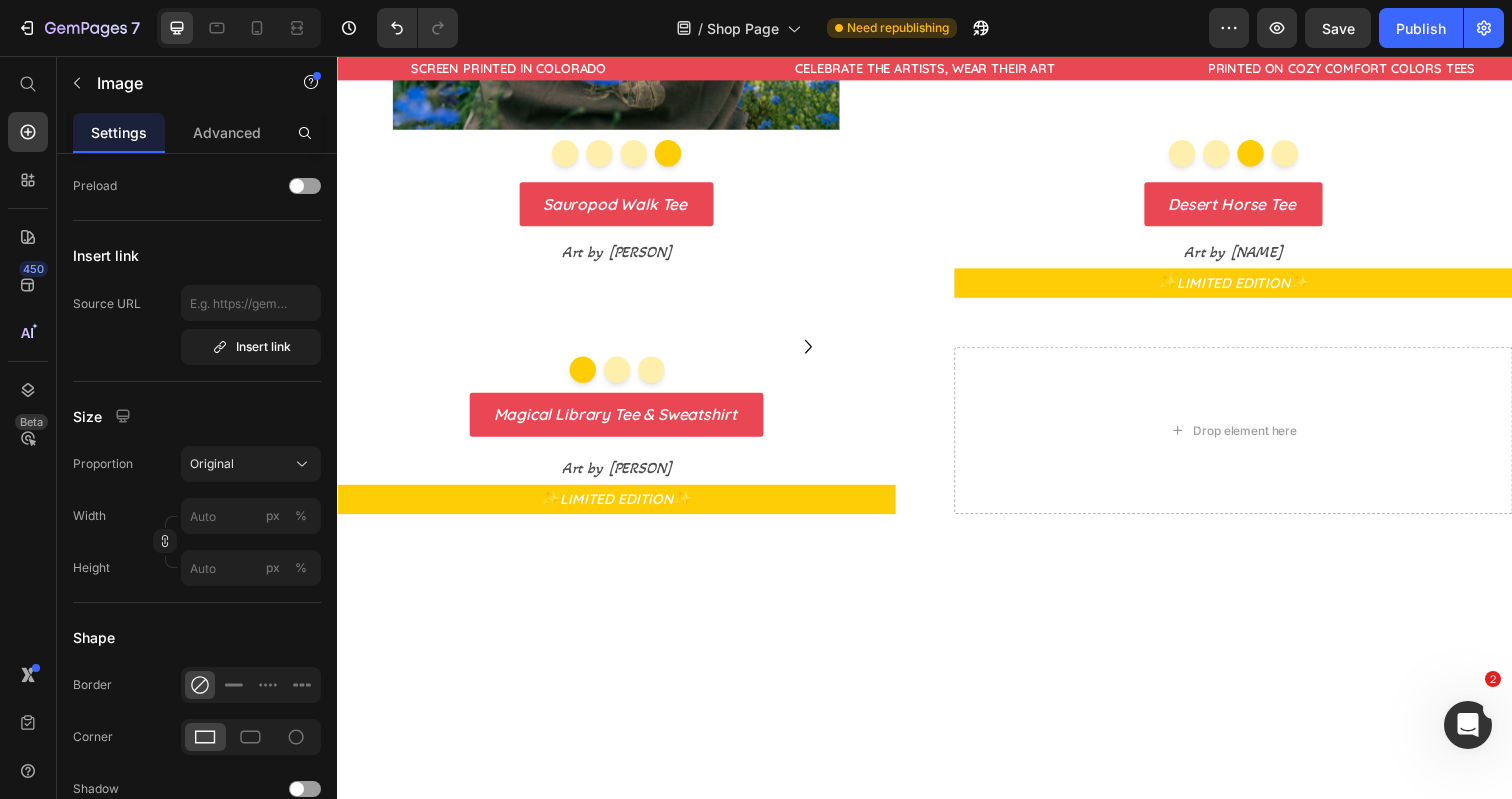 scroll, scrollTop: 0, scrollLeft: 0, axis: both 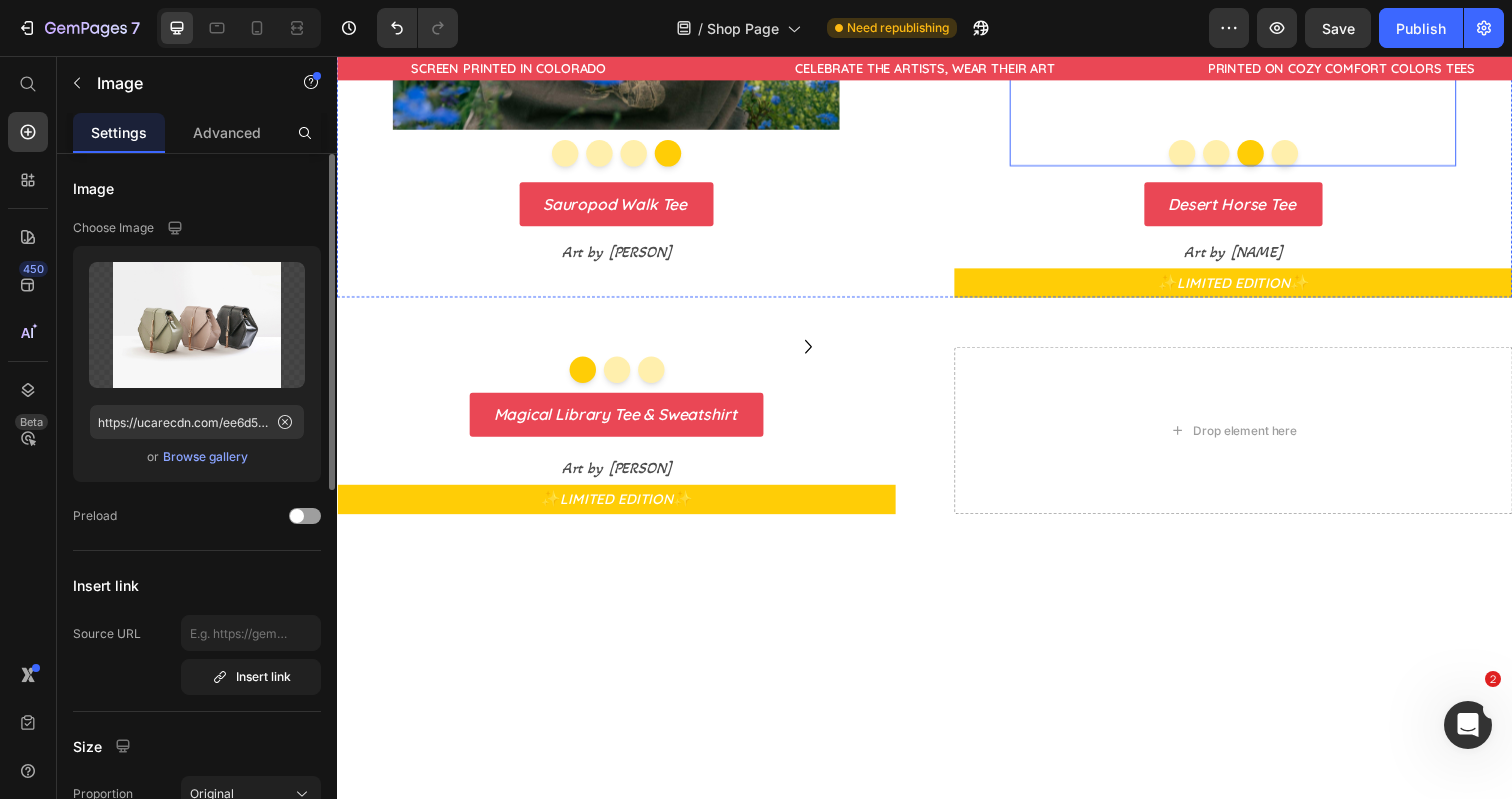 click at bounding box center [1304, 155] 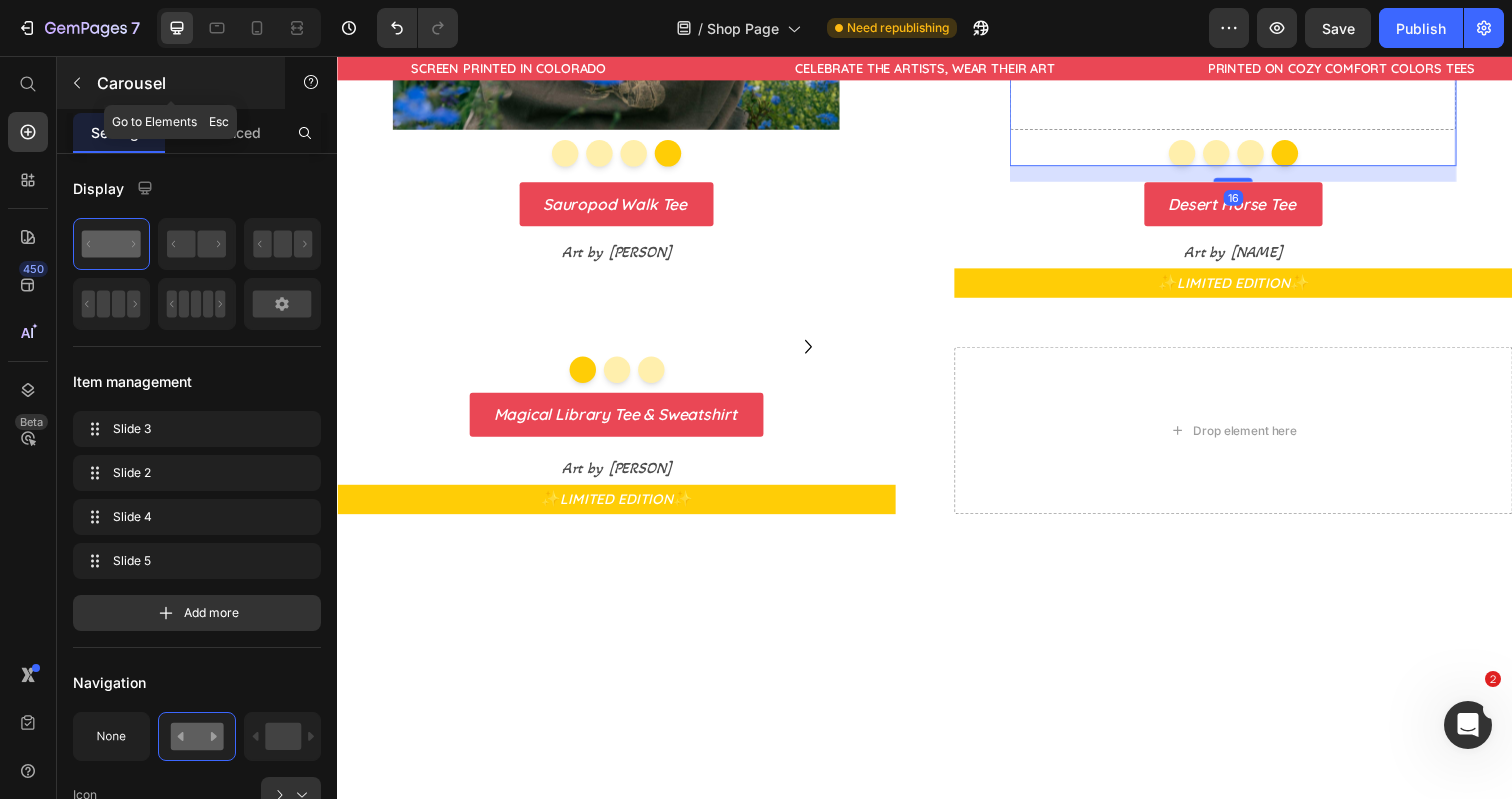 click at bounding box center (77, 83) 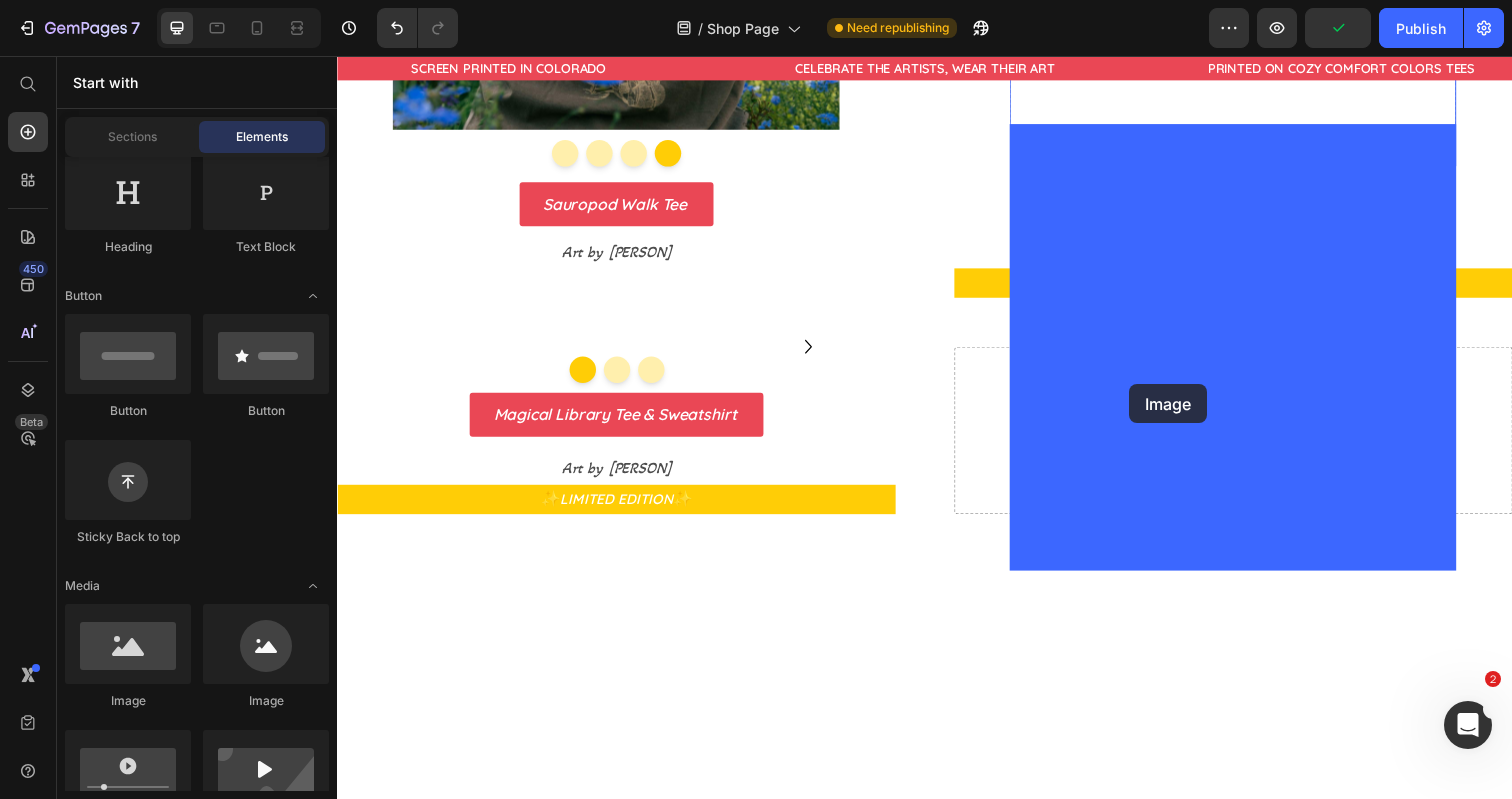 drag, startPoint x: 444, startPoint y: 741, endPoint x: 1159, endPoint y: 386, distance: 798.2794 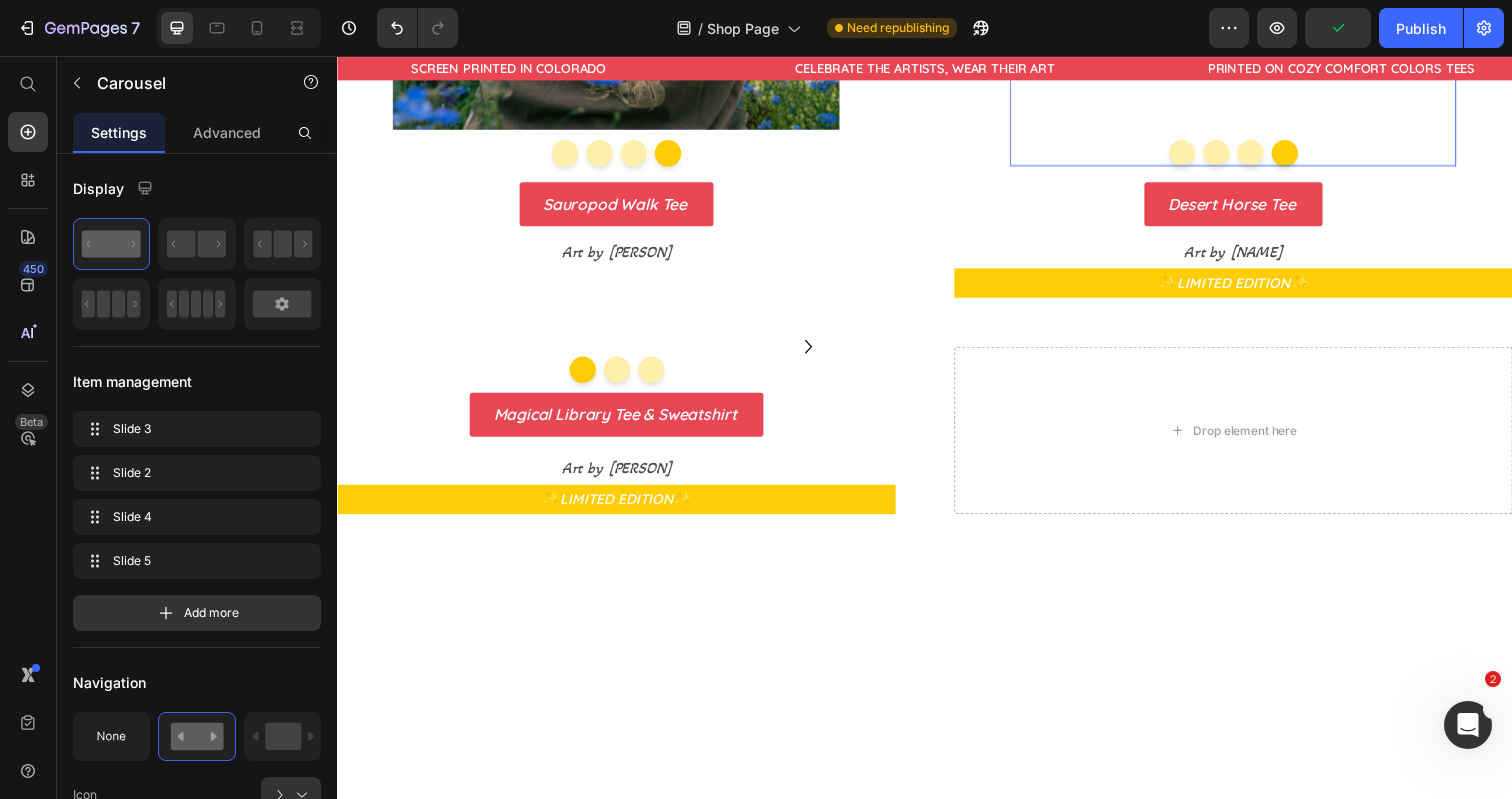 click at bounding box center (1269, 155) 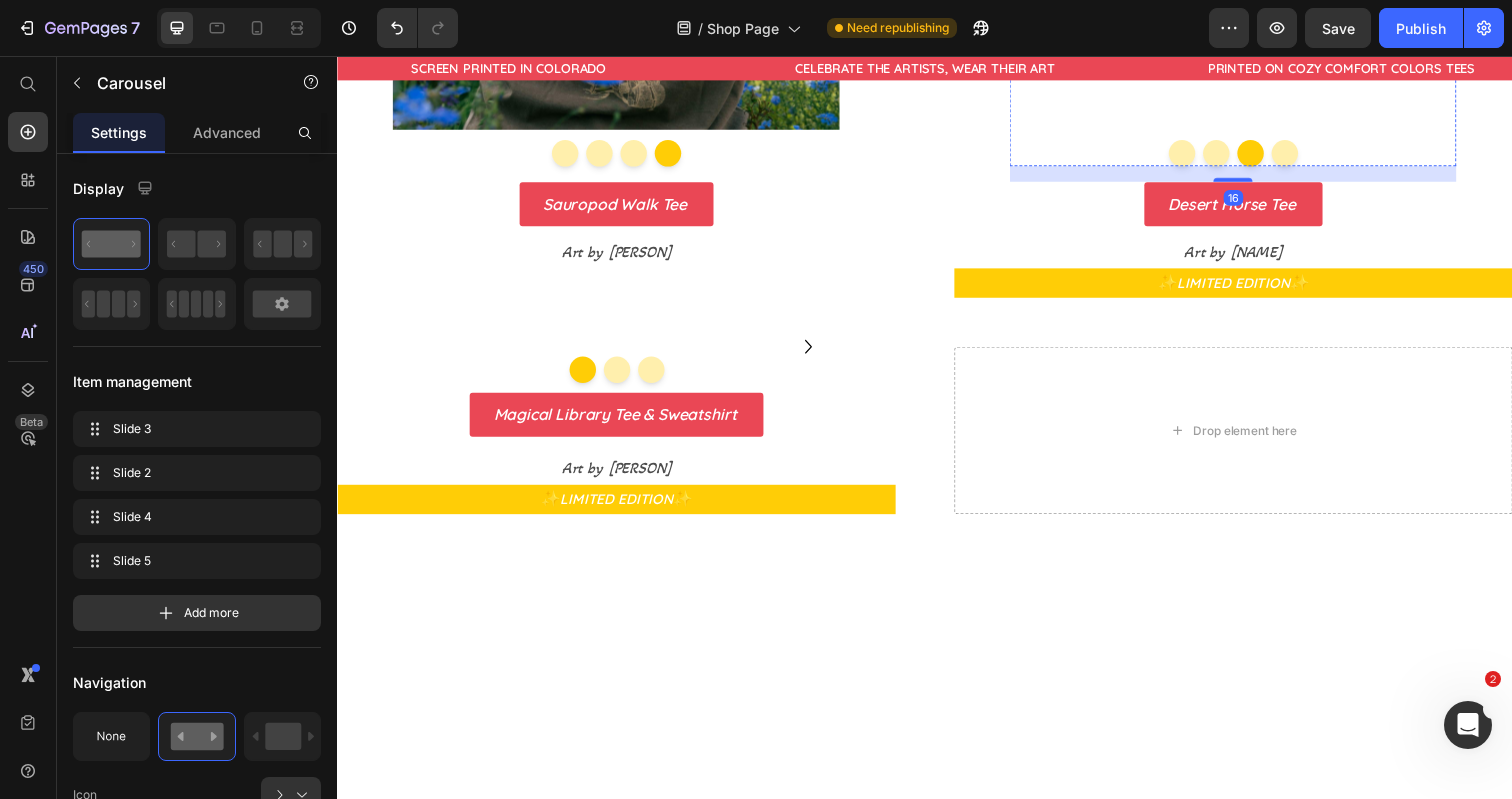 click at bounding box center [1252, -153] 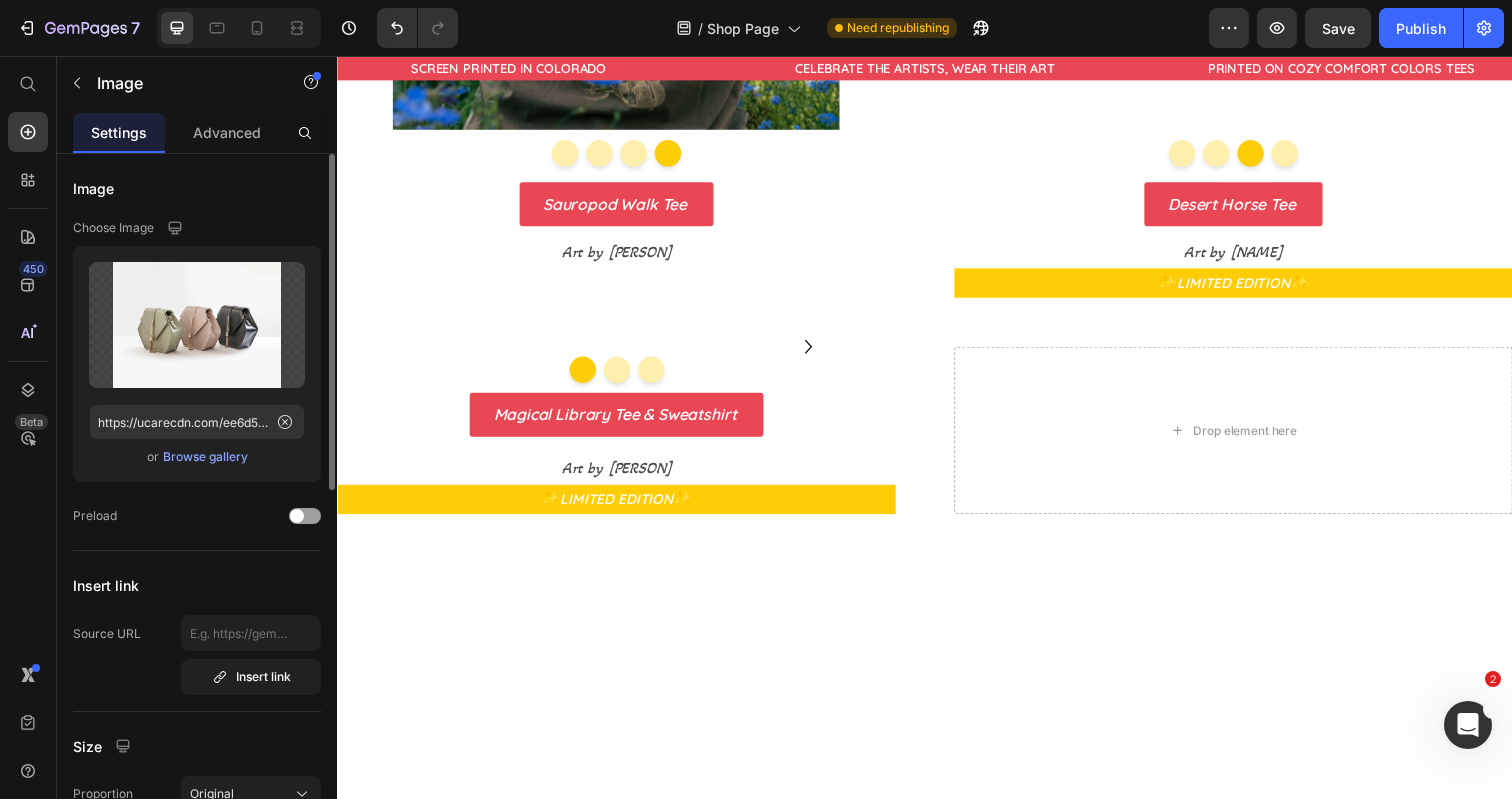 click on "Browse gallery" at bounding box center (205, 457) 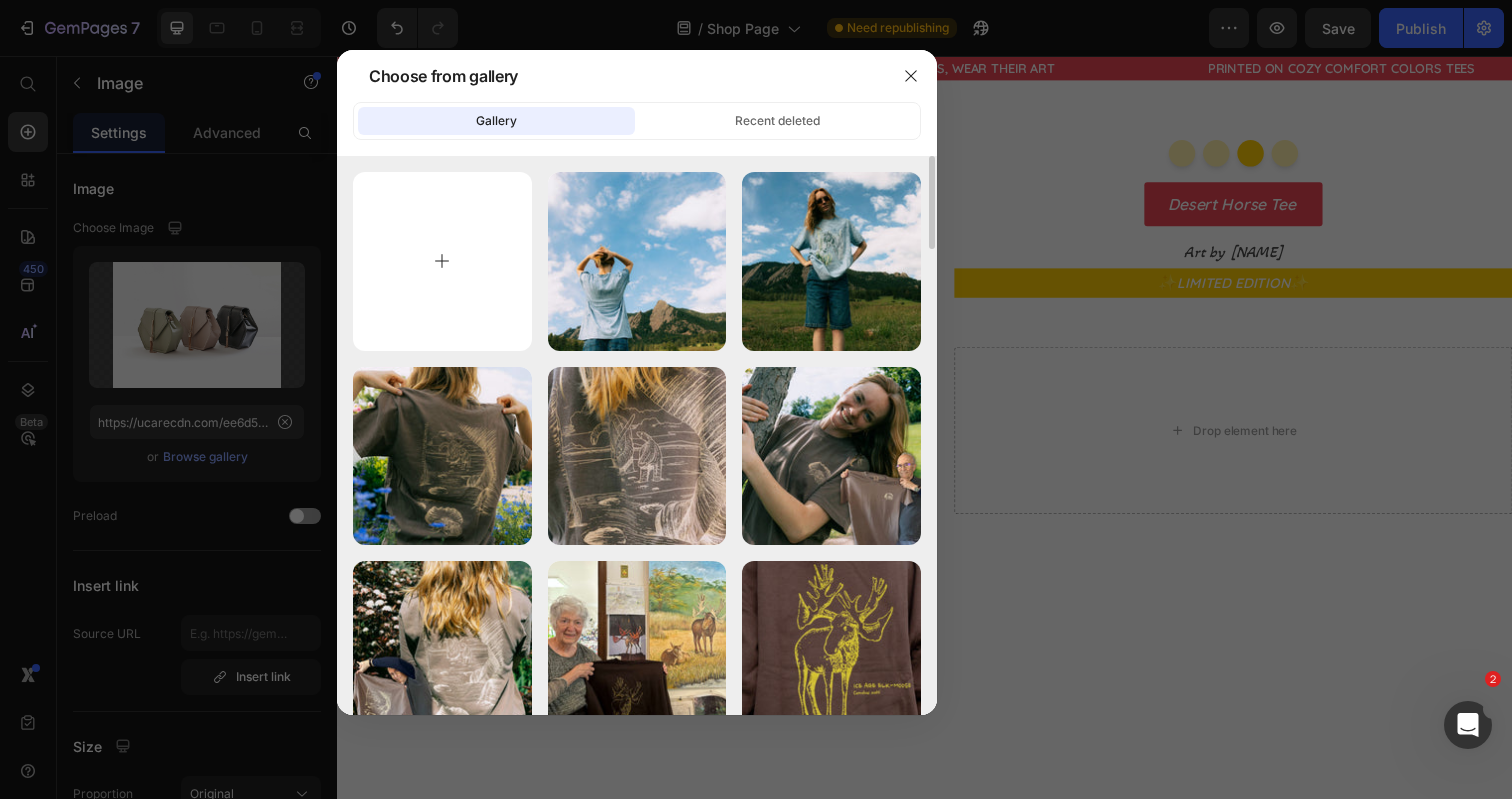 click at bounding box center (442, 261) 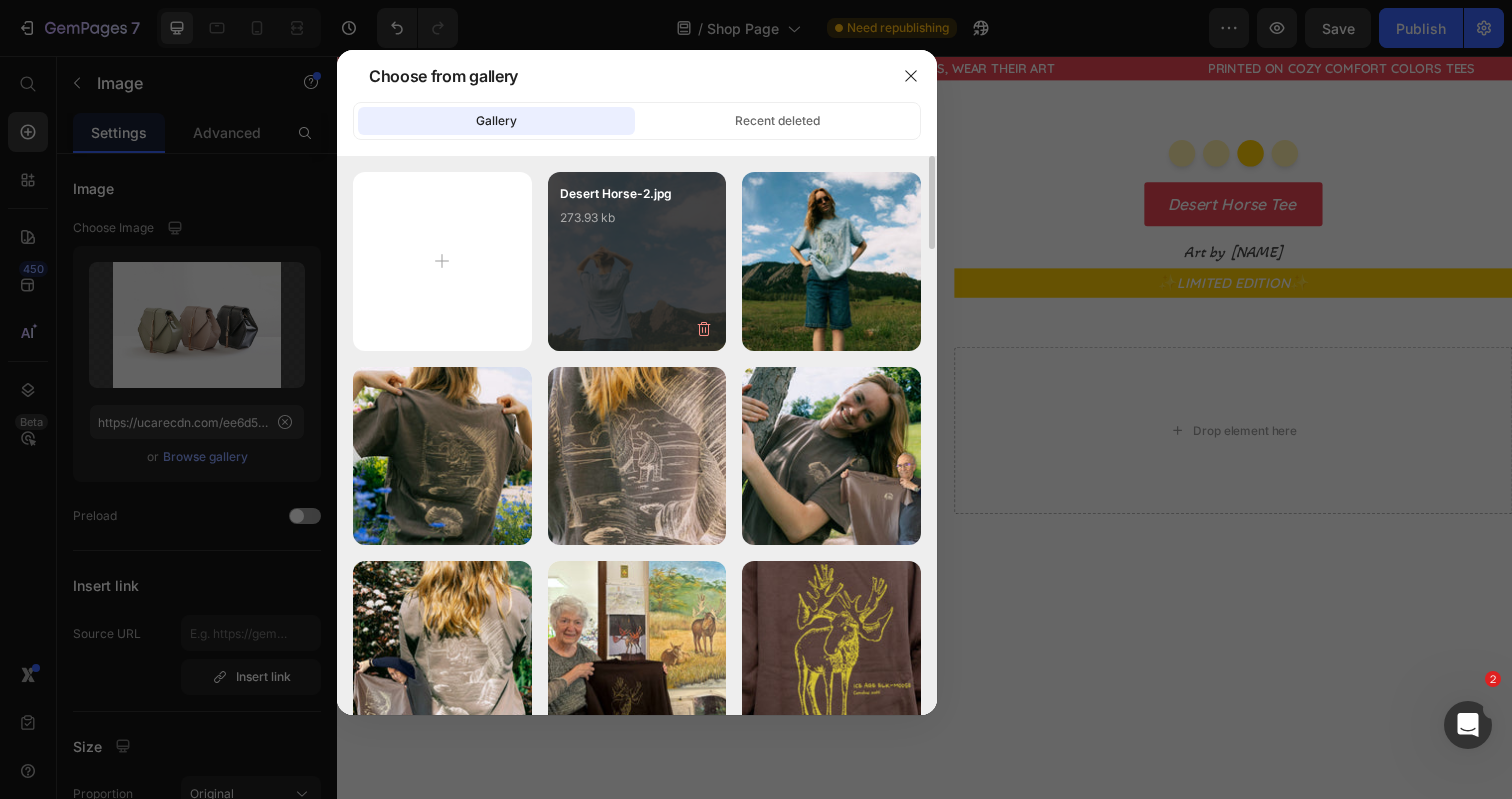 type on "C:\fakepath\[FILENAME].jpg" 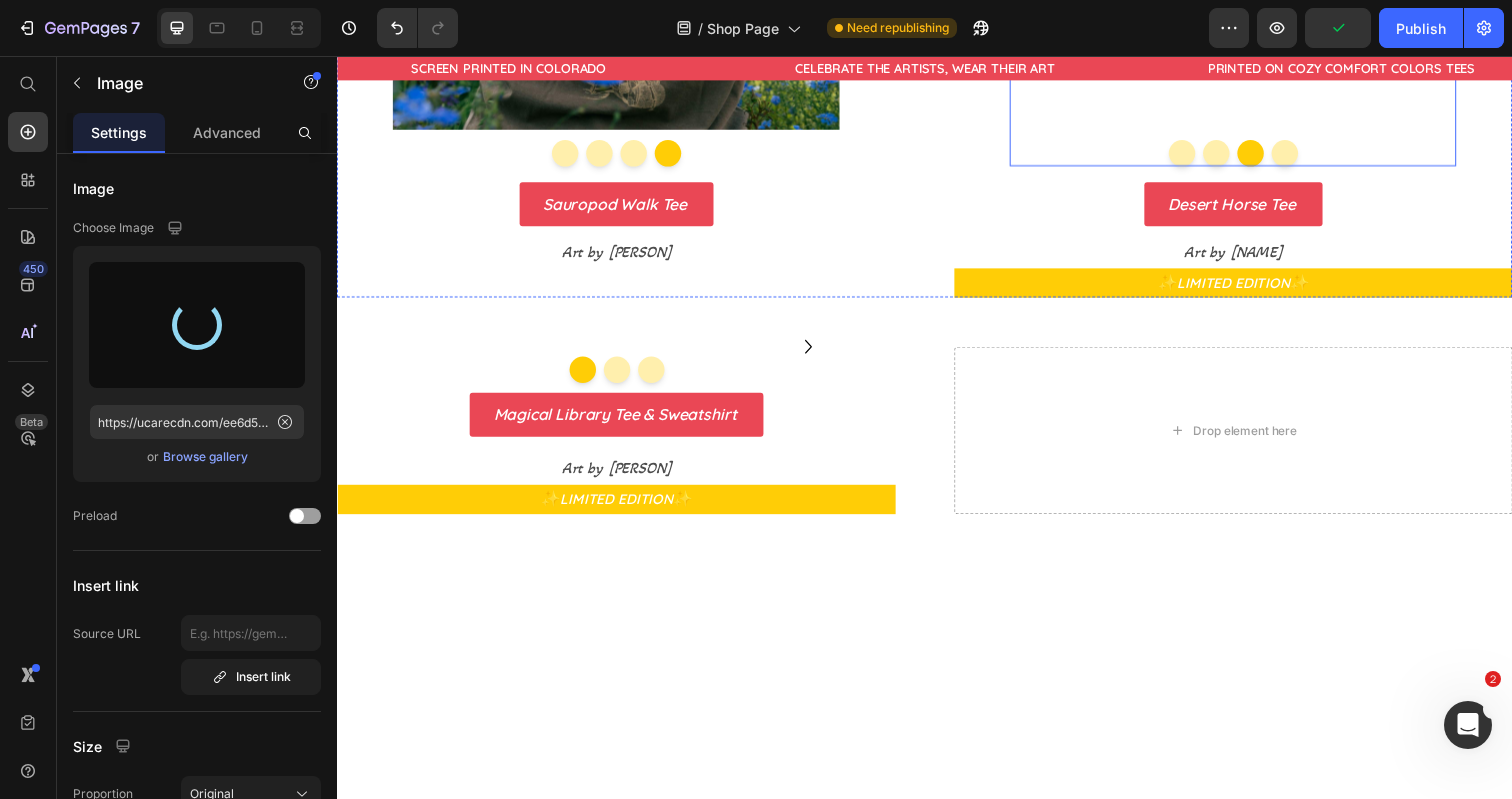 type on "https://cdn.shopify.com/s/files/1/0700/9635/5556/files/gempages_531355699414827920-6fe4c88c-623f-4c15-8f1b-244d8619a48e.jpg" 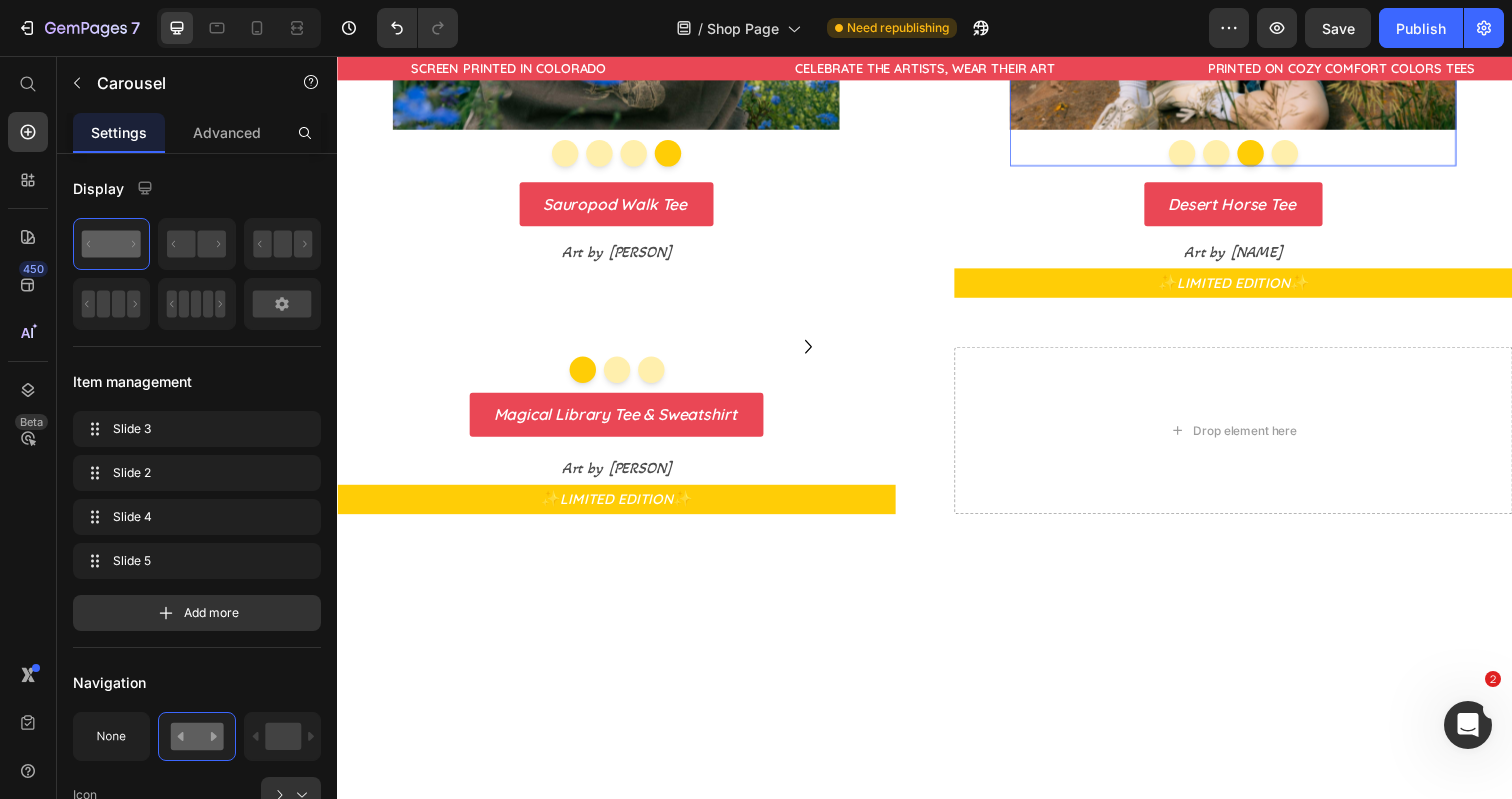 click at bounding box center [1304, 155] 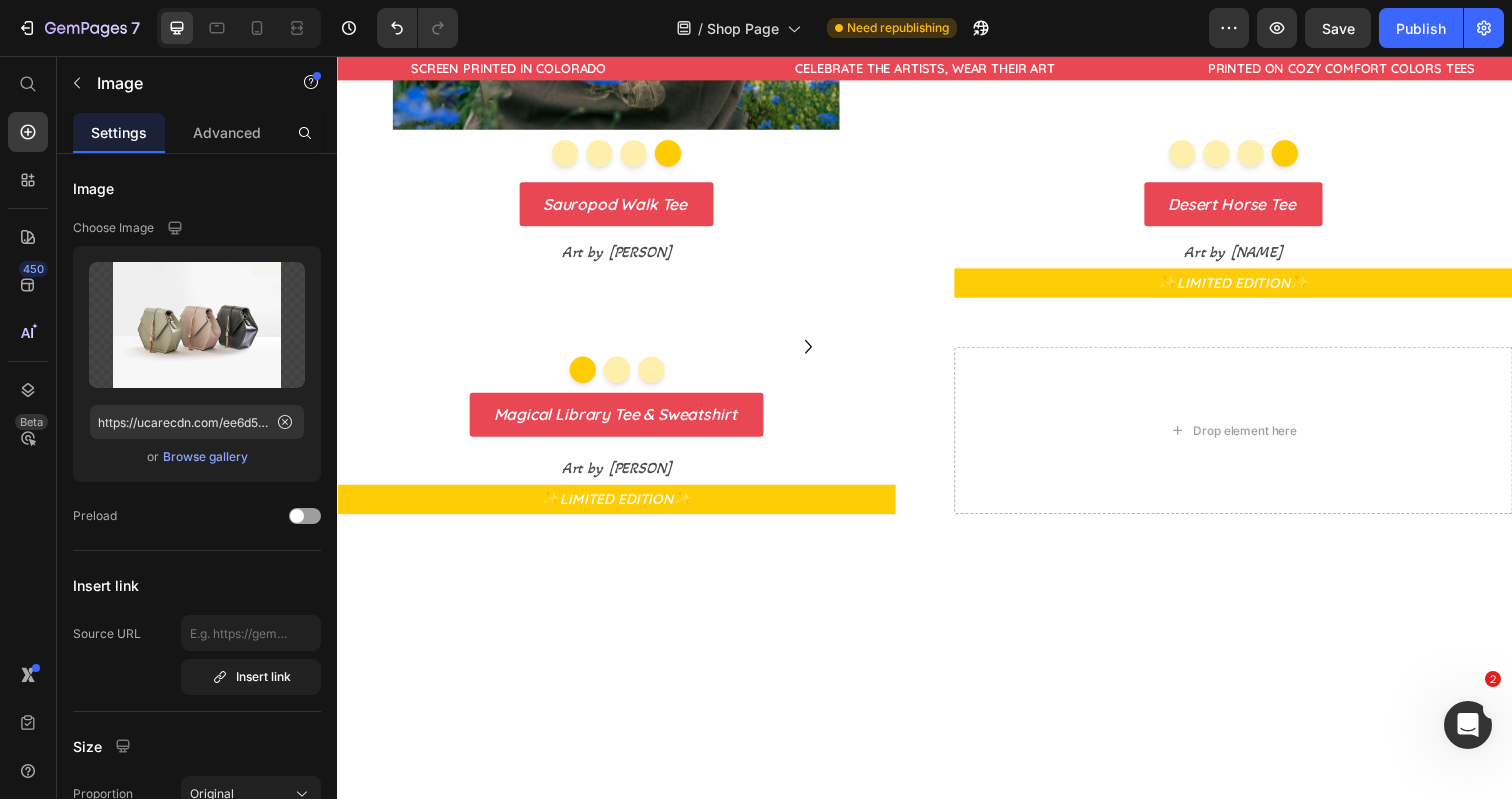 click at bounding box center [1252, -153] 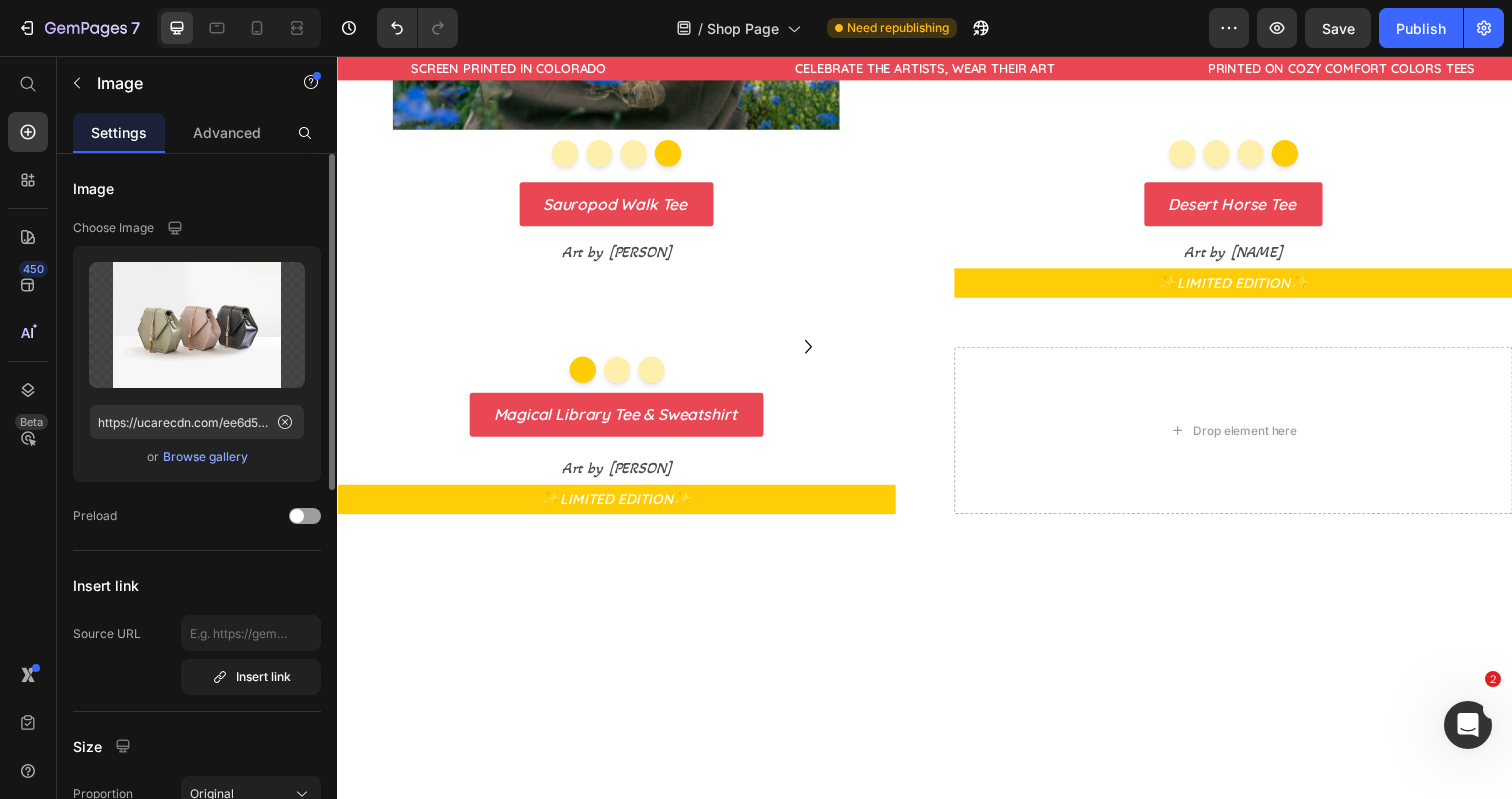 click on "Browse gallery" at bounding box center [205, 457] 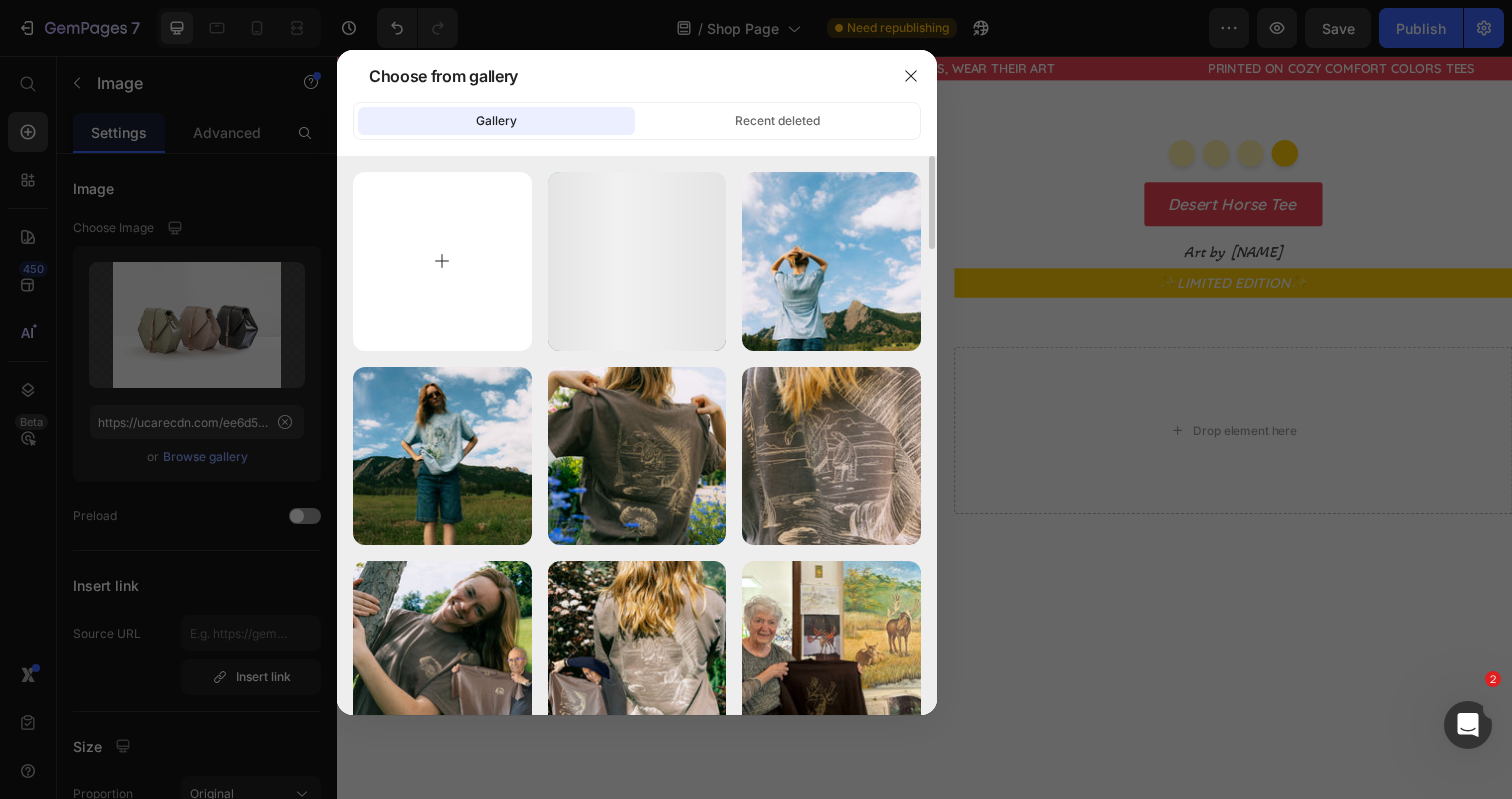 click at bounding box center [442, 261] 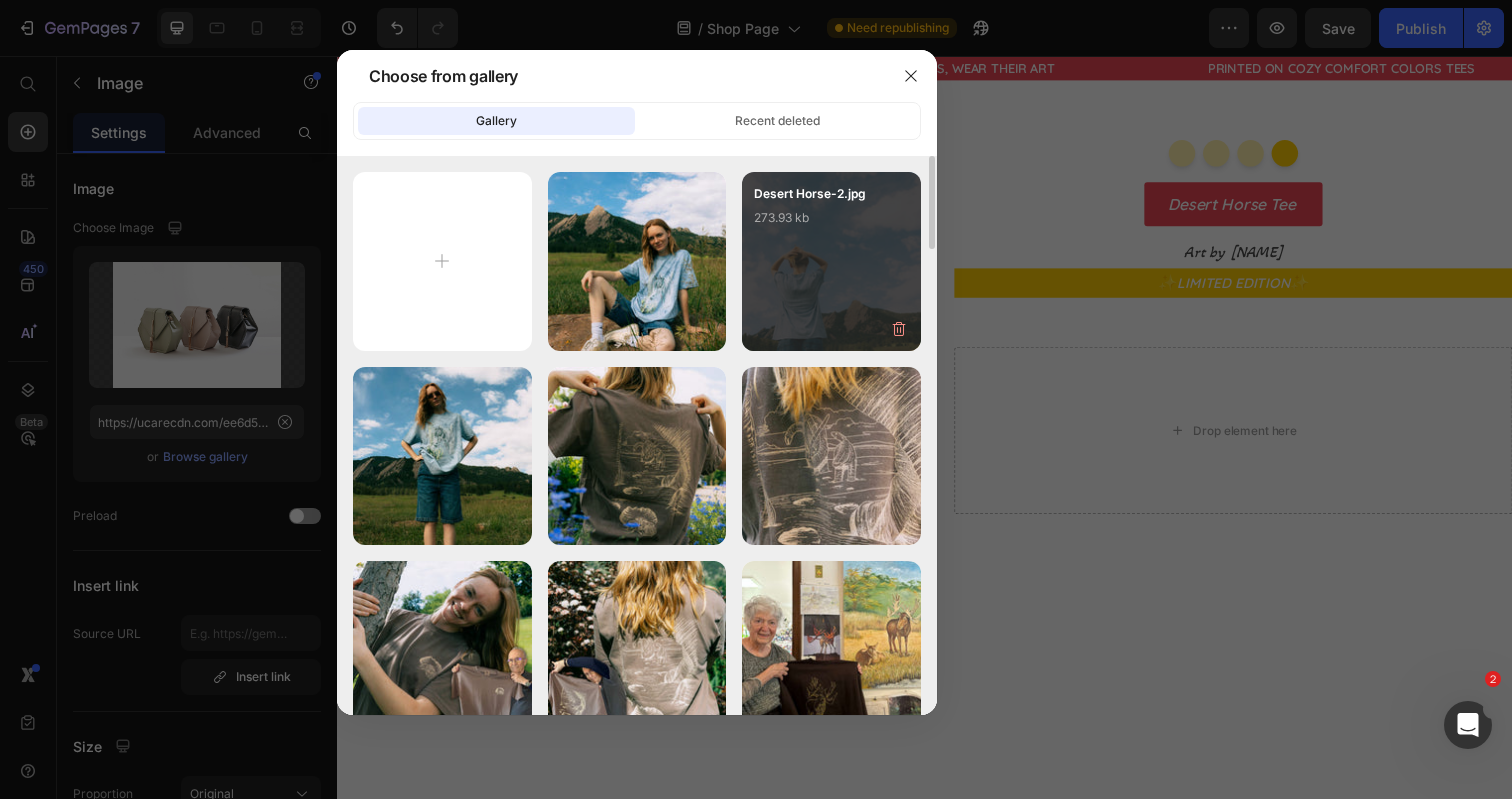 type on "C:\fakepath\Desert Horse.jpg" 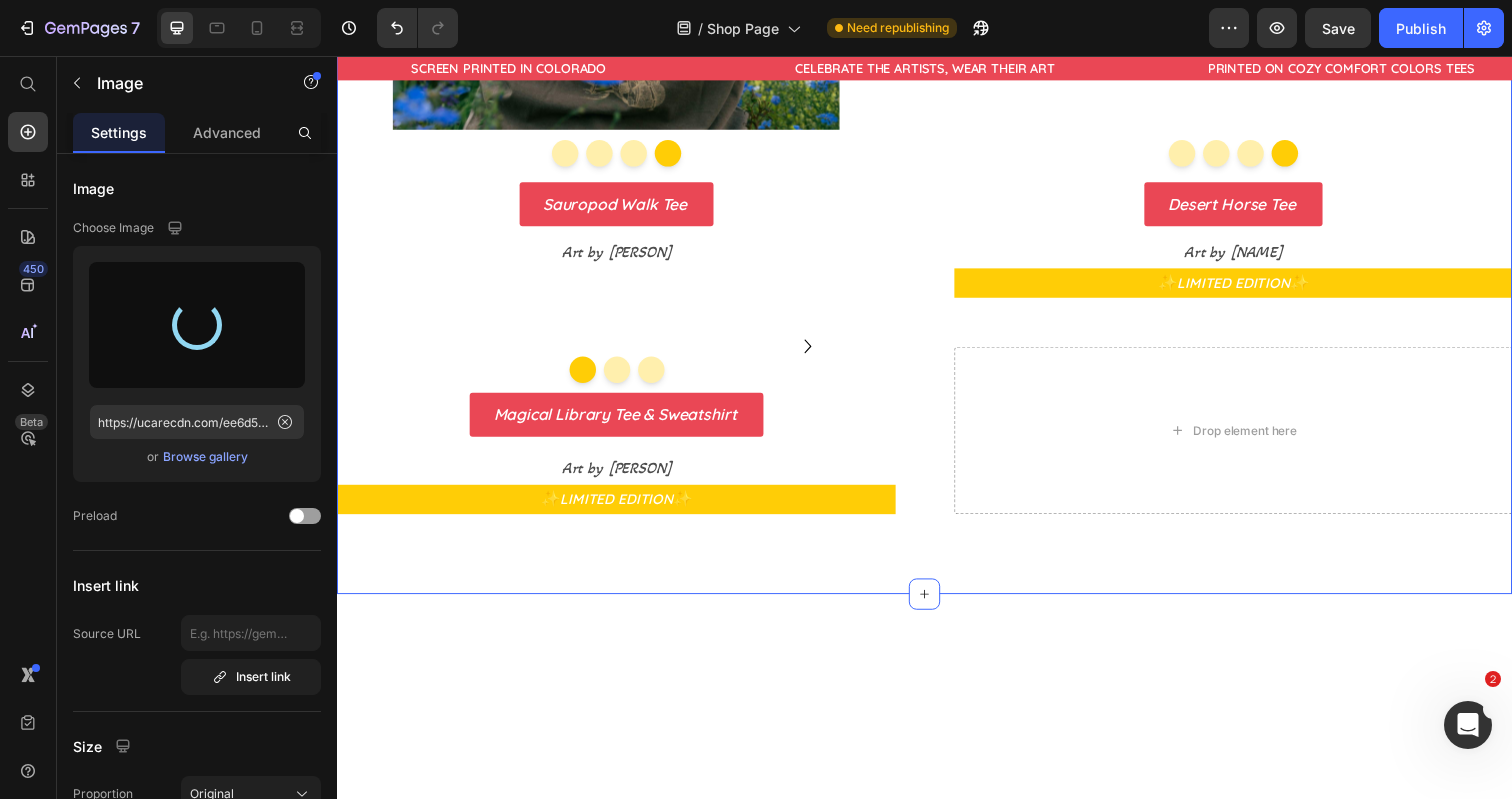 type on "https://cdn.shopify.com/s/files/1/0700/9635/5556/files/gempages_531355699414827920-04aad088-2959-43e9-8a84-0eaf24db2668.jpg" 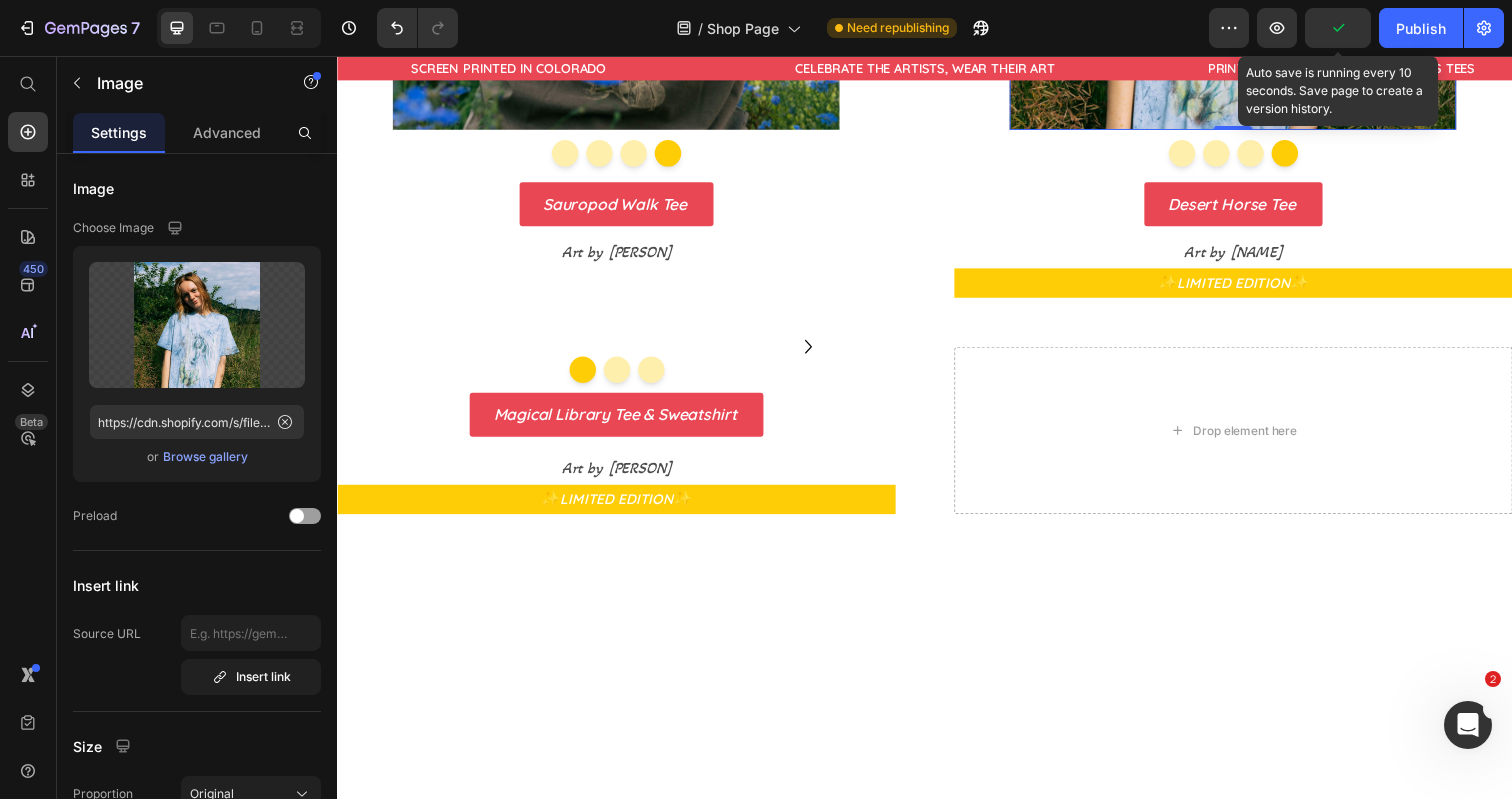 click 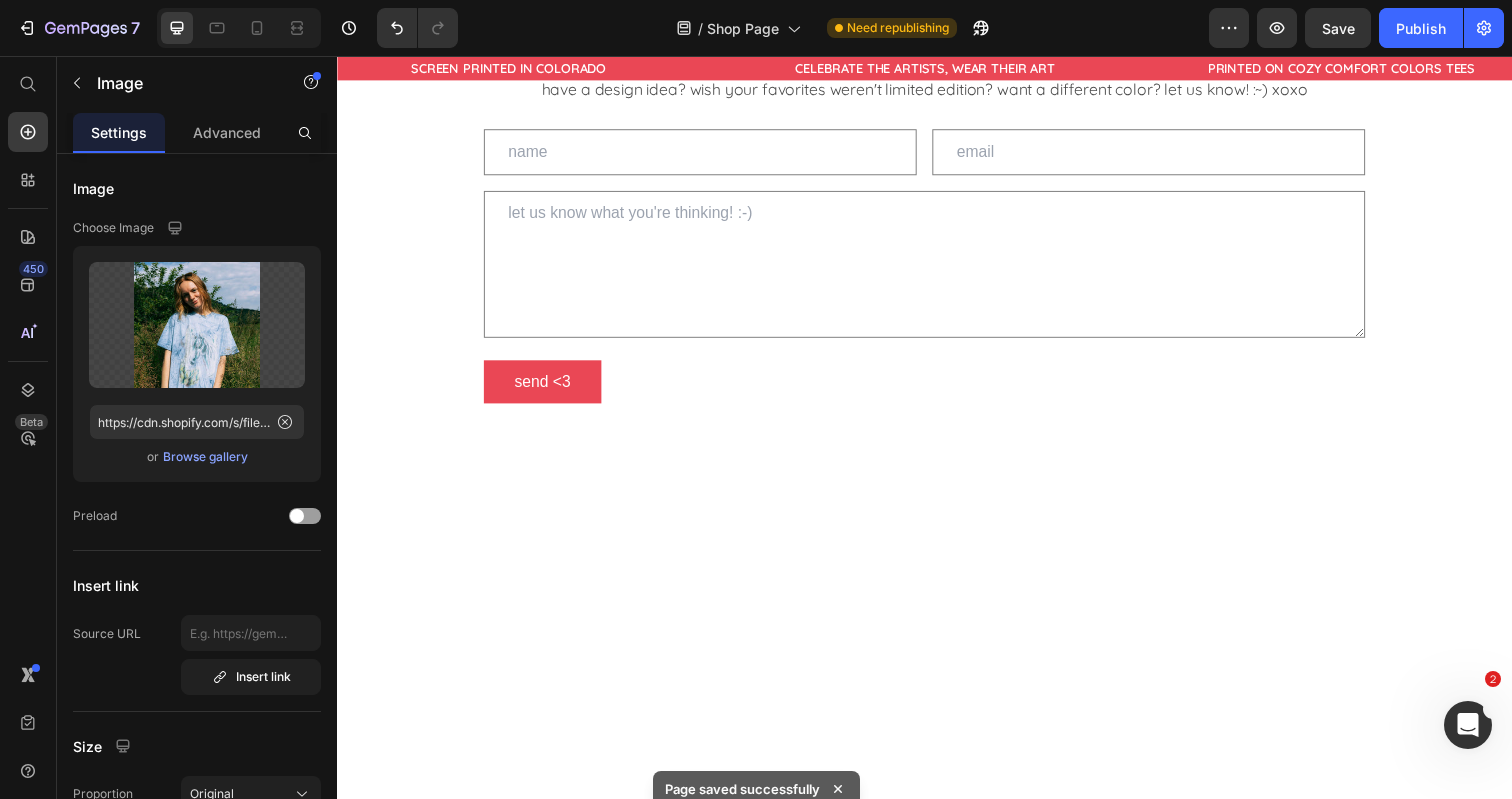 scroll, scrollTop: 3311, scrollLeft: 0, axis: vertical 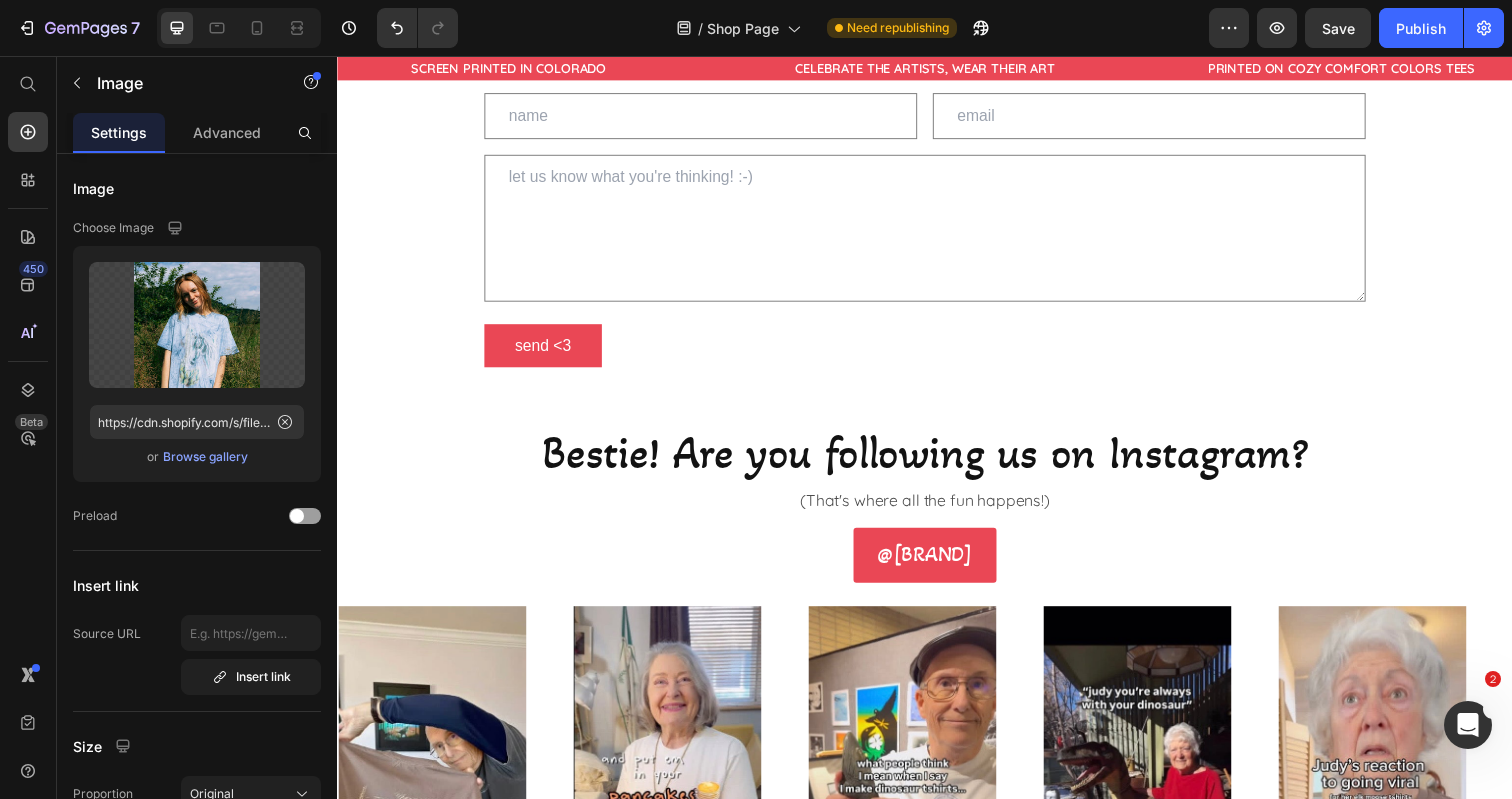 click at bounding box center [622, -248] 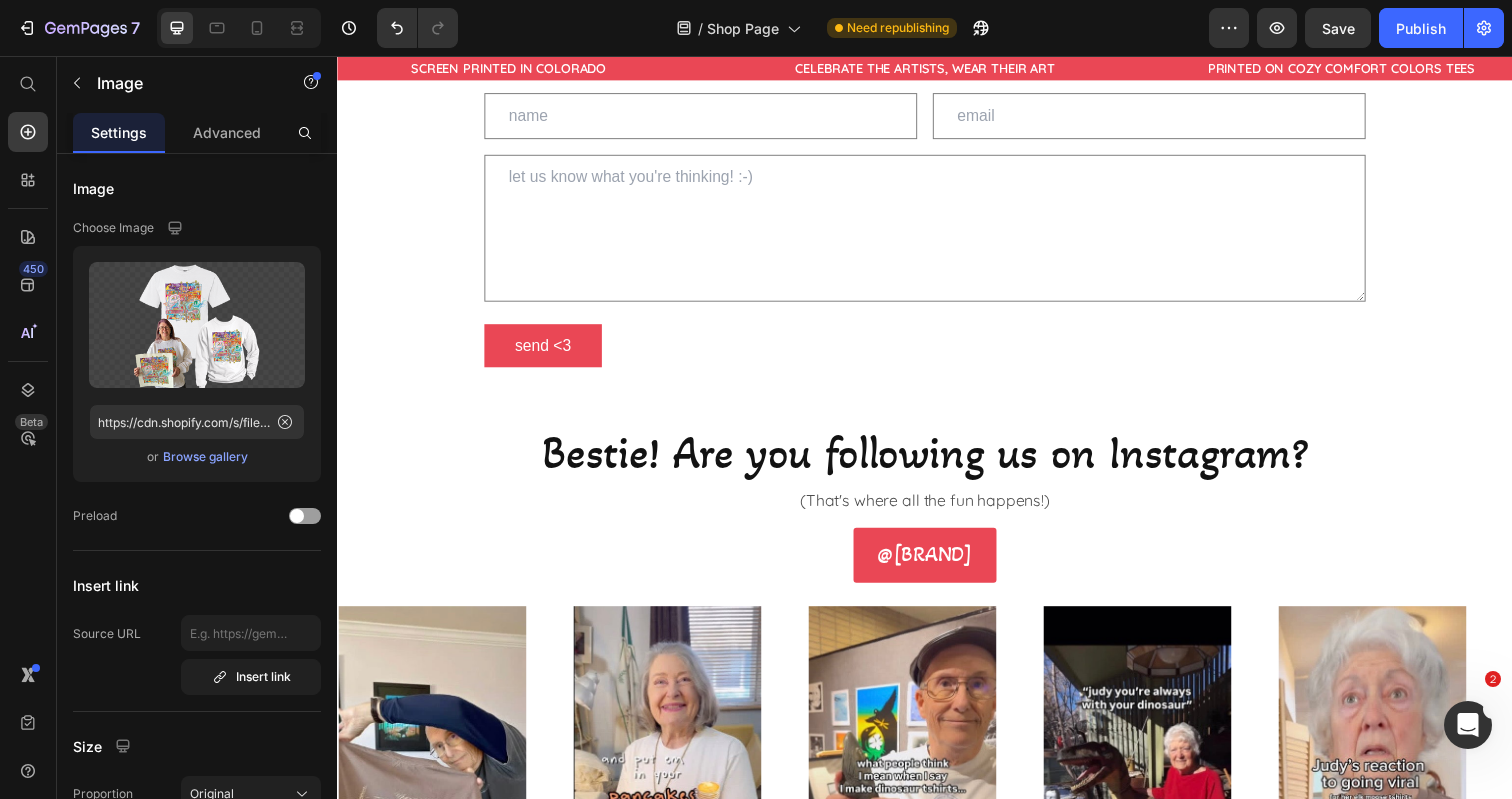 click at bounding box center [622, -248] 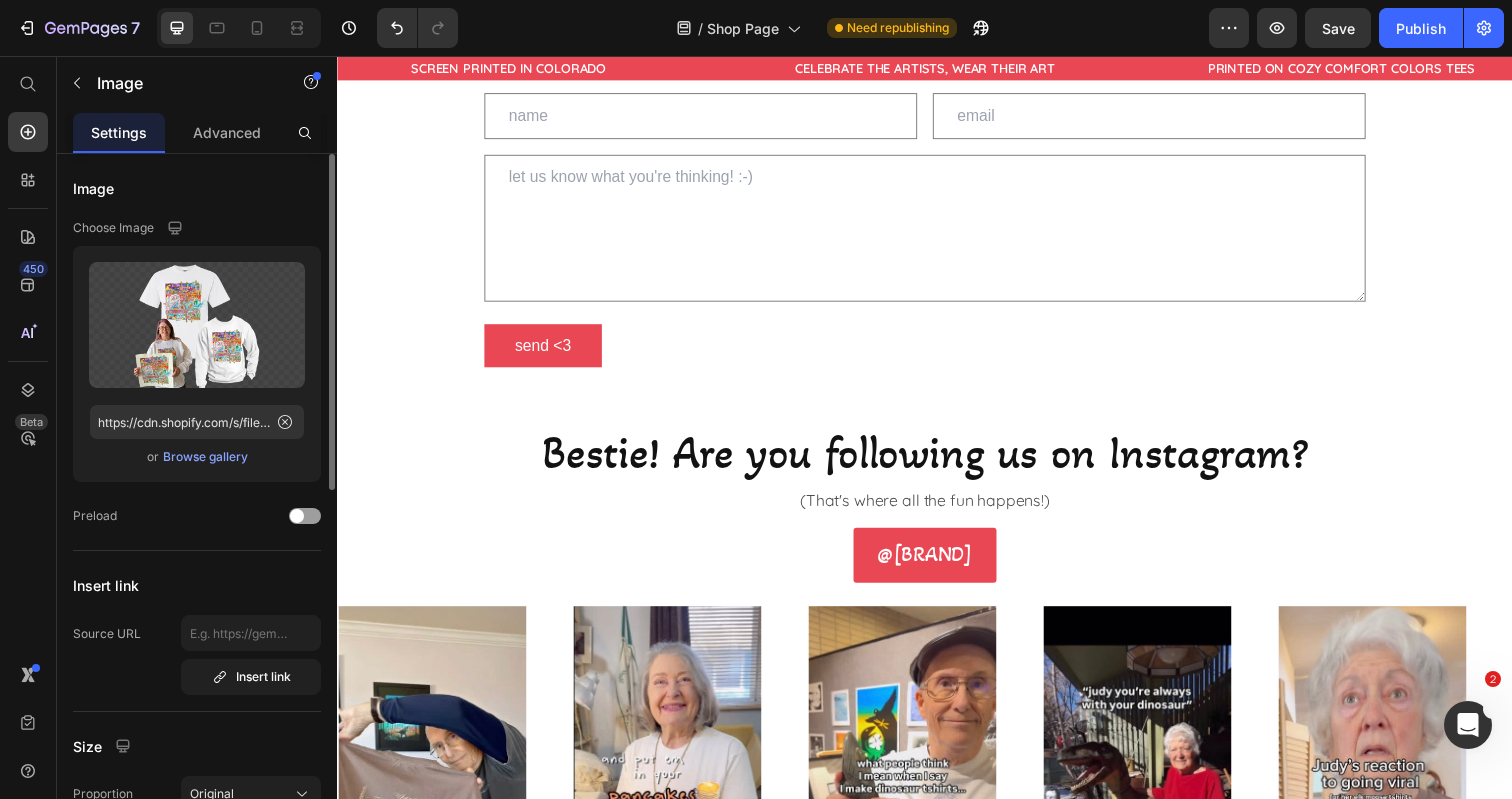 click on "Browse gallery" at bounding box center (205, 457) 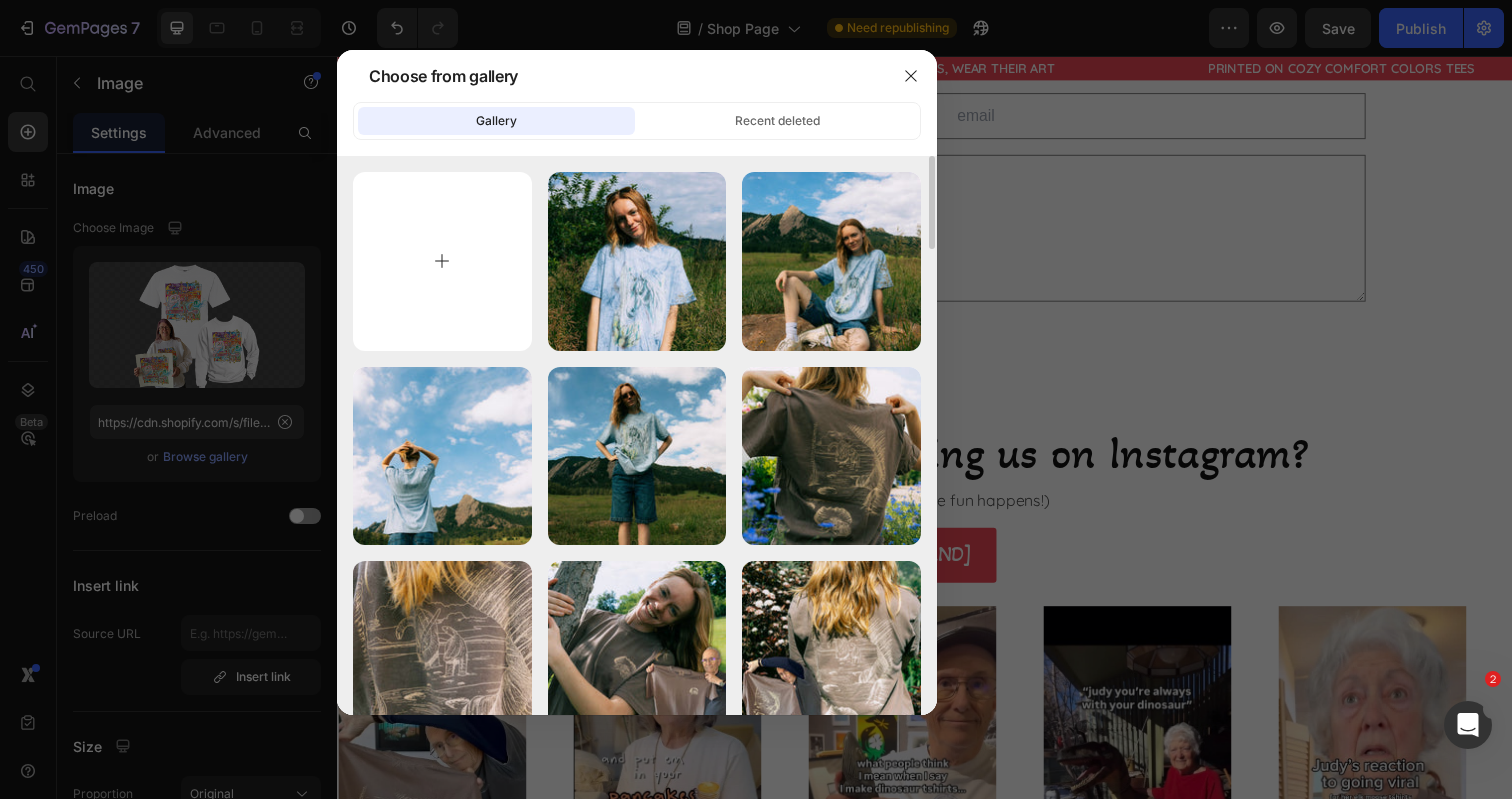 click at bounding box center (442, 261) 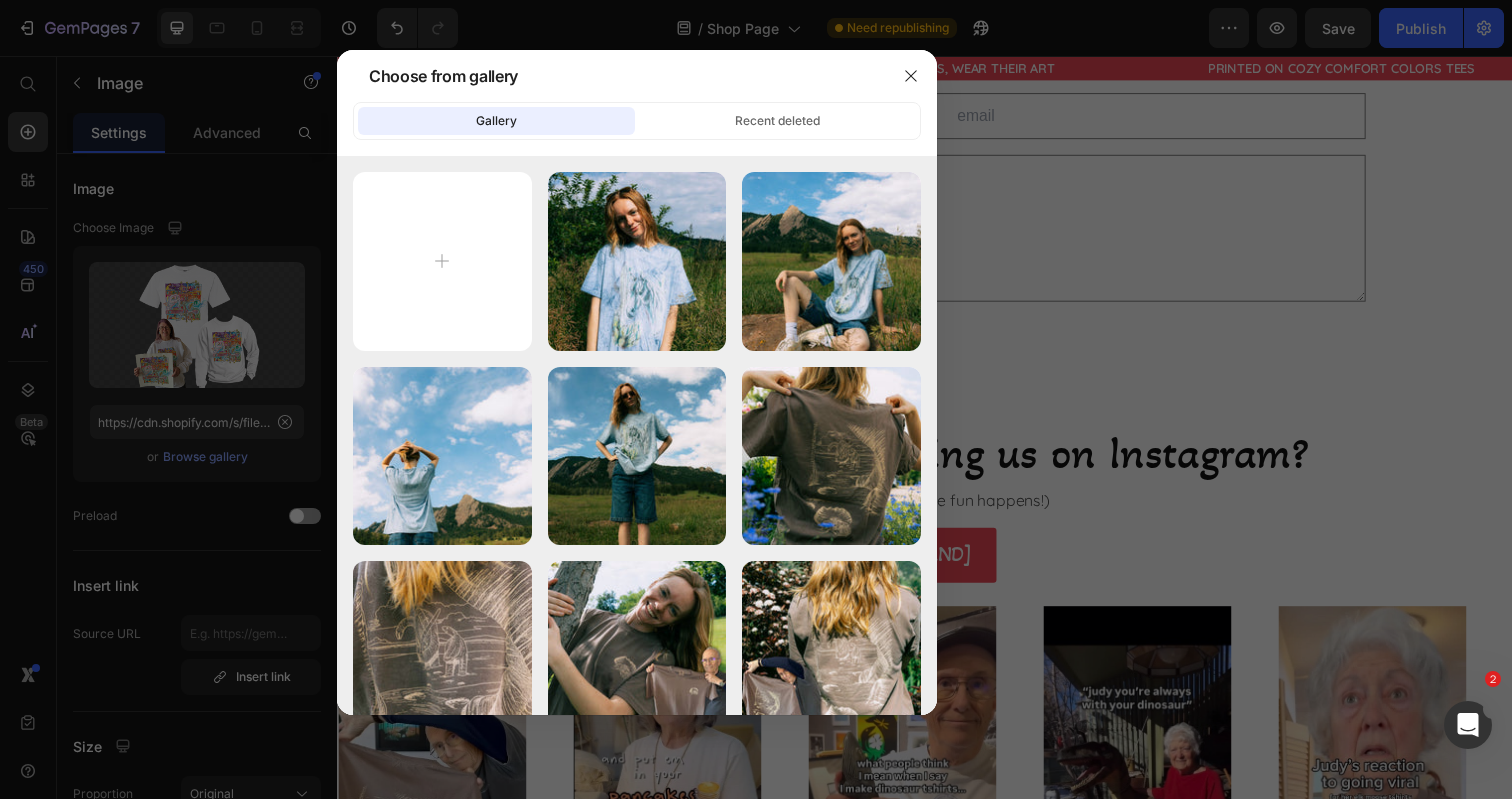 type on "C:\fakepath\[DESIGN_NAME].jpg" 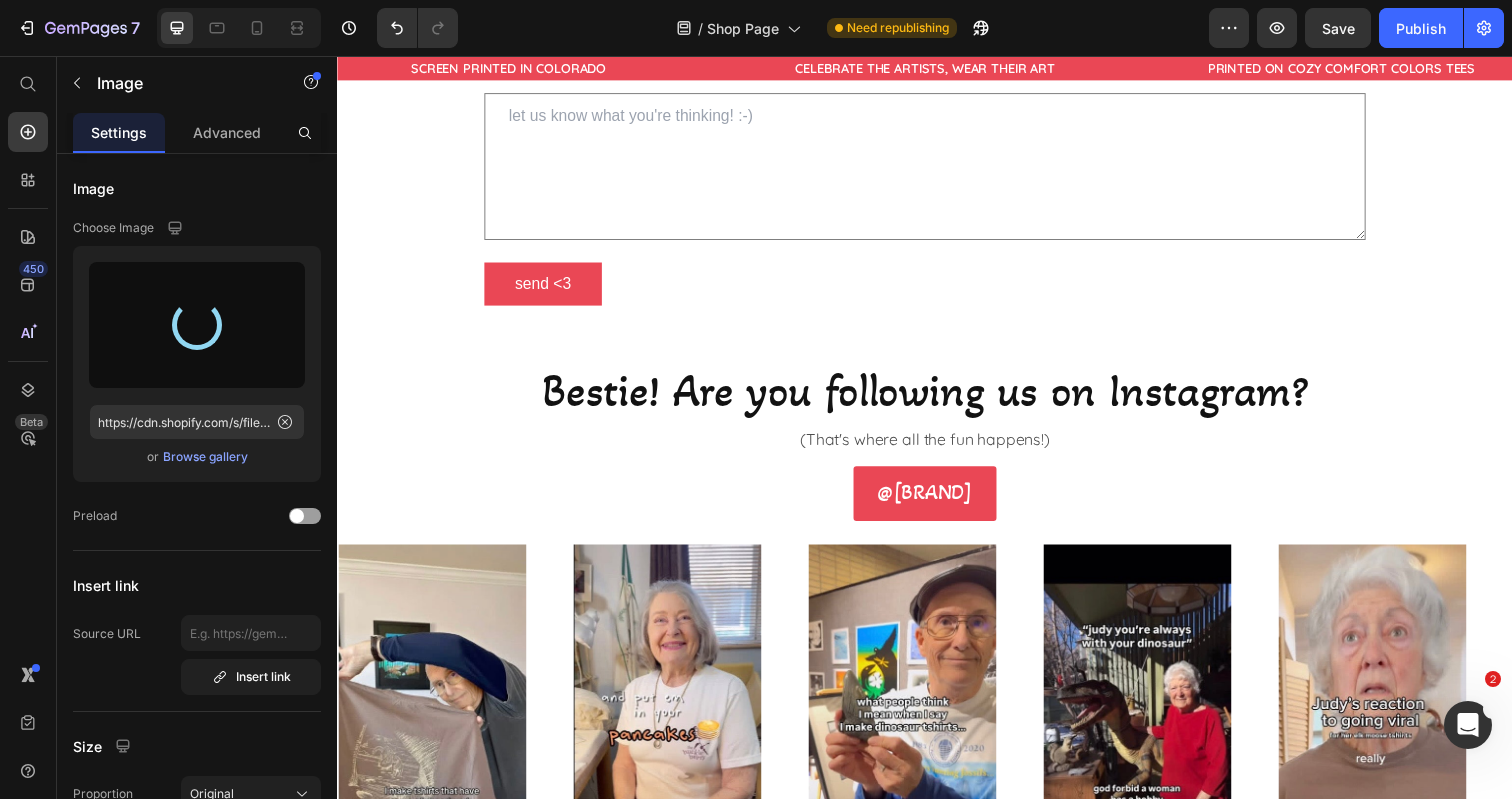 scroll, scrollTop: 3377, scrollLeft: 0, axis: vertical 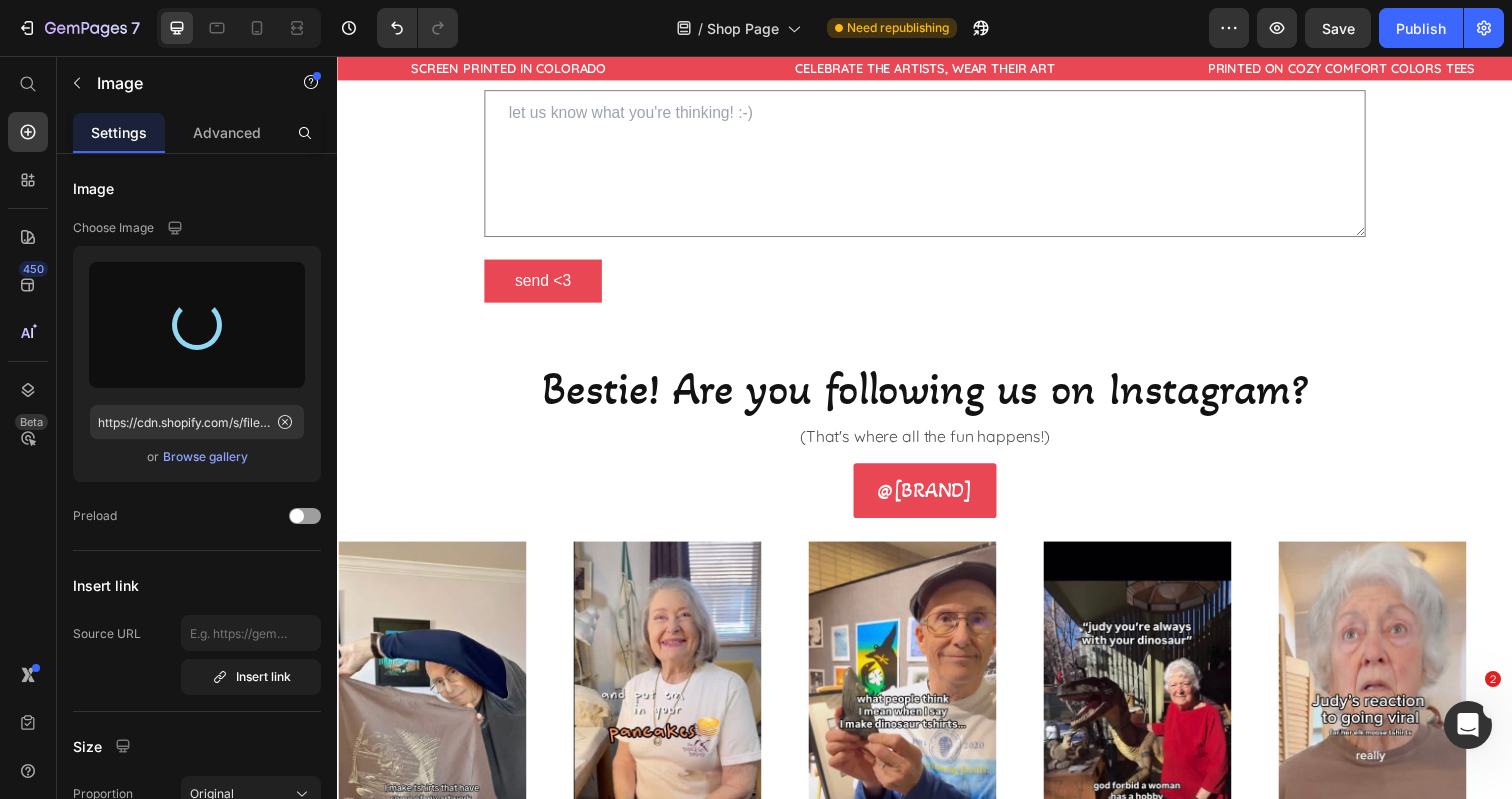 type on "https://cdn.shopify.com/s/files/1/0700/9635/5556/files/gempages_531355699414827920-39f98e42-29a4-4e19-8a90-35c244c478a7.jpg" 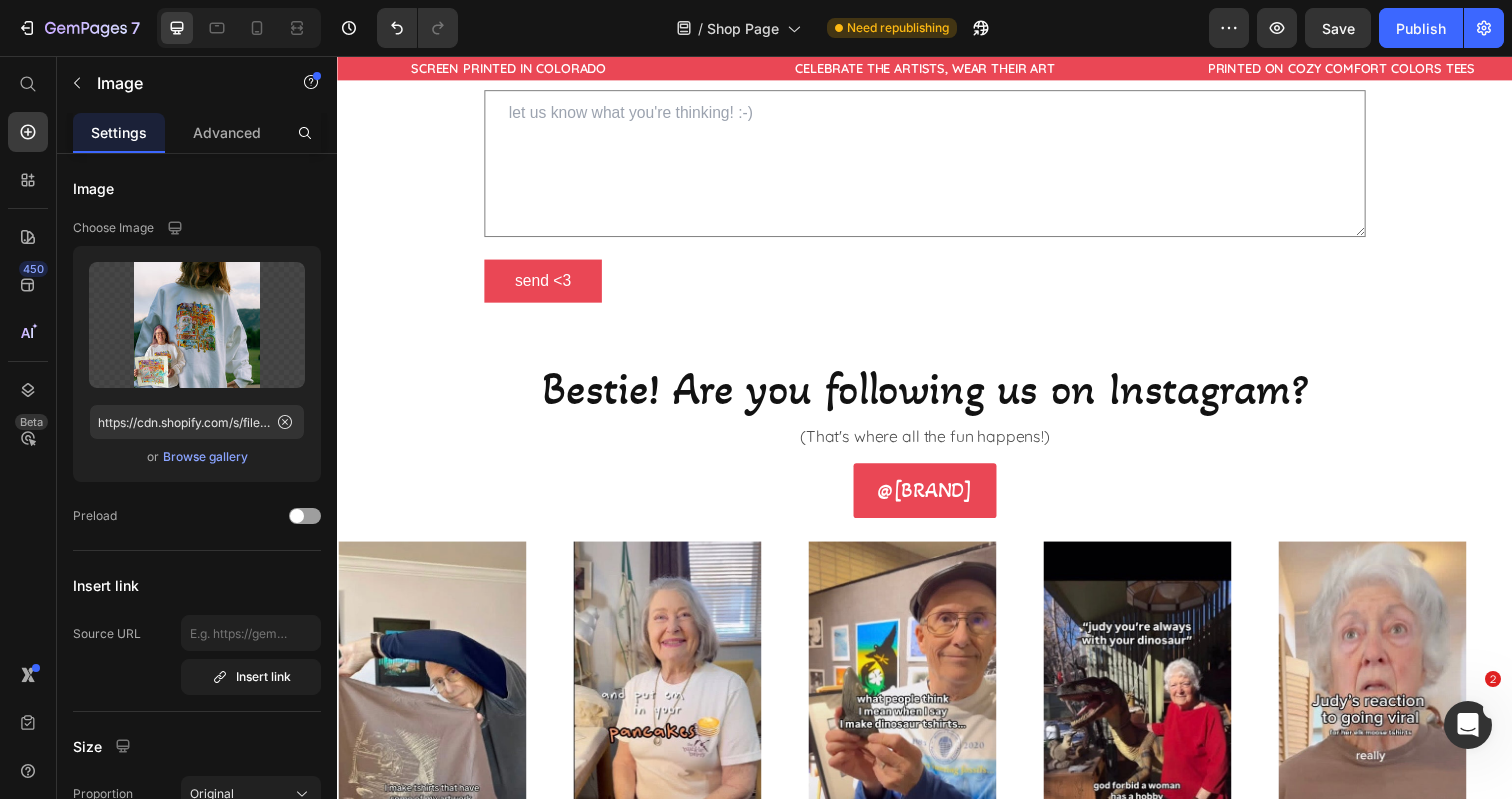 click on "Art by [PERSON]" at bounding box center [622, -190] 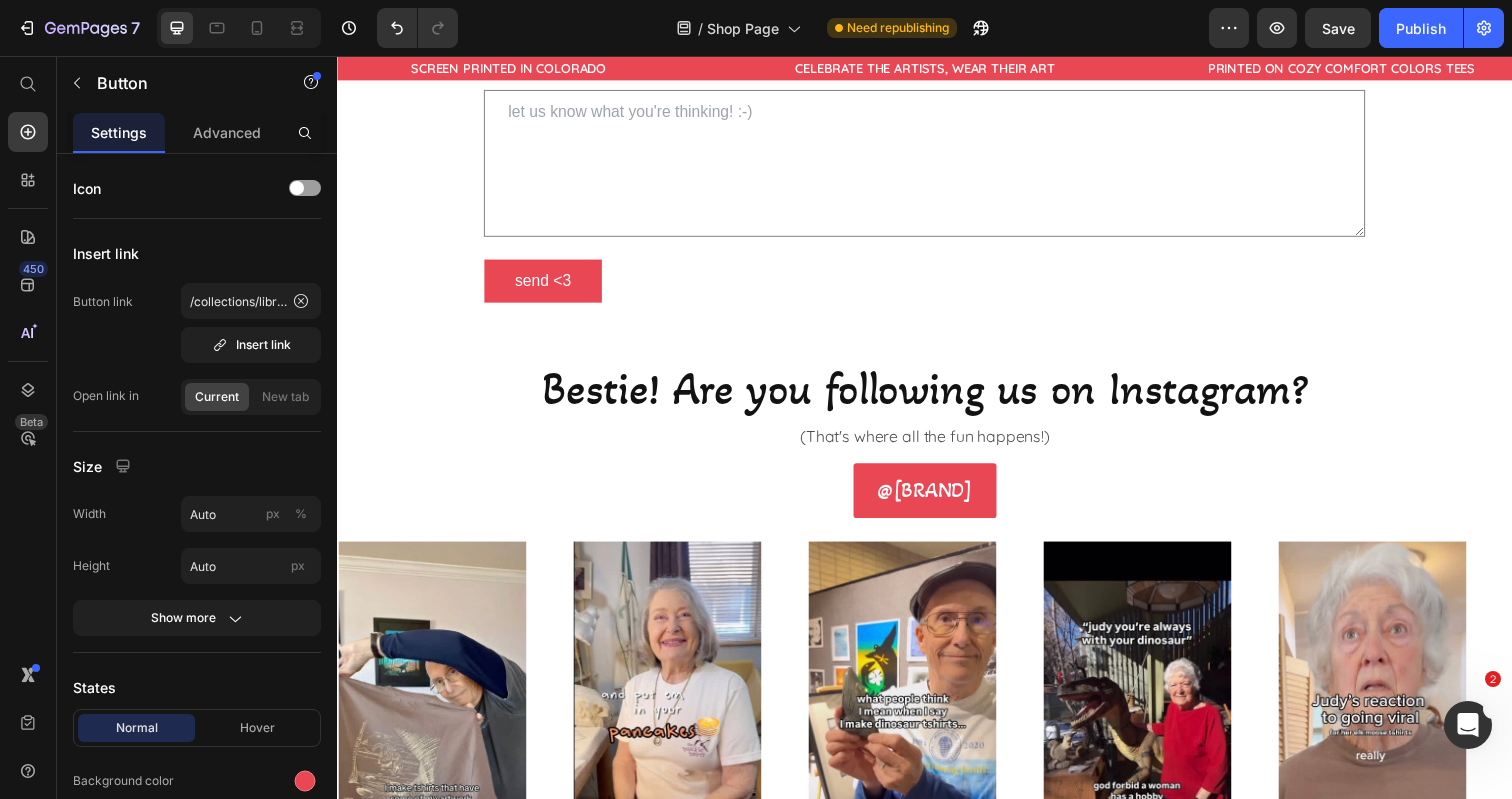 click on "Magical Library Tee & Sweatshirt Button" at bounding box center [622, -245] 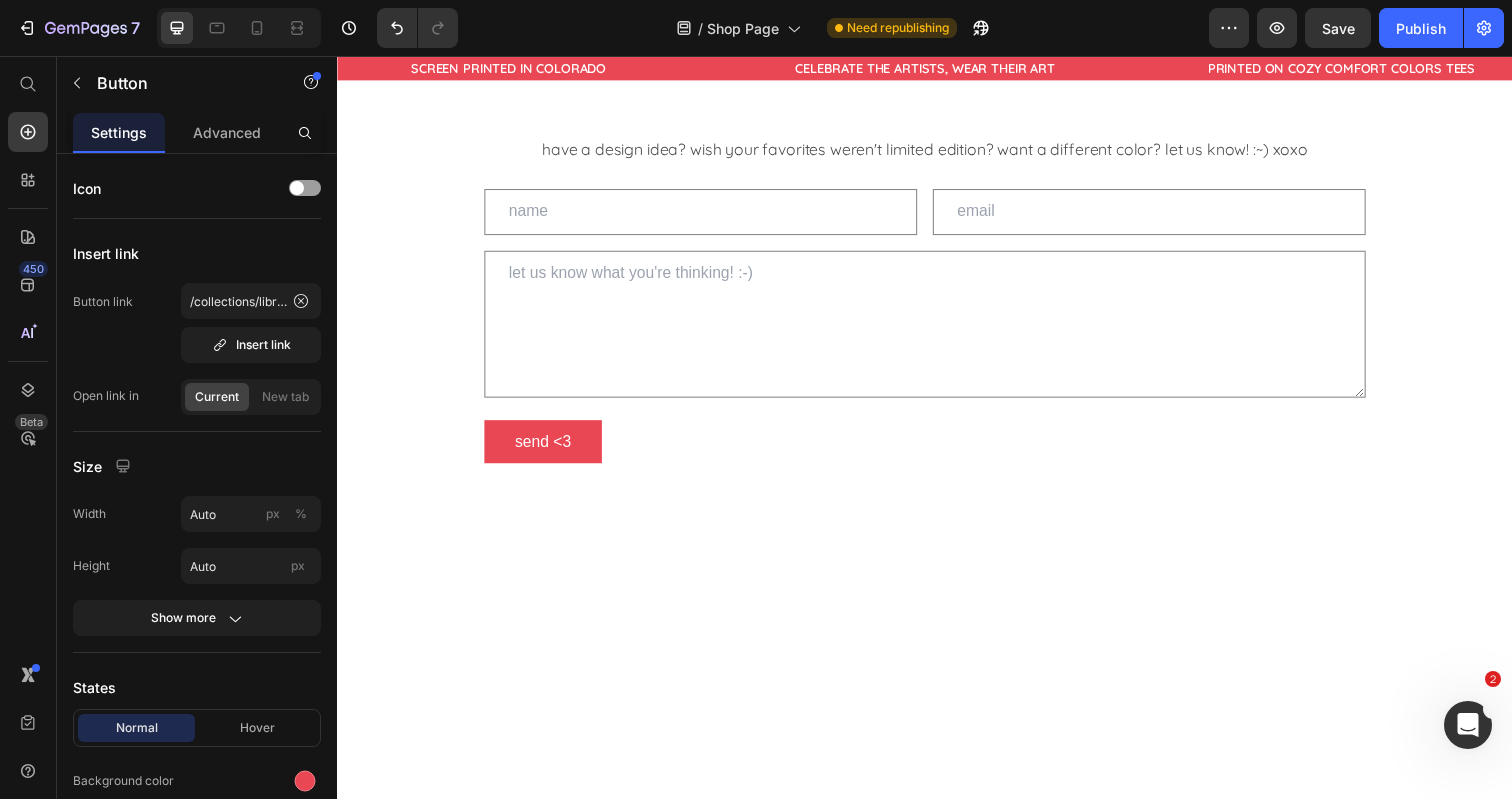 scroll, scrollTop: 3182, scrollLeft: 0, axis: vertical 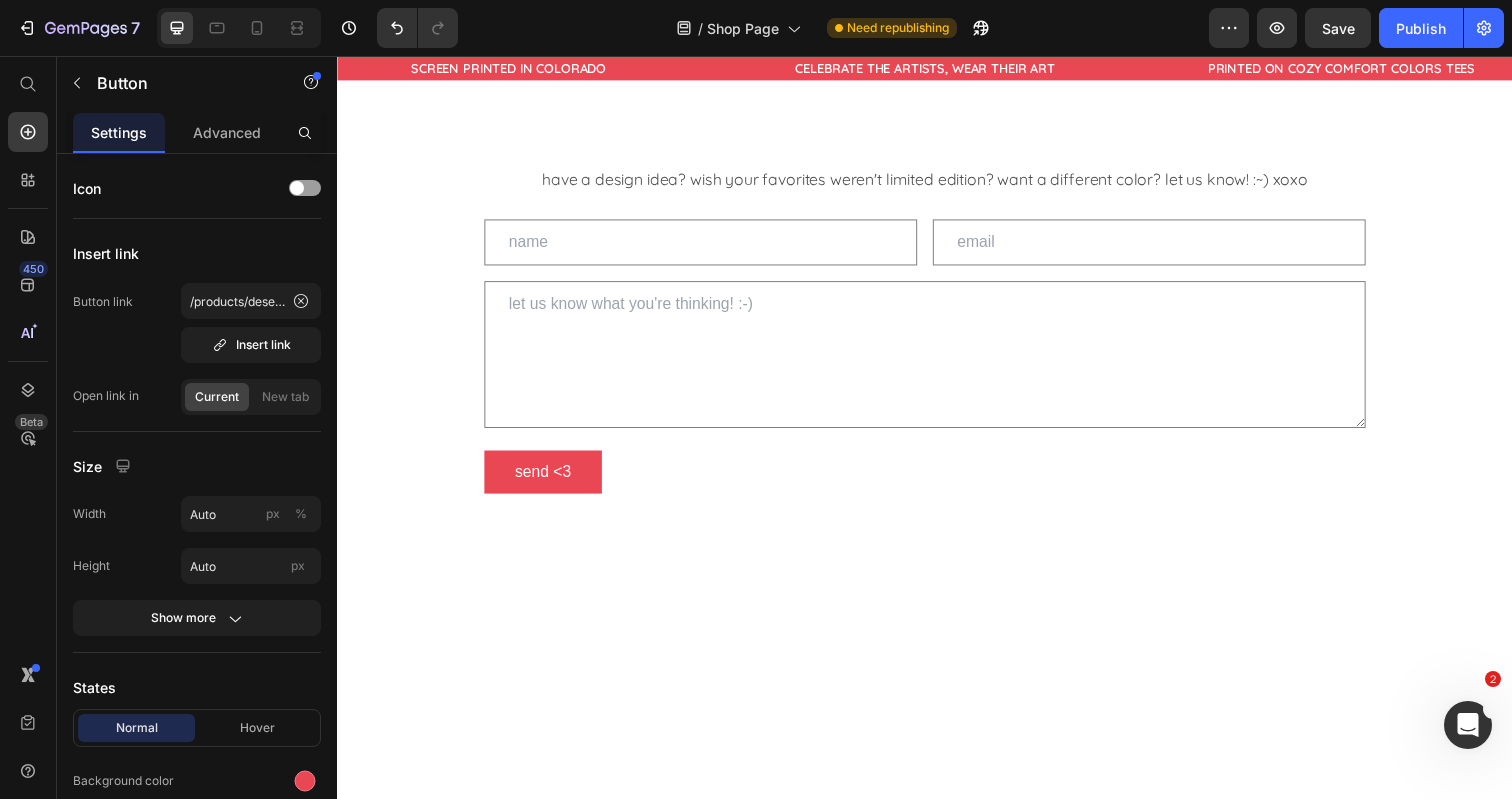 click on "Desert Horse Tee Button" at bounding box center [1252, -265] 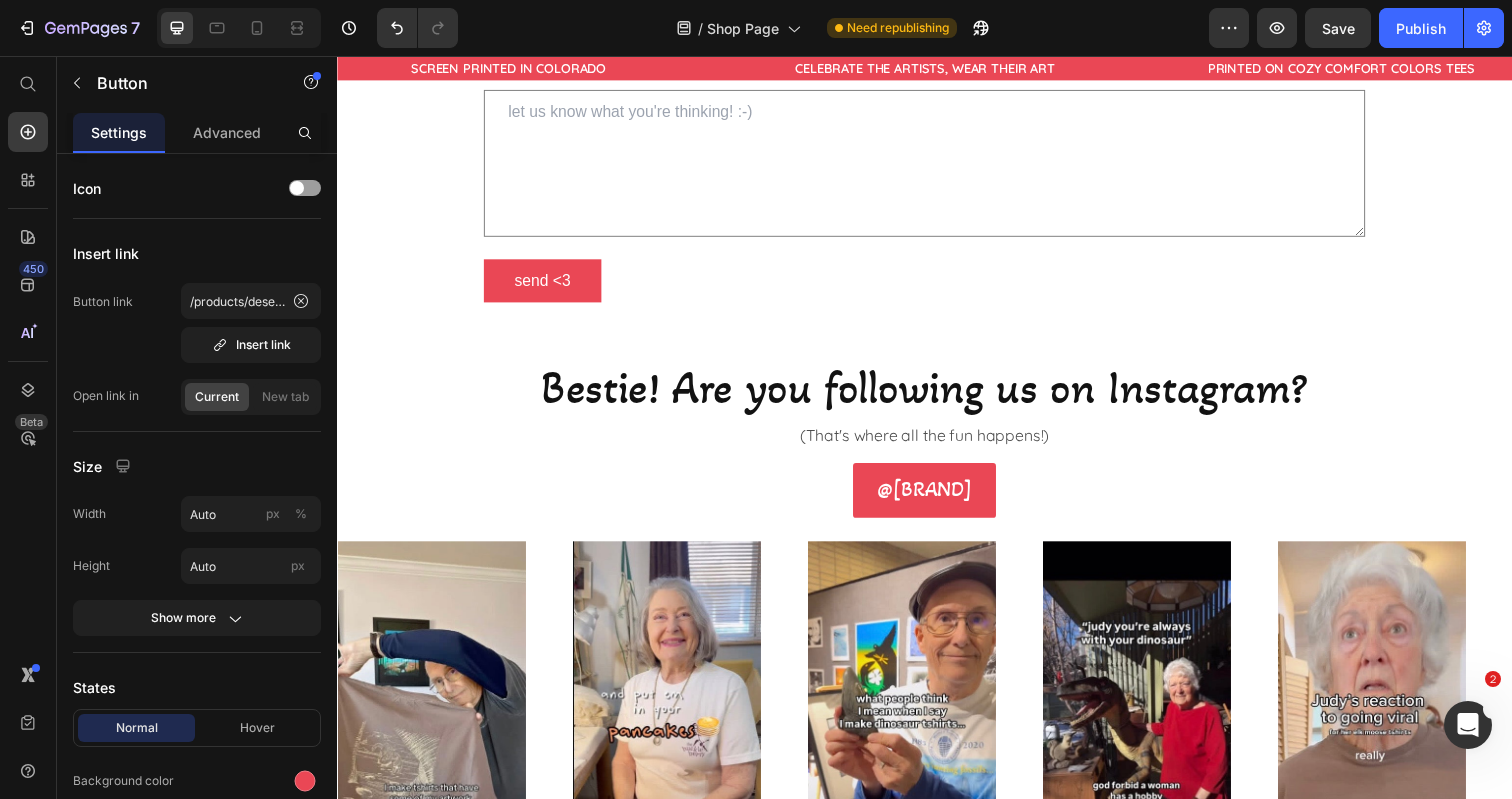 scroll, scrollTop: 3398, scrollLeft: 0, axis: vertical 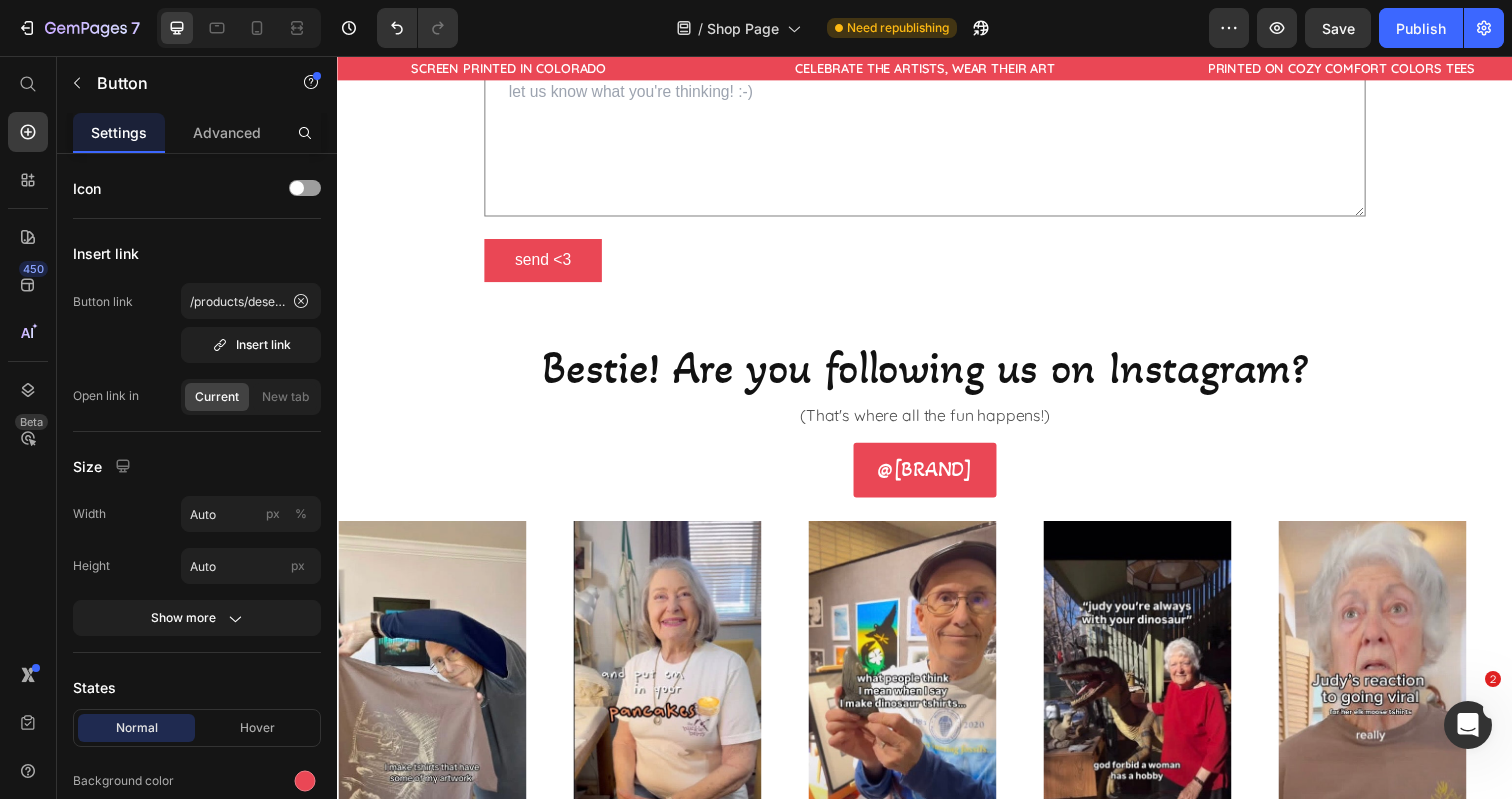 click on "Magical Library Tee & Sweatshirt Button" at bounding box center (622, -266) 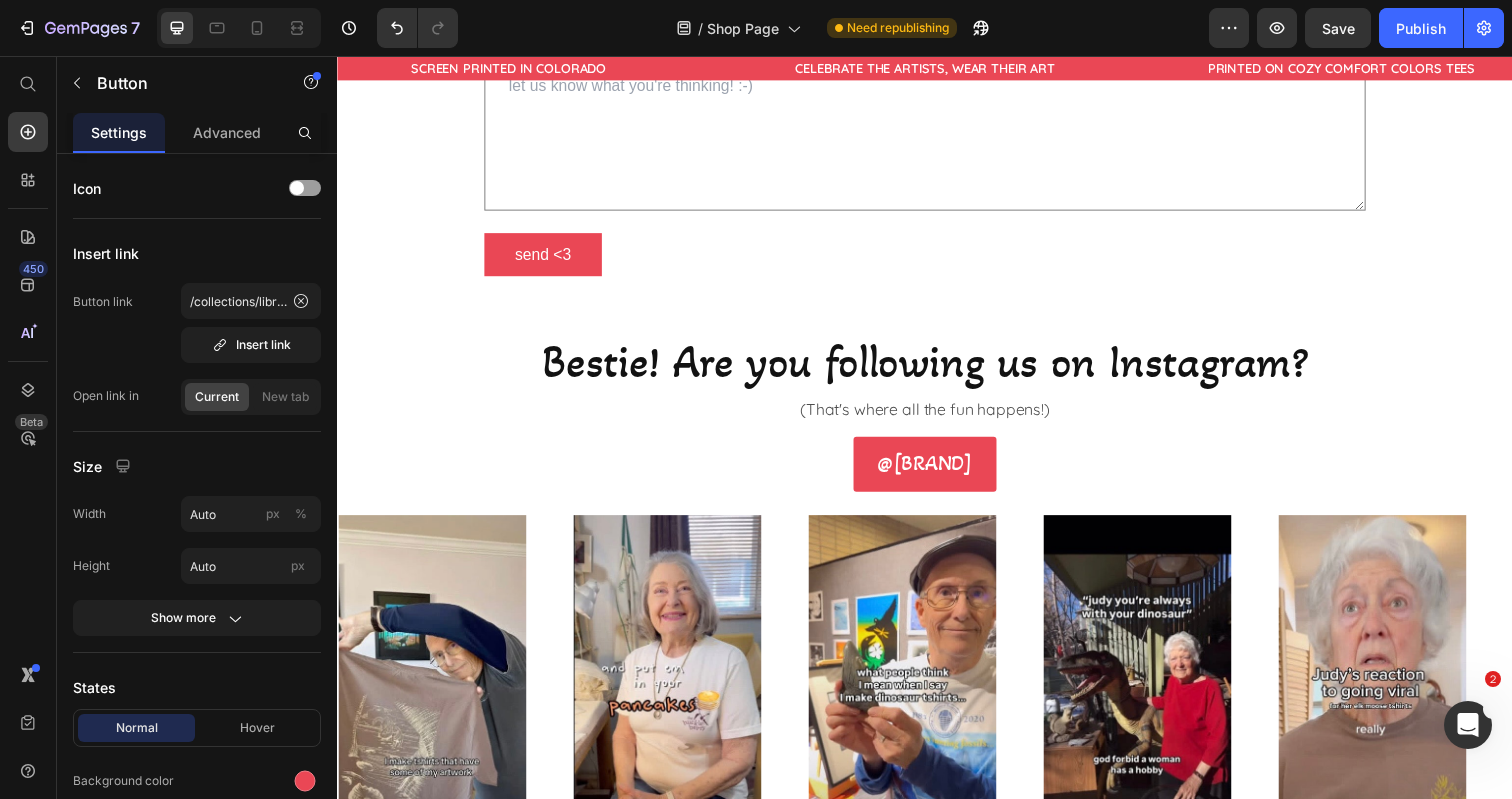 click at bounding box center [622, -236] 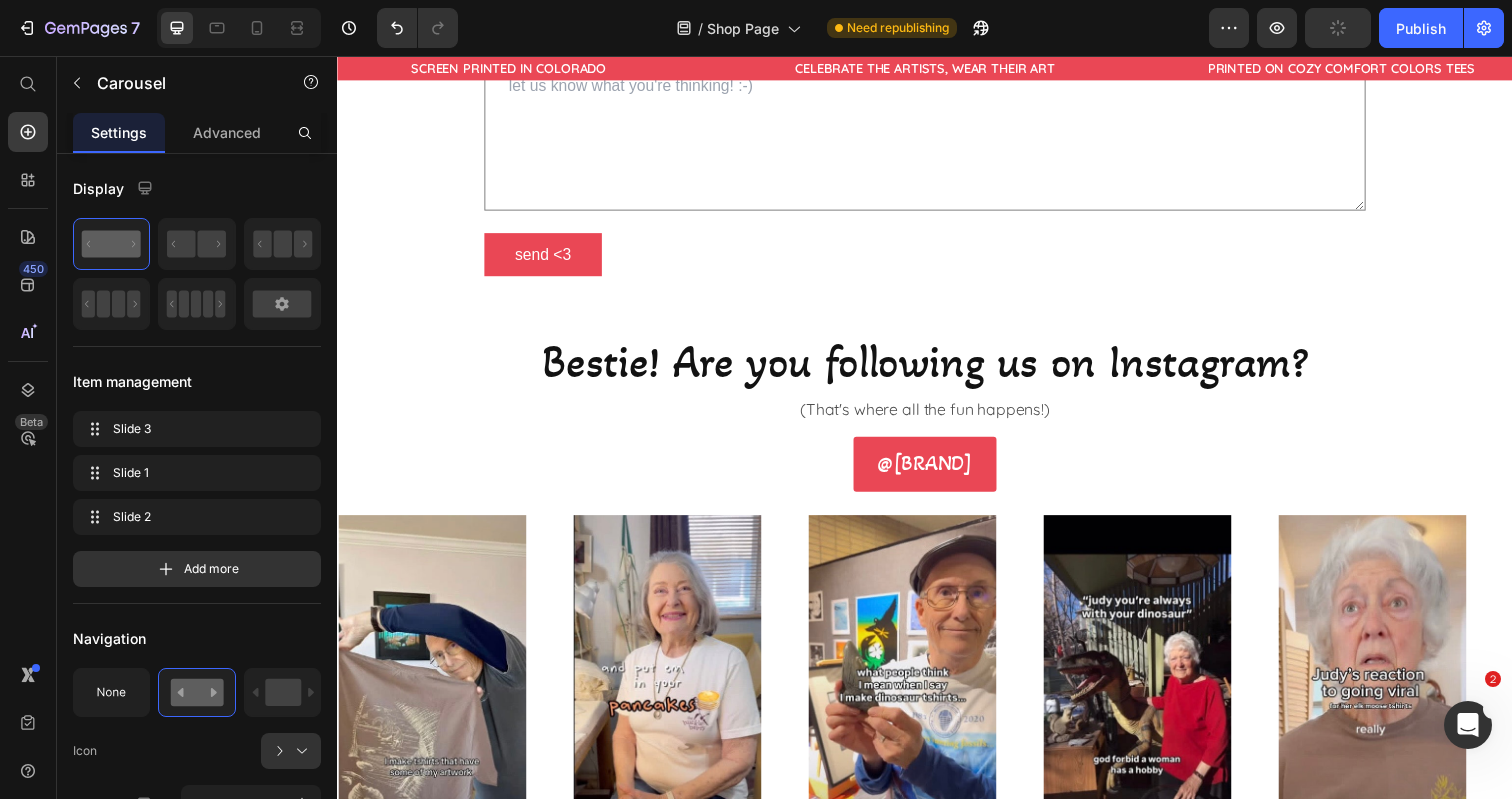 click at bounding box center [622, -312] 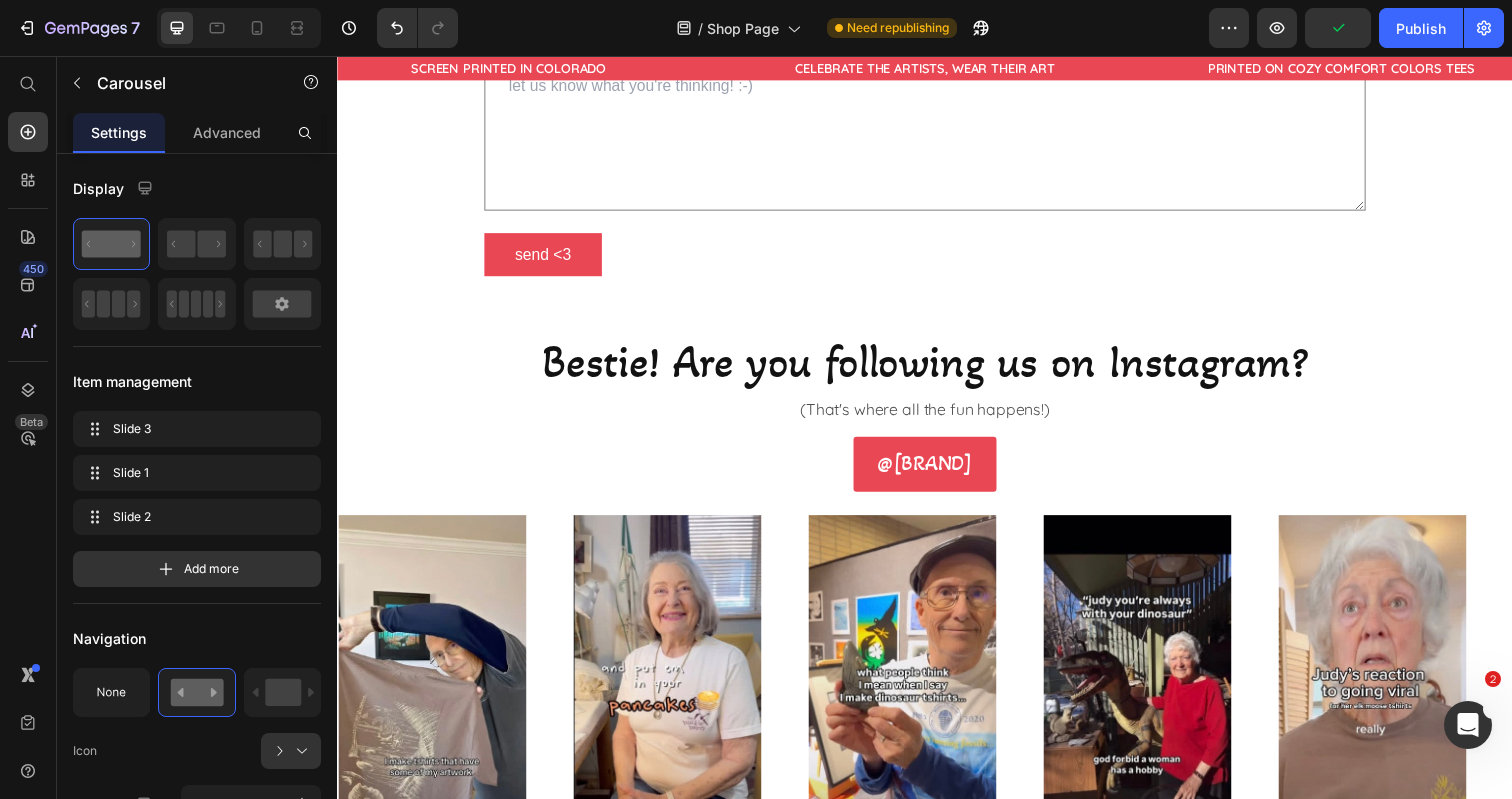 click on "Image" at bounding box center (622, -335) 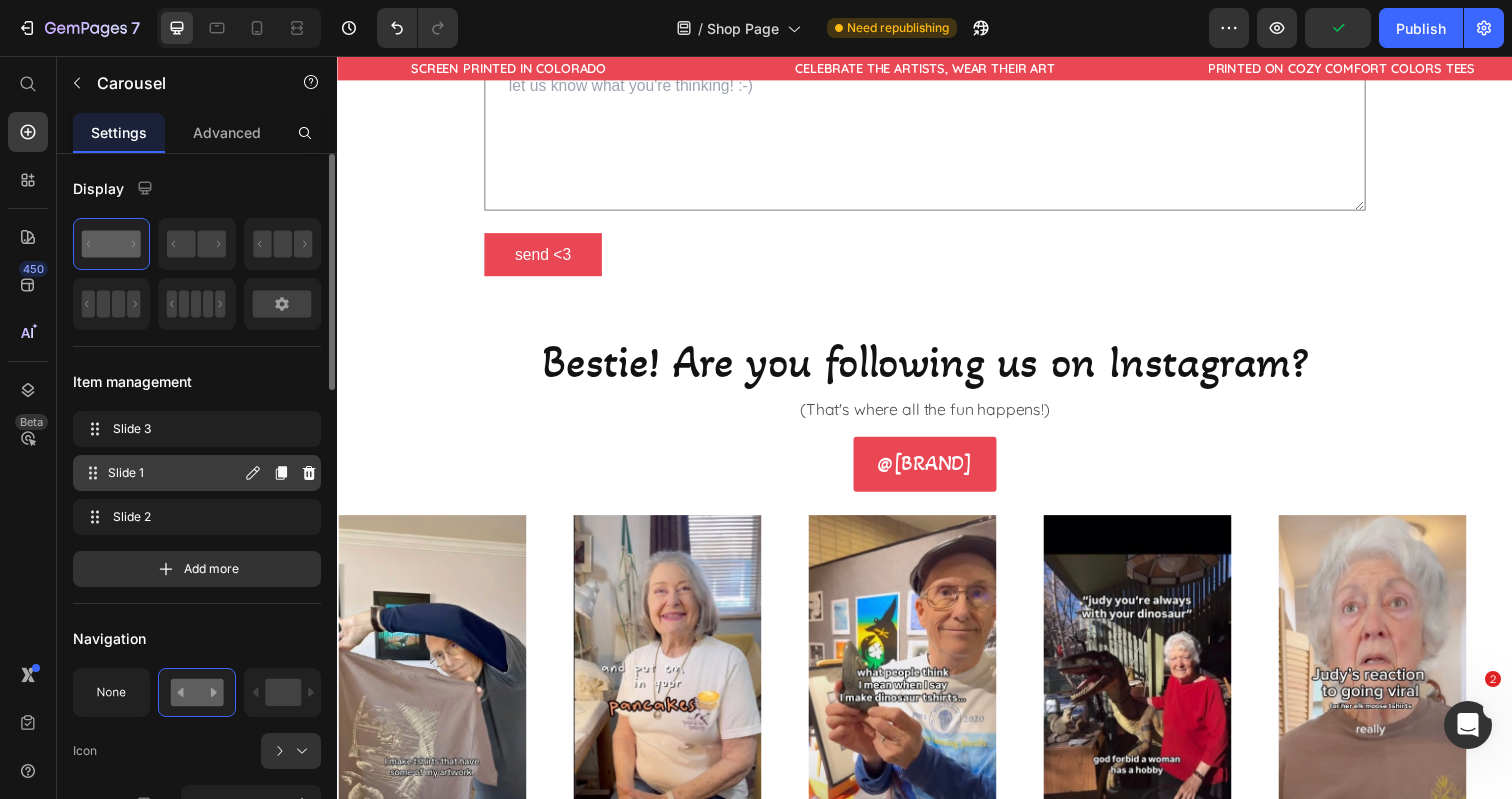 click on "Slide 1" at bounding box center [174, 473] 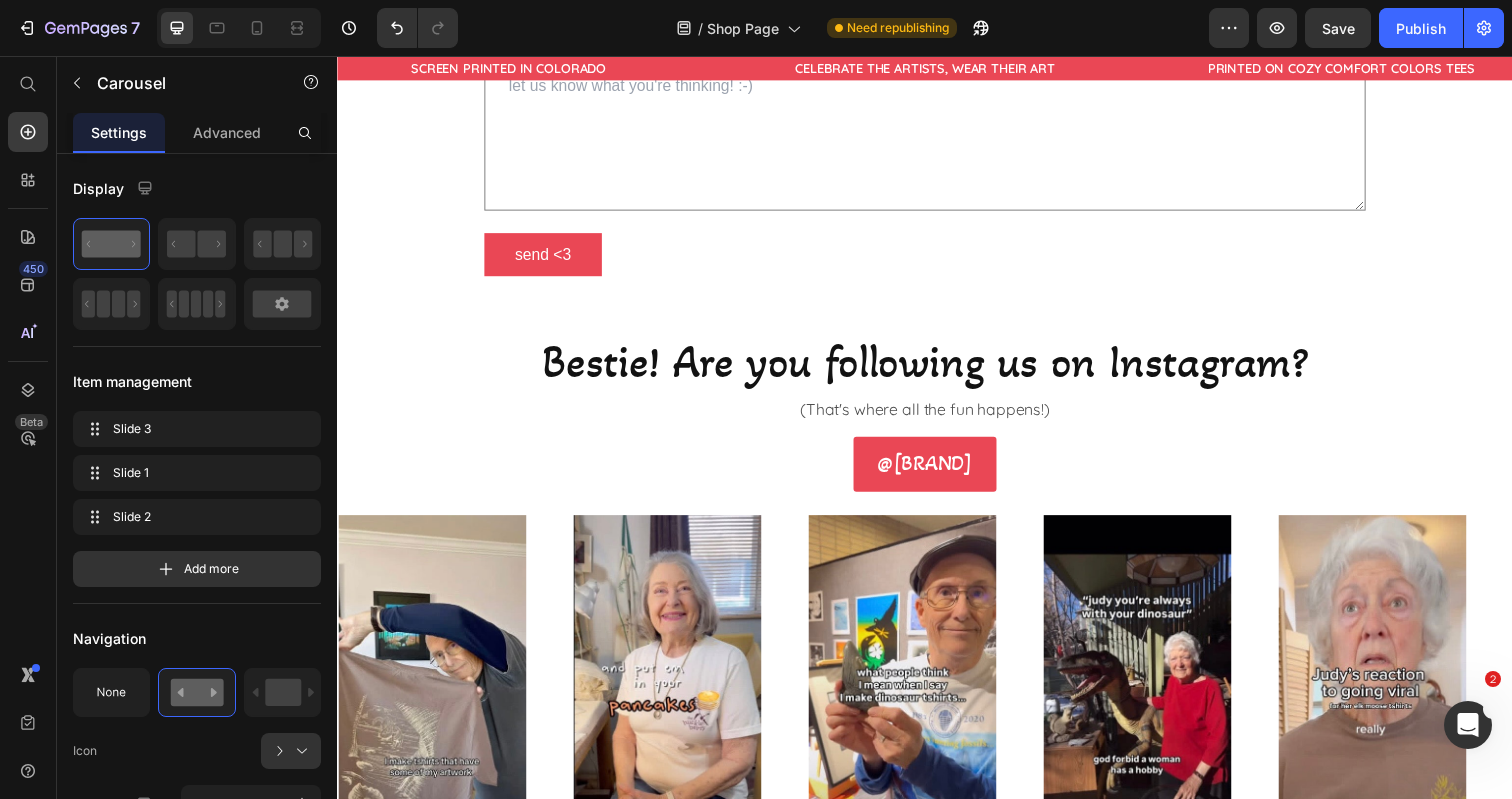 click at bounding box center (622, -335) 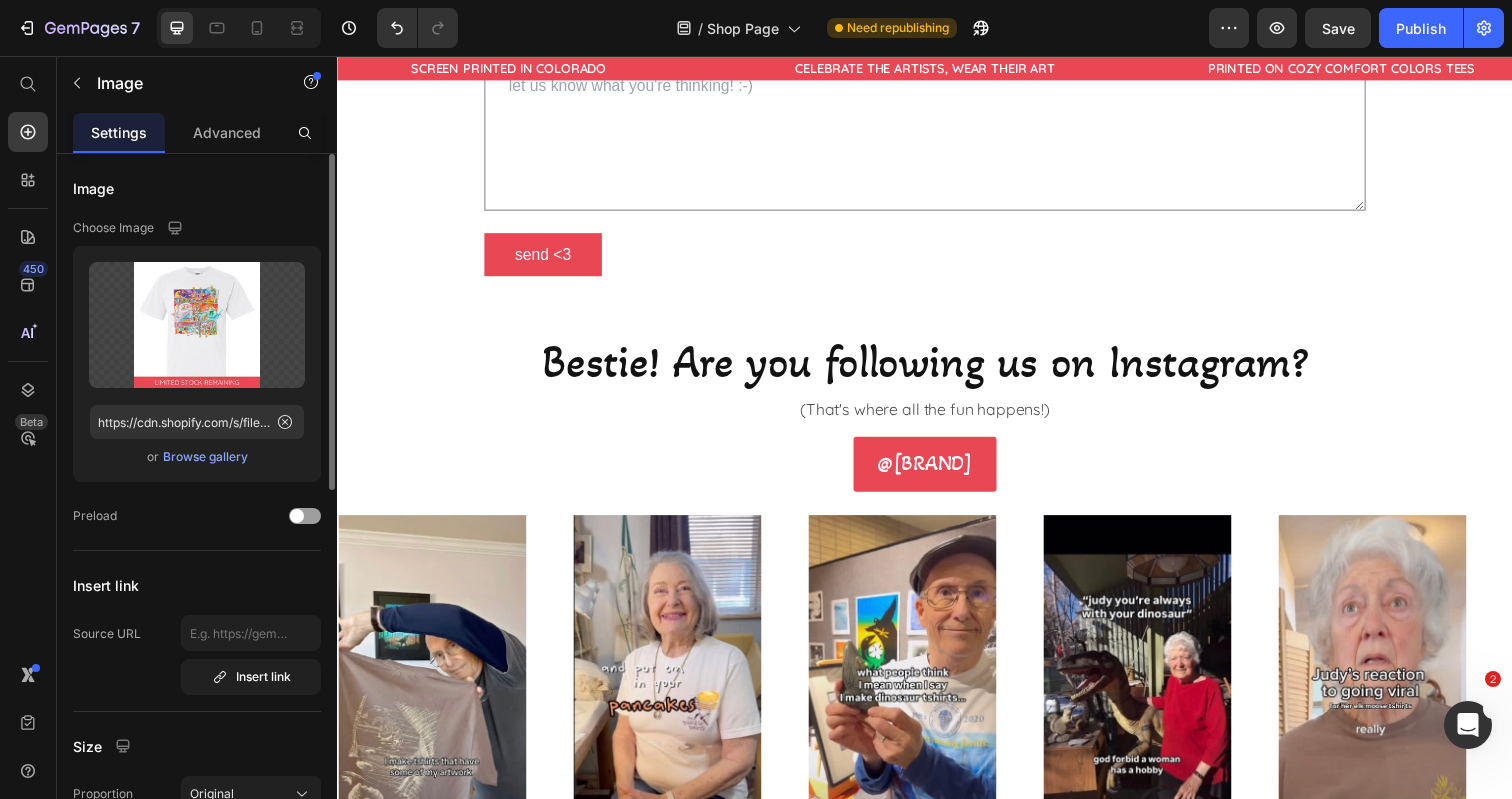click on "Browse gallery" at bounding box center [205, 457] 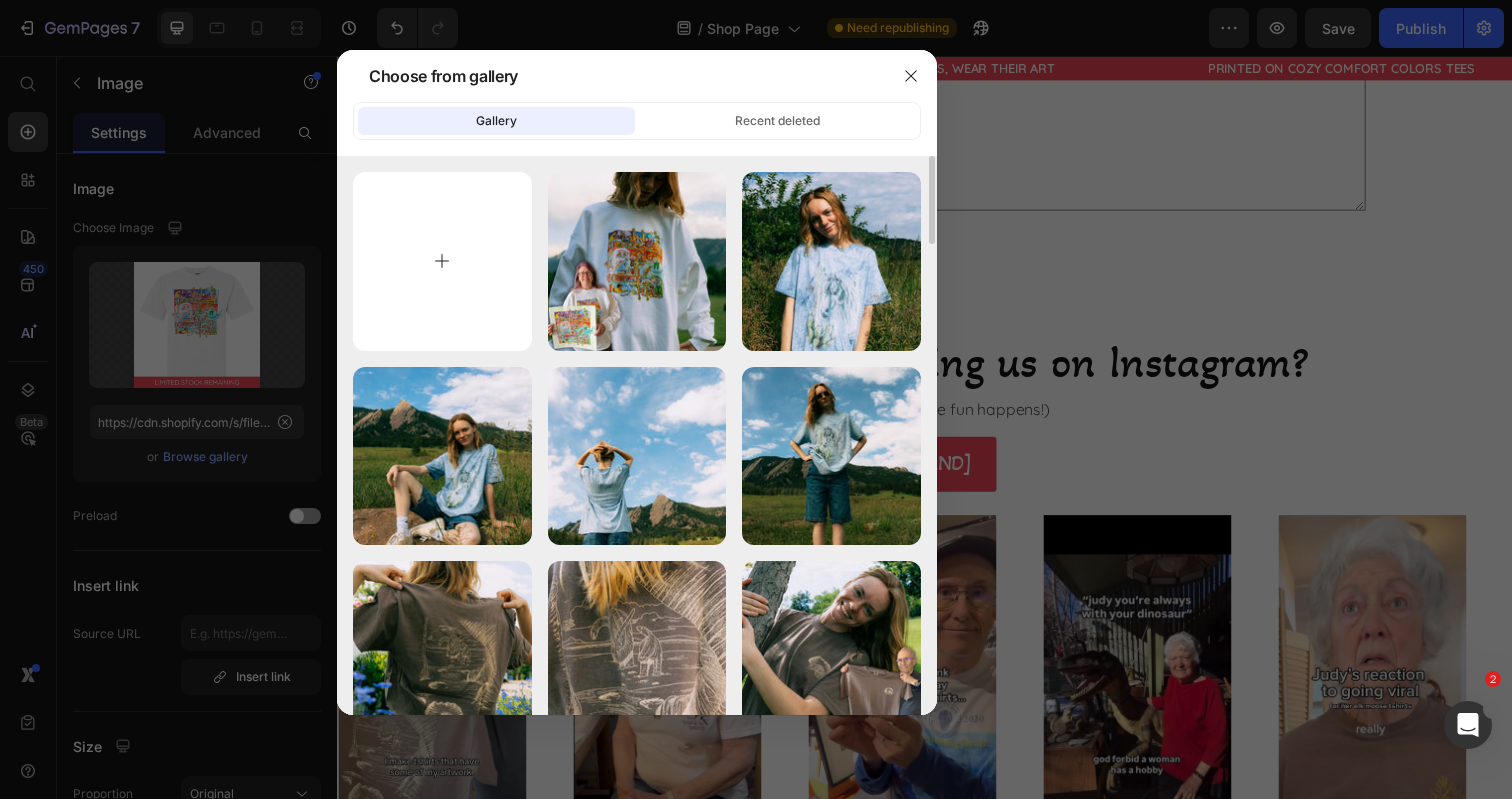 click at bounding box center [442, 261] 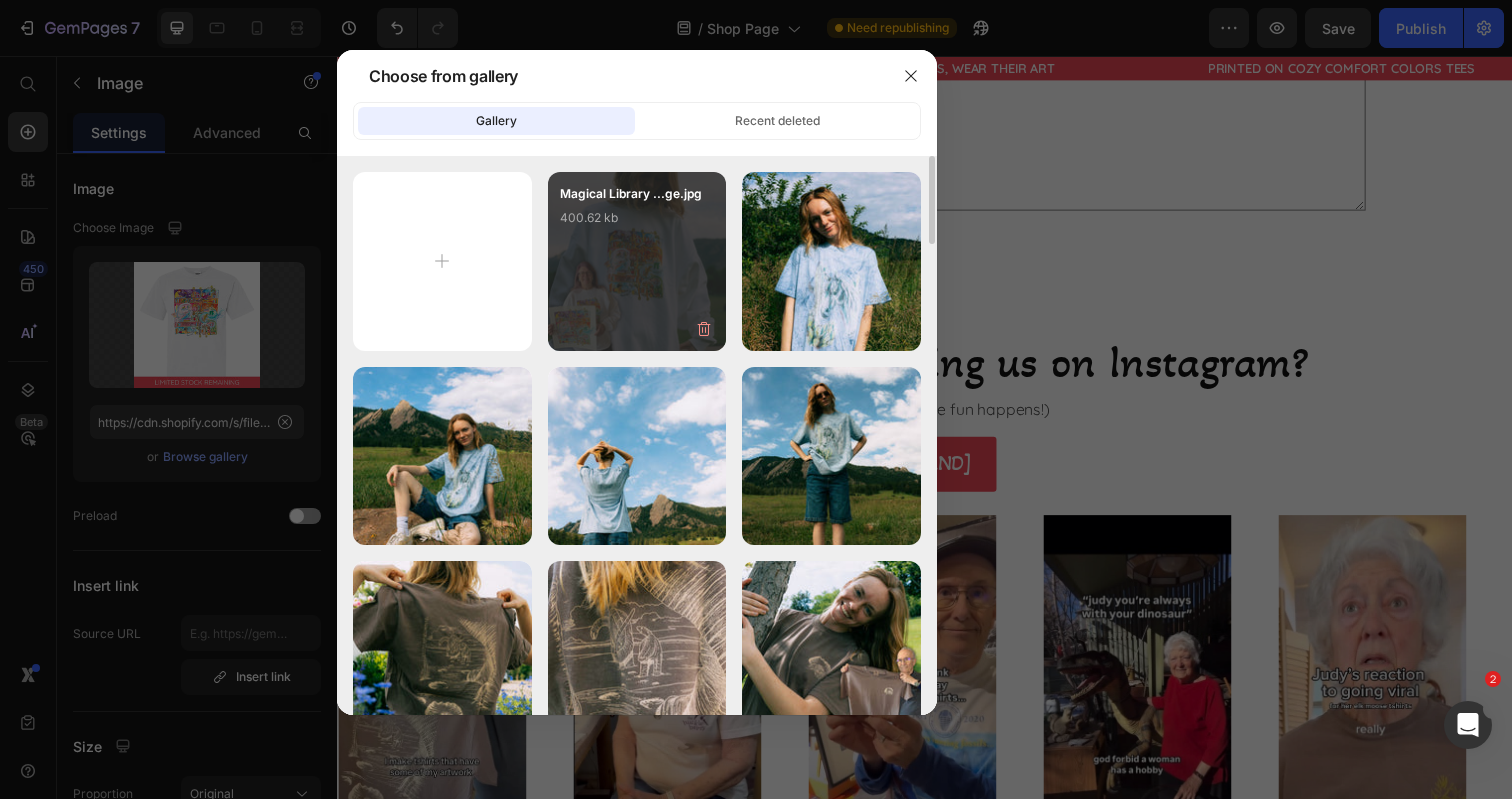 type on "C:\fakepath\Magical Library Design Page-2.jpg" 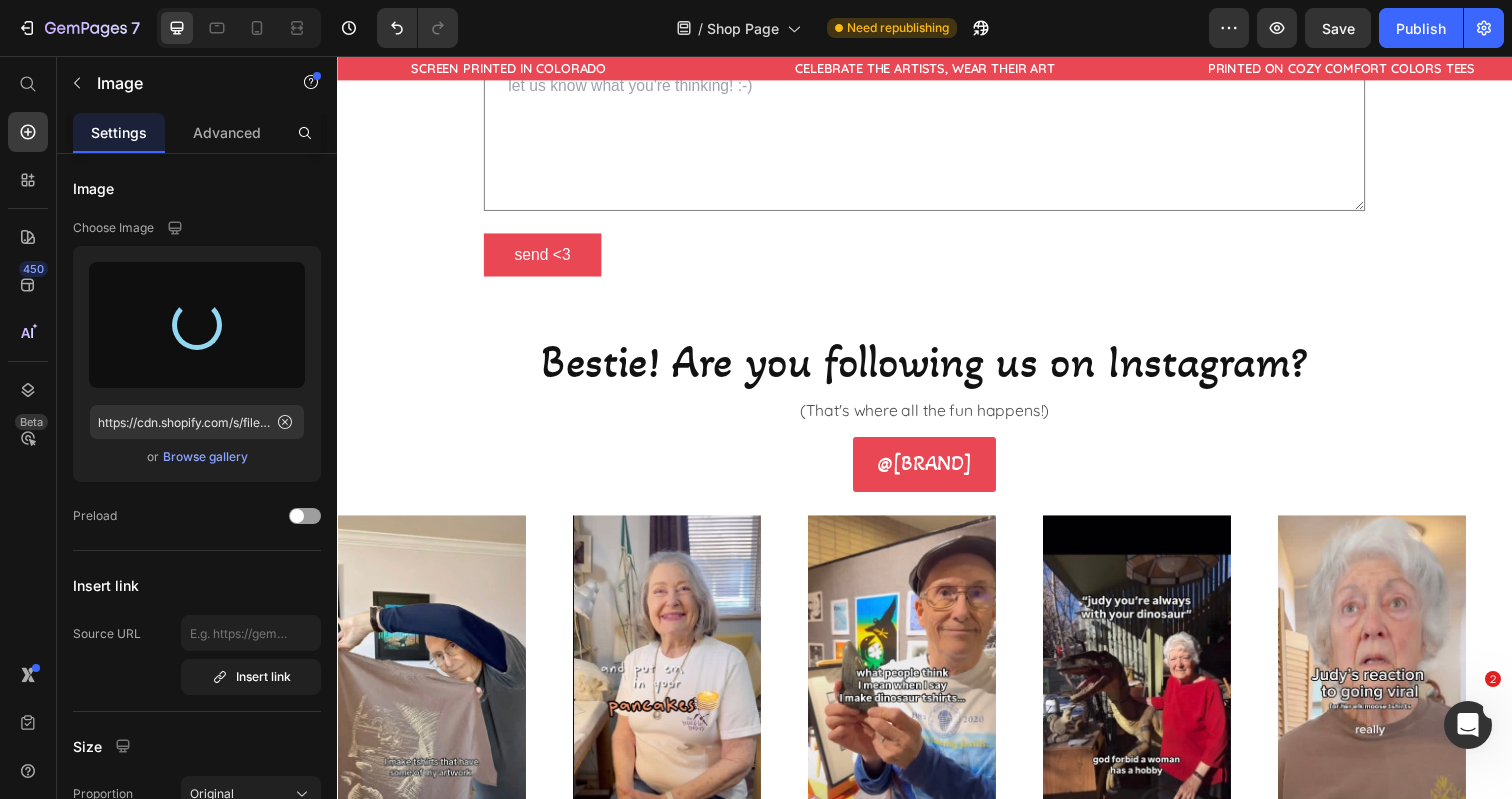 type on "https://cdn.shopify.com/s/files/1/0700/9635/5556/files/gempages_531355699414827920-d96466e2-696d-45fb-bf5b-c81a1bfbea5d.jpg" 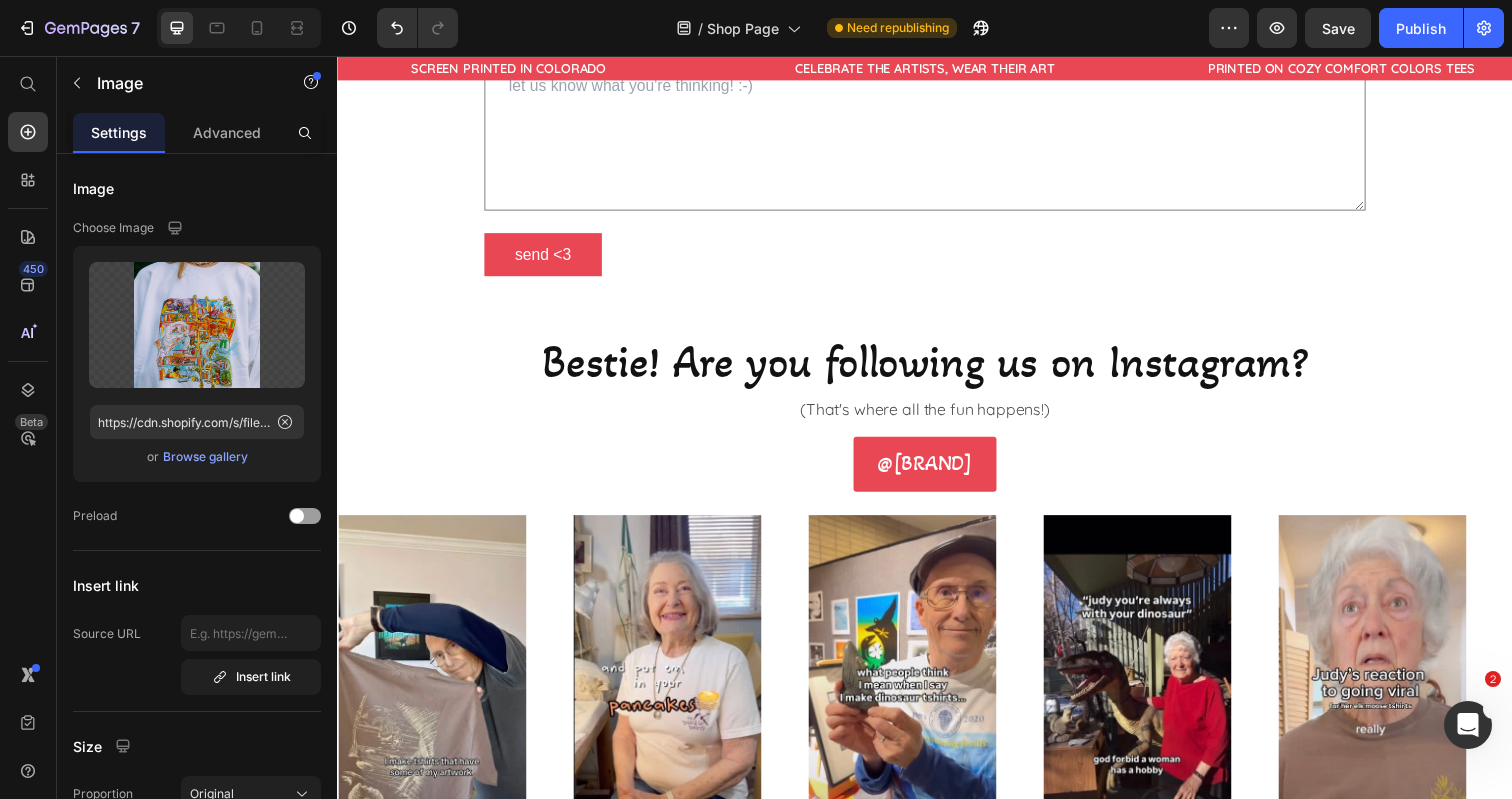 click at bounding box center (657, -312) 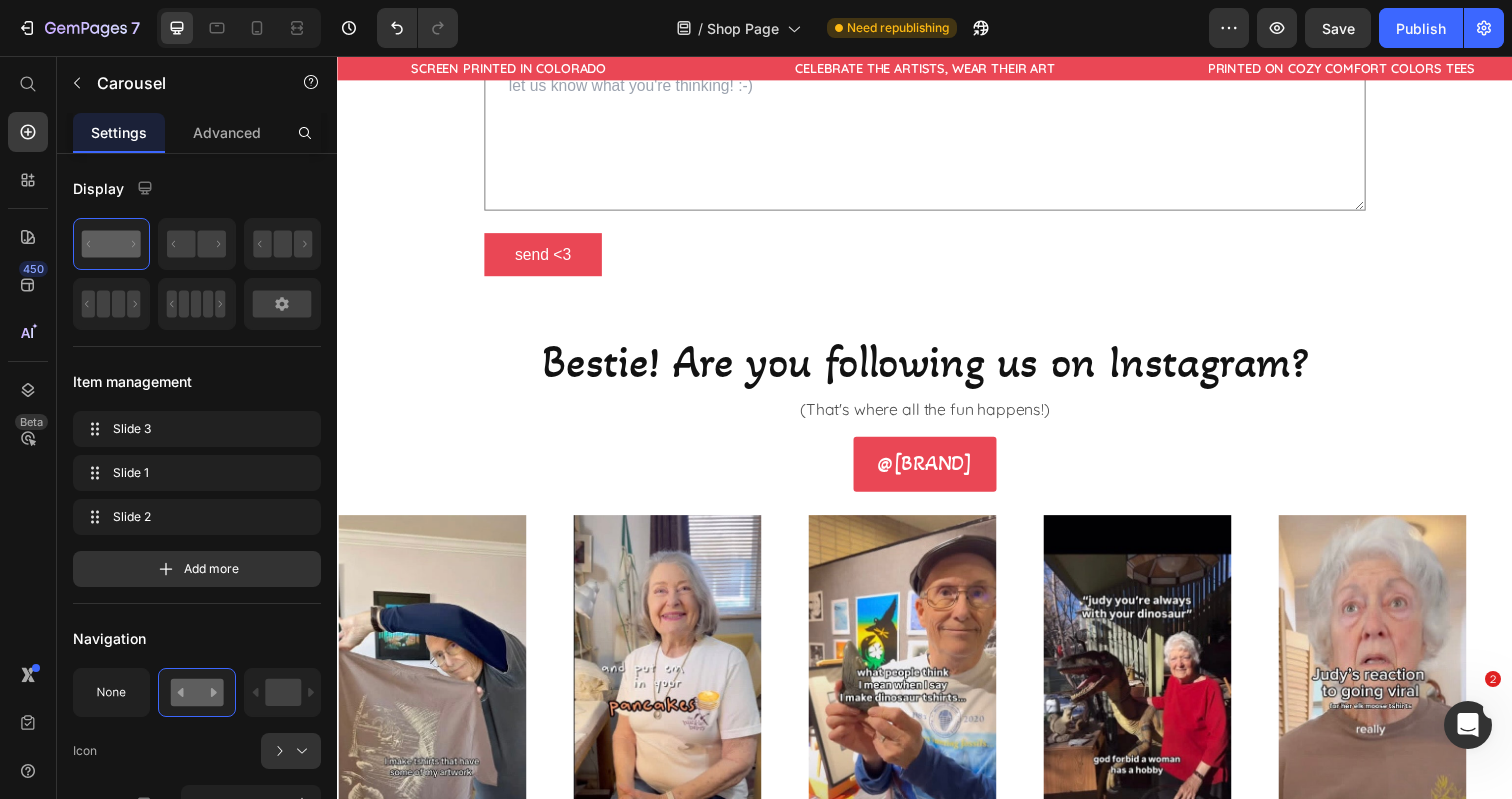 click at bounding box center [622, -335] 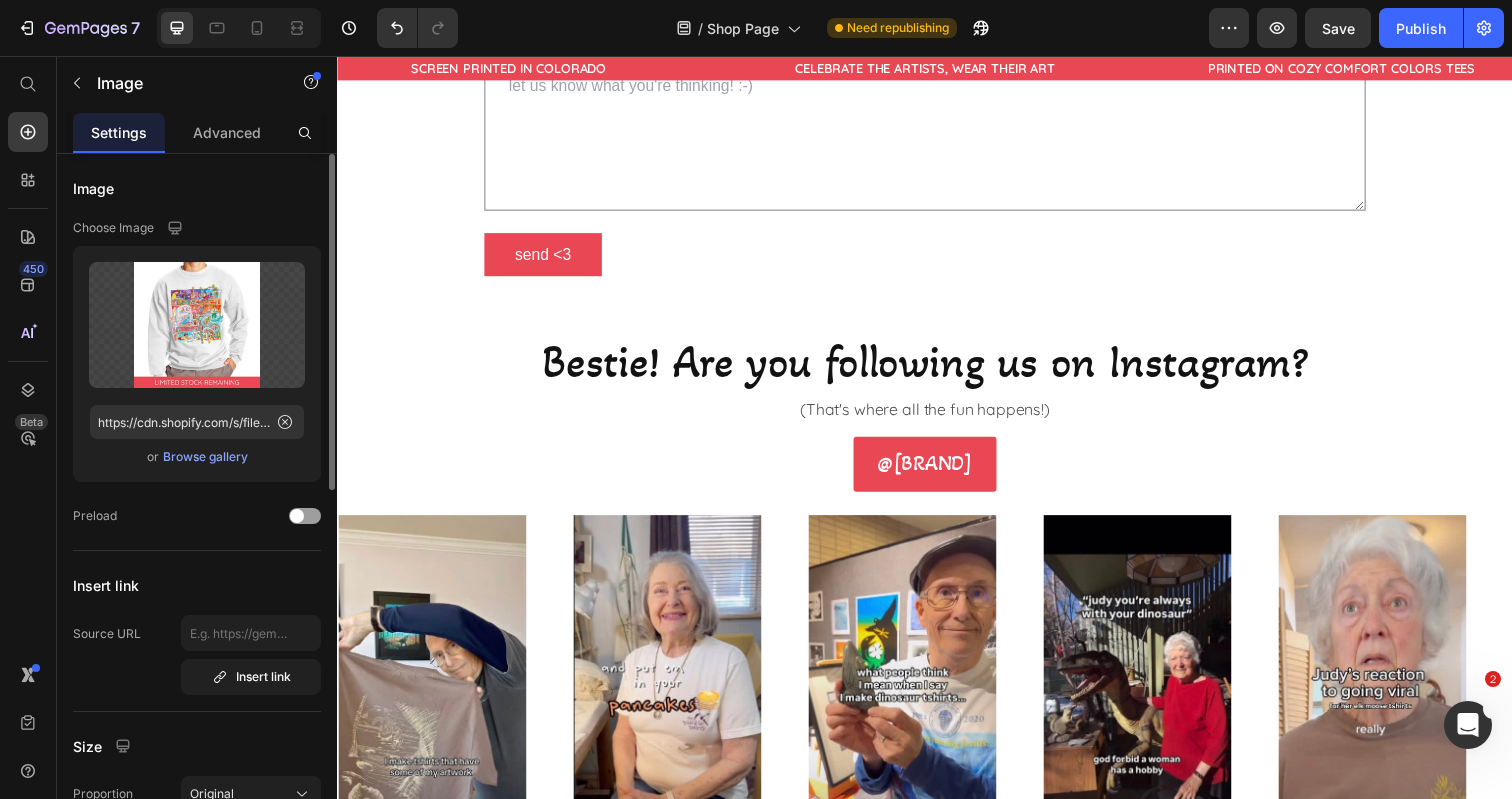 click on "Browse gallery" at bounding box center (205, 457) 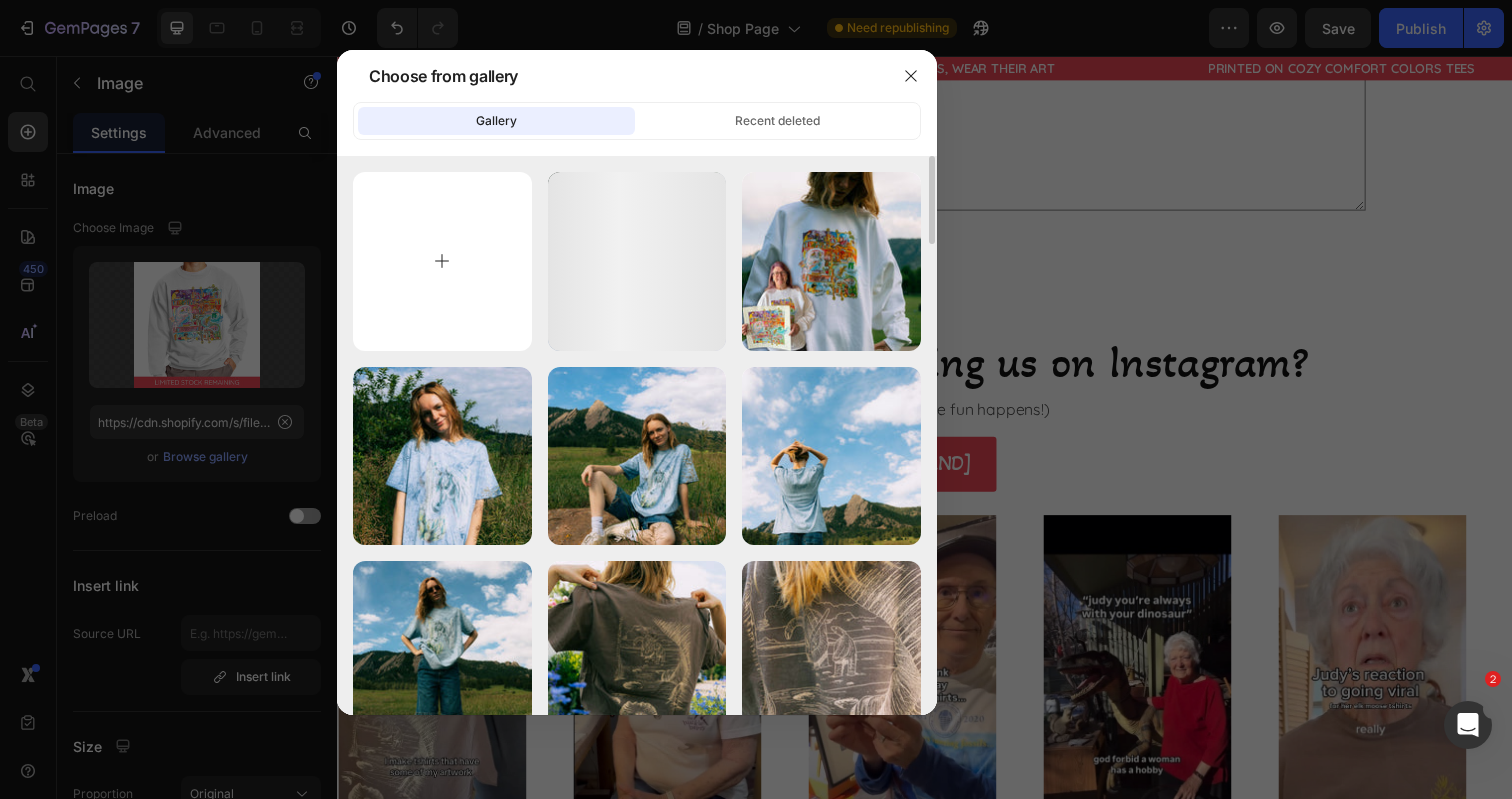 click at bounding box center (442, 261) 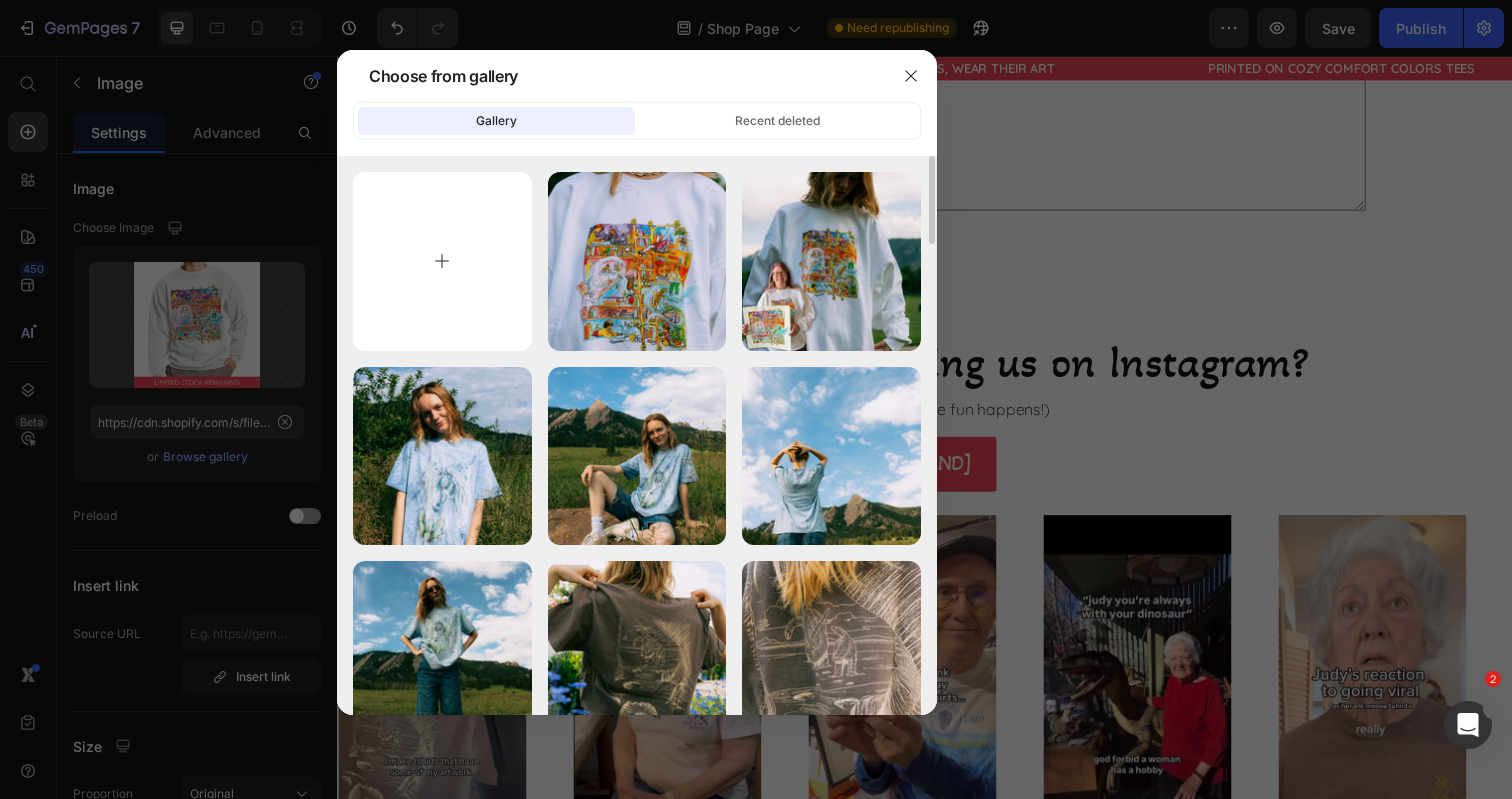 type on "C:\fakepath\Magical Library Design Page-3.jpg" 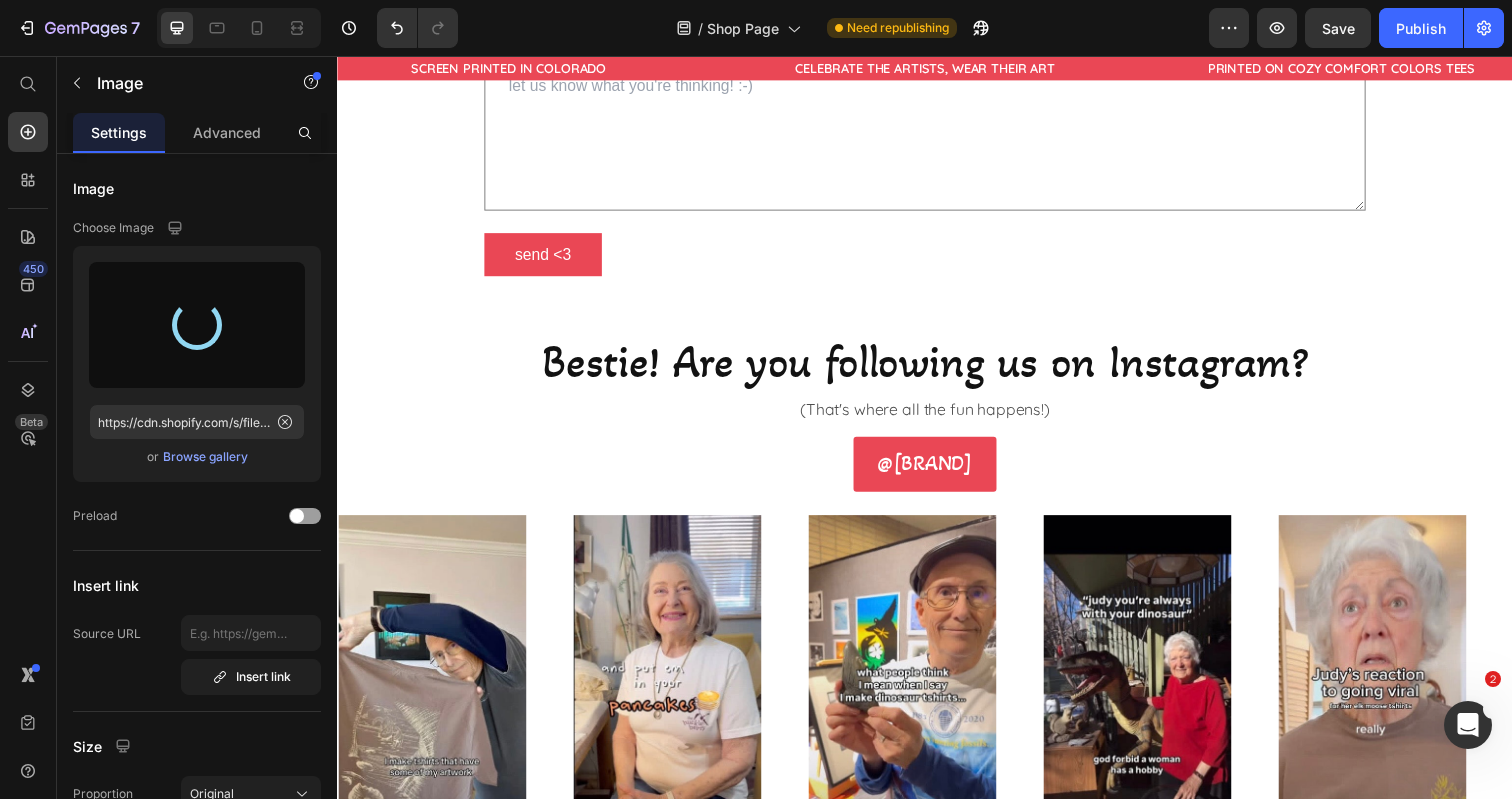 type on "https://cdn.shopify.com/s/files/1/0700/9635/5556/files/gempages_531355699414827920-db52aad6-79d7-400a-8094-1fc7b058ee4c.jpg" 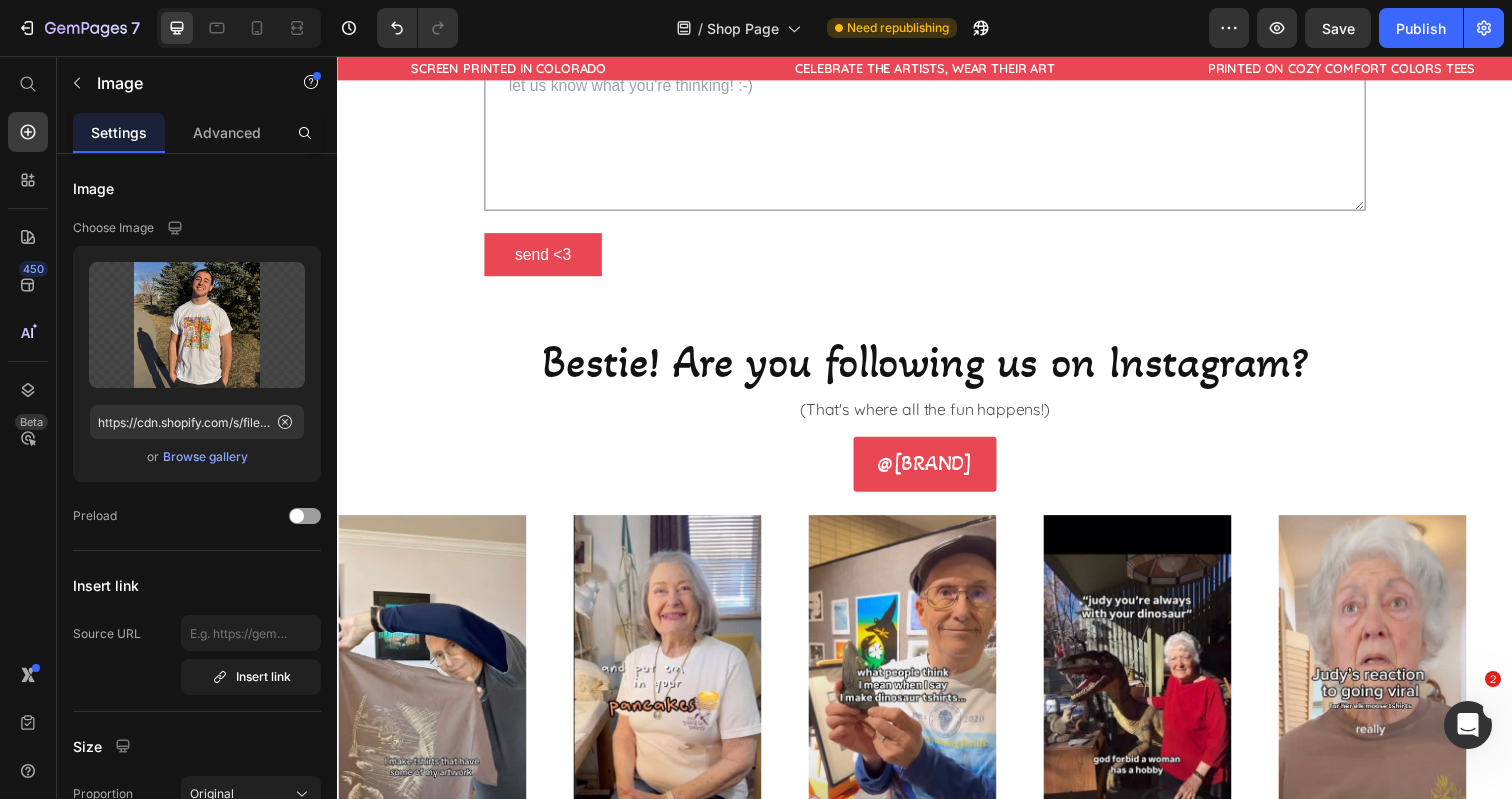 click at bounding box center (622, -312) 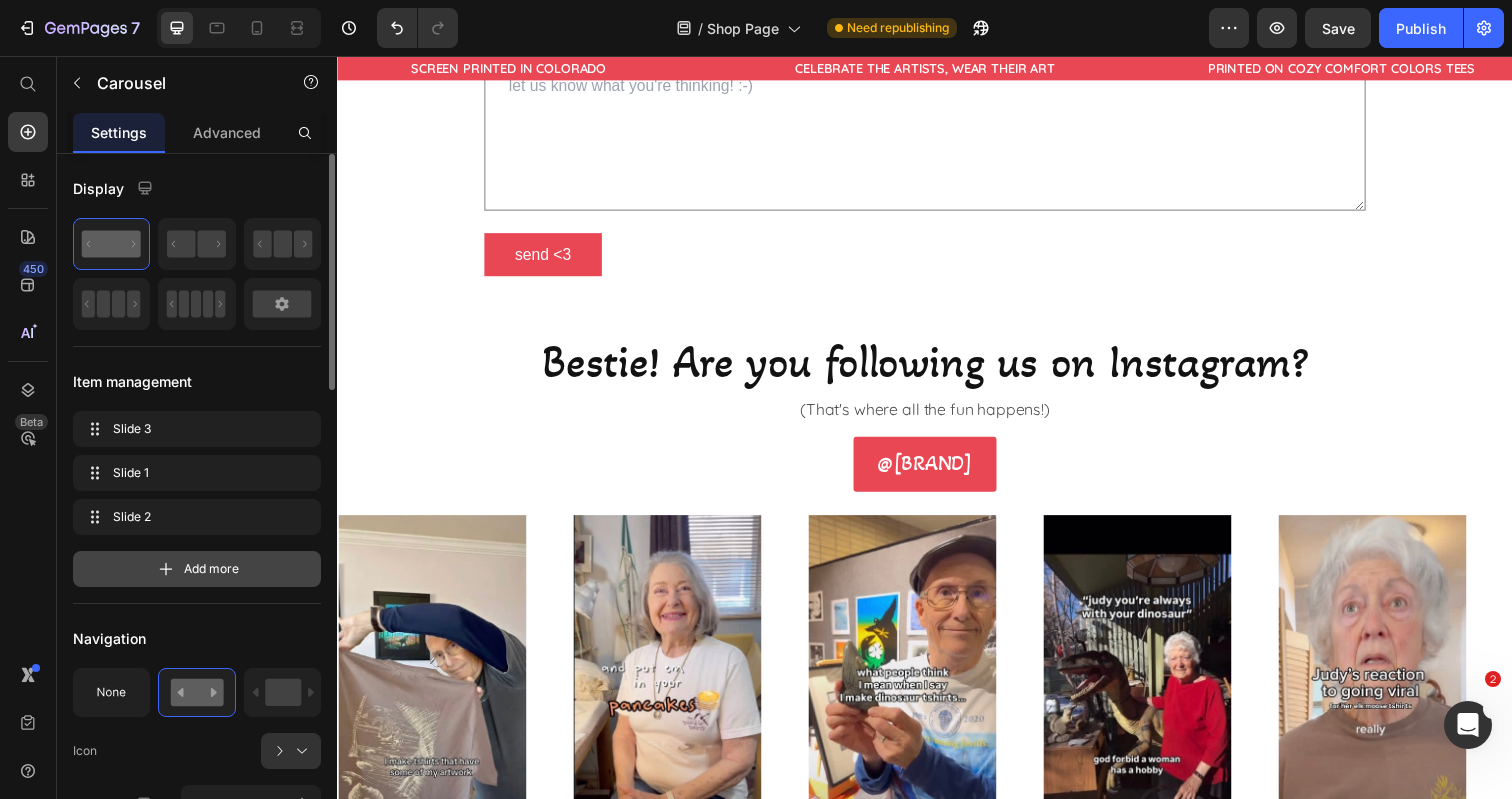 click on "Add more" at bounding box center (211, 569) 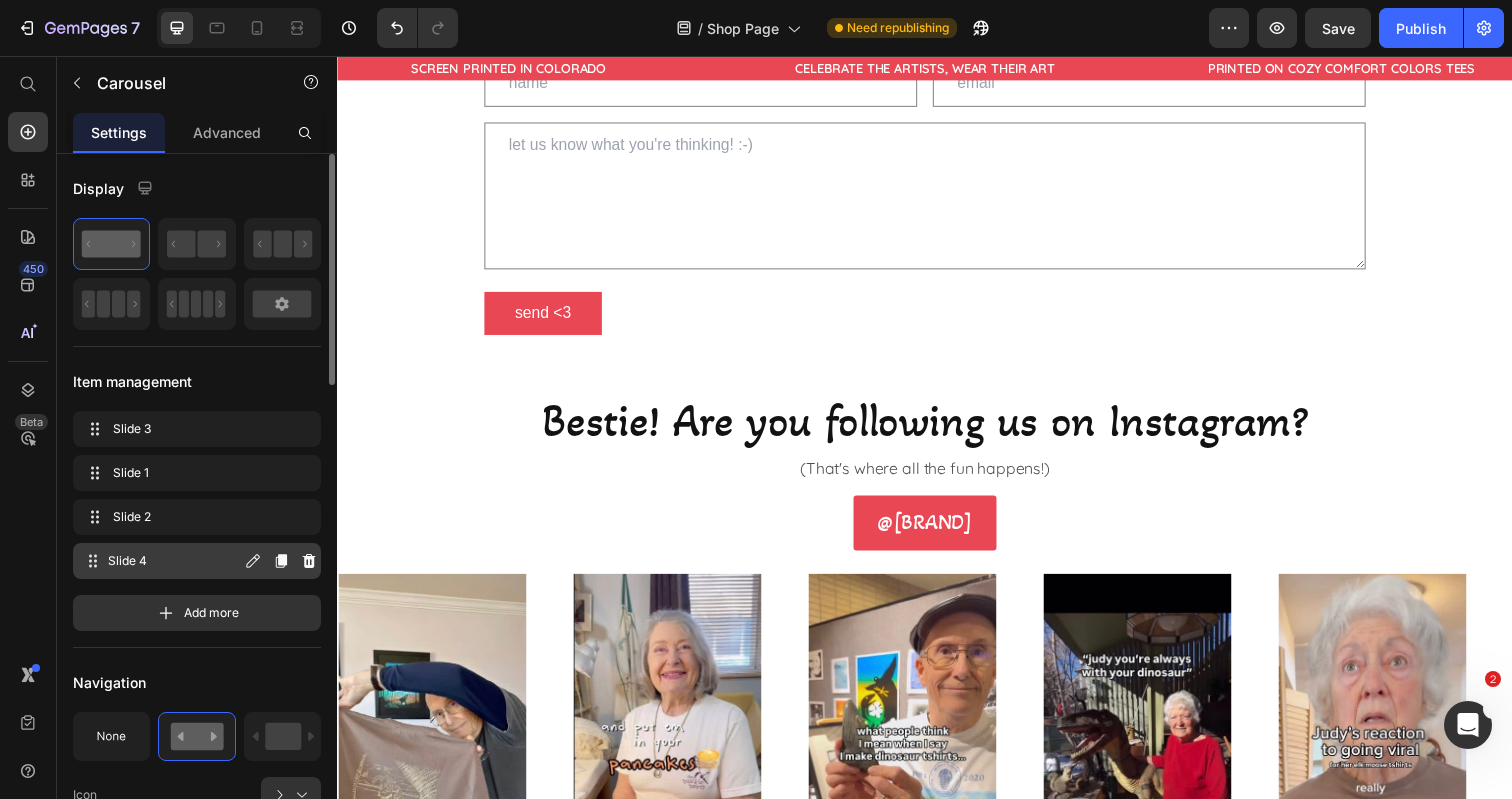 click on "Slide 4" at bounding box center (174, 561) 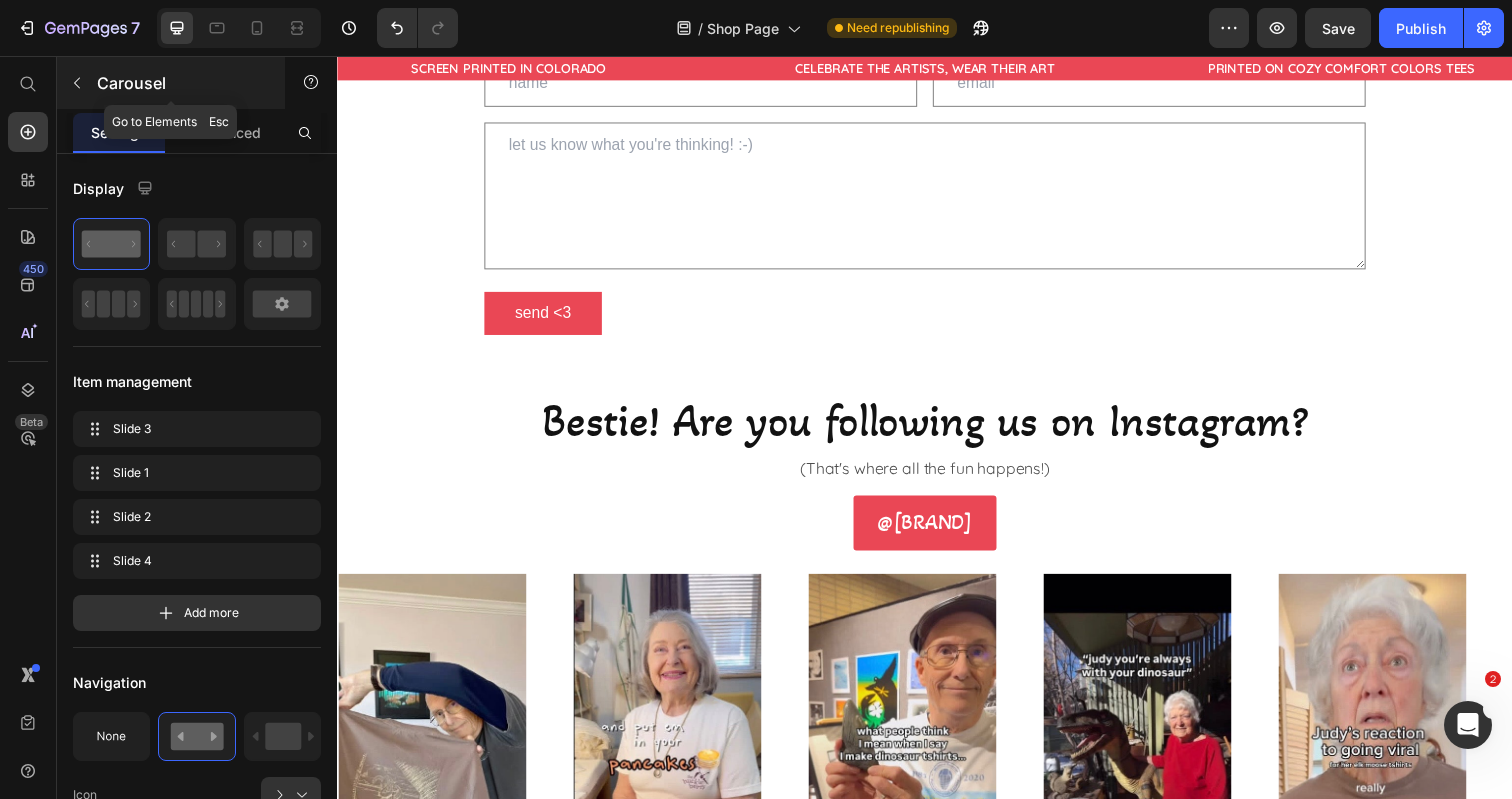 click 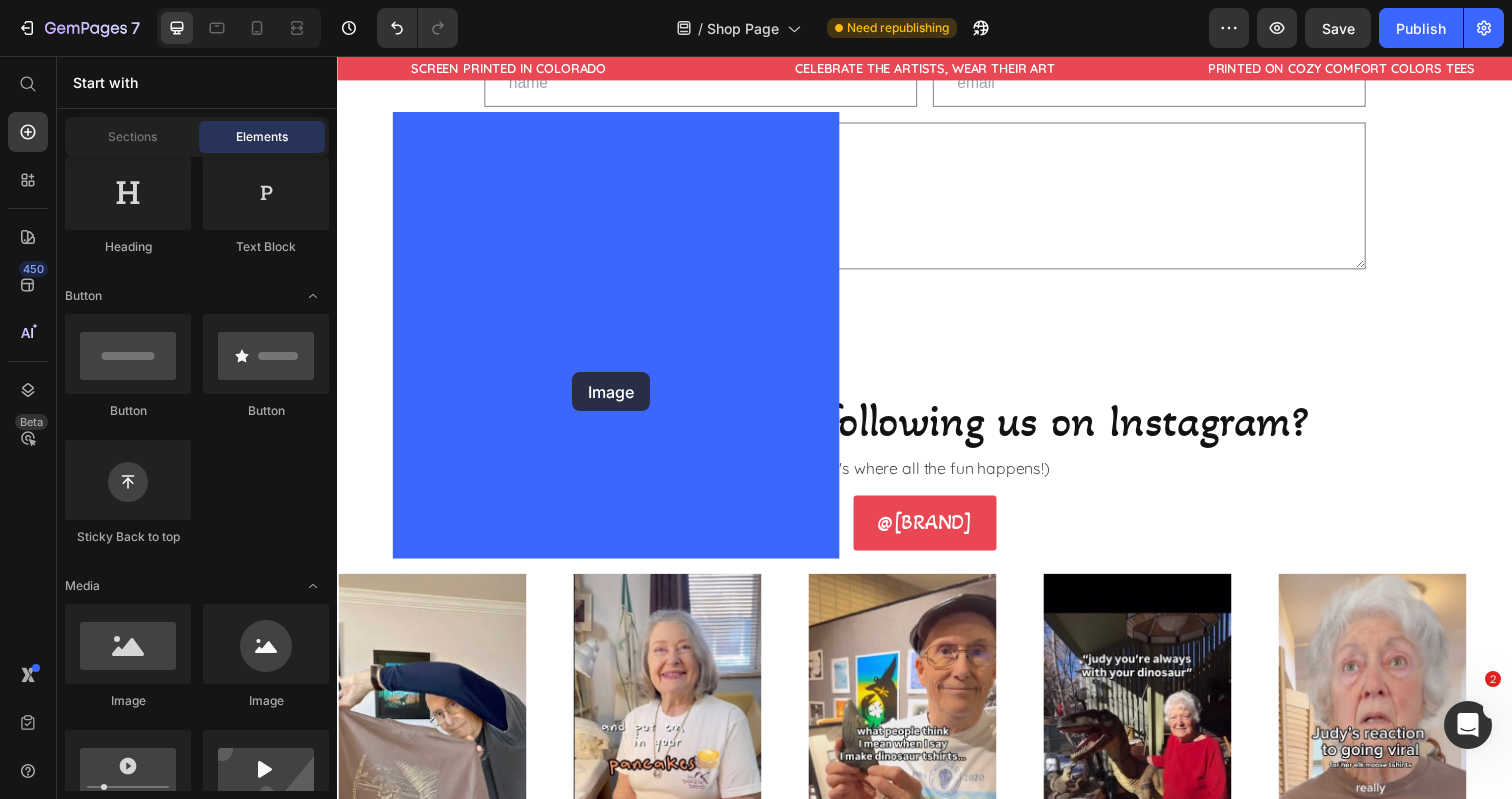 drag, startPoint x: 508, startPoint y: 689, endPoint x: 577, endPoint y: 379, distance: 317.5862 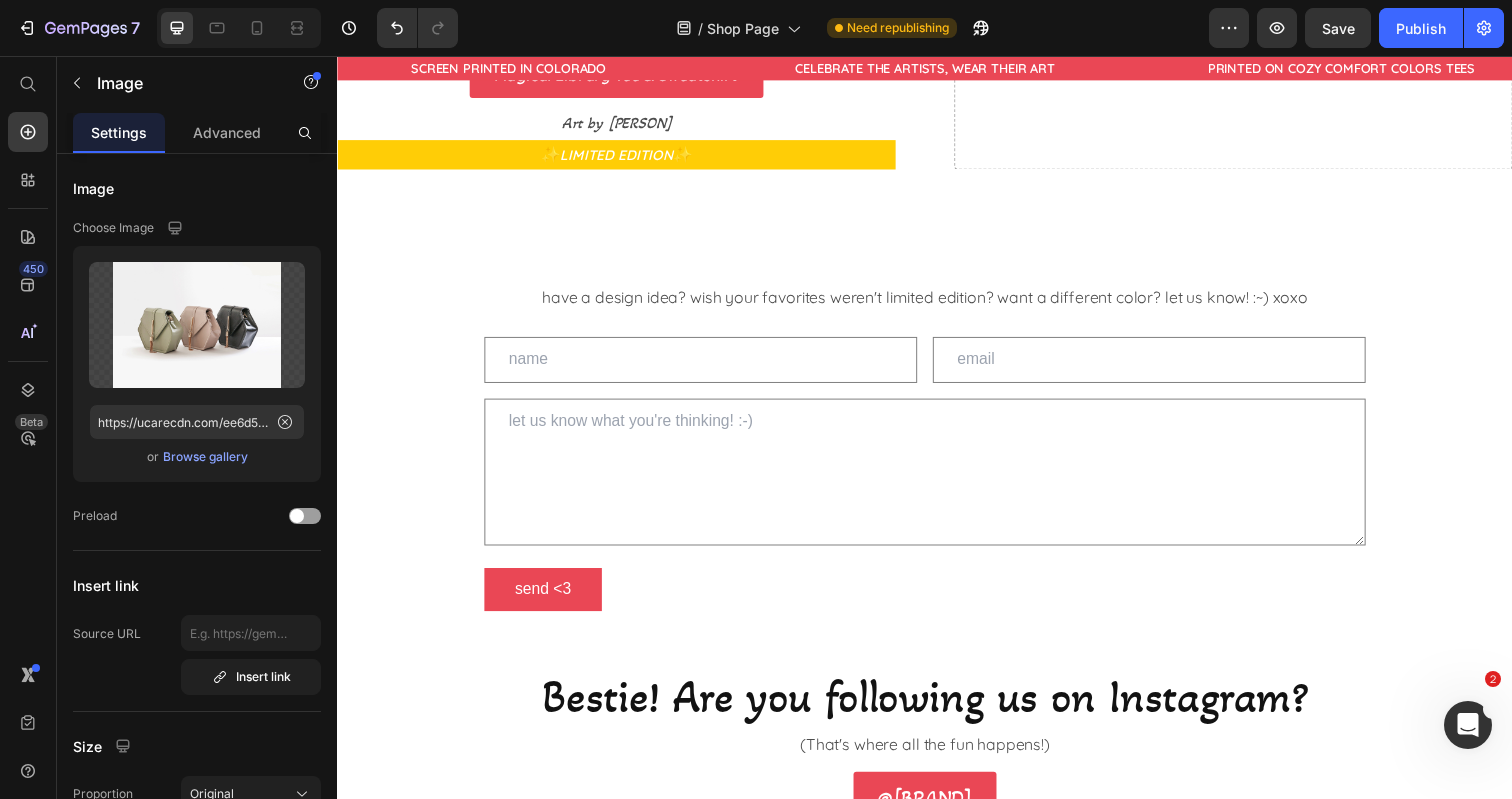 click at bounding box center [622, -164] 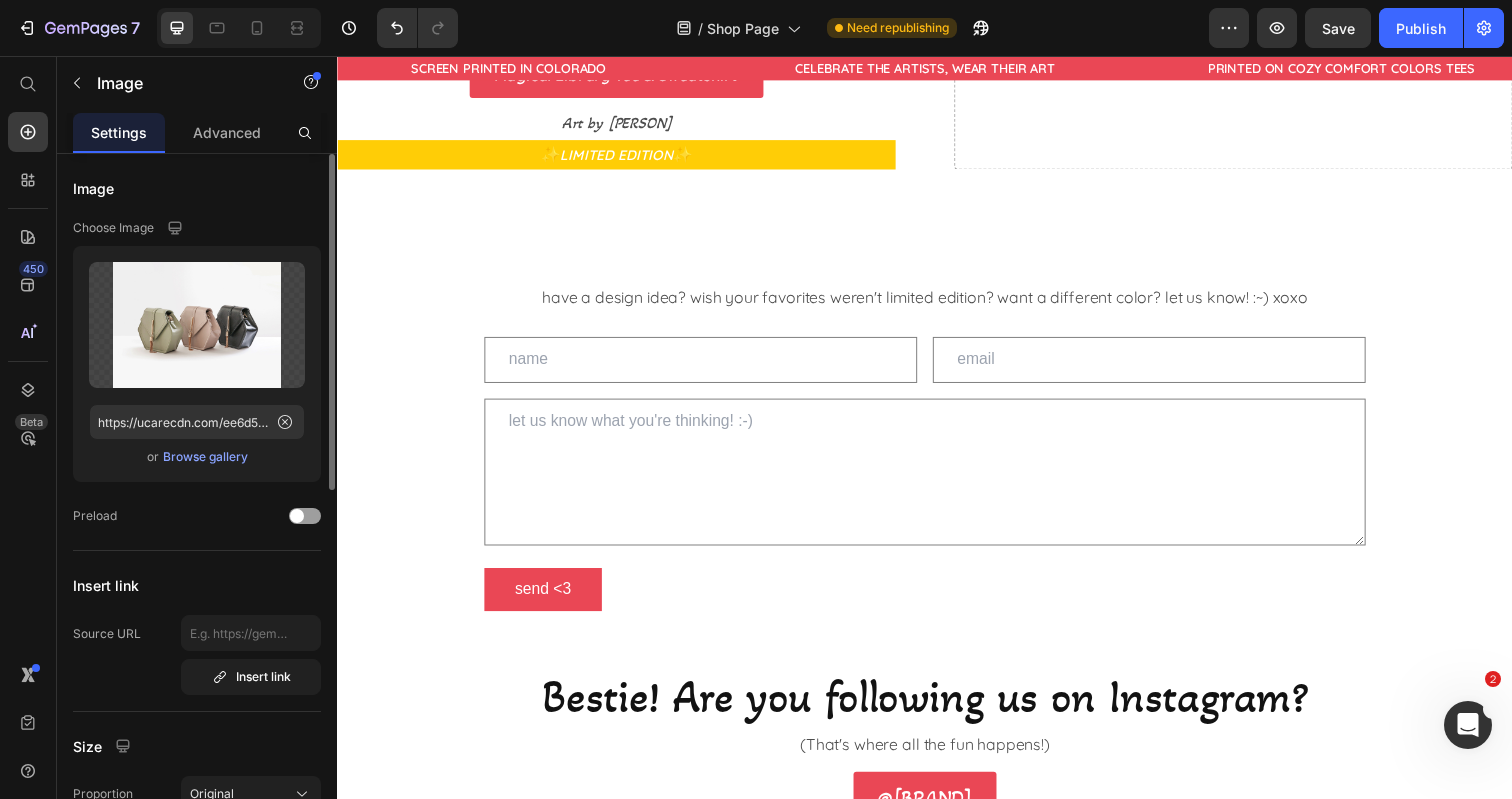 click on "Browse gallery" at bounding box center (205, 457) 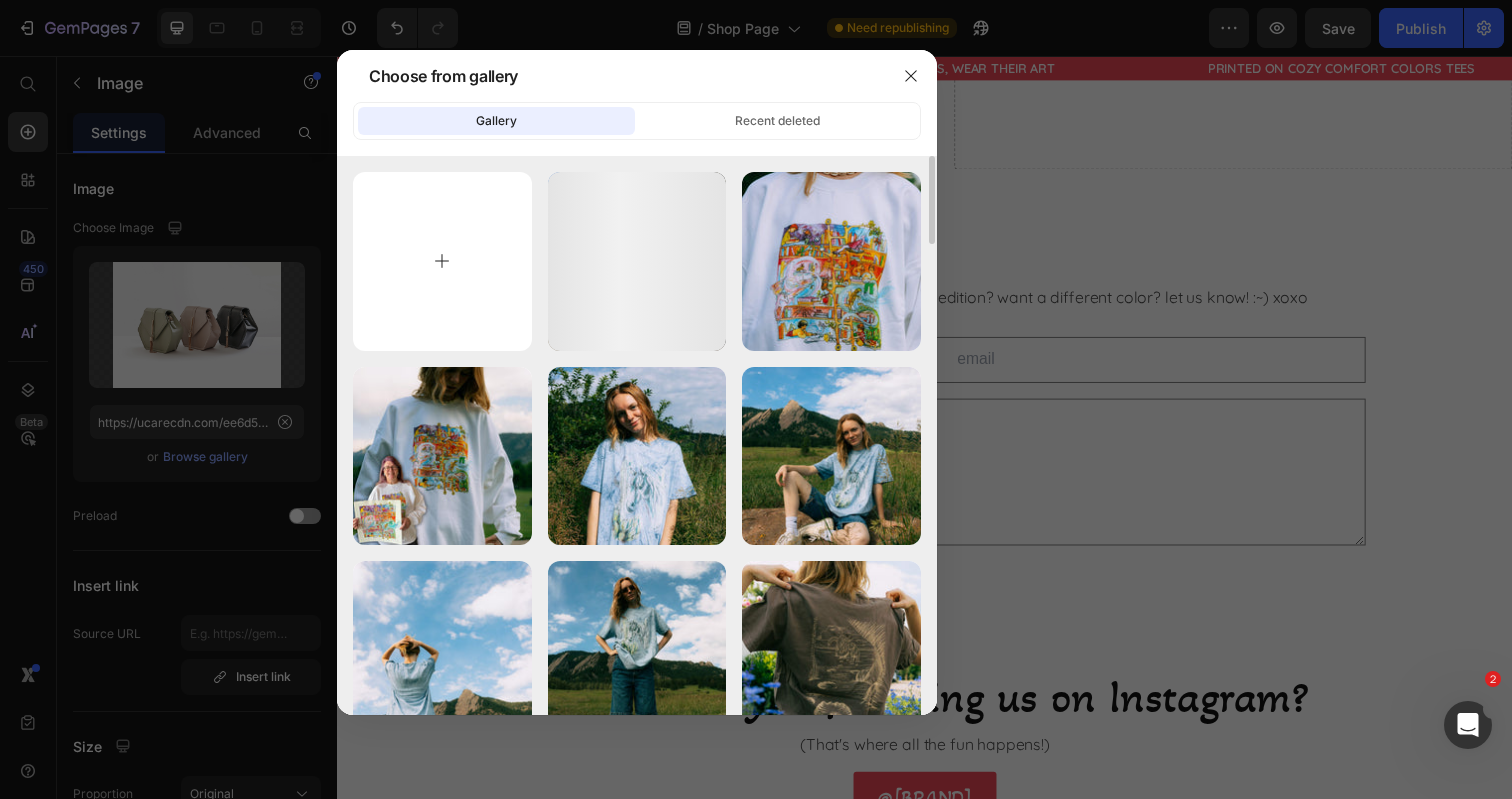 click at bounding box center (442, 261) 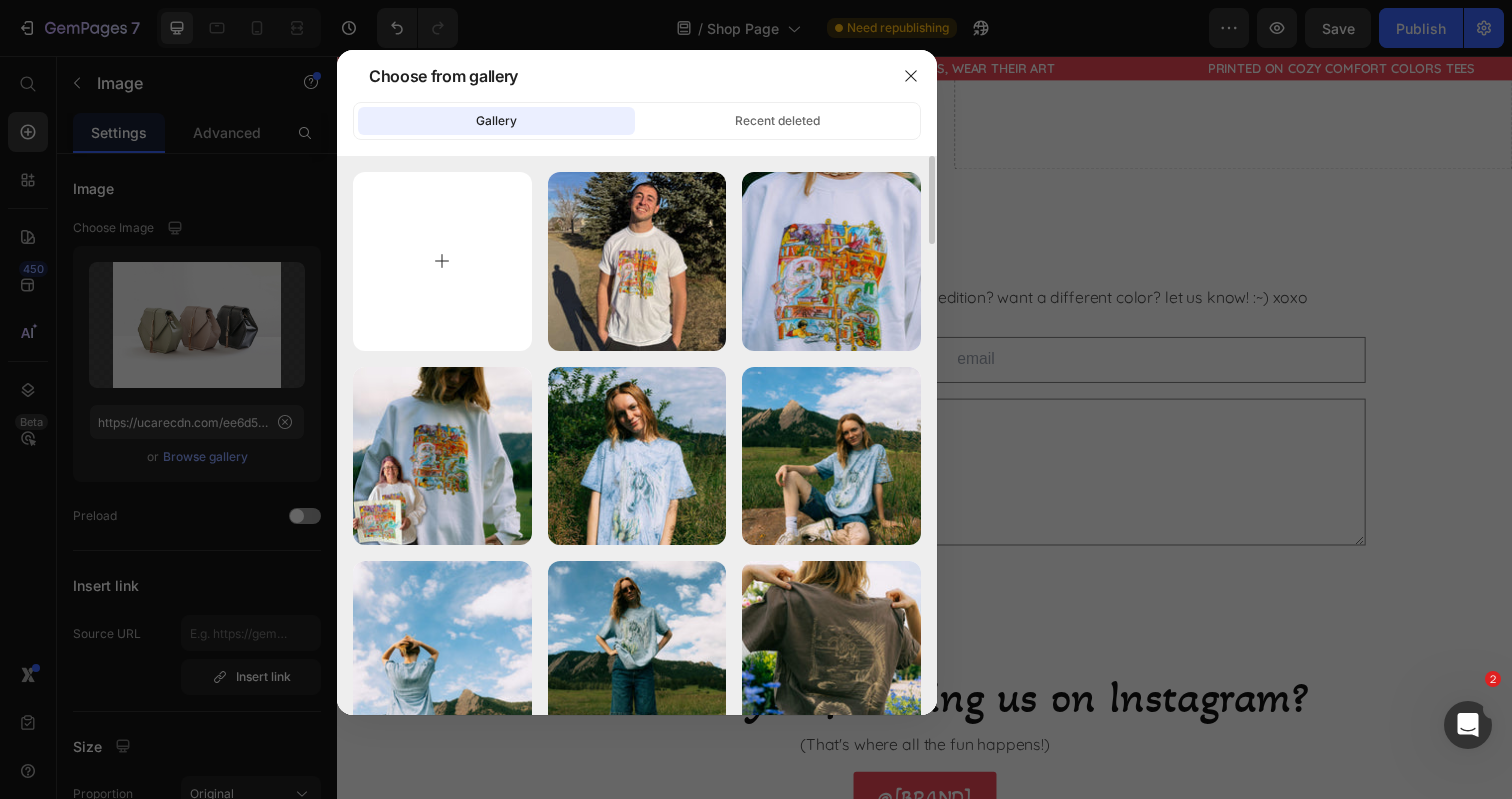 type on "C:\fakepath\Magical Library Design Page-4.jpg" 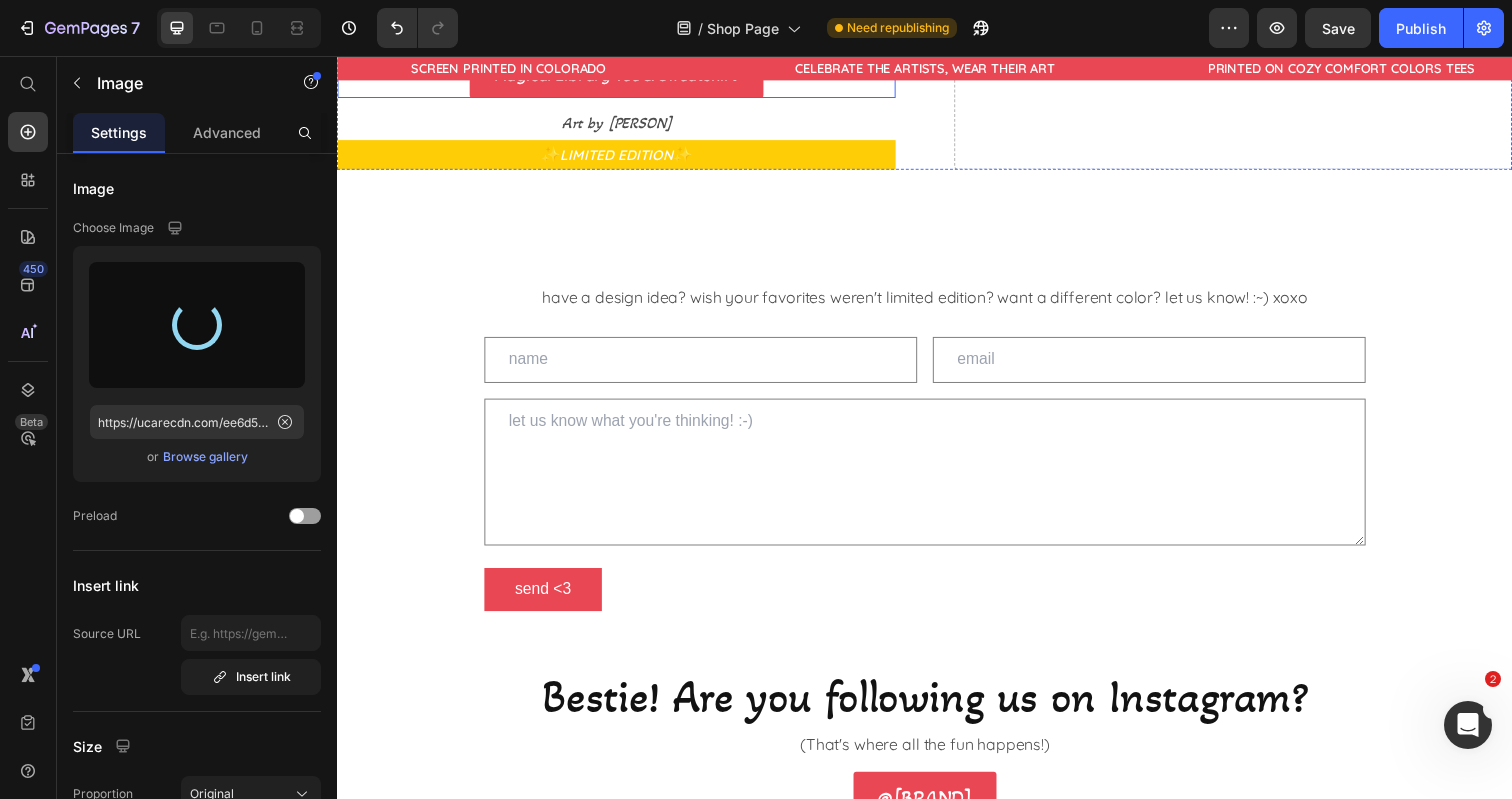 type on "https://cdn.shopify.com/s/files/1/0700/9635/5556/files/gempages_531355699414827920-bf485823-d752-422f-95ac-4a3f0182011b.jpg" 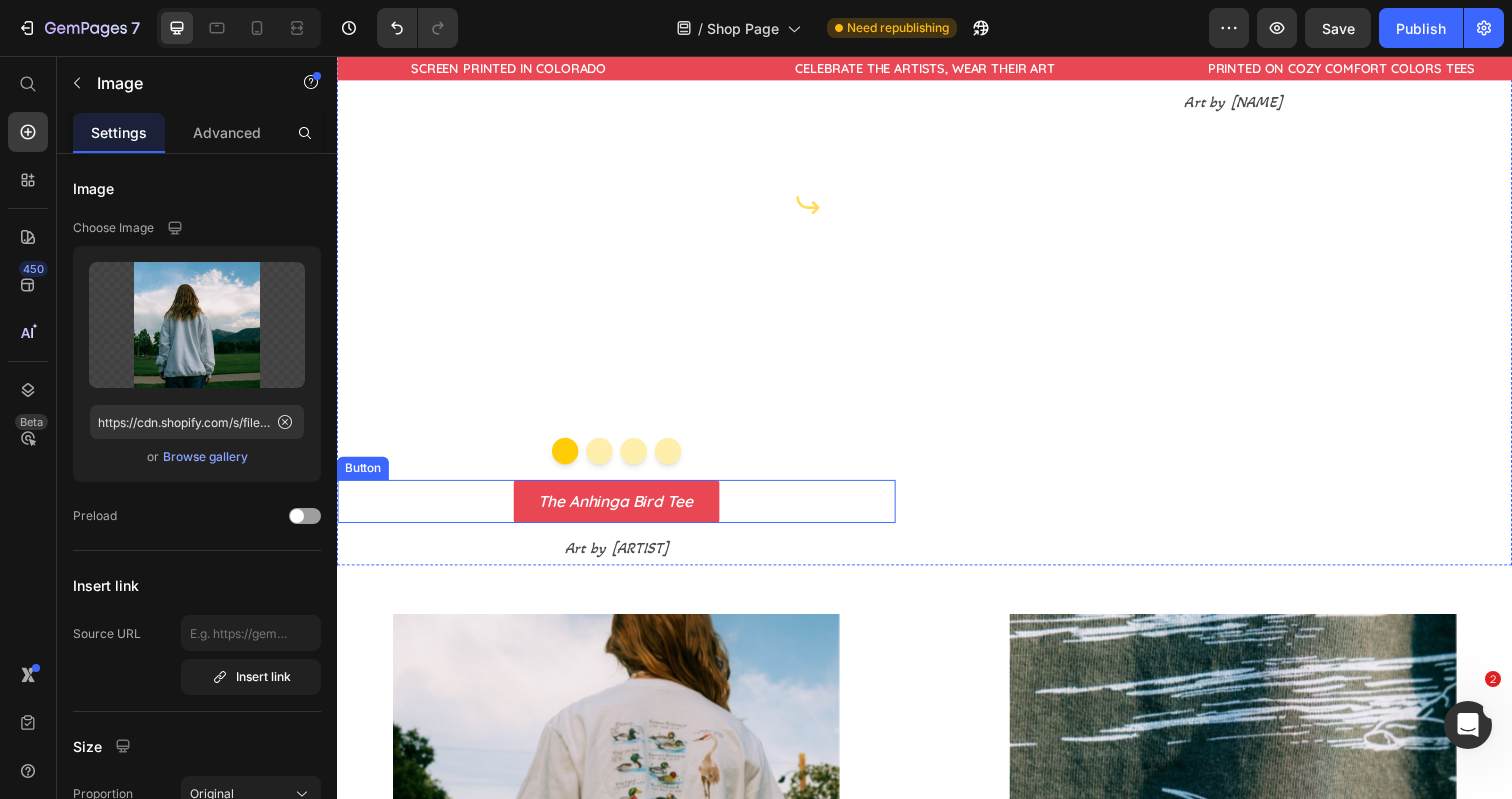 scroll, scrollTop: 303, scrollLeft: 0, axis: vertical 